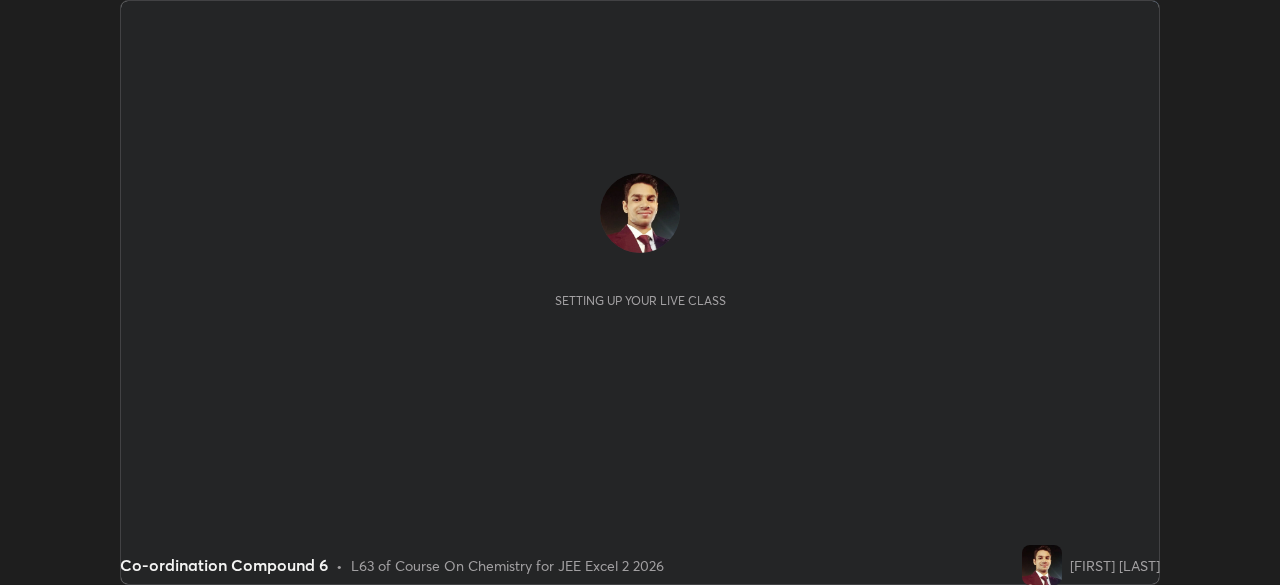 scroll, scrollTop: 0, scrollLeft: 0, axis: both 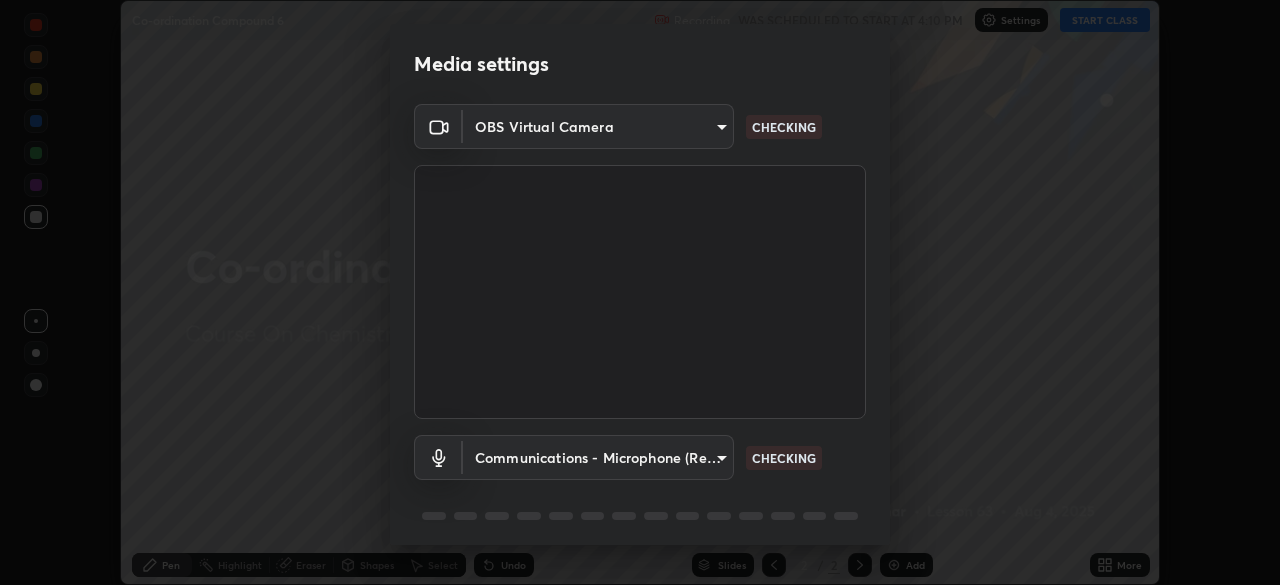 type on "03c1d9060f172c5261930868a8885b82ba90ed4bb89c7d2d1ebbbfabb6a16c2d" 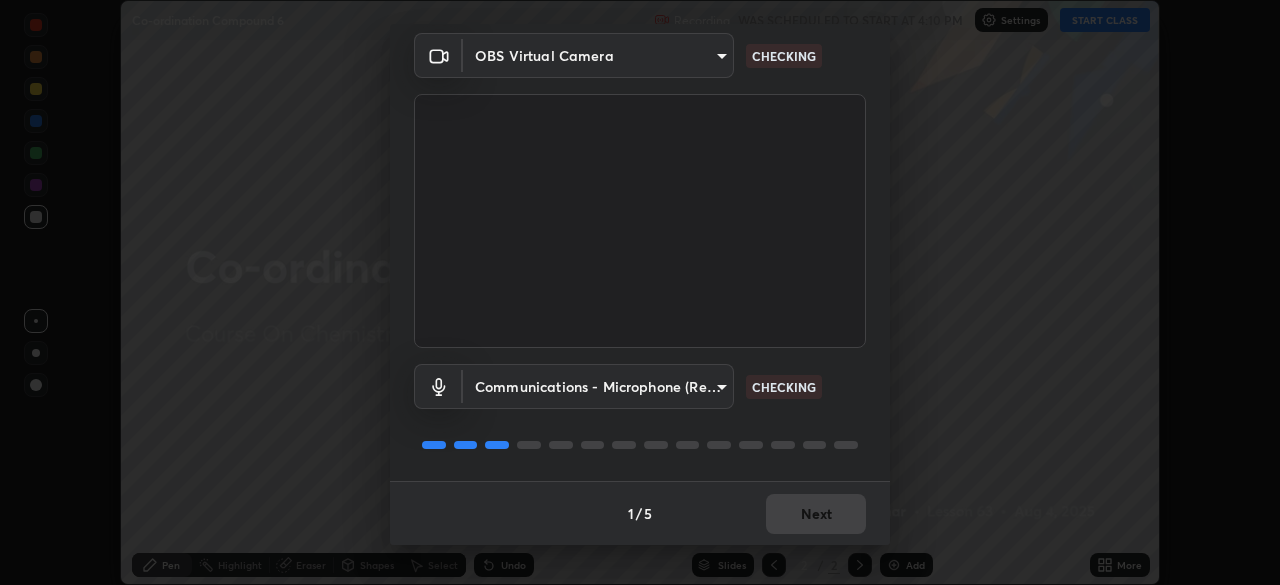 scroll, scrollTop: 0, scrollLeft: 0, axis: both 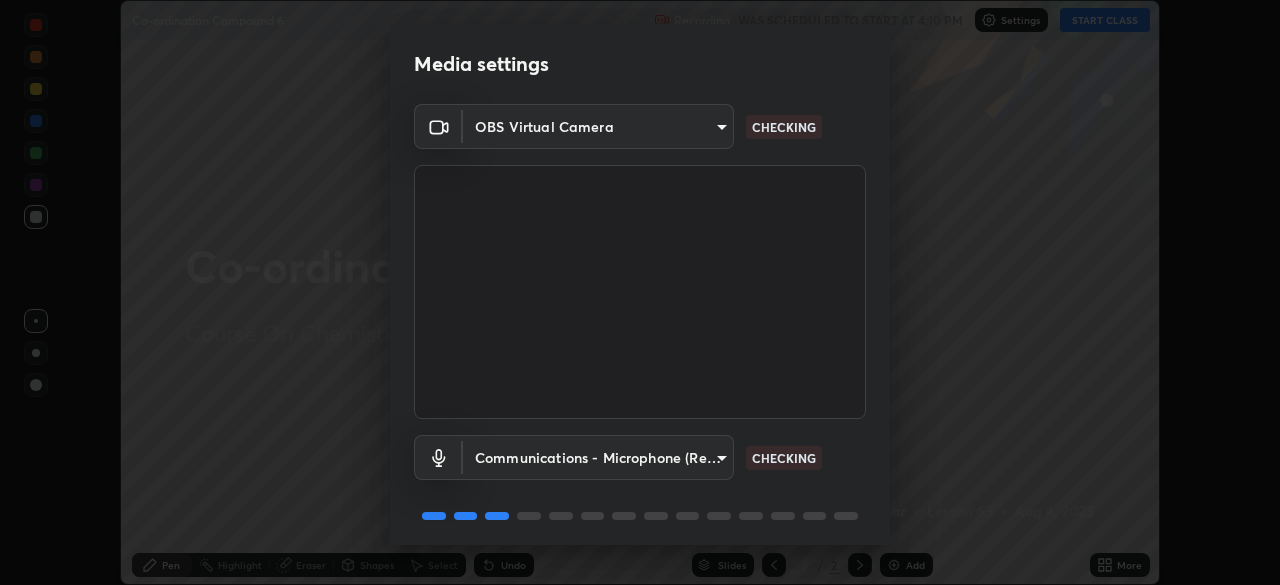 click on "Erase all Co-ordination Compound 6 Recording WAS SCHEDULED TO START AT  4:10 PM Settings START CLASS Setting up your live class Co-ordination Compound 6 • L63 of Course On Chemistry for JEE Excel 2 2026 [PERSON] Pen Highlight Eraser Shapes Select Undo Slides 2 / 2 Add More No doubts shared Encourage your learners to ask a doubt for better clarity Report an issue Reason for reporting Buffering Chat not working Audio - Video sync issue Educator video quality low ​ Attach an image Report Media settings OBS Virtual Camera [HASH] CHECKING Communications - Microphone (Realtek High Definition Audio) communications CHECKING 1 / 5 Next" at bounding box center [640, 292] 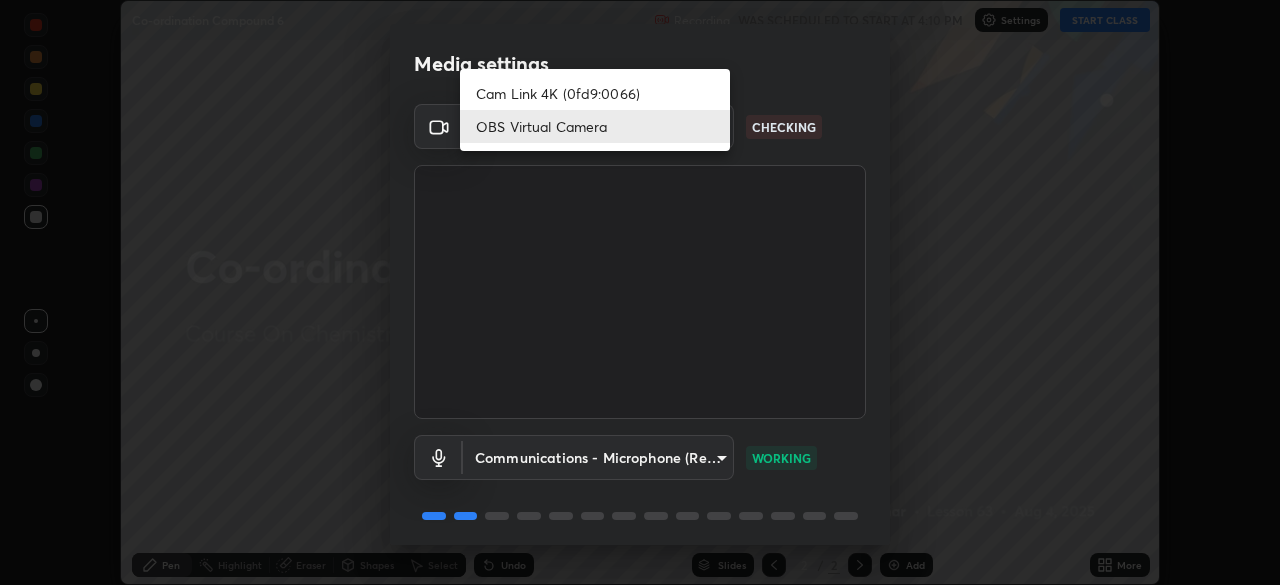 click at bounding box center (640, 292) 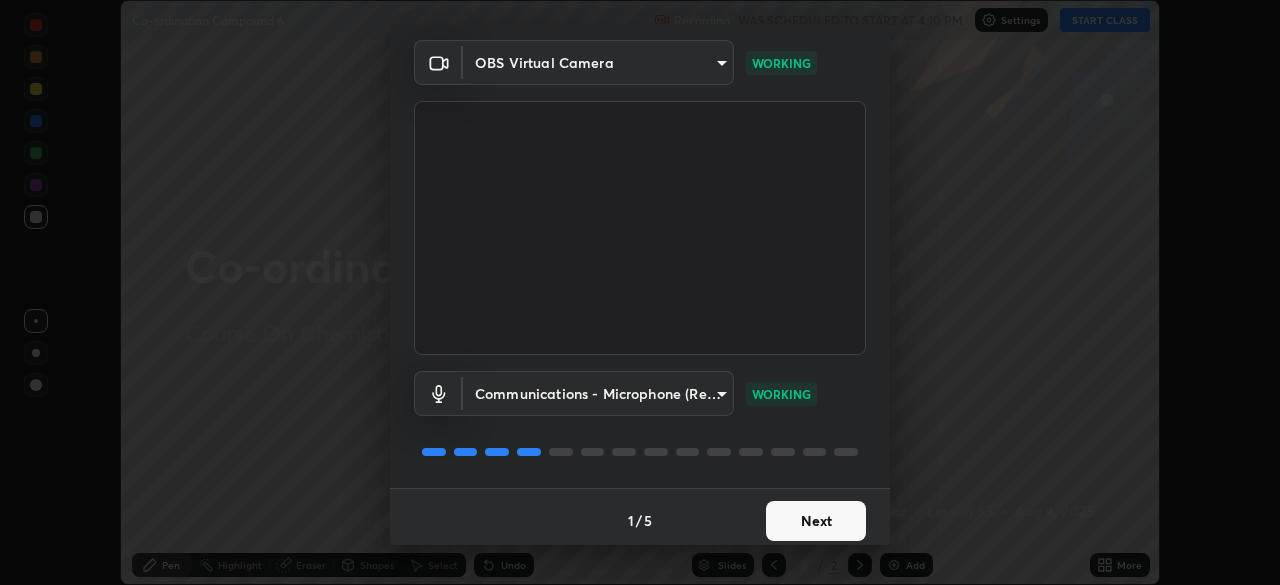 scroll, scrollTop: 66, scrollLeft: 0, axis: vertical 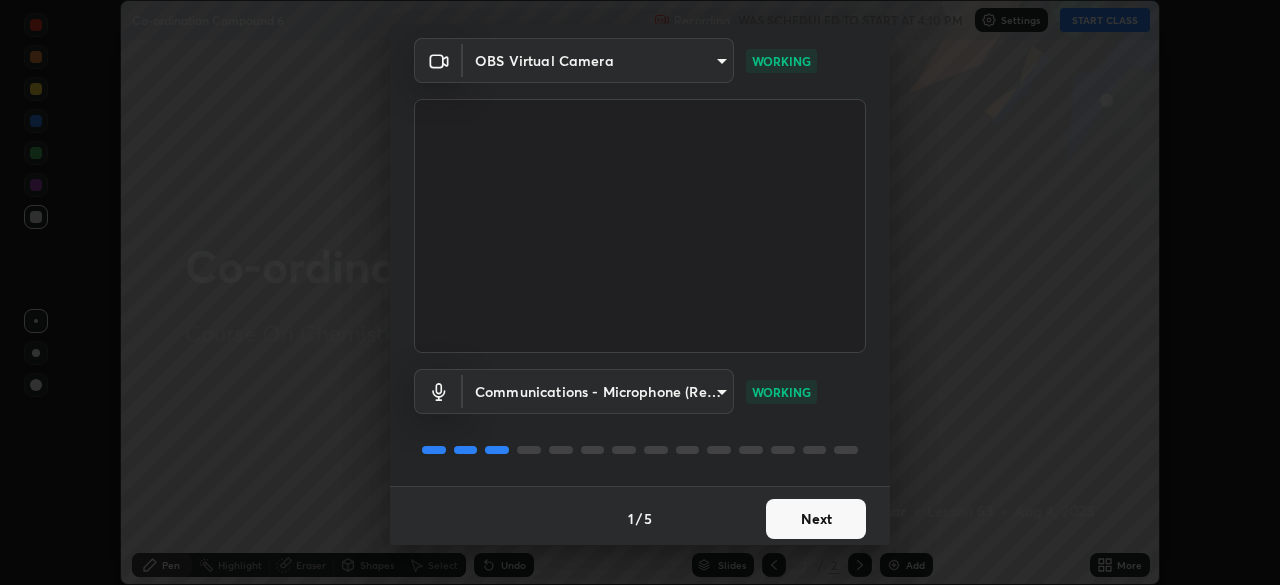 click on "Next" at bounding box center [816, 519] 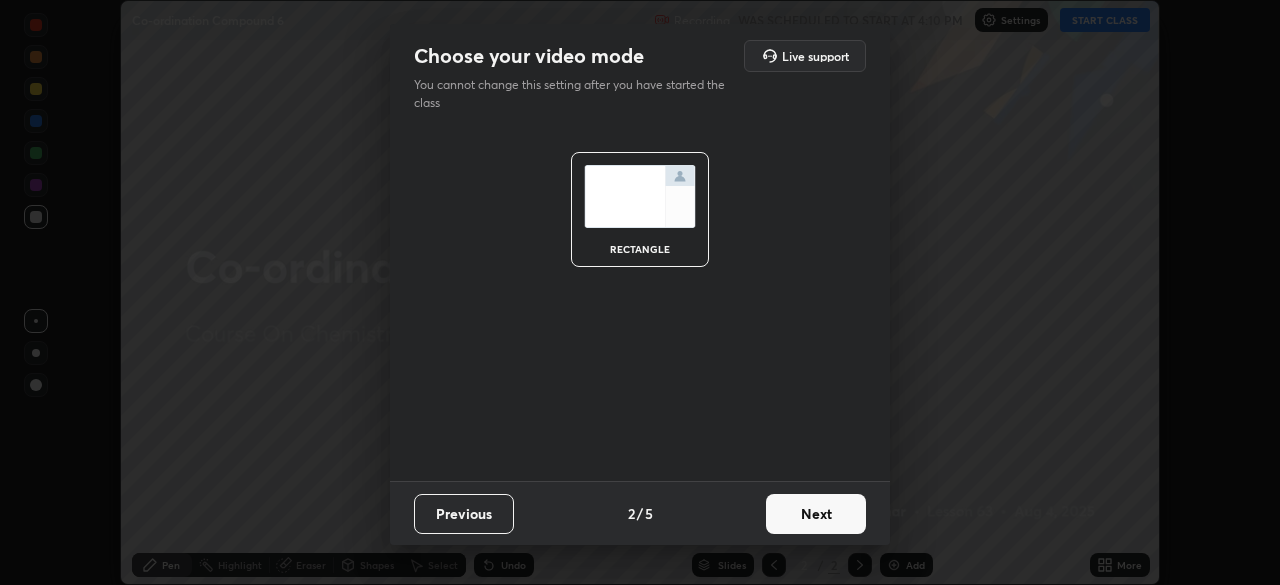 scroll, scrollTop: 0, scrollLeft: 0, axis: both 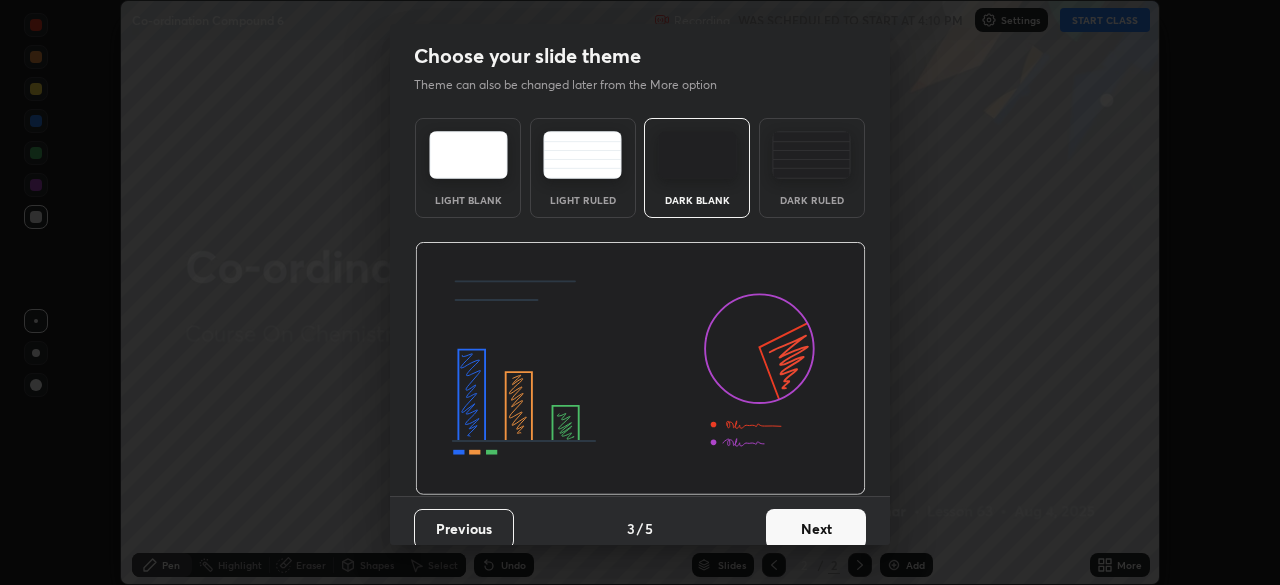 click on "Next" at bounding box center (816, 529) 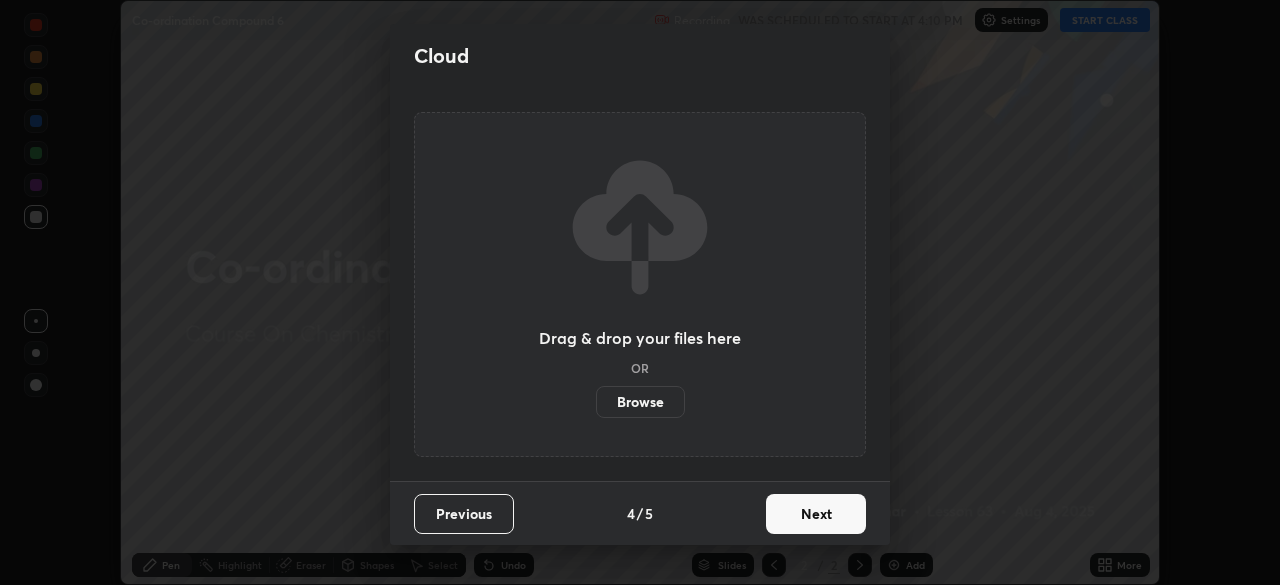 click on "Next" at bounding box center [816, 514] 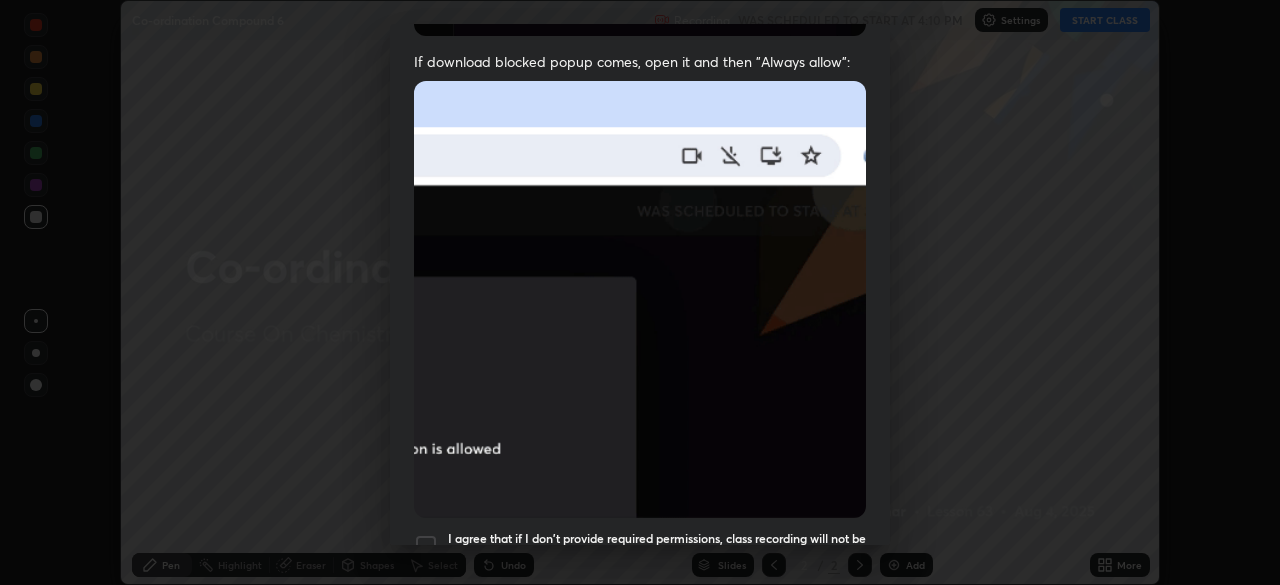 scroll, scrollTop: 479, scrollLeft: 0, axis: vertical 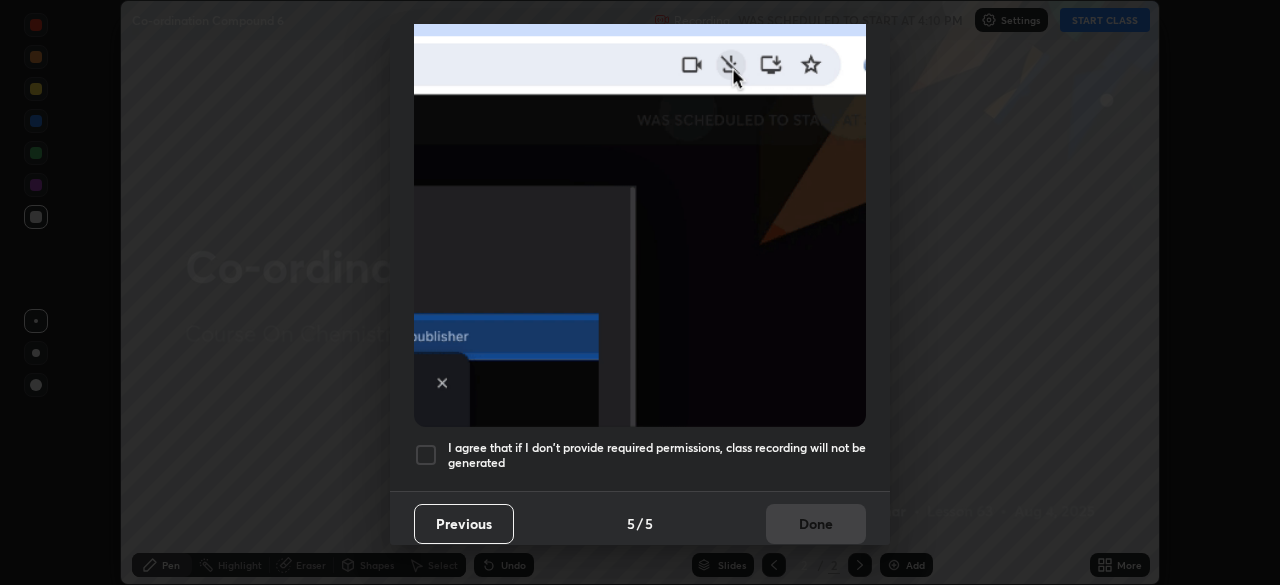 click at bounding box center [426, 455] 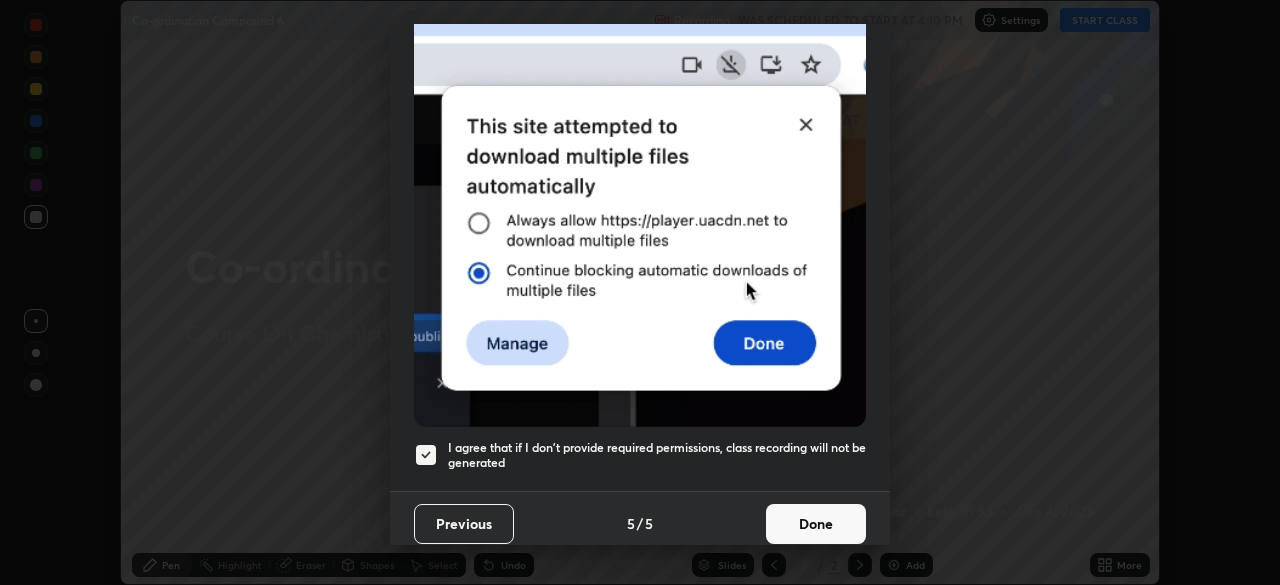 click on "Done" at bounding box center [816, 524] 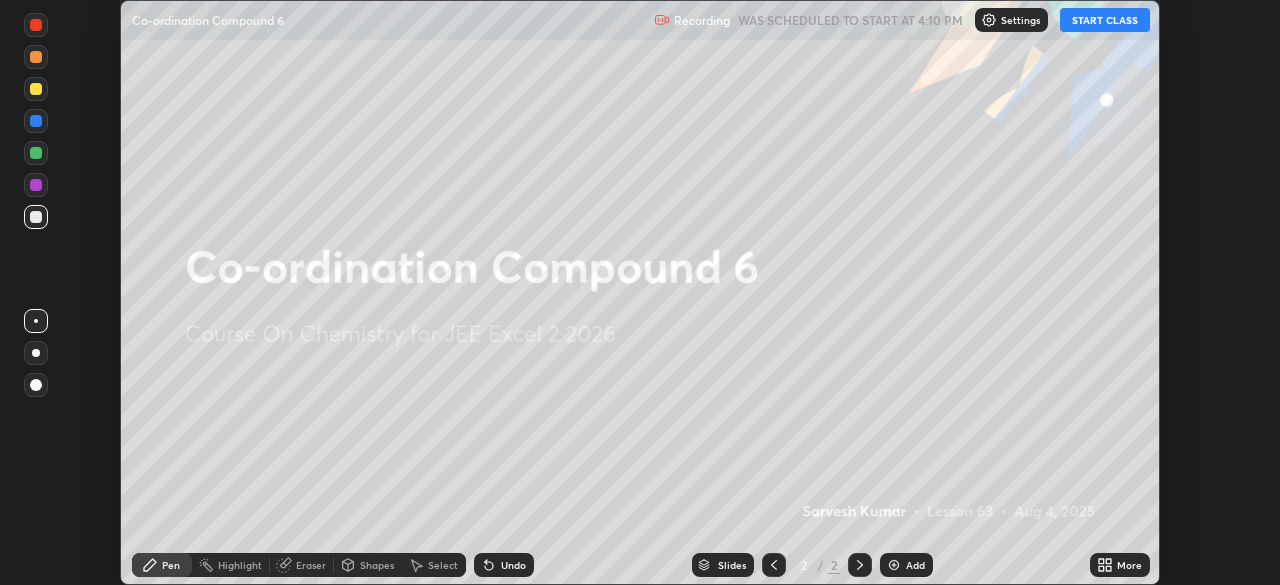 click on "START CLASS" at bounding box center [1105, 20] 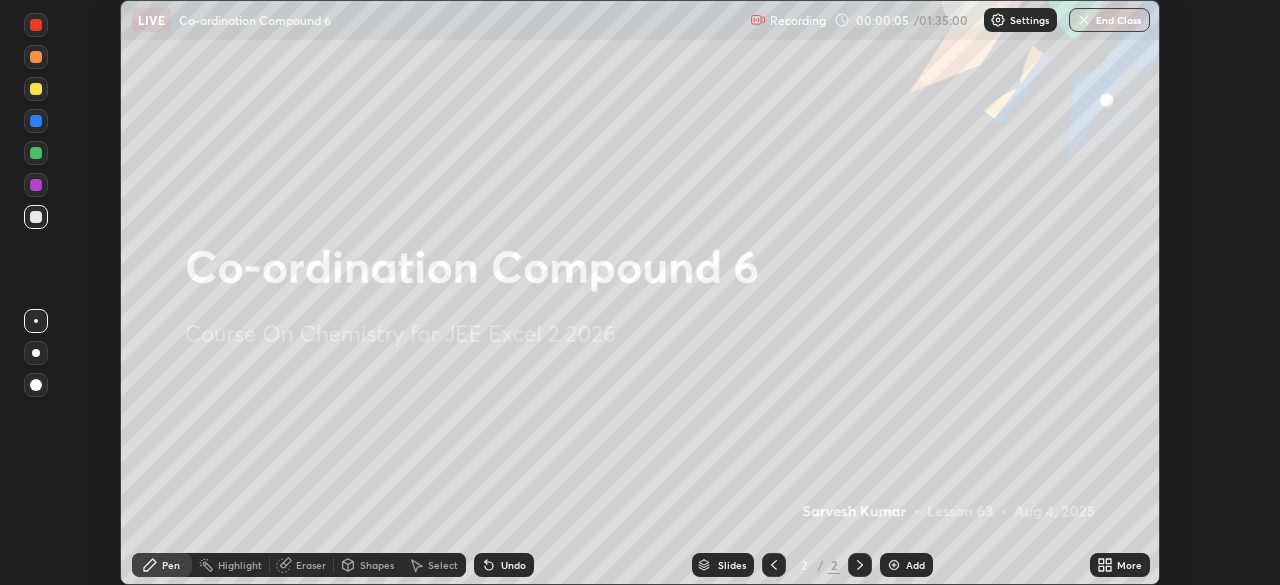 click on "More" at bounding box center (1120, 565) 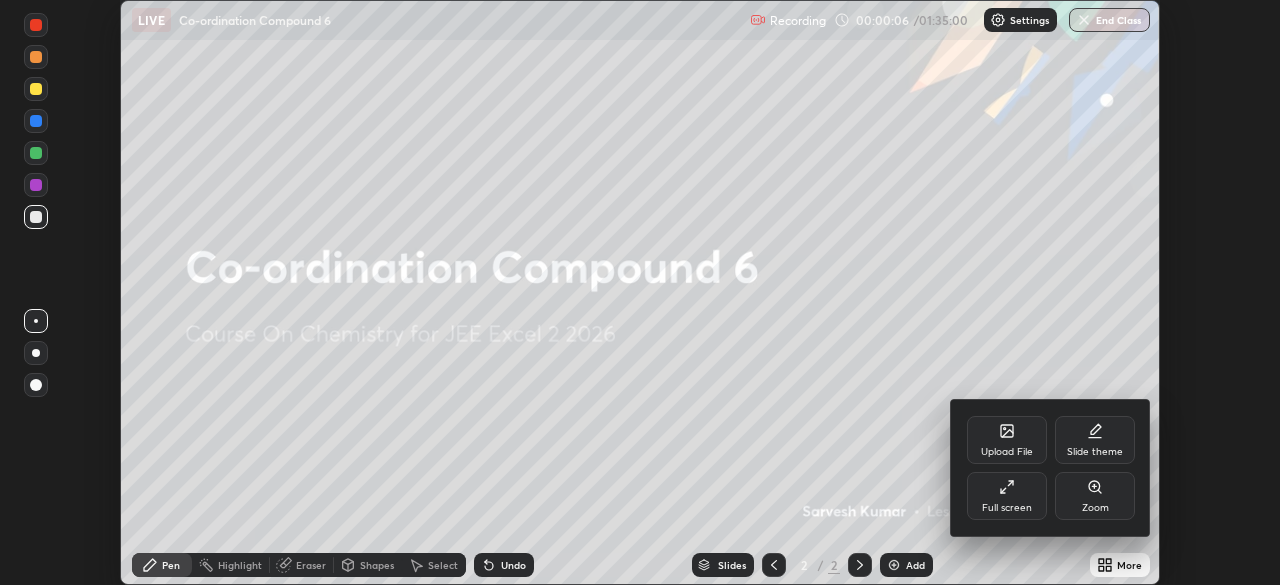 click 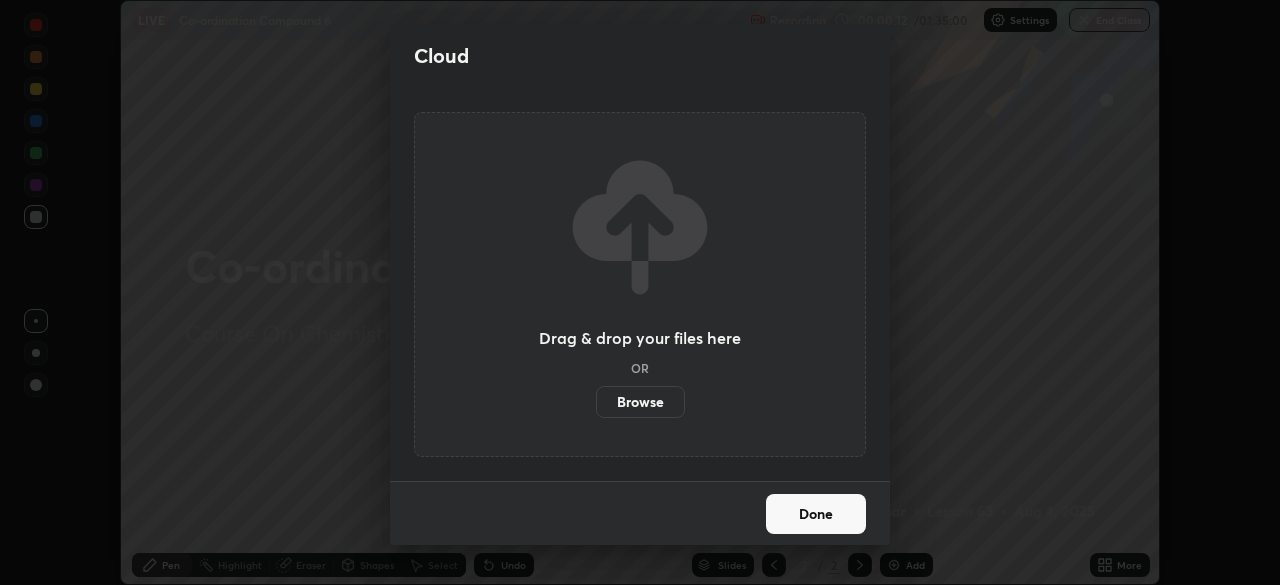 click on "Browse" at bounding box center (640, 402) 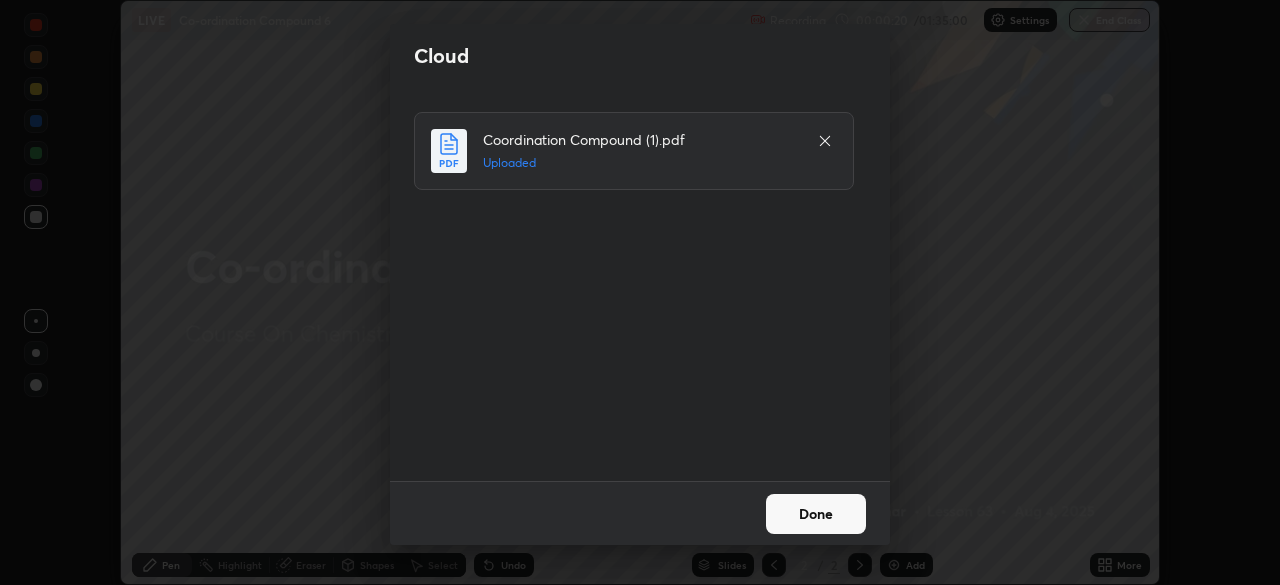 click on "Done" at bounding box center [816, 514] 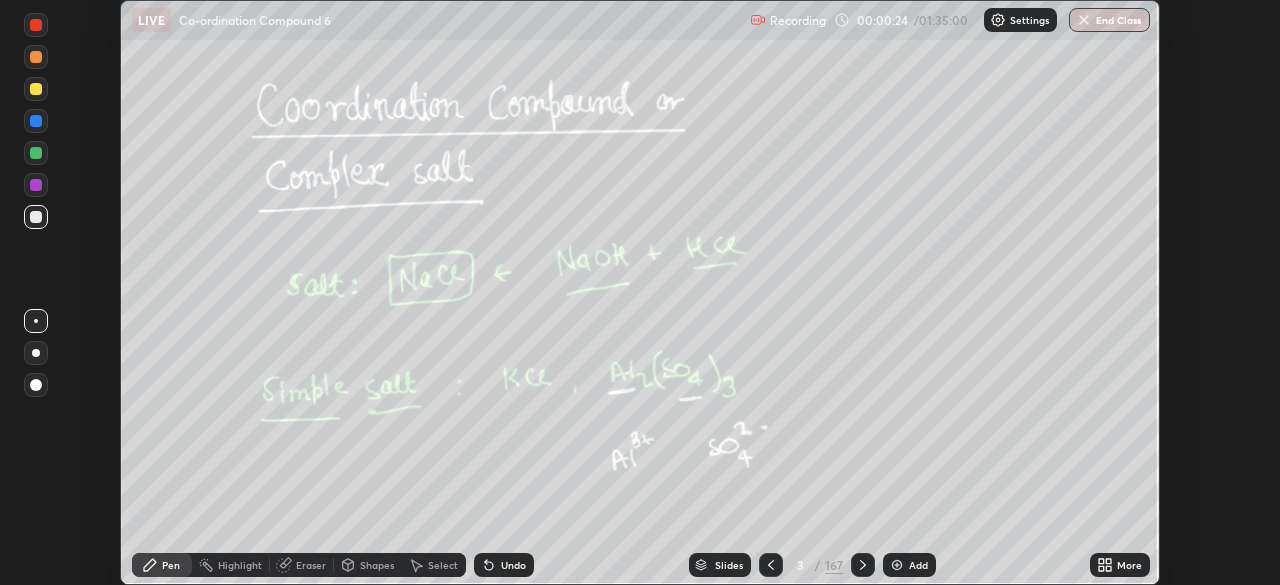 click on "Slides" at bounding box center [729, 565] 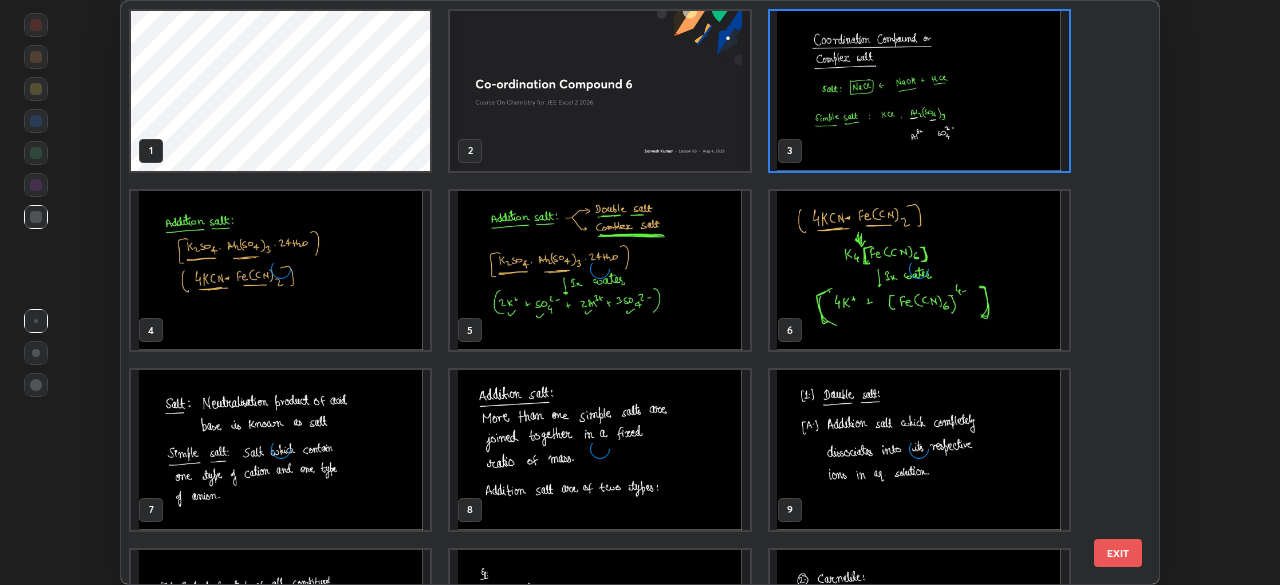 scroll, scrollTop: 7, scrollLeft: 11, axis: both 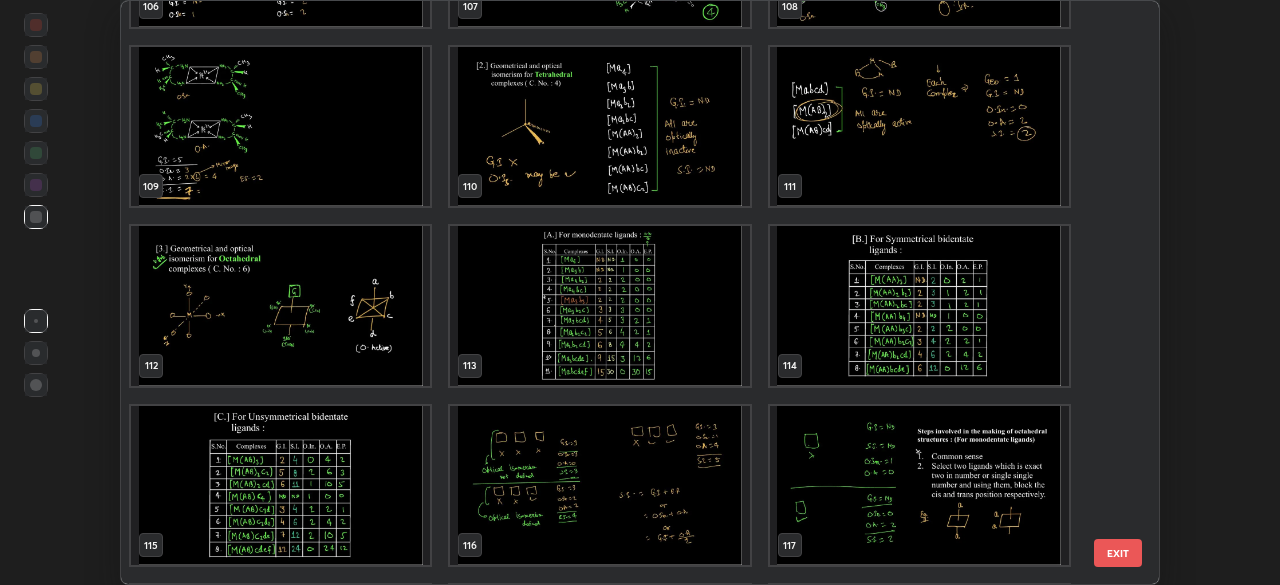 click at bounding box center [599, 306] 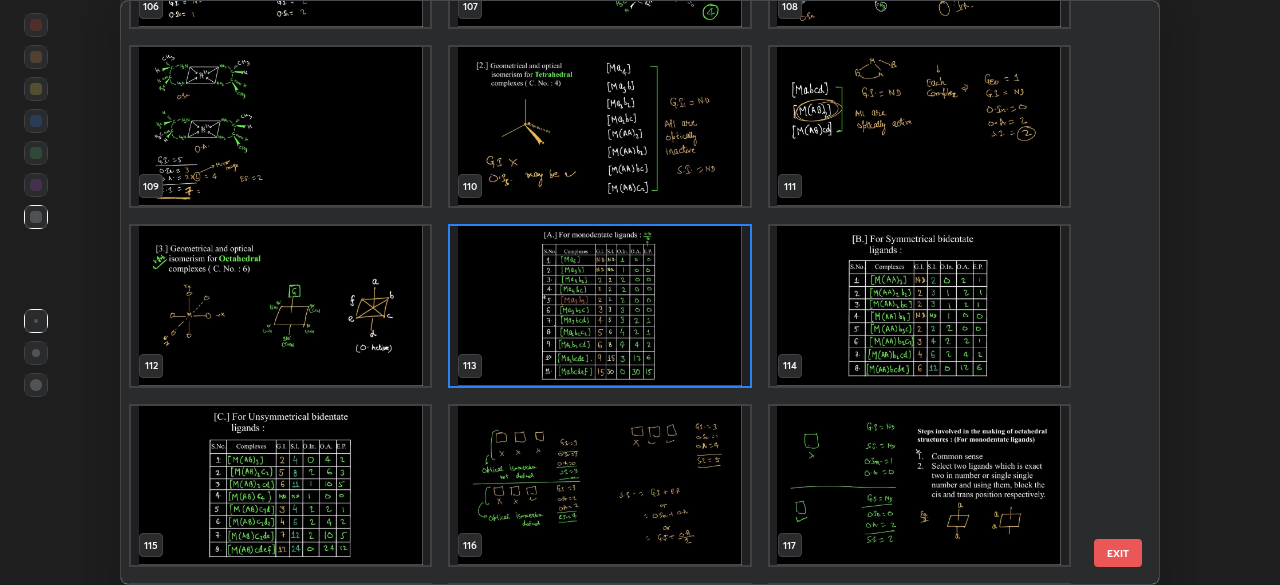 click at bounding box center (599, 306) 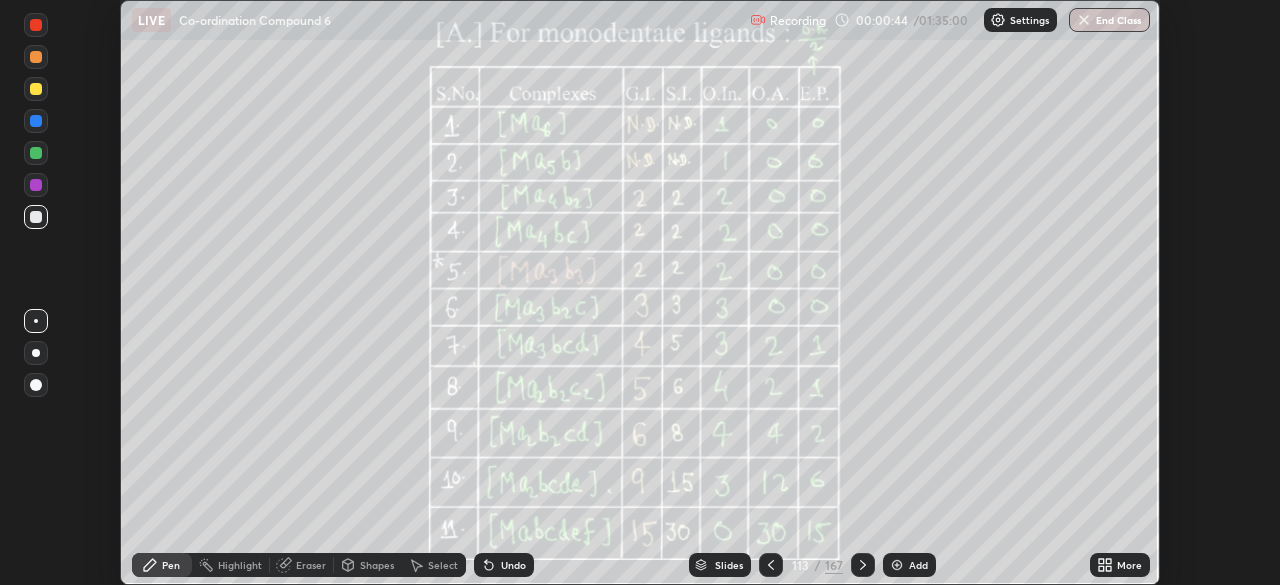 click at bounding box center (599, 306) 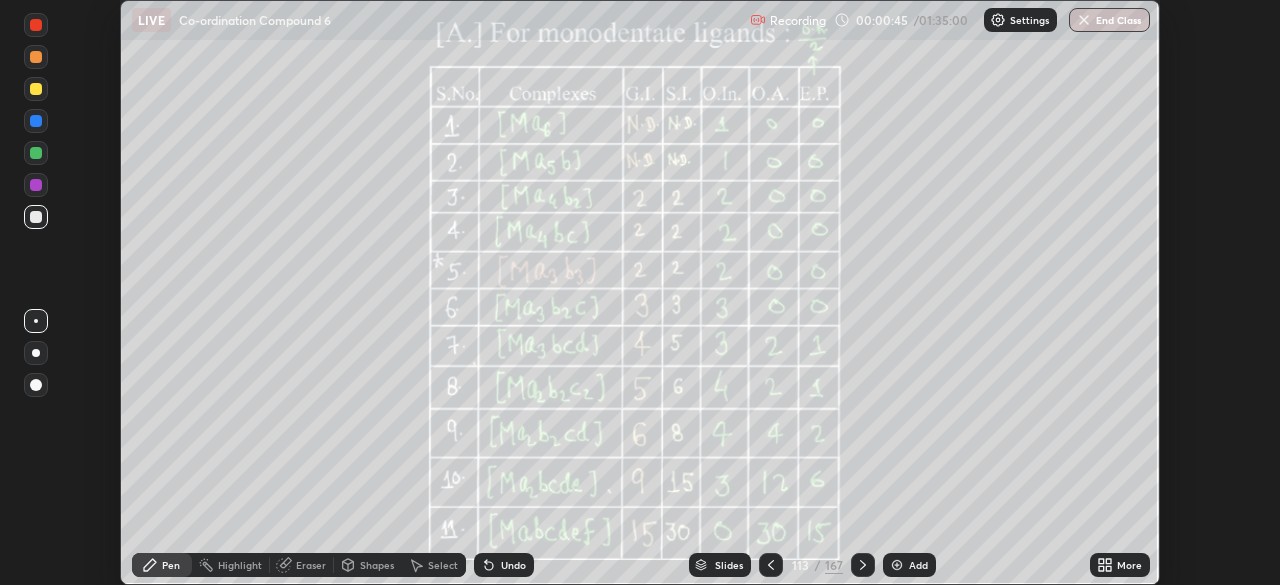 click on "More" at bounding box center (1120, 565) 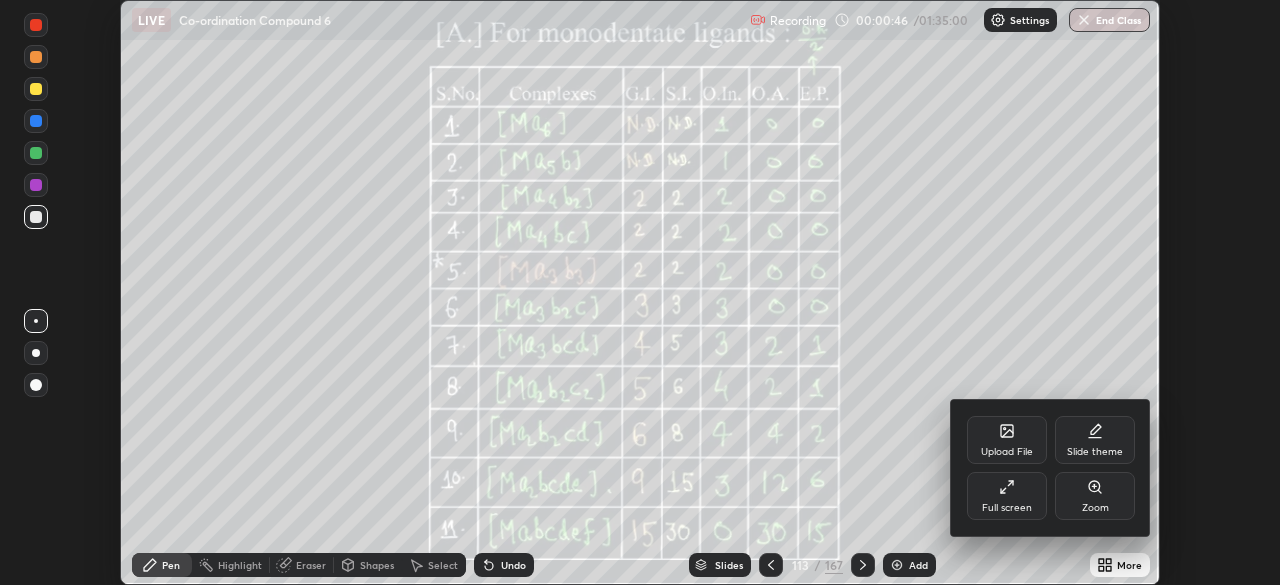 click on "Full screen" at bounding box center [1007, 496] 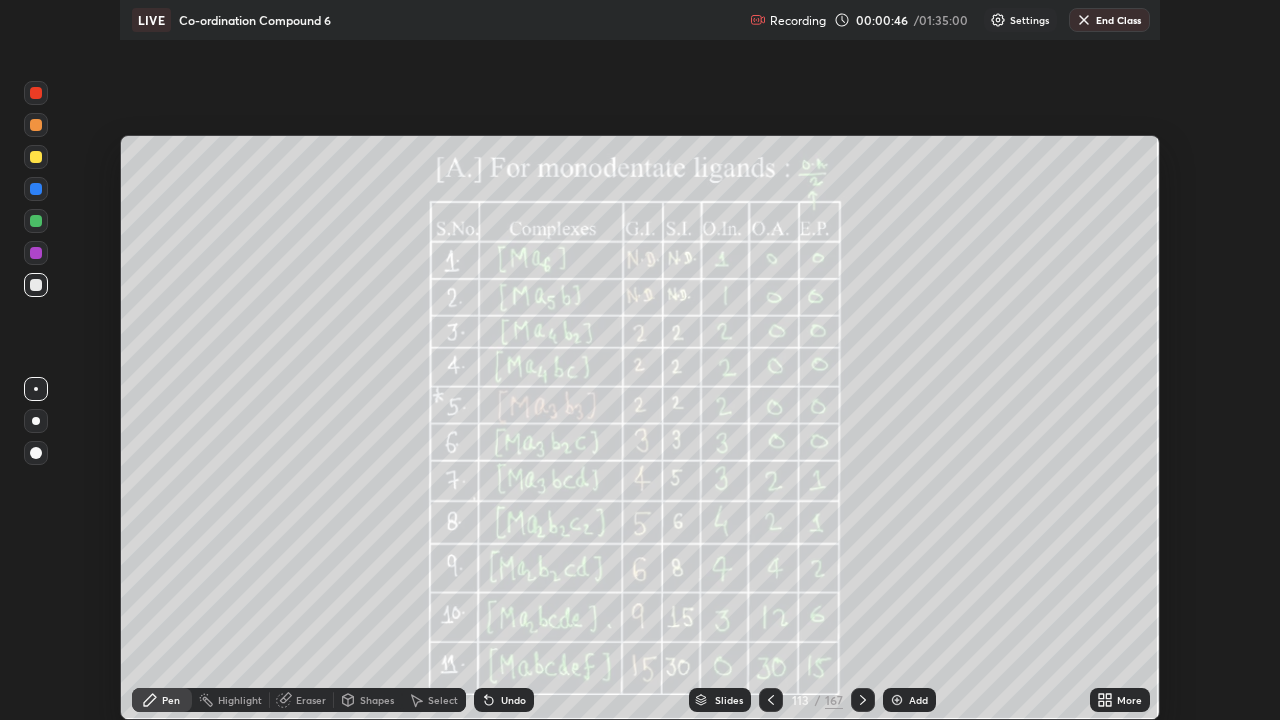 scroll, scrollTop: 99280, scrollLeft: 98720, axis: both 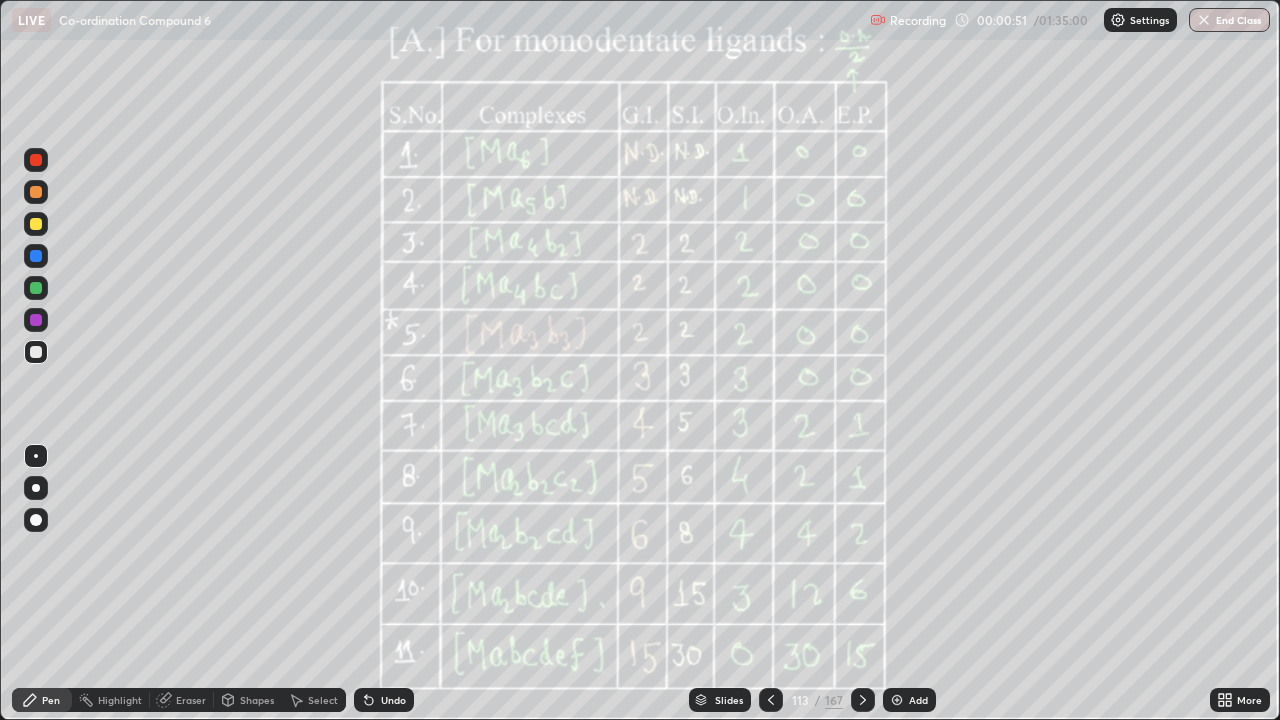 click at bounding box center [36, 192] 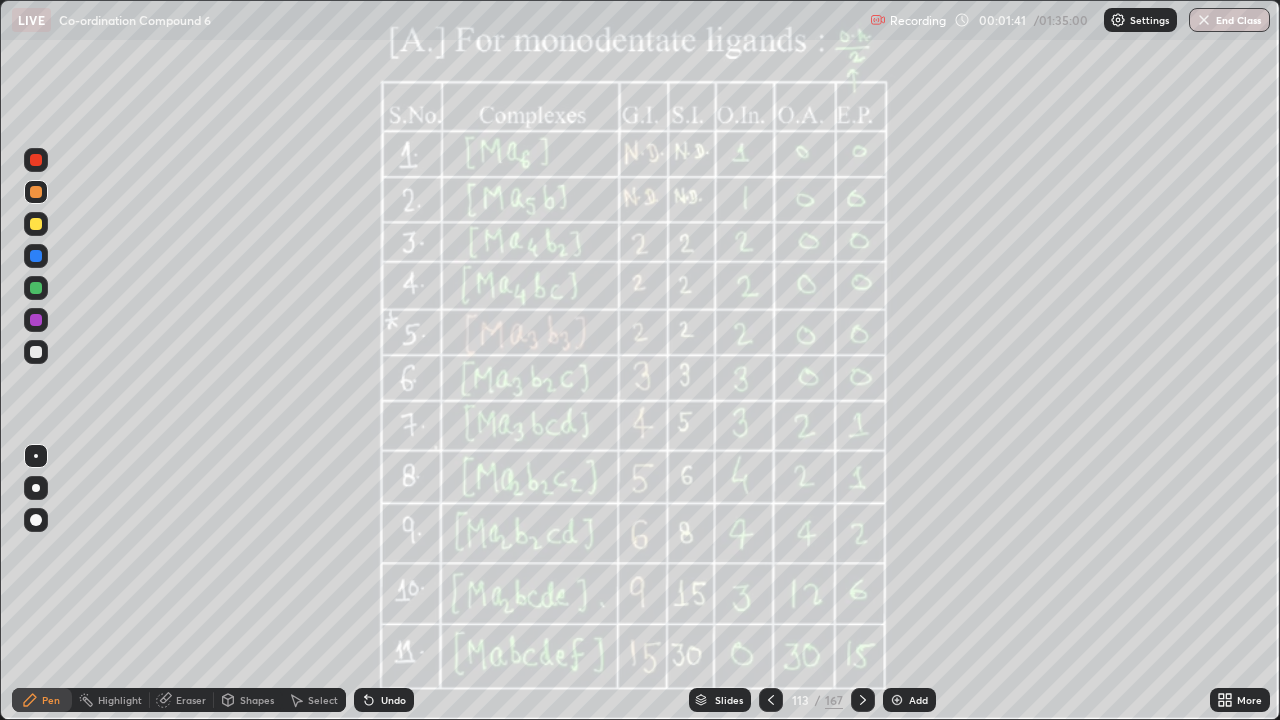 click on "Eraser" at bounding box center [191, 700] 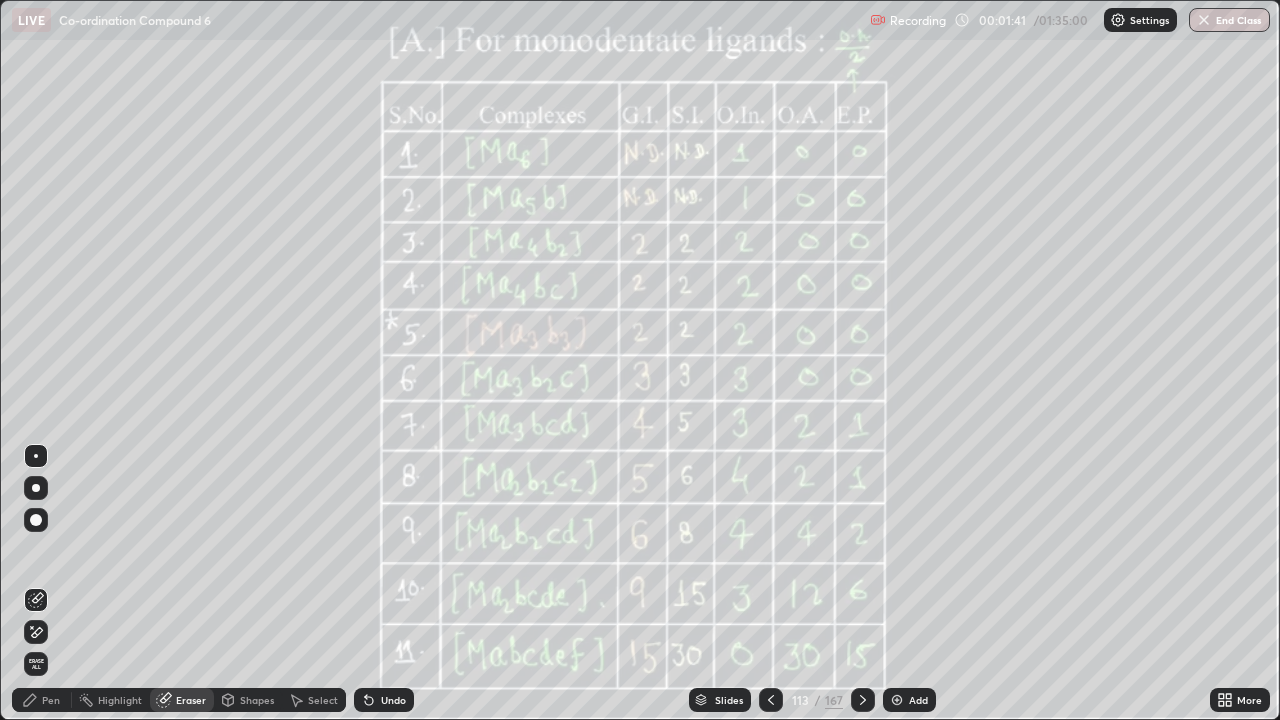 click on "Erase all" at bounding box center (36, 664) 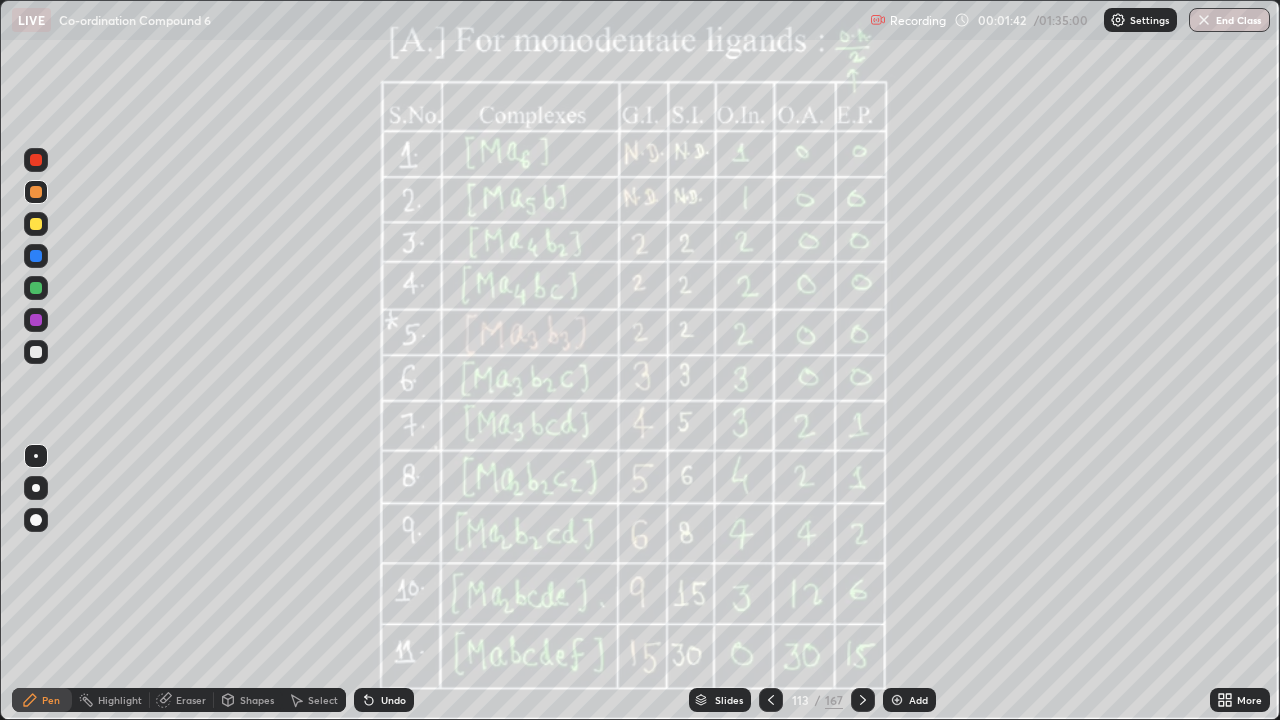 click at bounding box center [36, 352] 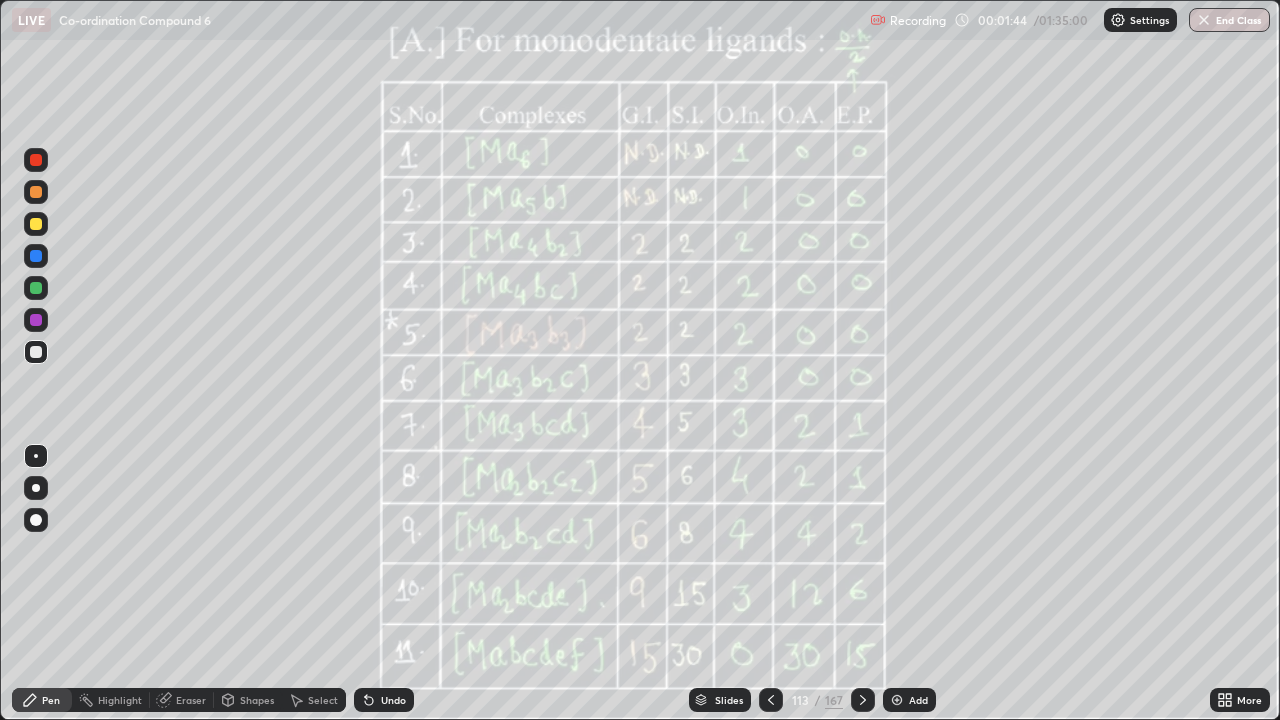 click at bounding box center [36, 192] 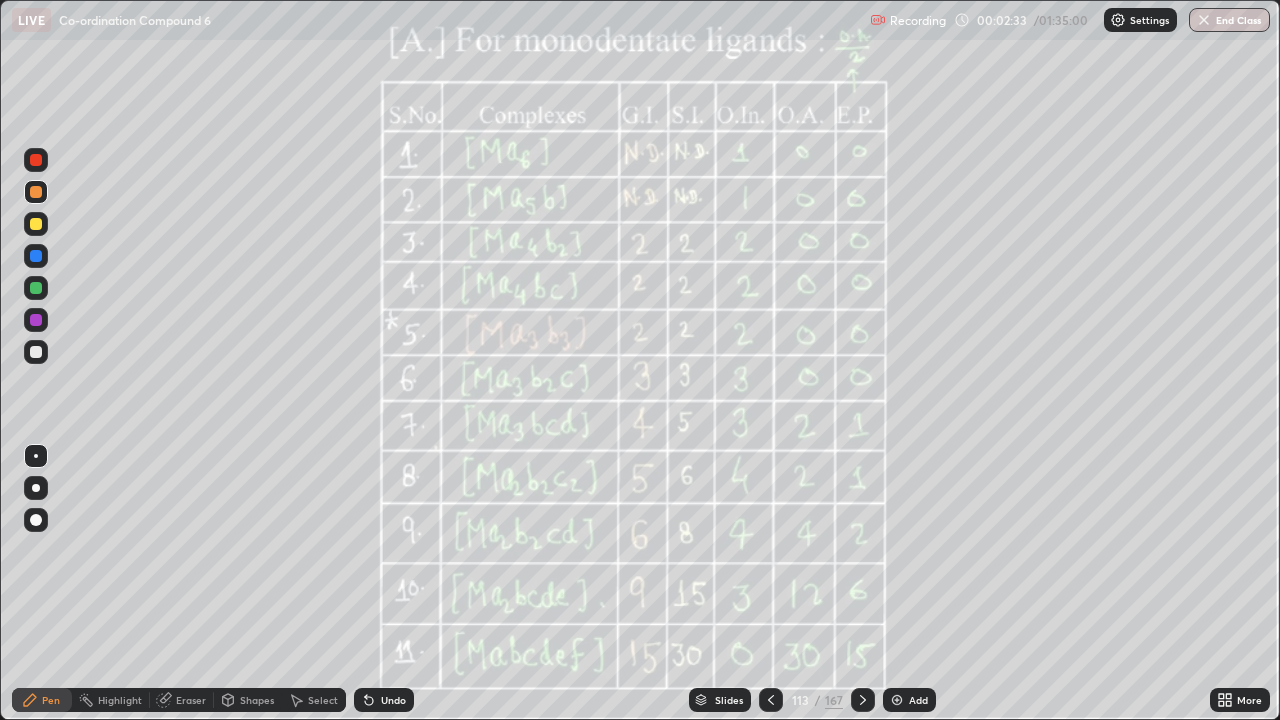 click at bounding box center (897, 700) 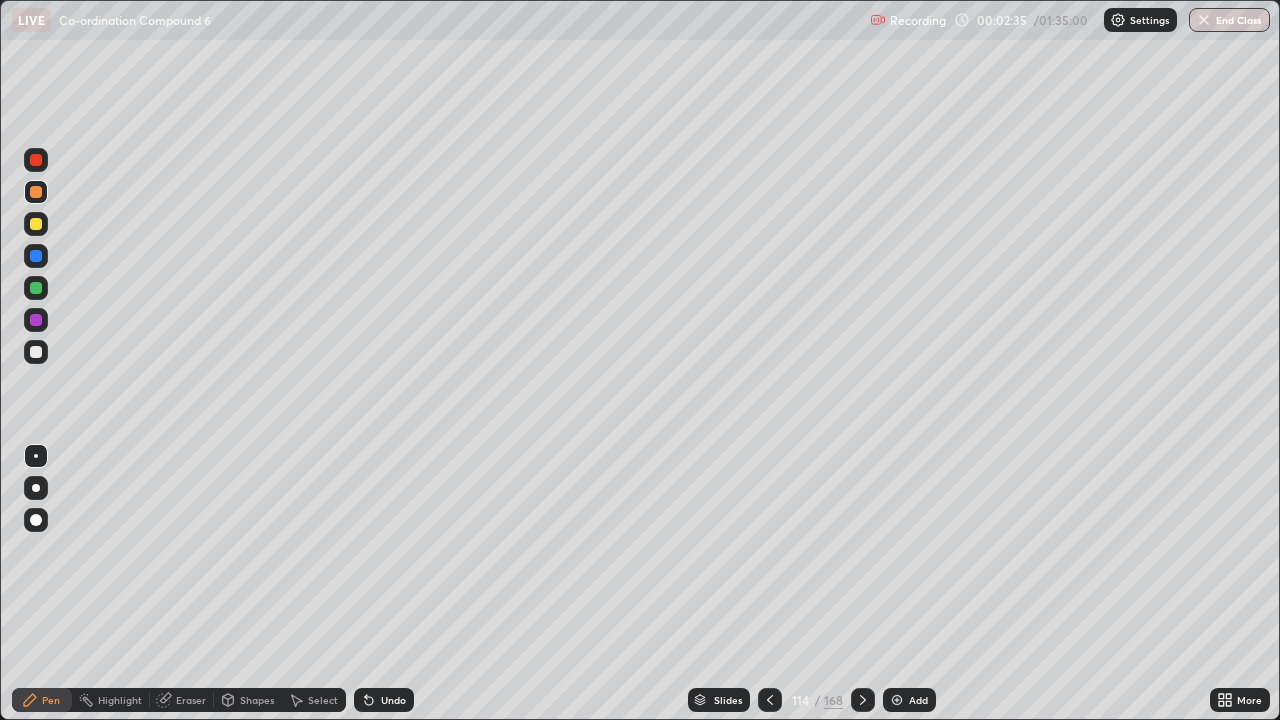 click at bounding box center [36, 224] 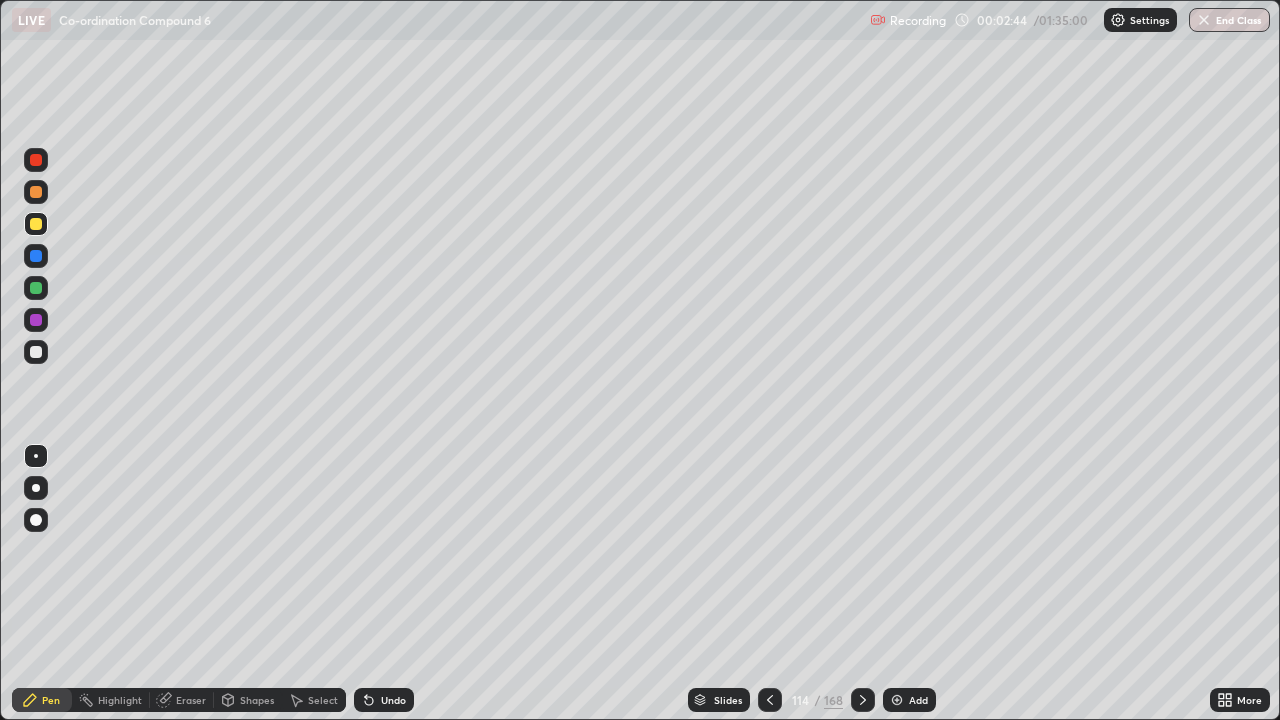 click at bounding box center (36, 352) 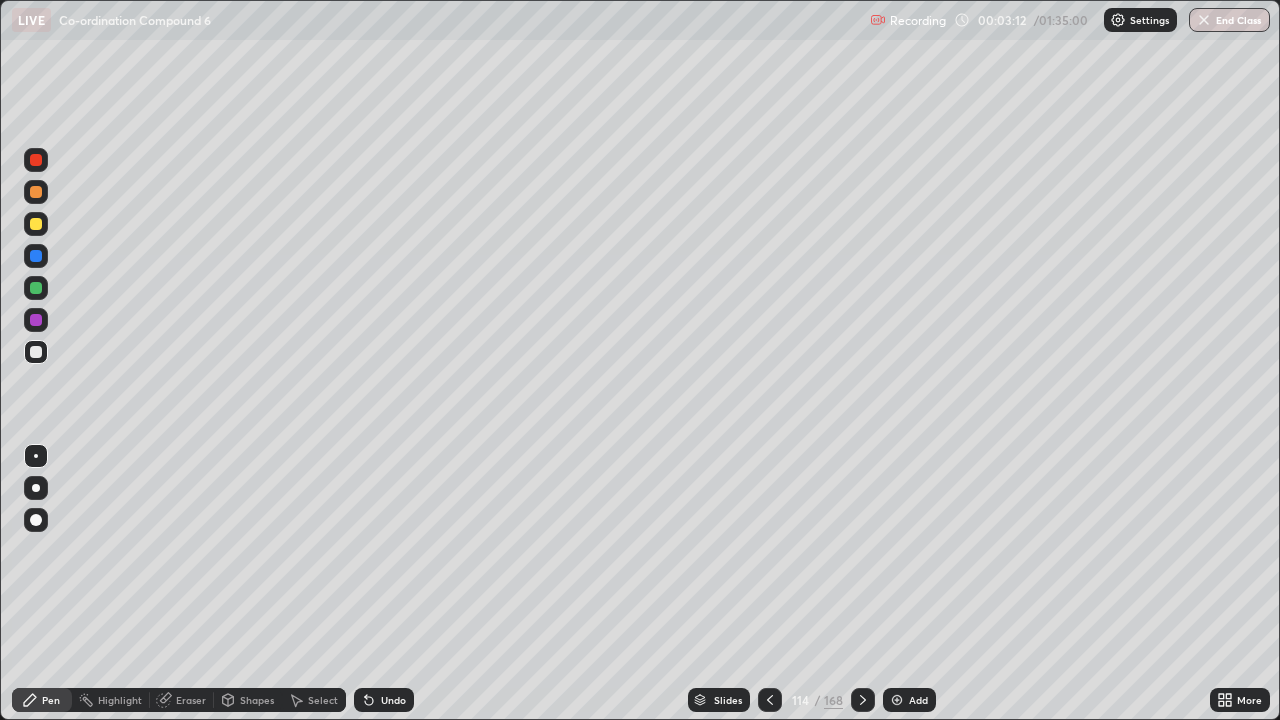 click at bounding box center (36, 288) 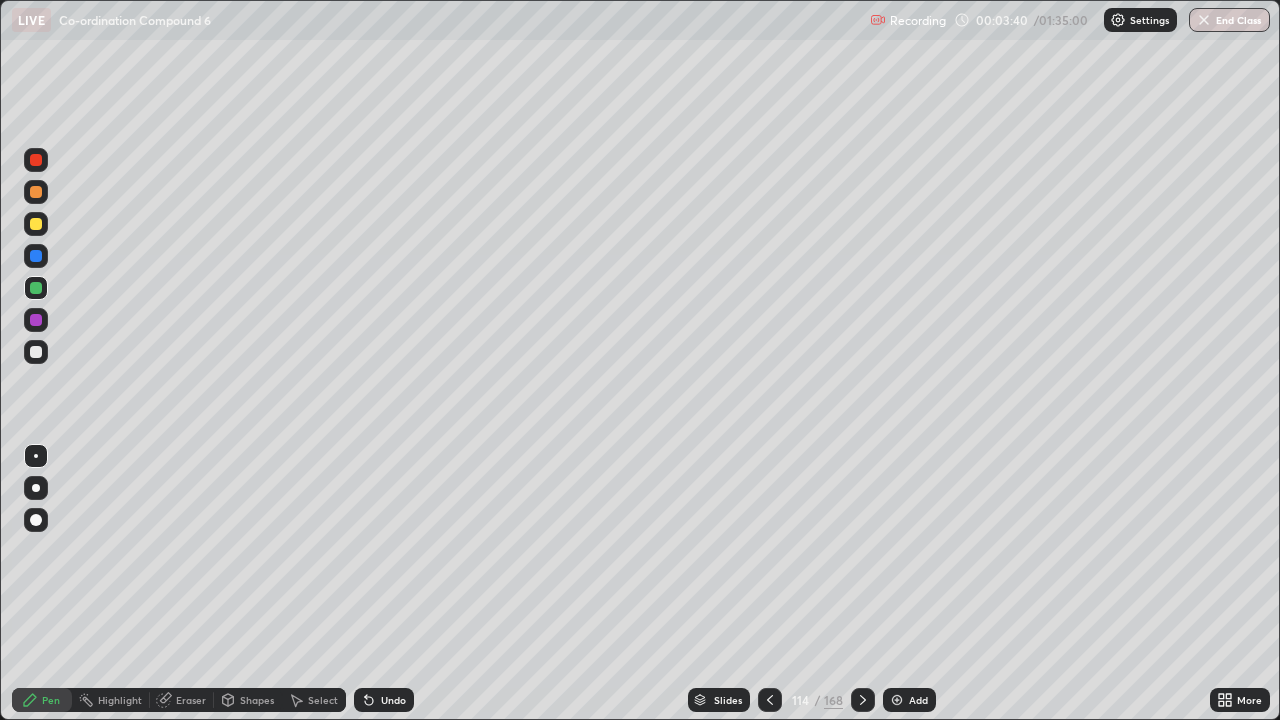 click on "Eraser" at bounding box center (182, 700) 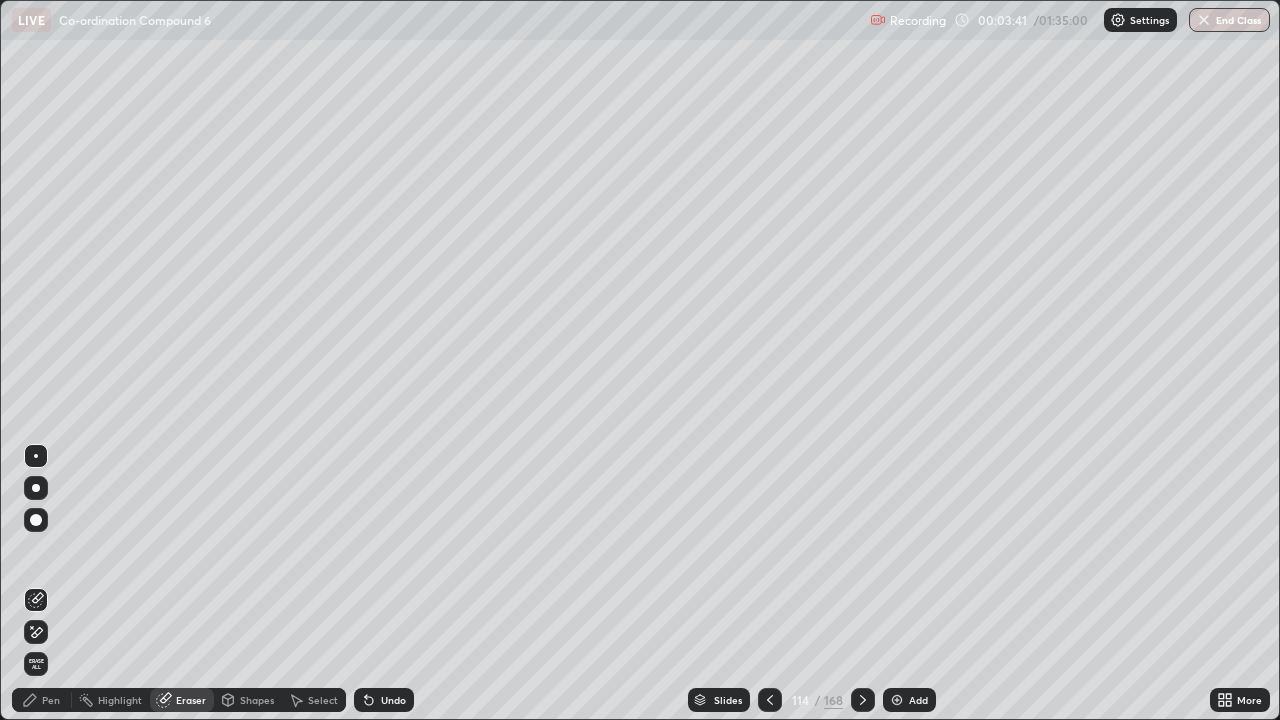 click 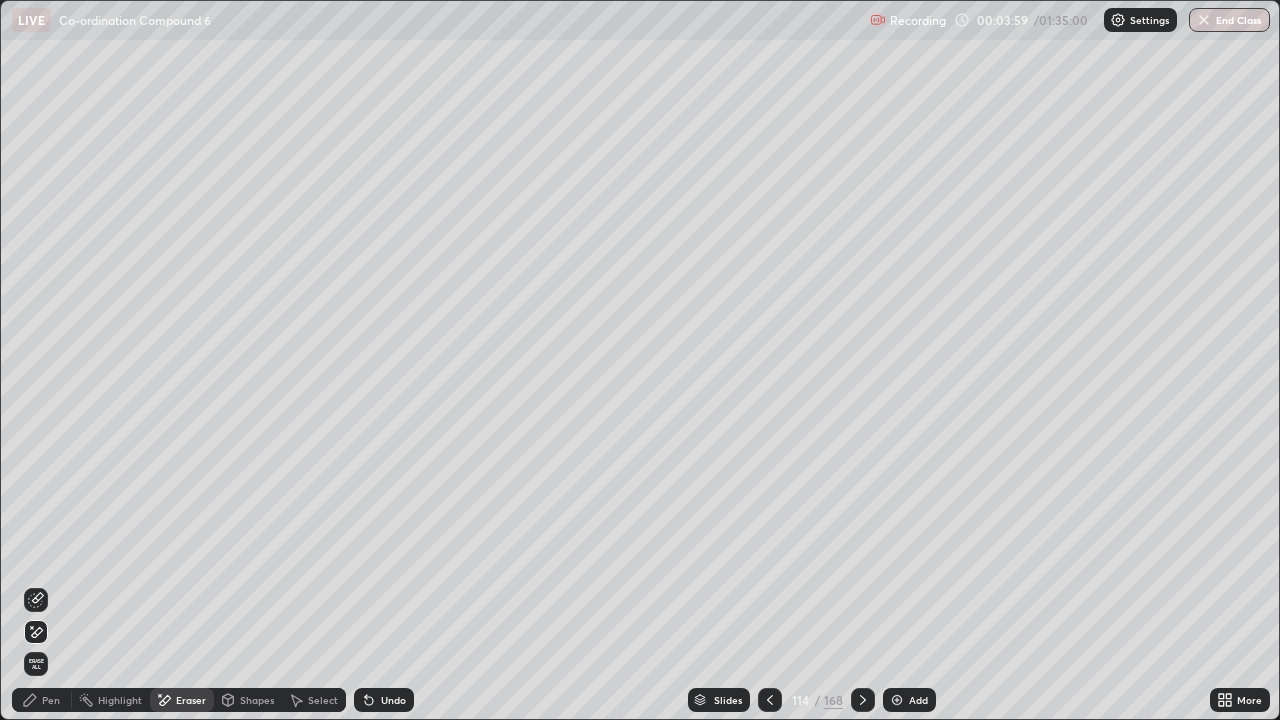 click 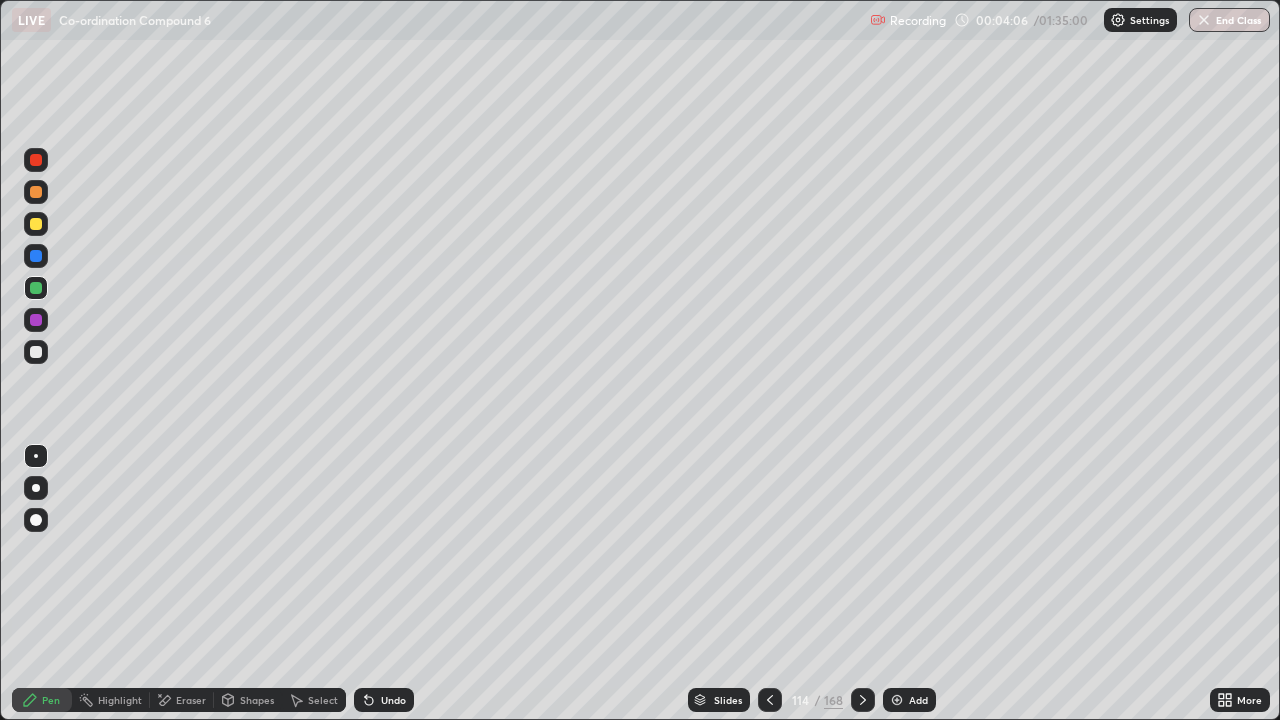 click on "Select" at bounding box center (314, 700) 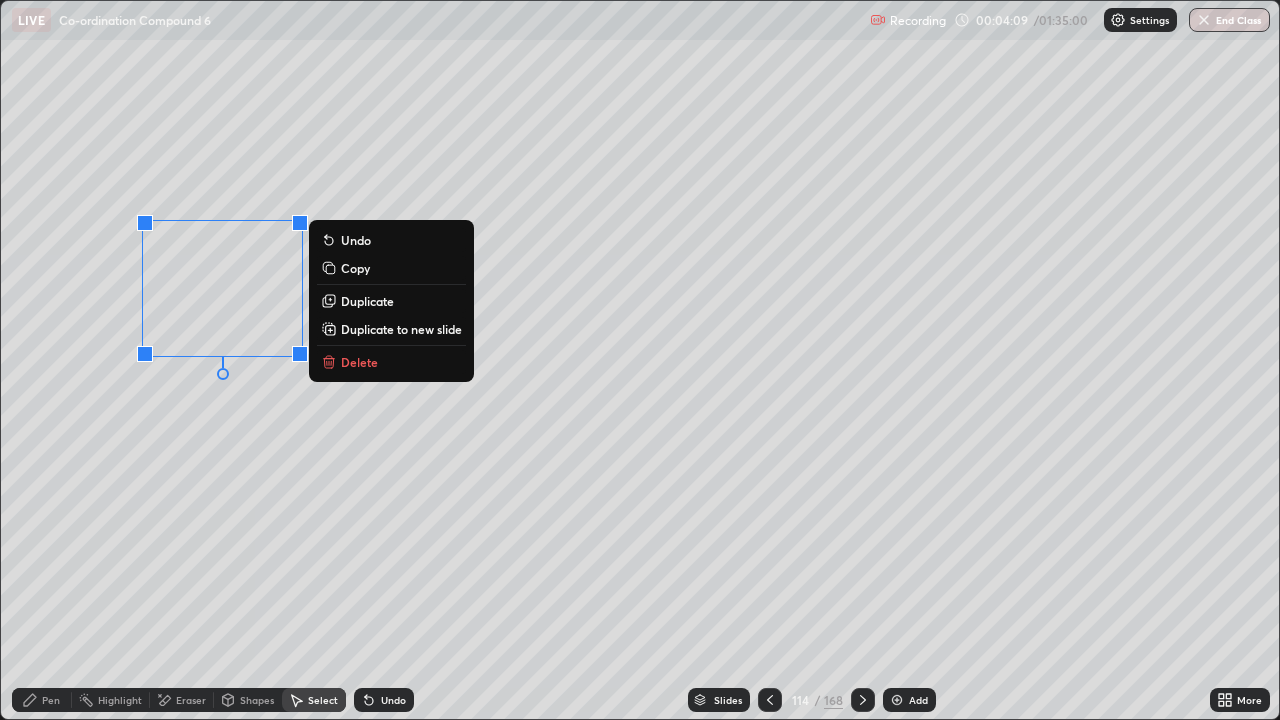 click on "Copy" at bounding box center [355, 268] 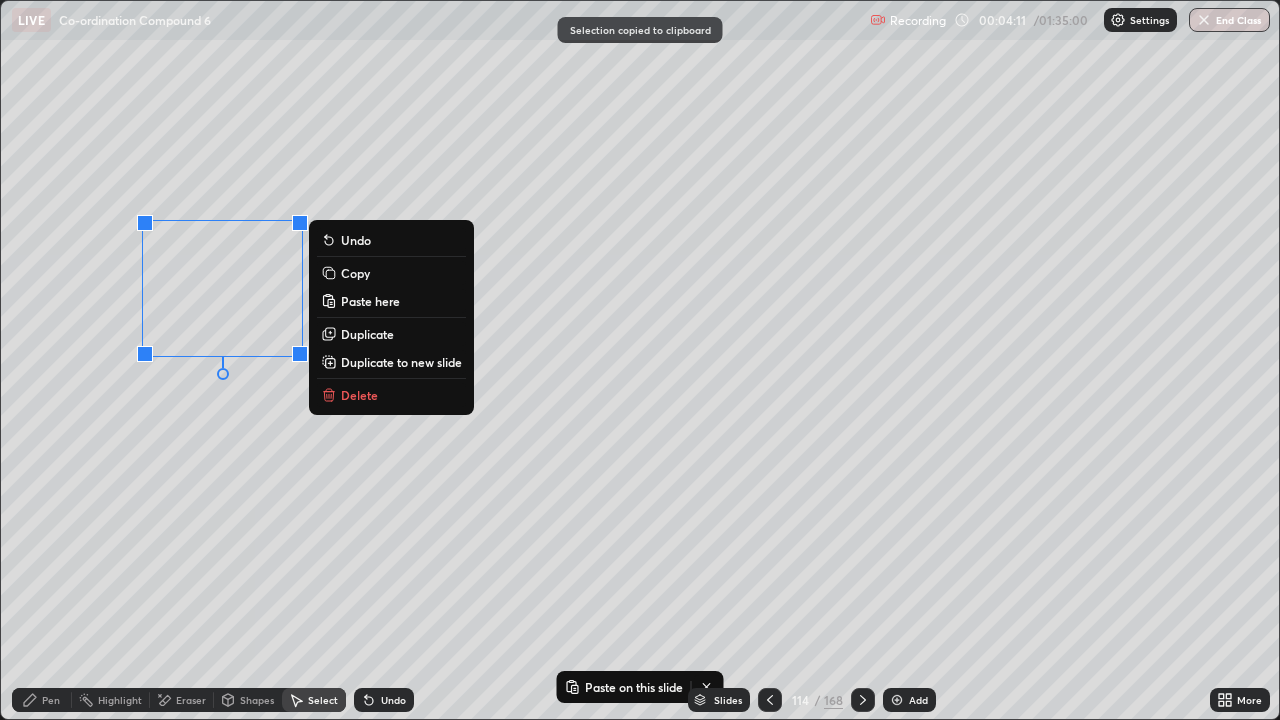 click on "Paste here" at bounding box center [370, 301] 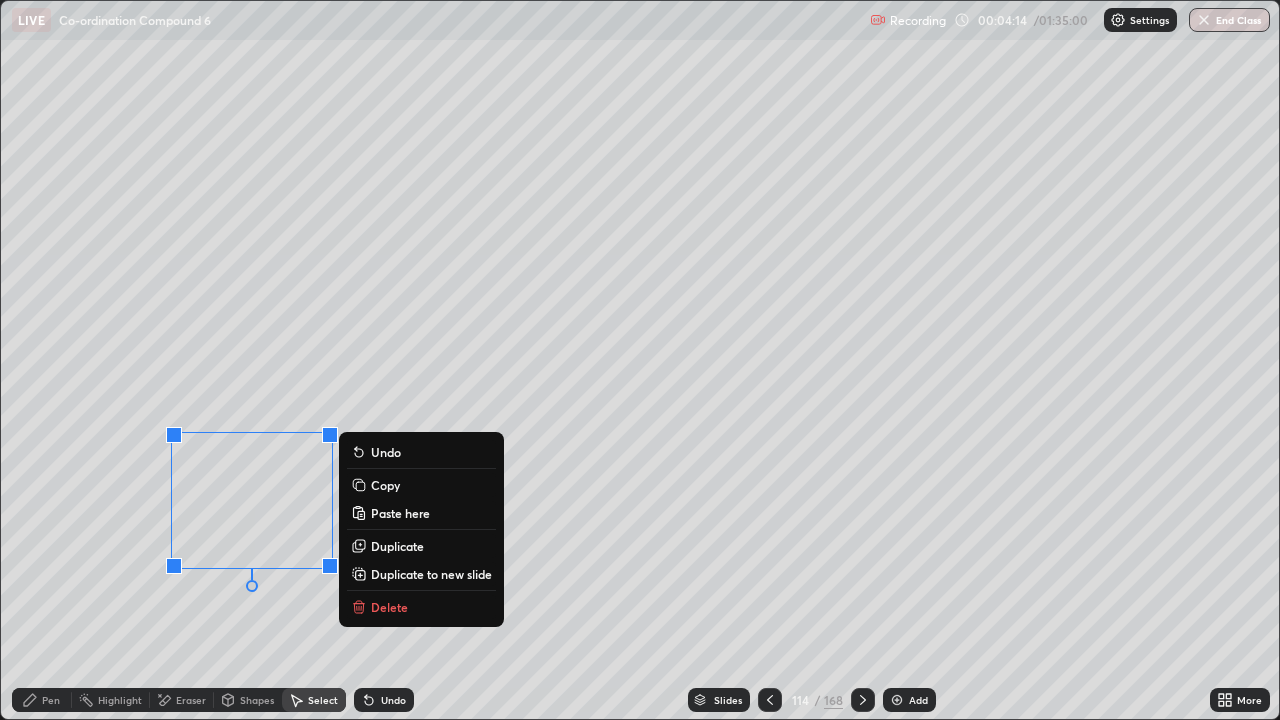 click on "Duplicate" at bounding box center (397, 546) 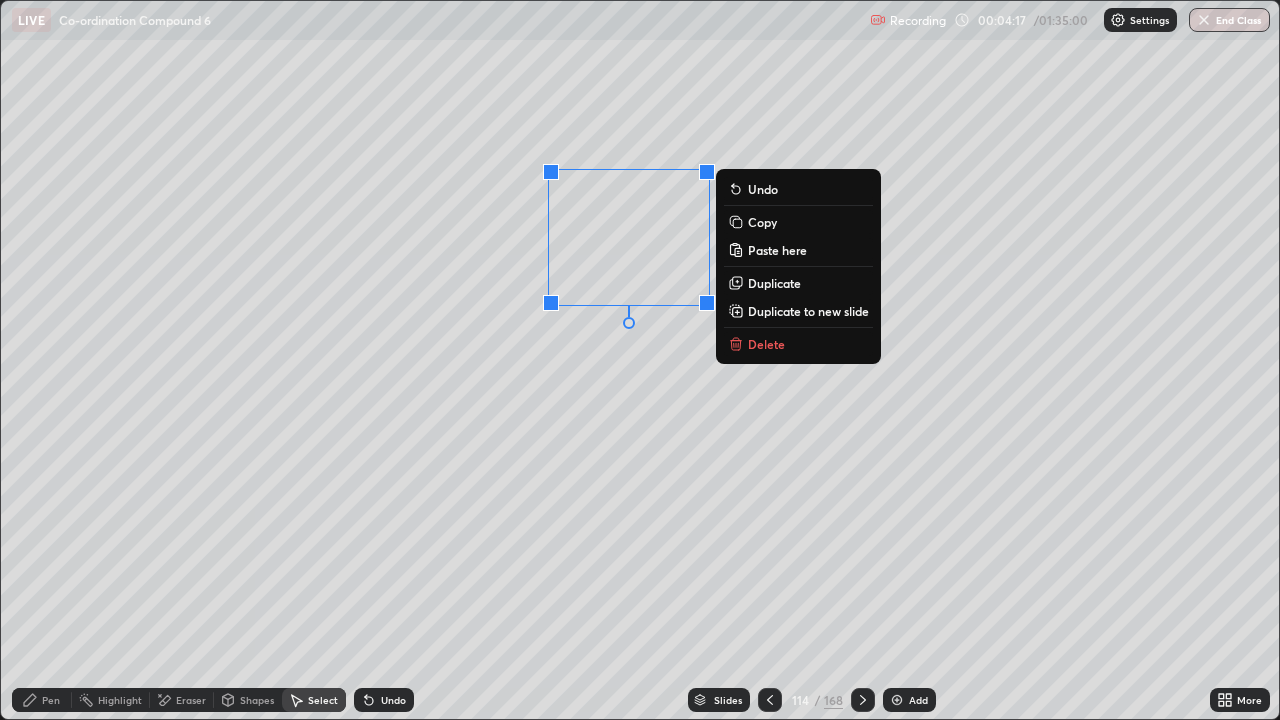 click on "Duplicate" at bounding box center [774, 283] 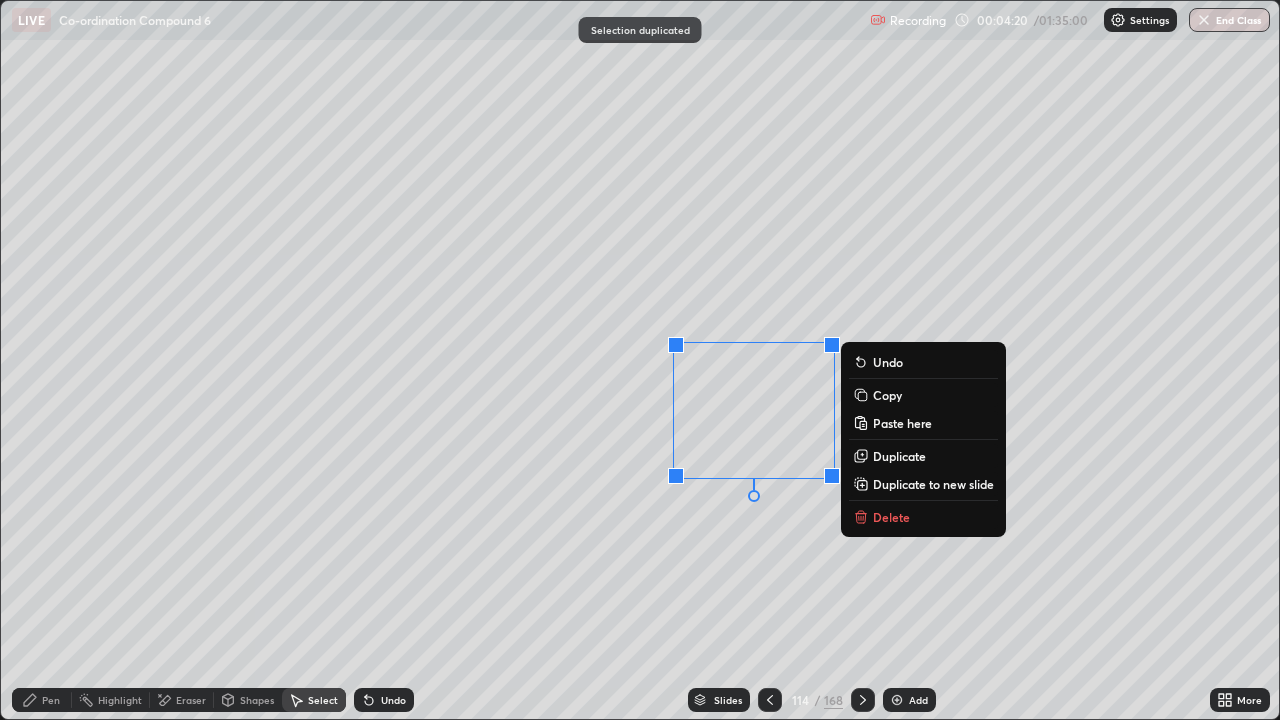 click on "Duplicate" at bounding box center (899, 456) 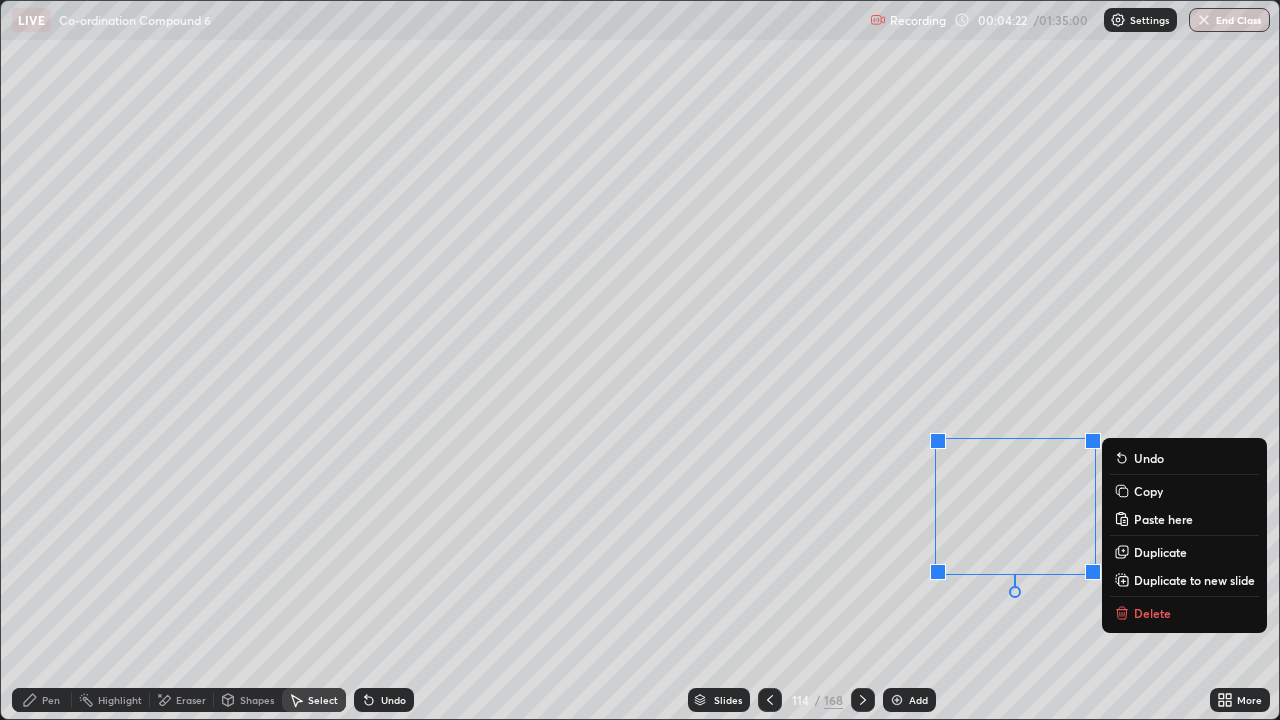 click 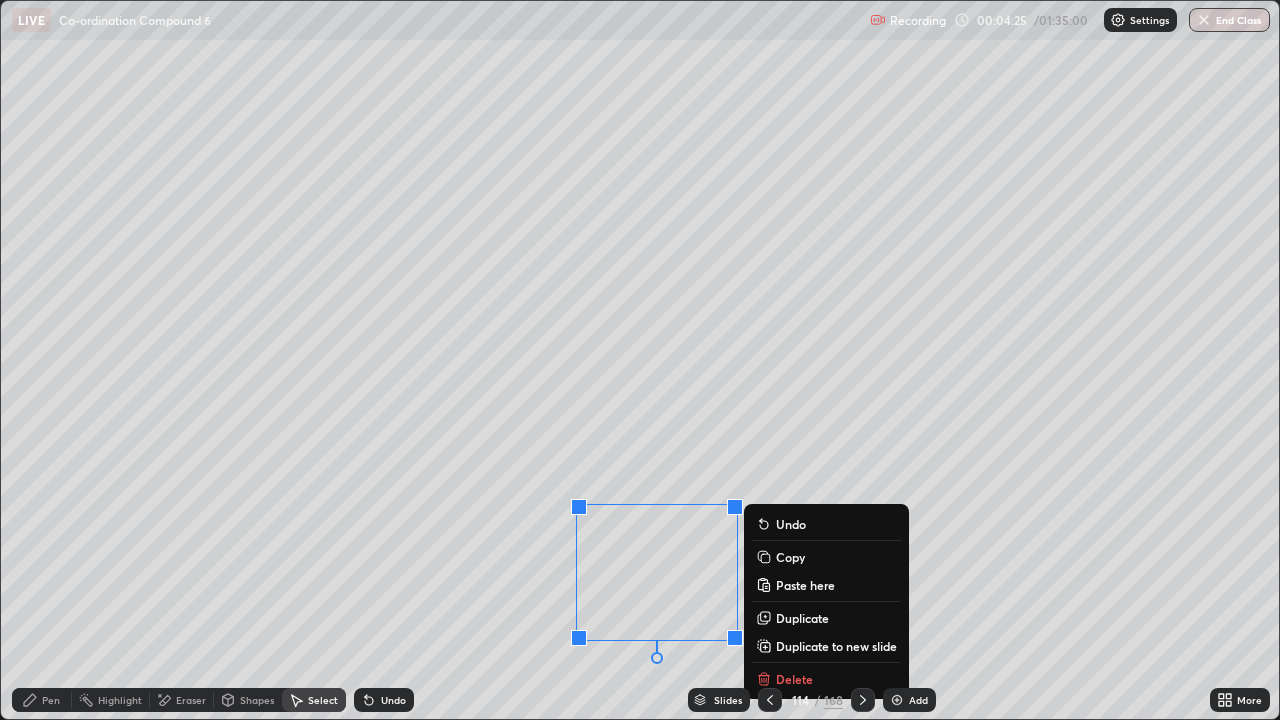 click on "0 ° Undo Copy Paste here Duplicate Duplicate to new slide Delete" at bounding box center [640, 360] 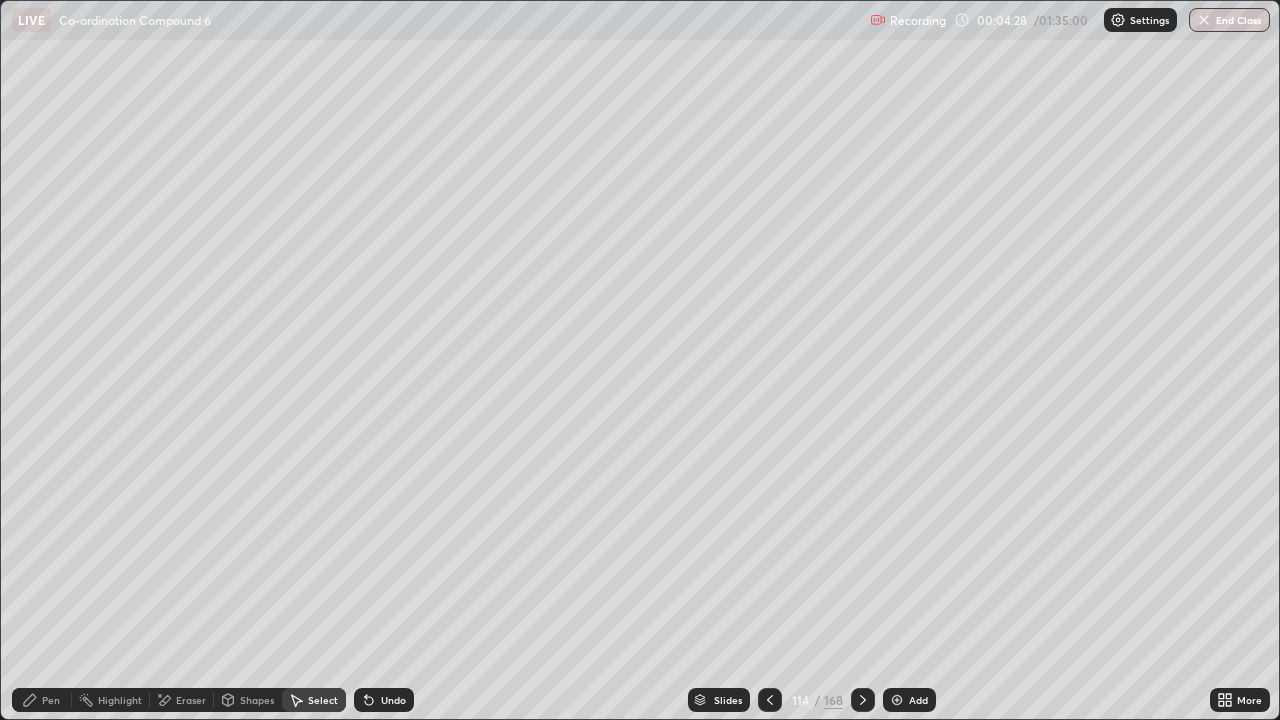 click 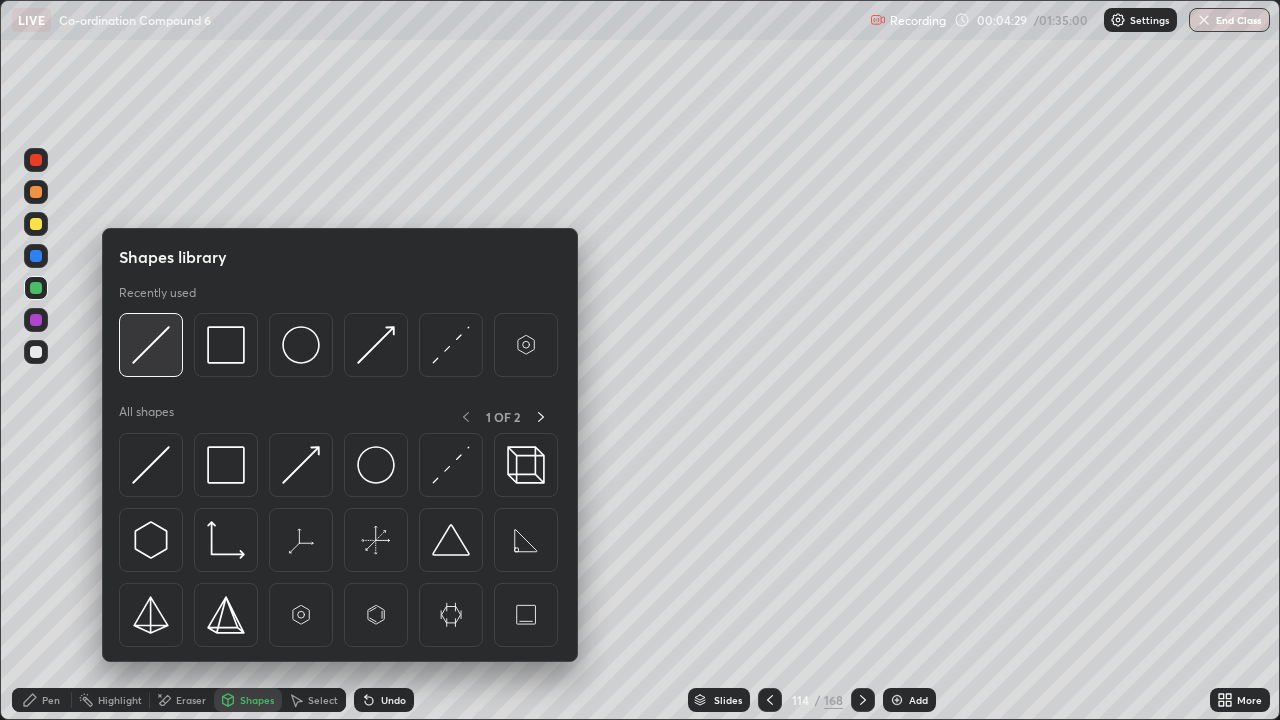 click at bounding box center (151, 345) 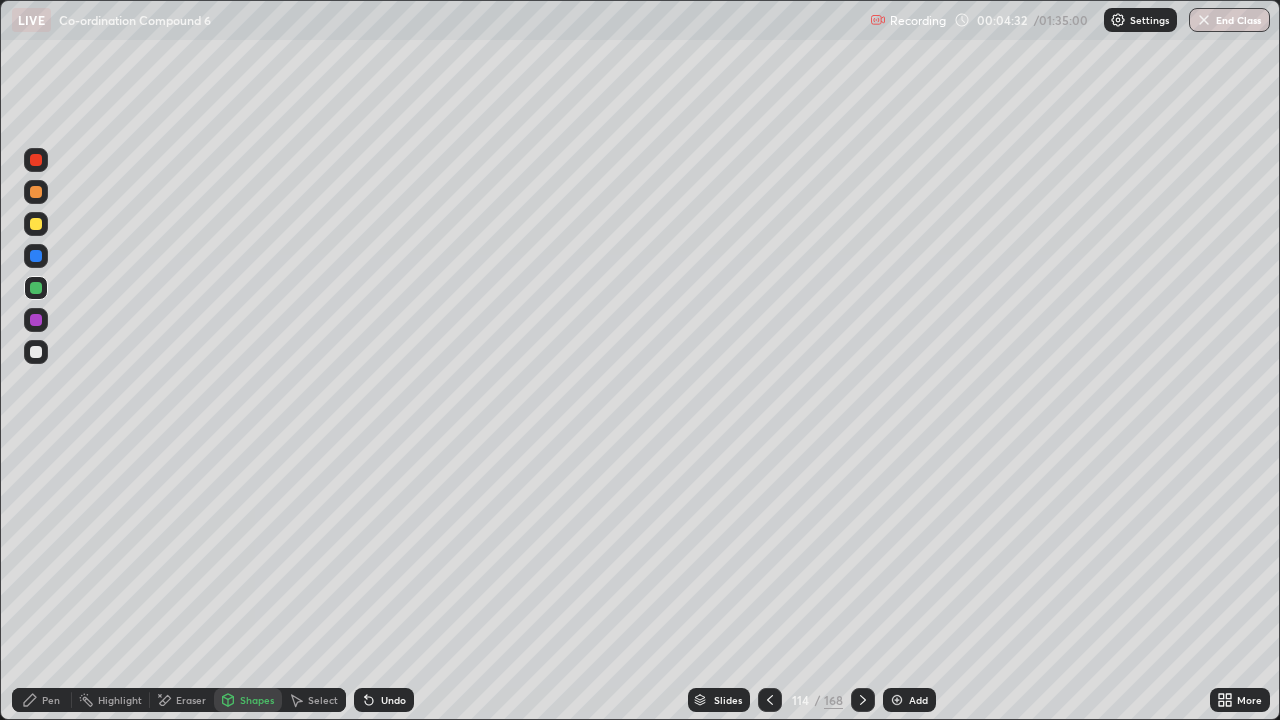 click on "Undo" at bounding box center (384, 700) 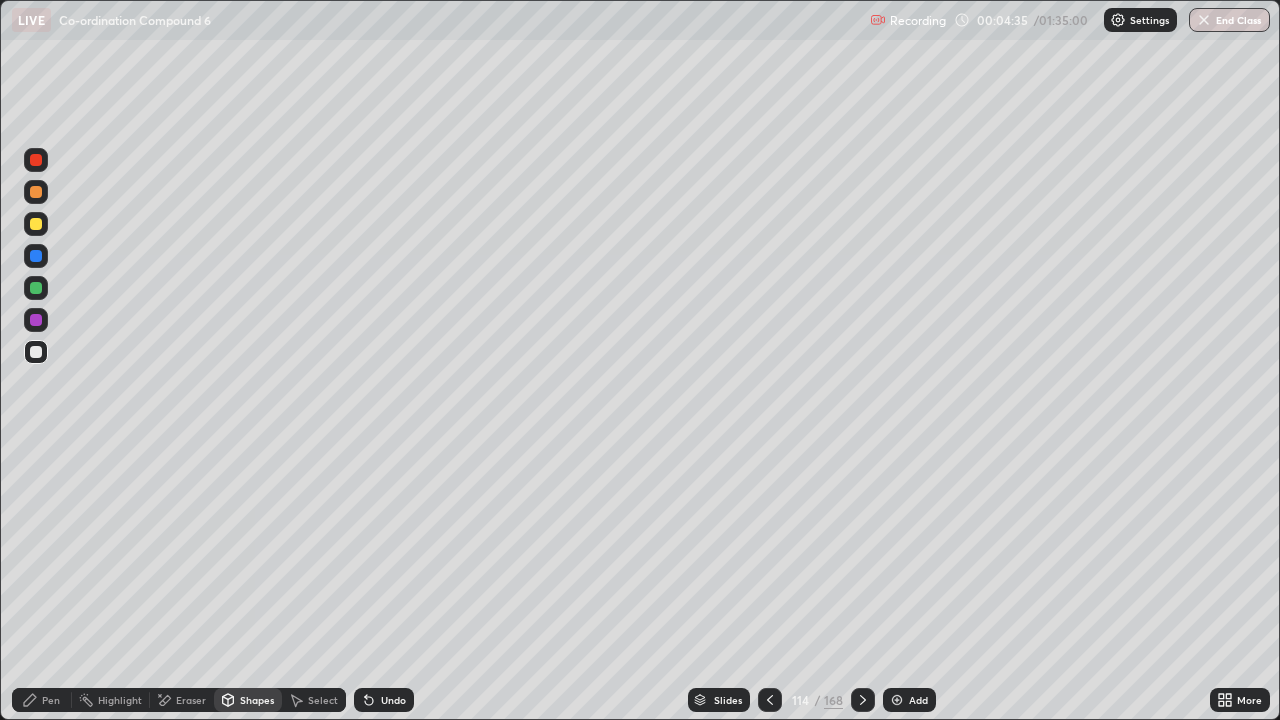 click on "Pen" at bounding box center (51, 700) 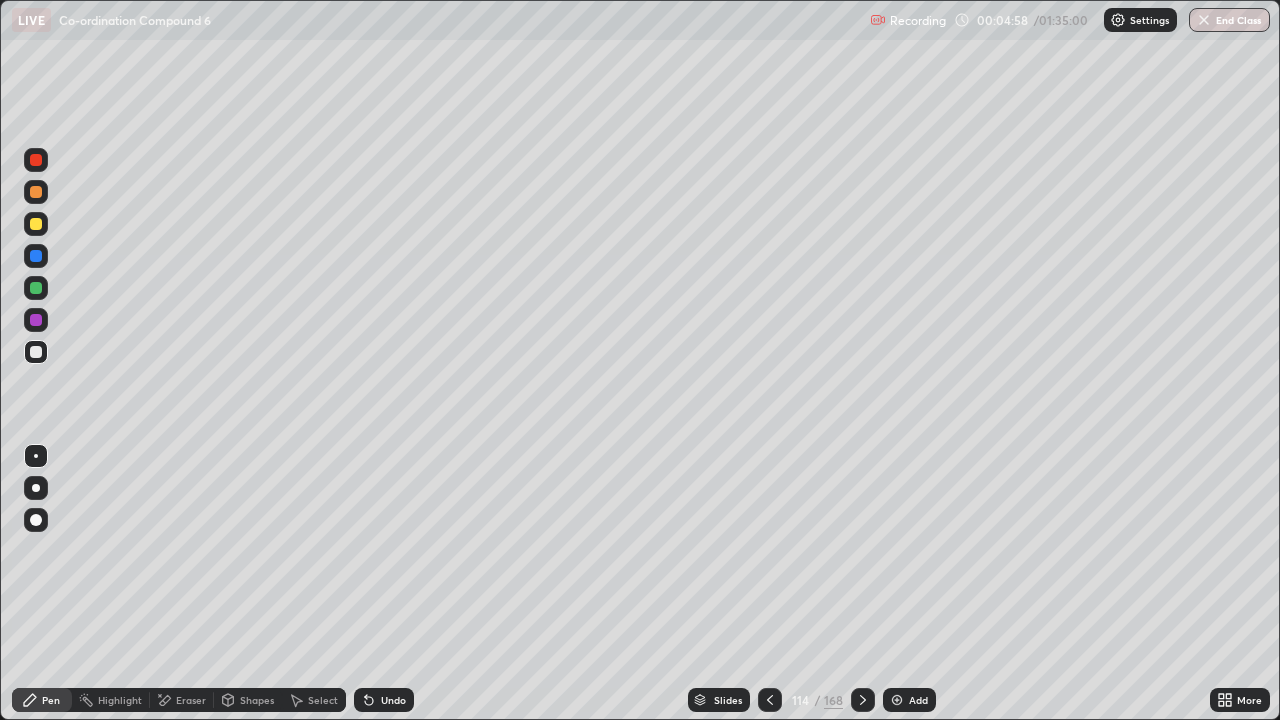 click at bounding box center [36, 224] 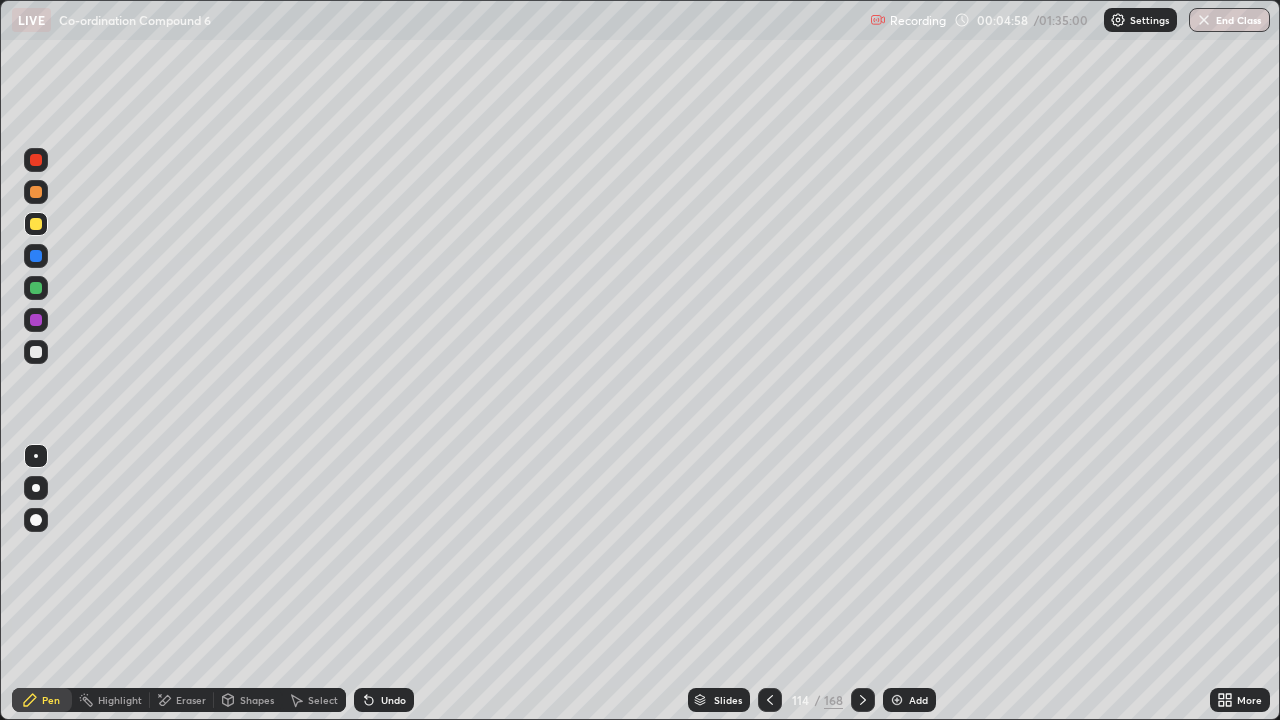 click at bounding box center [36, 192] 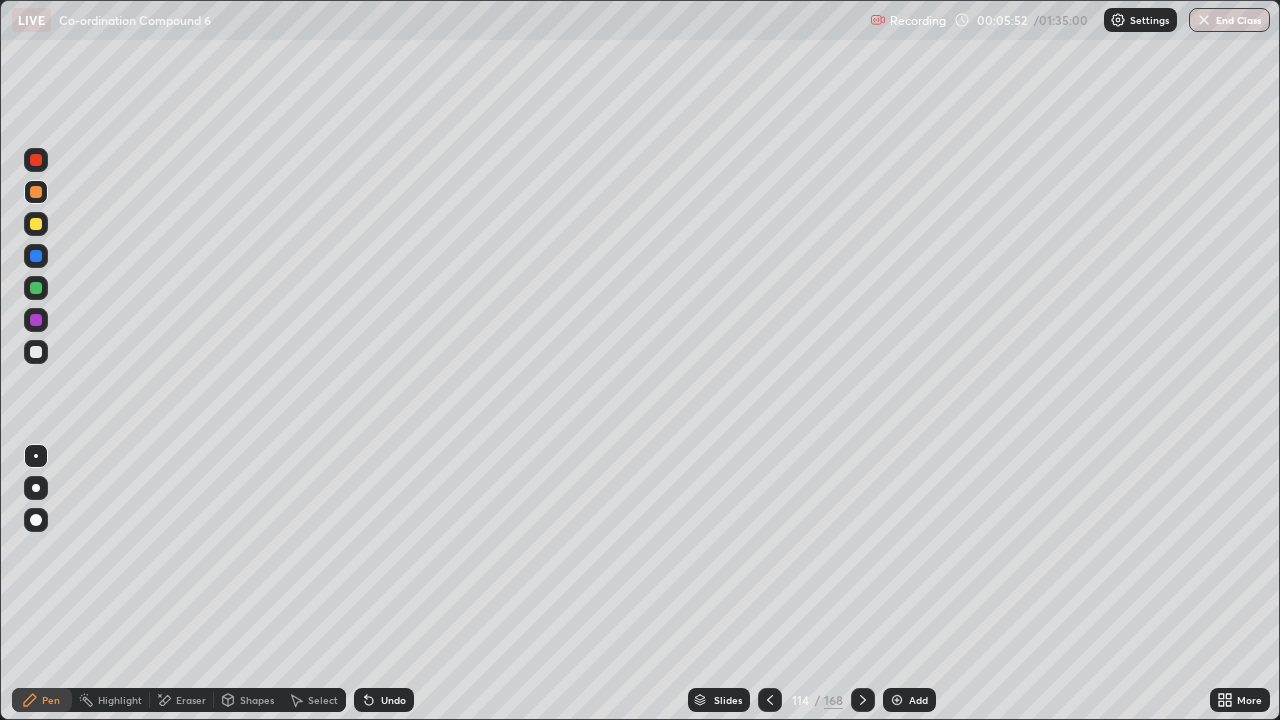 click on "Shapes" at bounding box center (248, 700) 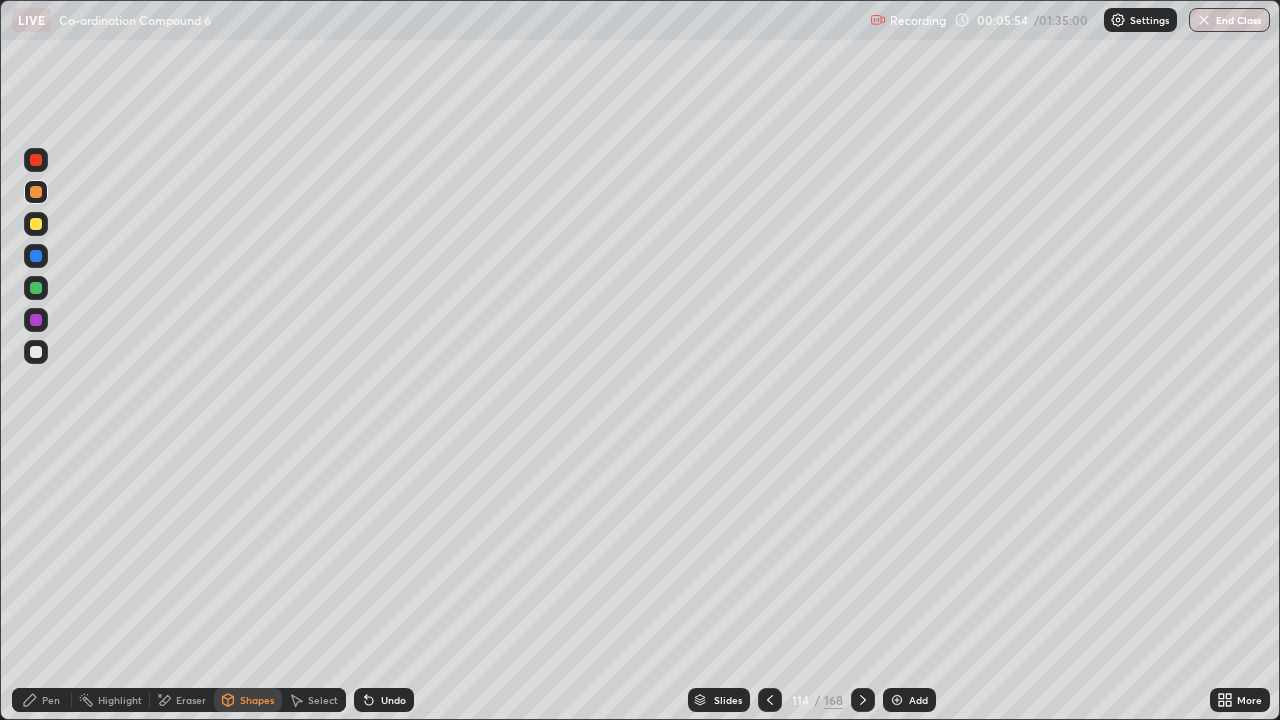 click on "Eraser" at bounding box center (182, 700) 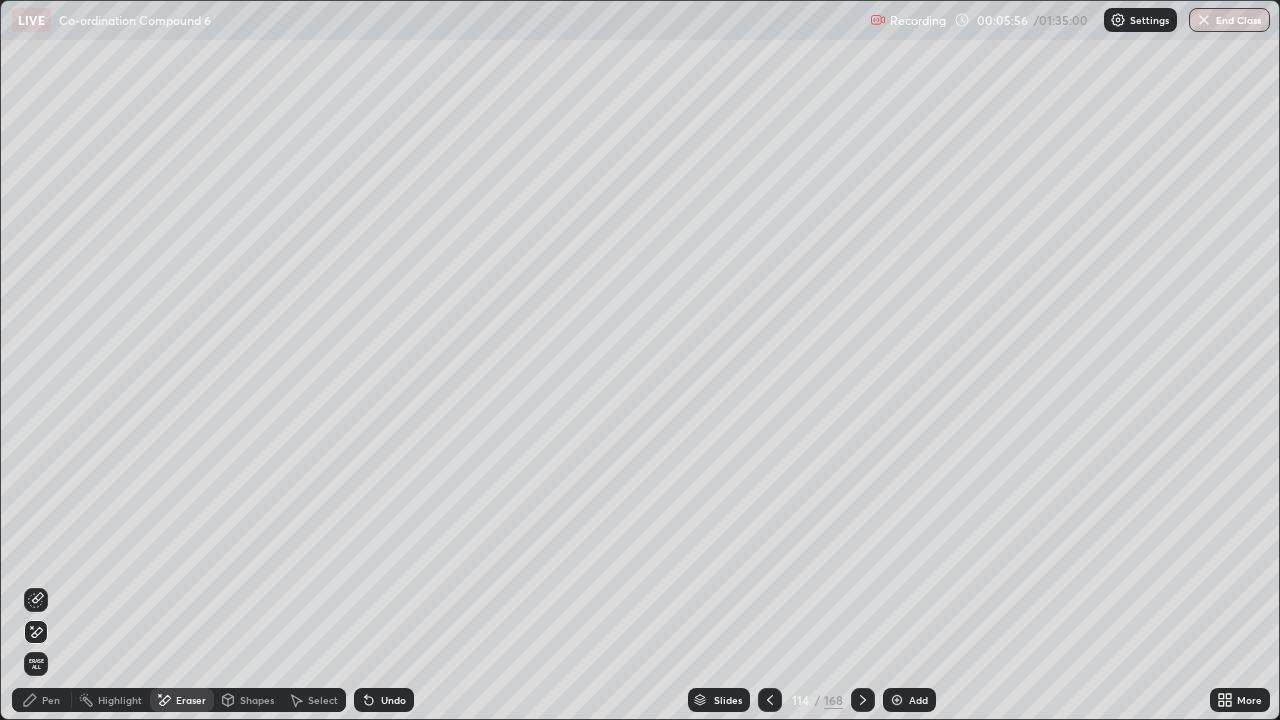 click on "Pen" at bounding box center (51, 700) 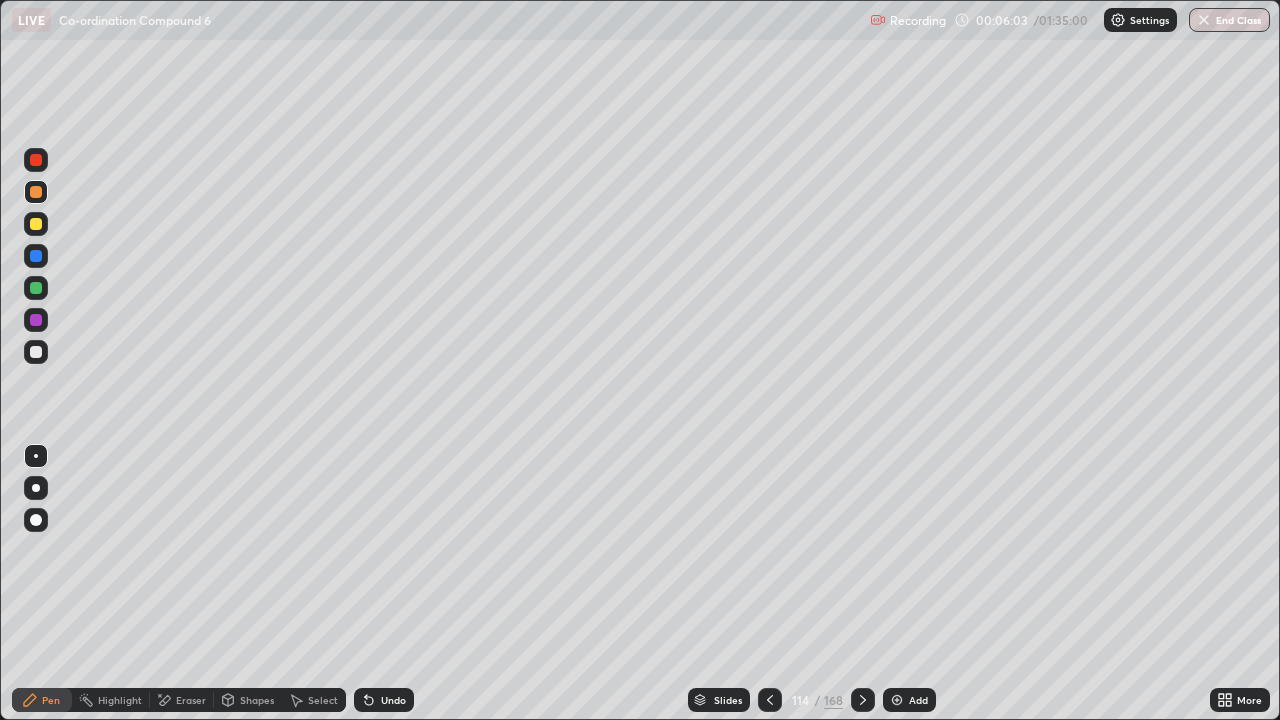 click at bounding box center [36, 352] 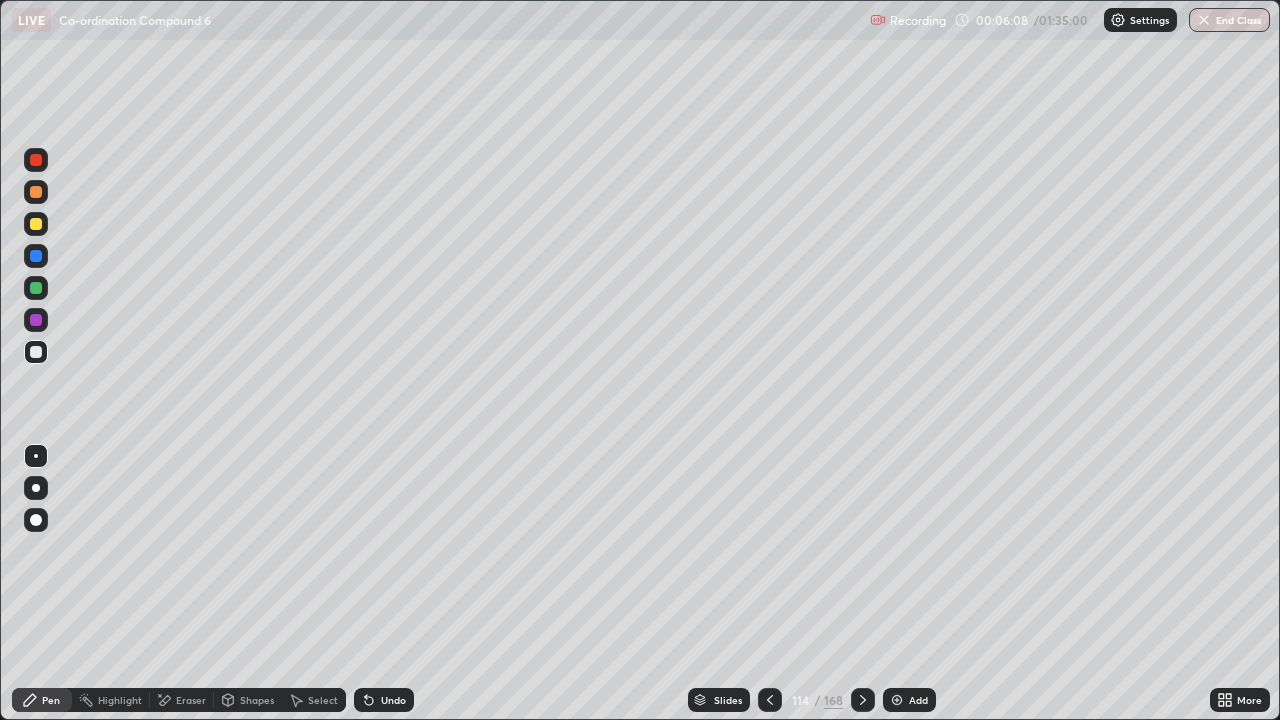 click at bounding box center (36, 224) 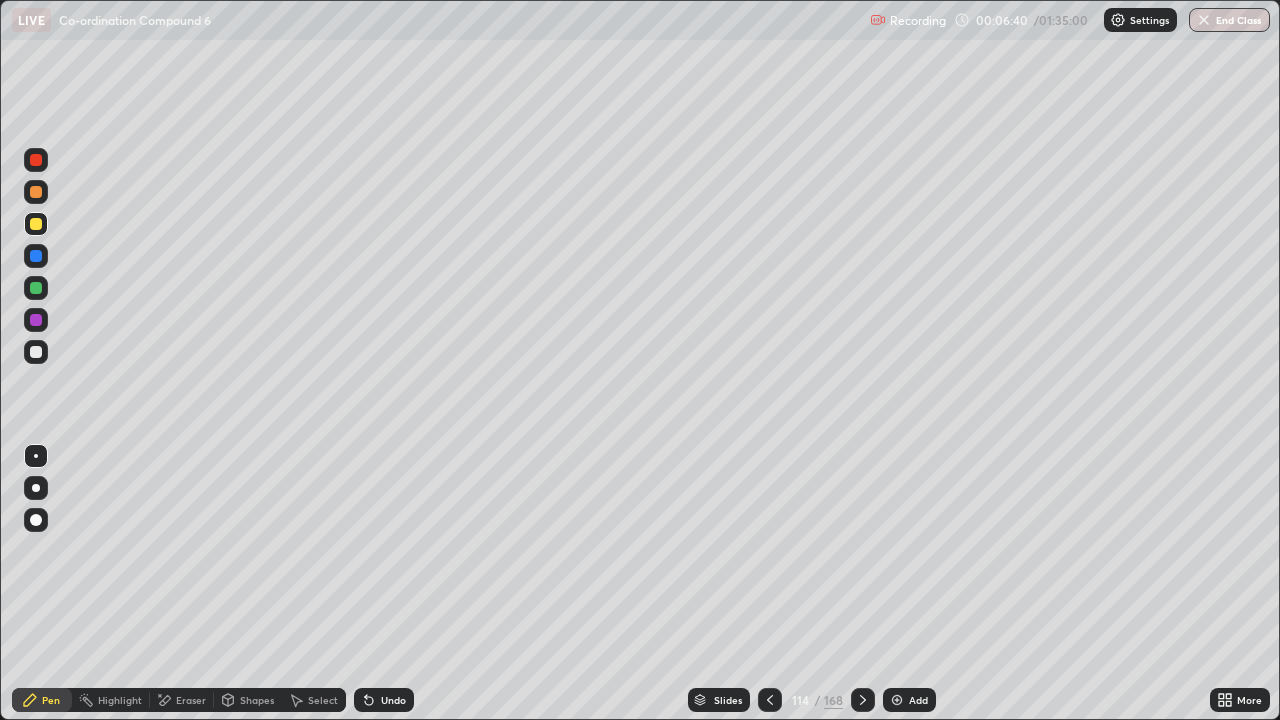 click at bounding box center (36, 352) 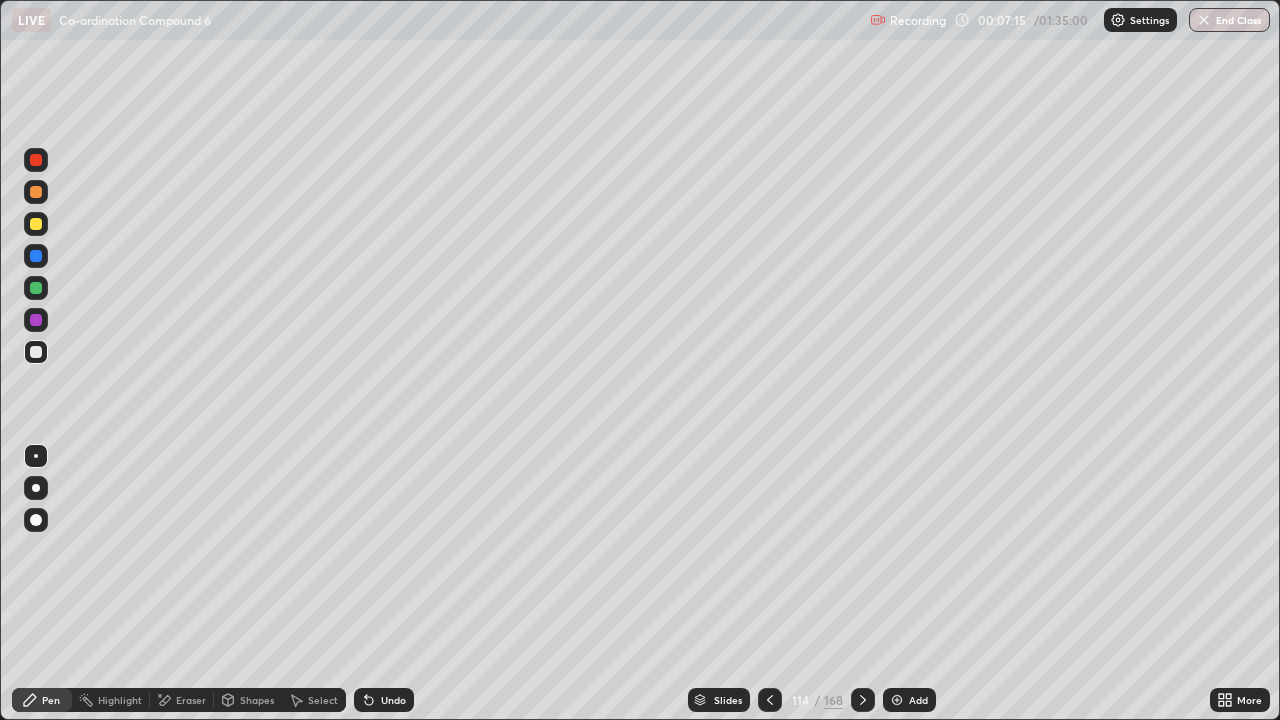 click at bounding box center (36, 224) 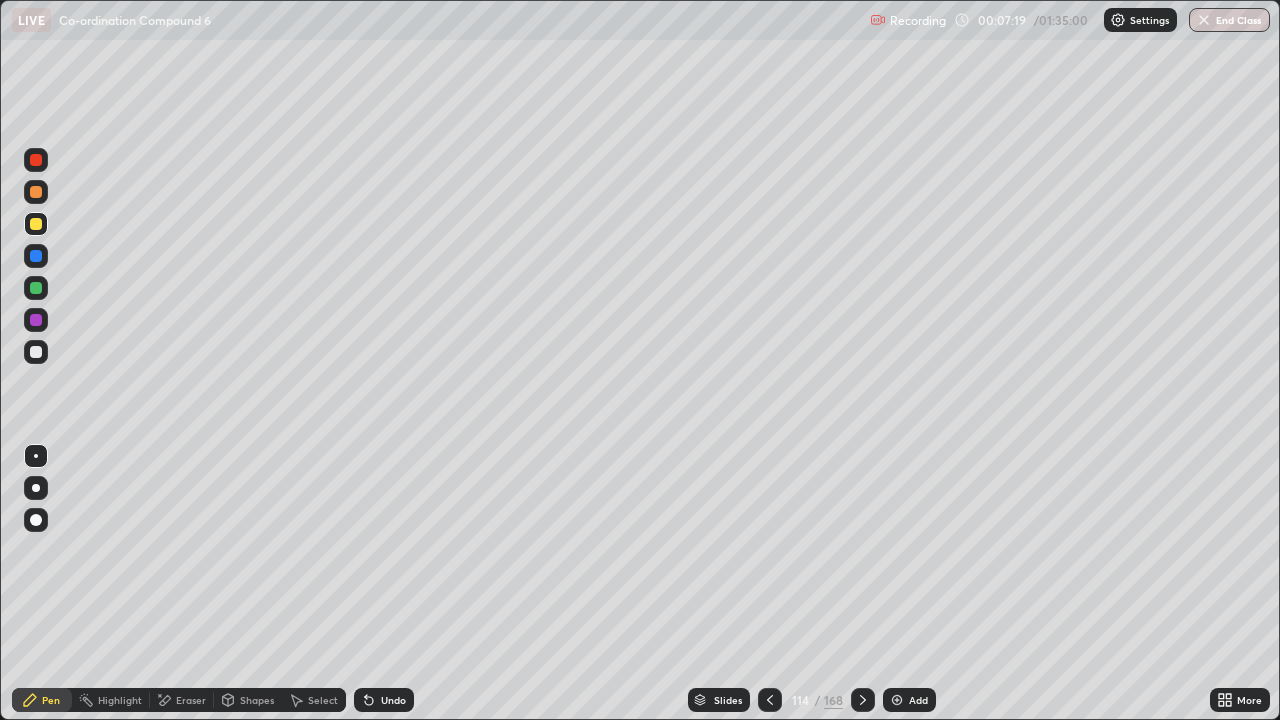 click at bounding box center [36, 224] 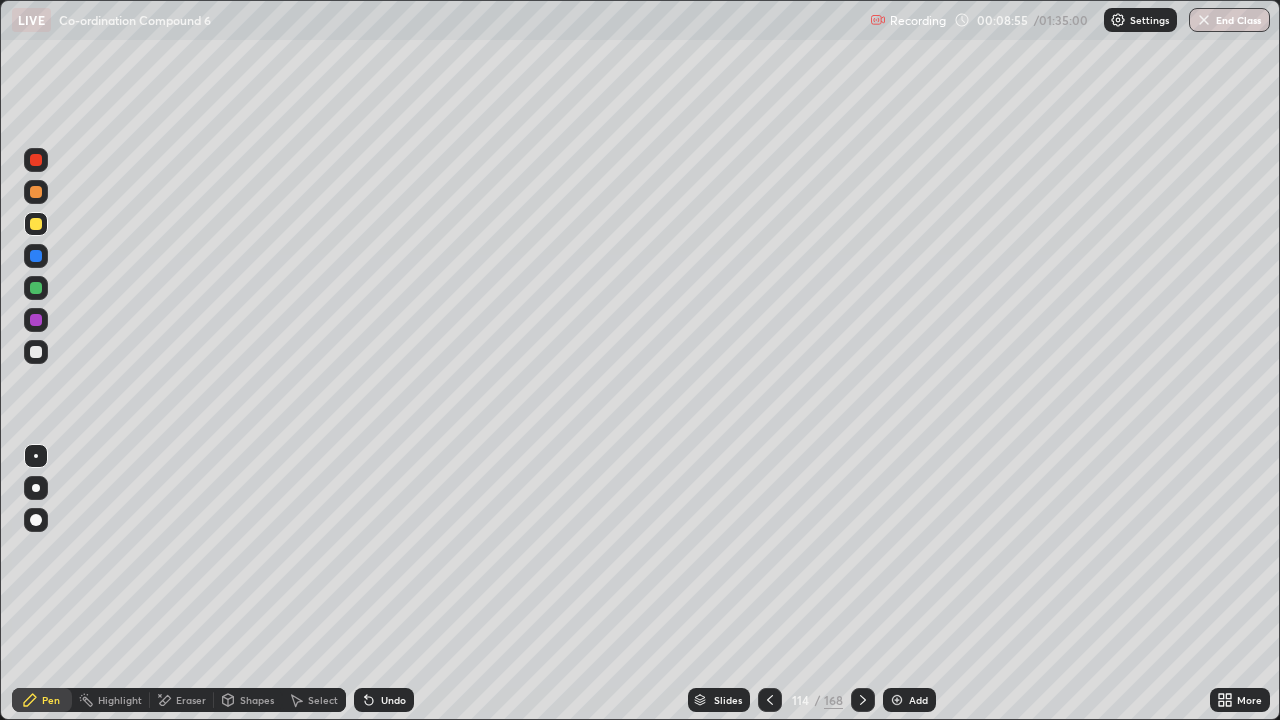 click on "Undo" at bounding box center (393, 700) 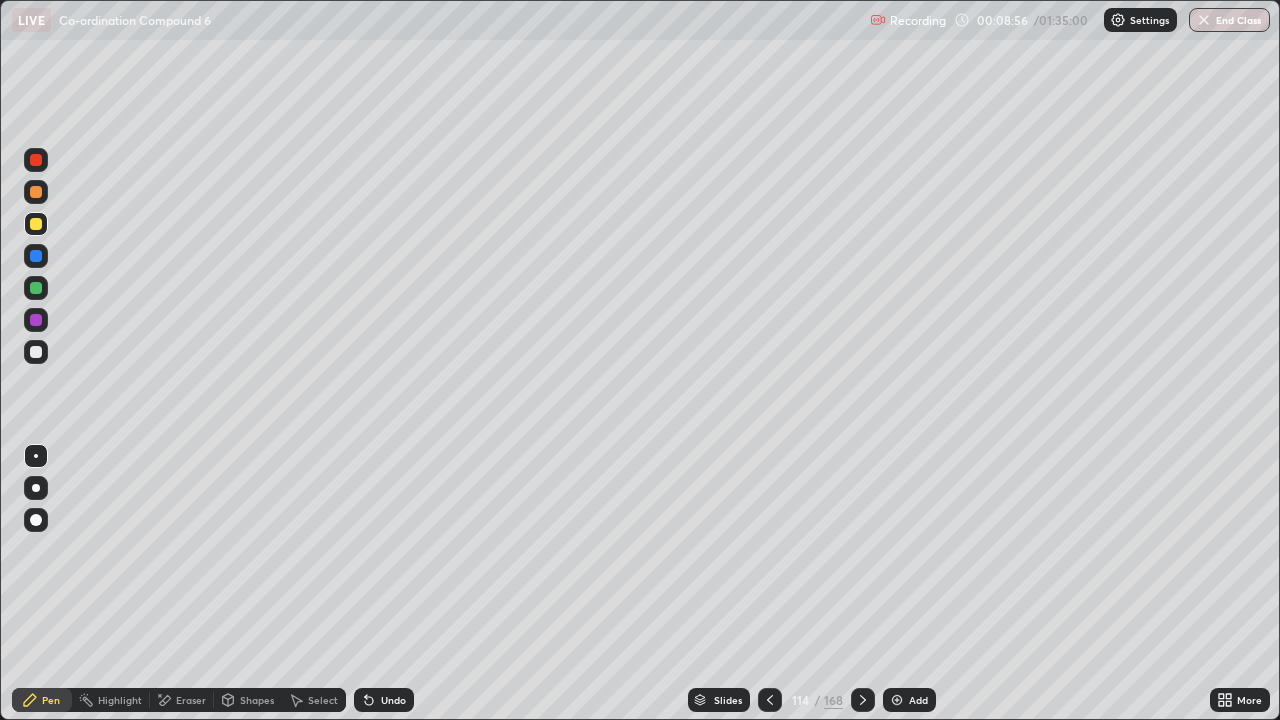 click on "Undo" at bounding box center (393, 700) 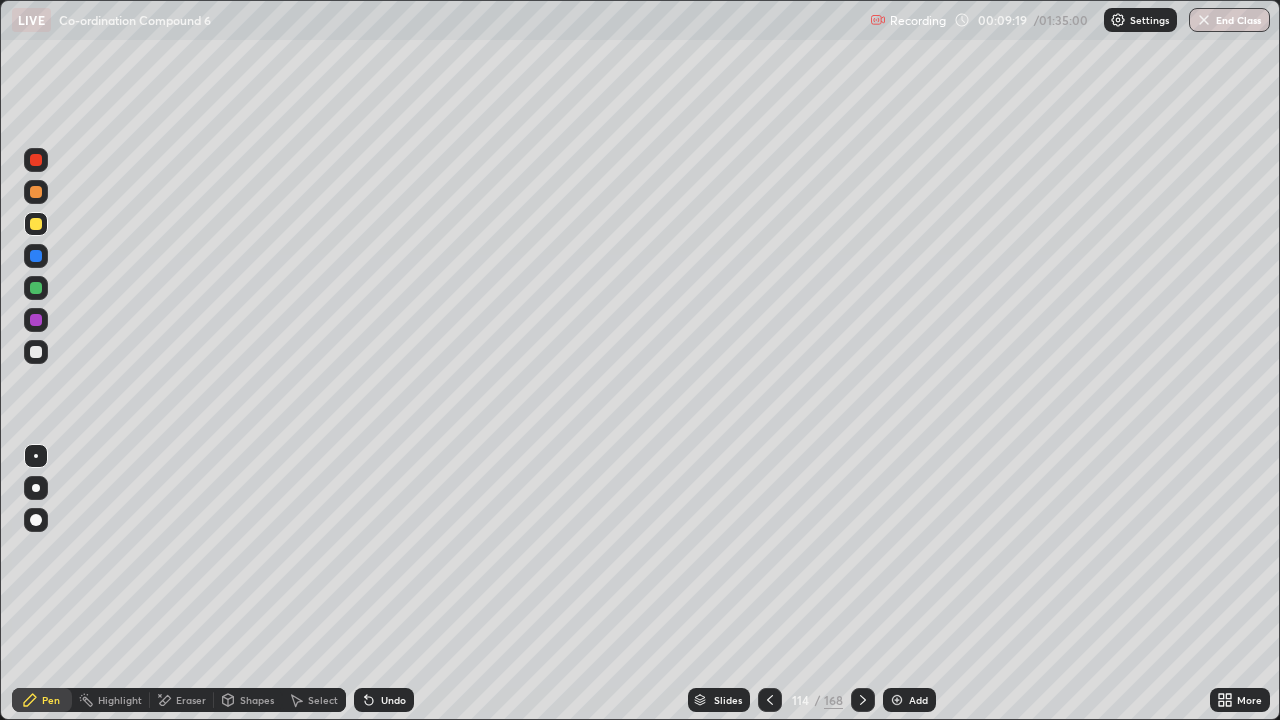 click at bounding box center [36, 352] 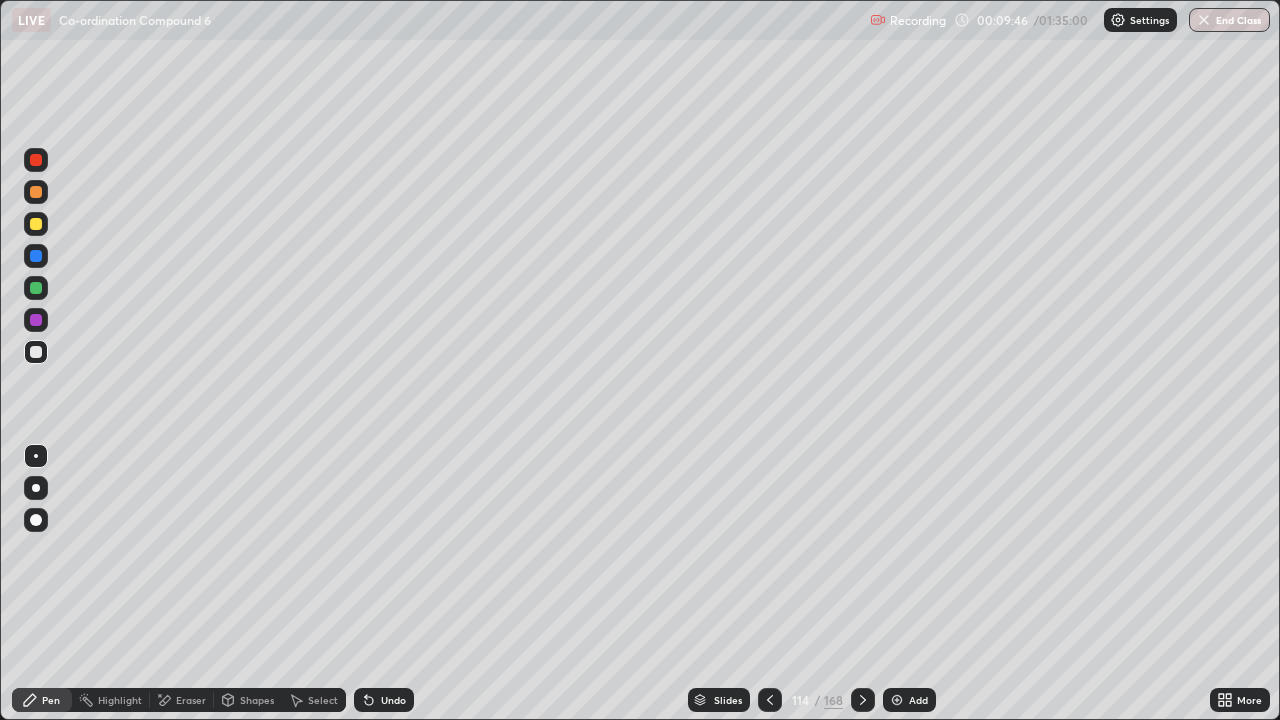 click on "Undo" at bounding box center [384, 700] 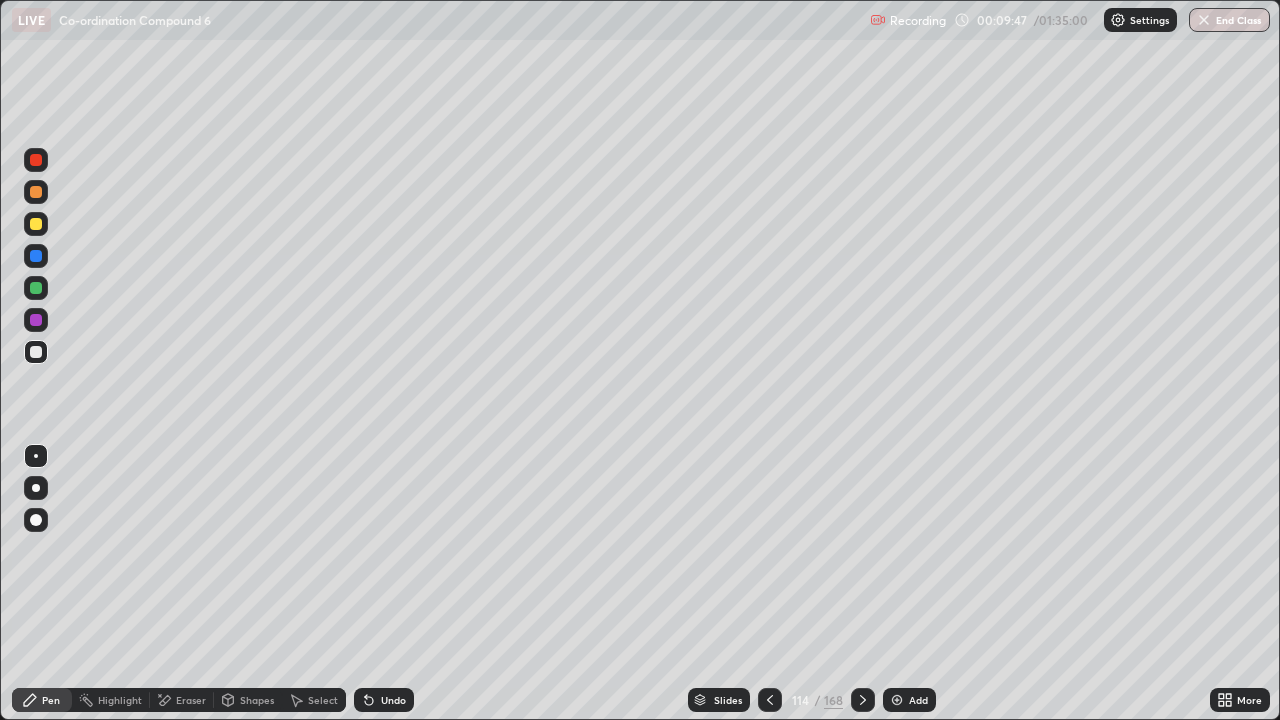 click 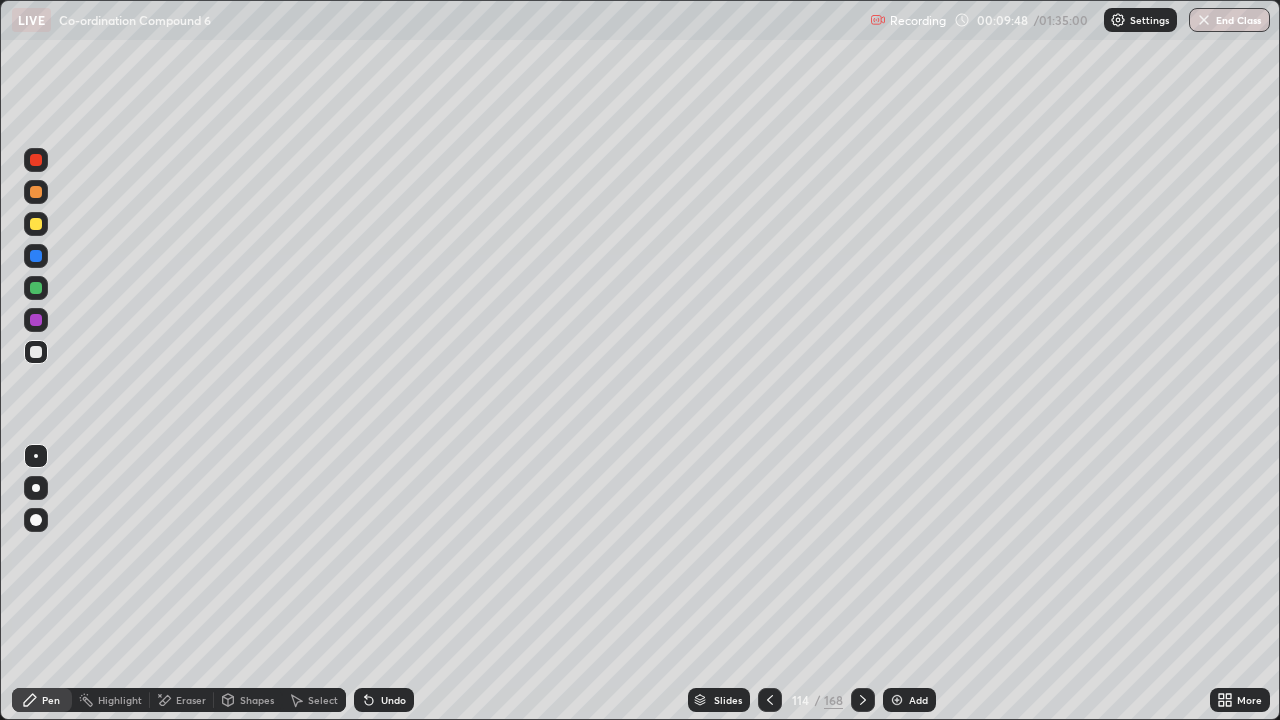 click on "Undo" at bounding box center (384, 700) 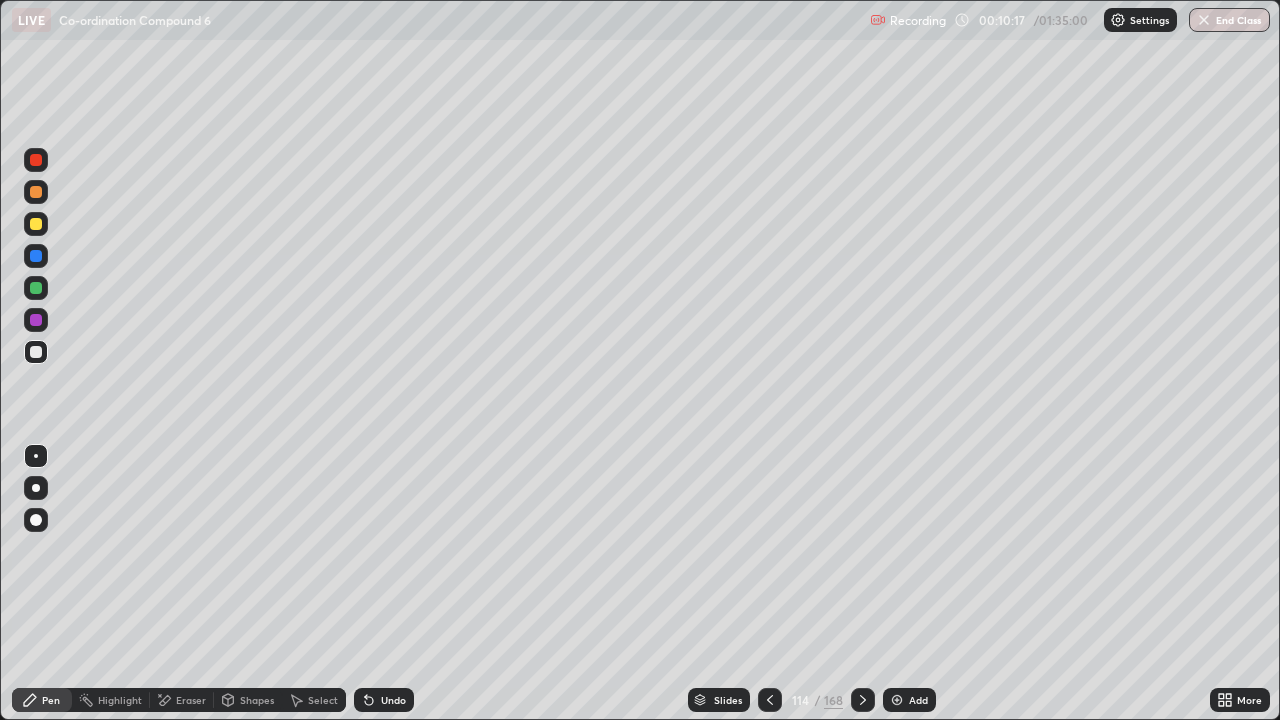 click at bounding box center (36, 224) 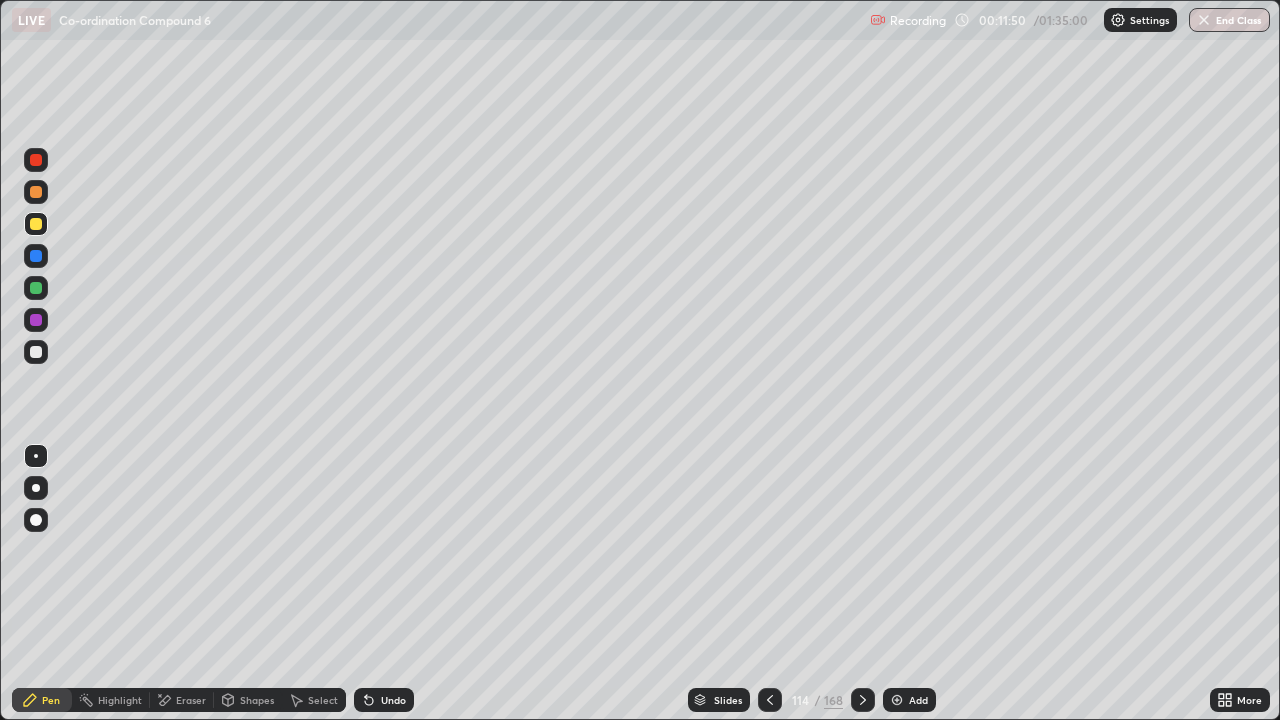 click at bounding box center (36, 352) 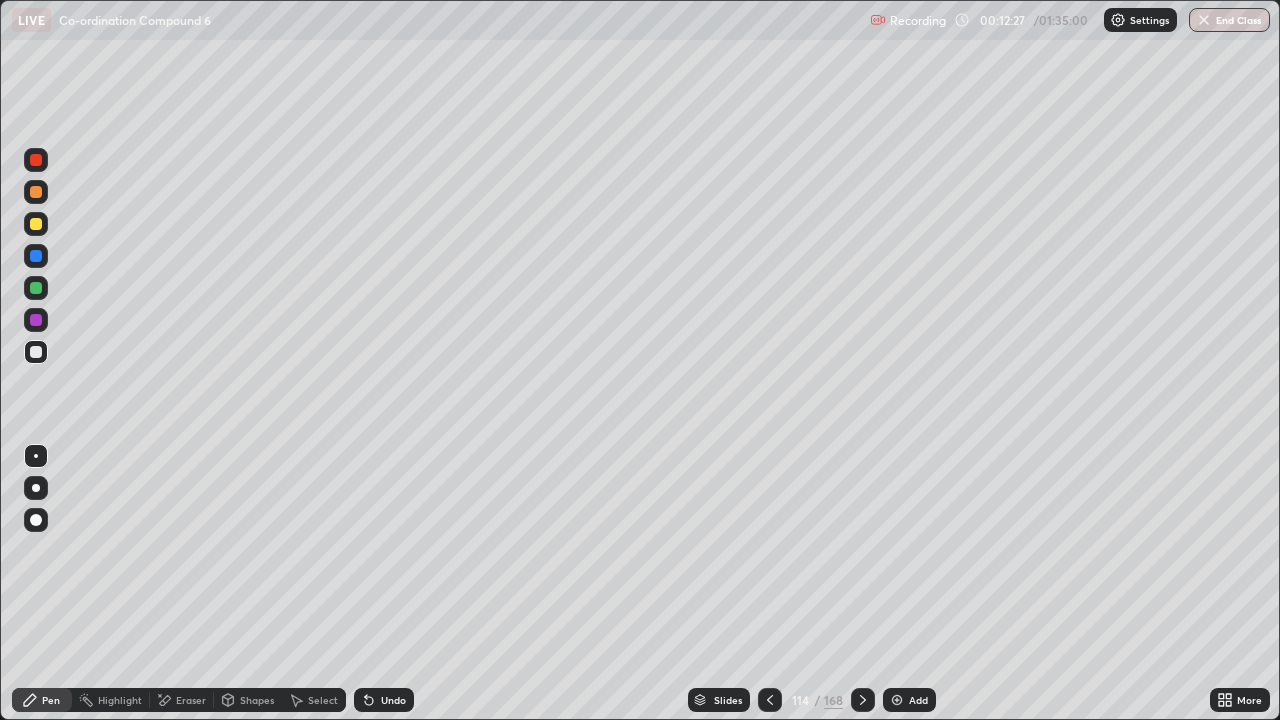 click on "Slides 114 / 168 Add" at bounding box center [812, 700] 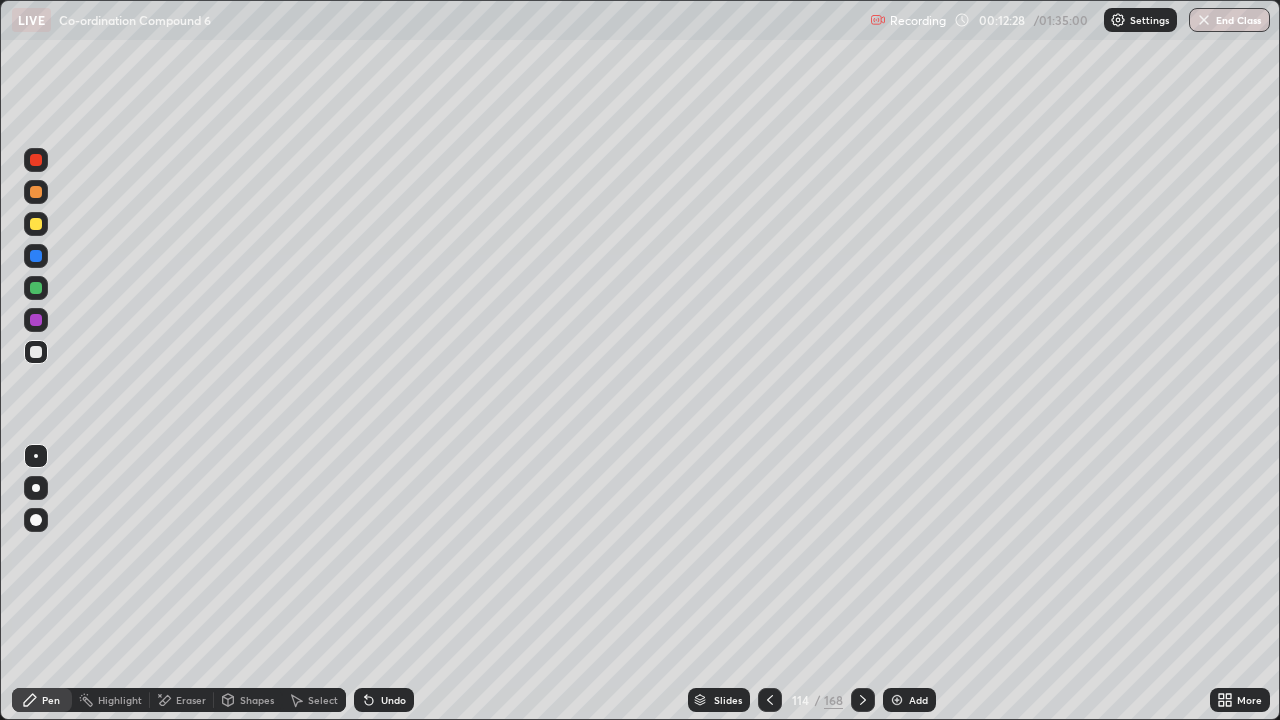 click on "Add" at bounding box center [909, 700] 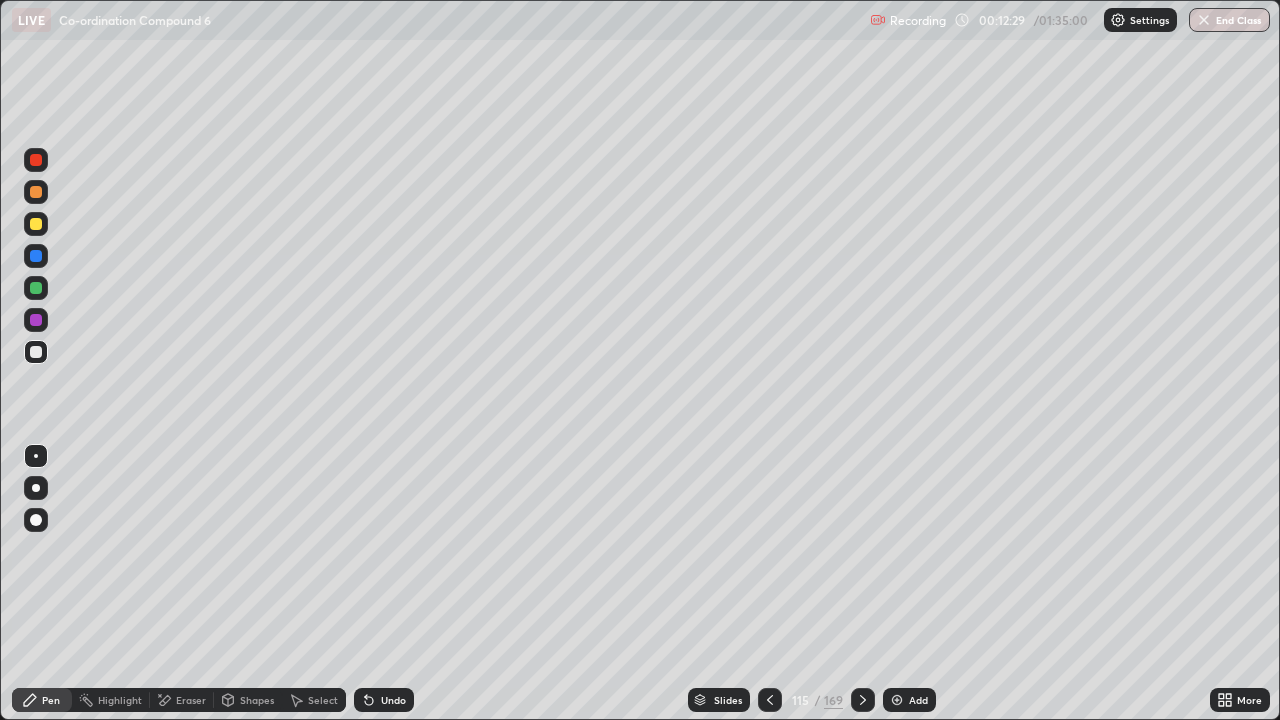 click at bounding box center (36, 192) 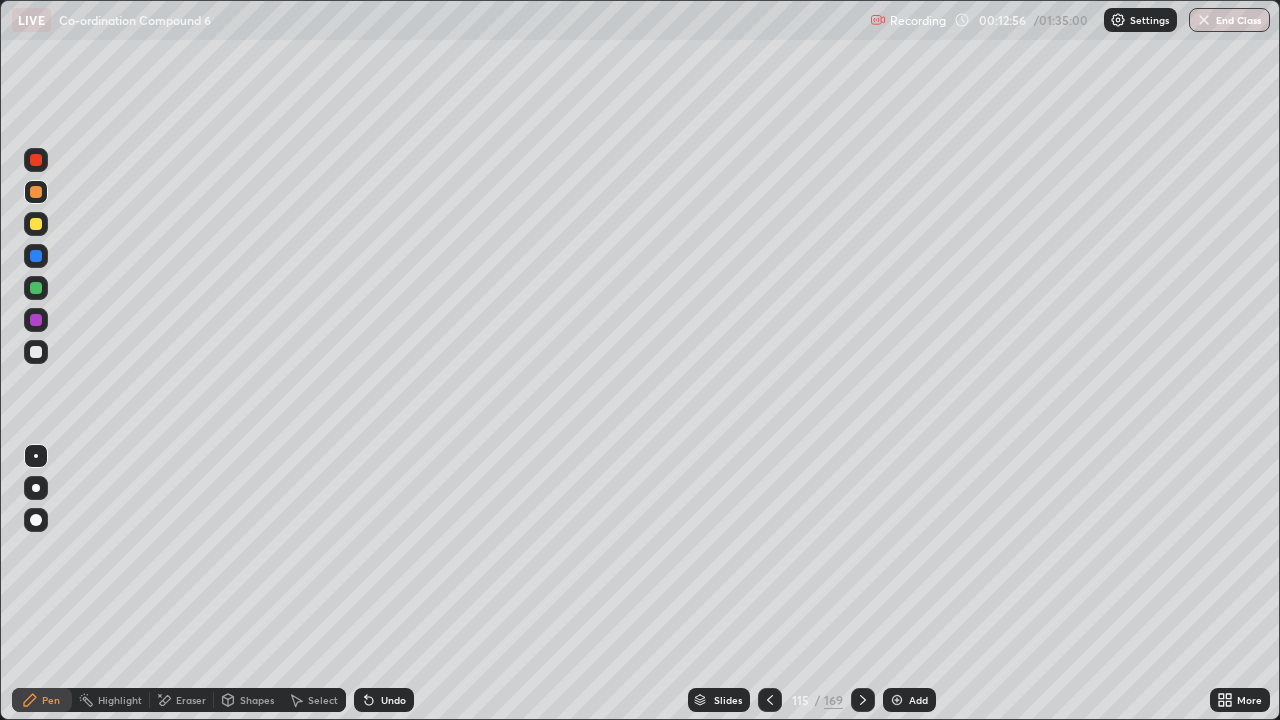 click at bounding box center [770, 700] 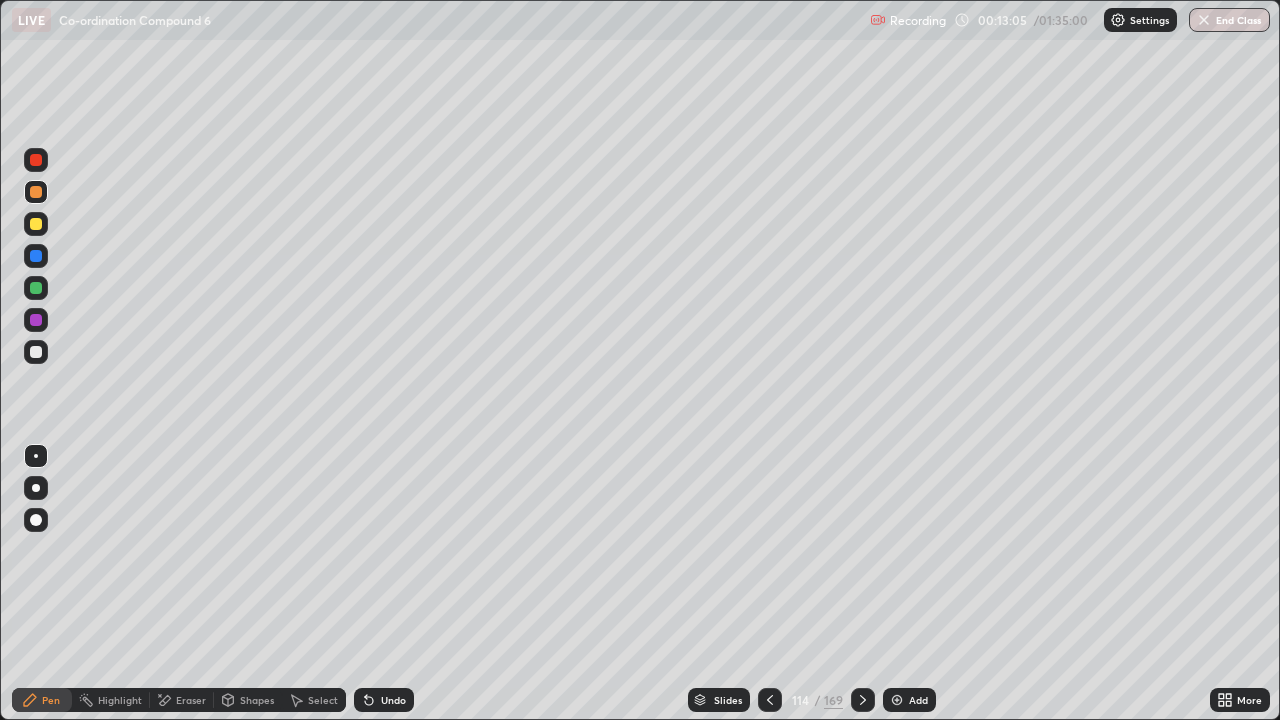 click on "Slides" at bounding box center [719, 700] 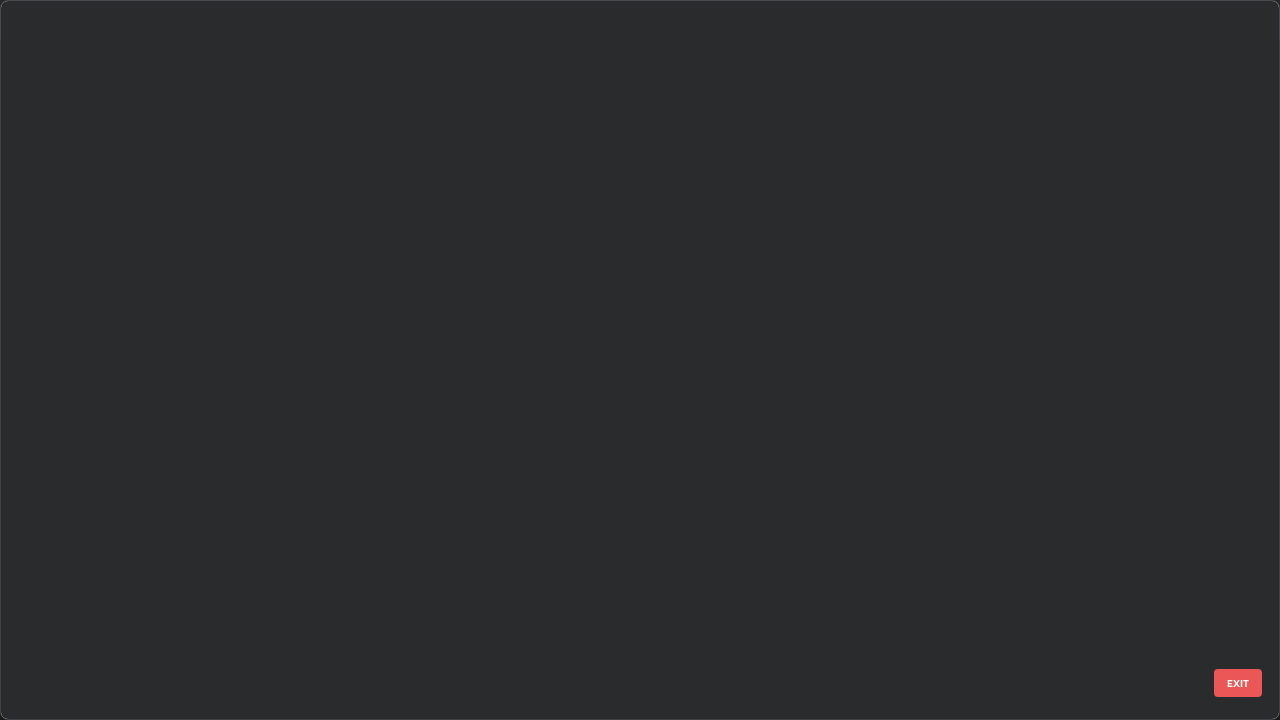 scroll, scrollTop: 7817, scrollLeft: 0, axis: vertical 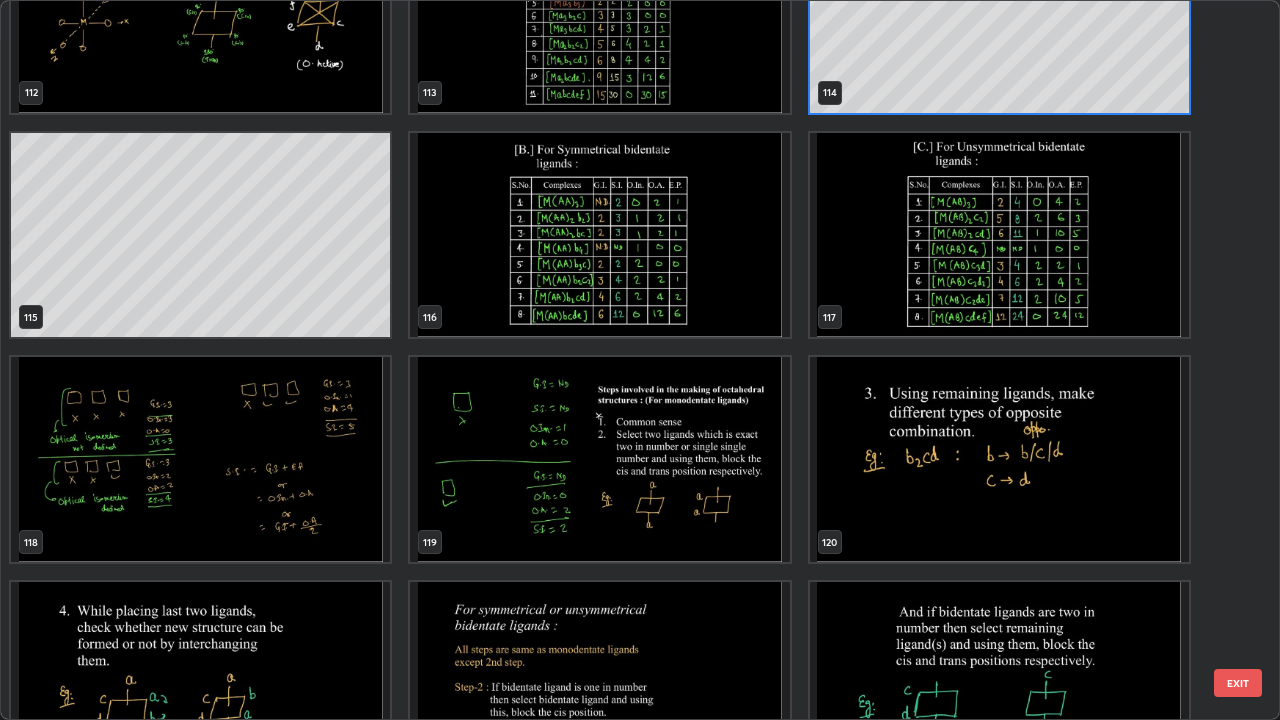 click at bounding box center [599, 459] 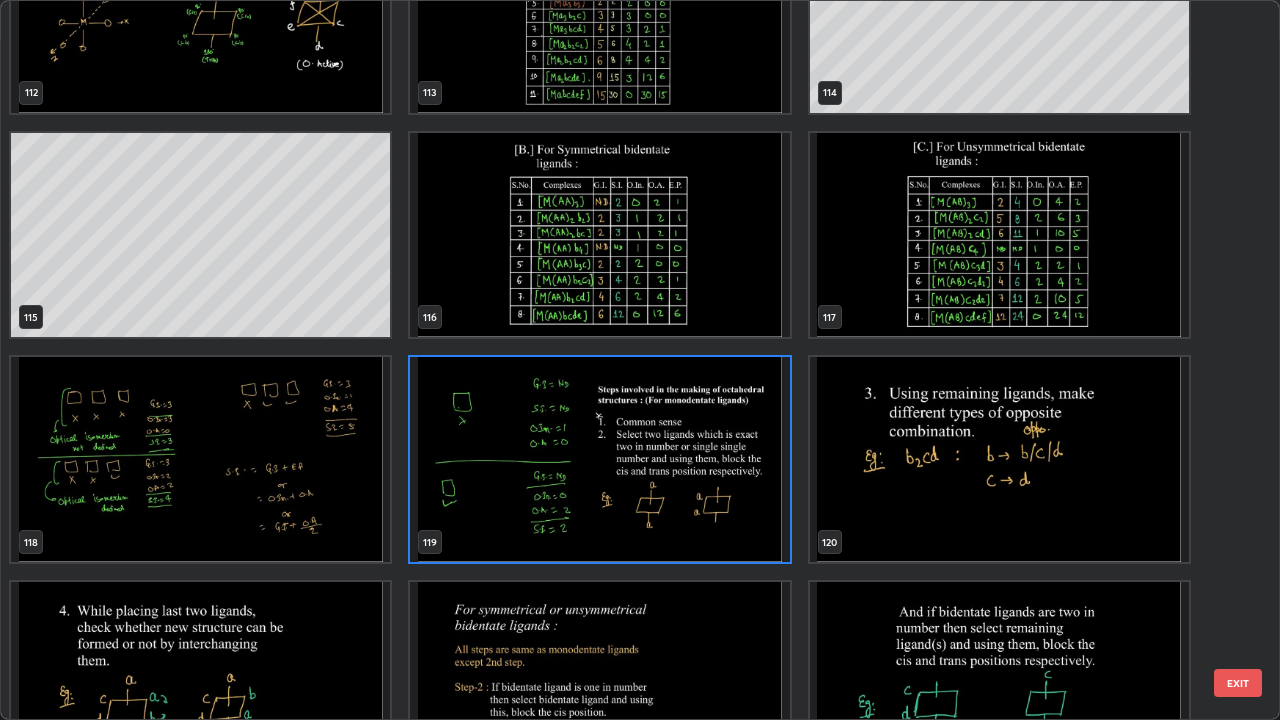 click at bounding box center [599, 459] 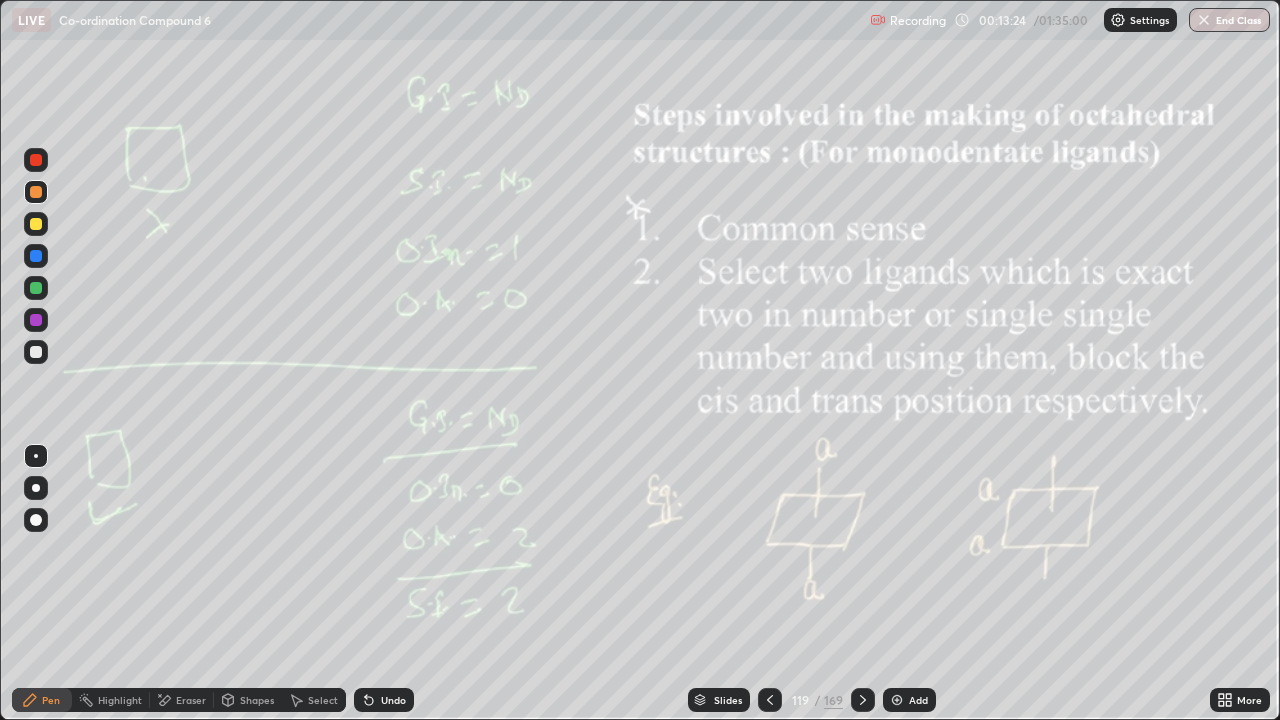 click on "Add" at bounding box center (909, 700) 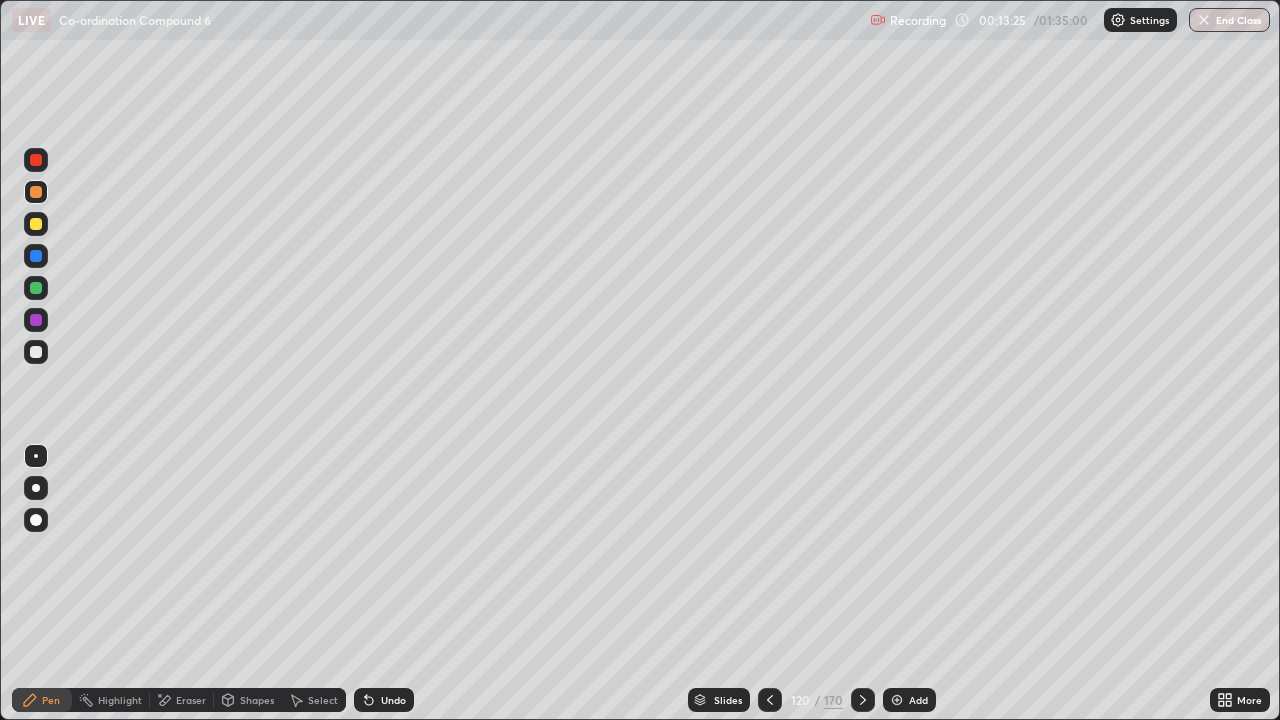 click at bounding box center [36, 224] 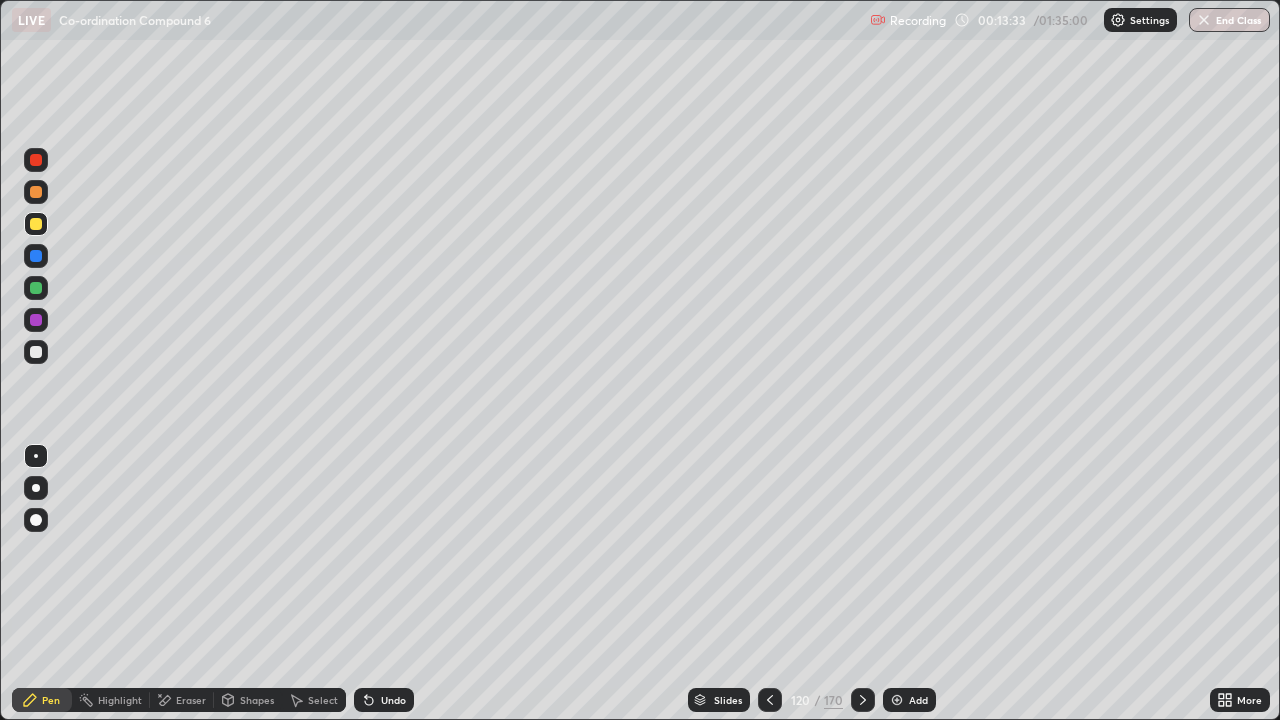 click at bounding box center [36, 352] 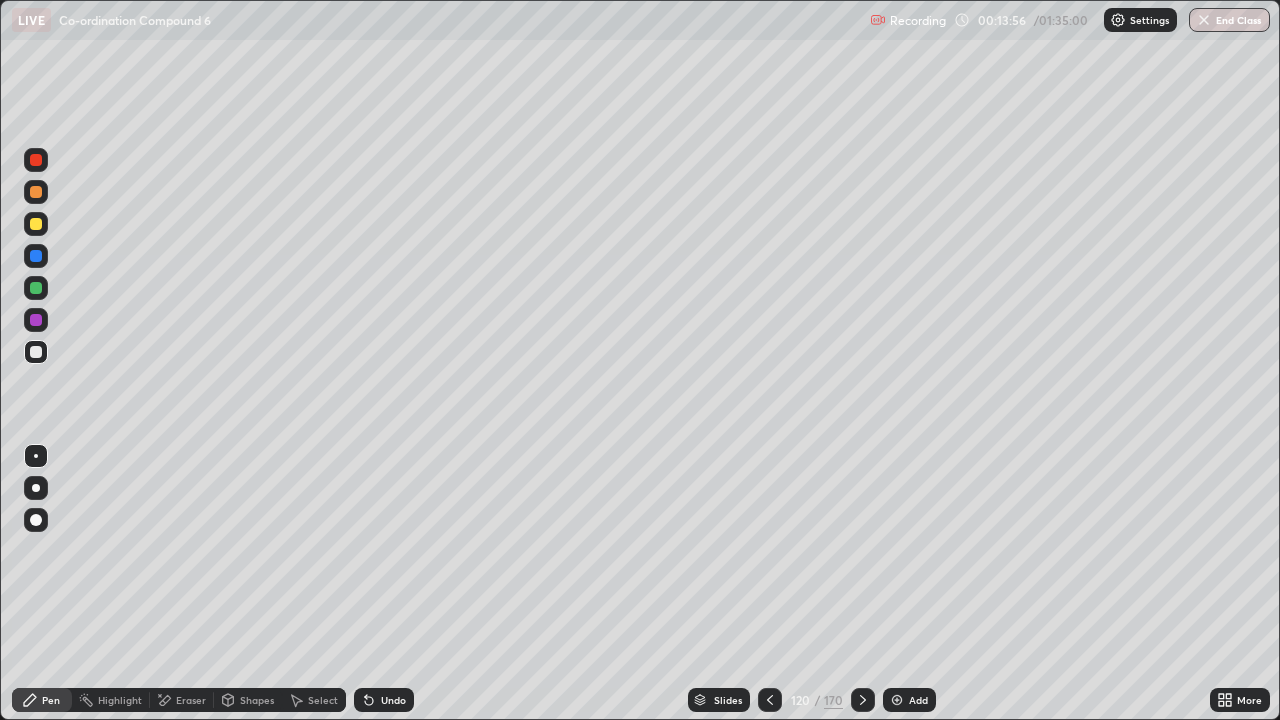 click at bounding box center [36, 288] 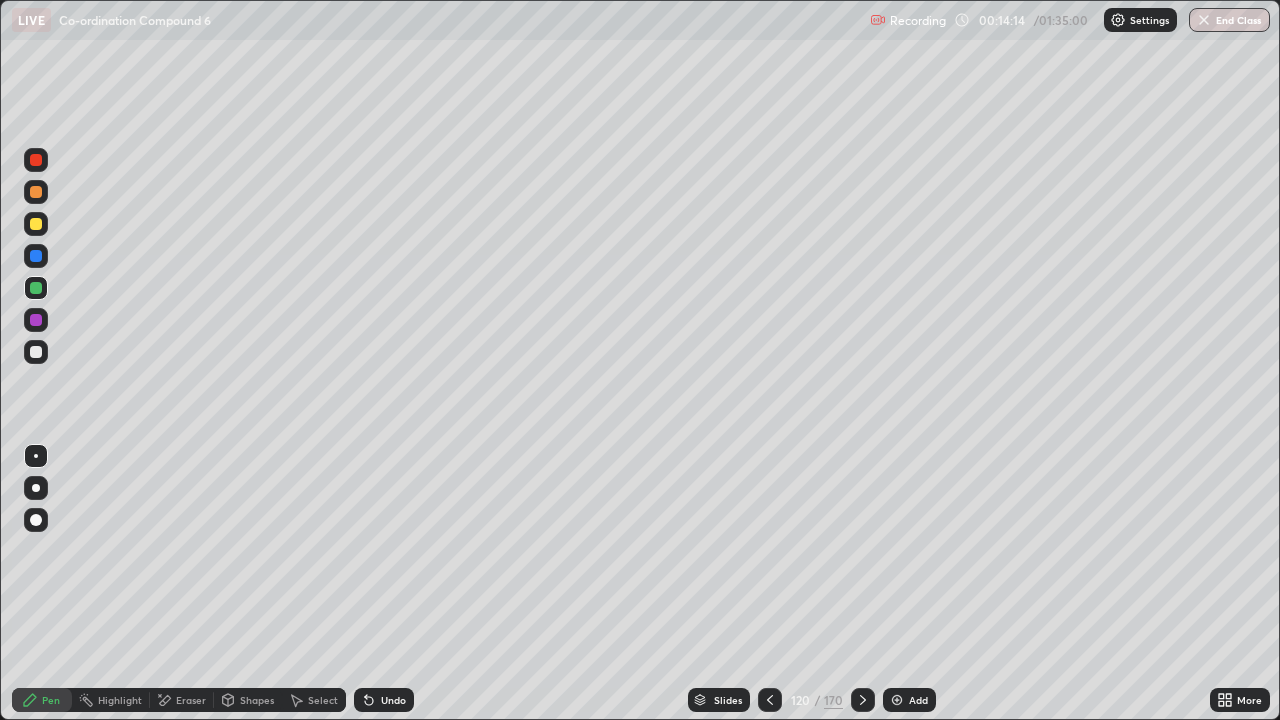 click on "Select" at bounding box center (314, 700) 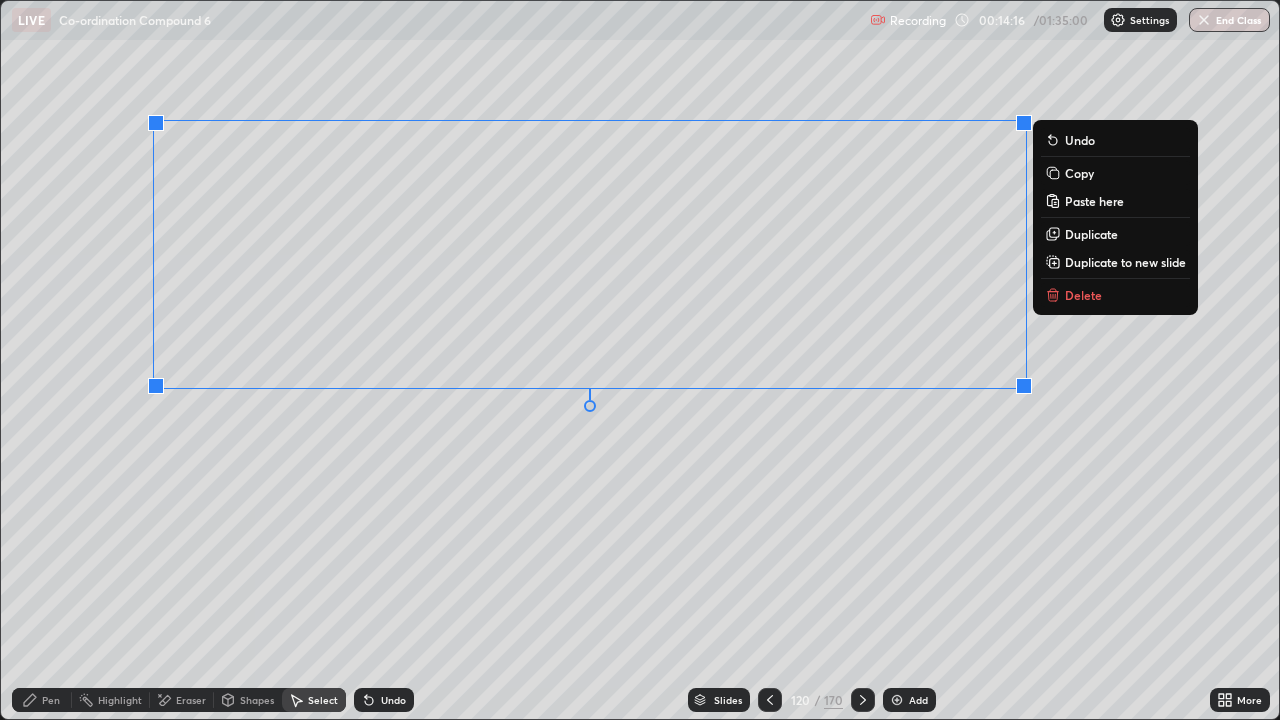 click on "Delete" at bounding box center (1083, 295) 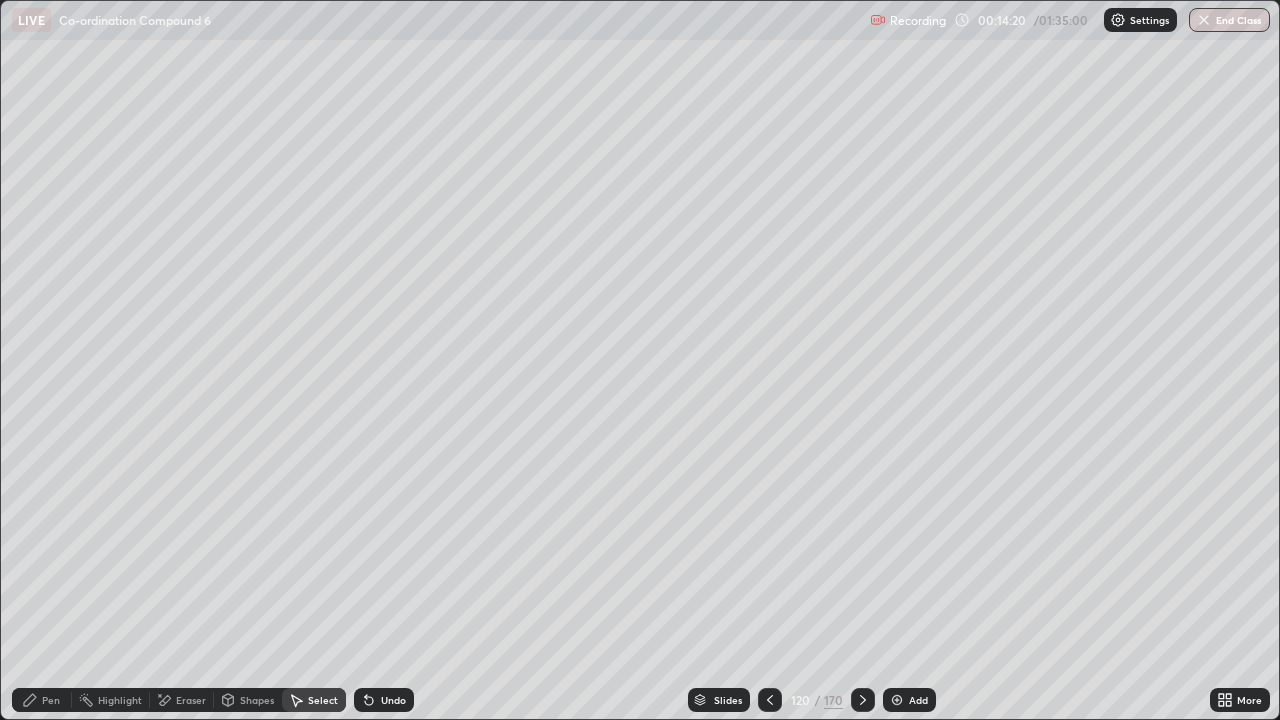 click 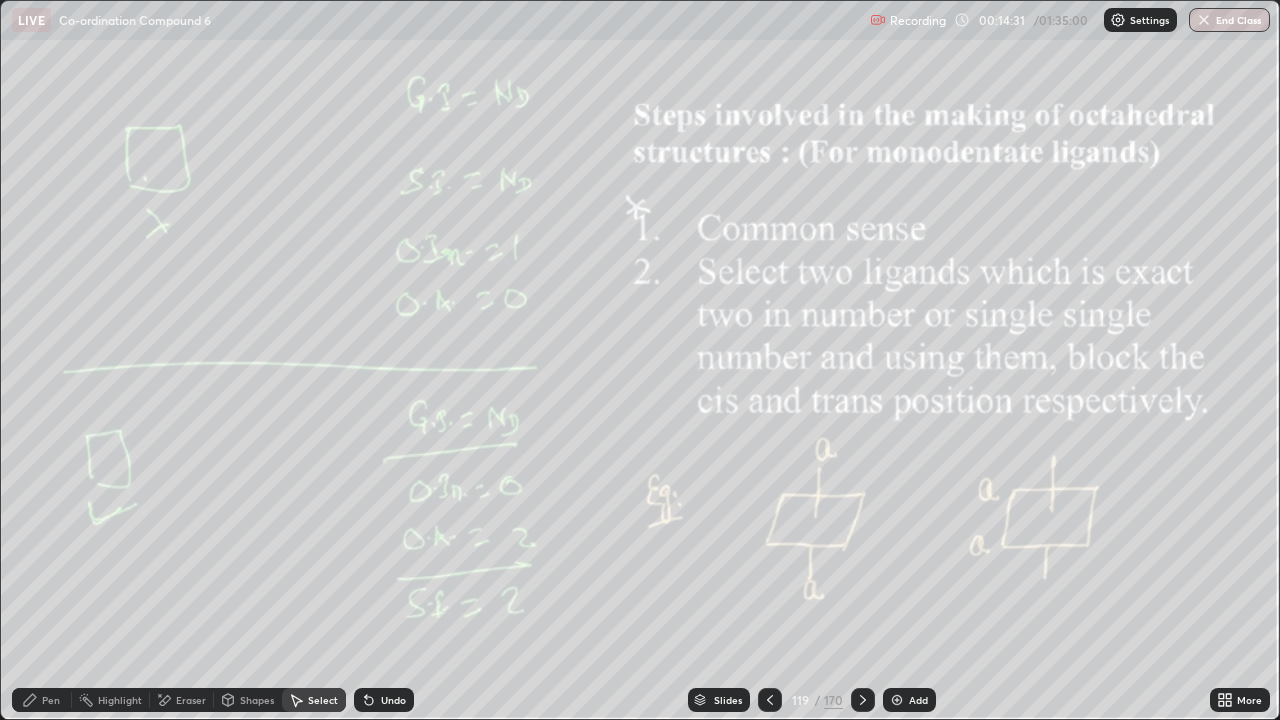 click 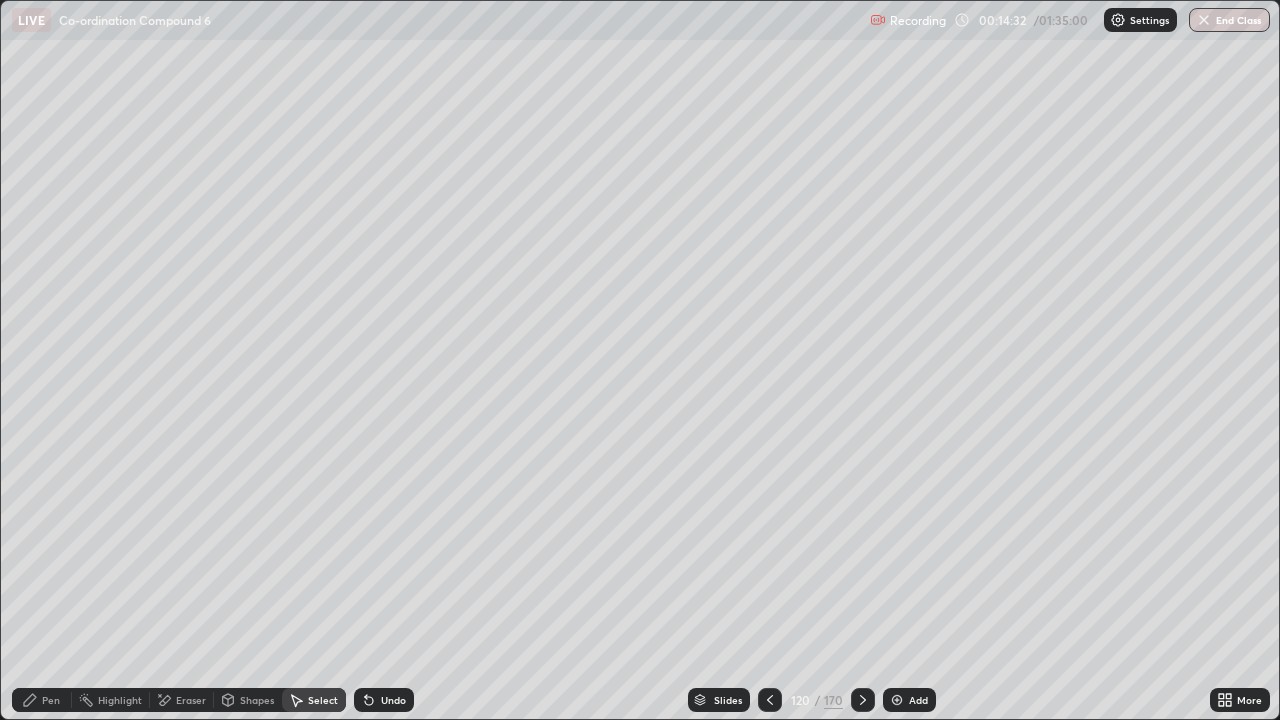 click 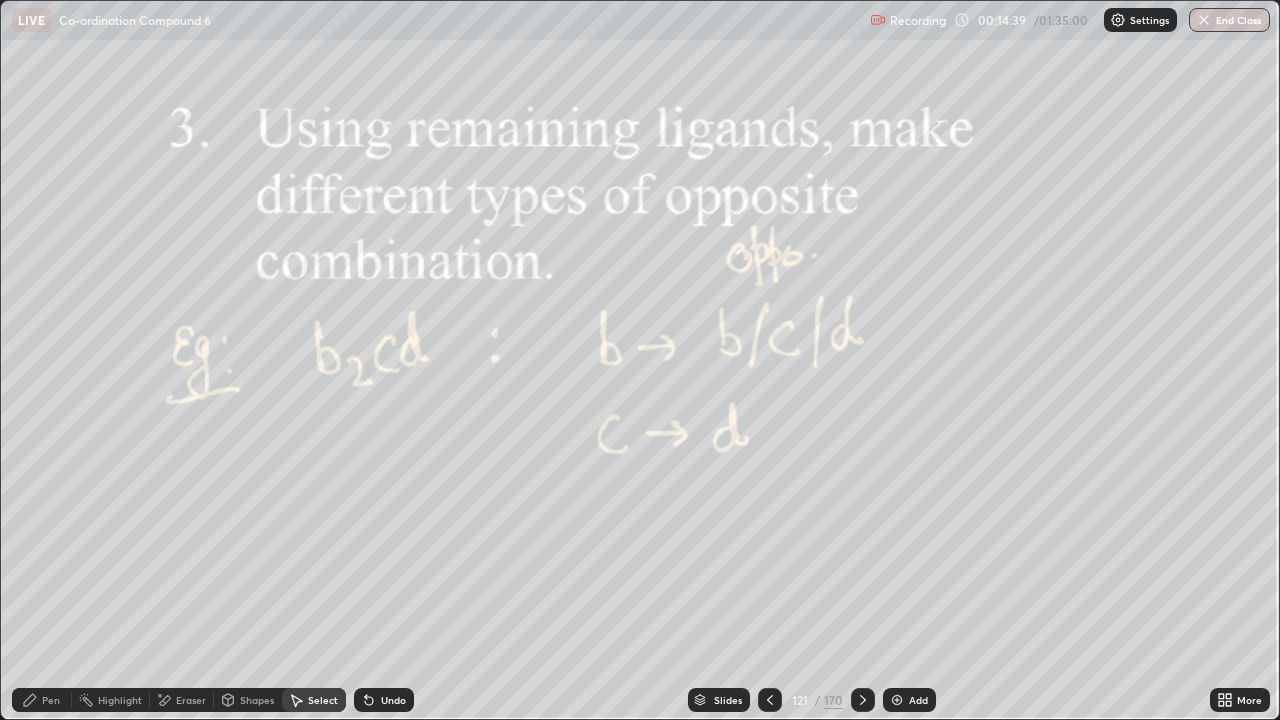 click at bounding box center [863, 700] 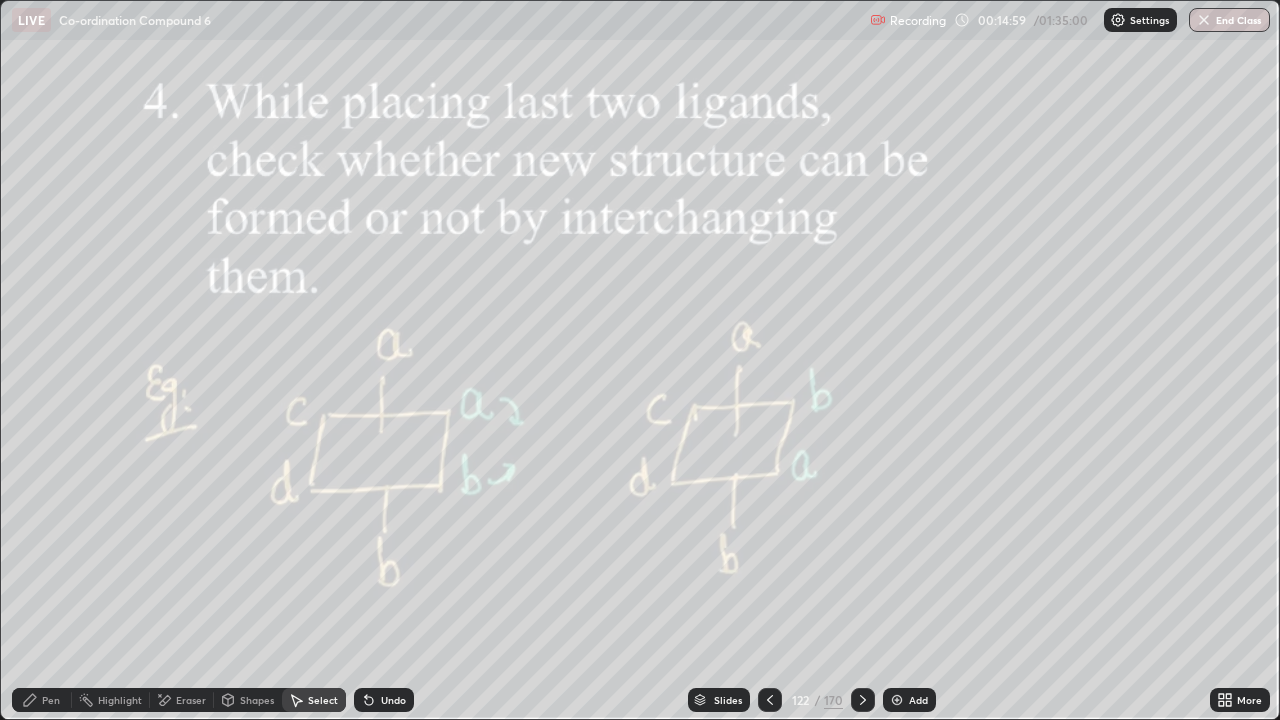 click 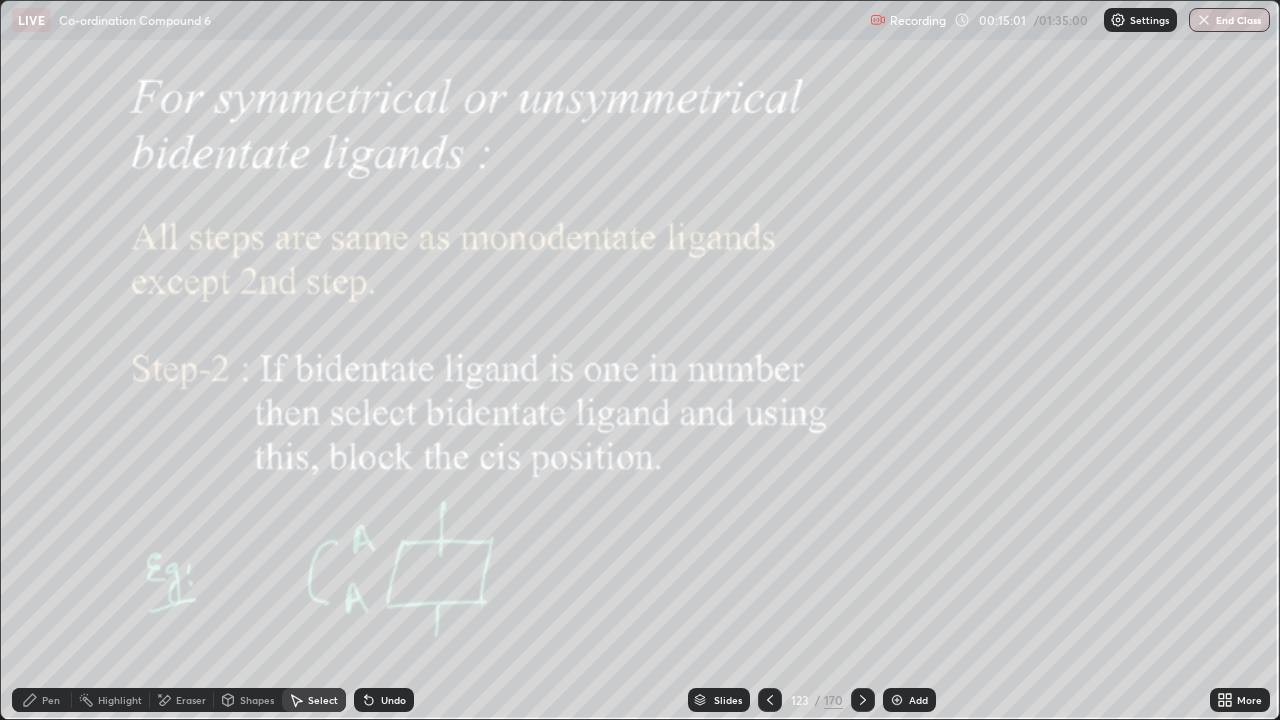 click 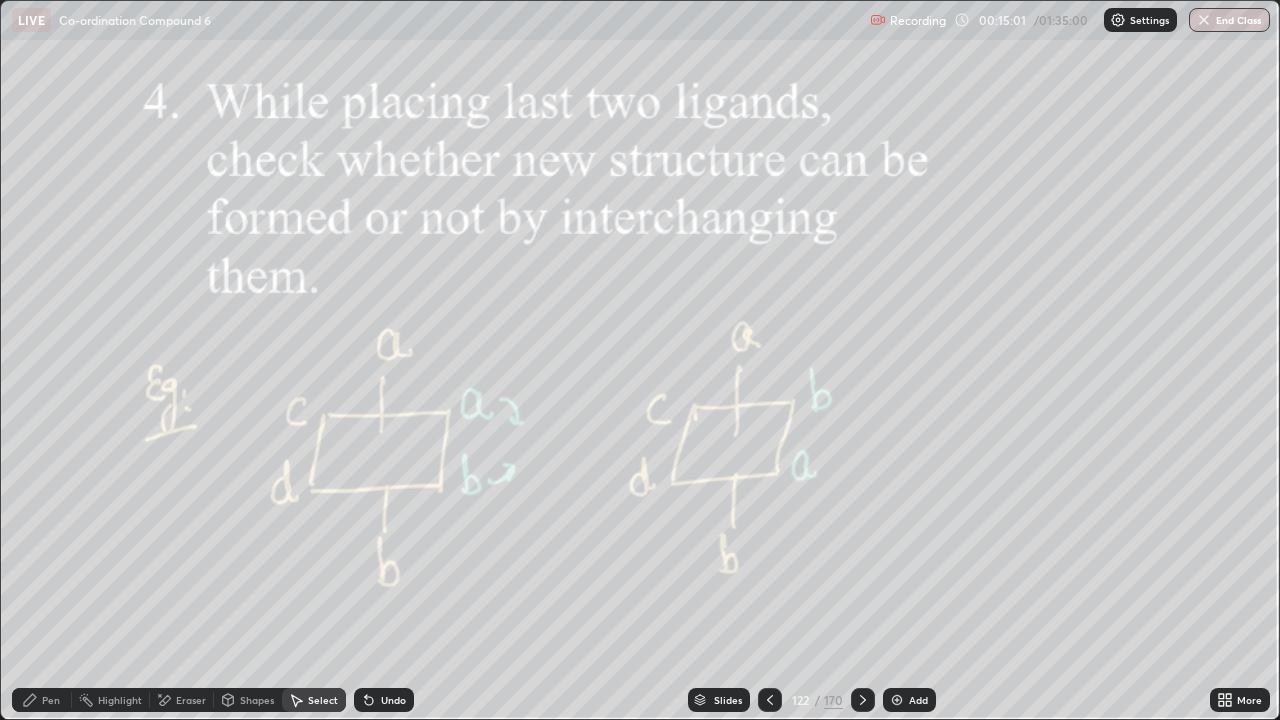 click 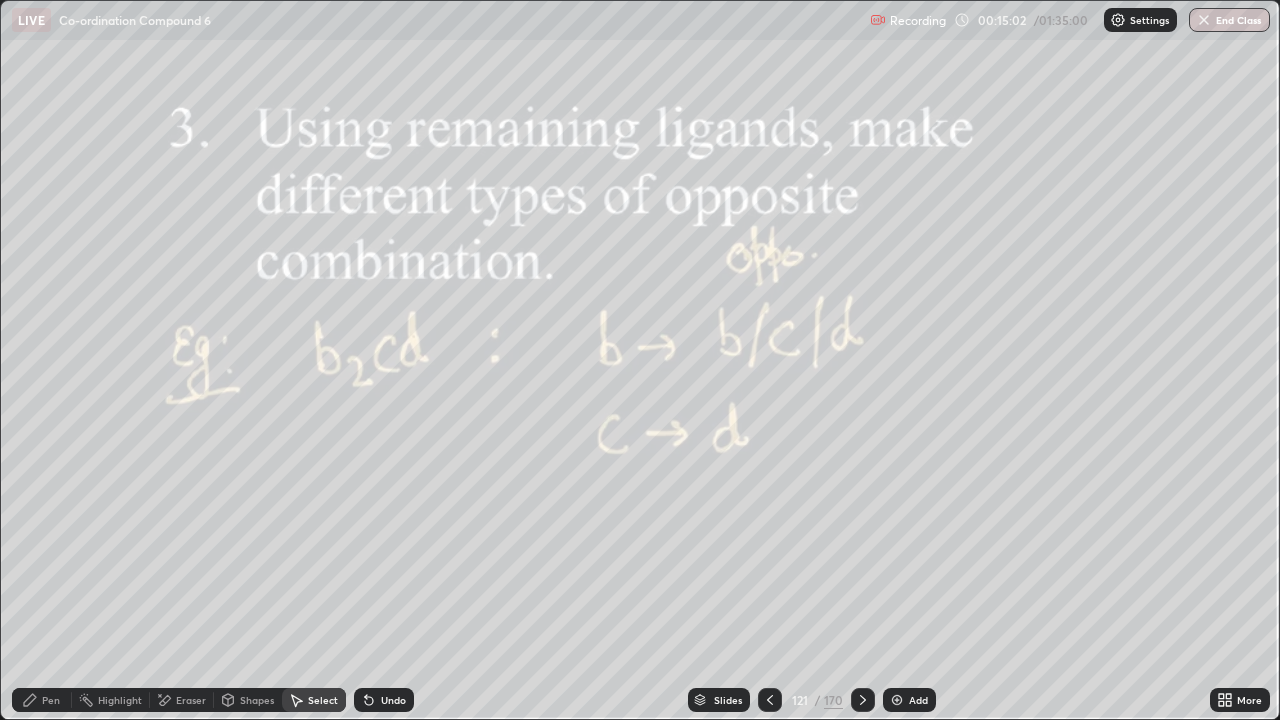click 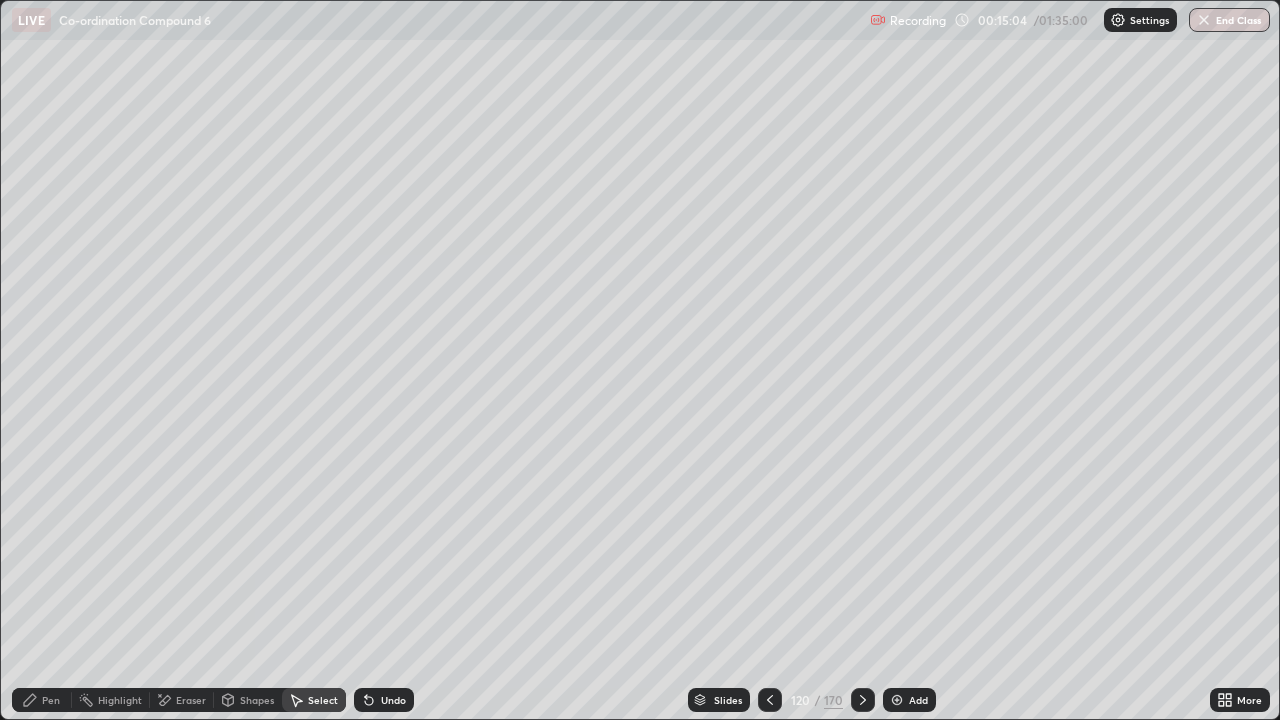 click on "Slides" at bounding box center (719, 700) 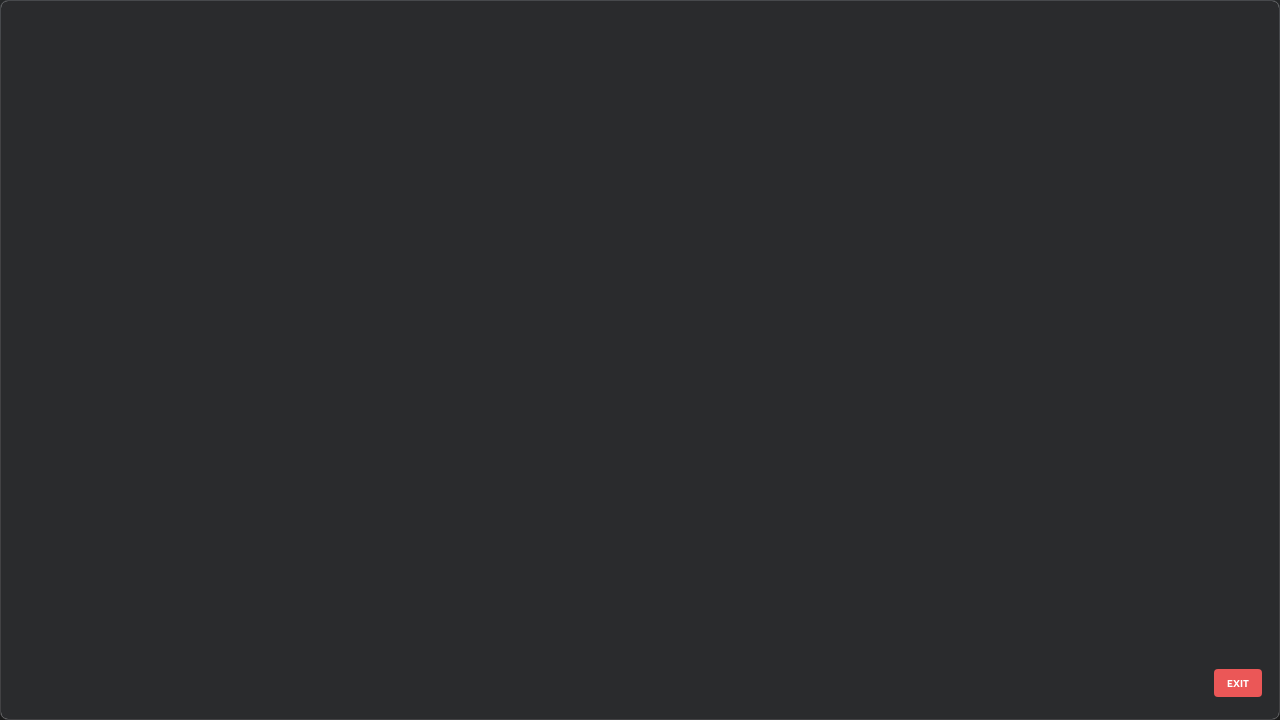 scroll, scrollTop: 8267, scrollLeft: 0, axis: vertical 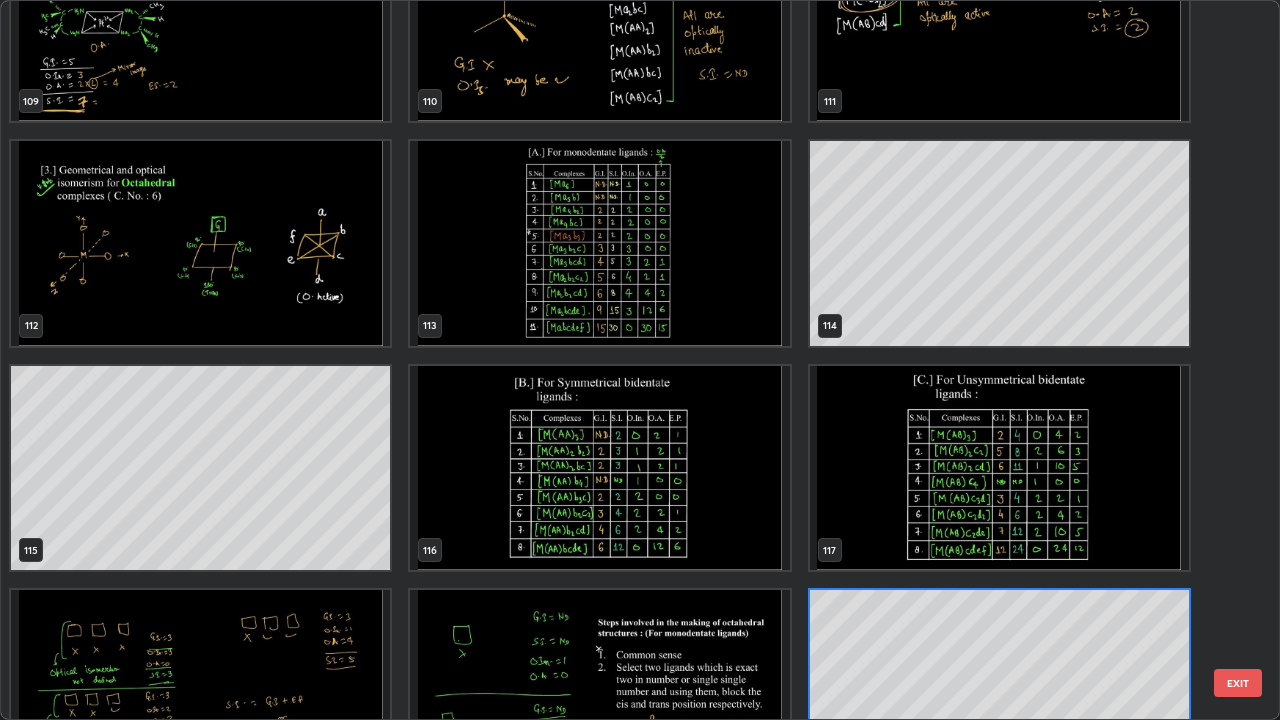 click at bounding box center [599, 243] 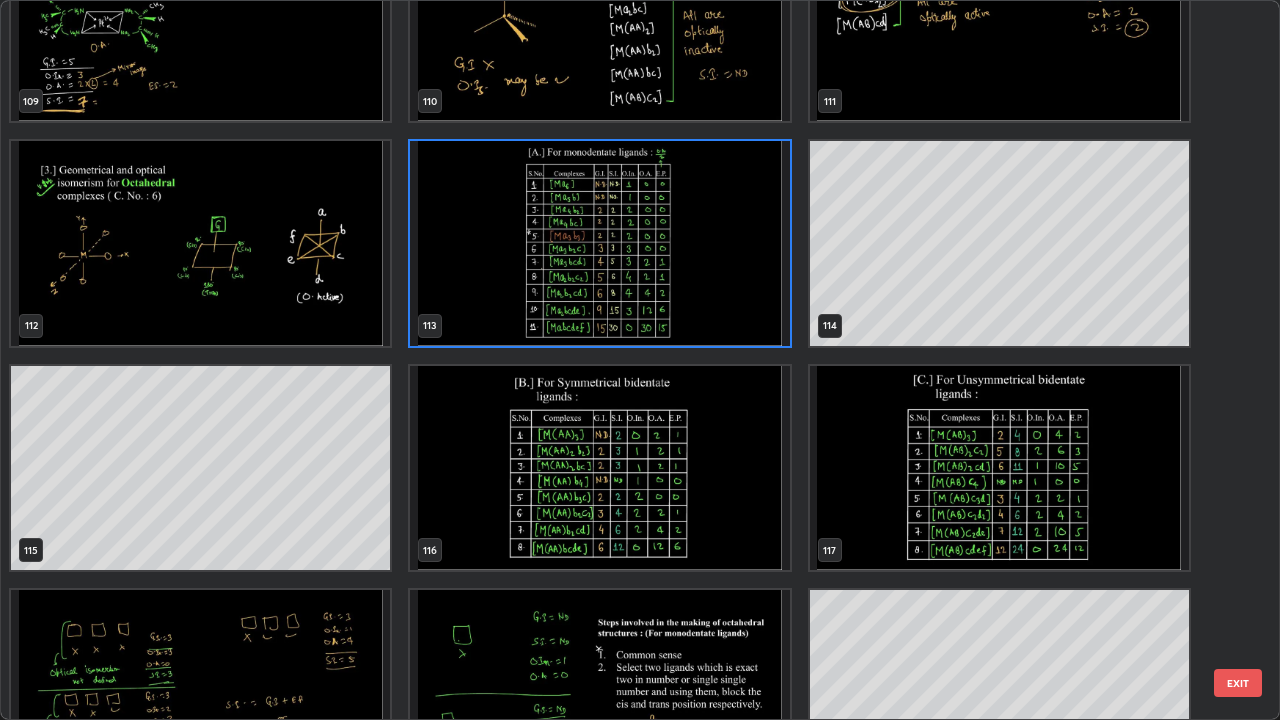 click at bounding box center (599, 243) 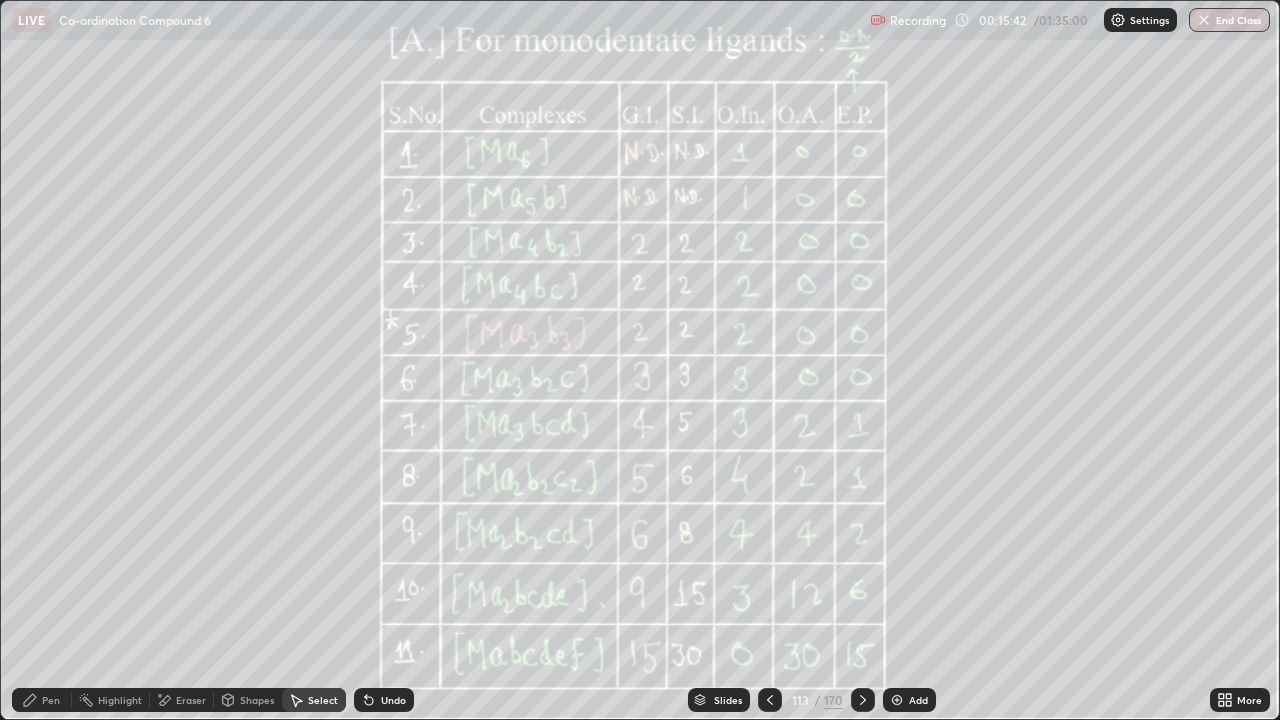 click 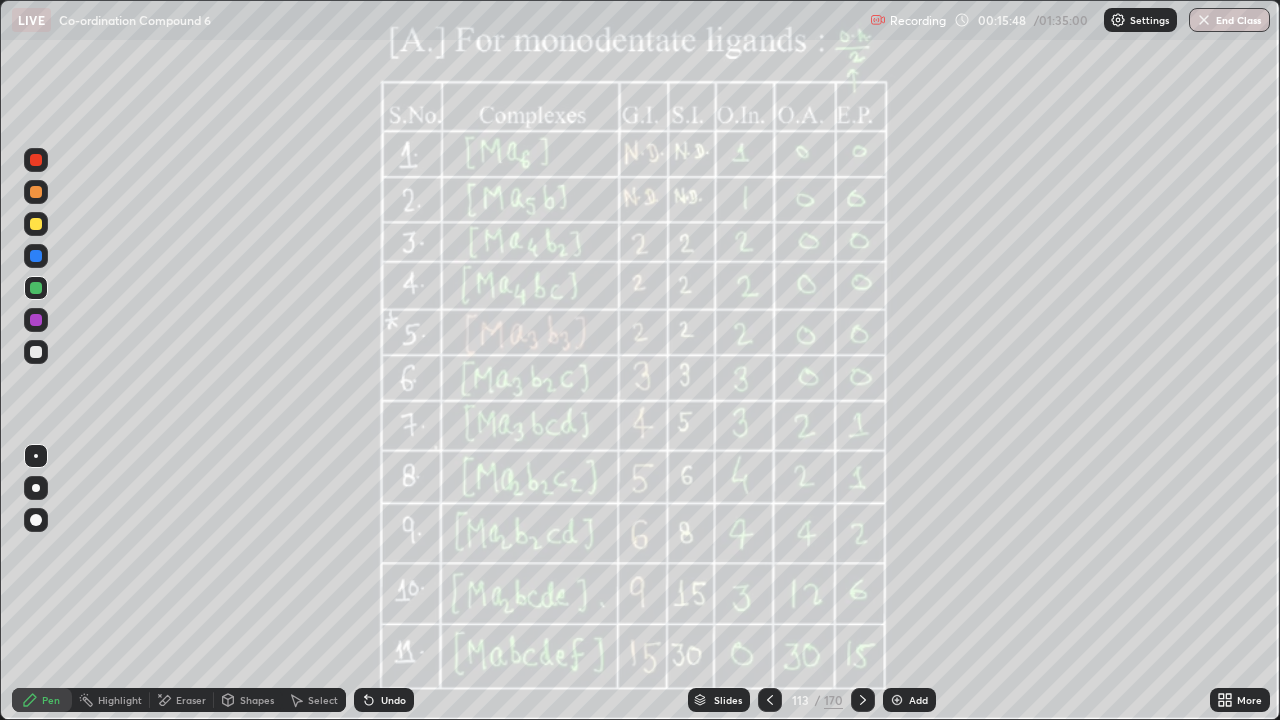 click at bounding box center [36, 352] 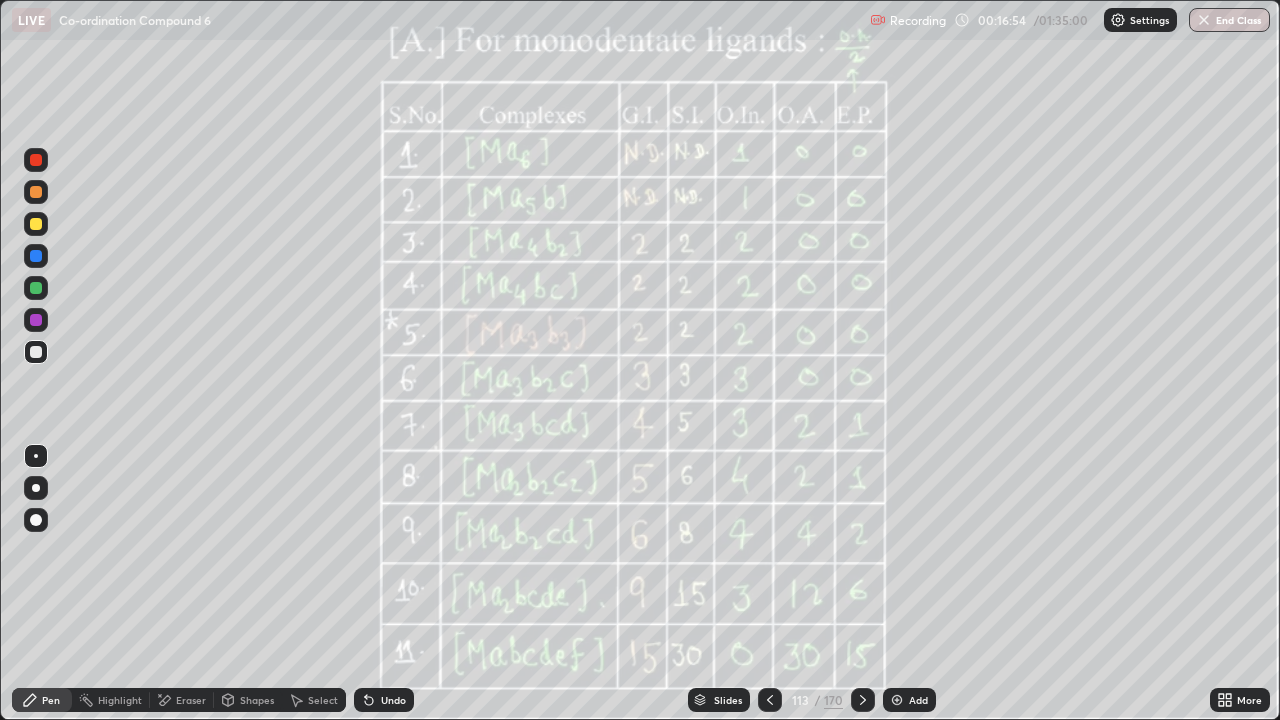 click on "Add" at bounding box center (918, 700) 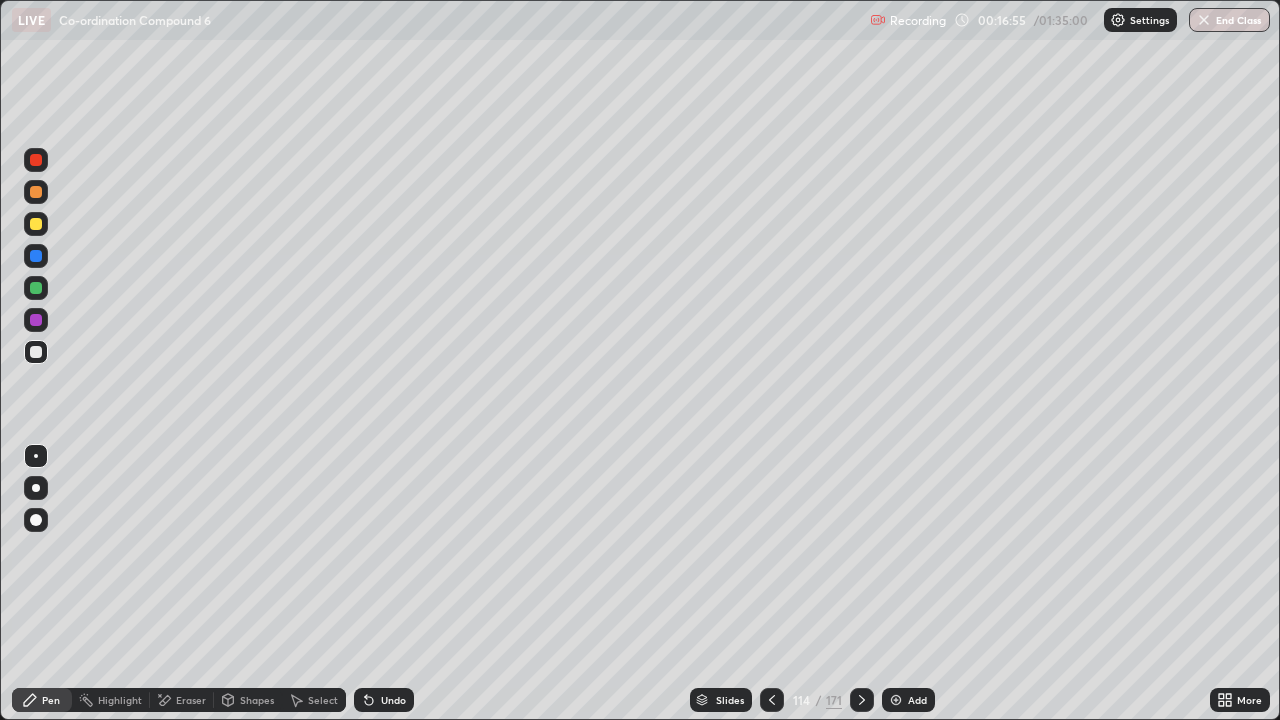 click at bounding box center [36, 224] 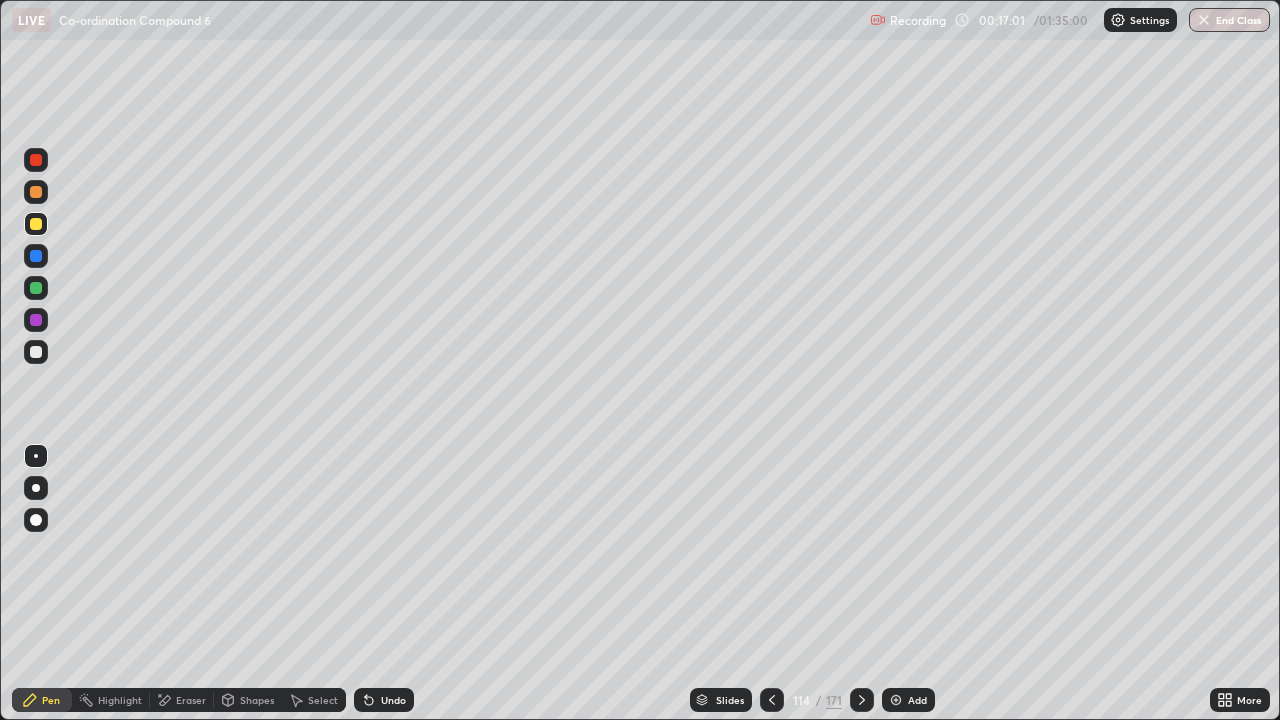 click at bounding box center [36, 224] 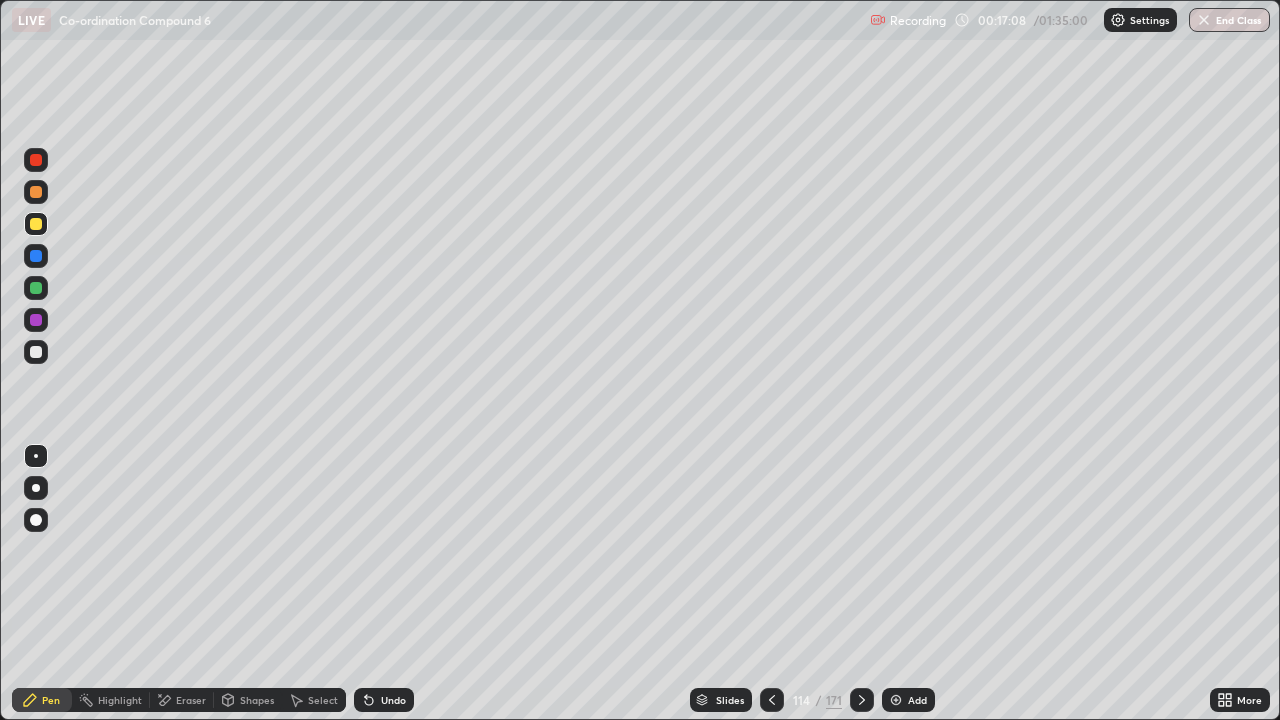 click on "Select" at bounding box center [323, 700] 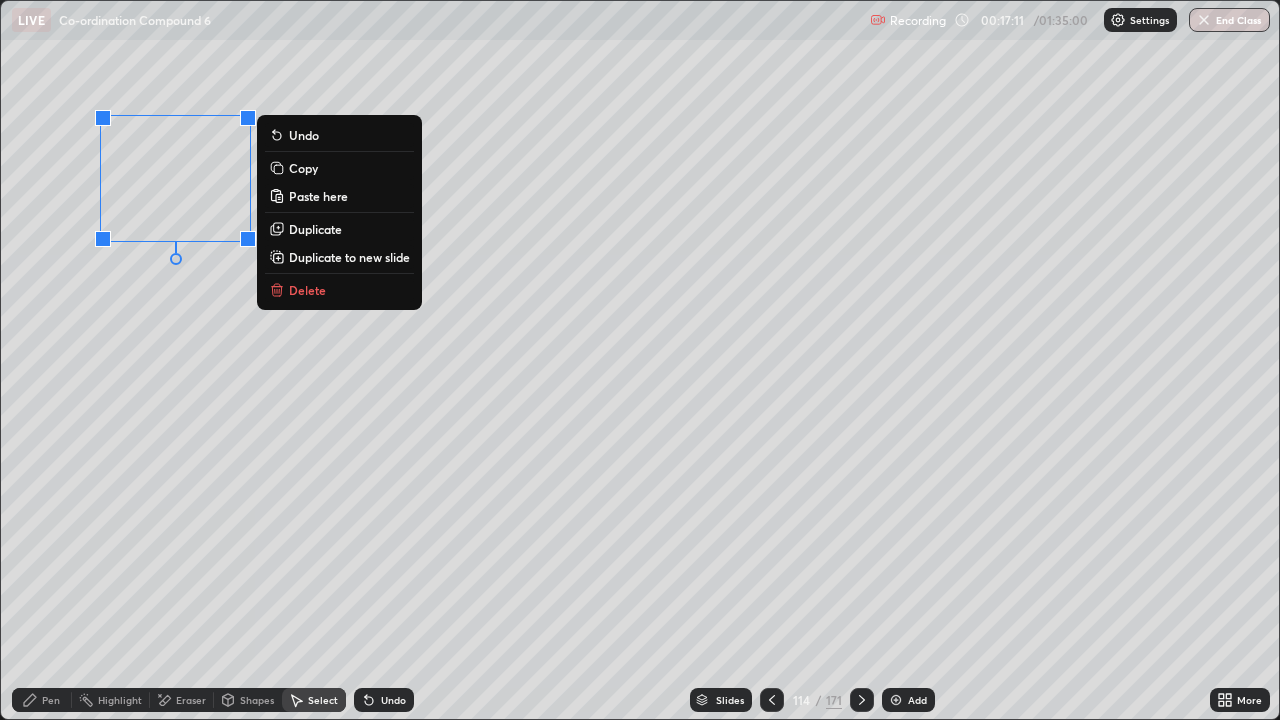 click on "Paste here" at bounding box center (318, 196) 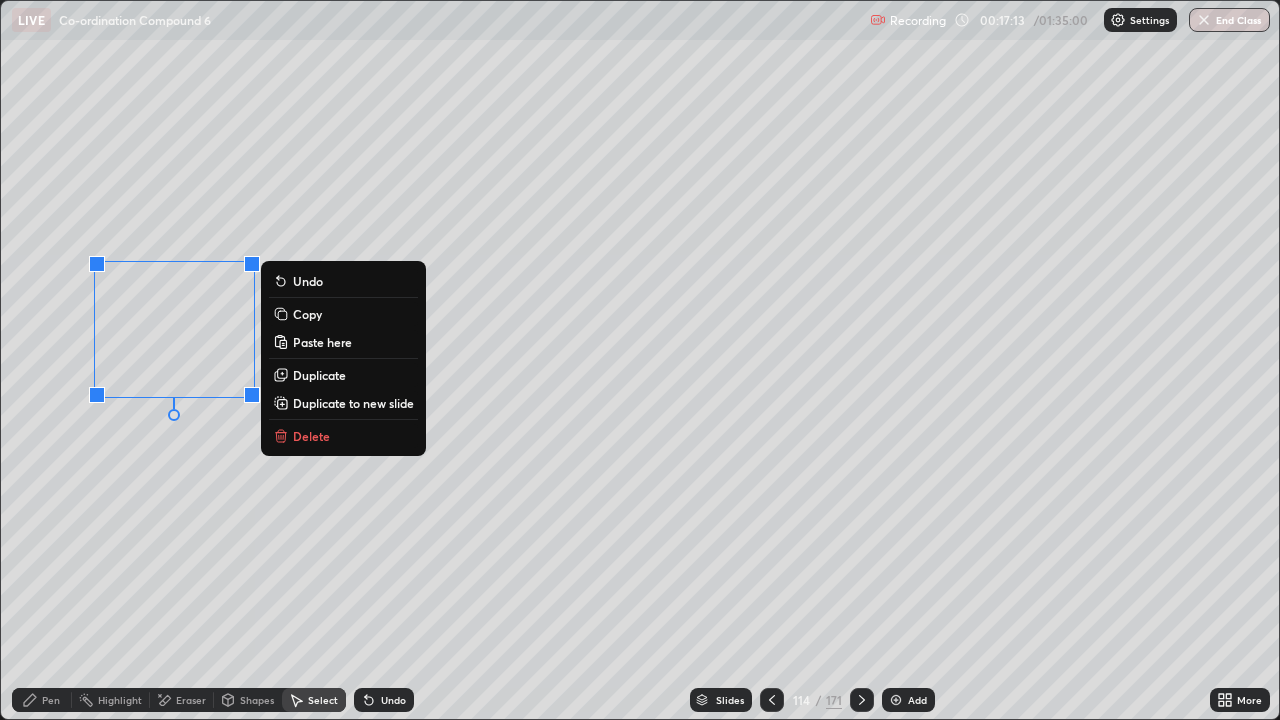 click on "Duplicate" at bounding box center (319, 375) 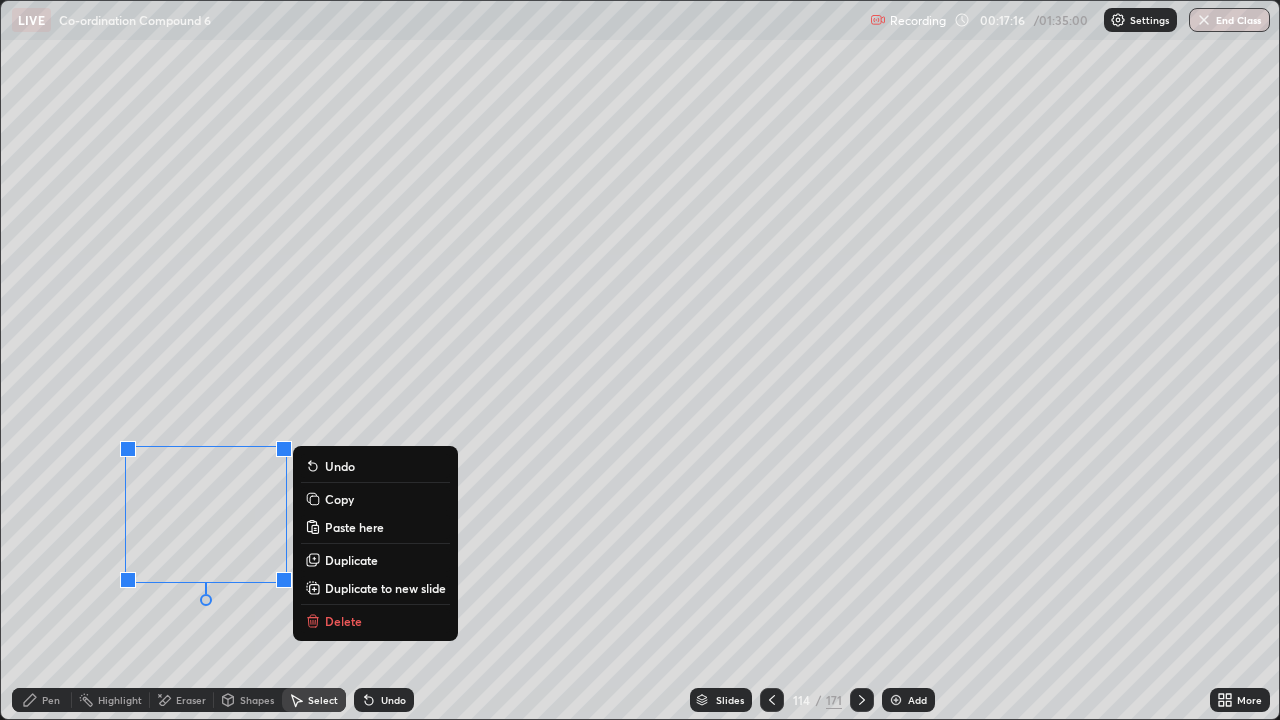 click on "Duplicate" at bounding box center (351, 560) 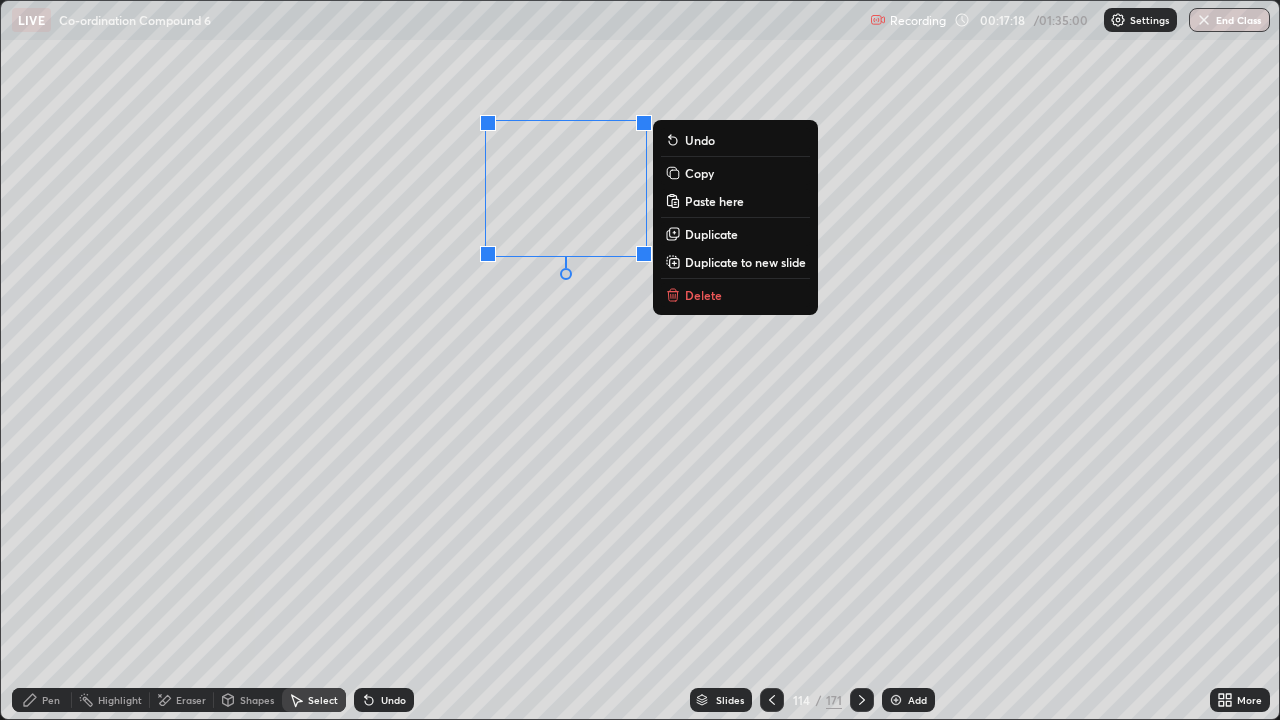 click on "Duplicate" at bounding box center [711, 234] 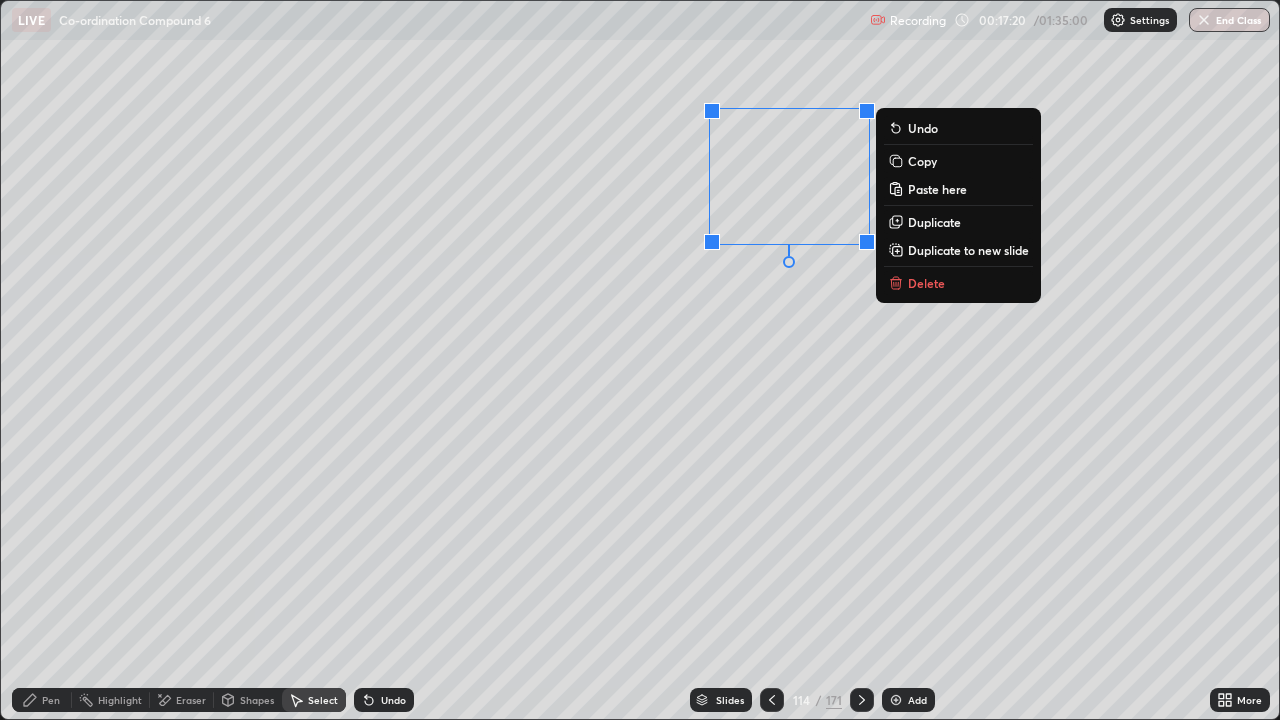 click on "Duplicate" at bounding box center (934, 222) 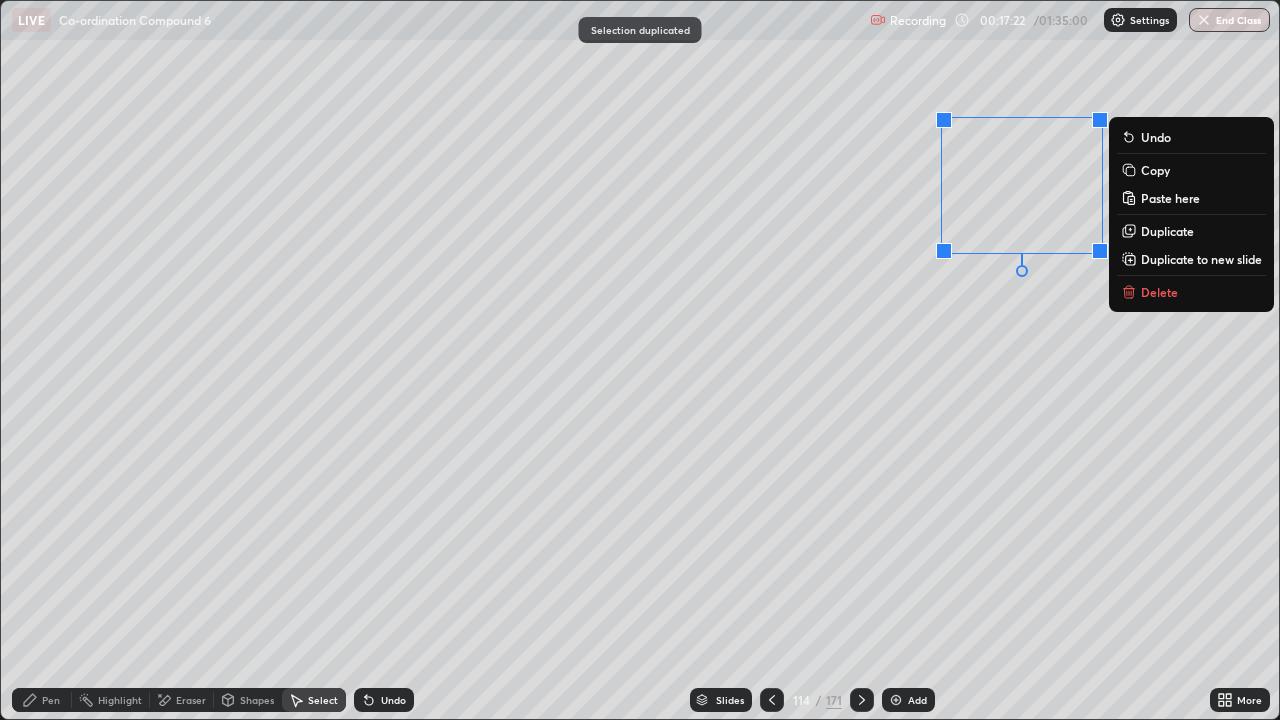 click on "Duplicate" at bounding box center [1167, 231] 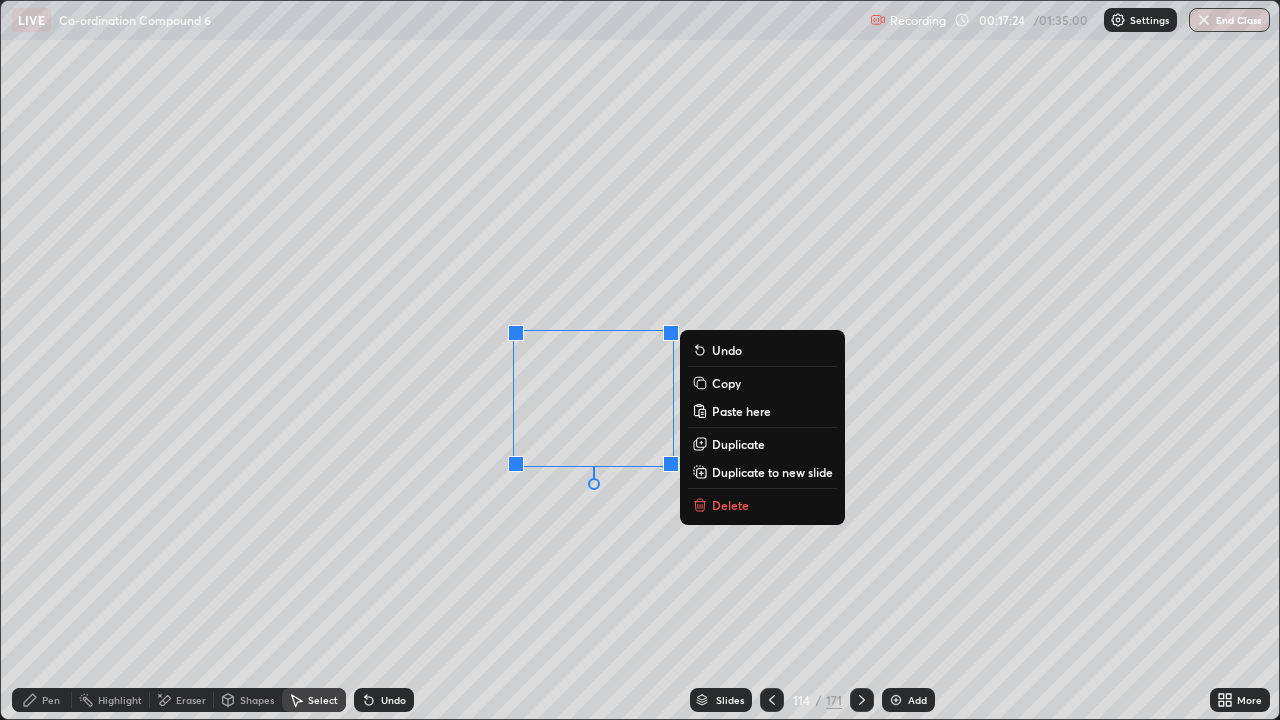 click on "Duplicate" at bounding box center (738, 444) 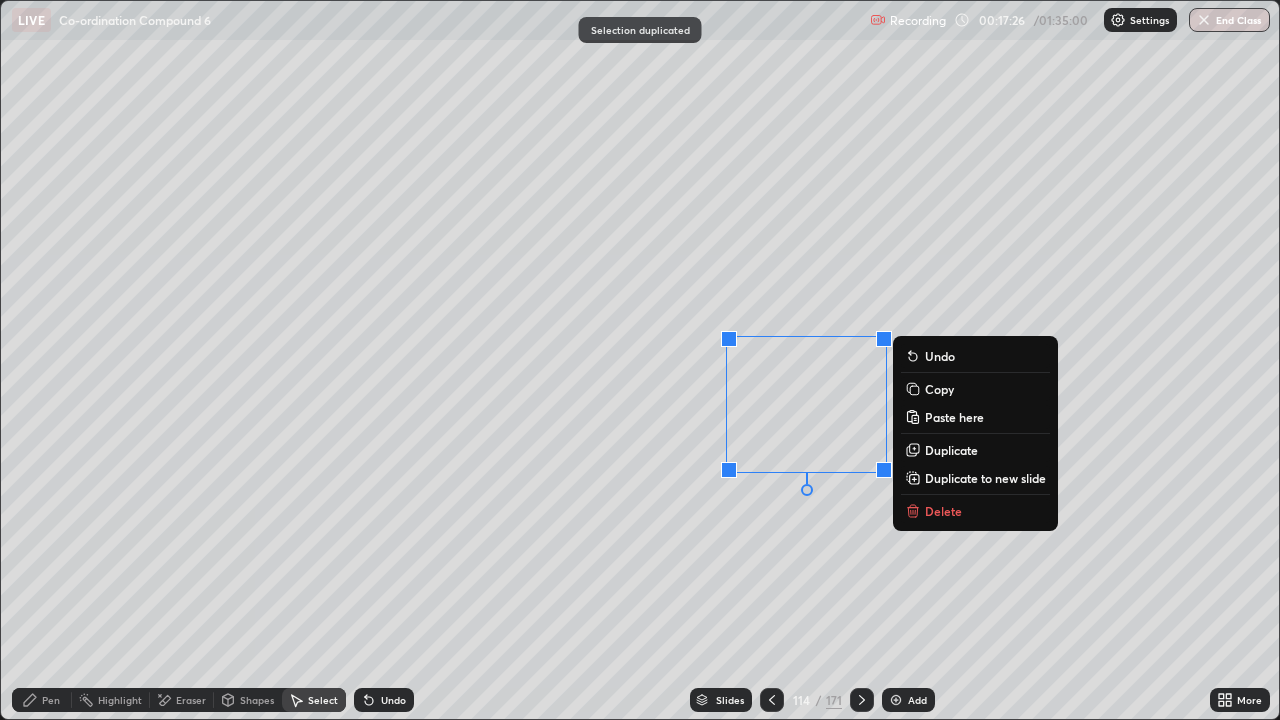 click on "Duplicate" at bounding box center [951, 450] 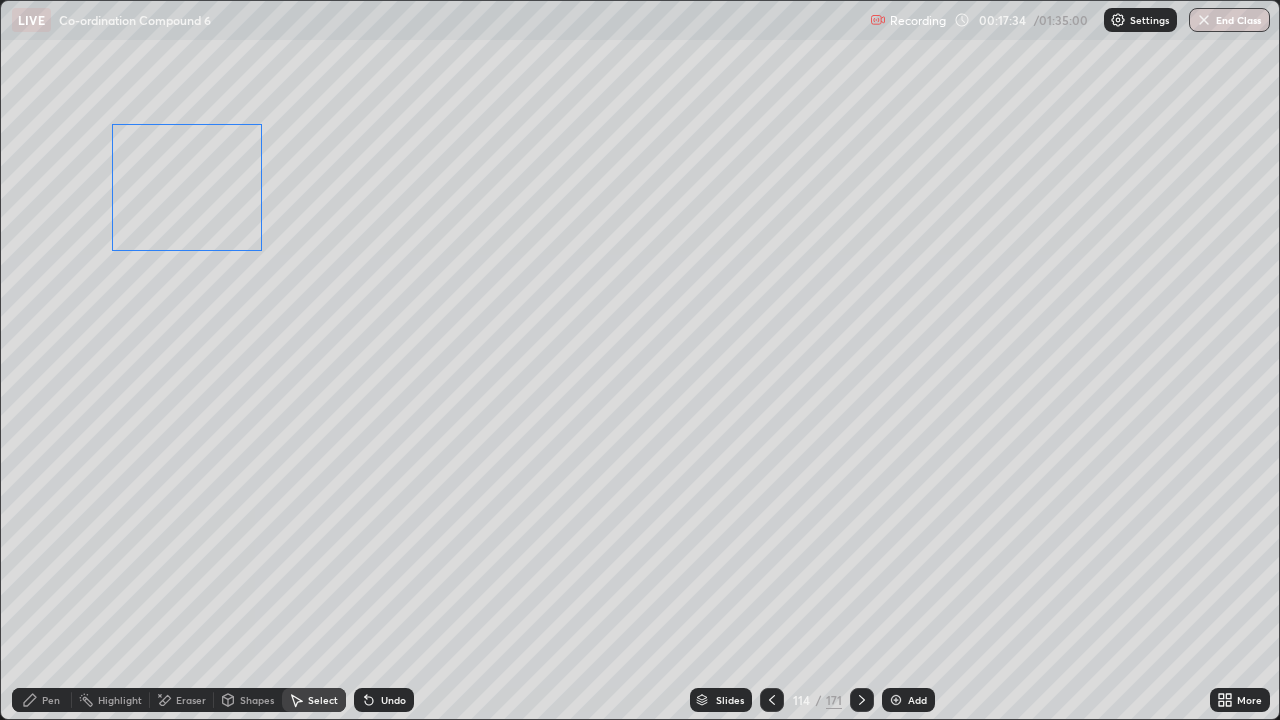click on "0 ° Undo Copy Paste here Duplicate Duplicate to new slide Delete" at bounding box center (640, 360) 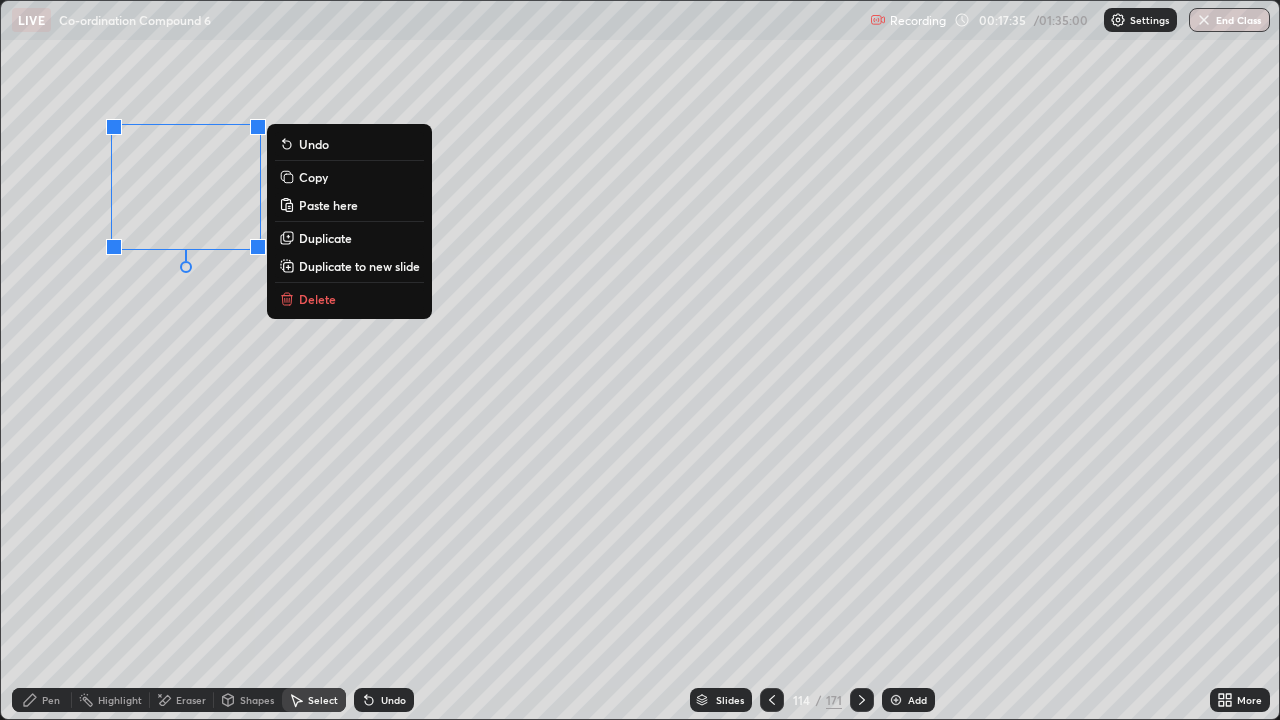 click on "Shapes" at bounding box center [257, 700] 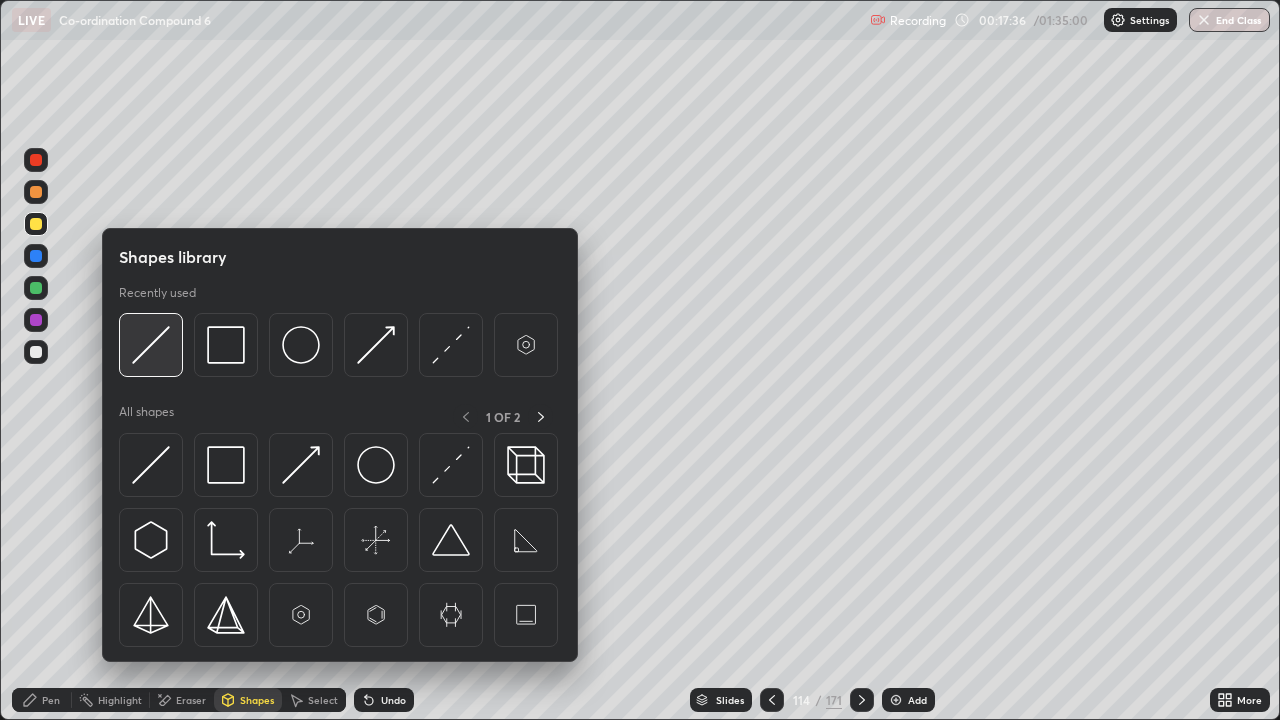 click at bounding box center [151, 345] 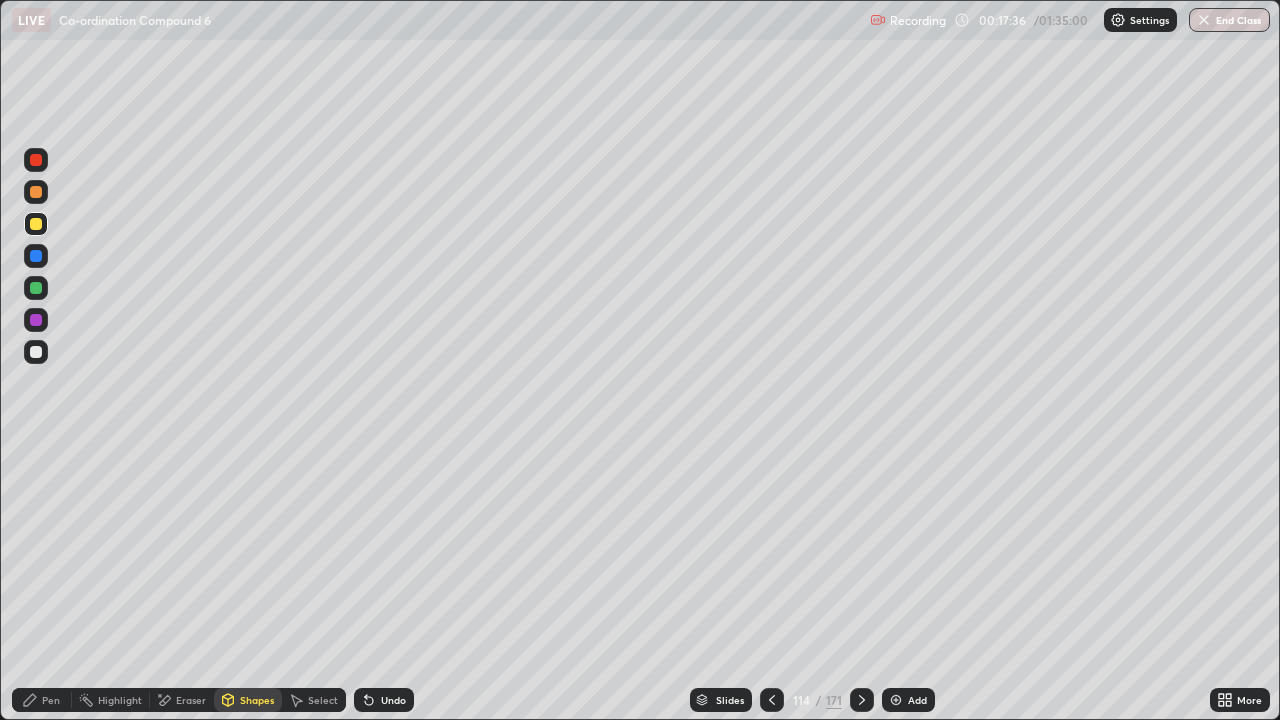 click at bounding box center [36, 192] 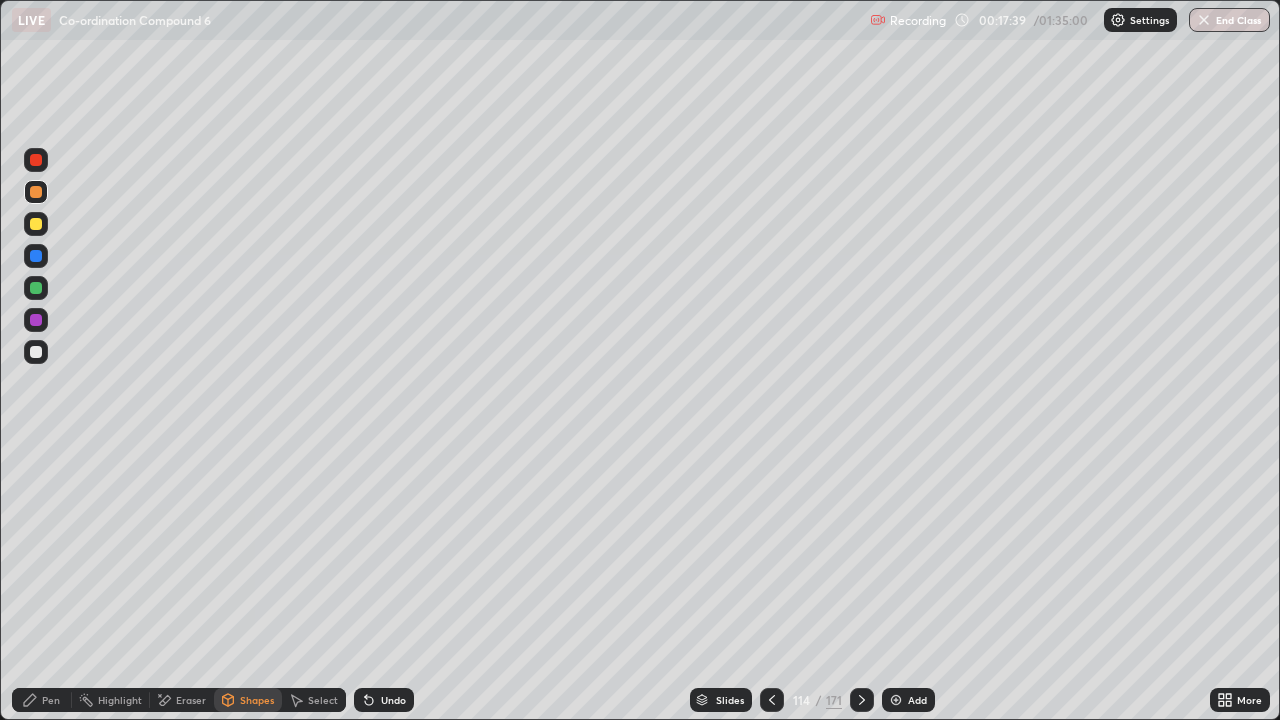 click 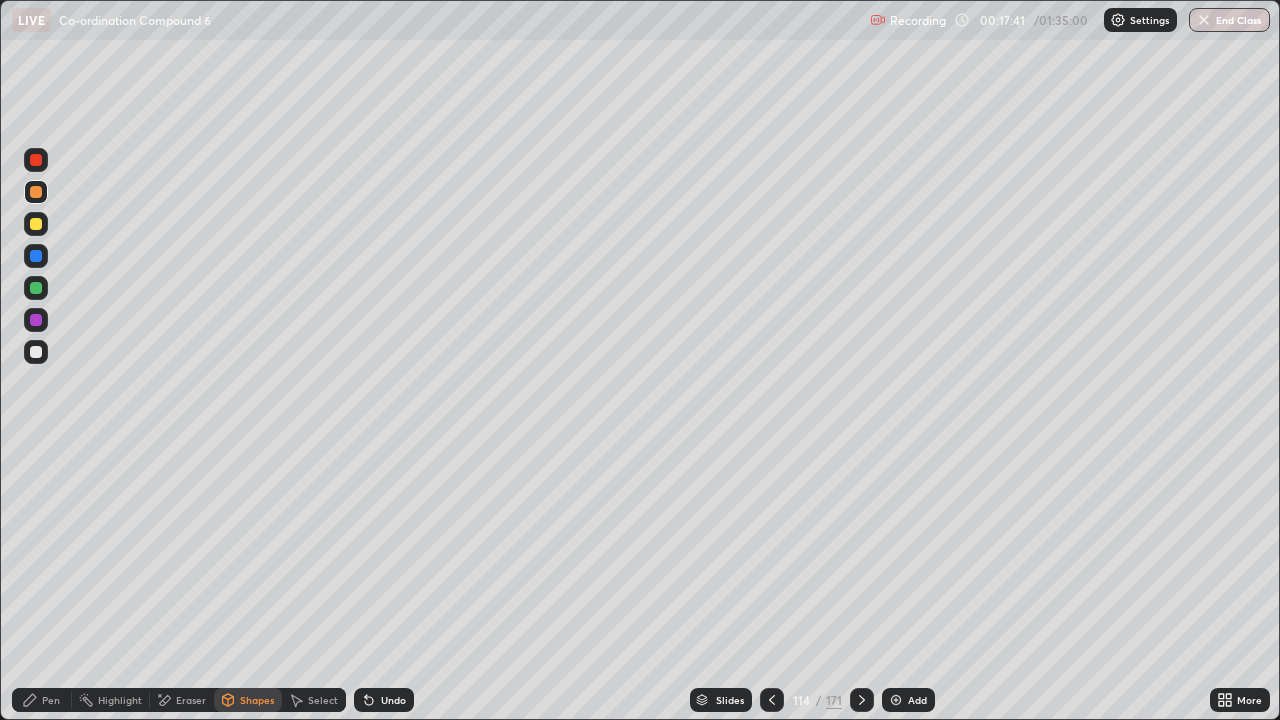 click on "Select" at bounding box center (323, 700) 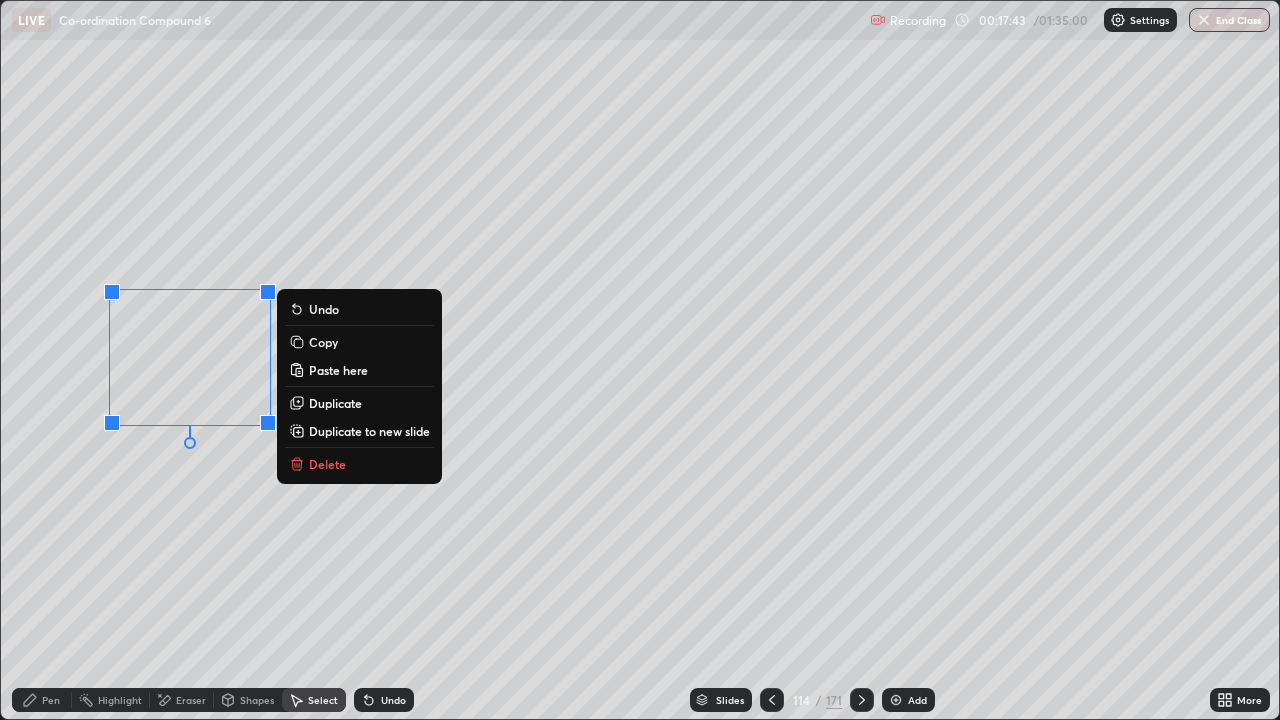 click on "Pen" at bounding box center (51, 700) 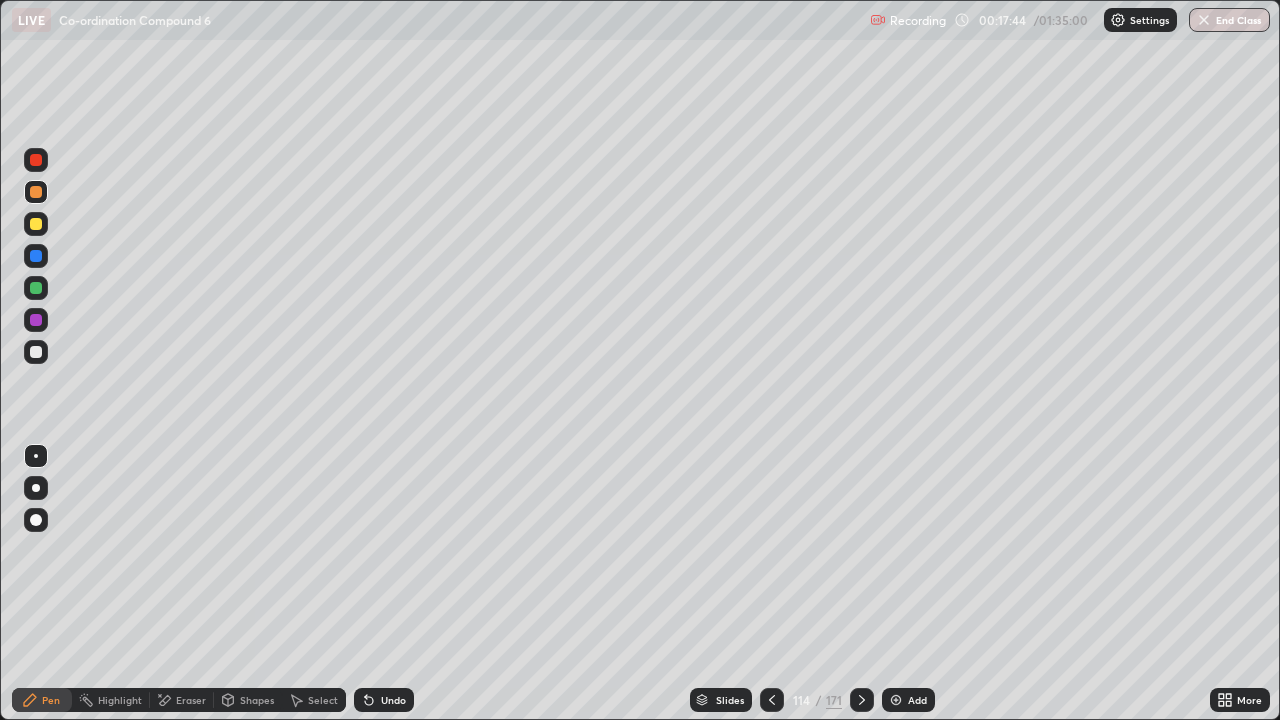 click at bounding box center [36, 352] 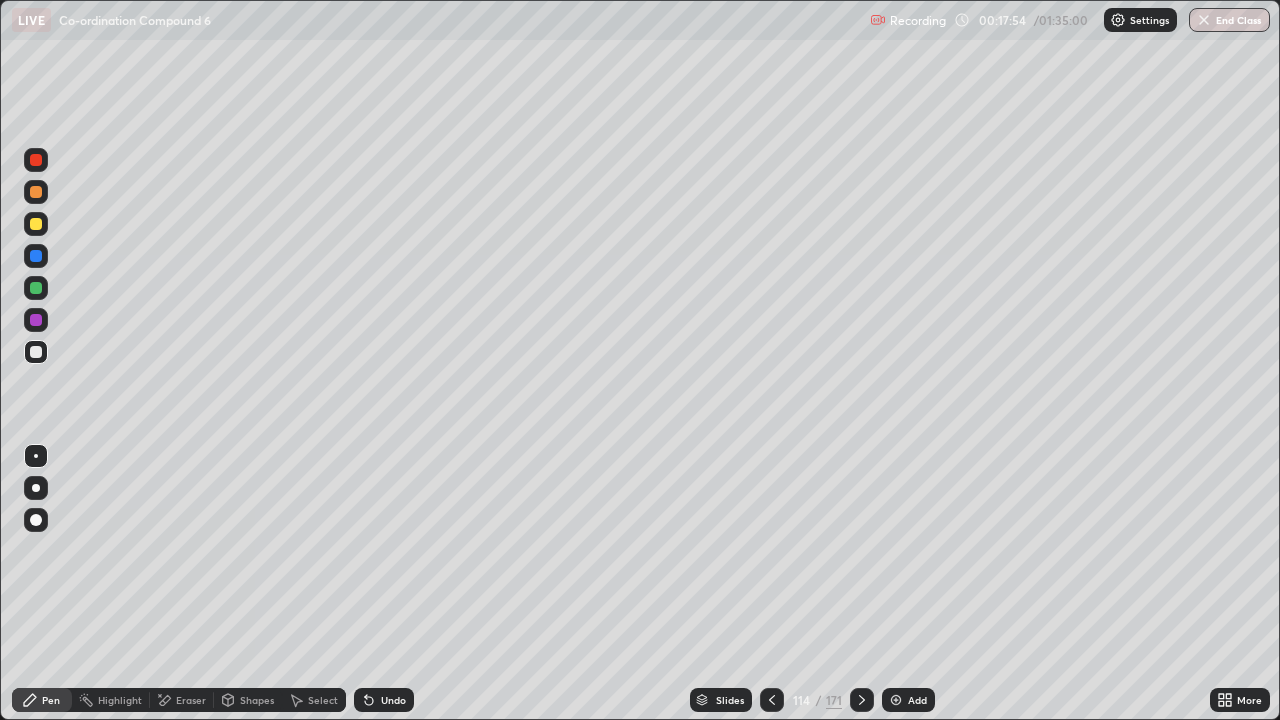 click at bounding box center [36, 192] 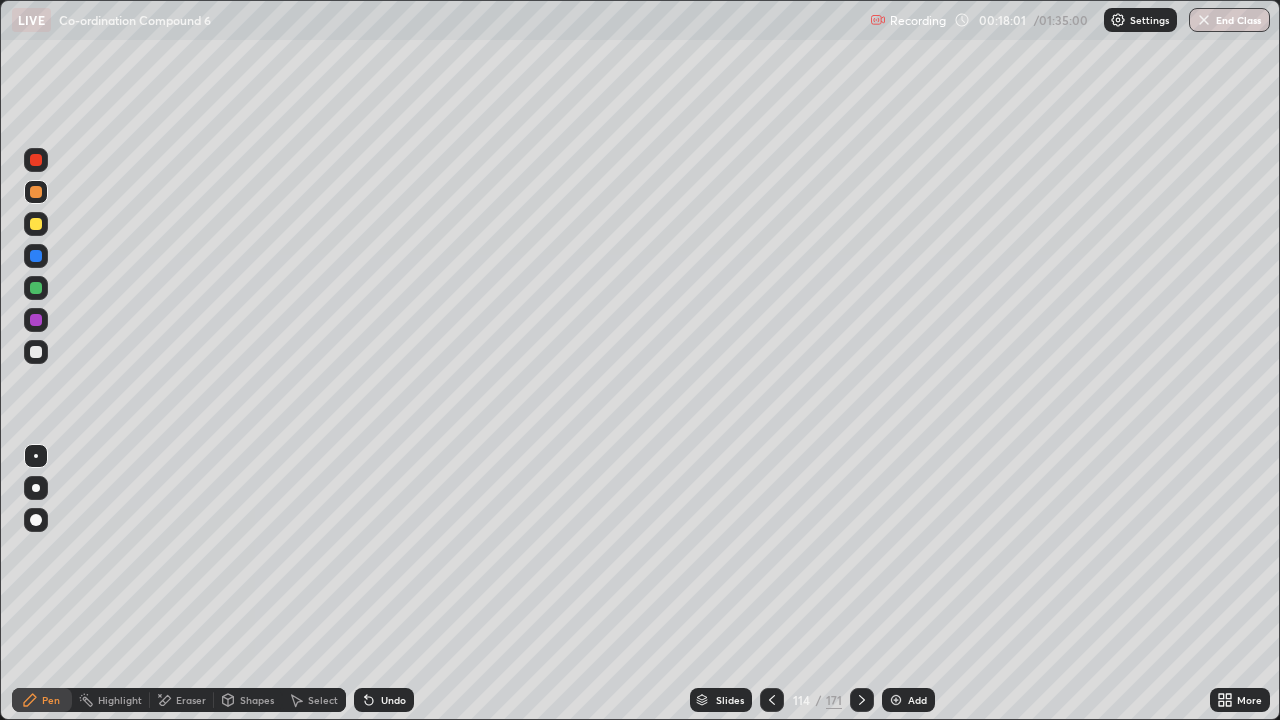 click on "Select" at bounding box center [323, 700] 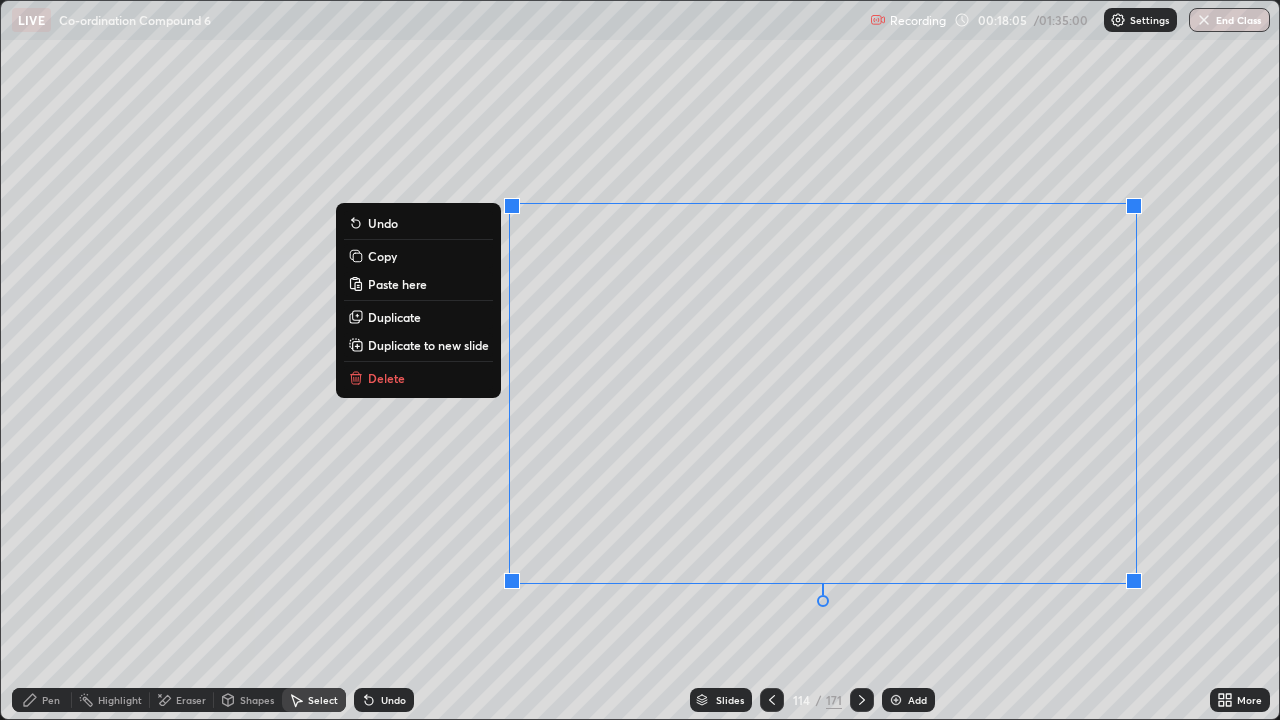click on "Pen" at bounding box center [51, 700] 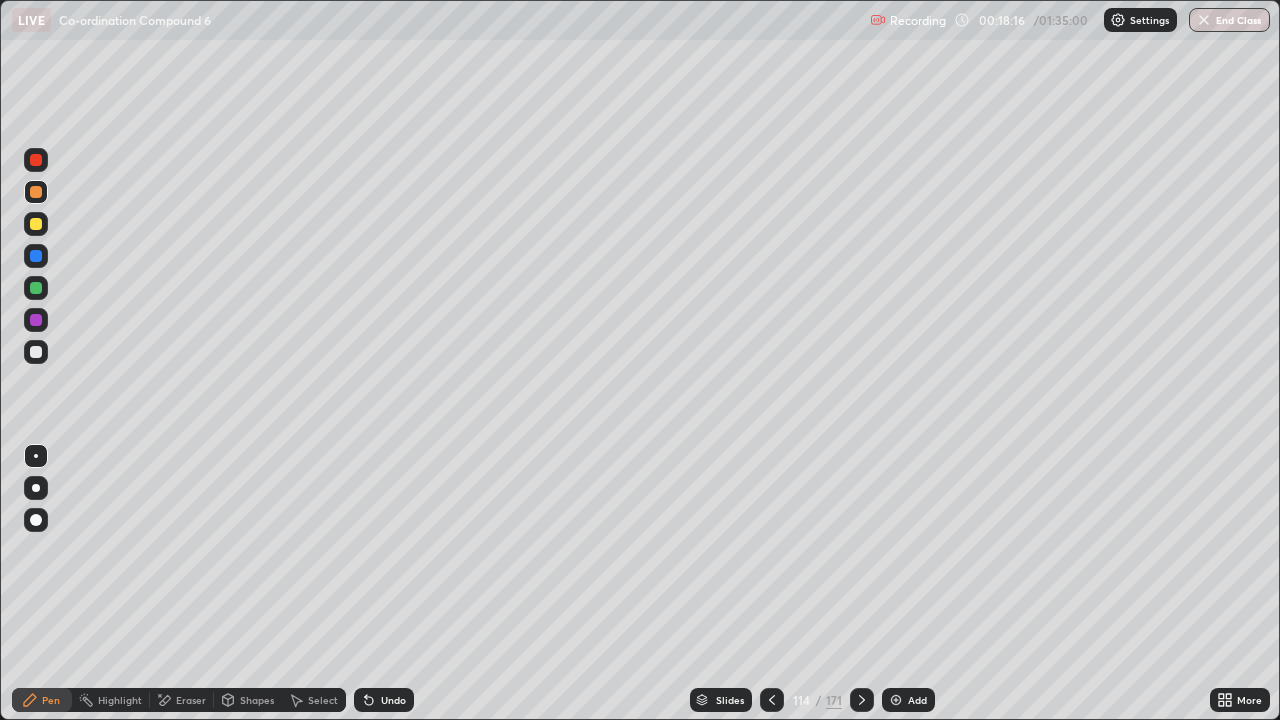 click at bounding box center (36, 352) 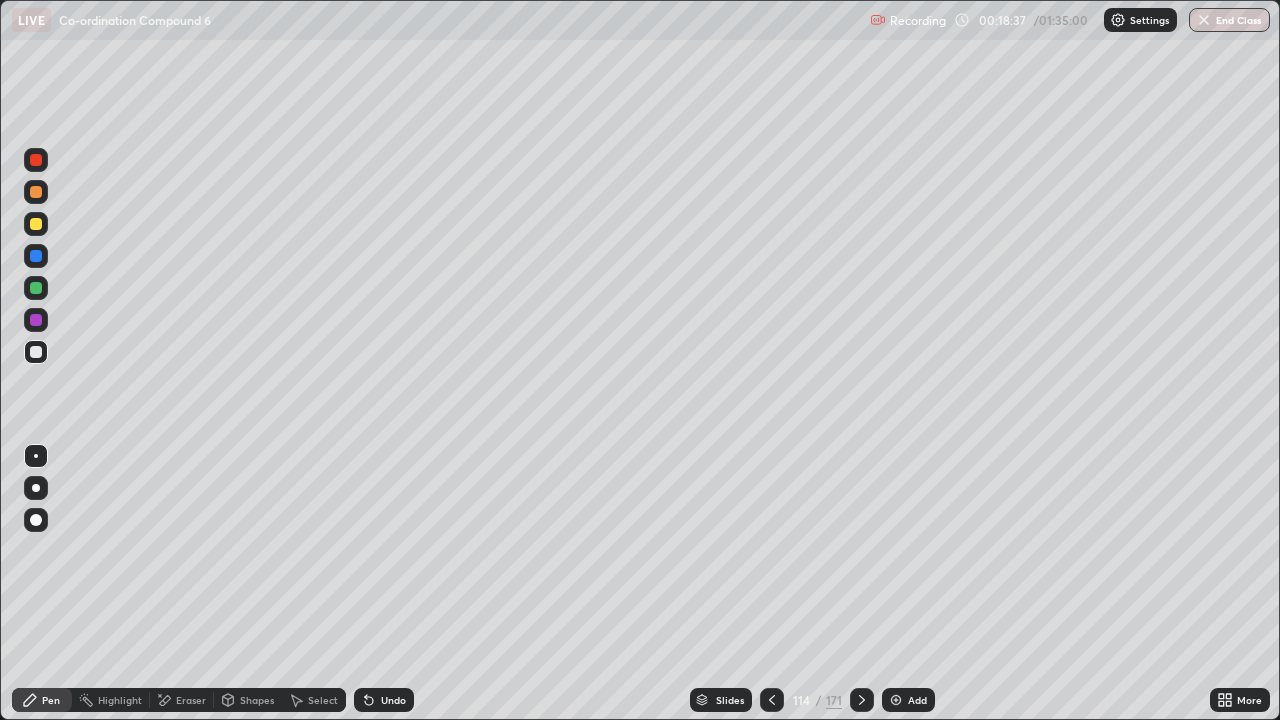click at bounding box center [36, 352] 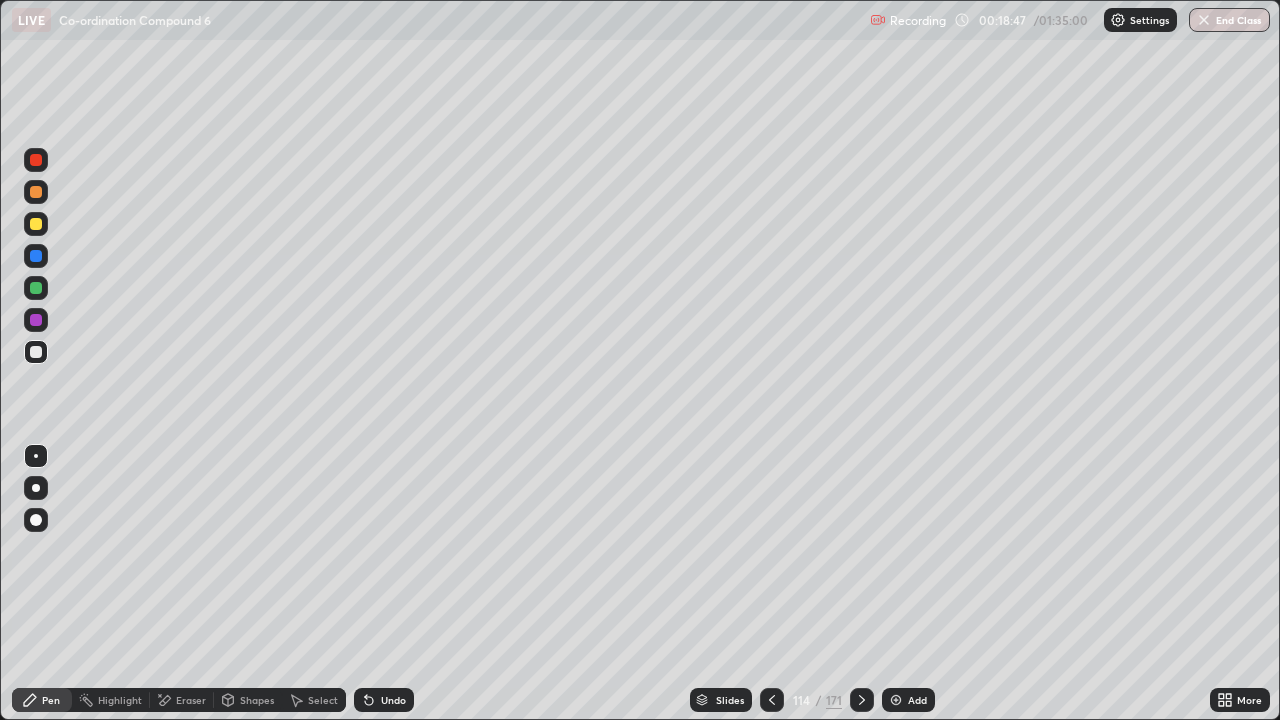 click at bounding box center [36, 288] 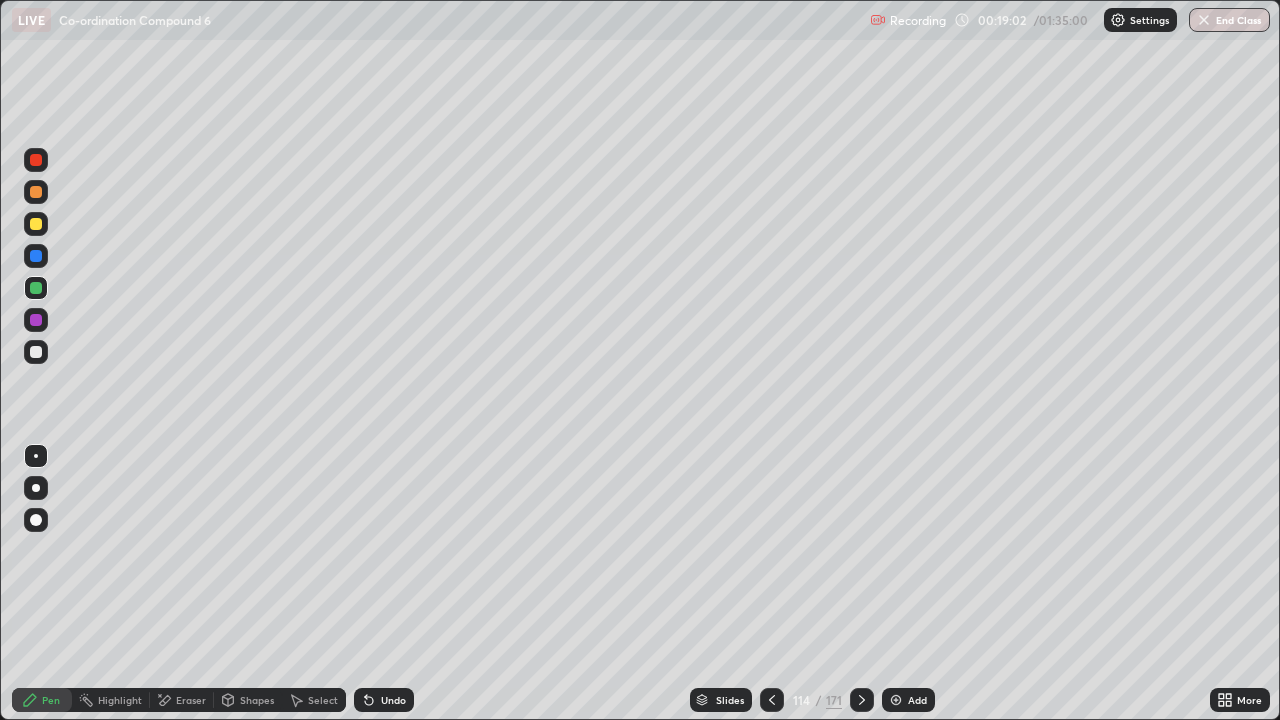 click at bounding box center [36, 352] 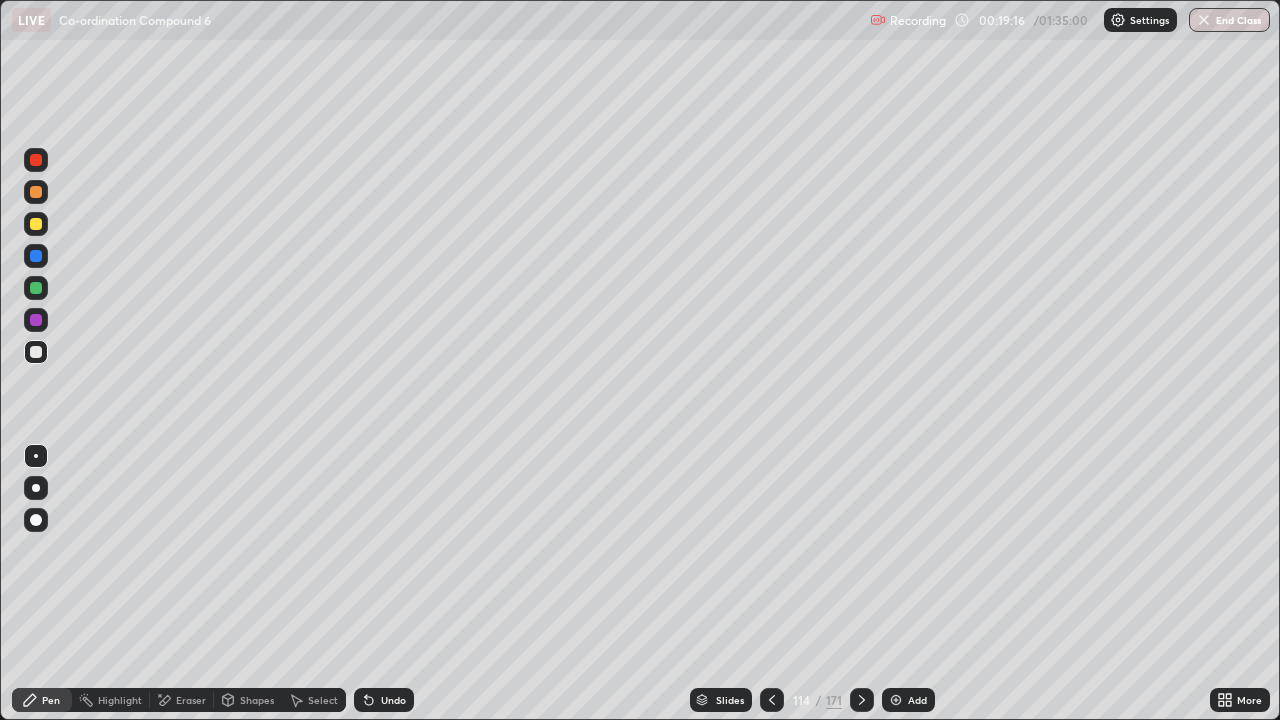 click at bounding box center (36, 352) 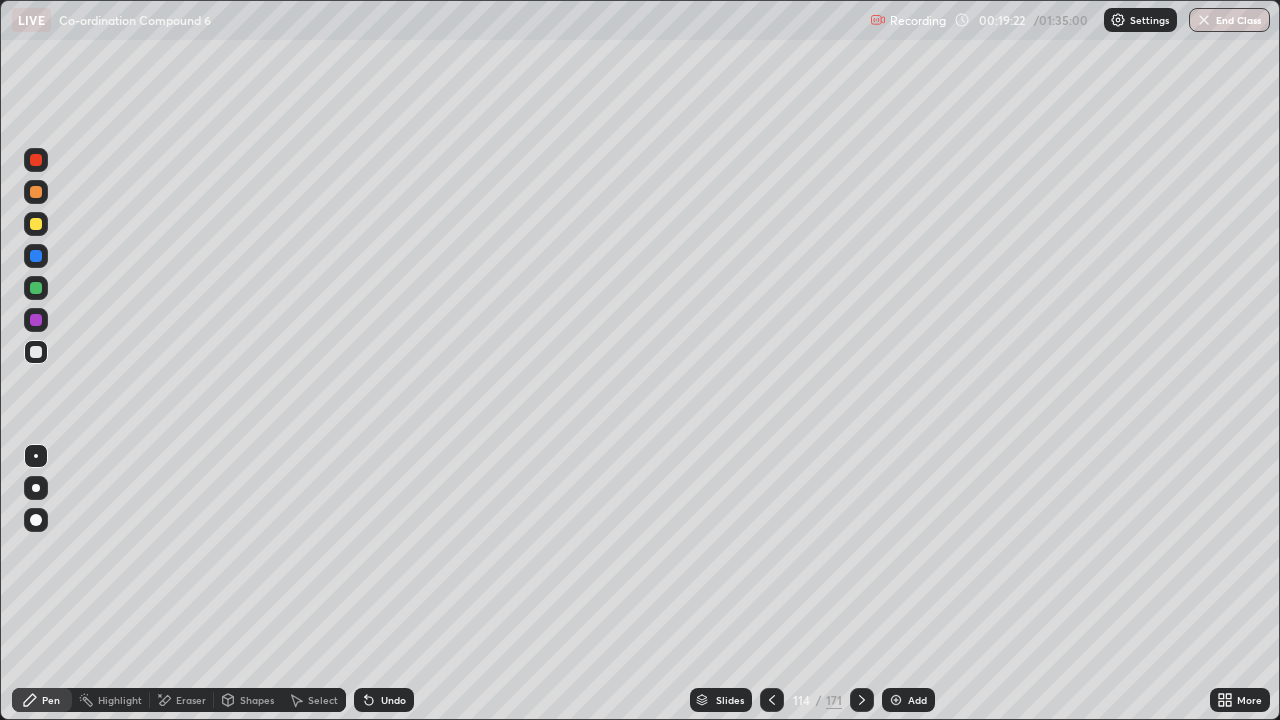 click at bounding box center (36, 288) 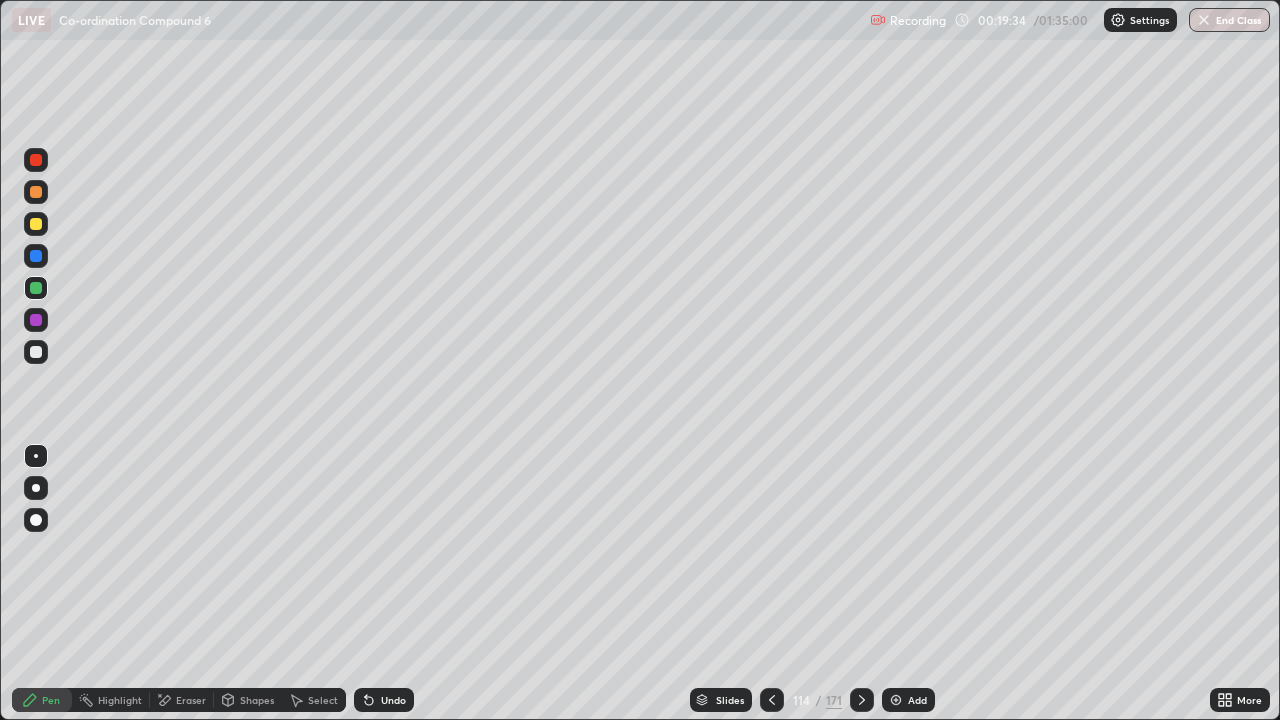 click at bounding box center (36, 352) 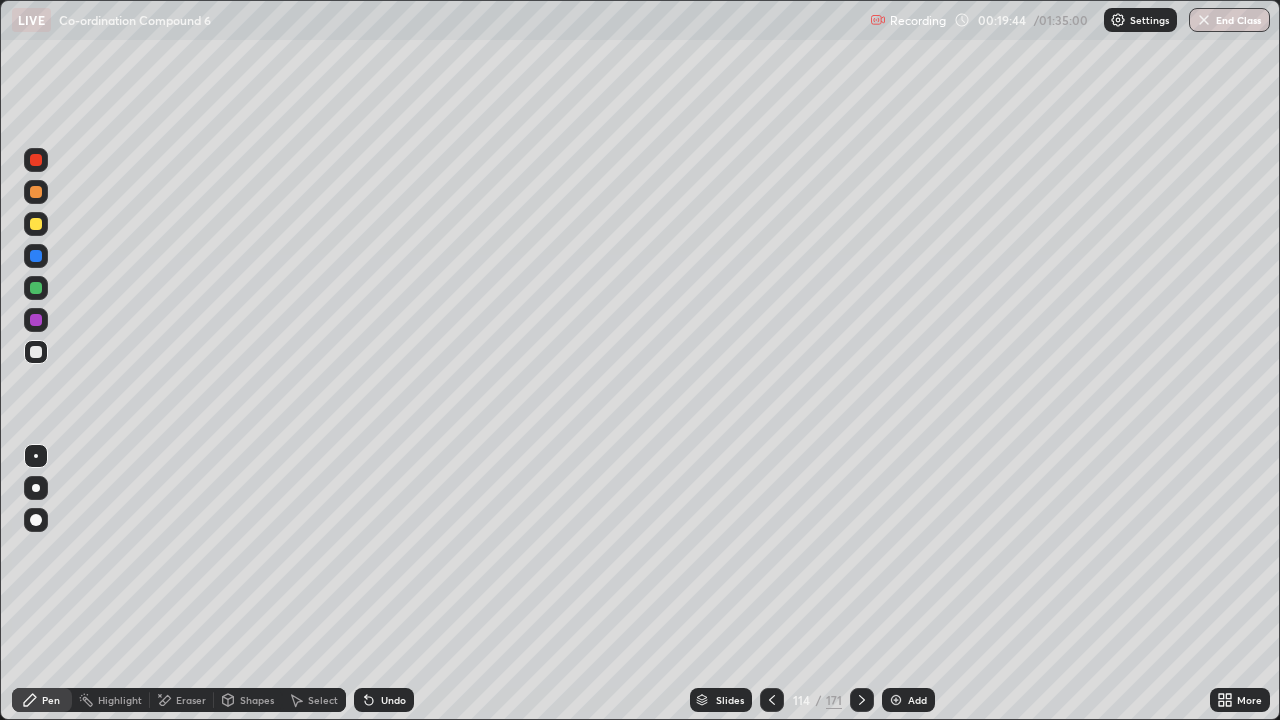 click at bounding box center (36, 288) 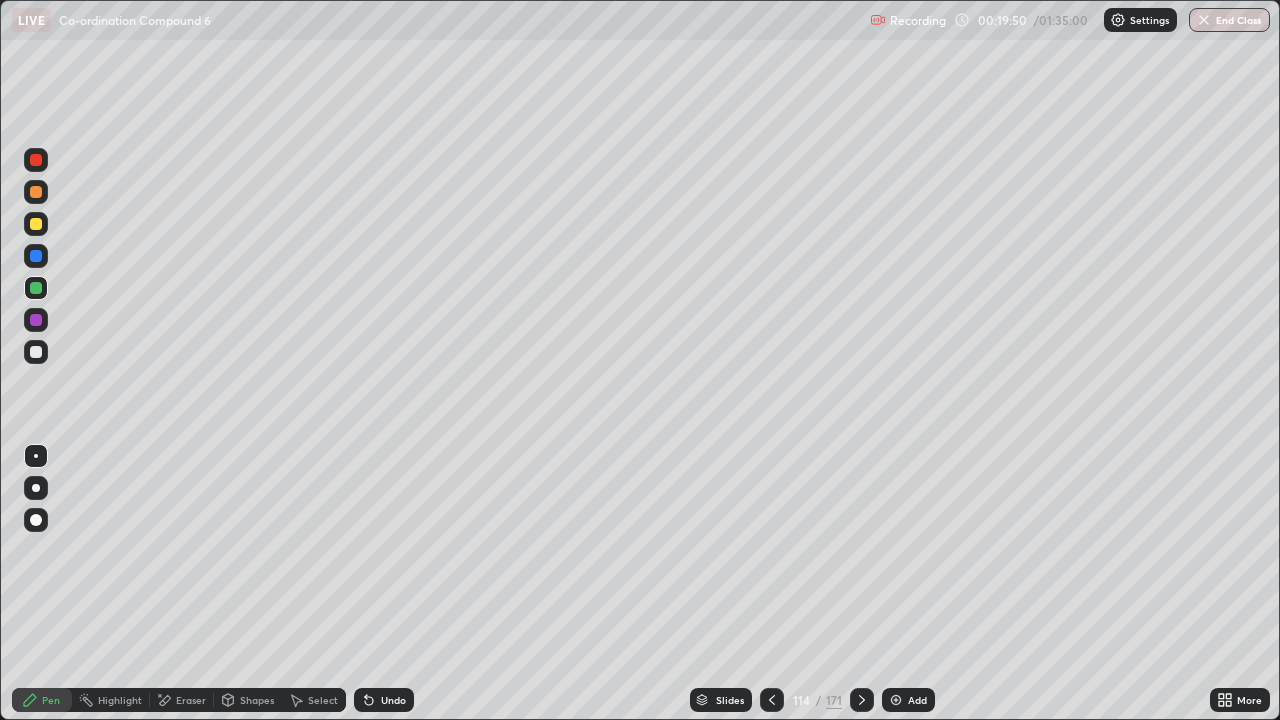 click 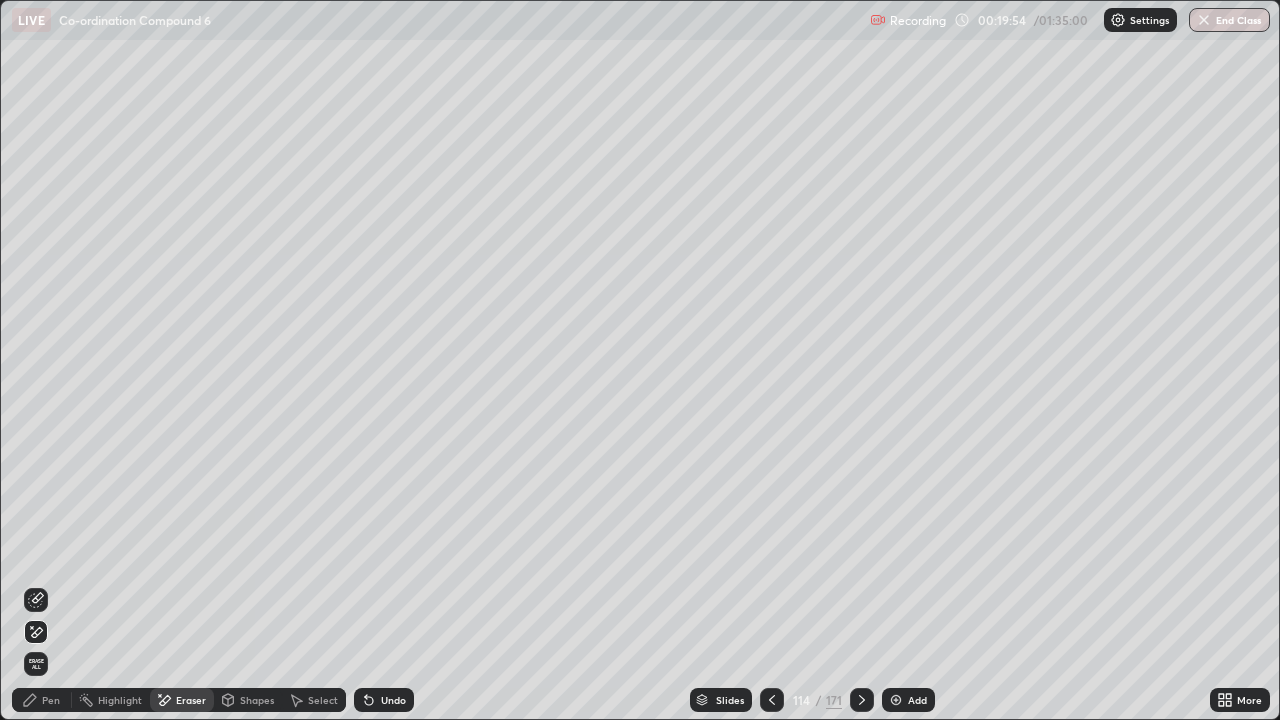 click on "Shapes" at bounding box center (248, 700) 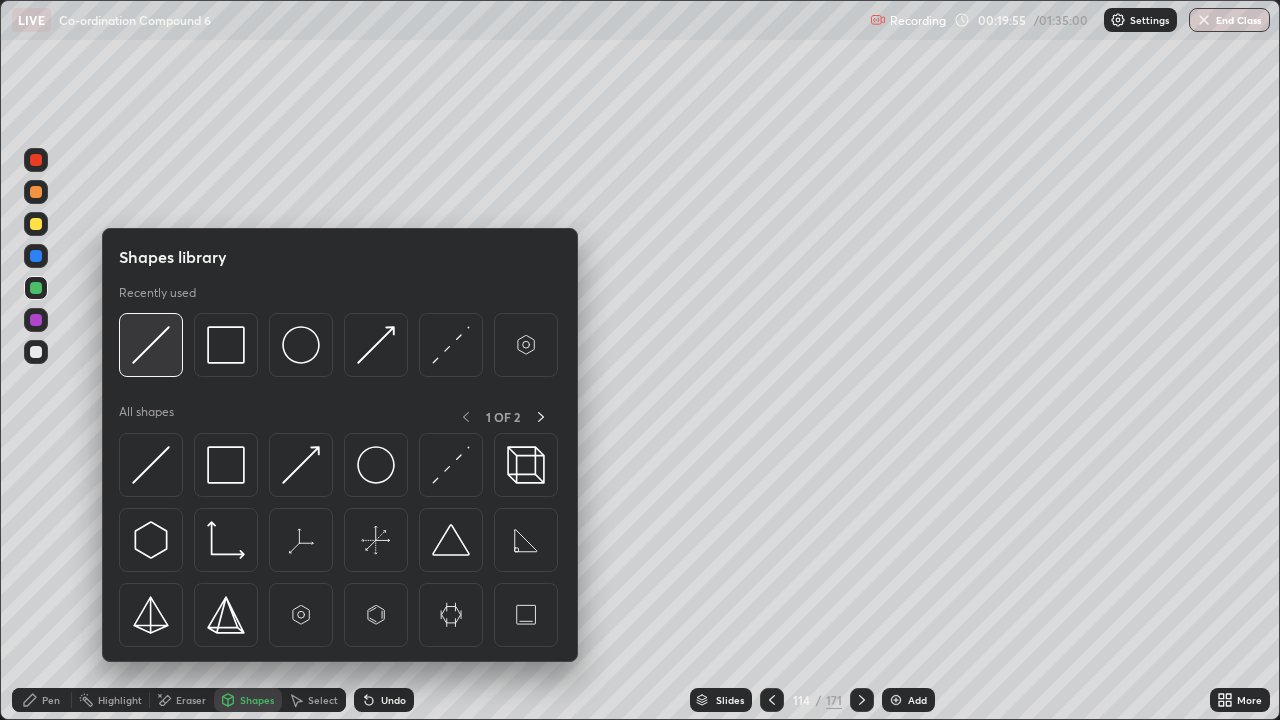 click at bounding box center (151, 345) 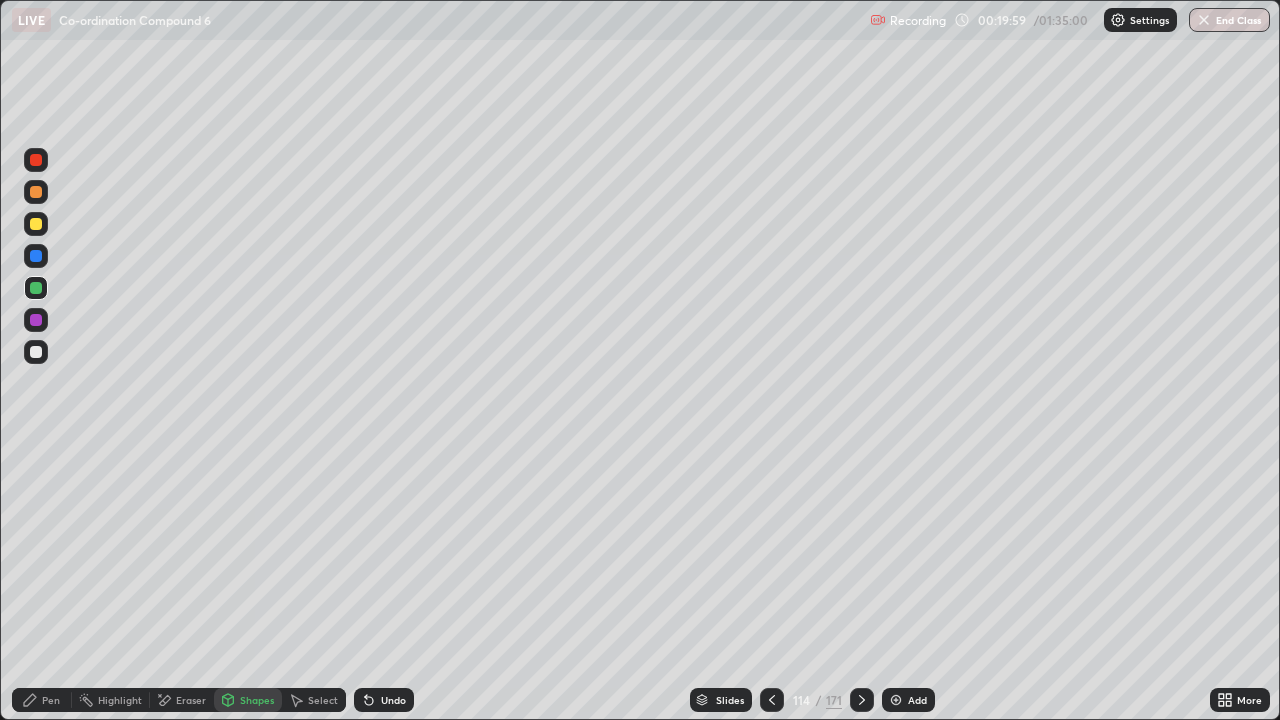 click at bounding box center (36, 352) 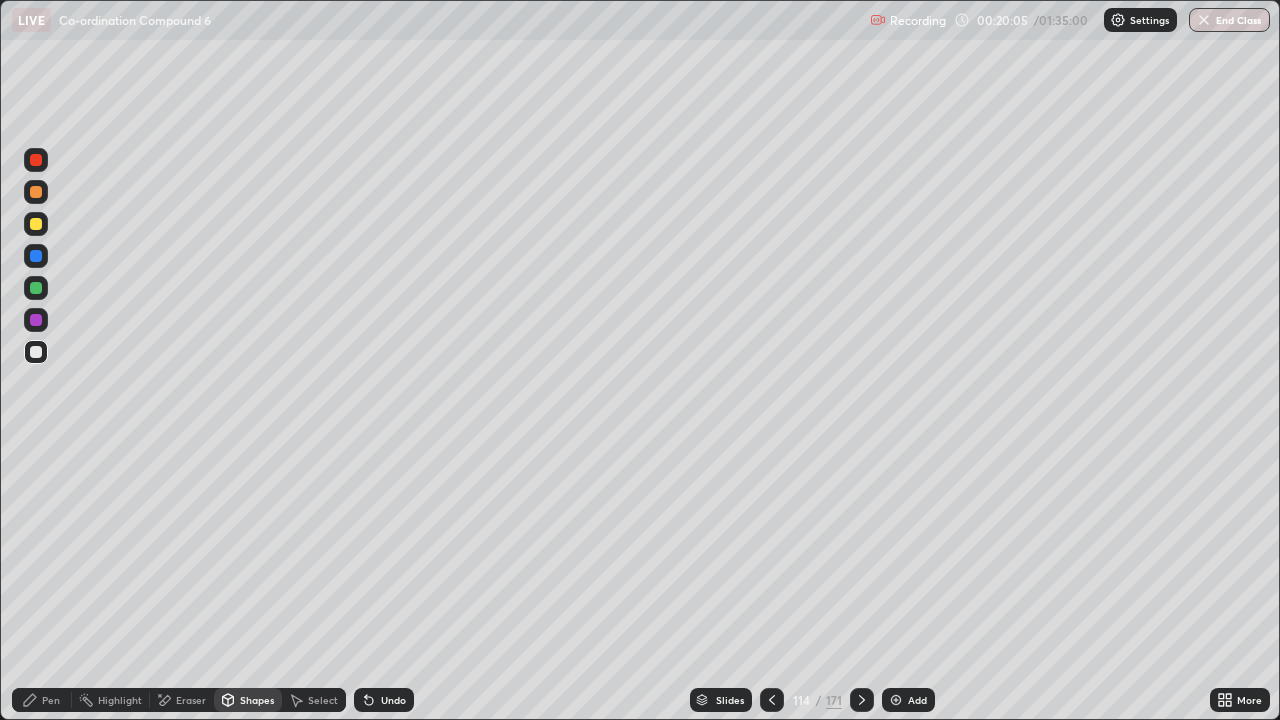 click on "Undo" at bounding box center [393, 700] 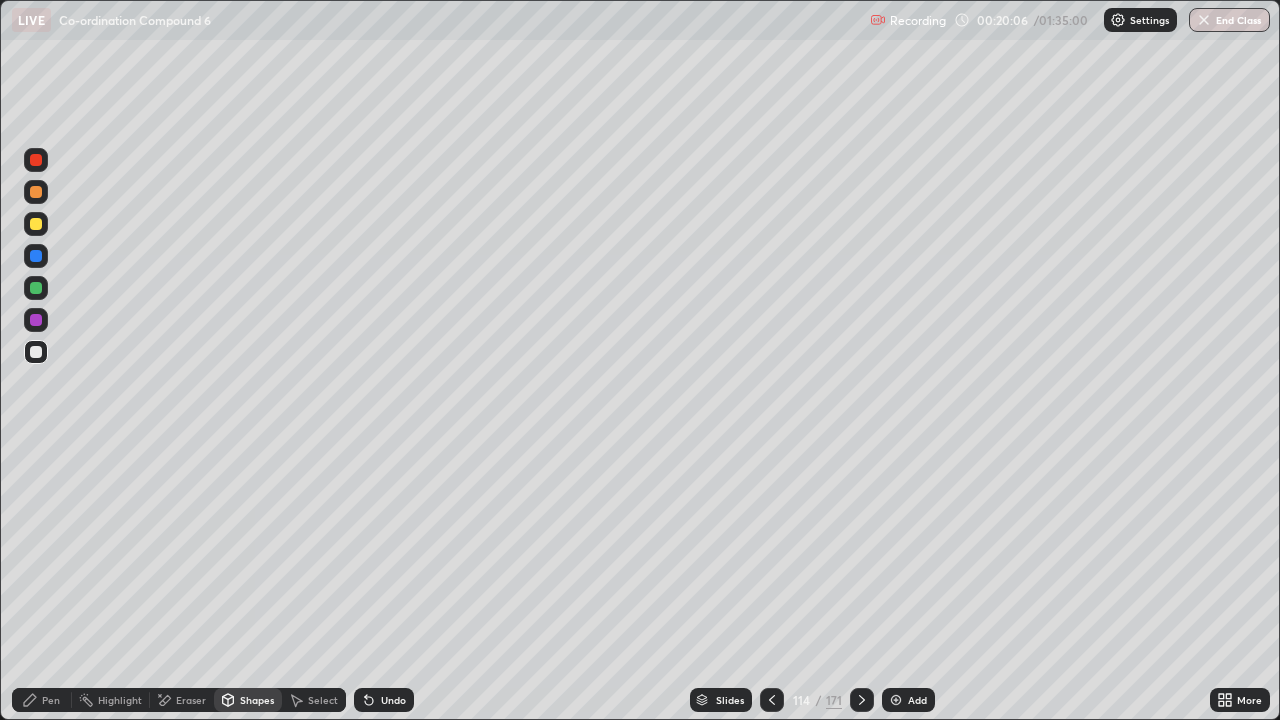 click on "Pen" at bounding box center [51, 700] 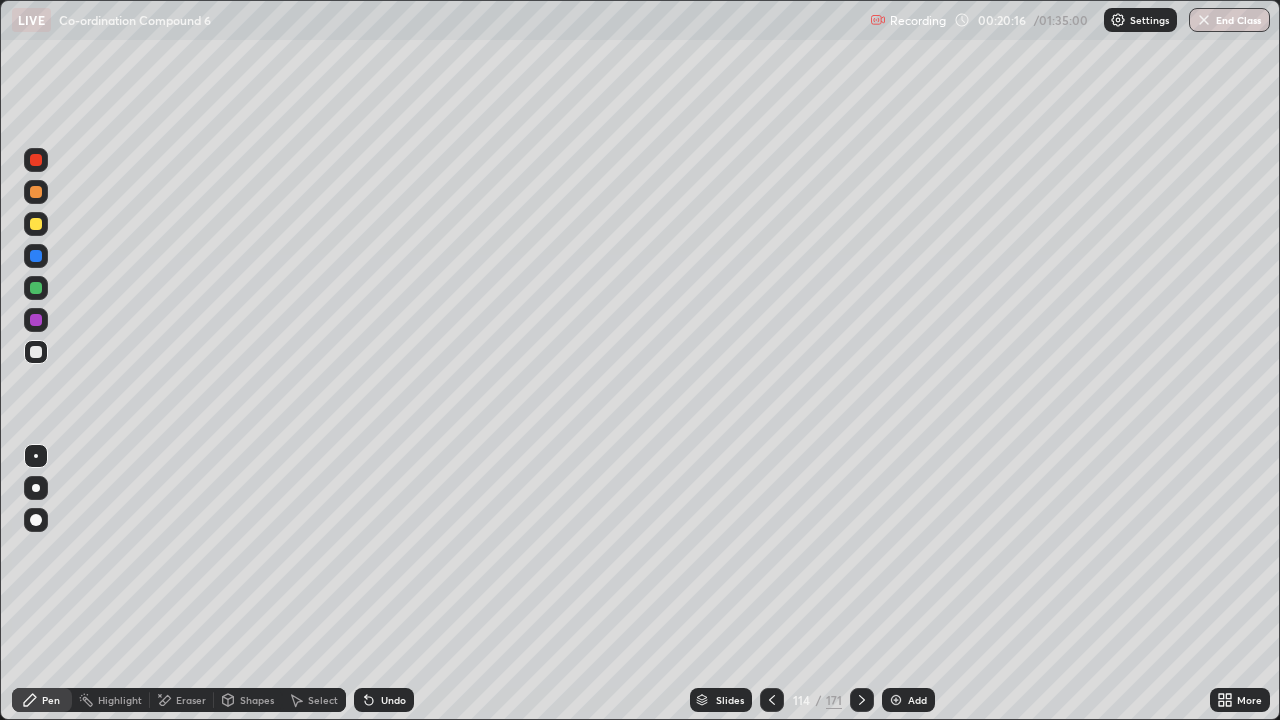 click at bounding box center (36, 352) 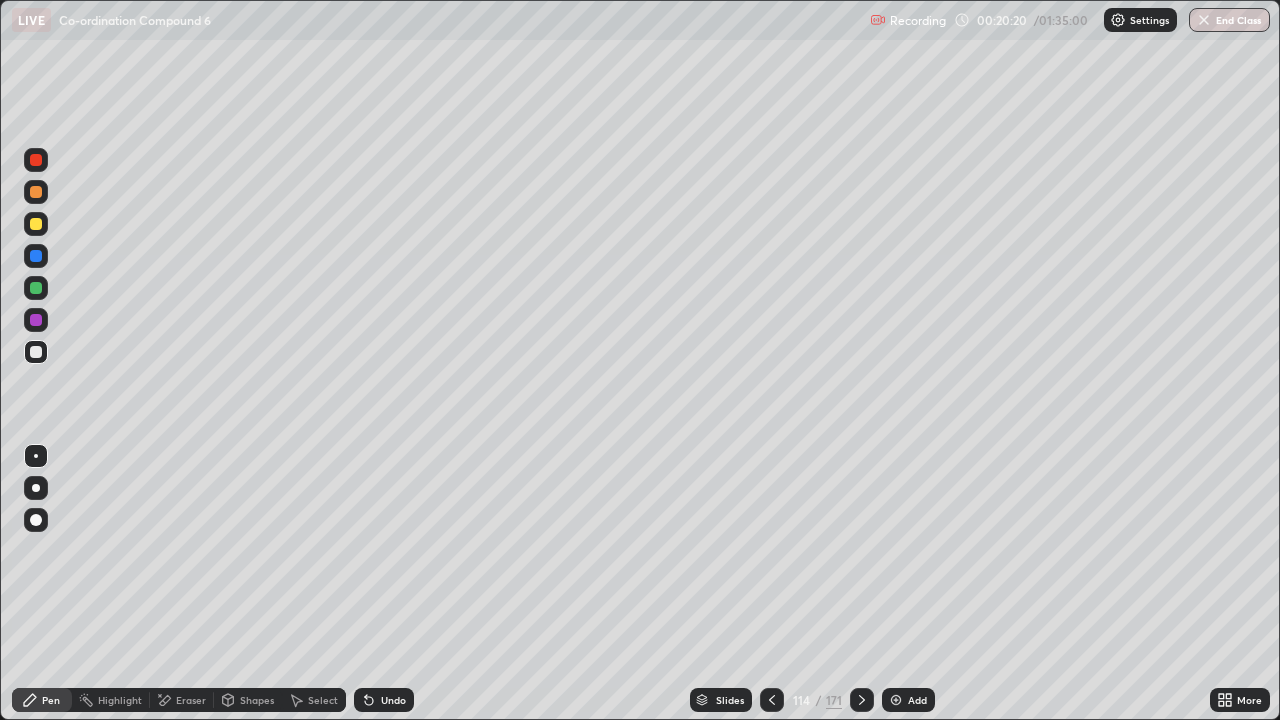 click on "Eraser" at bounding box center (191, 700) 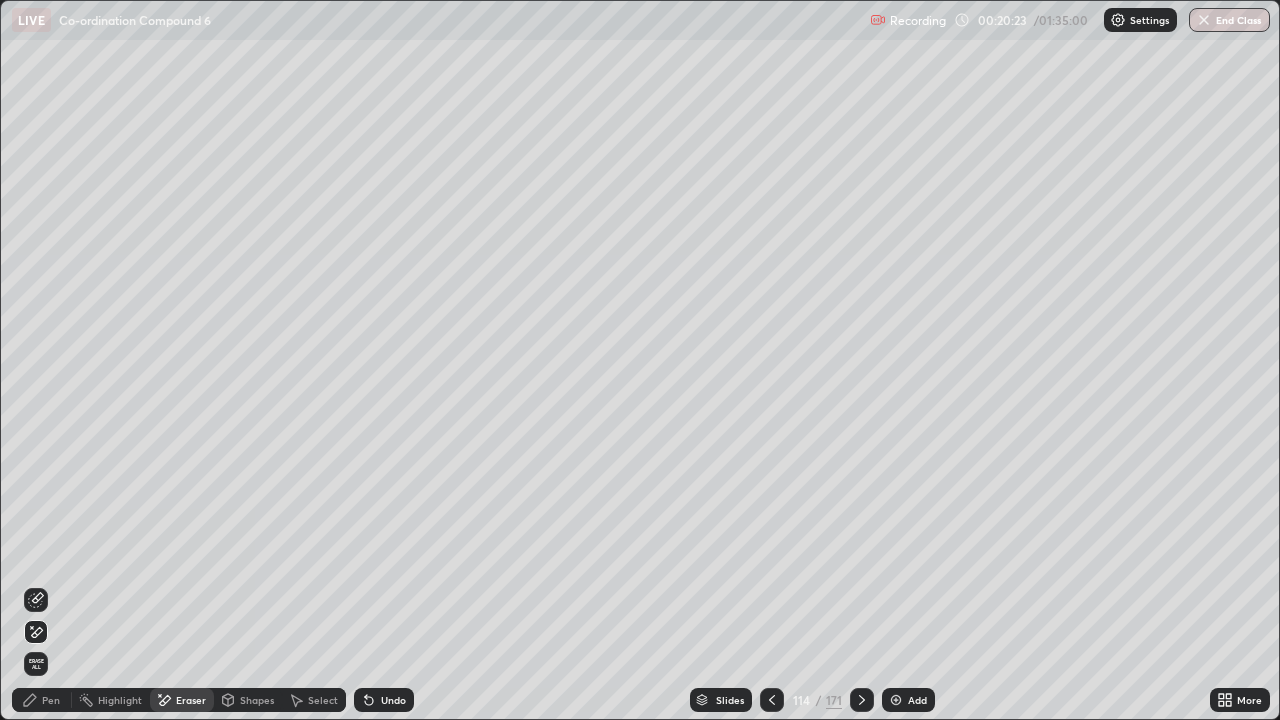 click on "Pen" at bounding box center (42, 700) 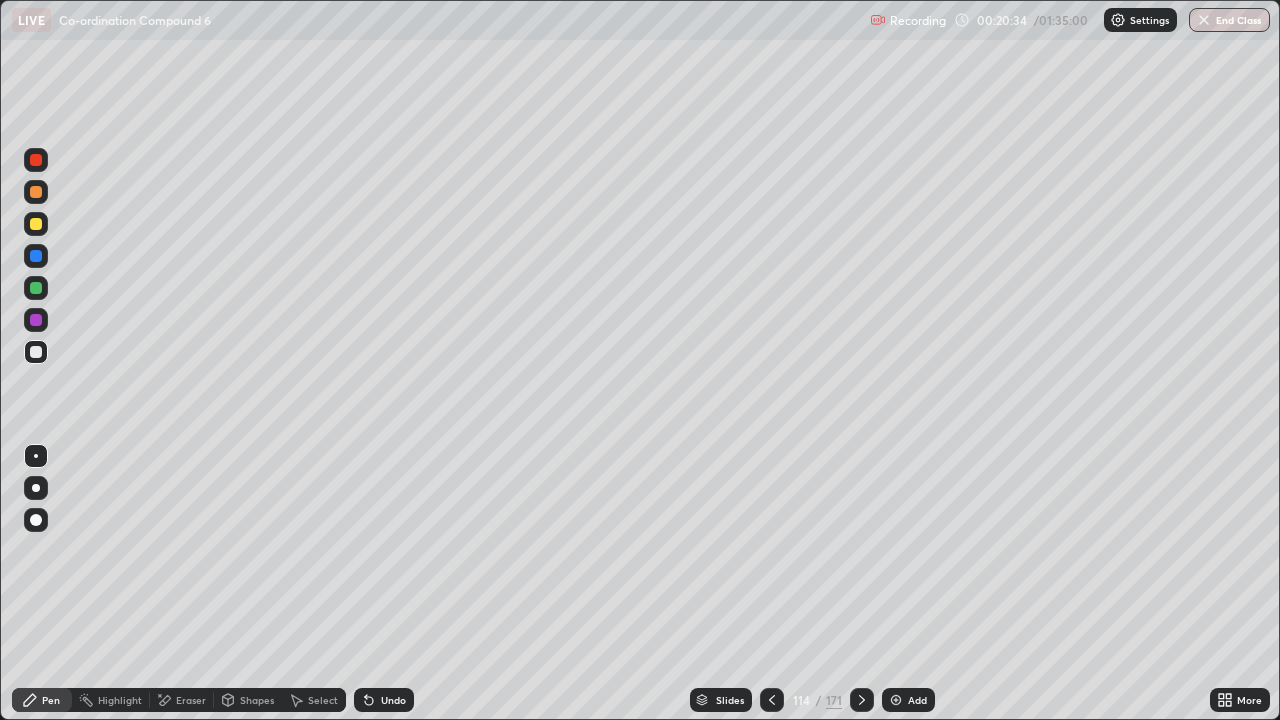 click at bounding box center [36, 288] 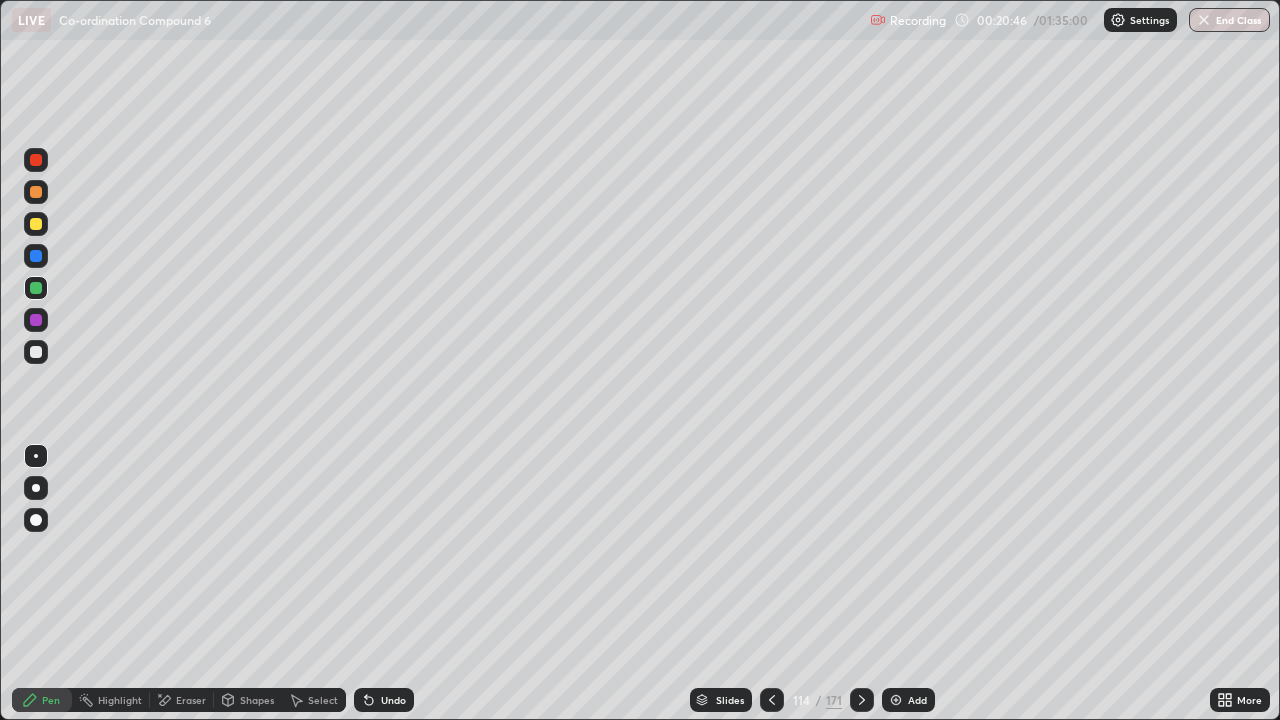 click on "Undo" at bounding box center [393, 700] 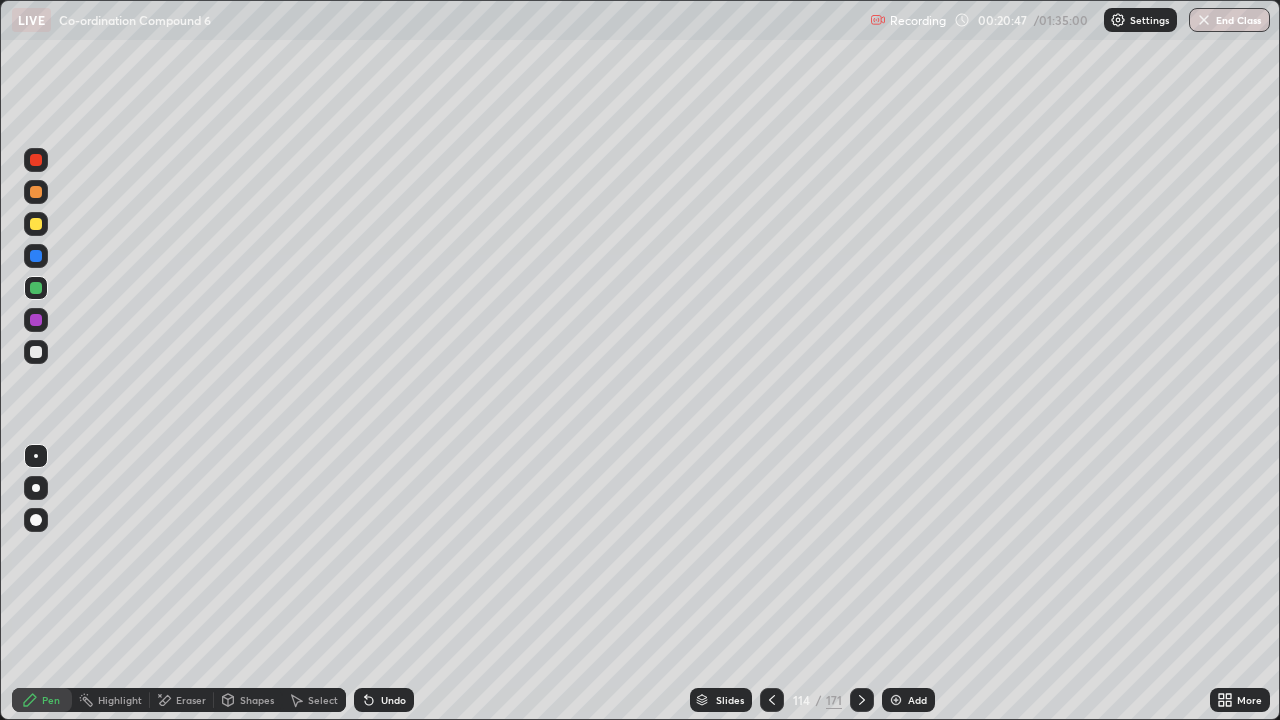 click at bounding box center [36, 352] 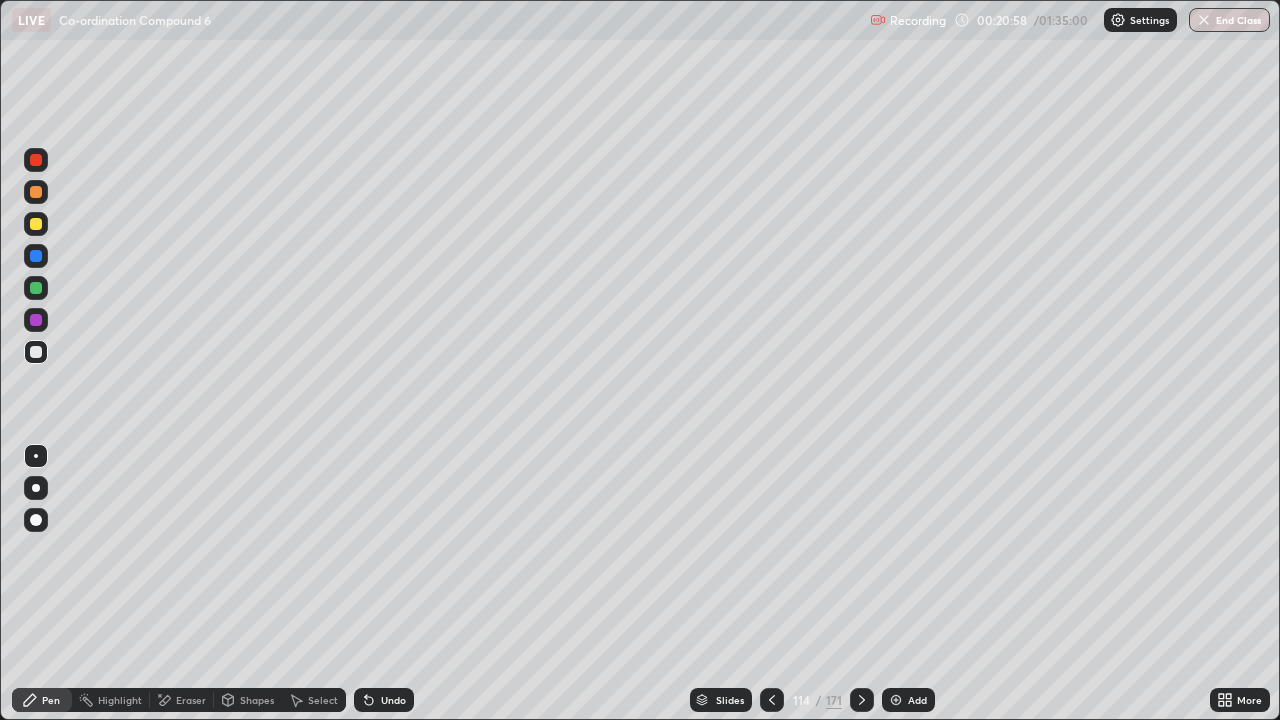 click at bounding box center [36, 352] 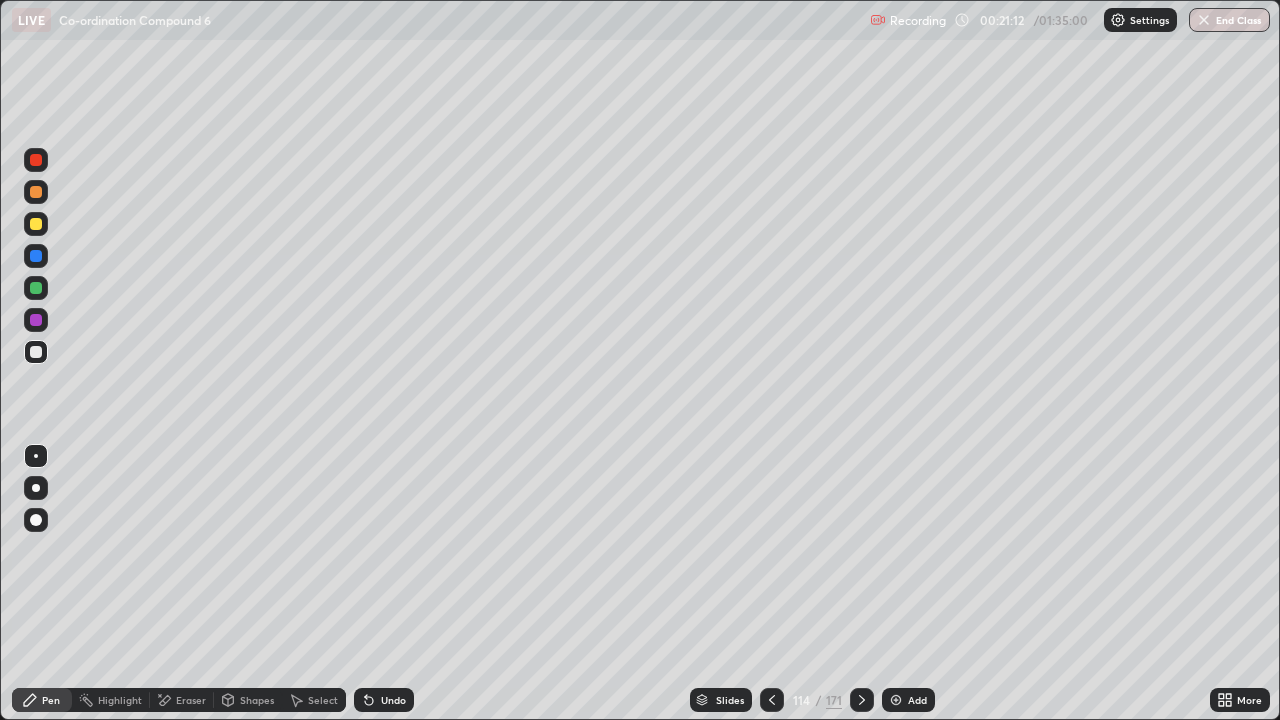 click at bounding box center (36, 288) 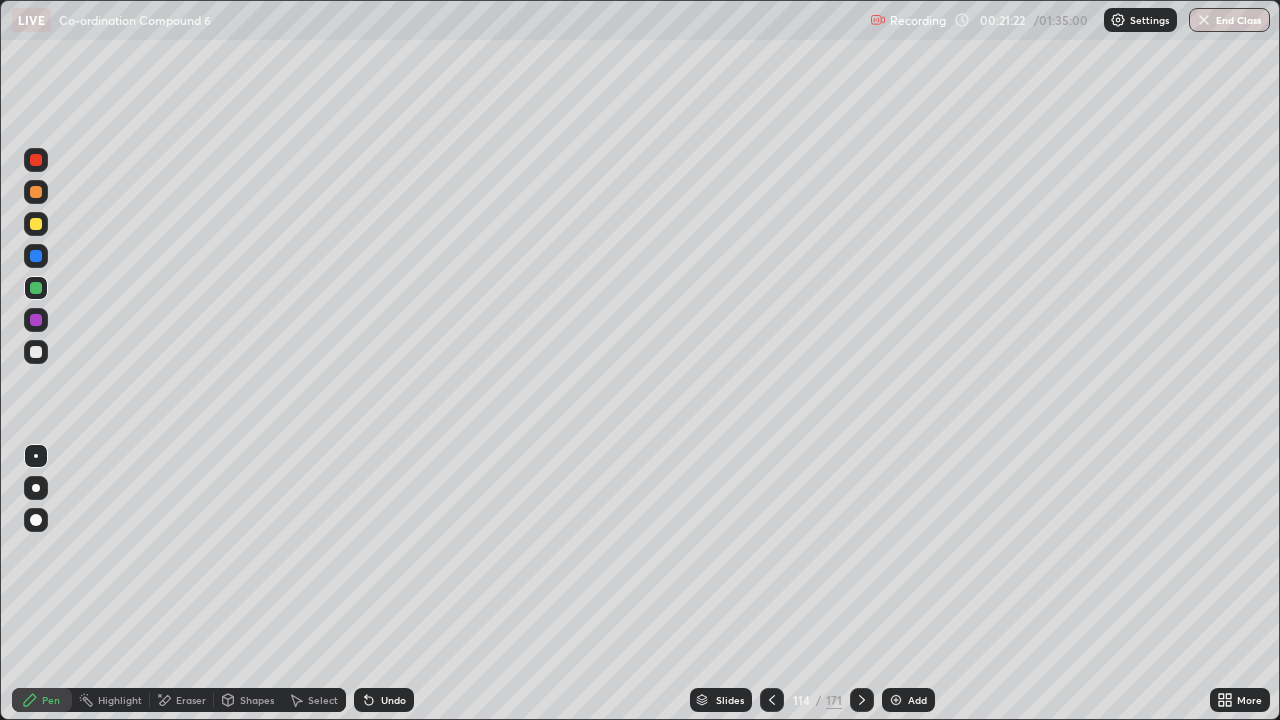 click on "Undo" at bounding box center (393, 700) 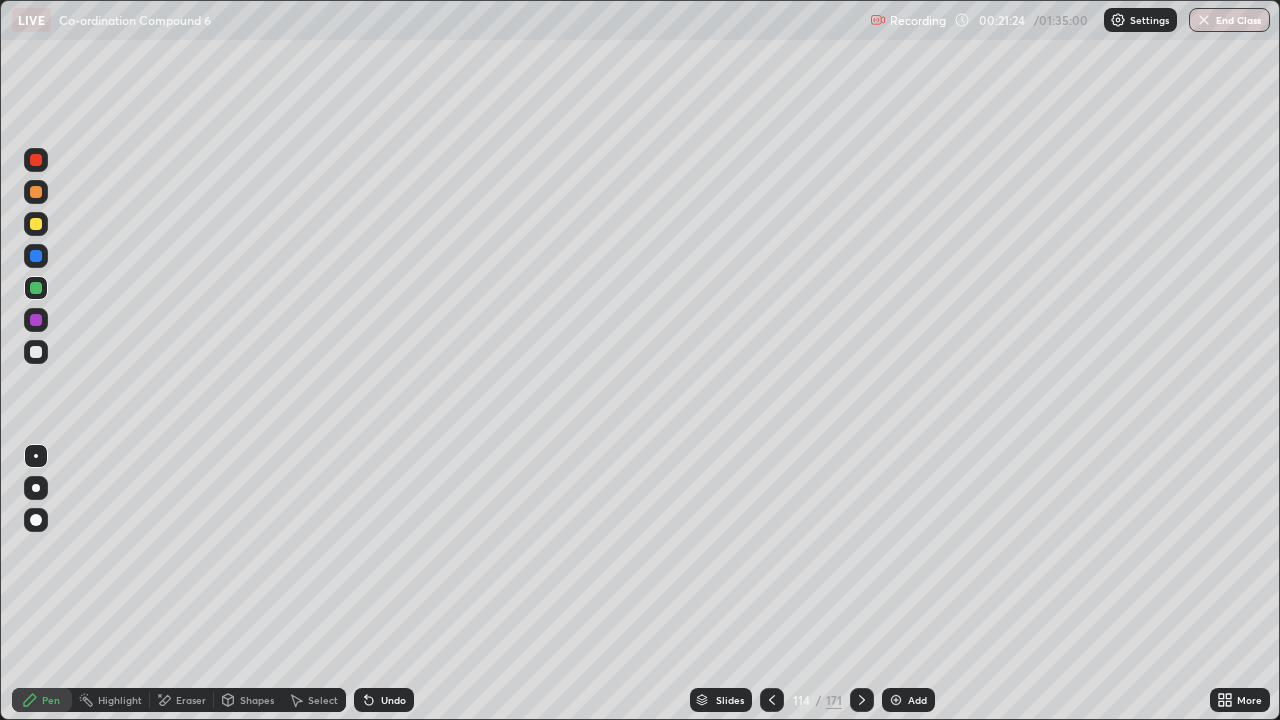 click at bounding box center [36, 352] 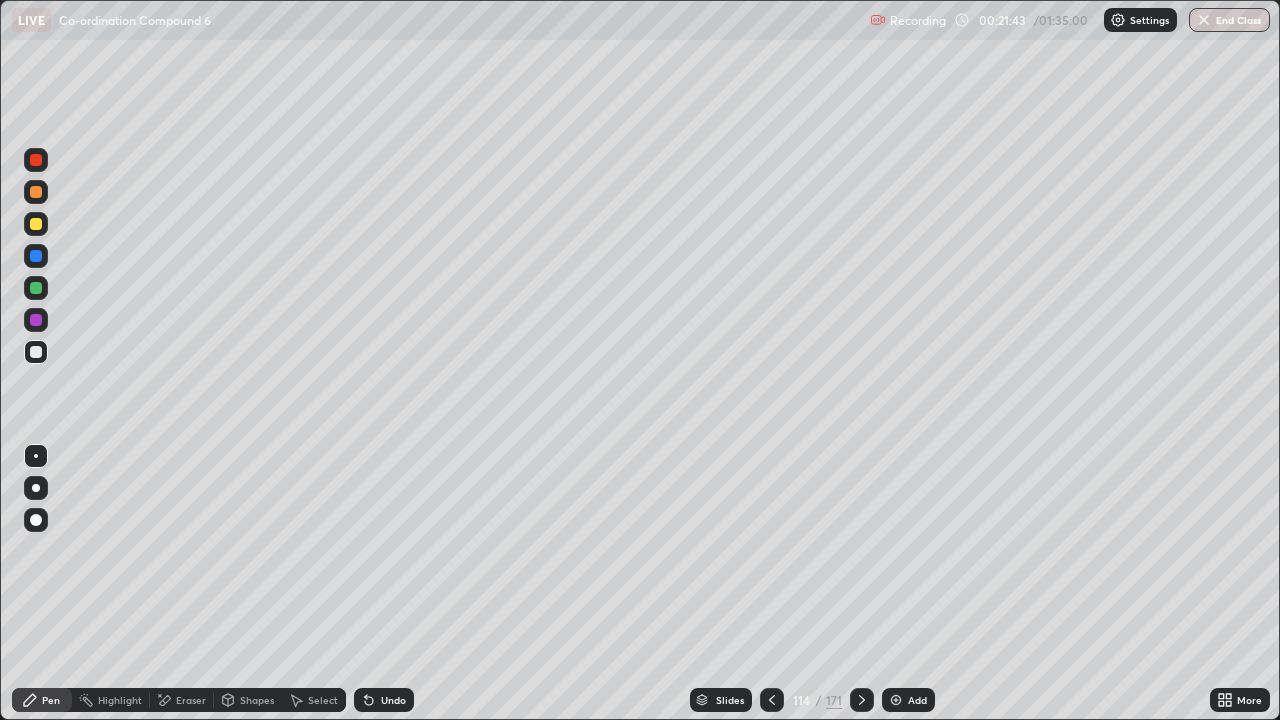 click at bounding box center (36, 352) 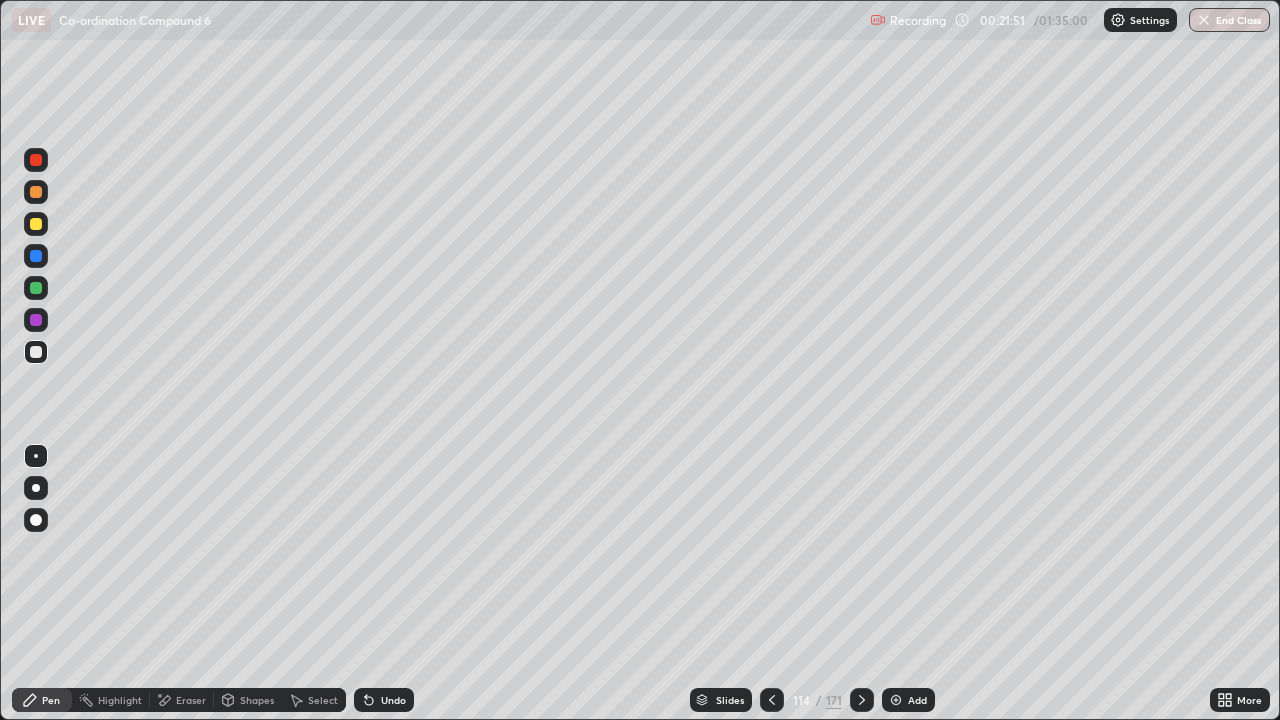 click on "Undo" at bounding box center (393, 700) 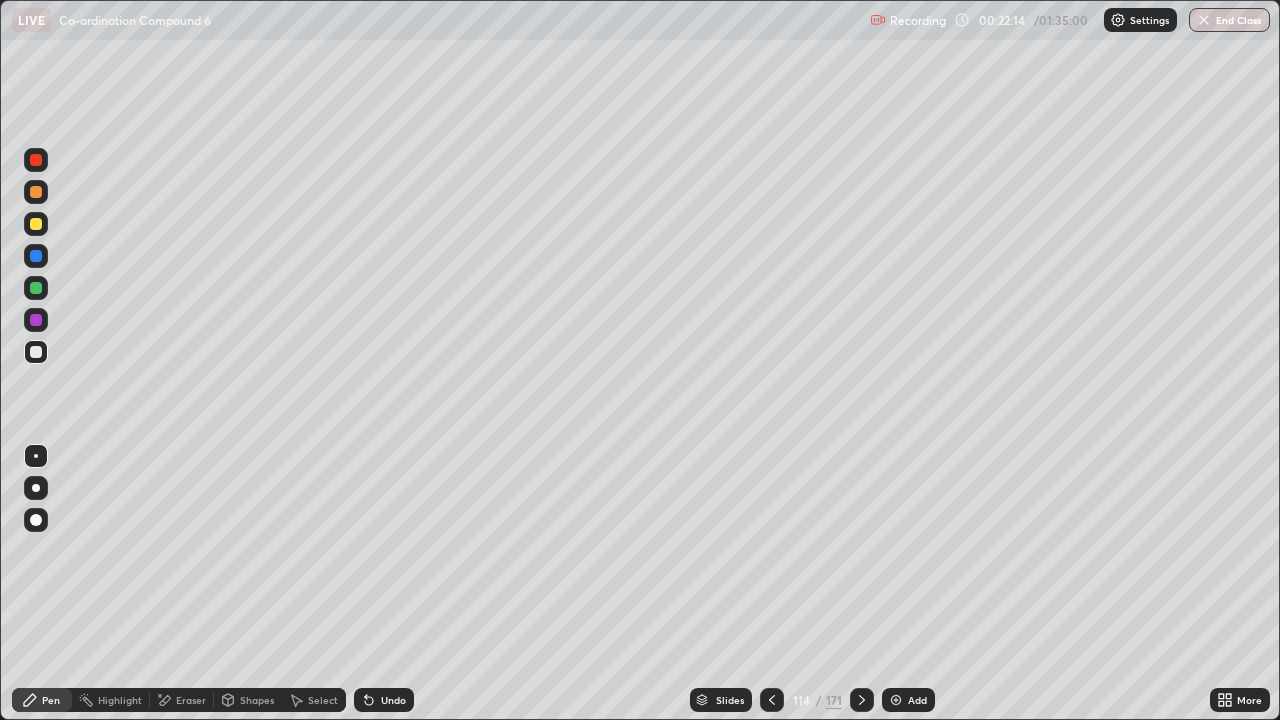 click at bounding box center (36, 288) 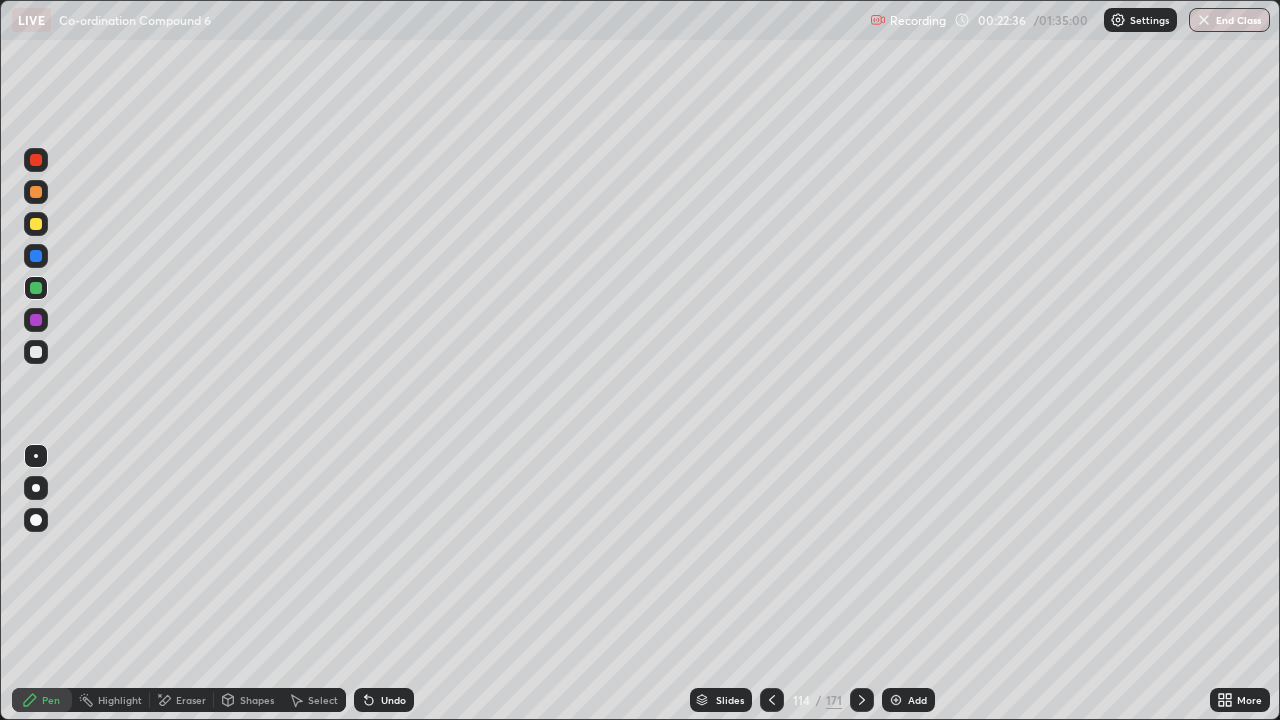 click on "Select" at bounding box center (323, 700) 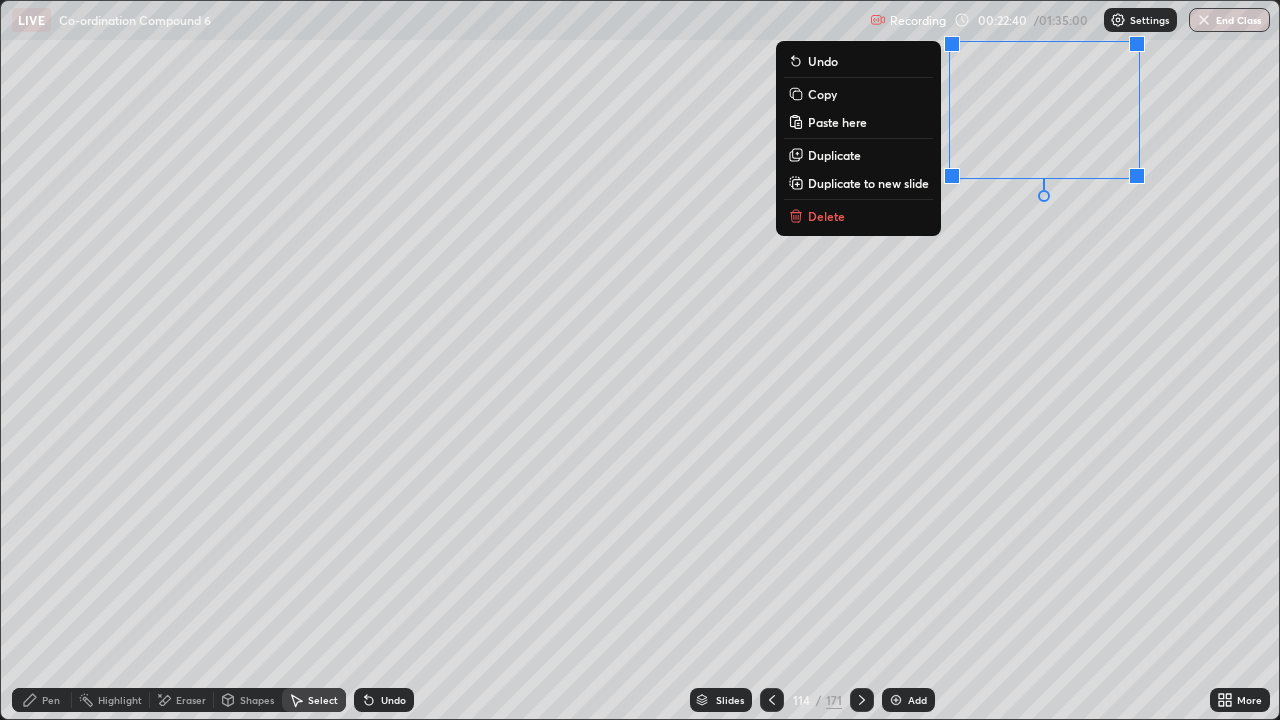 click on "Duplicate to new slide" at bounding box center [868, 183] 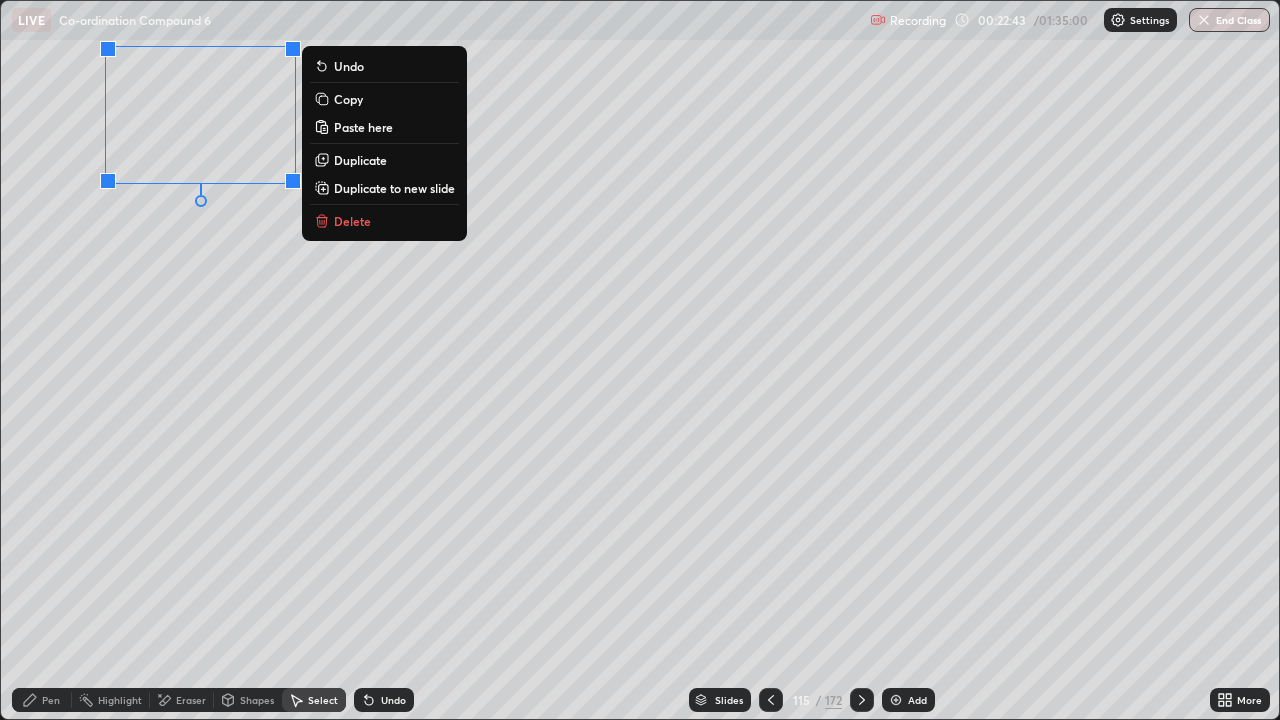 click on "Pen" at bounding box center [51, 700] 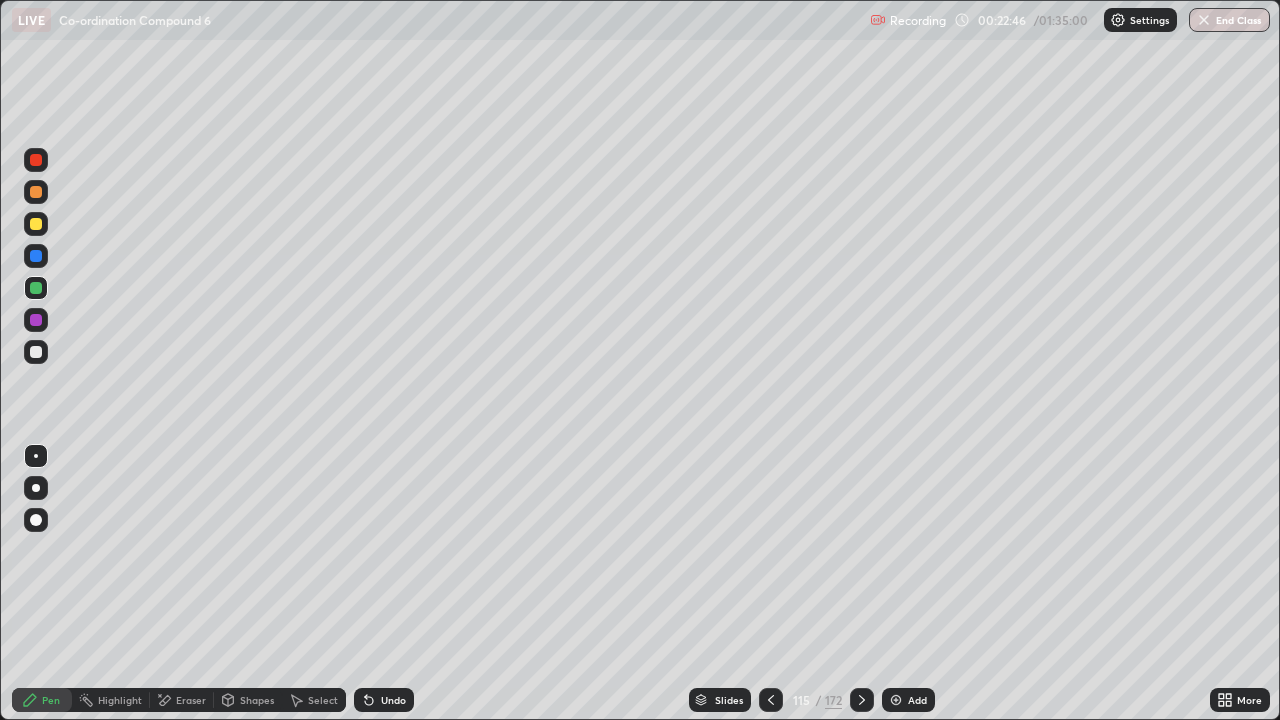 click at bounding box center (36, 352) 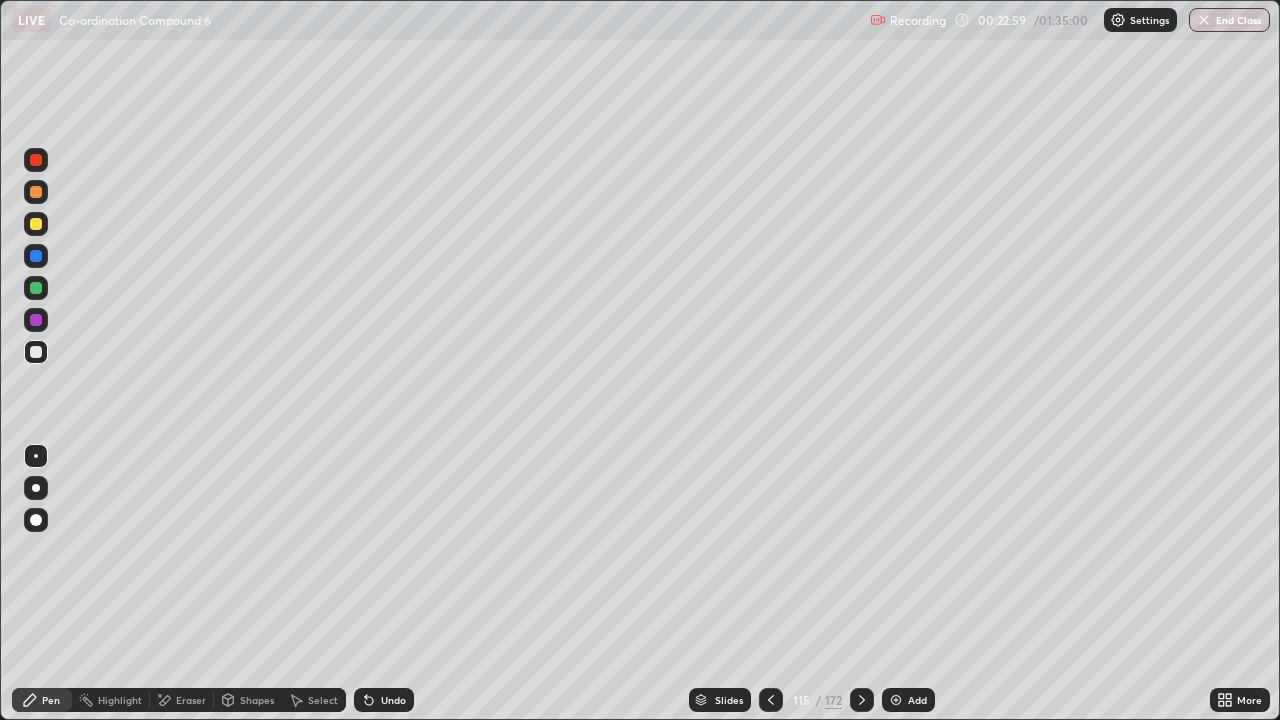 click on "Select" at bounding box center [314, 700] 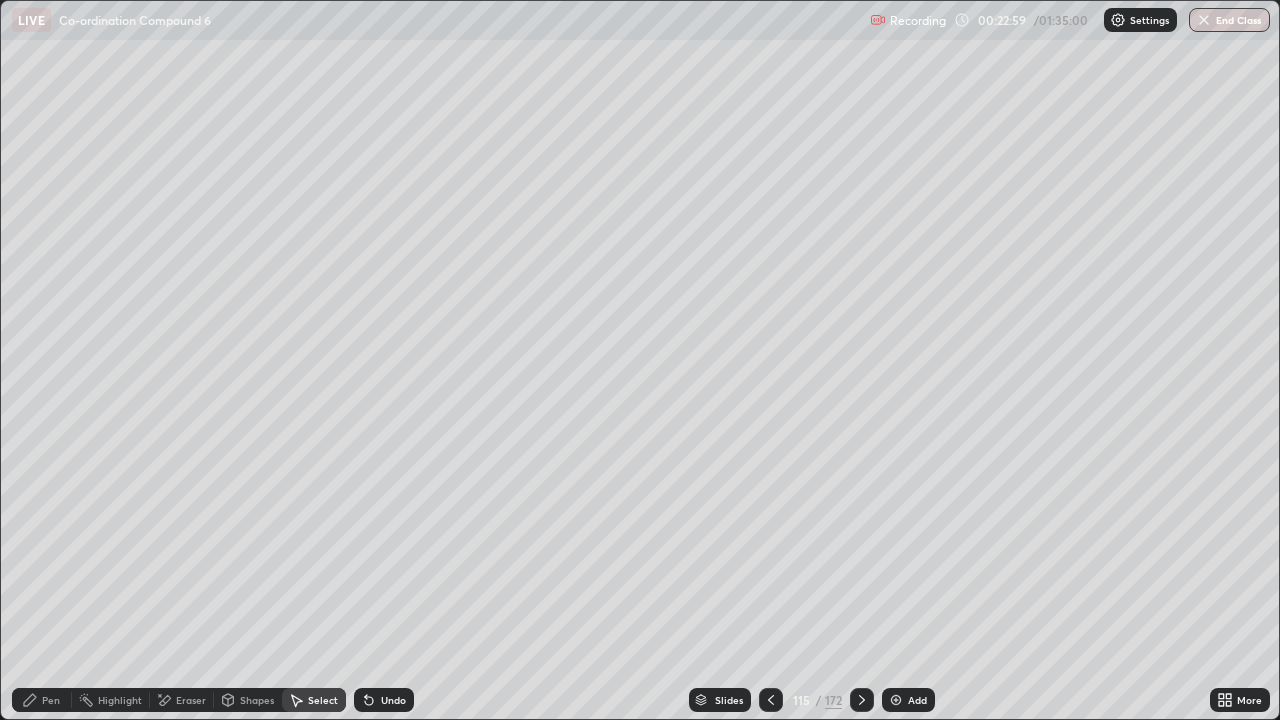 click on "Pen" at bounding box center (42, 700) 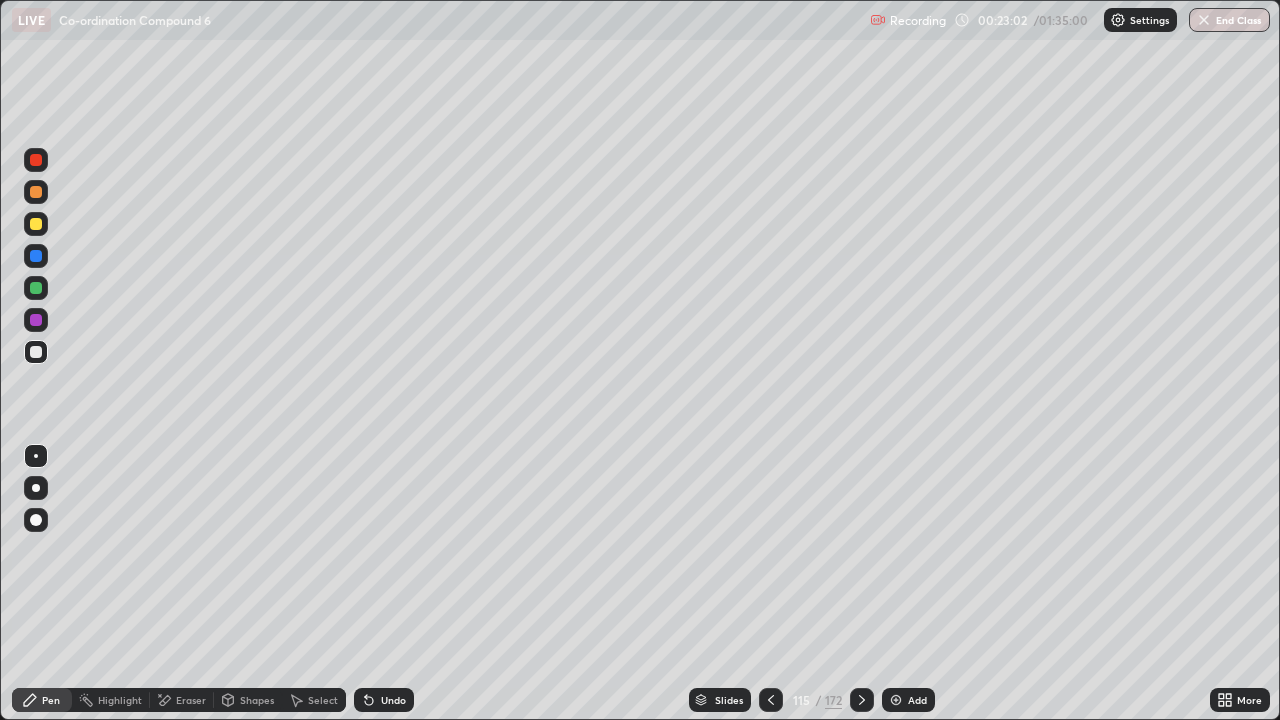 click on "Select" at bounding box center [314, 700] 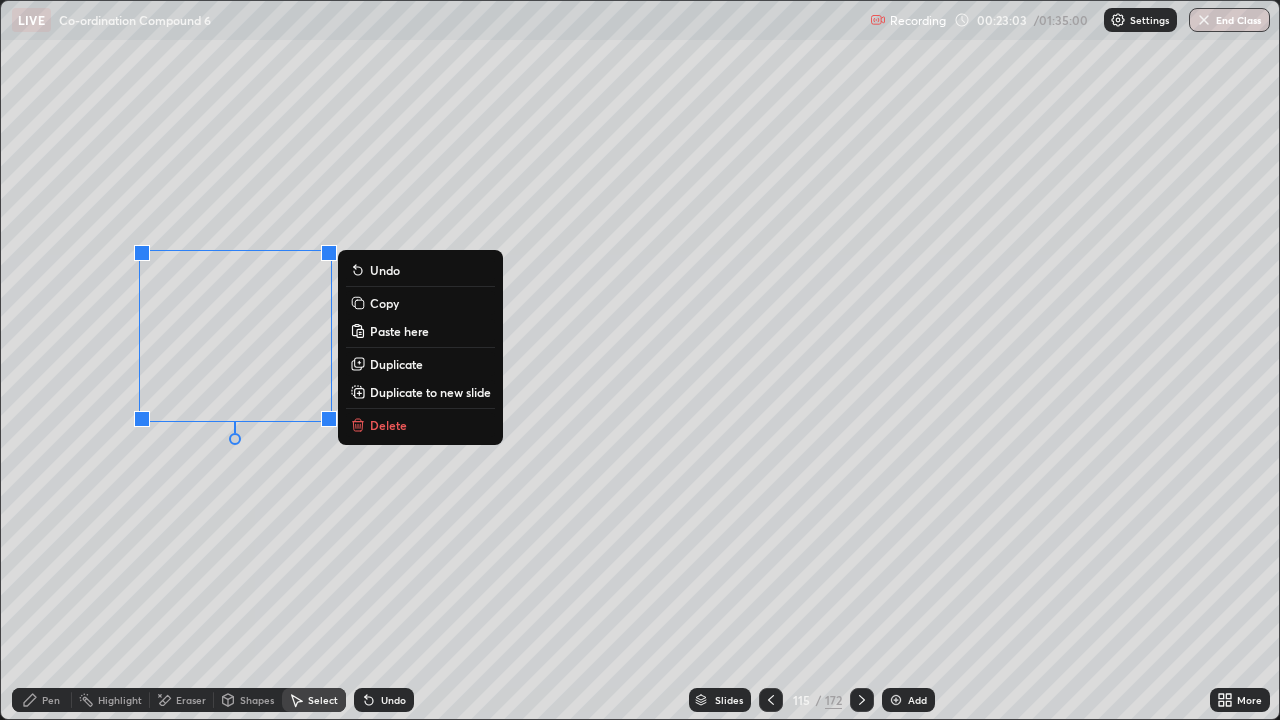 click on "Paste here" at bounding box center (399, 331) 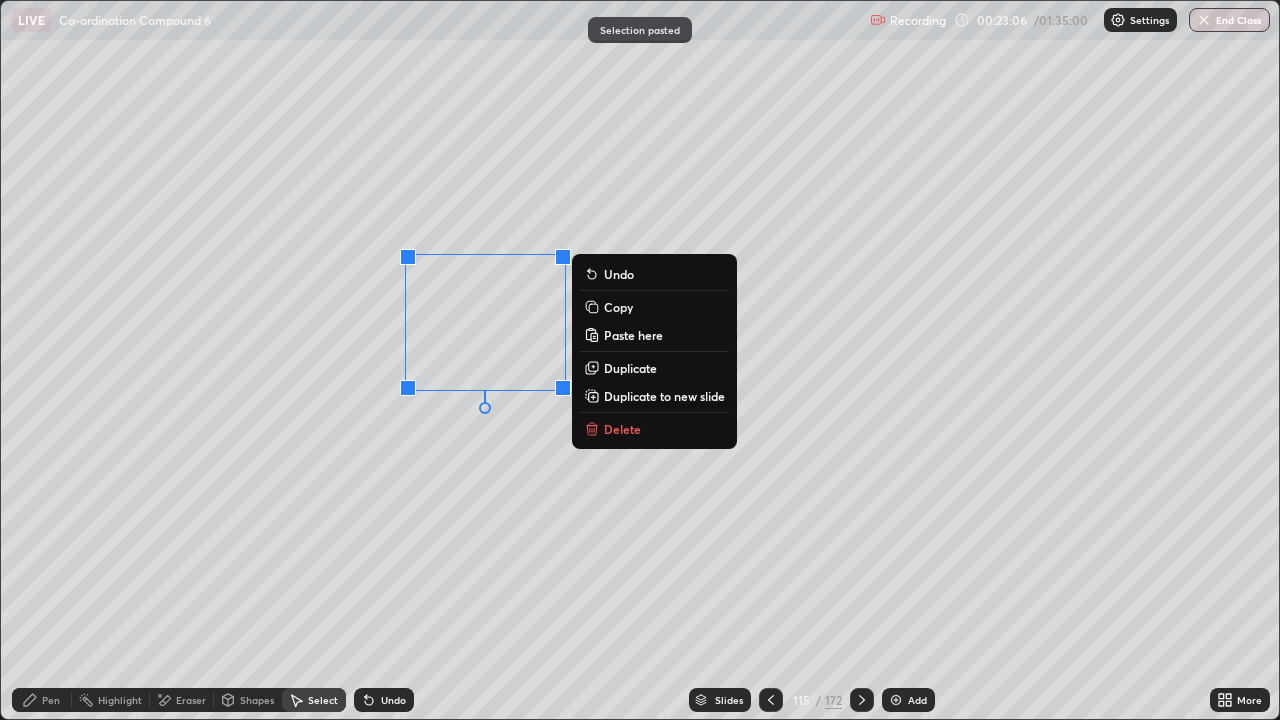 click on "Delete" at bounding box center (654, 429) 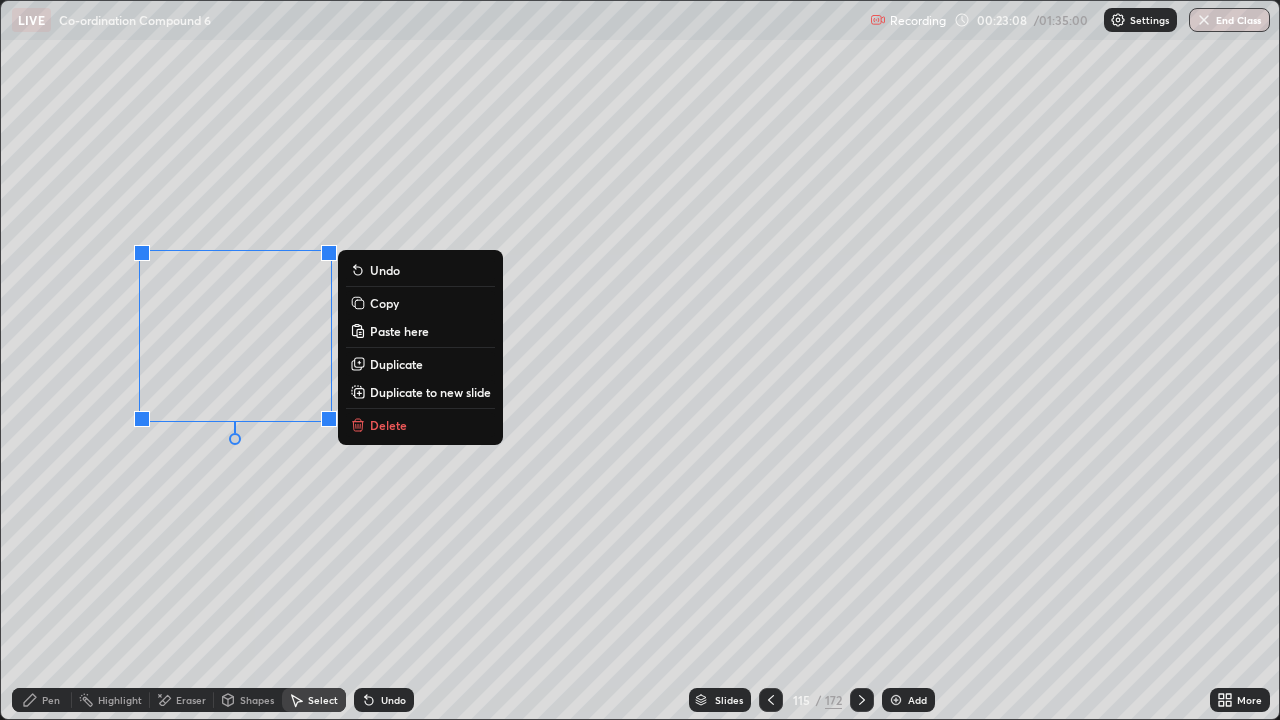 click on "Duplicate" at bounding box center [396, 364] 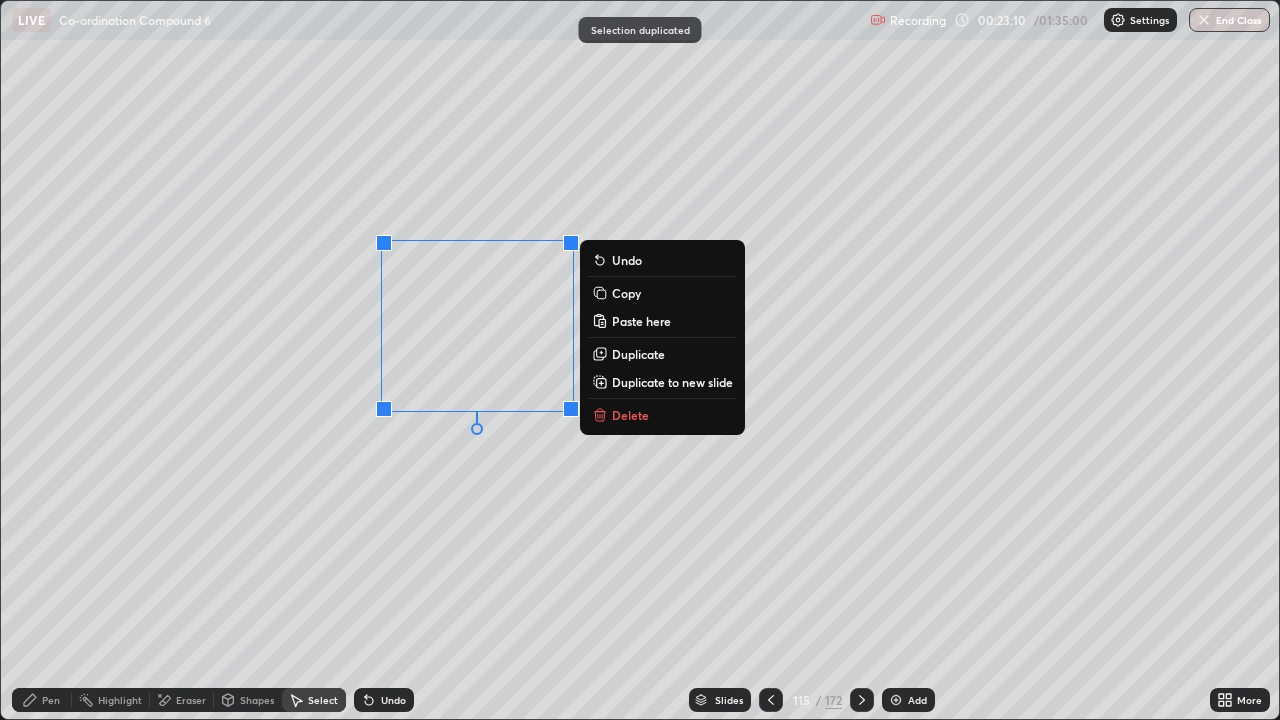 click on "Duplicate" at bounding box center [638, 354] 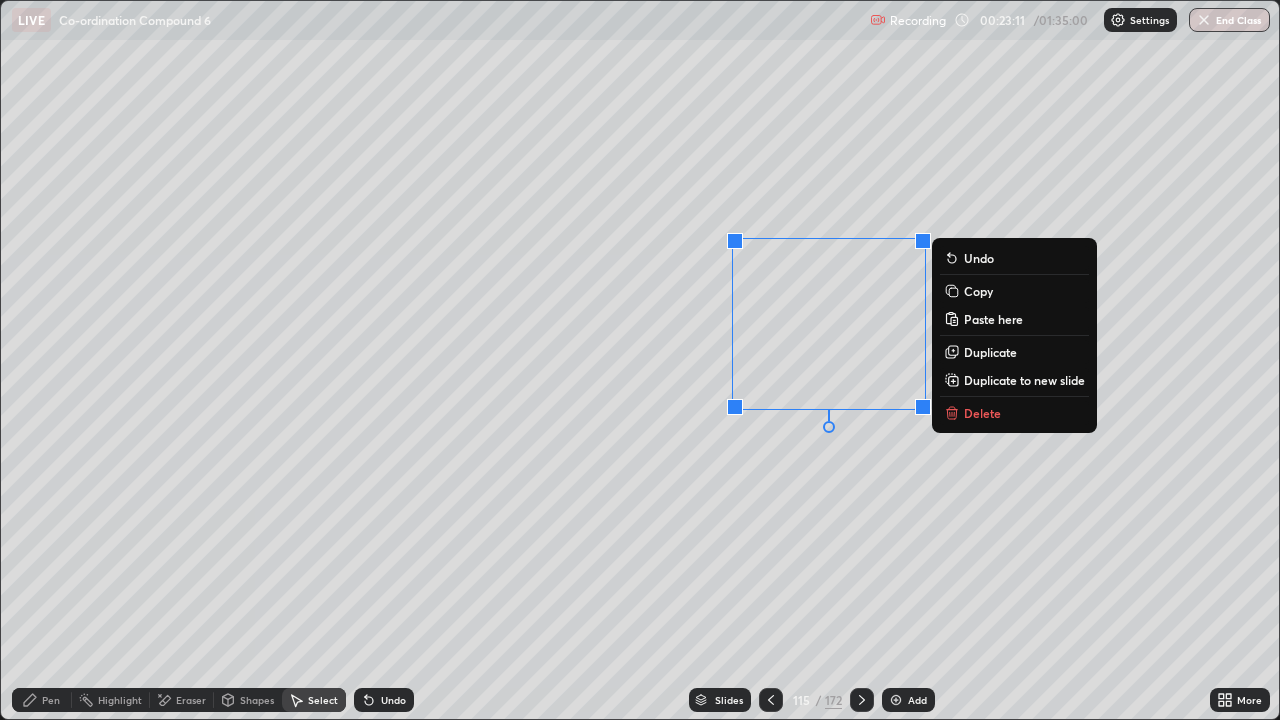 click on "0 ° Undo Copy Paste here Duplicate Duplicate to new slide Delete" at bounding box center (640, 360) 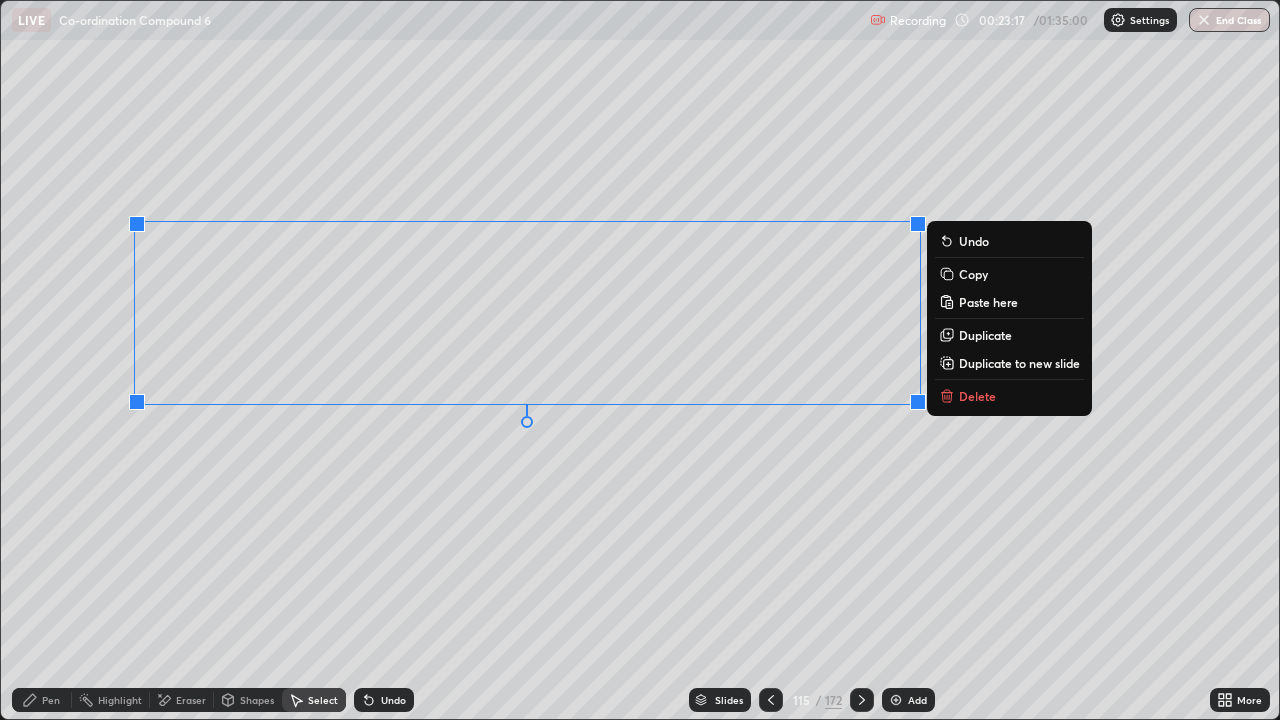 click on "Duplicate" at bounding box center (985, 335) 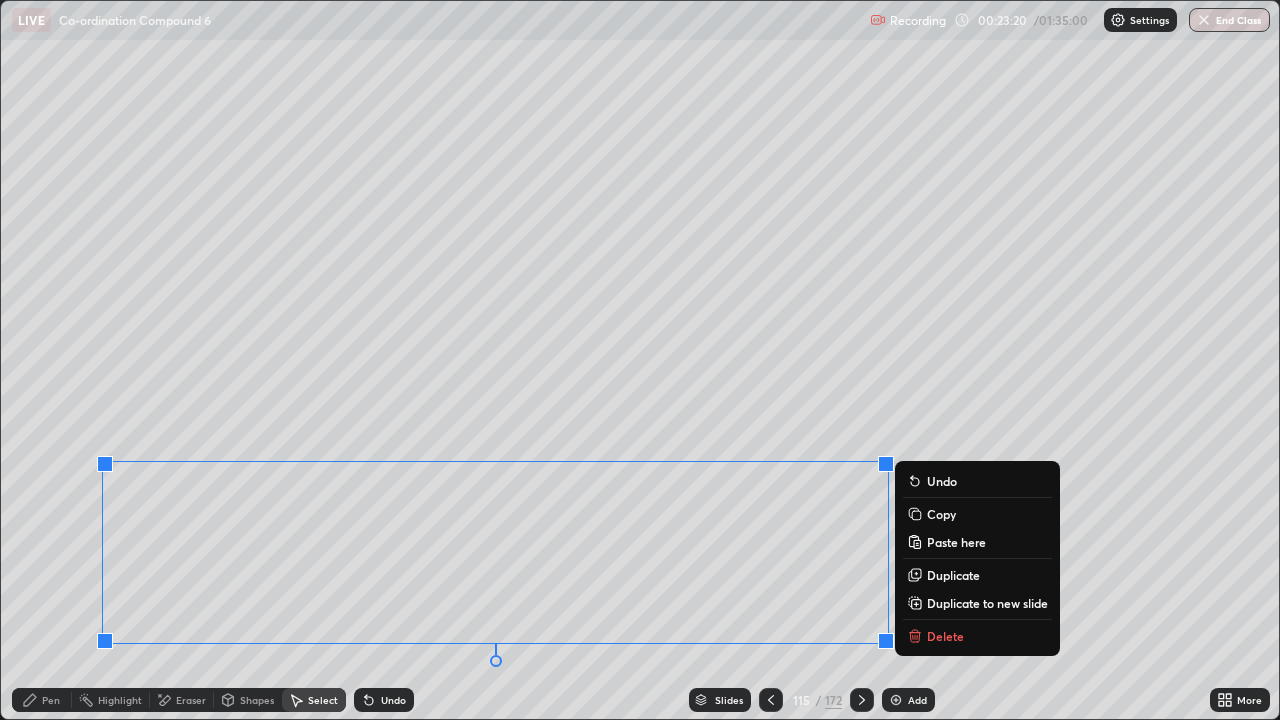 click on "Pen" at bounding box center [51, 700] 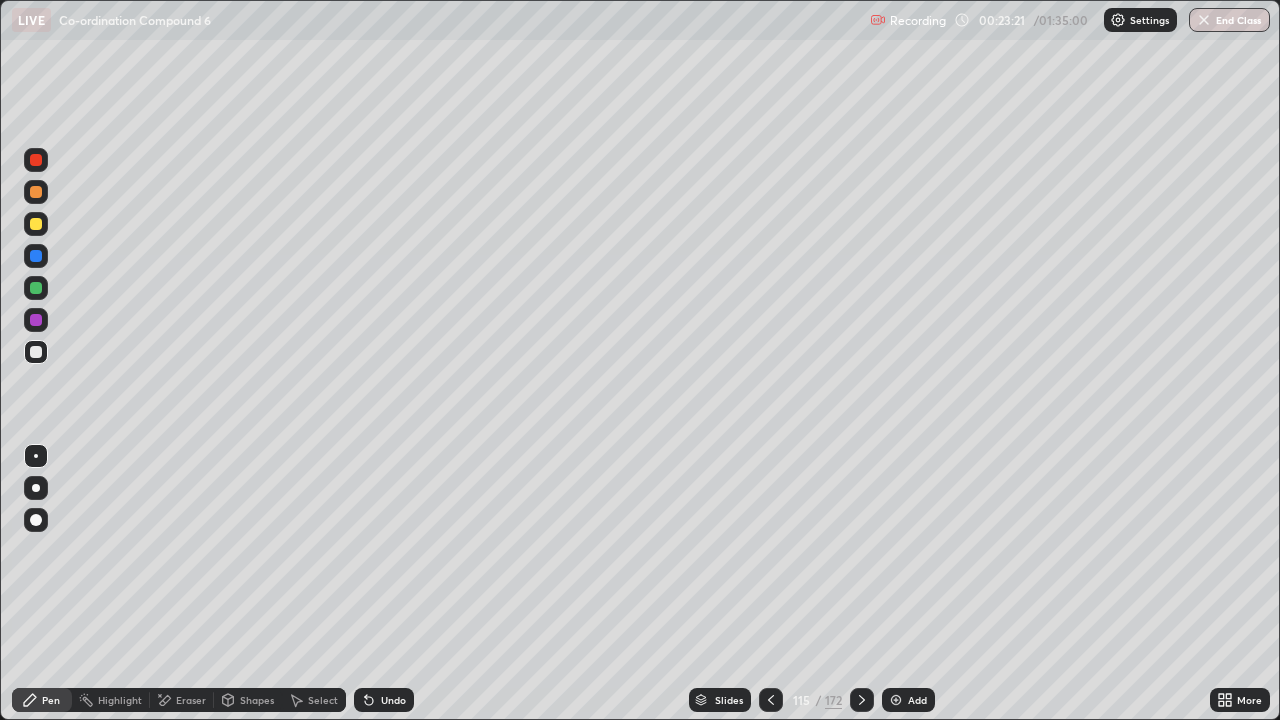 click at bounding box center [36, 288] 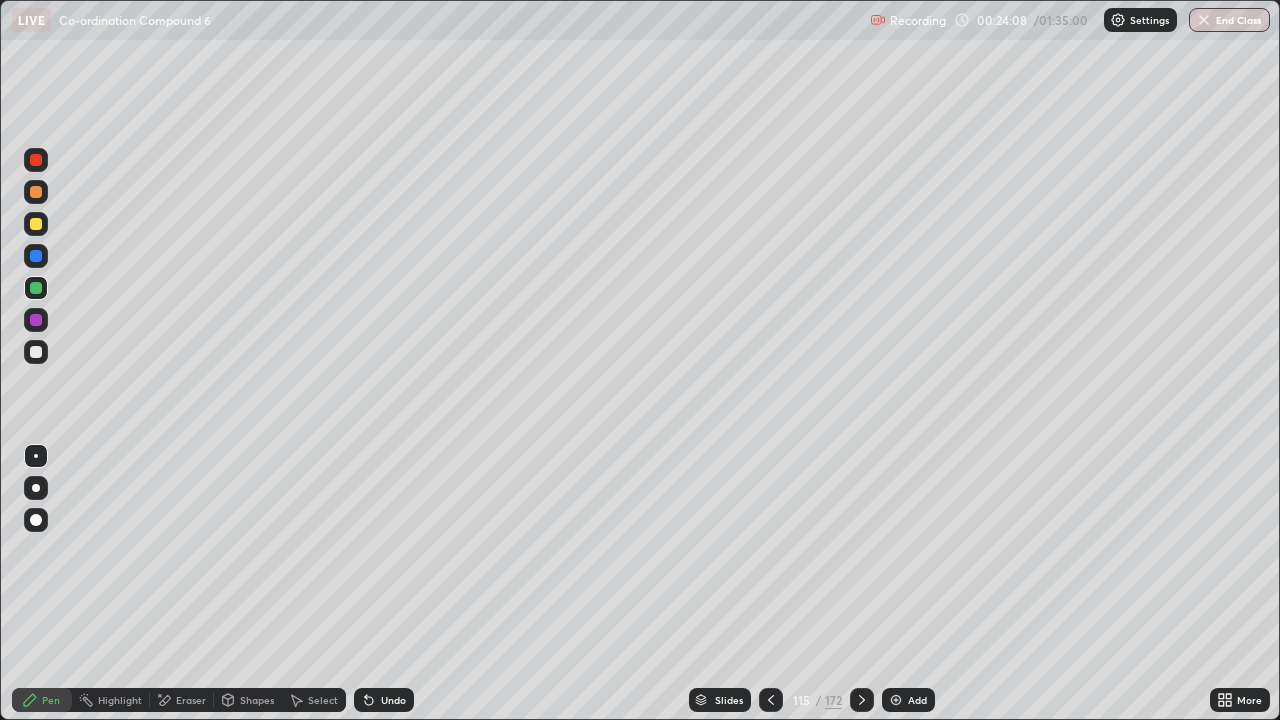 click on "Select" at bounding box center (323, 700) 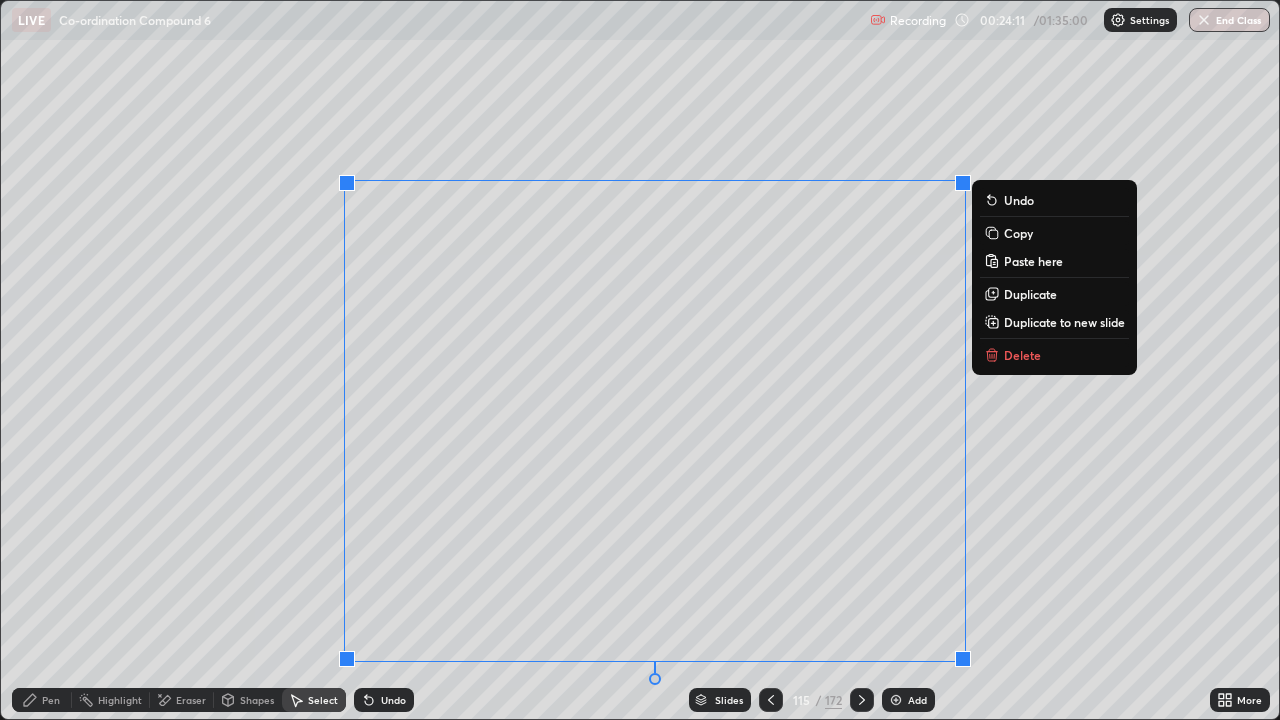click on "Slides 115 / 172 Add" at bounding box center [812, 700] 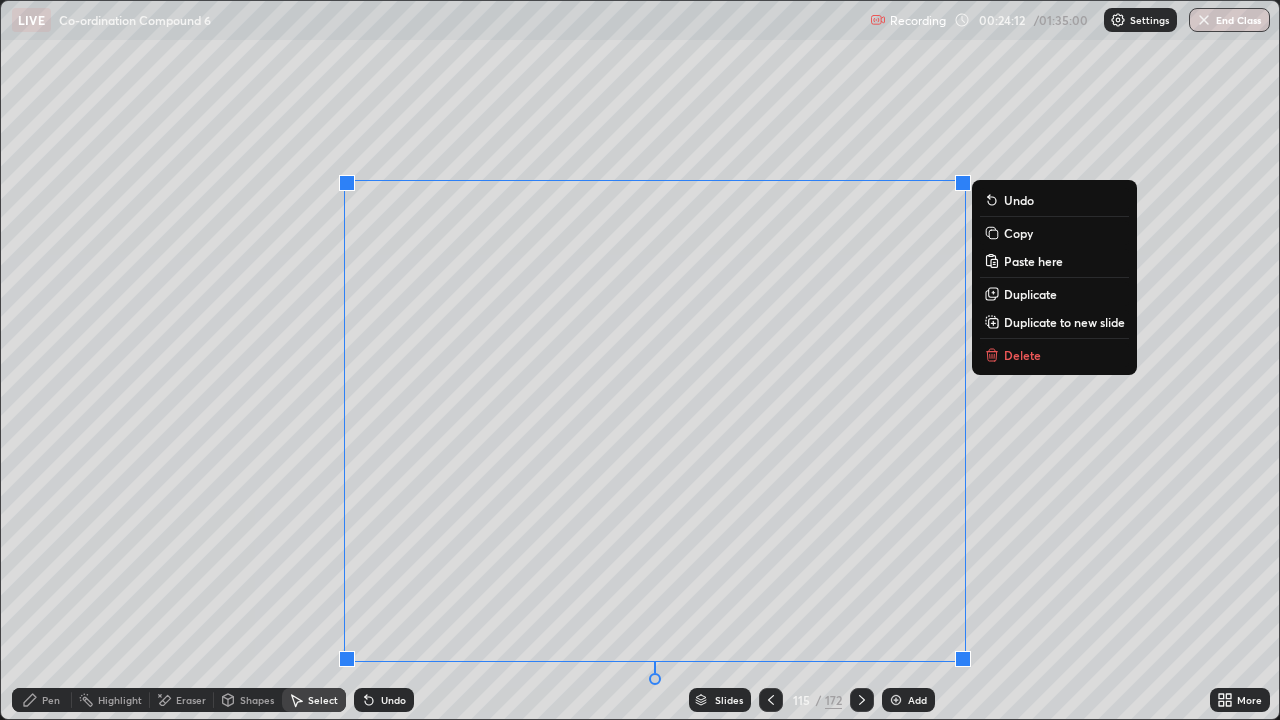 click on "0 ° Undo Copy Paste here Duplicate Duplicate to new slide Delete" at bounding box center [640, 360] 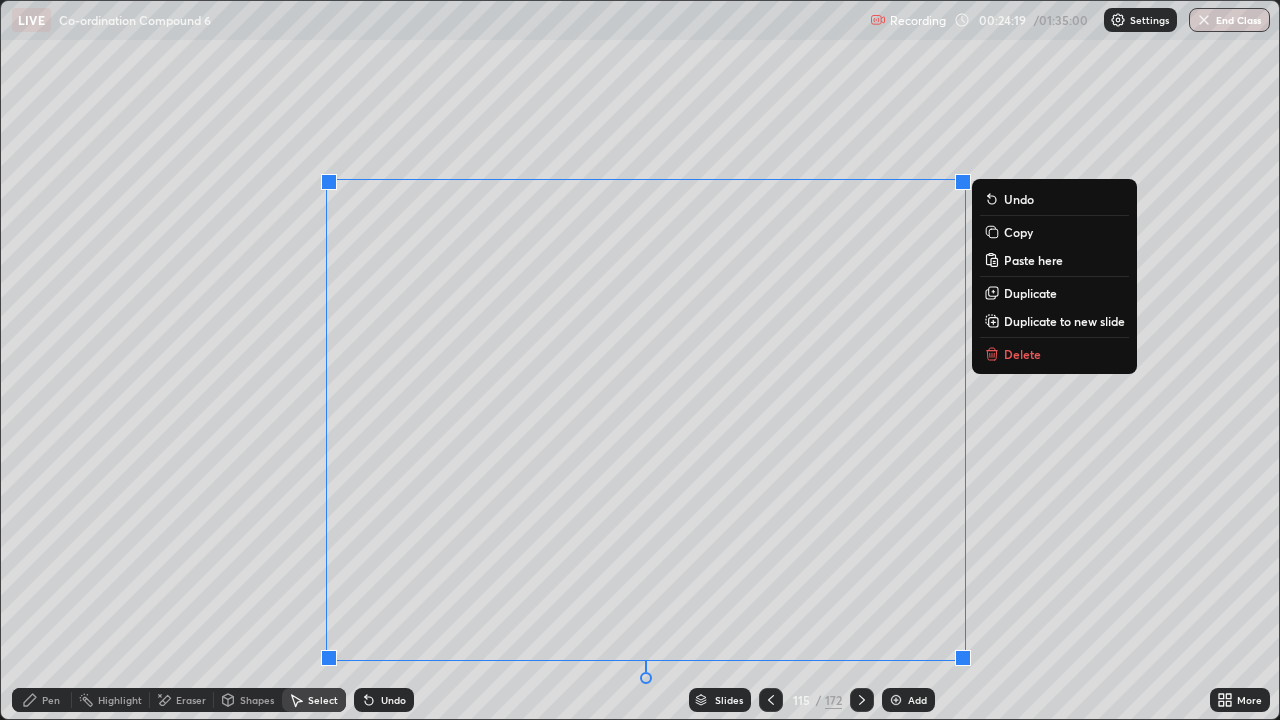click on "0 ° Undo Copy Paste here Duplicate Duplicate to new slide Delete" at bounding box center (640, 360) 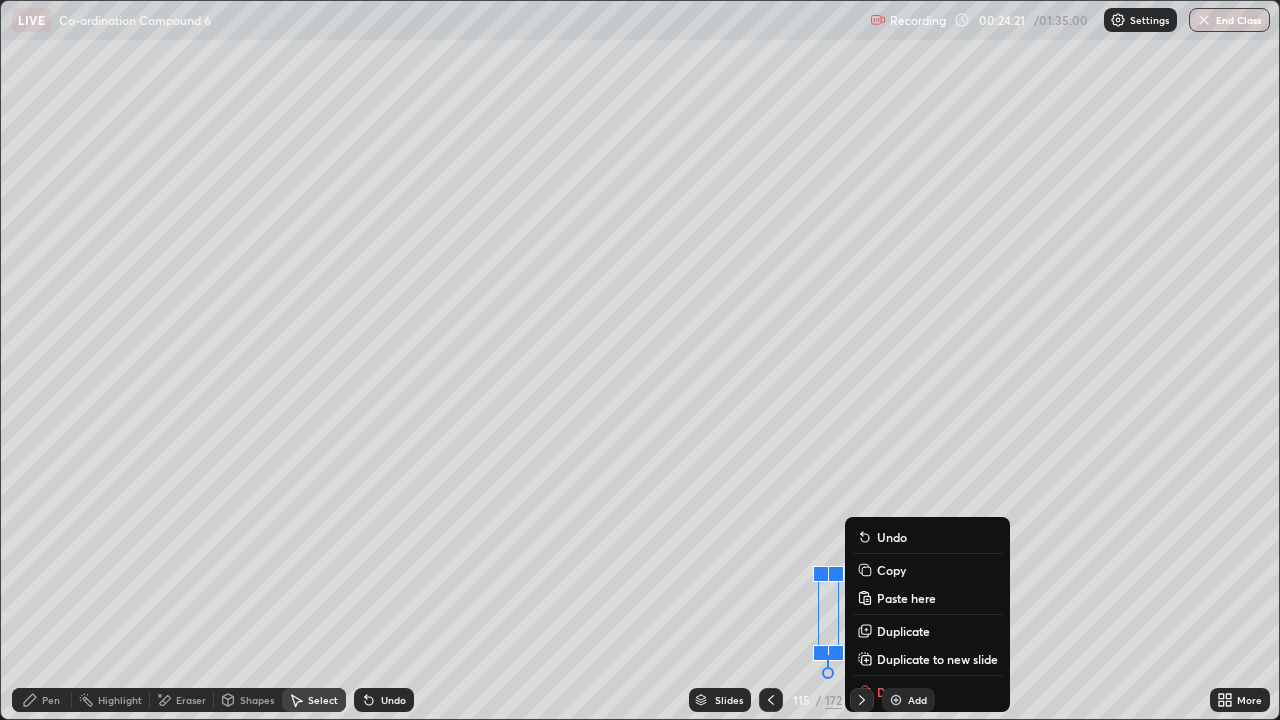 click on "0 ° Undo Copy Paste here Duplicate Duplicate to new slide Delete" at bounding box center [640, 360] 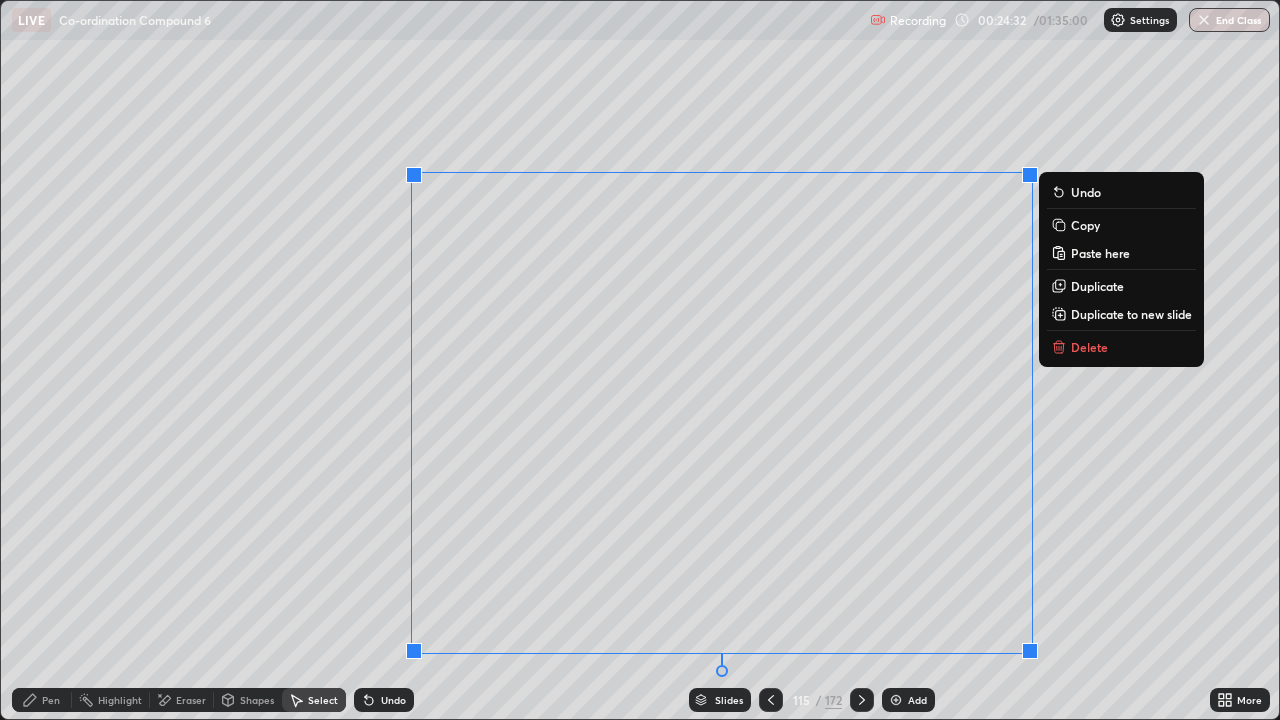 click on "0 ° Undo Copy Paste here Duplicate Duplicate to new slide Delete" at bounding box center (640, 360) 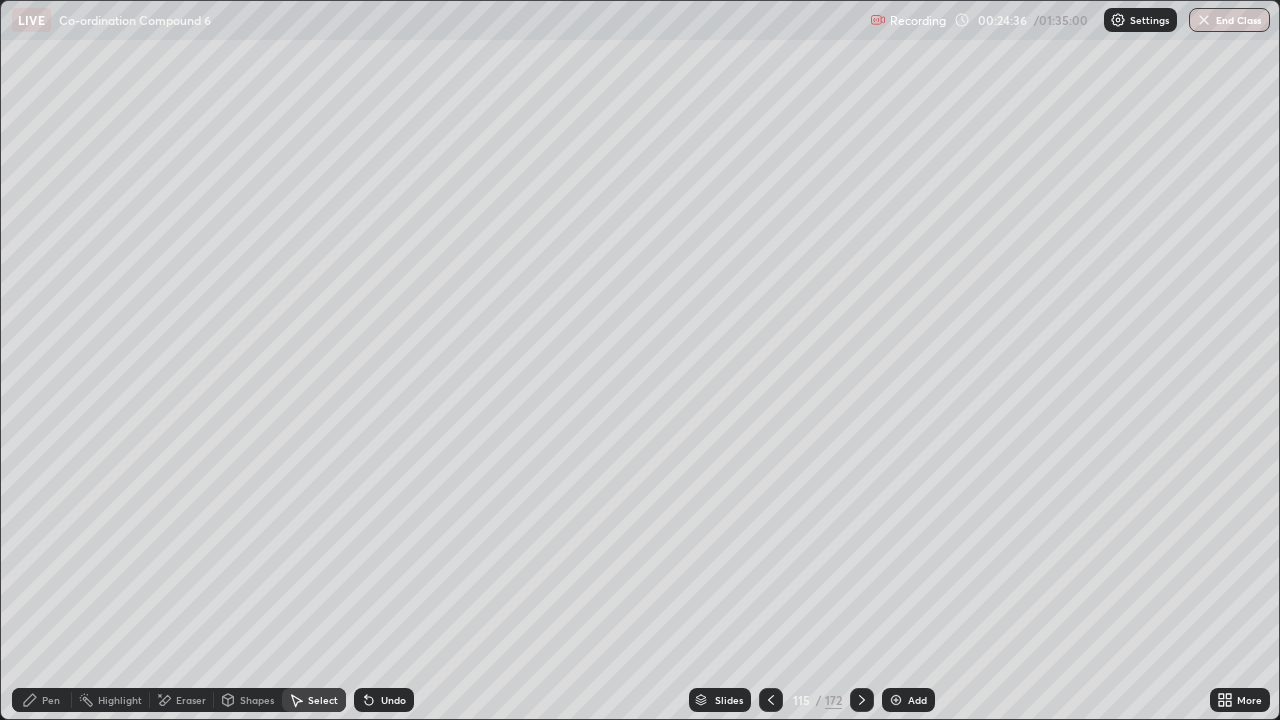 click on "Pen" at bounding box center [51, 700] 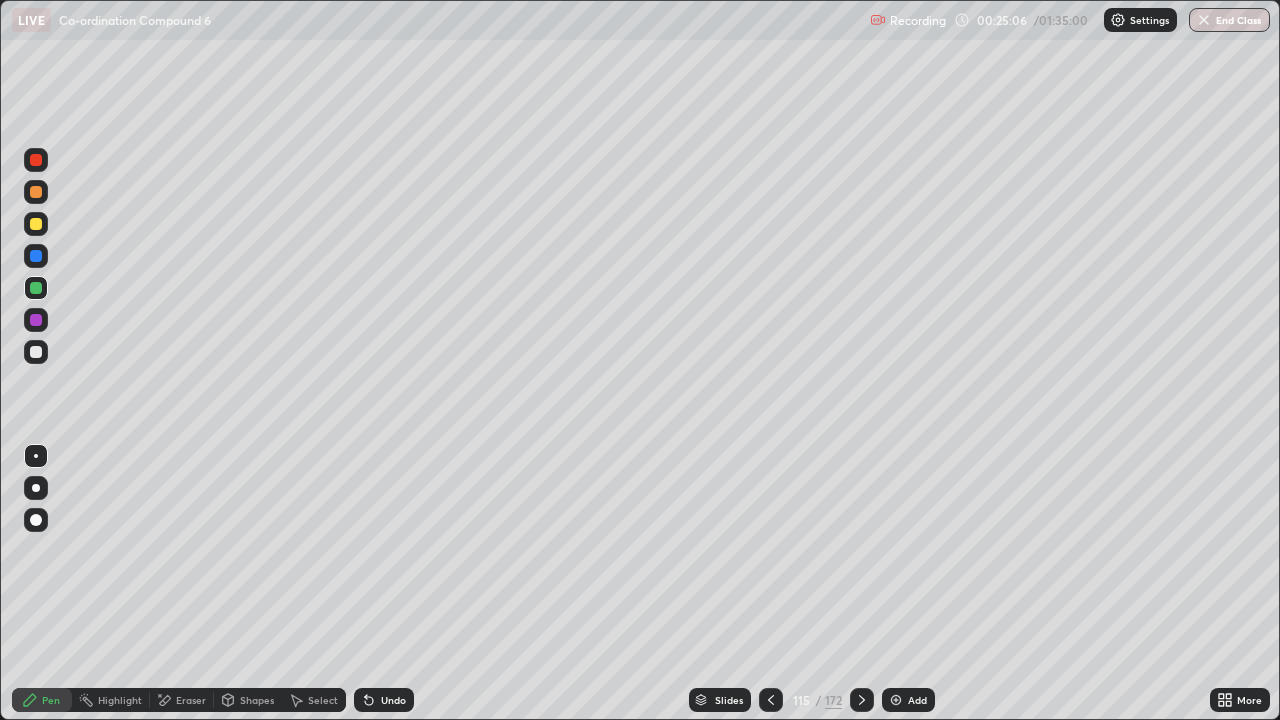click 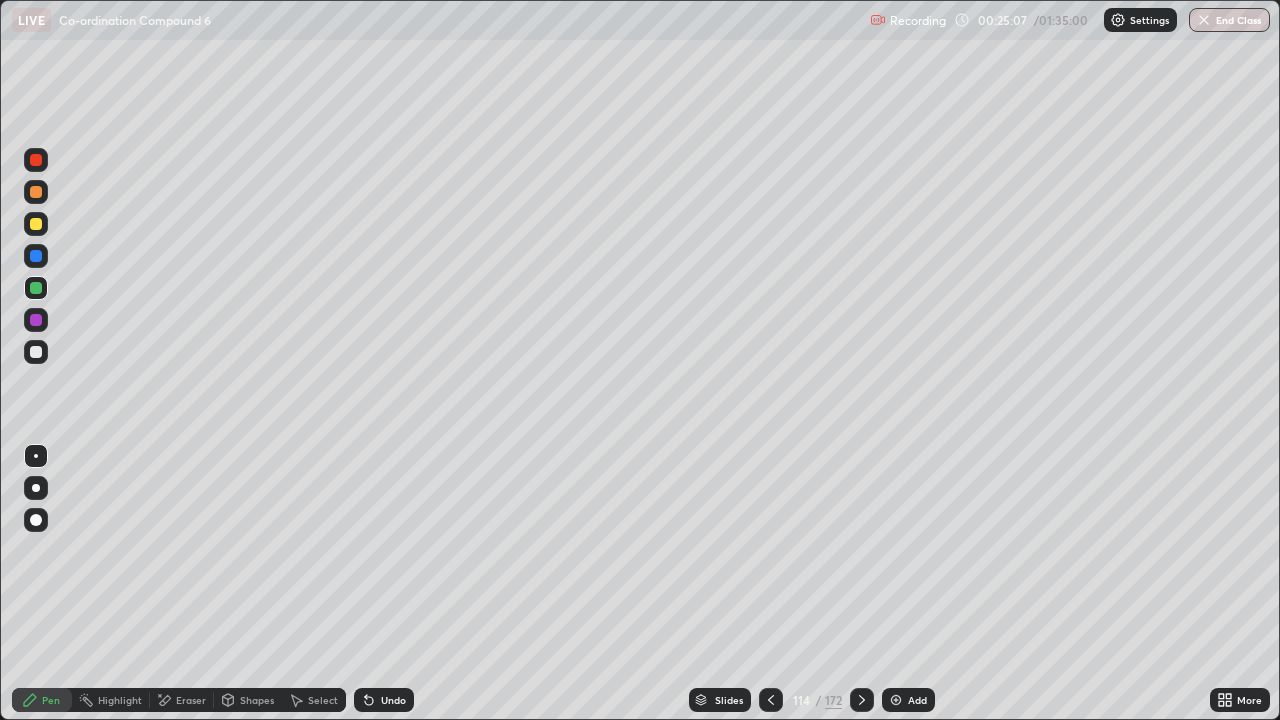 click 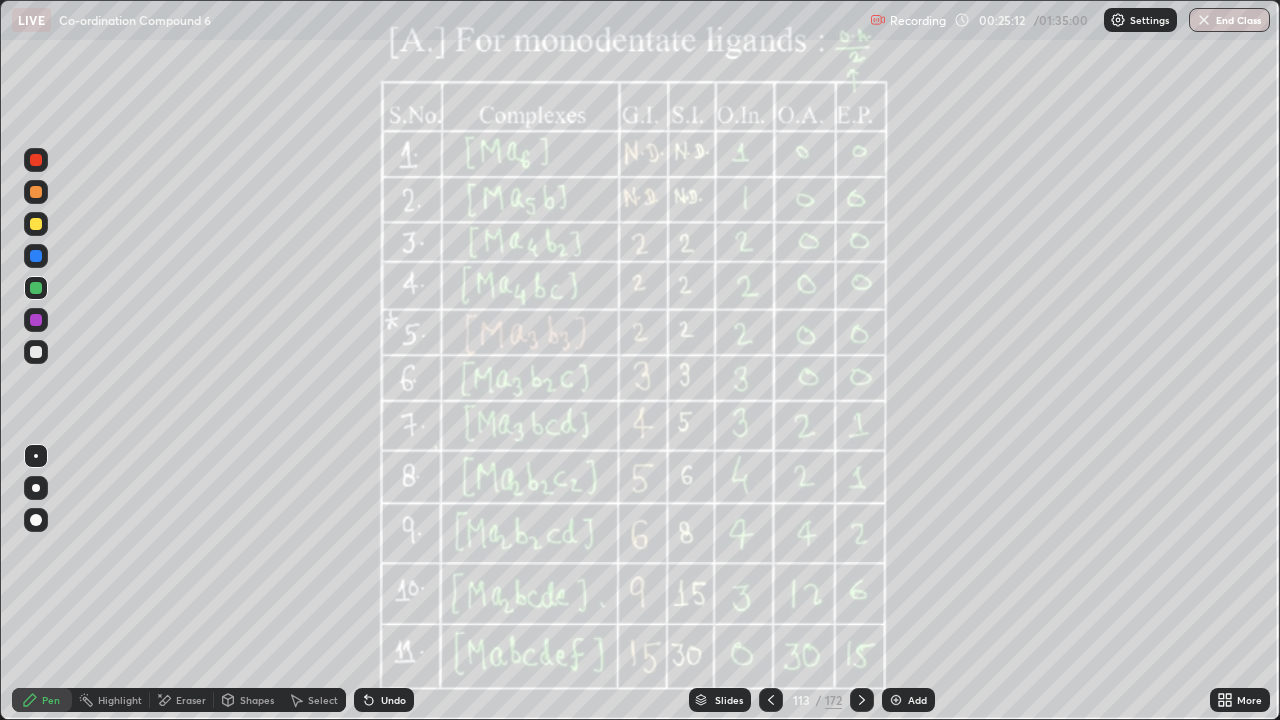 click on "Eraser" at bounding box center (182, 700) 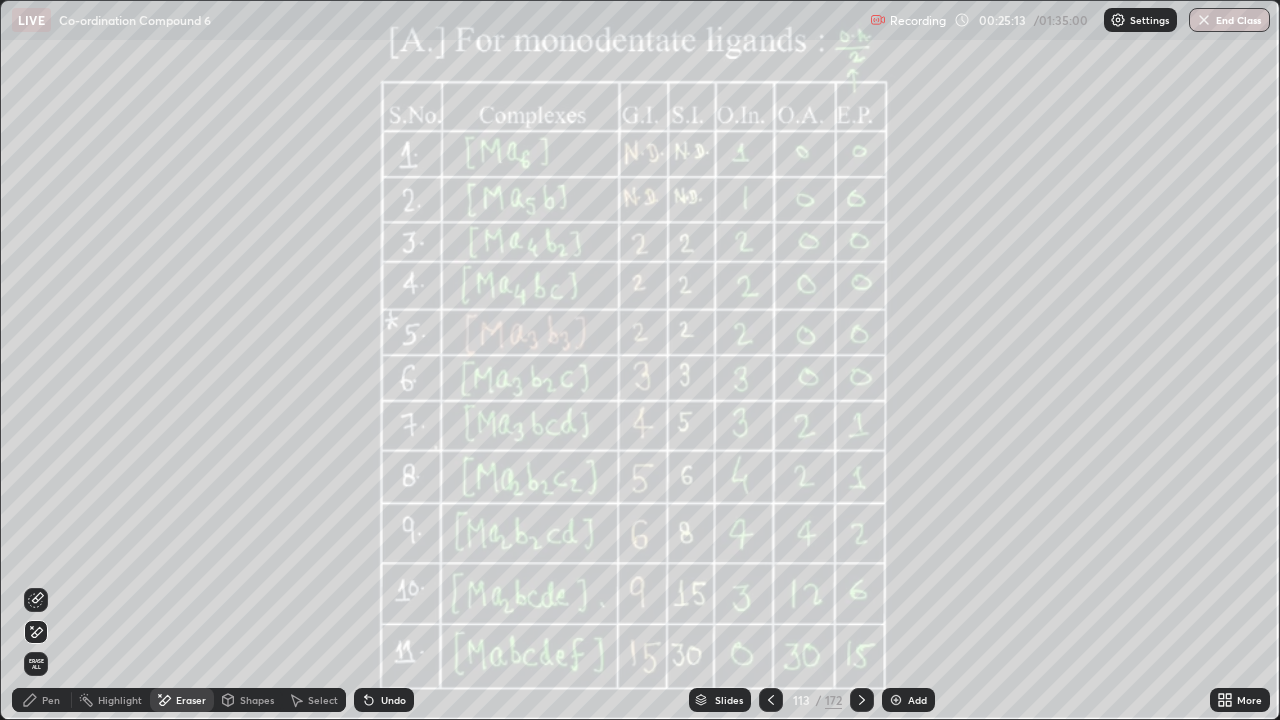 click on "Erase all" at bounding box center [36, 664] 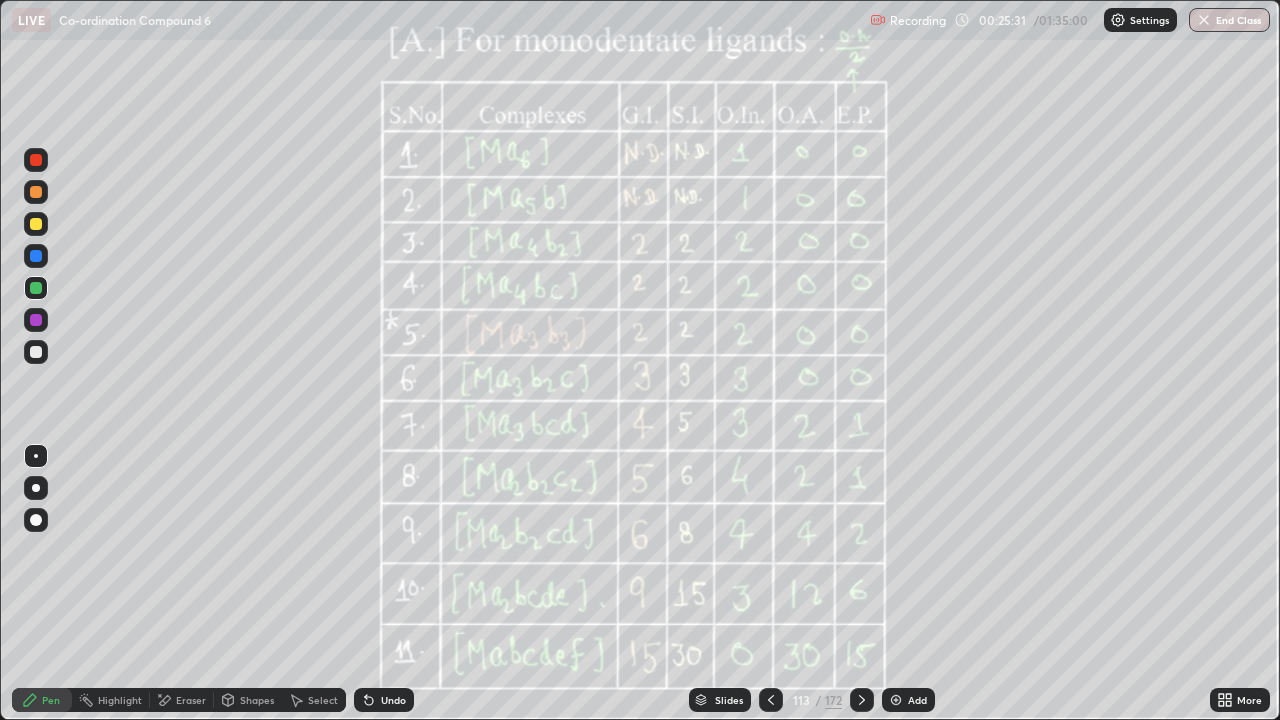 click at bounding box center (36, 352) 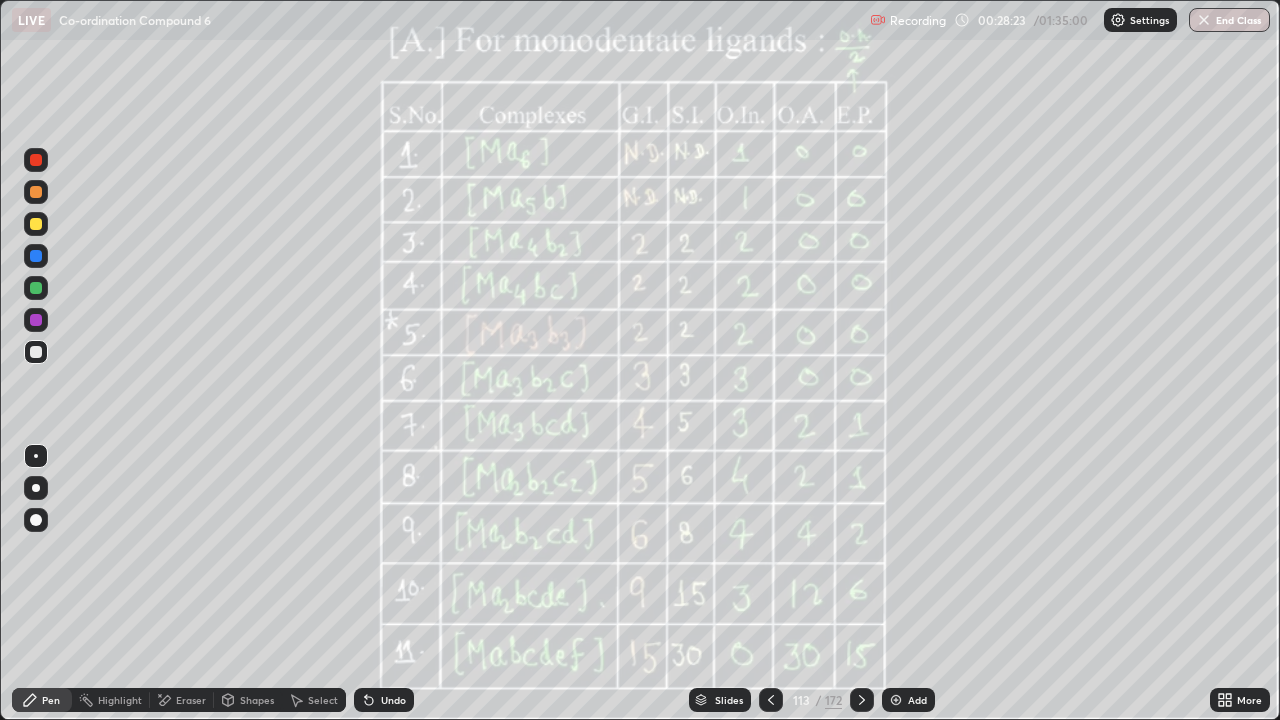 click at bounding box center (36, 320) 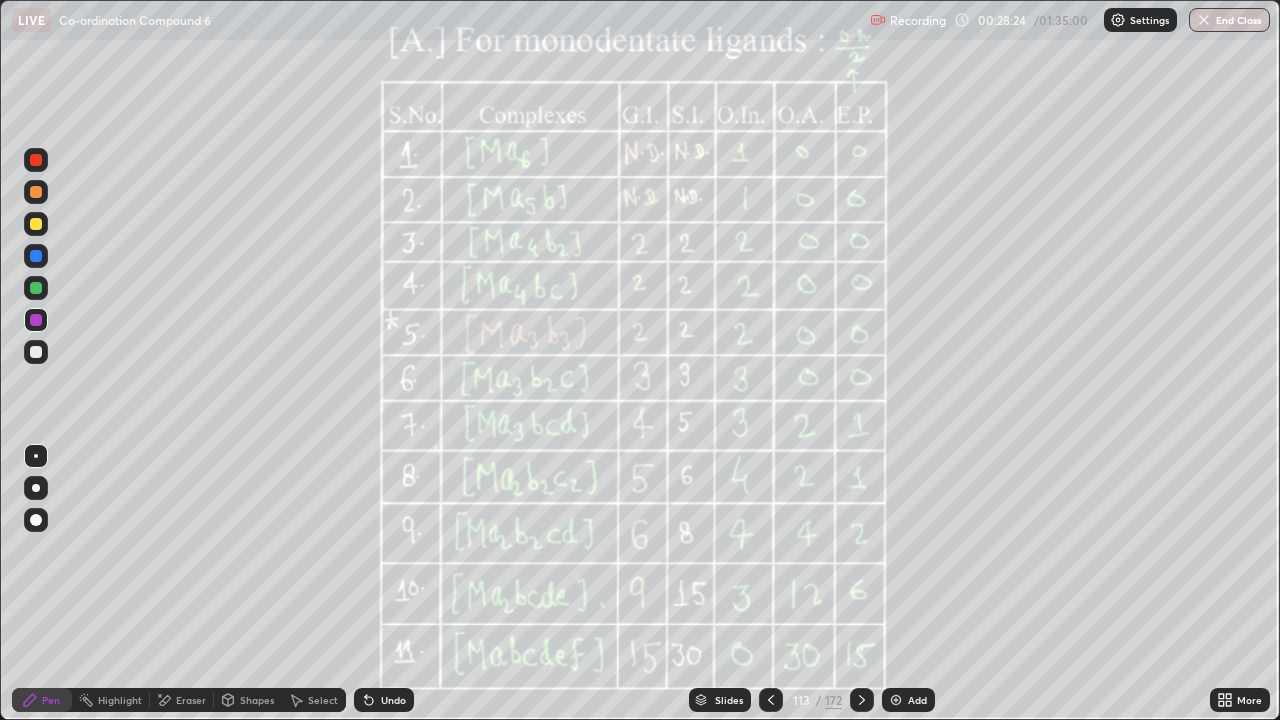 click at bounding box center (36, 288) 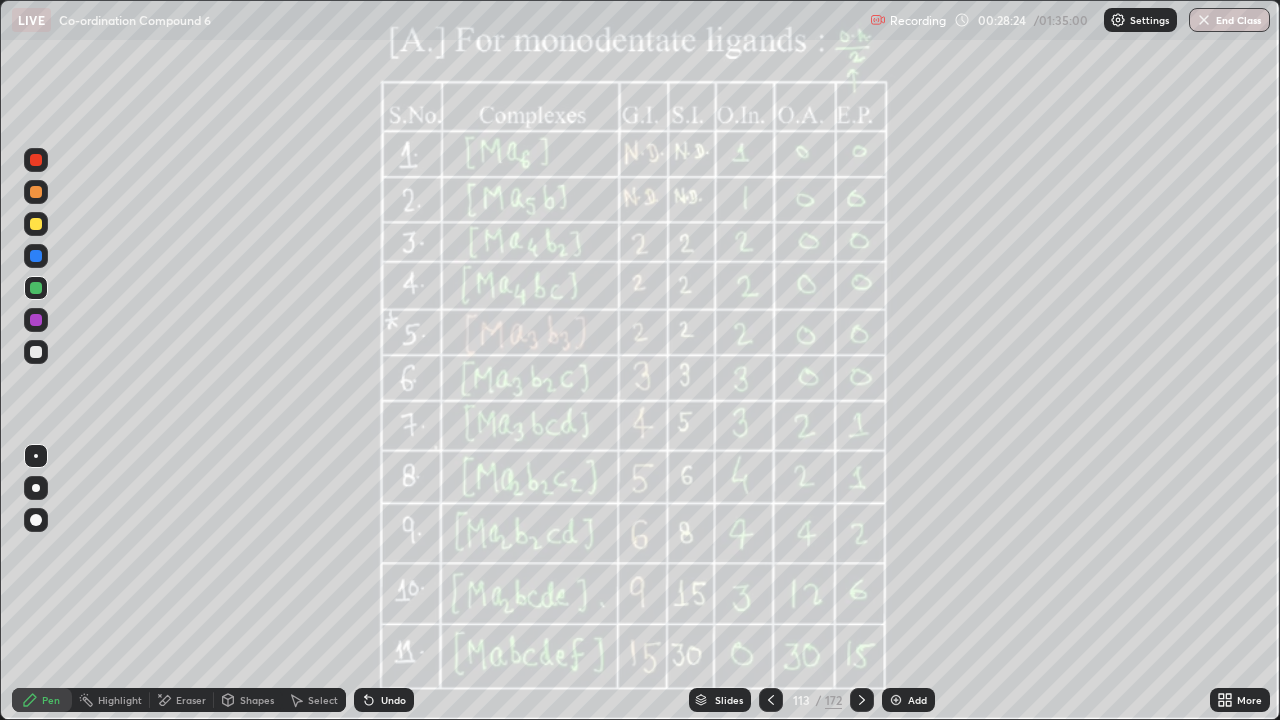 click at bounding box center (36, 256) 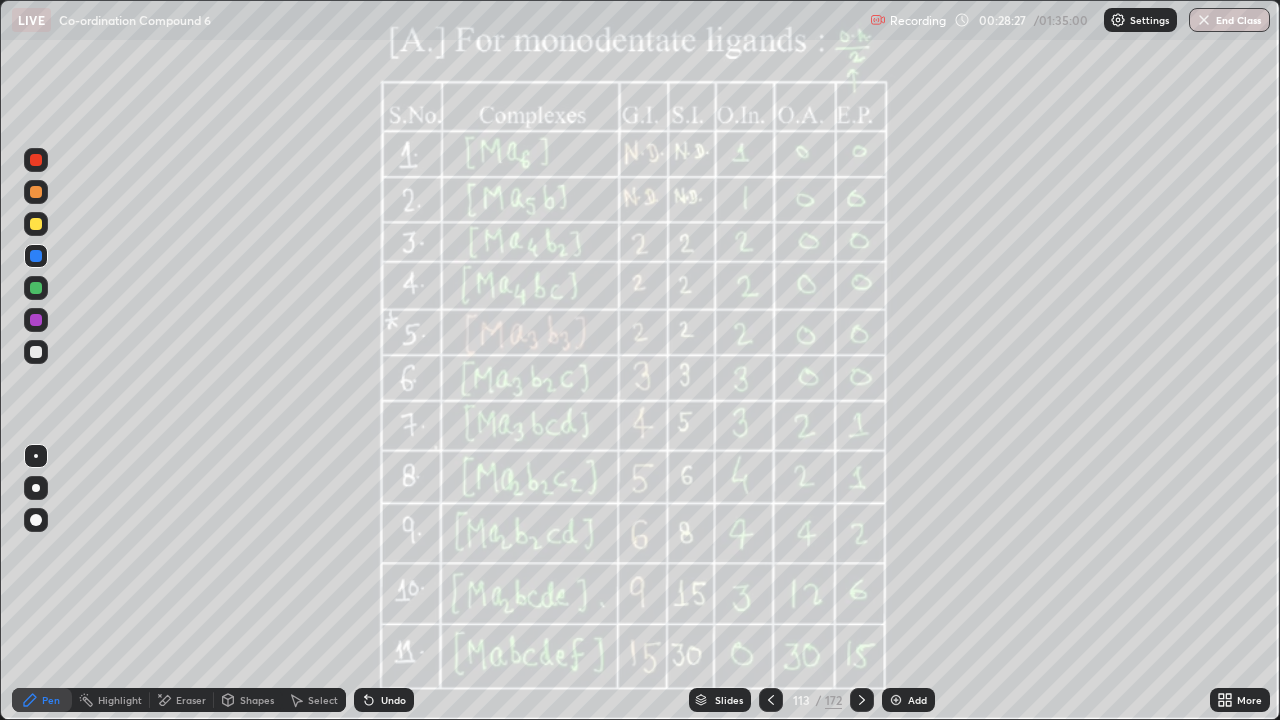 click at bounding box center [36, 224] 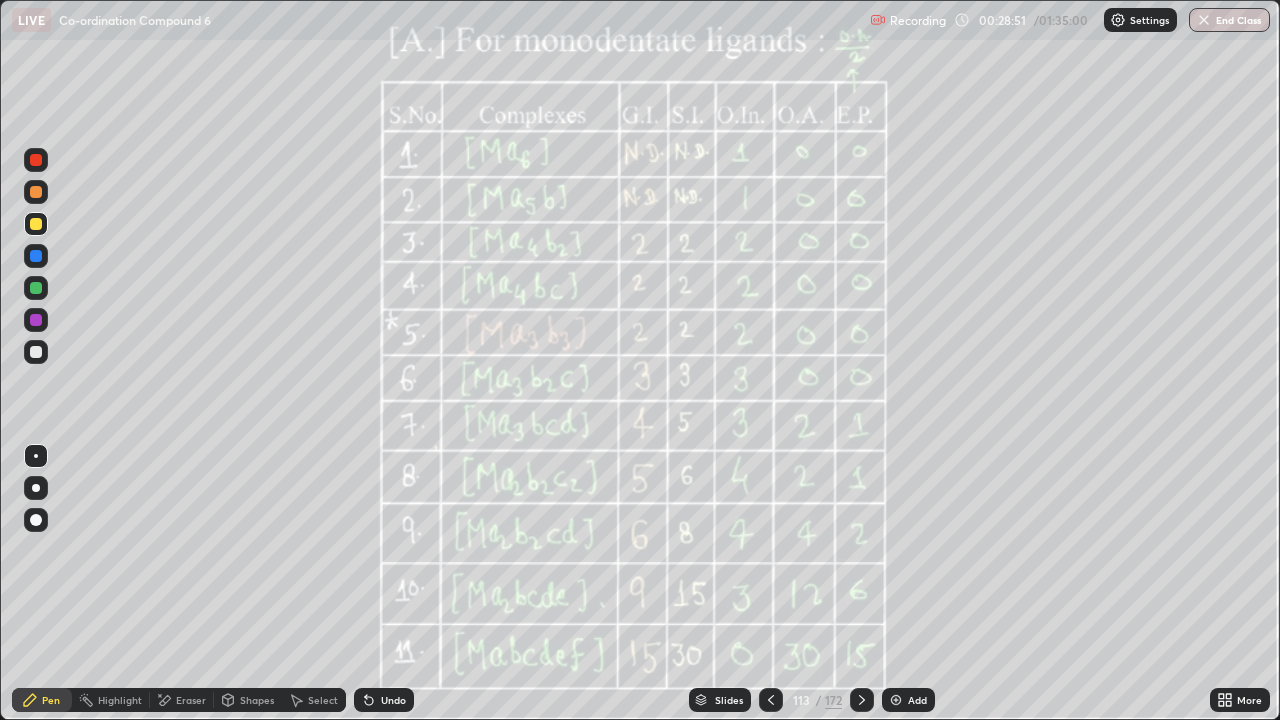 click at bounding box center [896, 700] 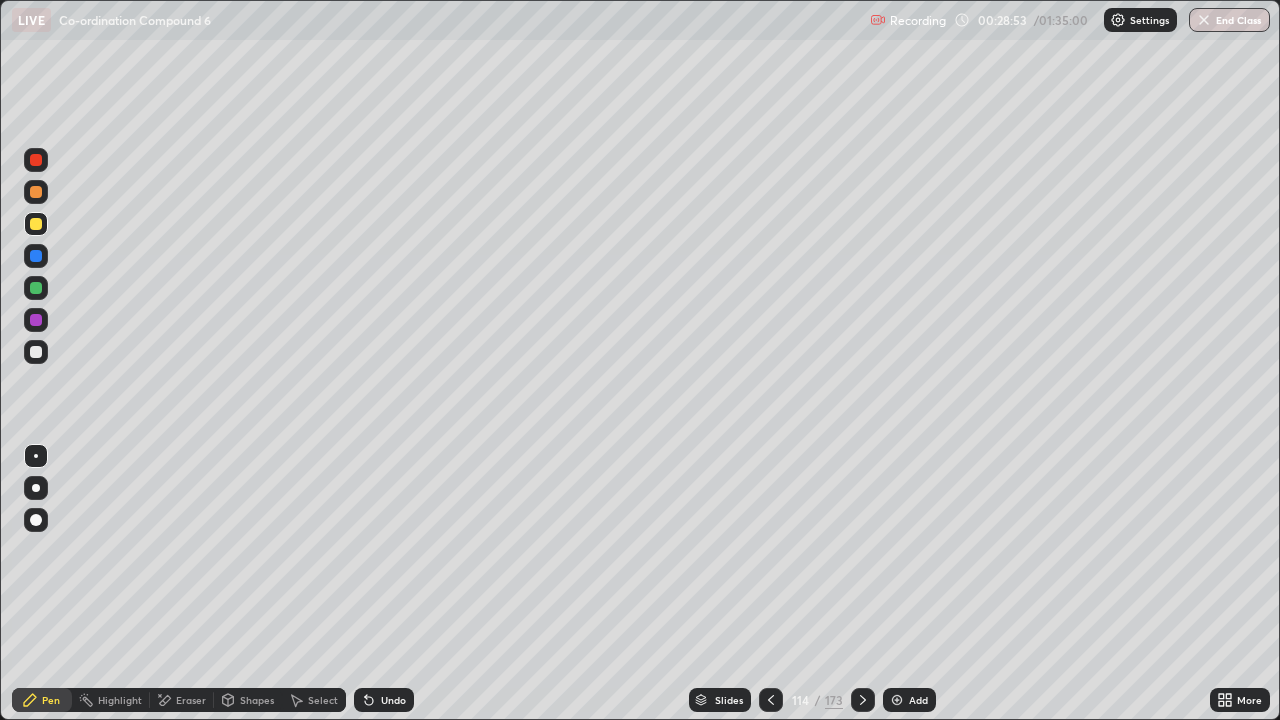 click 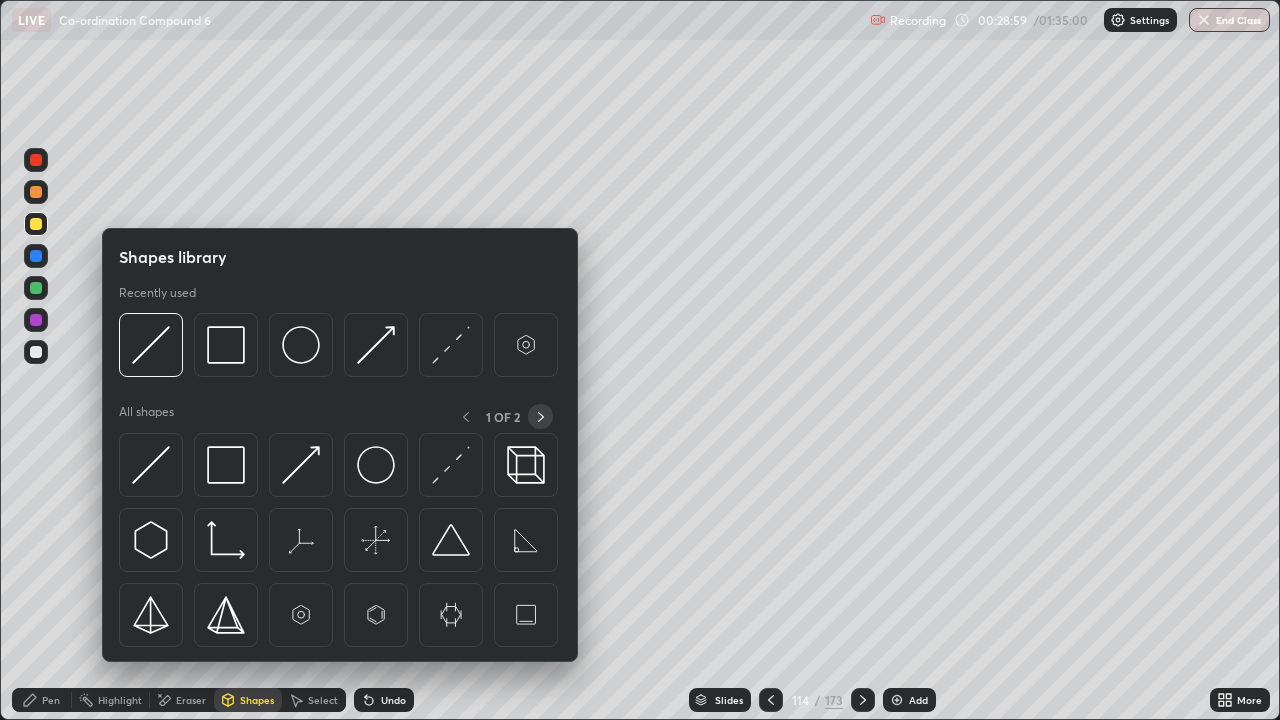 click 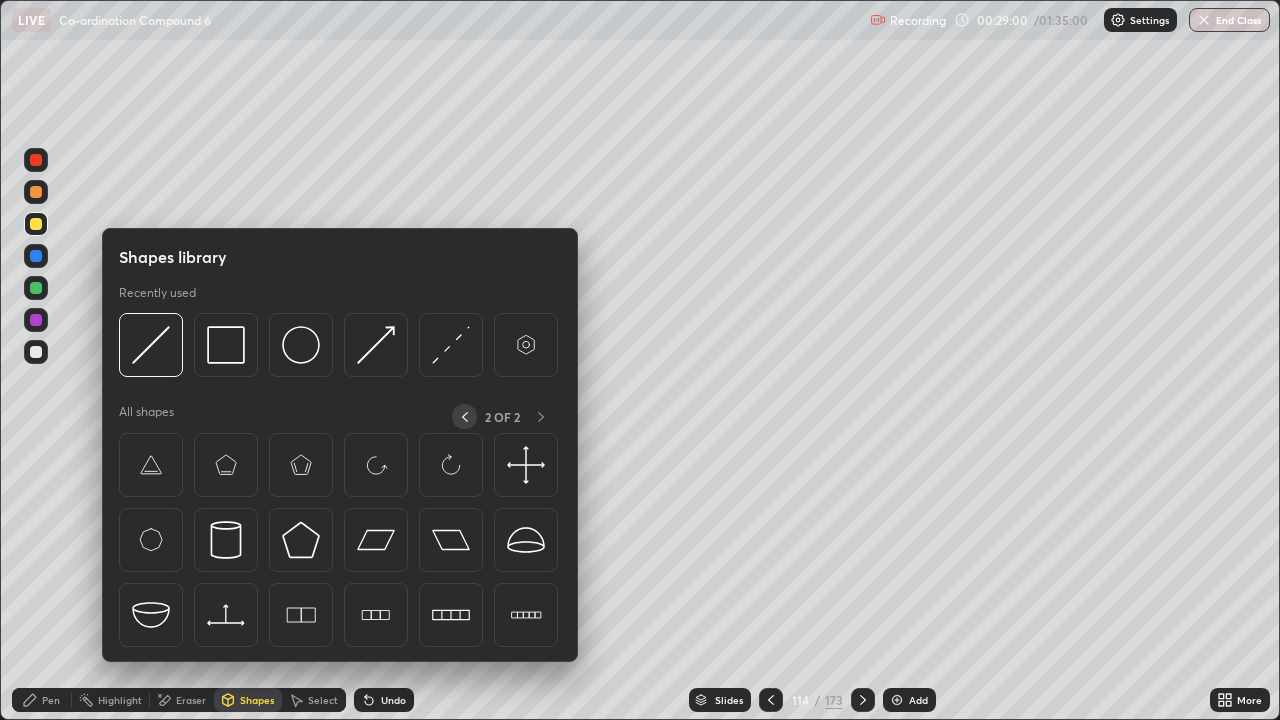 click 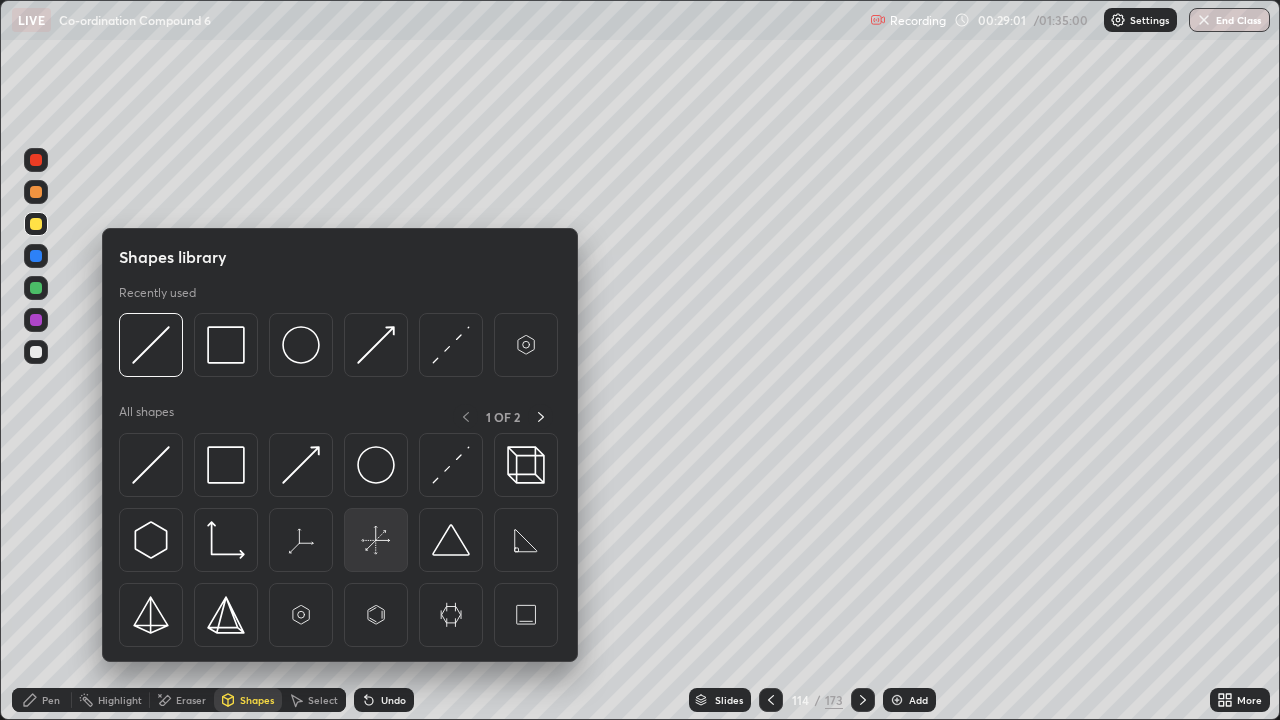 click at bounding box center [376, 540] 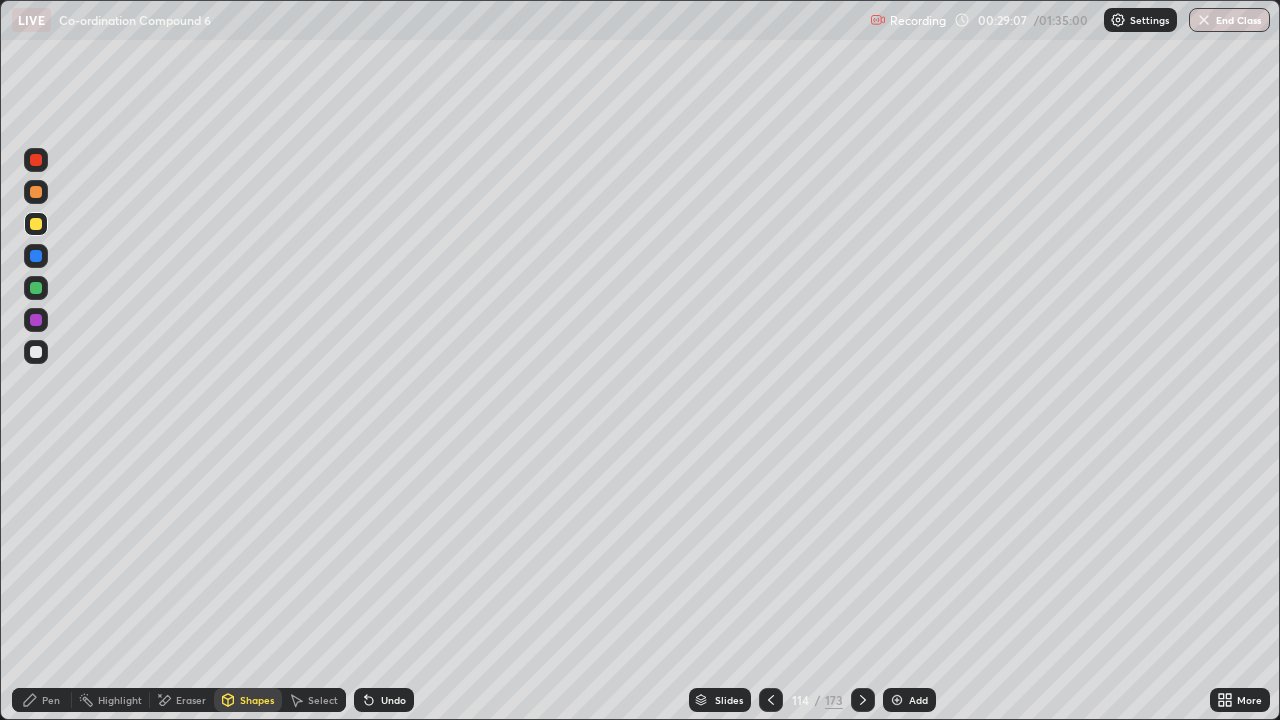 click on "Select" at bounding box center [323, 700] 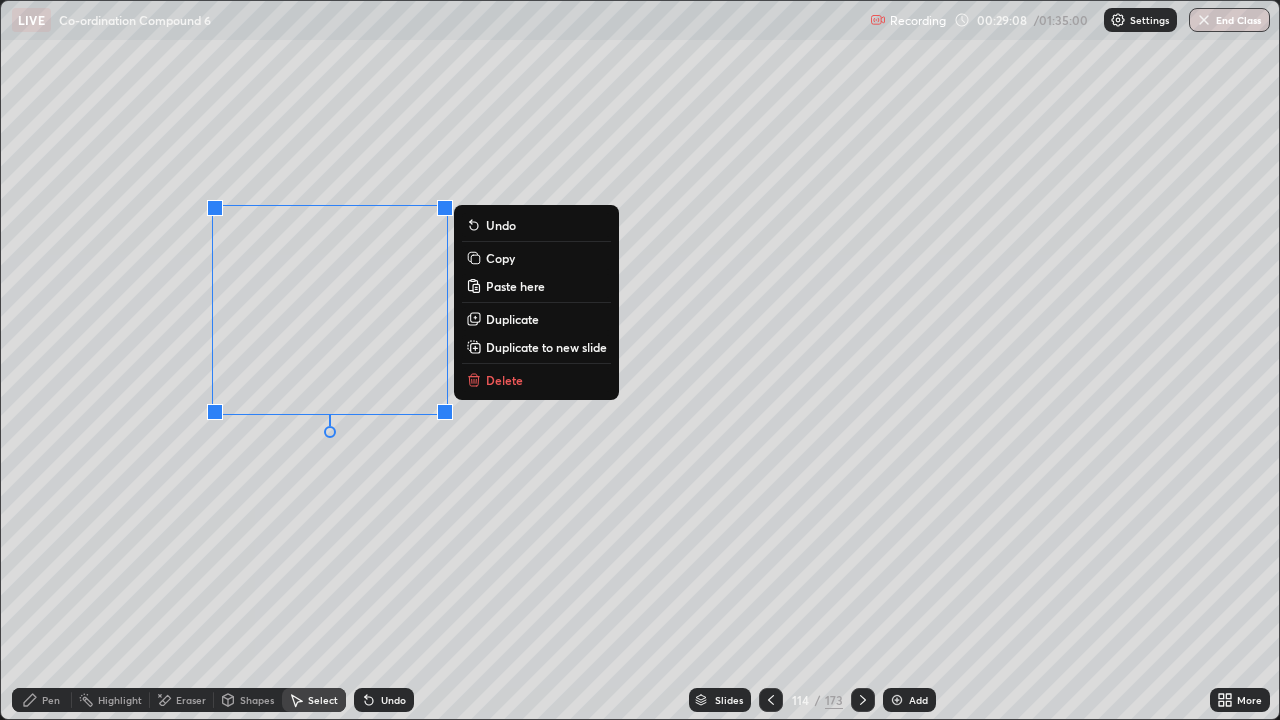 click on "Delete" at bounding box center (504, 380) 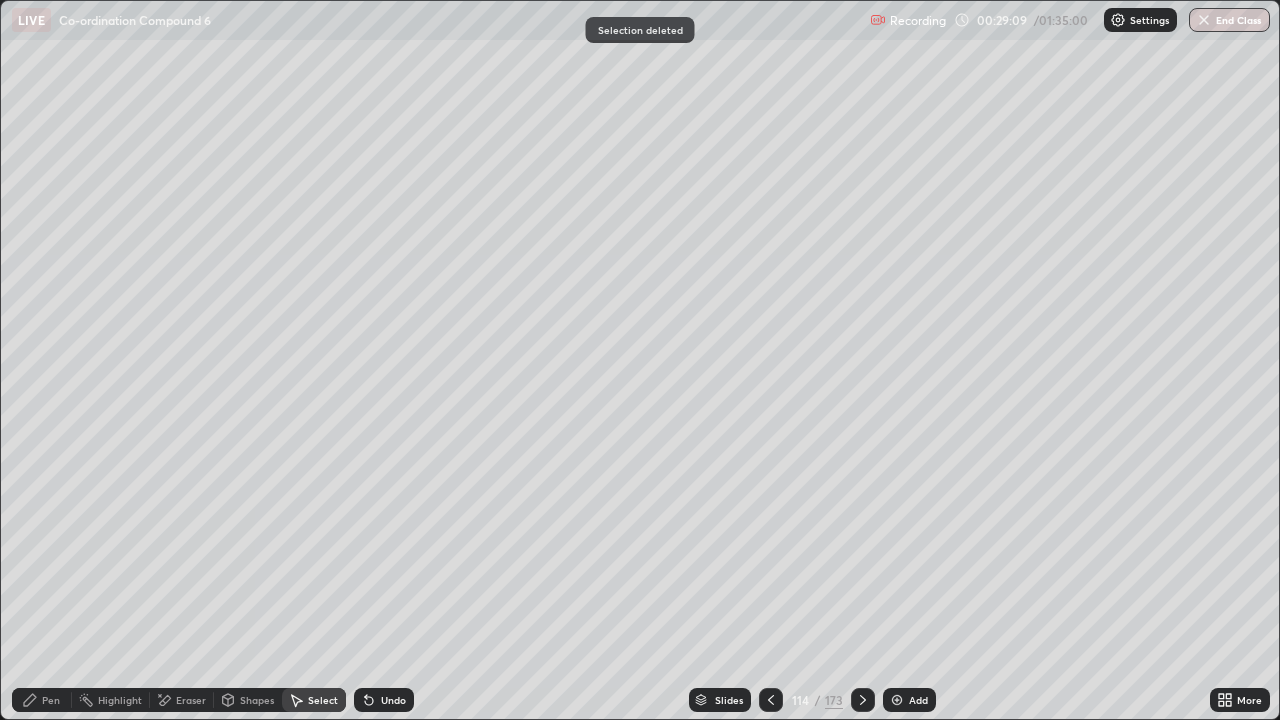 click on "Pen" at bounding box center [51, 700] 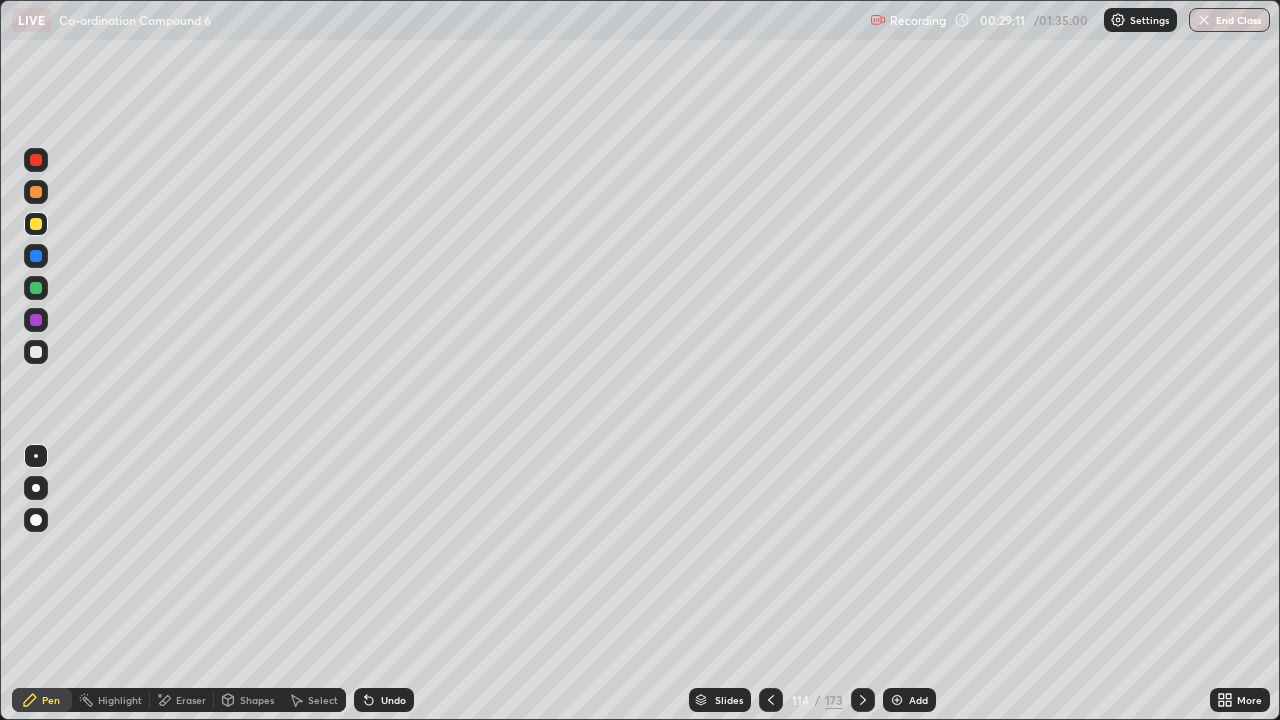 click at bounding box center [36, 192] 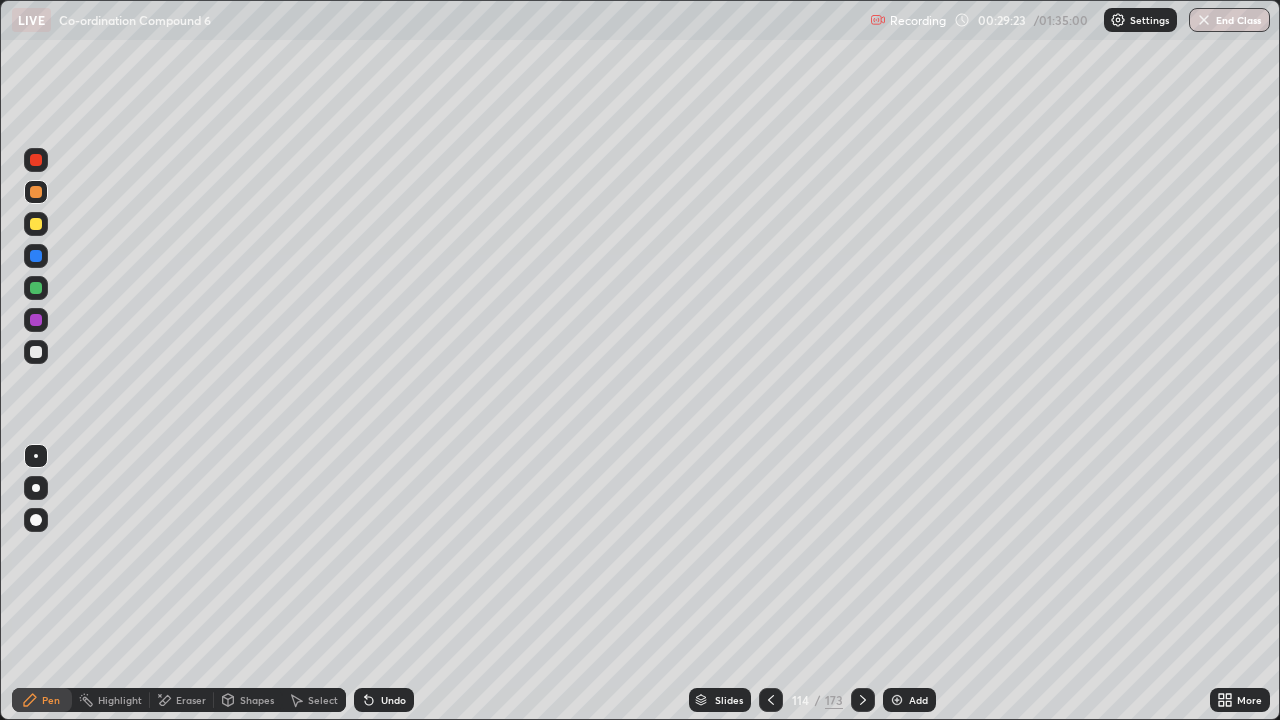 click on "Select" at bounding box center (314, 700) 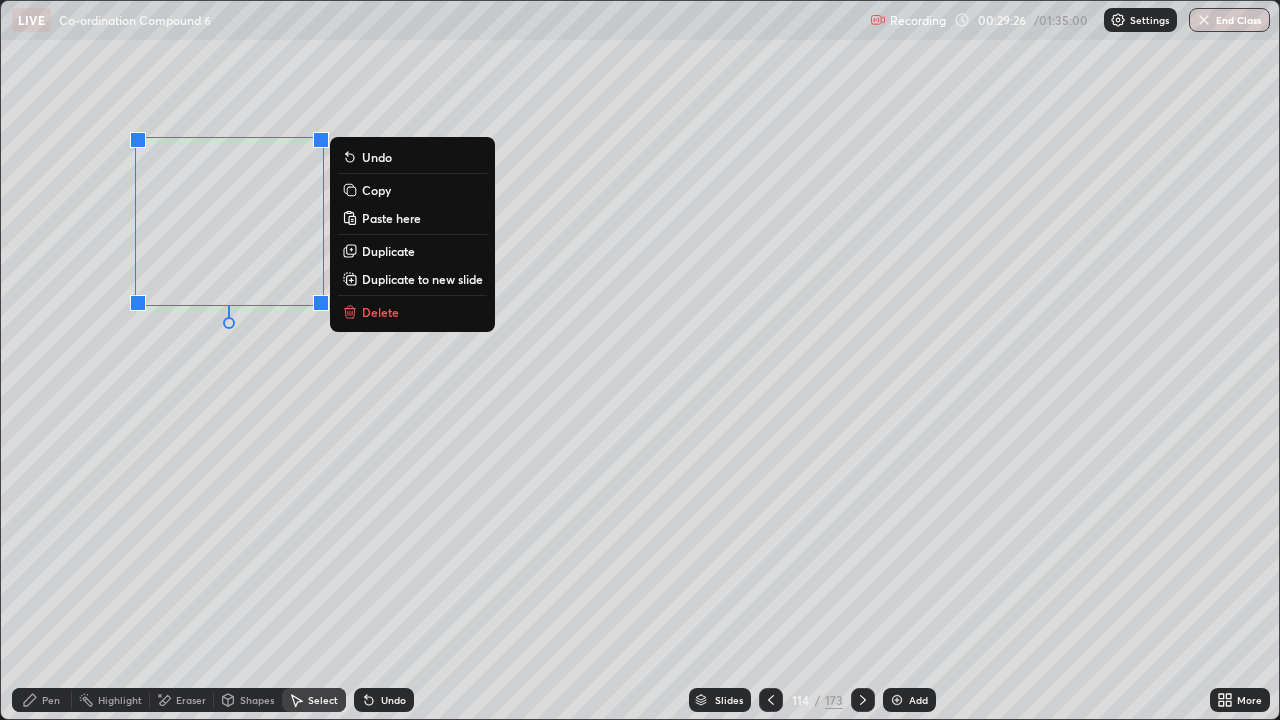 click on "Paste here" at bounding box center [391, 218] 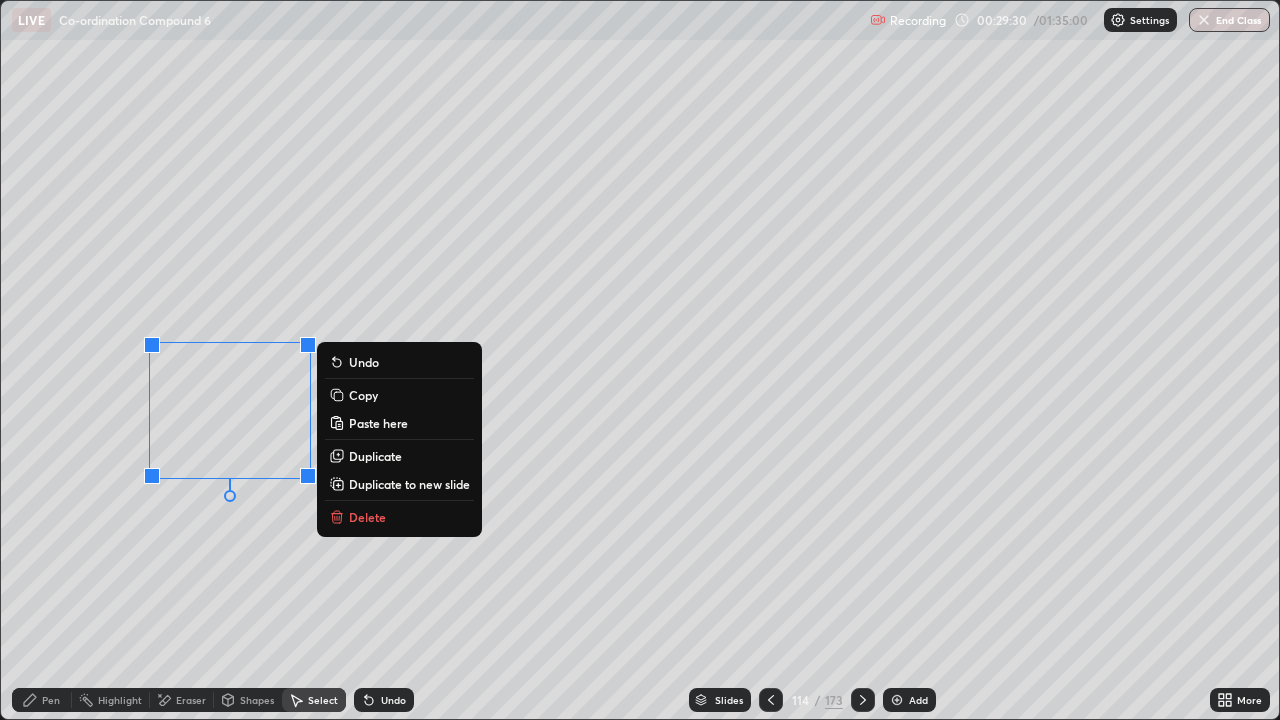 click on "Delete" at bounding box center [367, 517] 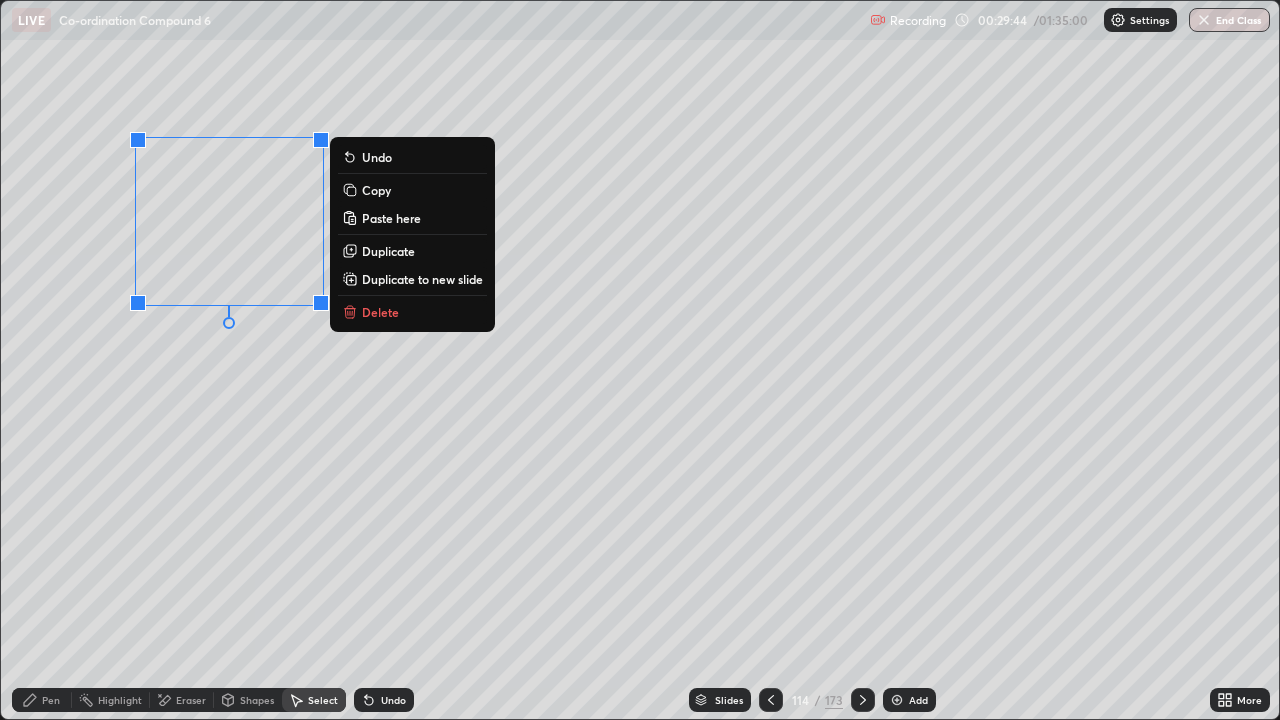click on "Duplicate" at bounding box center [388, 251] 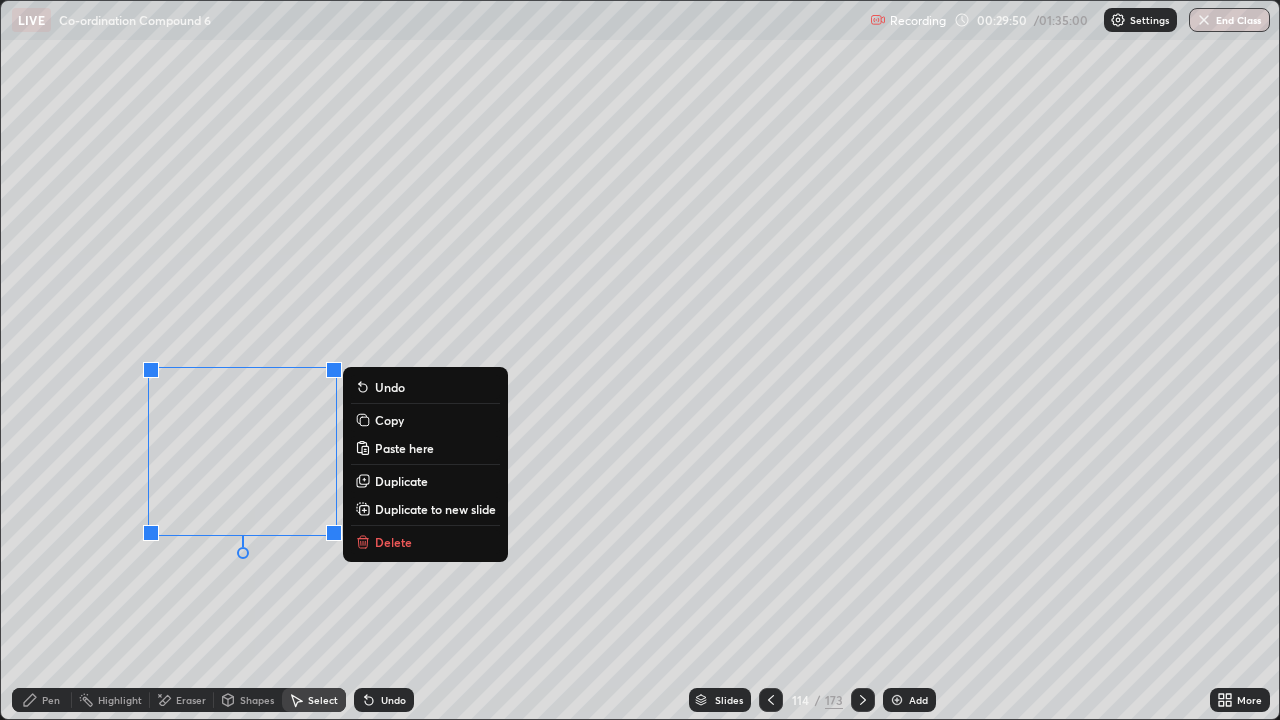 click on "Duplicate" at bounding box center [401, 481] 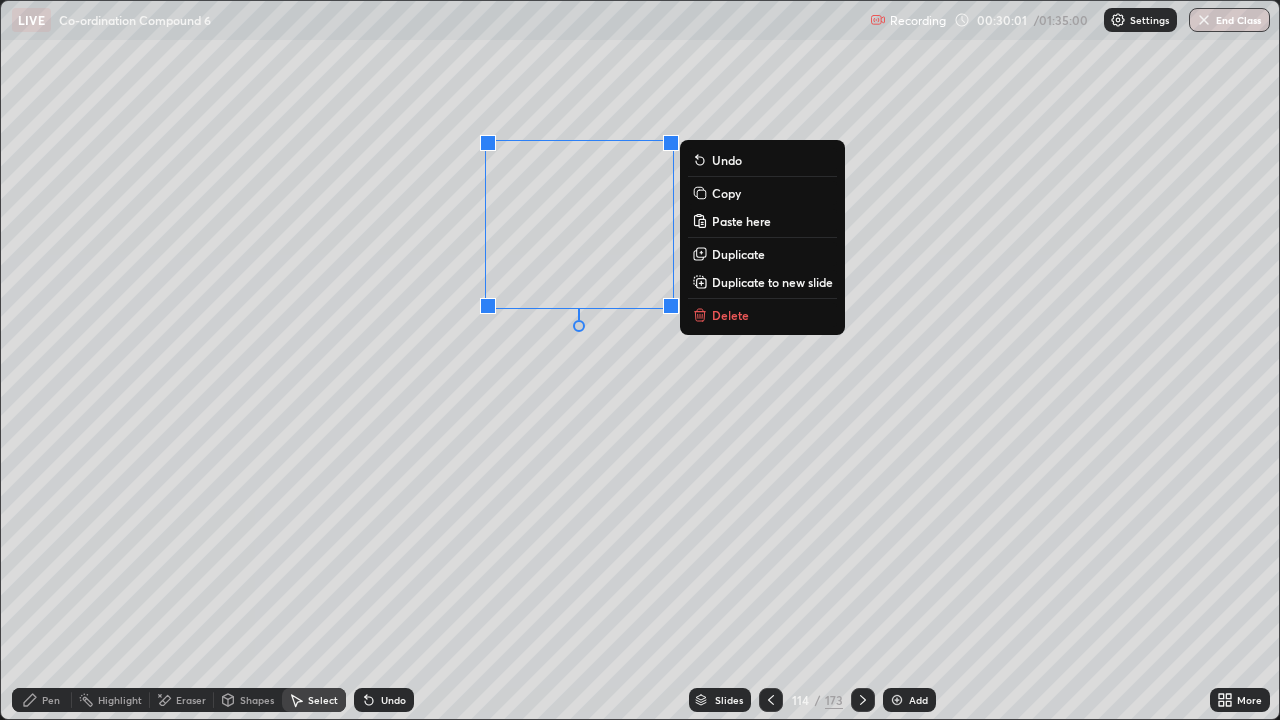 click on "Duplicate" at bounding box center (738, 254) 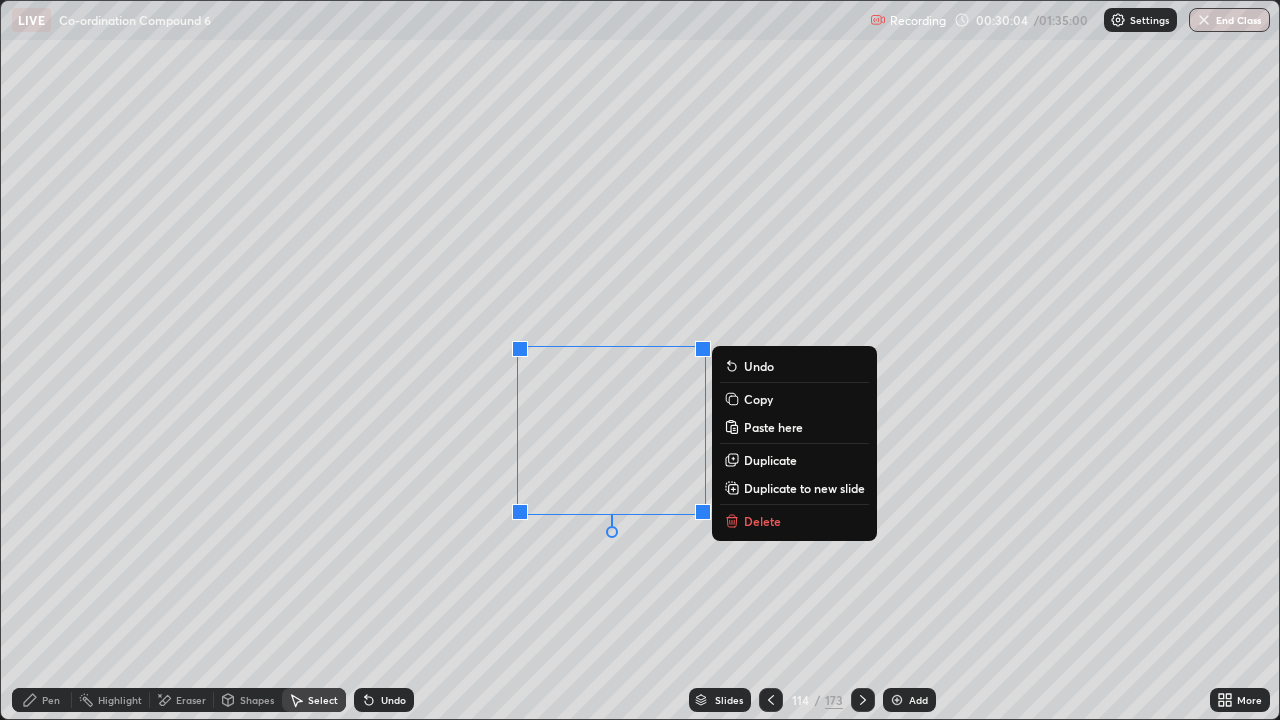 click on "Duplicate" at bounding box center [770, 460] 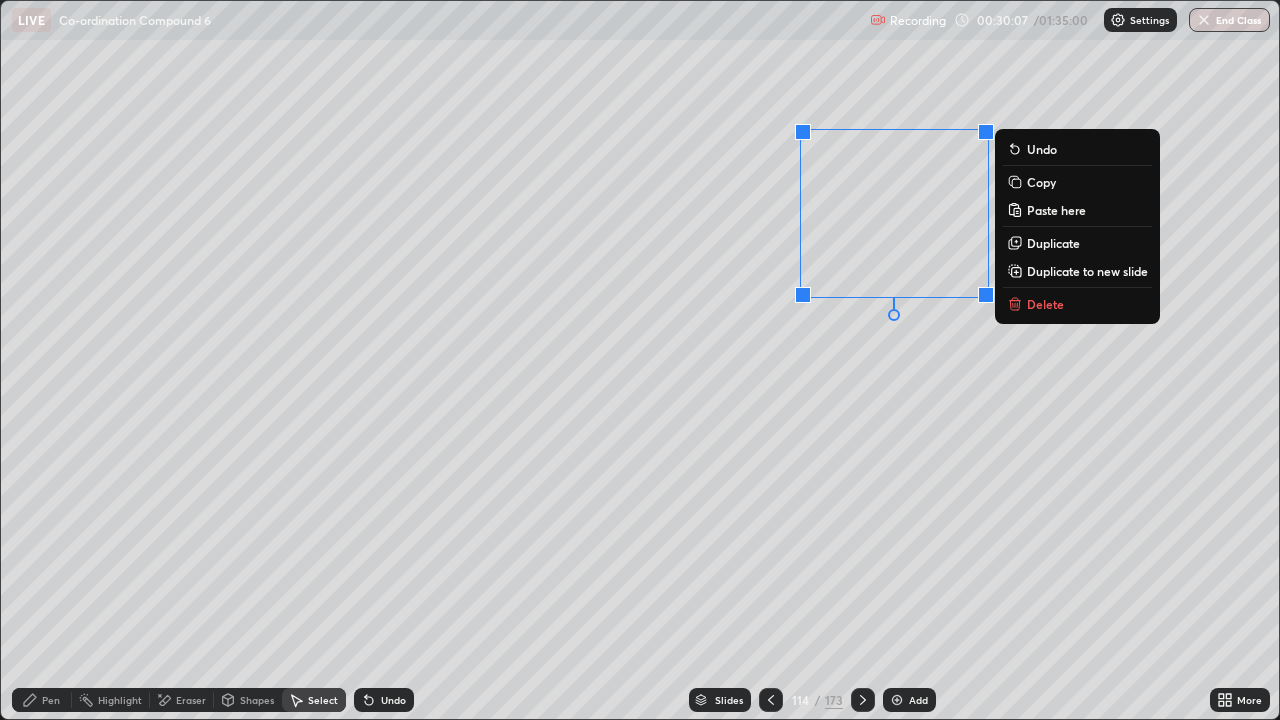 click on "Duplicate" at bounding box center (1053, 243) 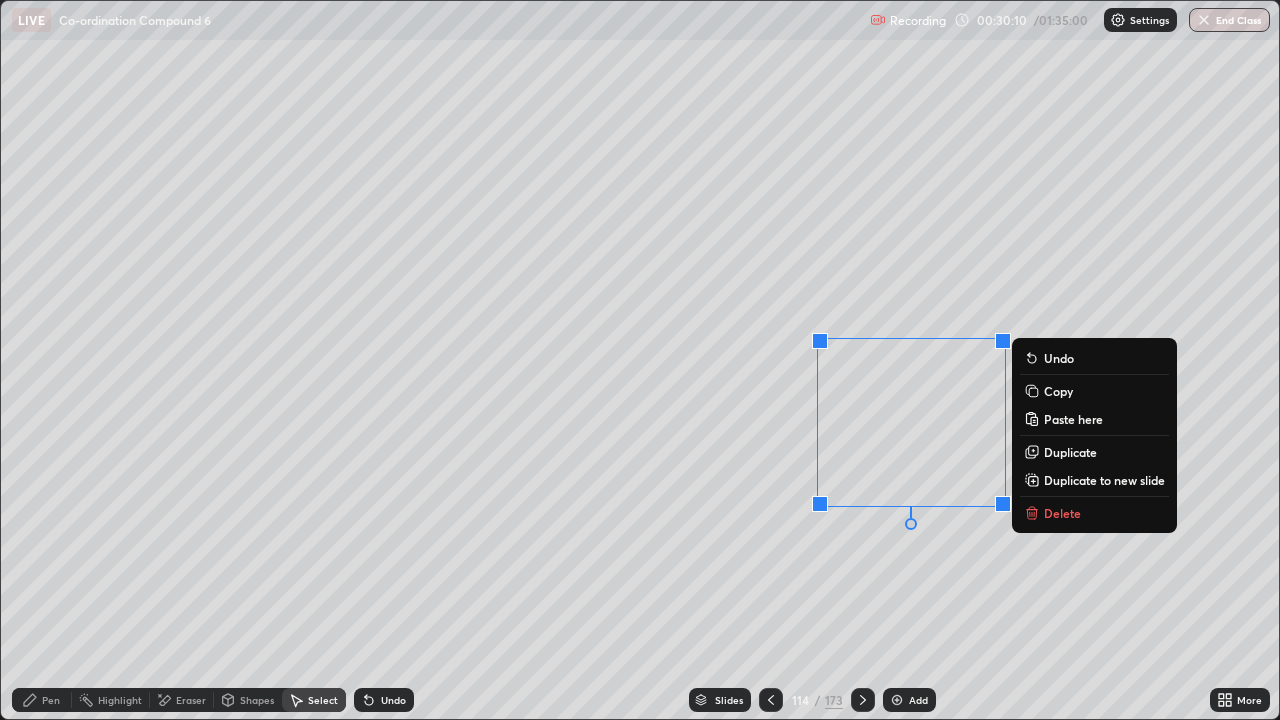 click on "Pen" at bounding box center (51, 700) 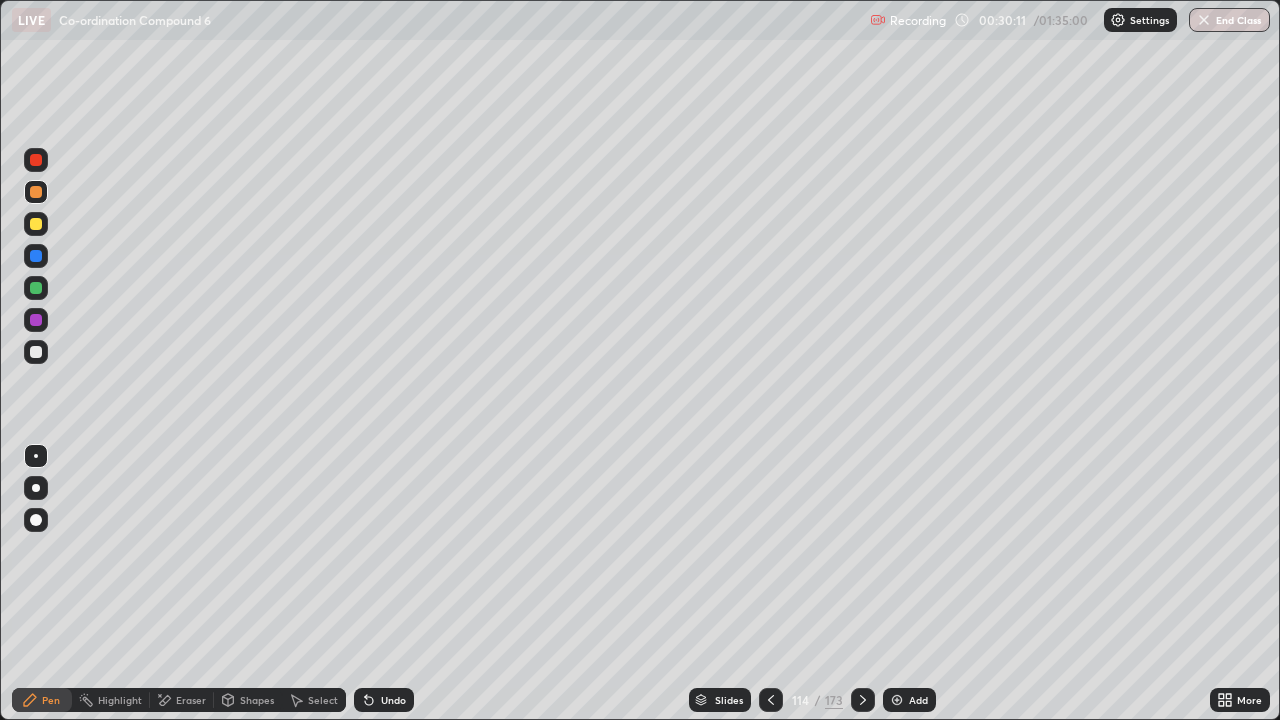 click at bounding box center [36, 352] 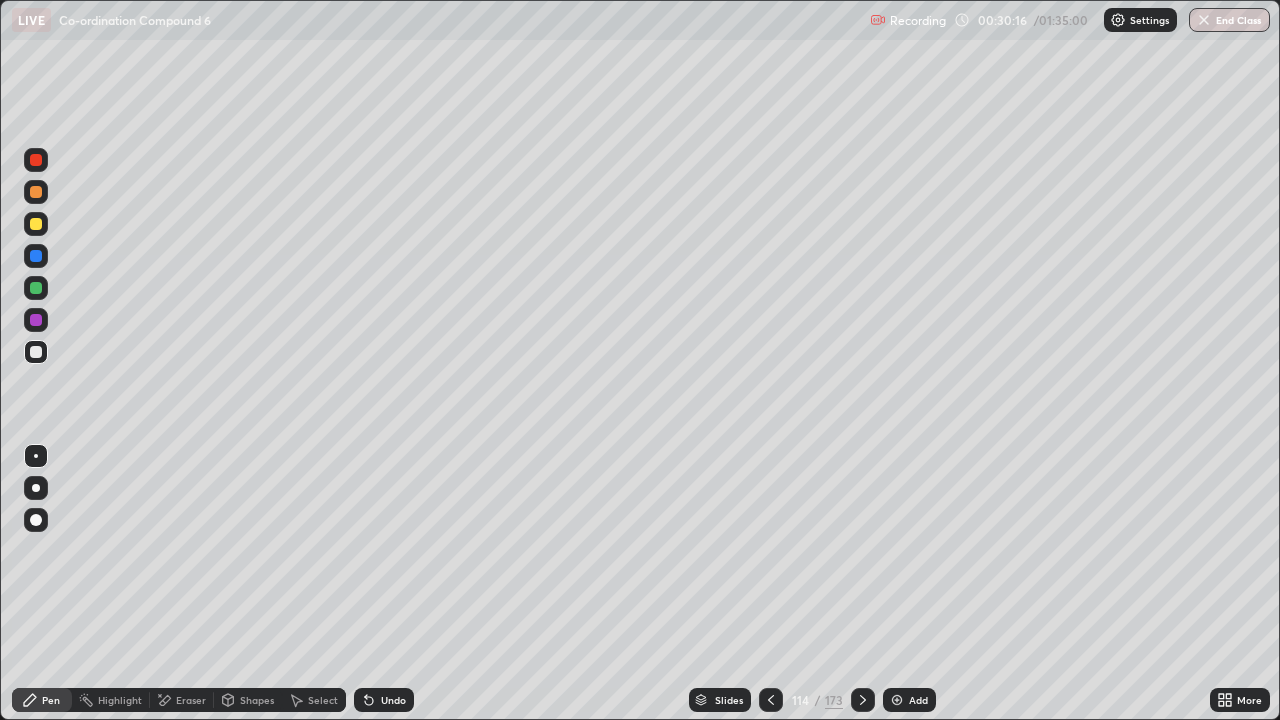 click on "Undo" at bounding box center [393, 700] 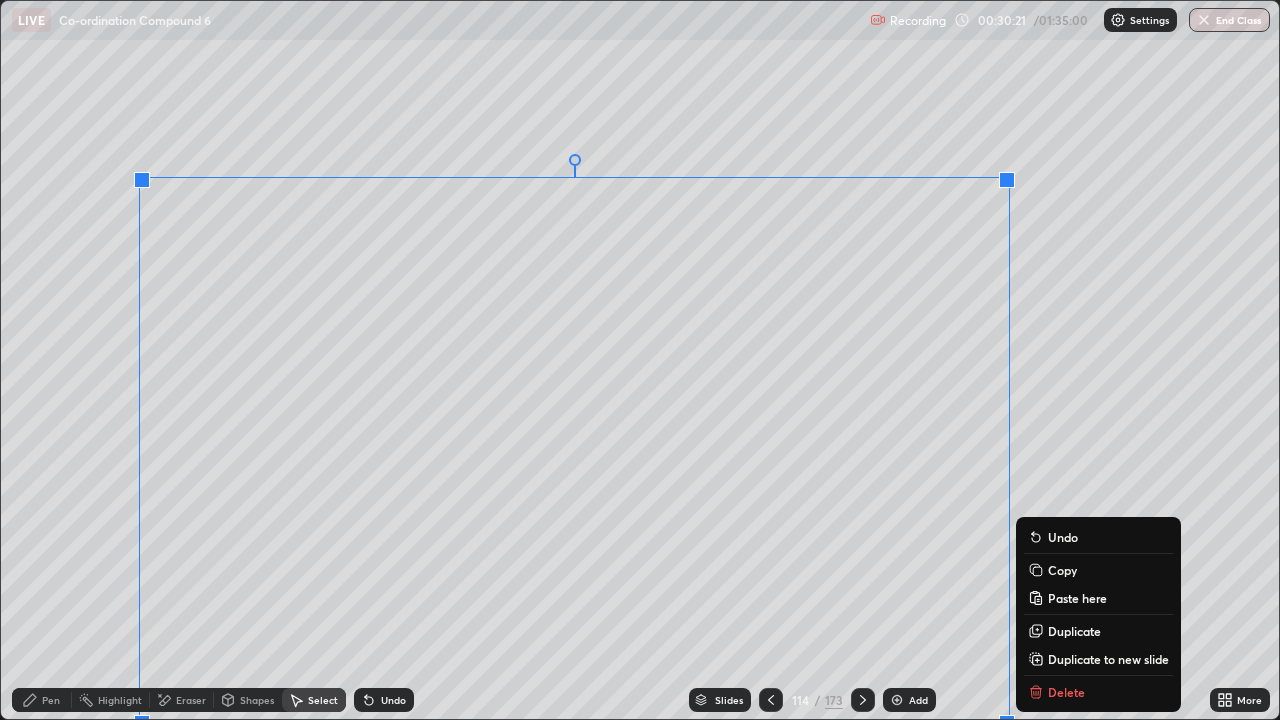 click on "Pen" at bounding box center [51, 700] 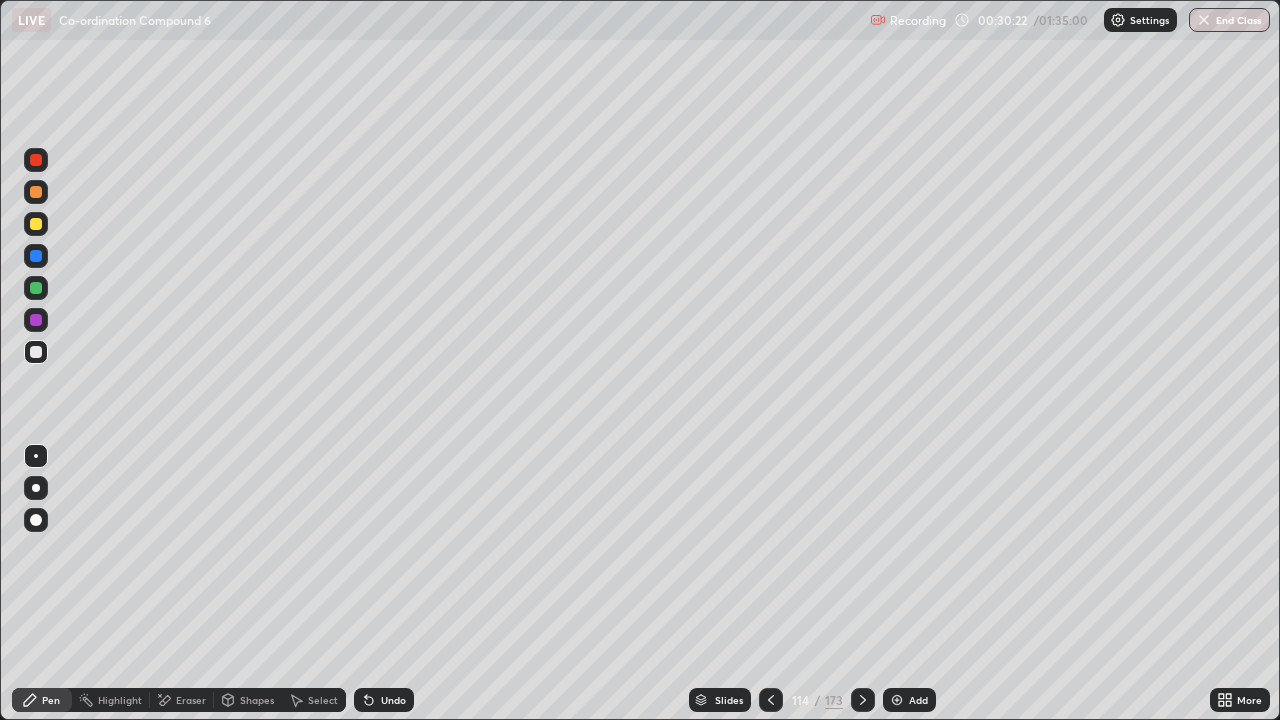 click at bounding box center [36, 352] 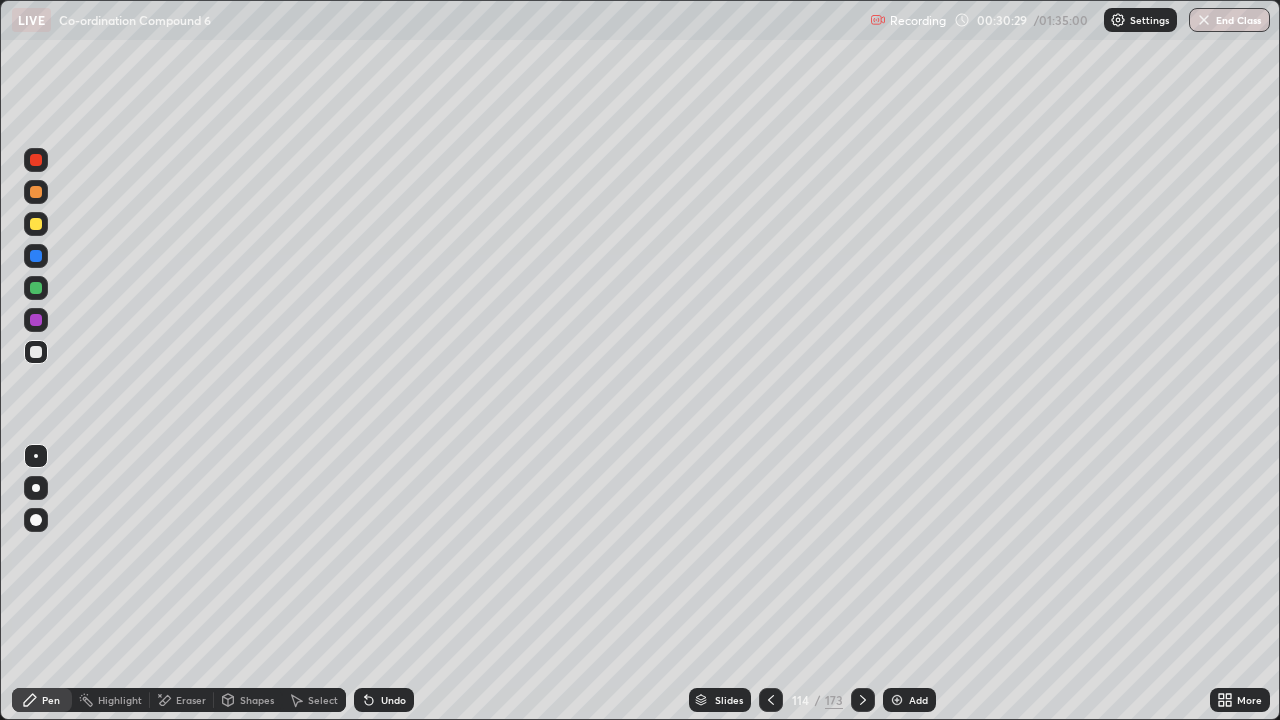 click at bounding box center (36, 288) 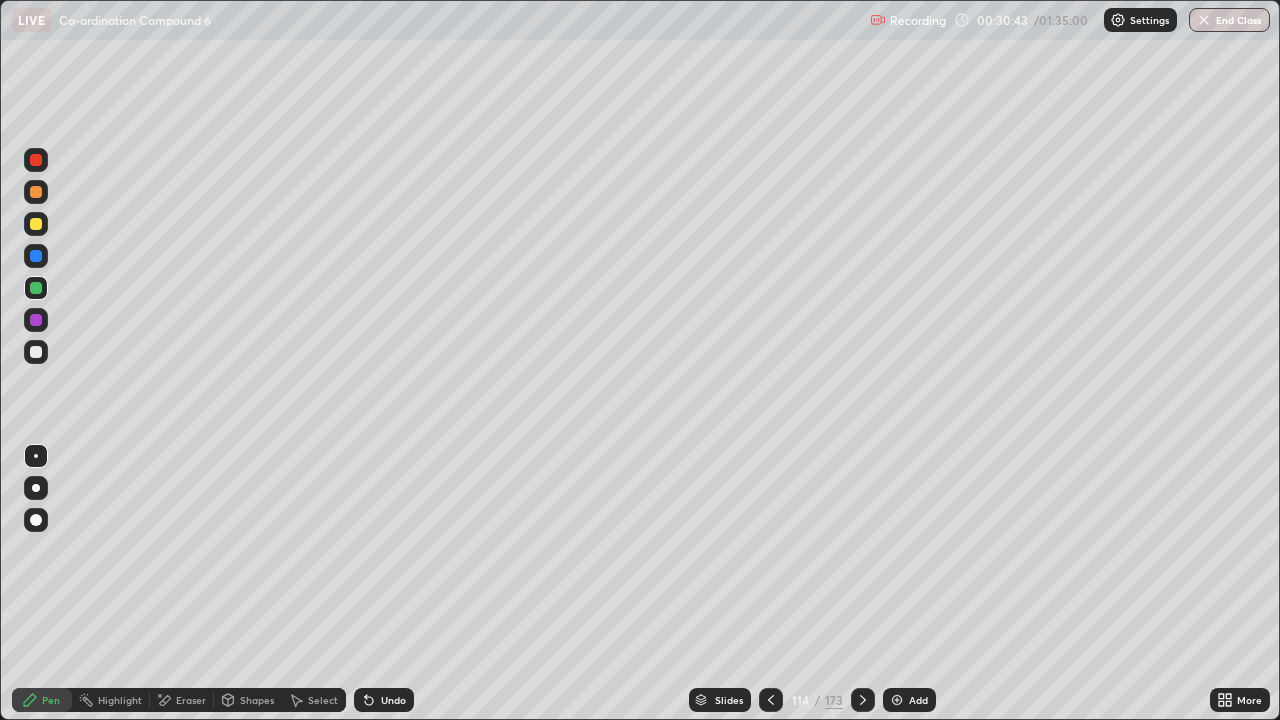 click at bounding box center (36, 352) 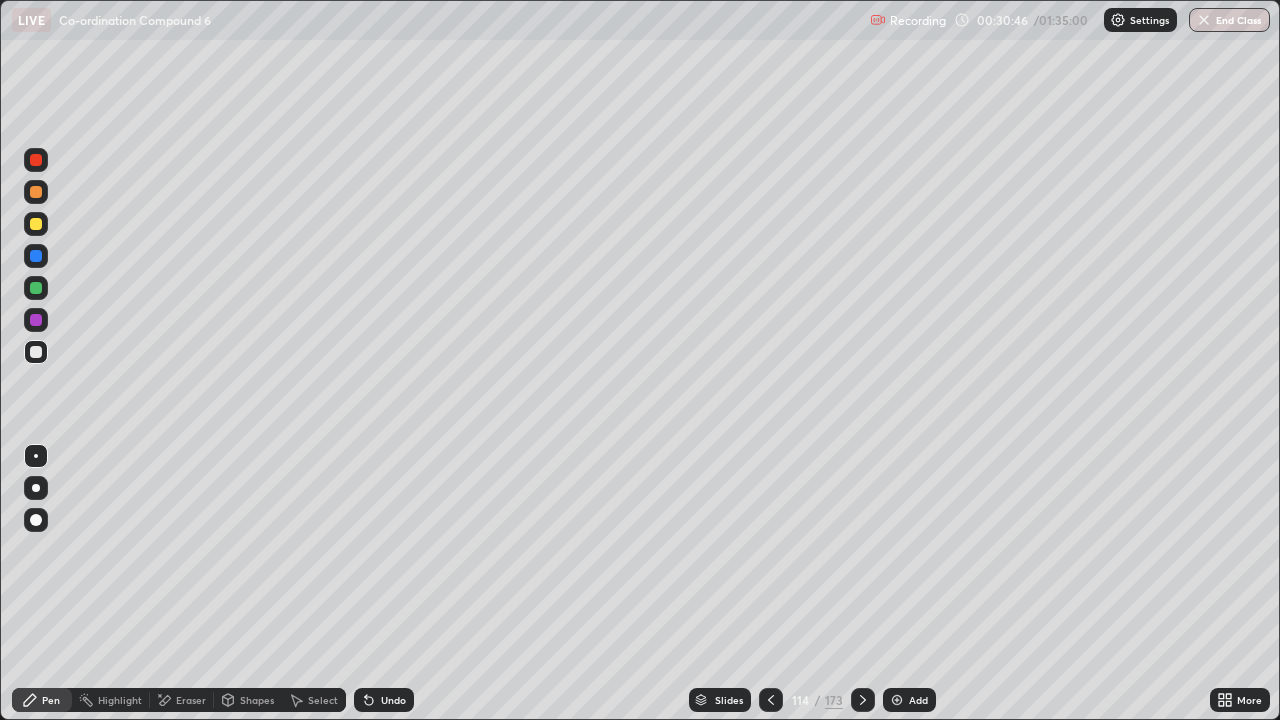 click at bounding box center (36, 288) 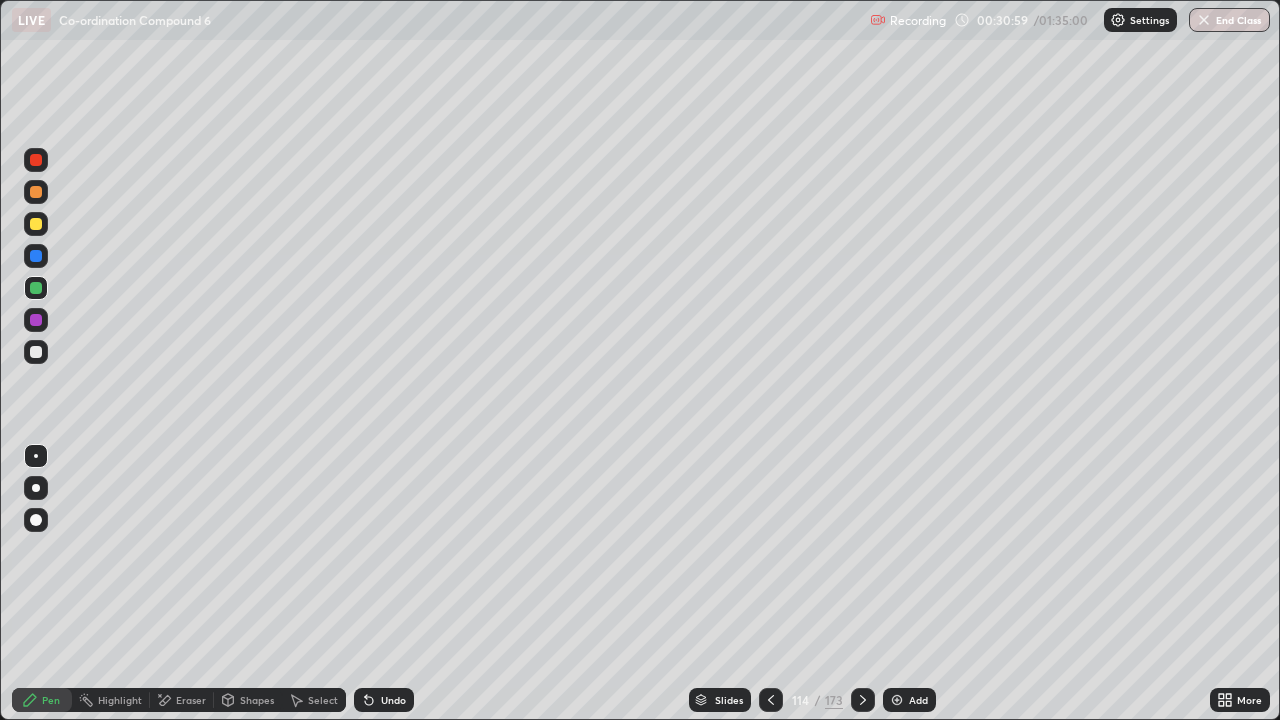 click at bounding box center [36, 352] 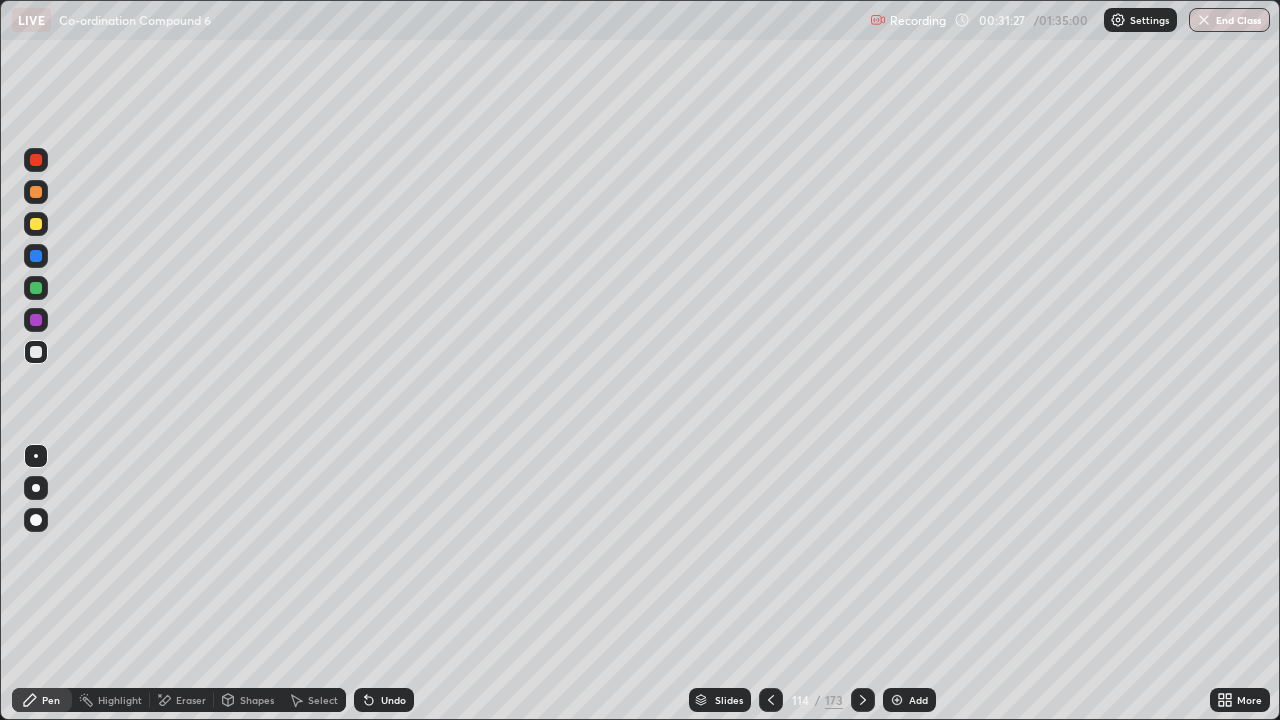 click on "Shapes" at bounding box center (248, 700) 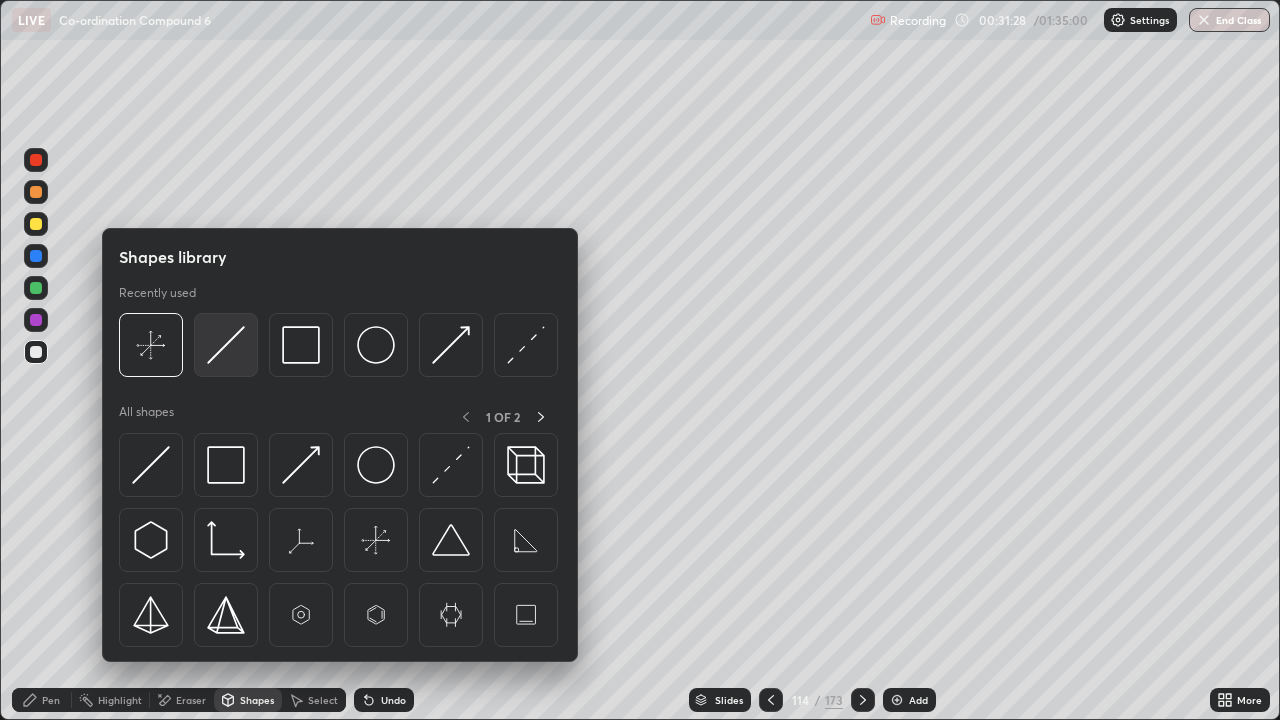 click at bounding box center (226, 345) 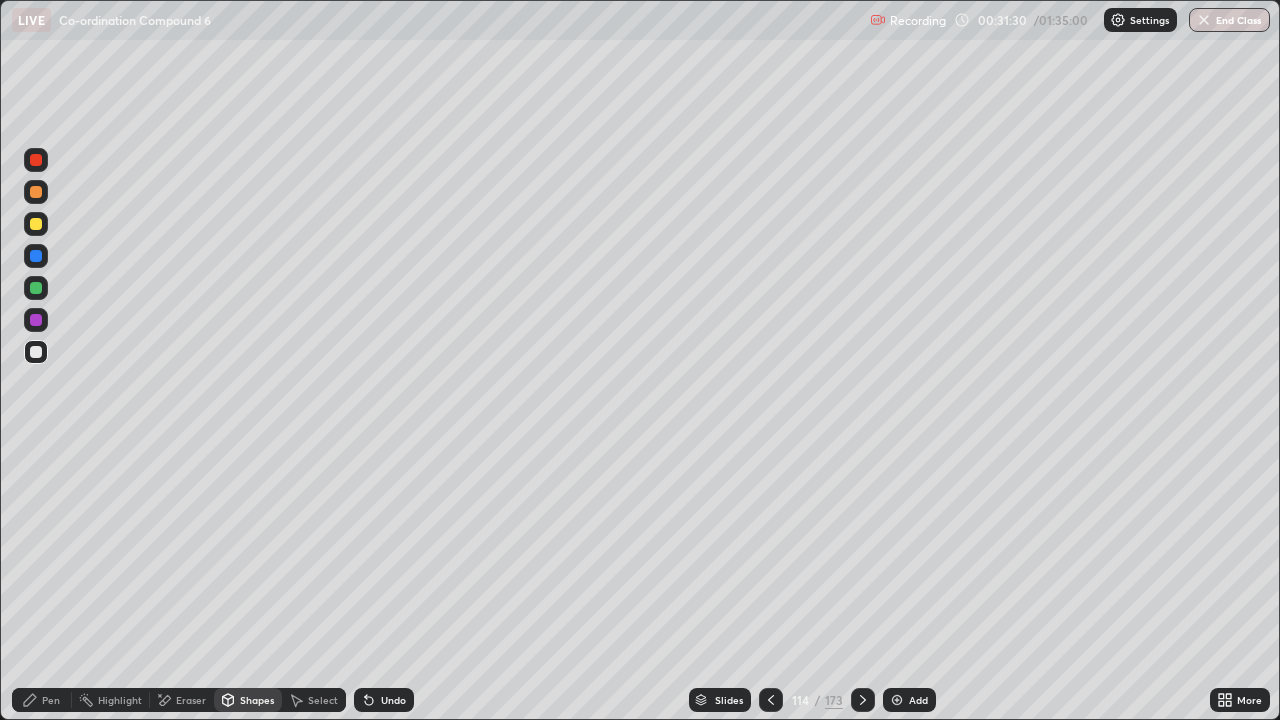 click at bounding box center [36, 352] 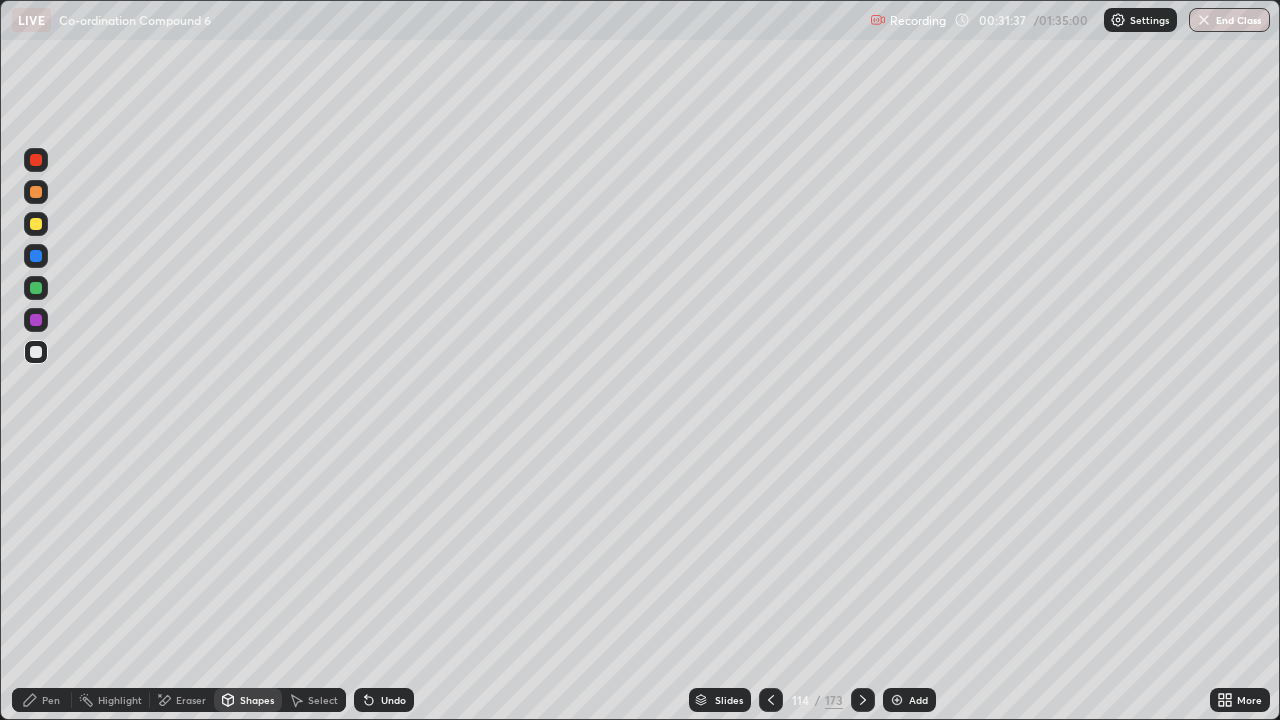 click on "Undo" at bounding box center (393, 700) 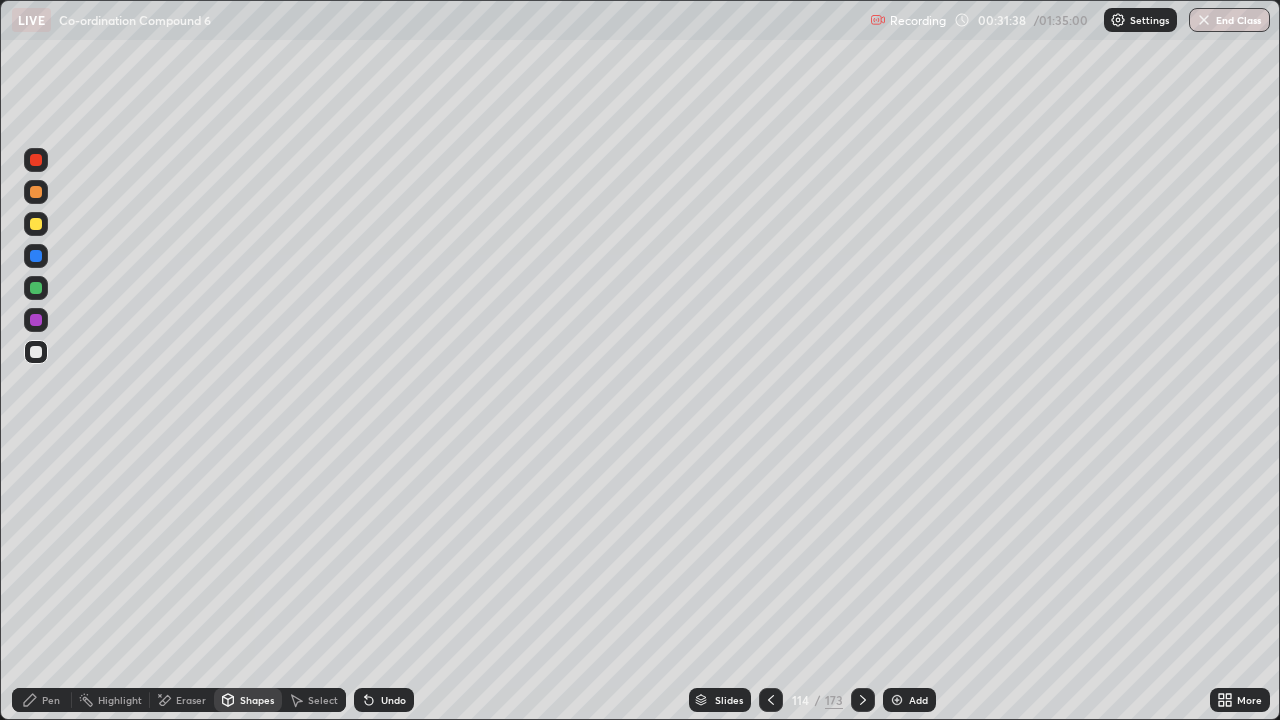 click on "Pen" at bounding box center (51, 700) 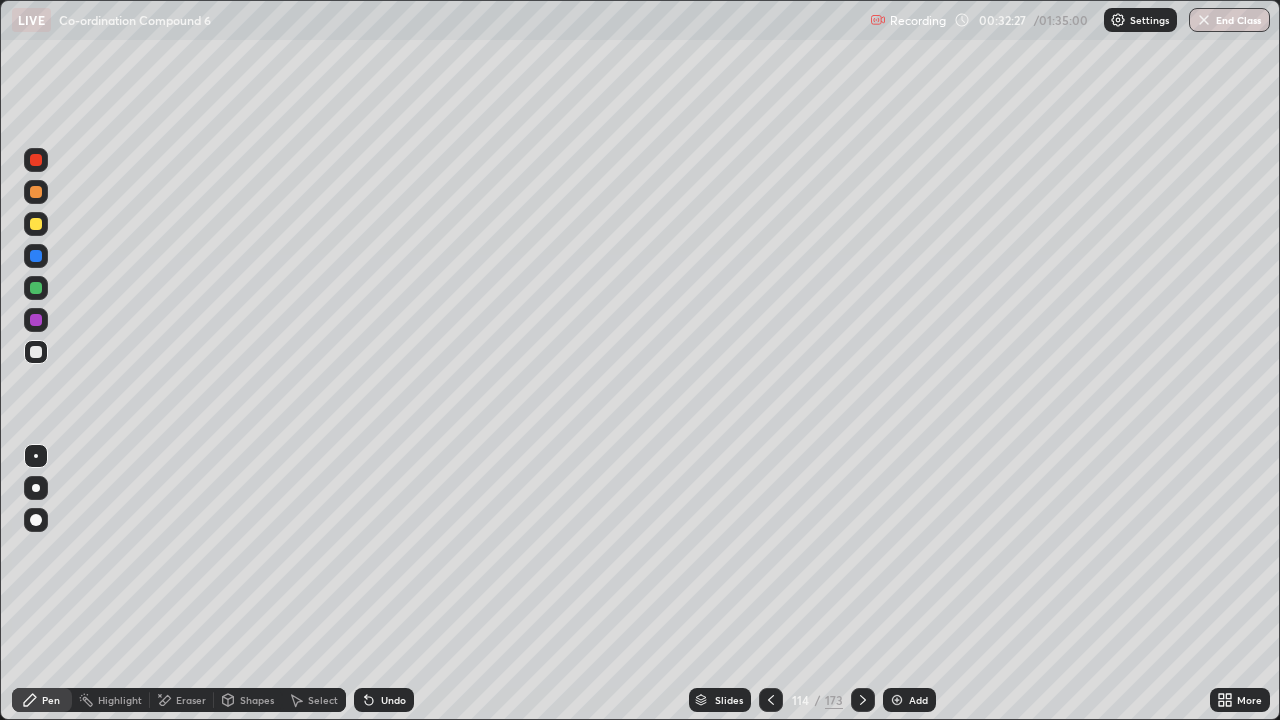 click on "Select" at bounding box center [314, 700] 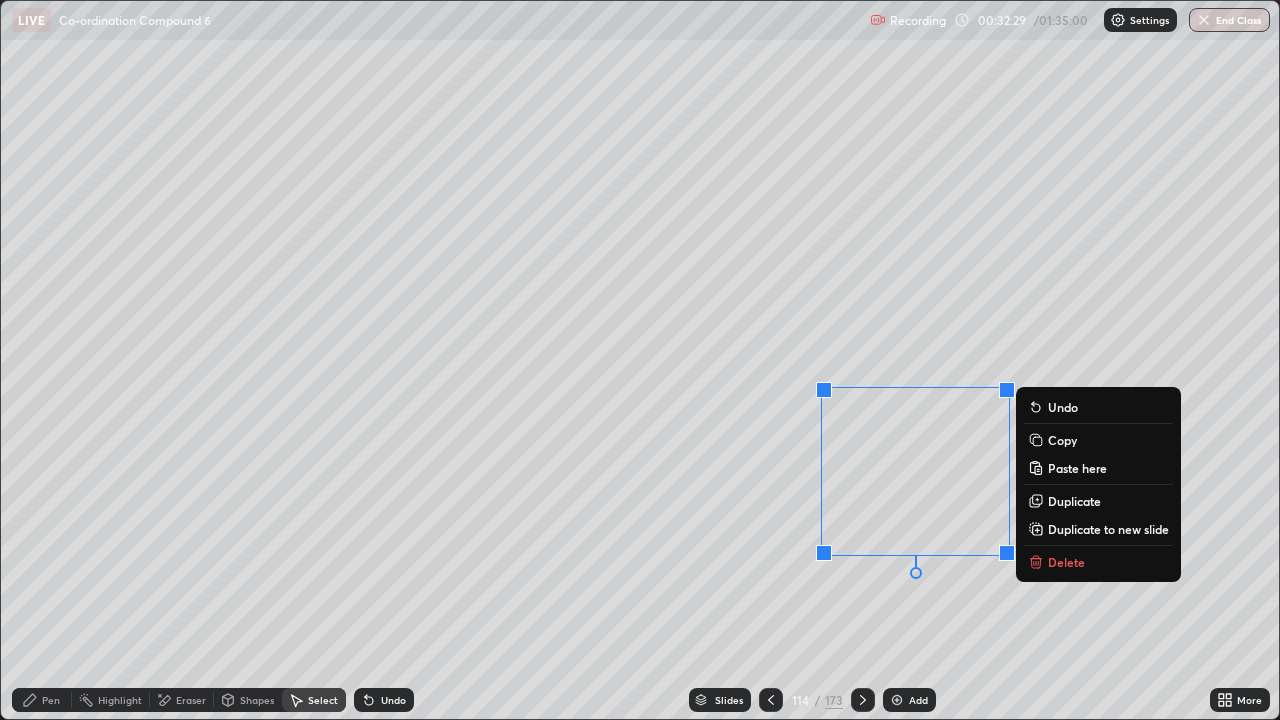 click on "Delete" at bounding box center [1066, 562] 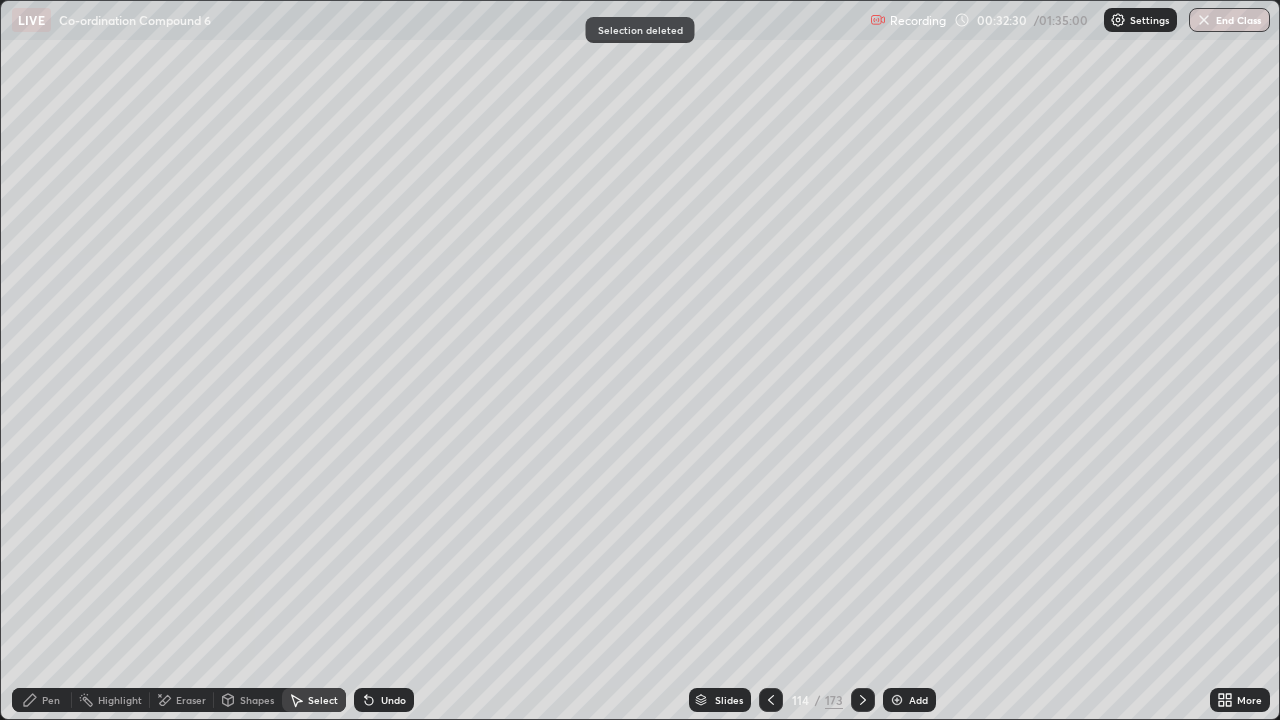 click on "Pen" at bounding box center (42, 700) 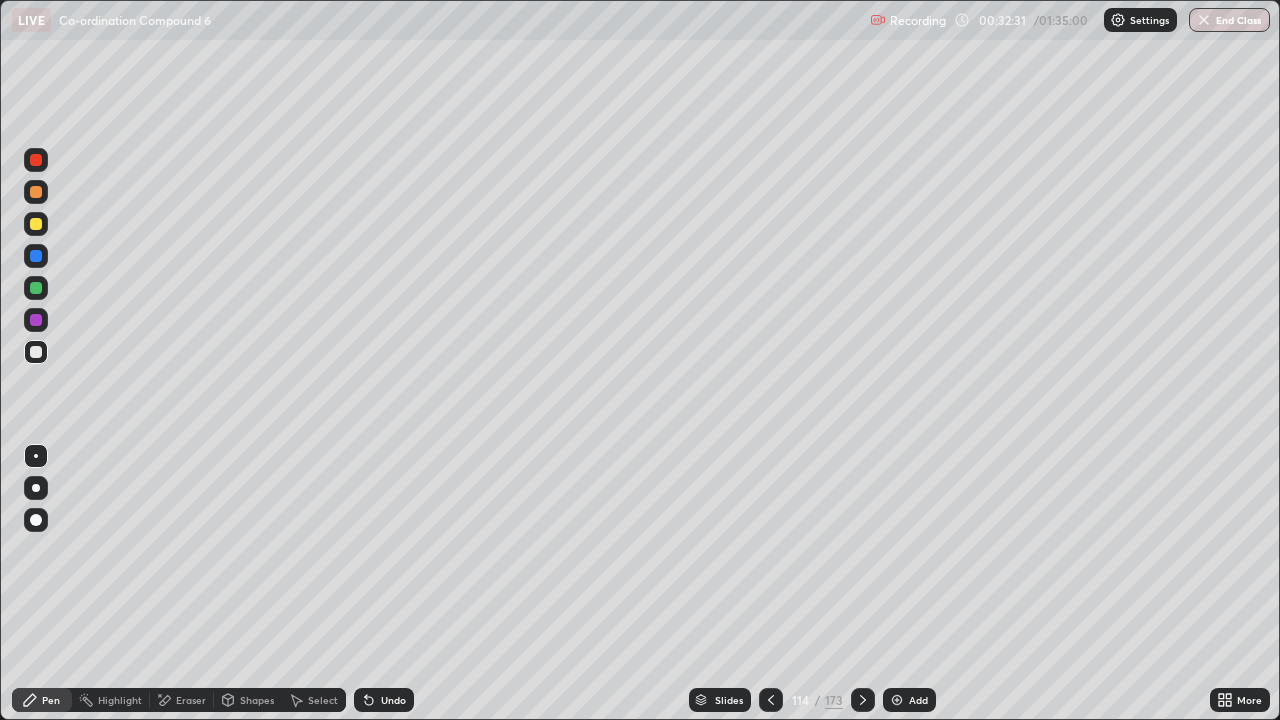 click at bounding box center [36, 288] 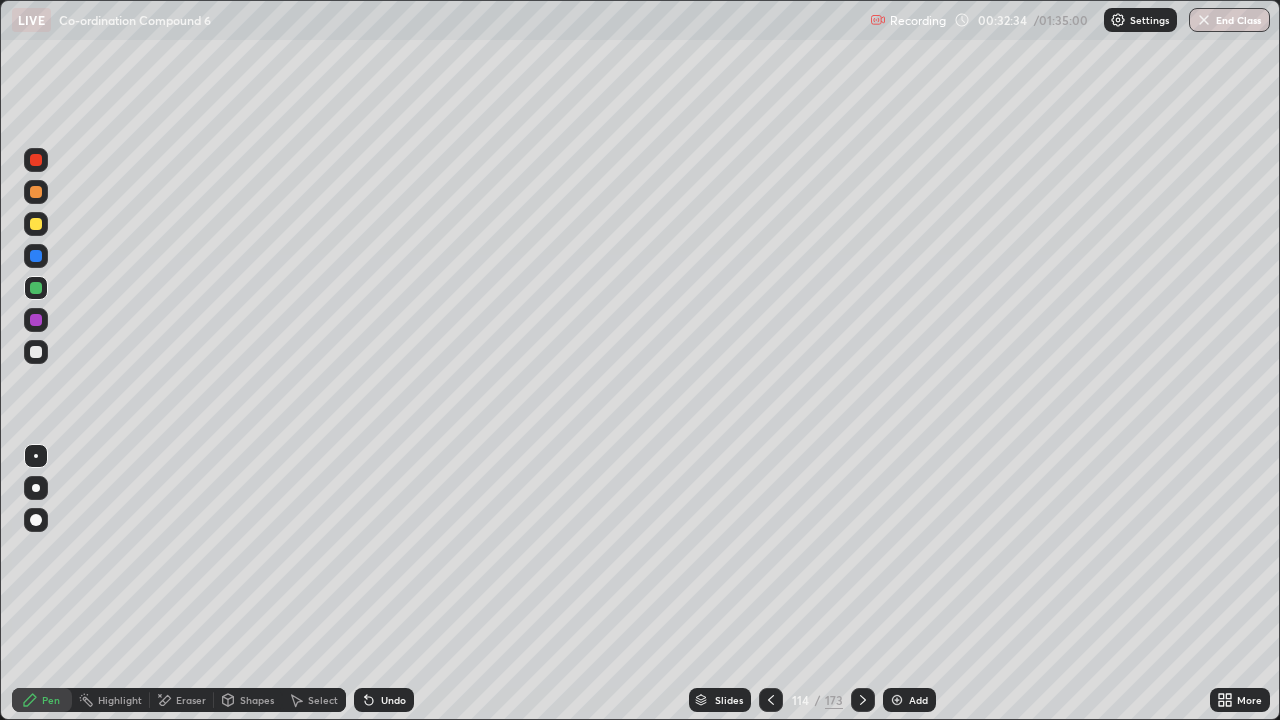 click at bounding box center (36, 352) 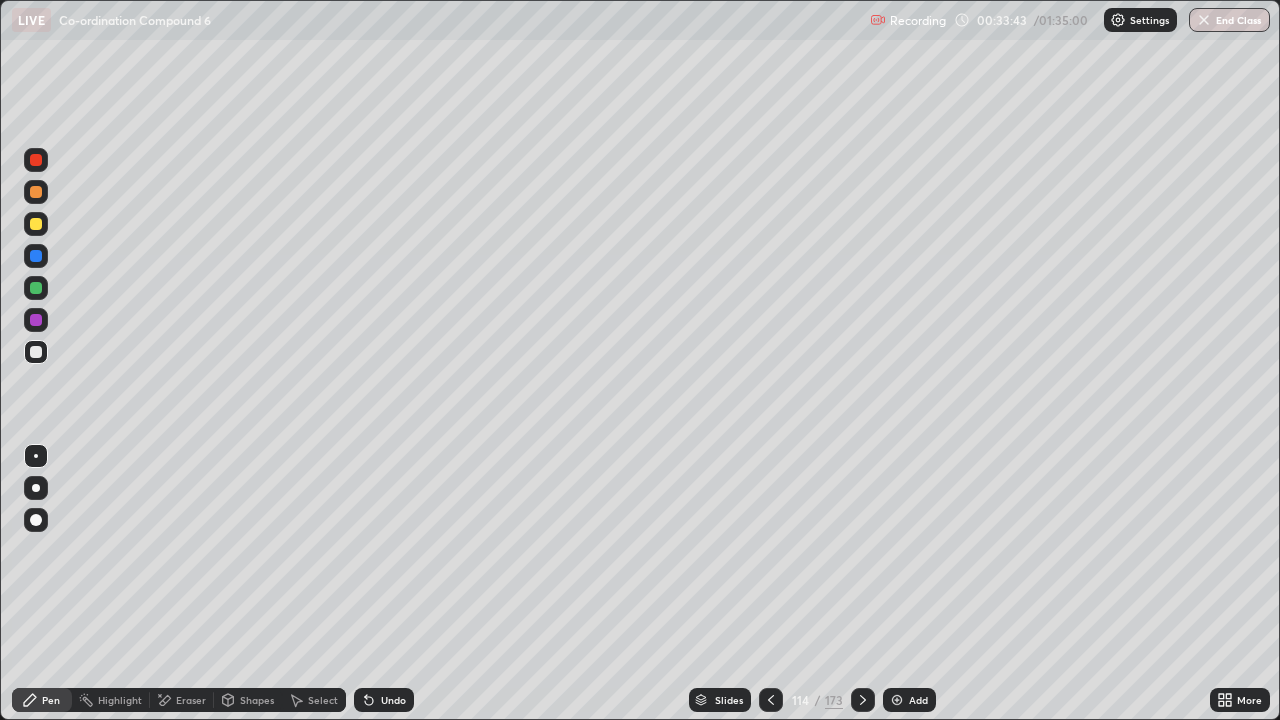 click at bounding box center [771, 700] 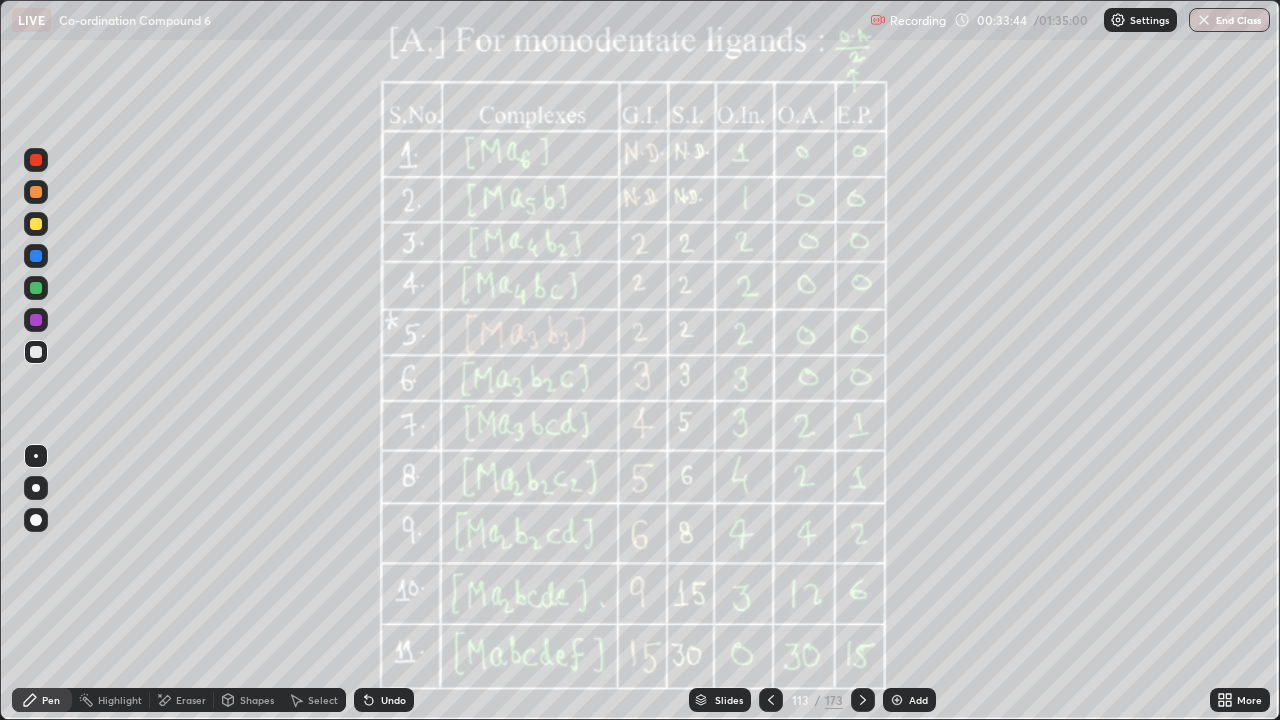 click 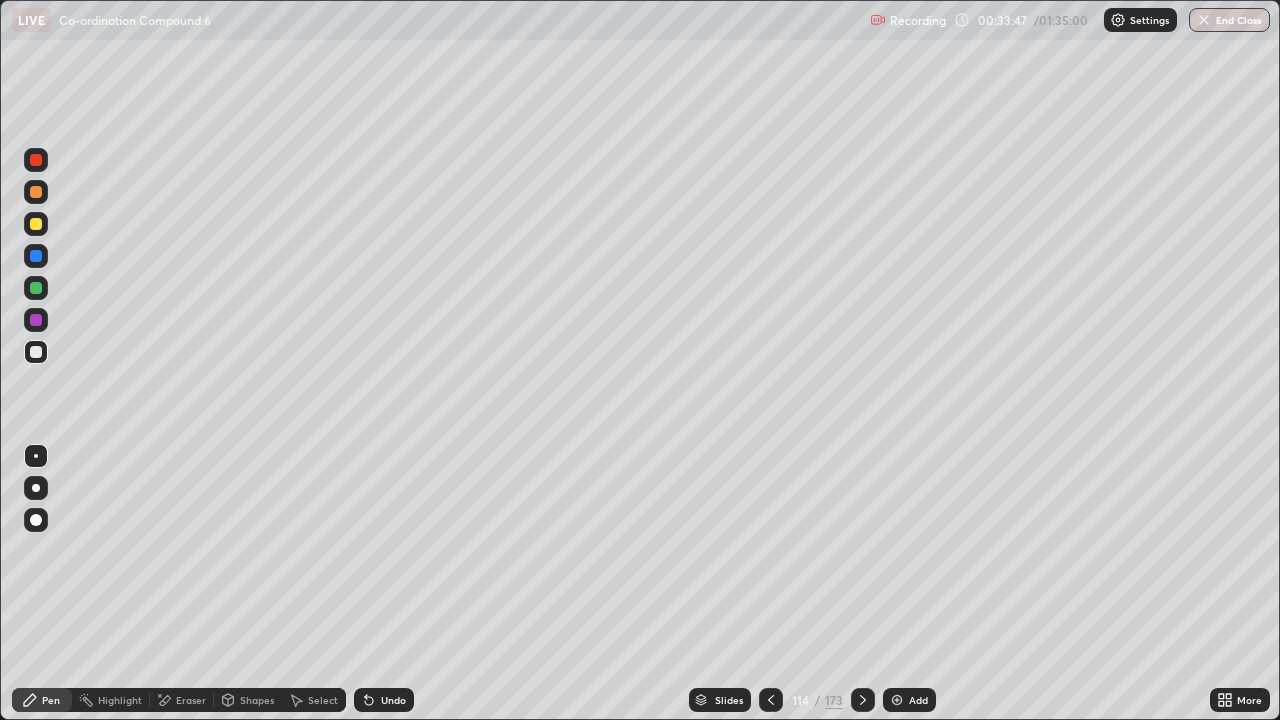 click at bounding box center [771, 700] 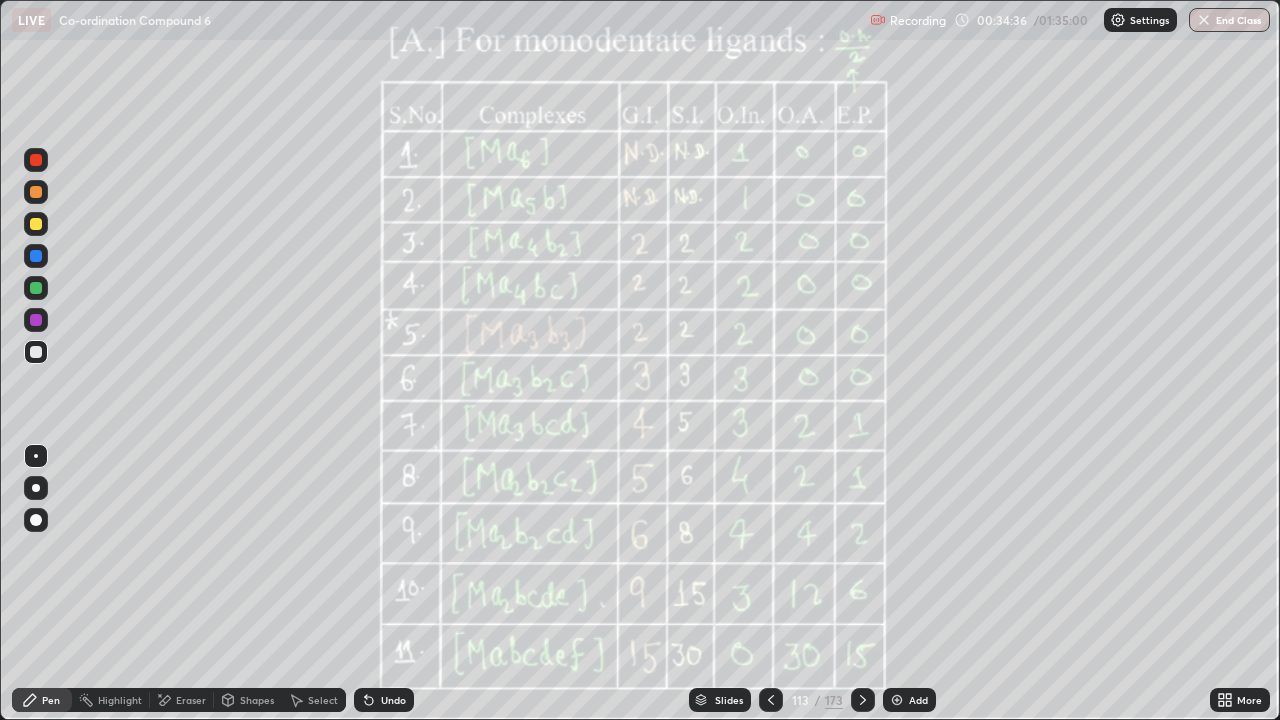 click 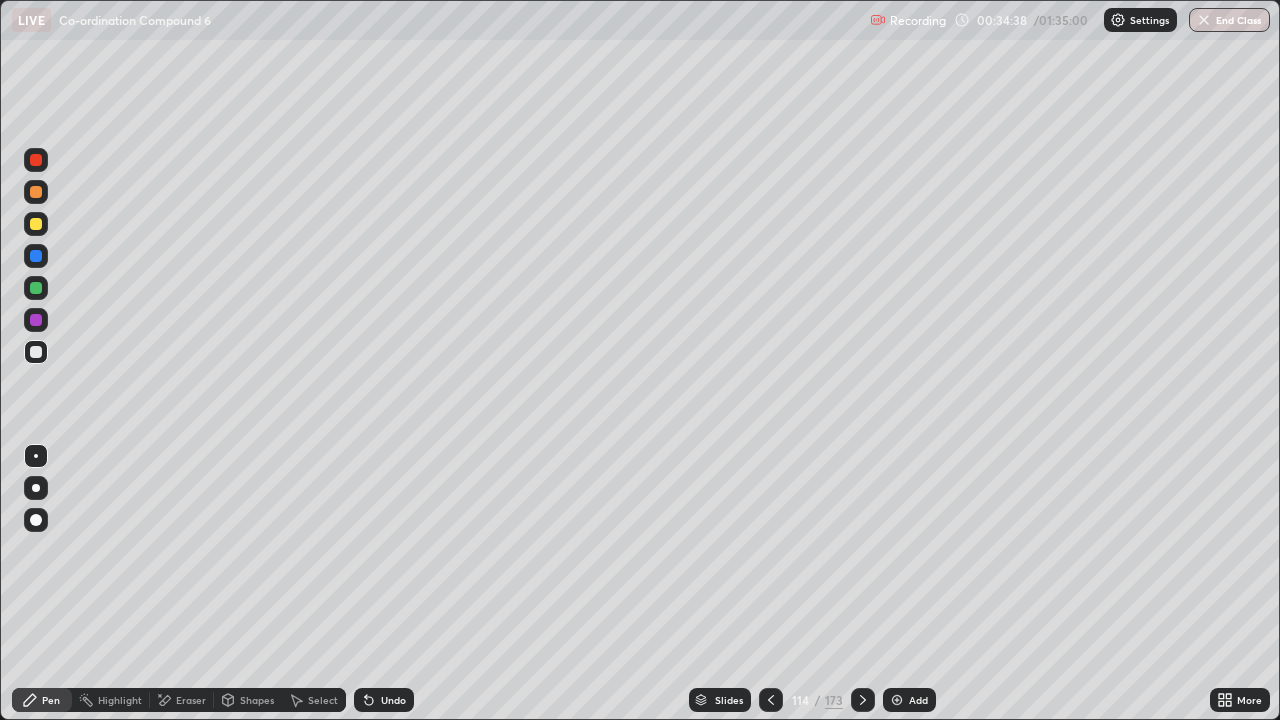 click 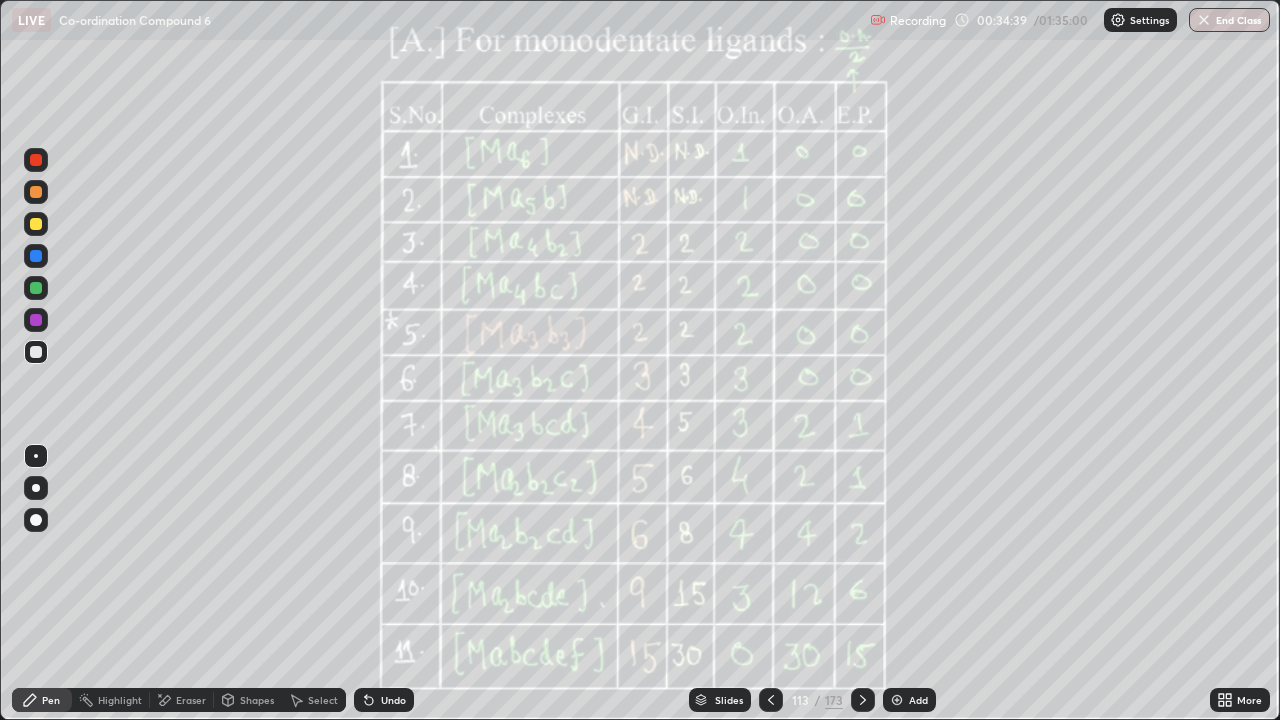 click on "Eraser" at bounding box center [182, 700] 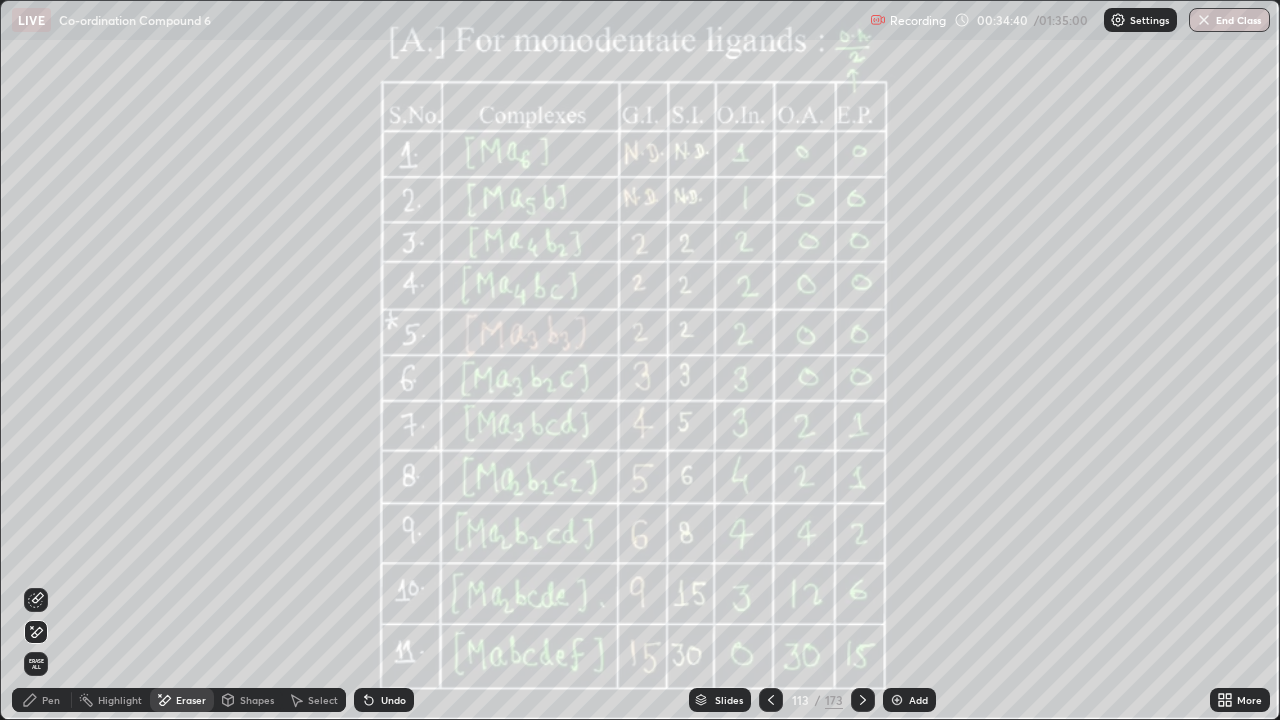 click on "Erase all" at bounding box center [36, 664] 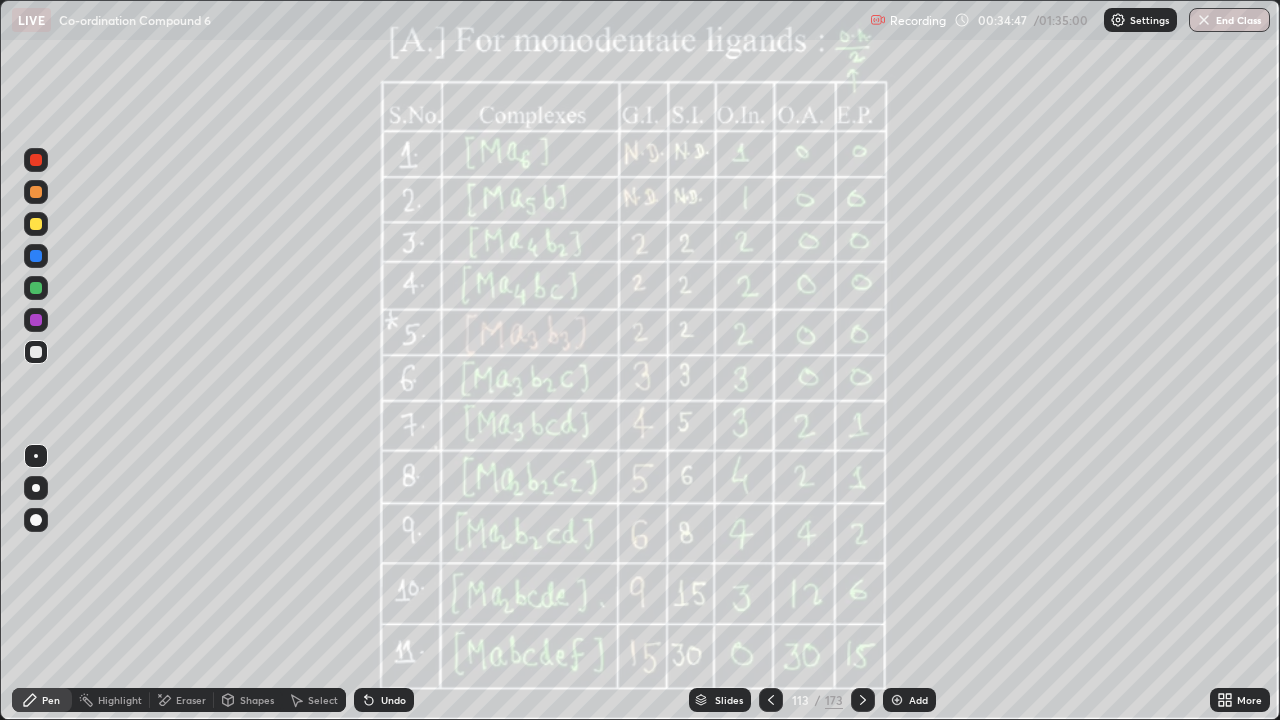 click 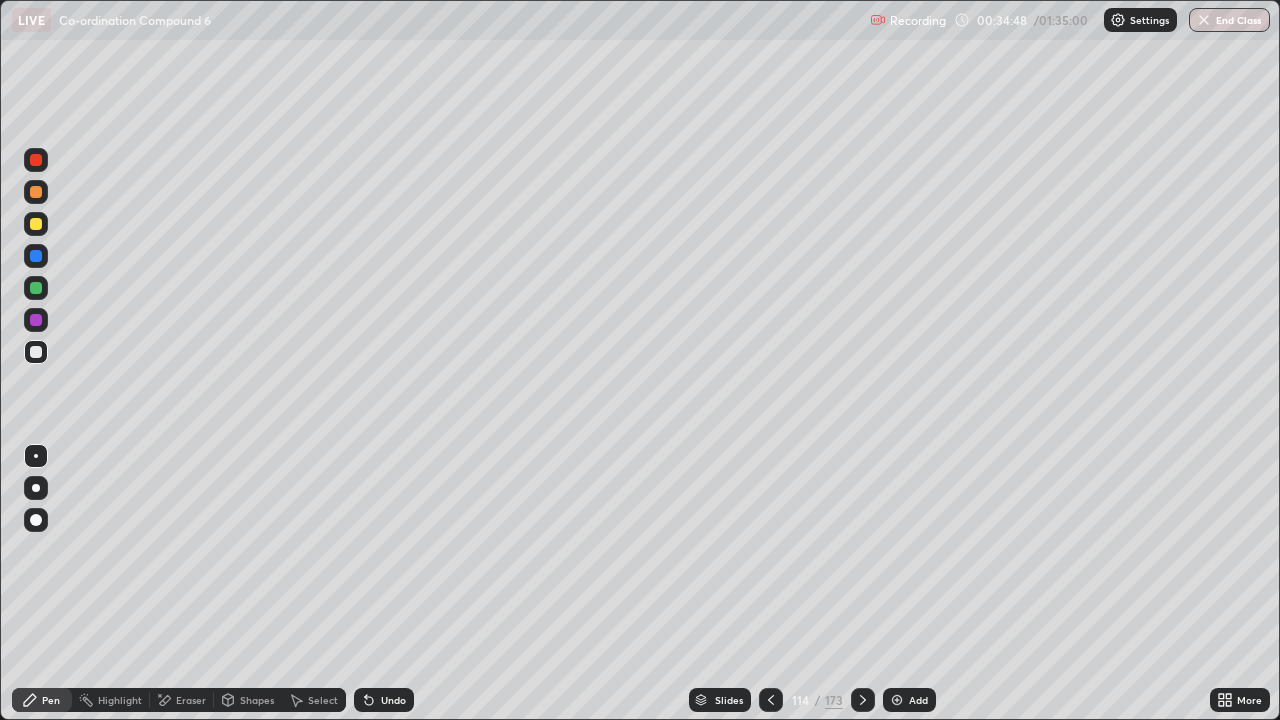 click 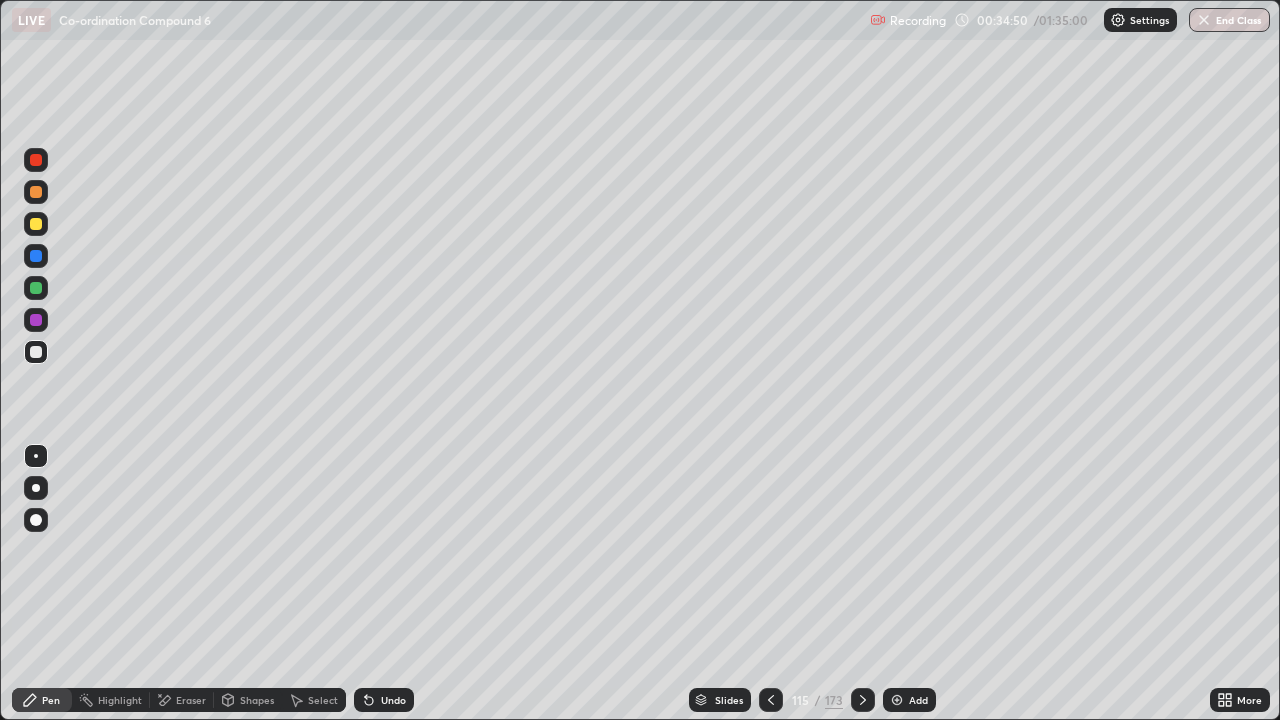 click 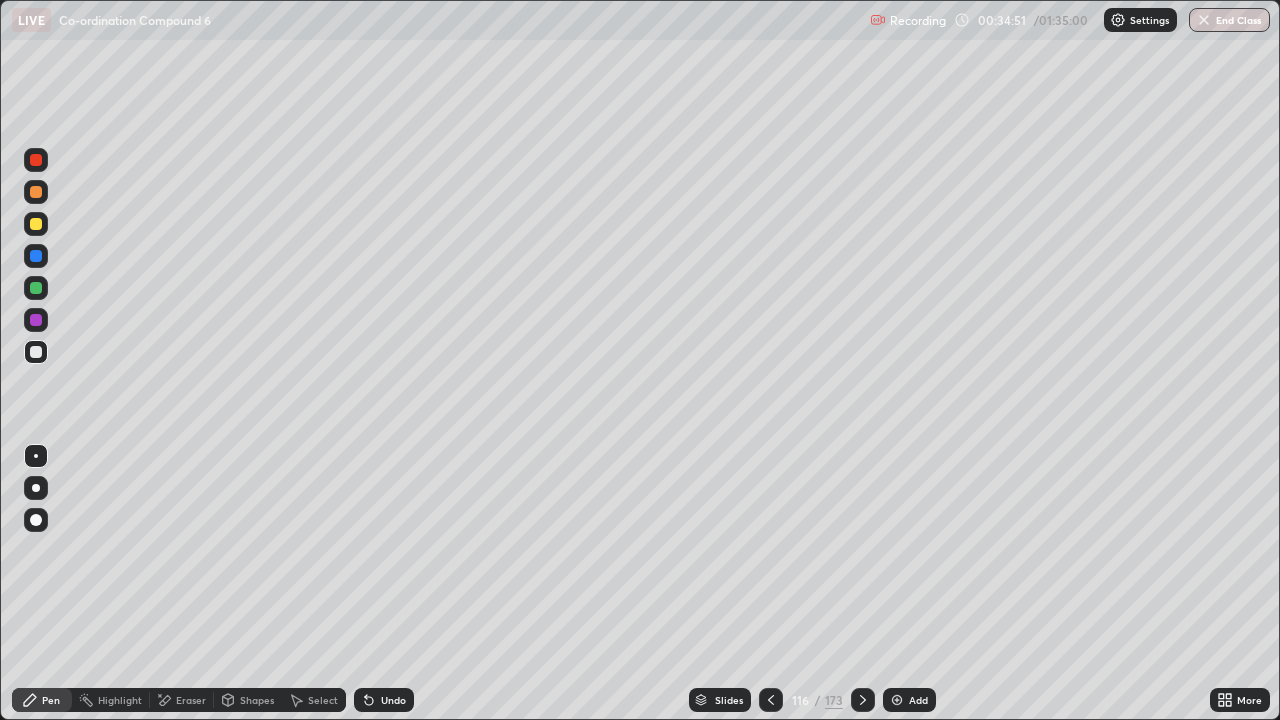 click 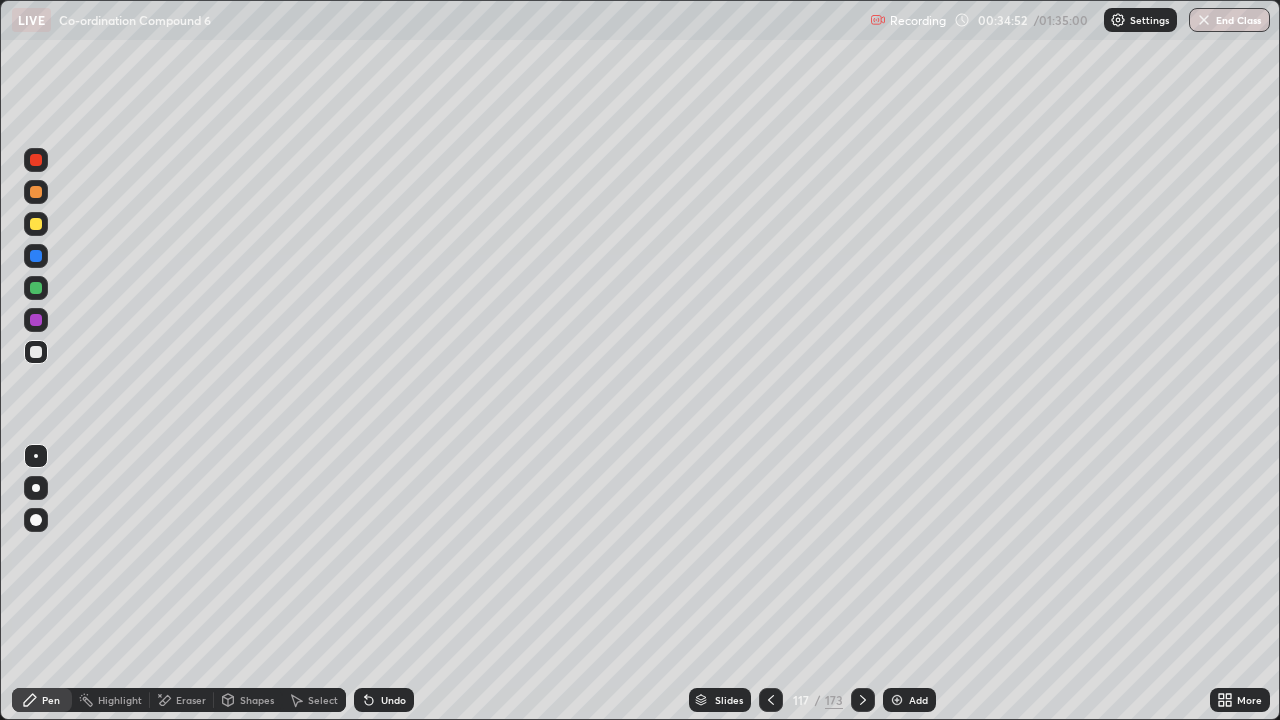 click 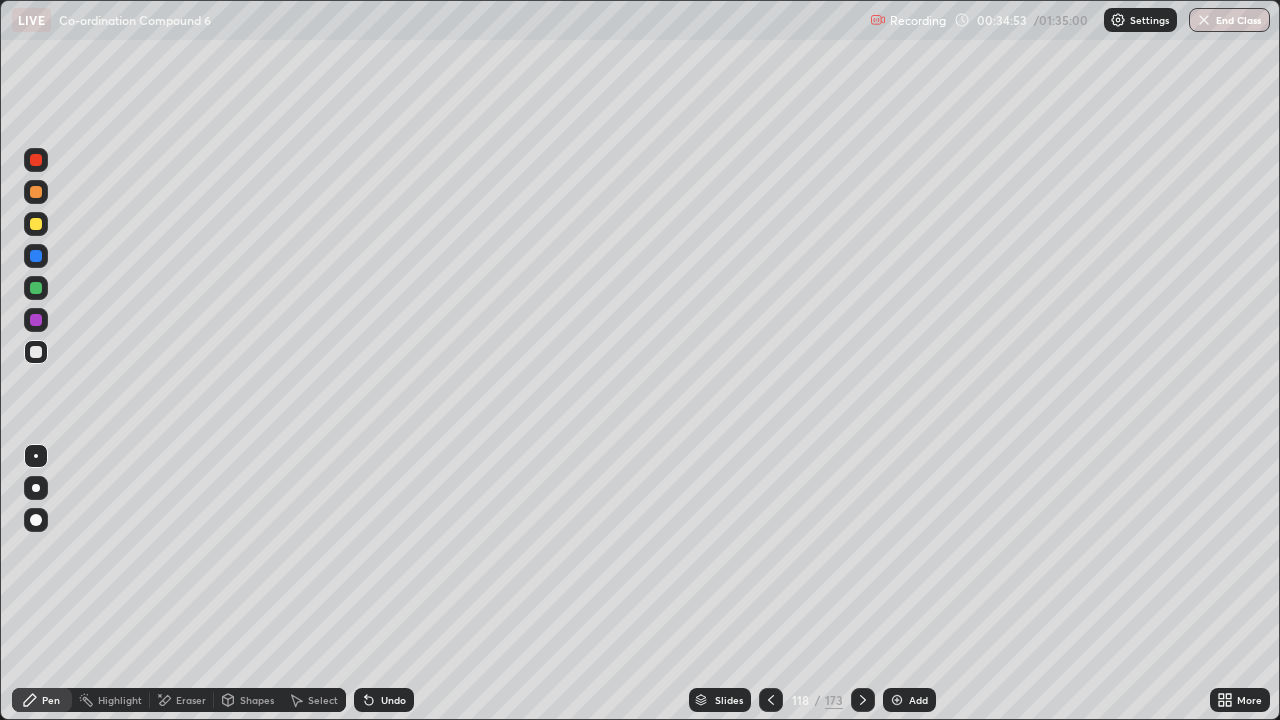 click at bounding box center [863, 700] 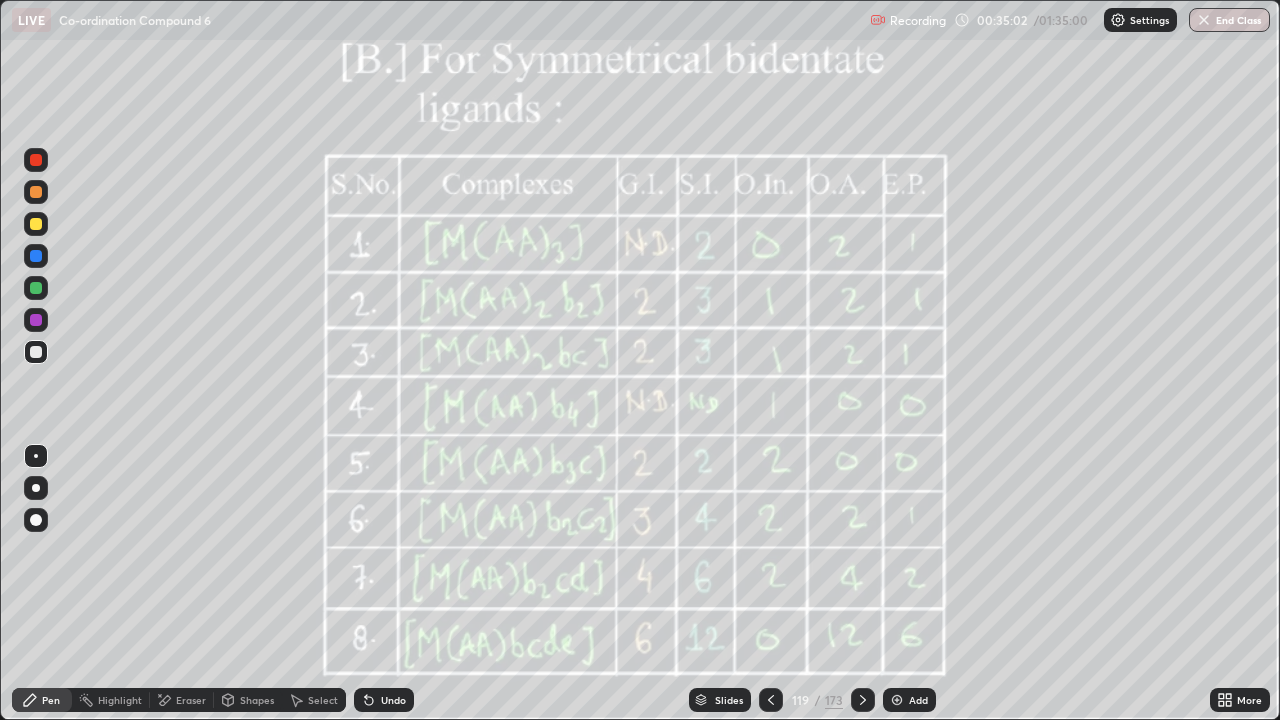 click 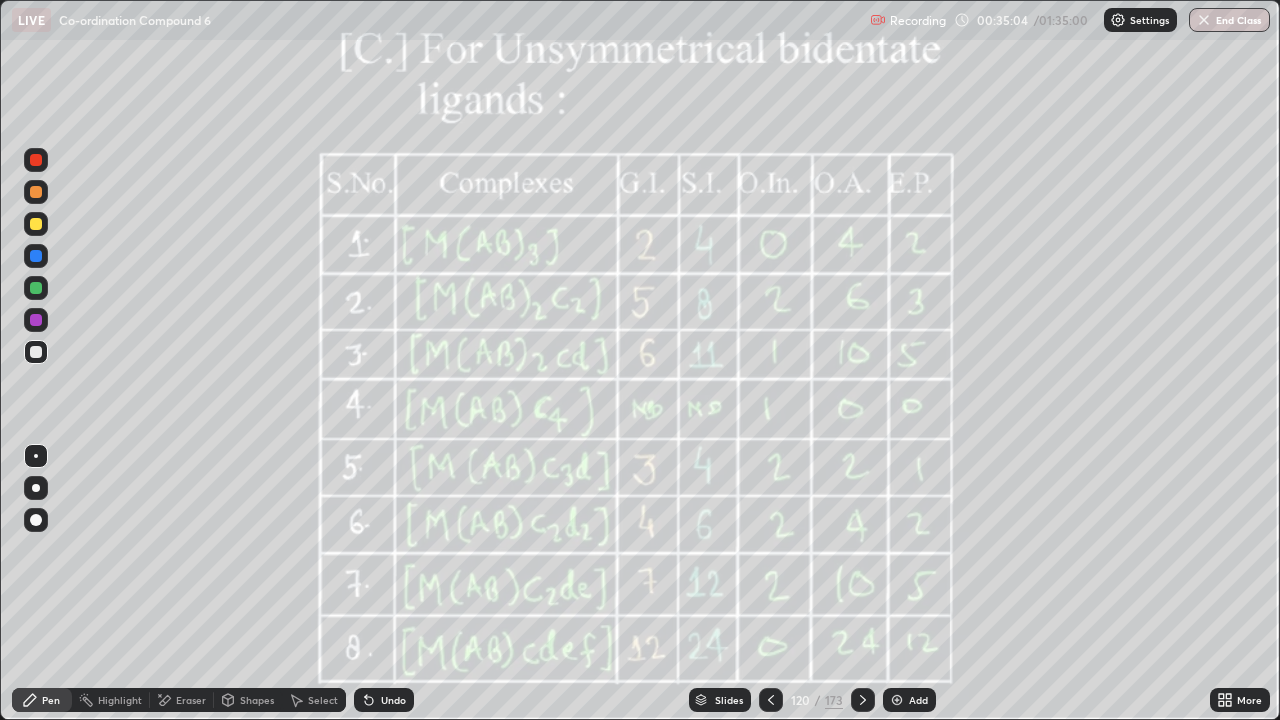 click 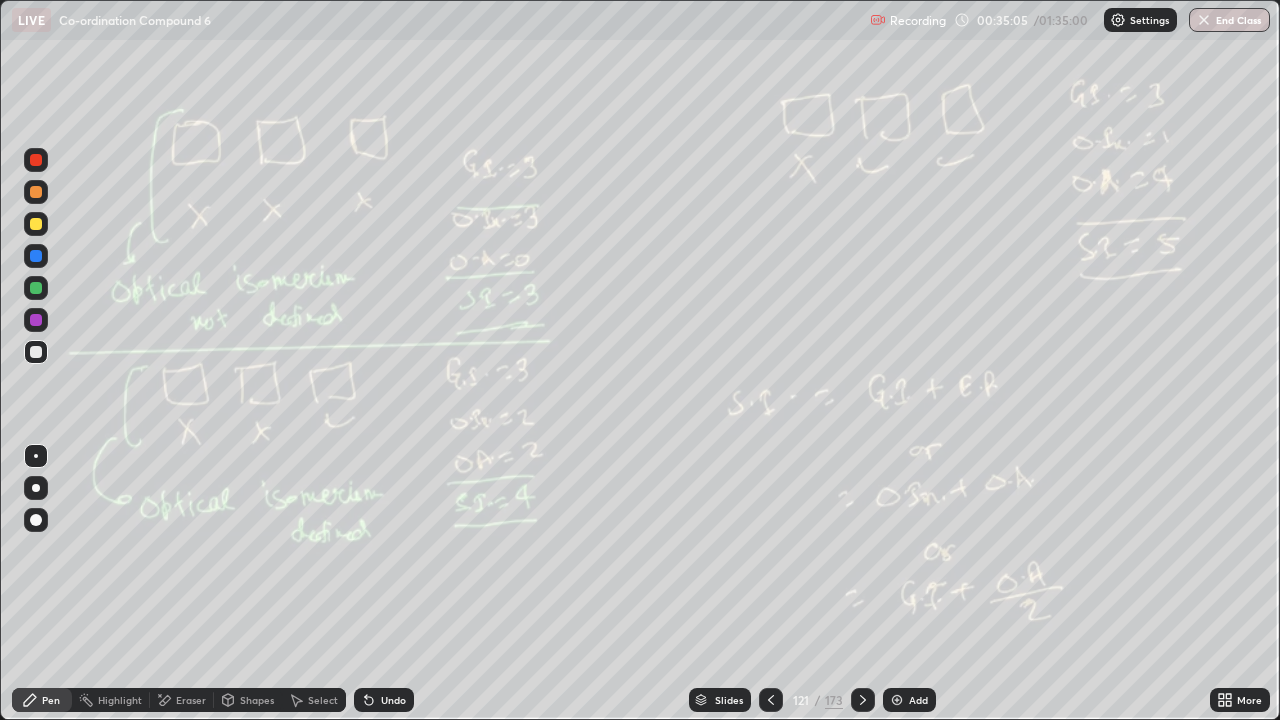click on "Slides" at bounding box center (729, 700) 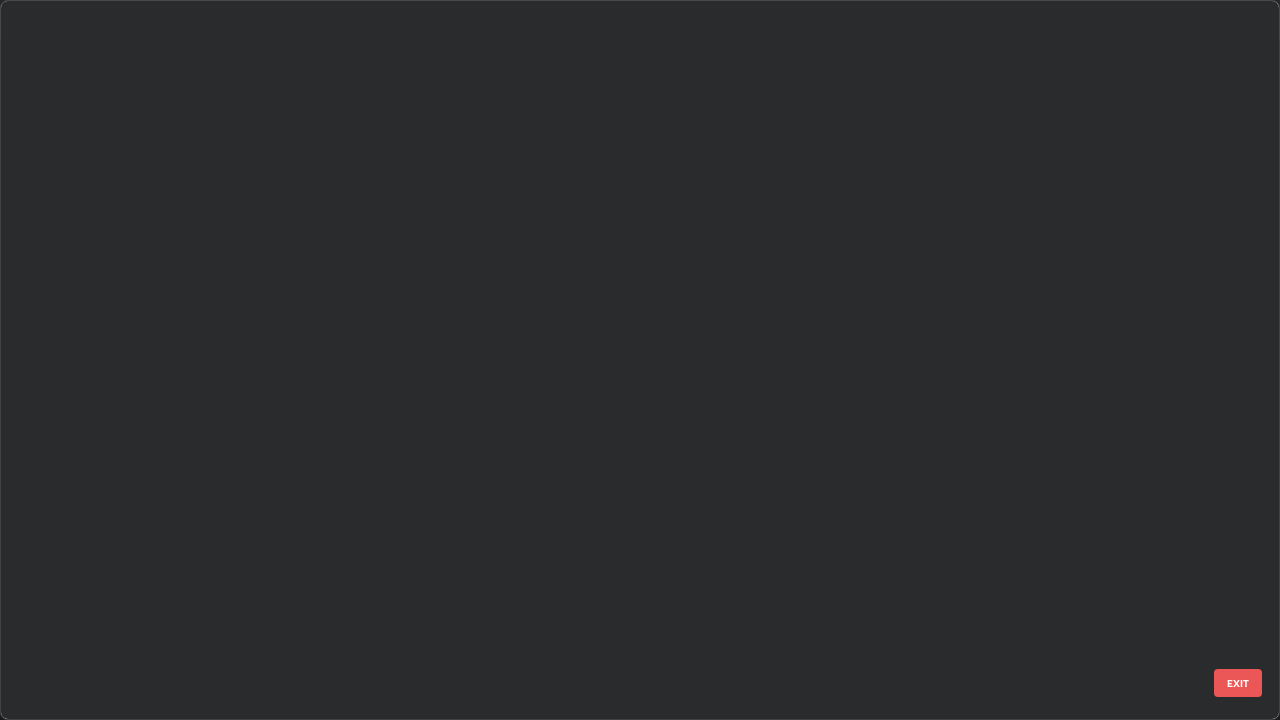 scroll, scrollTop: 8491, scrollLeft: 0, axis: vertical 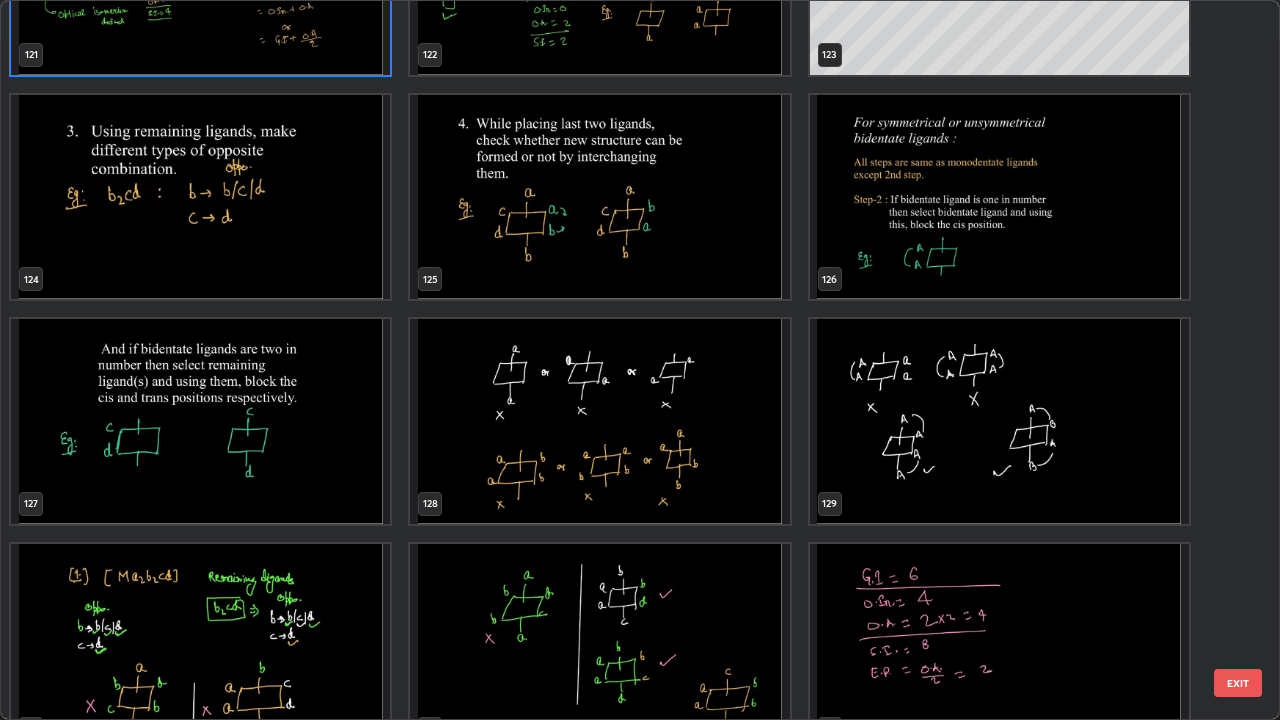 click at bounding box center (999, 197) 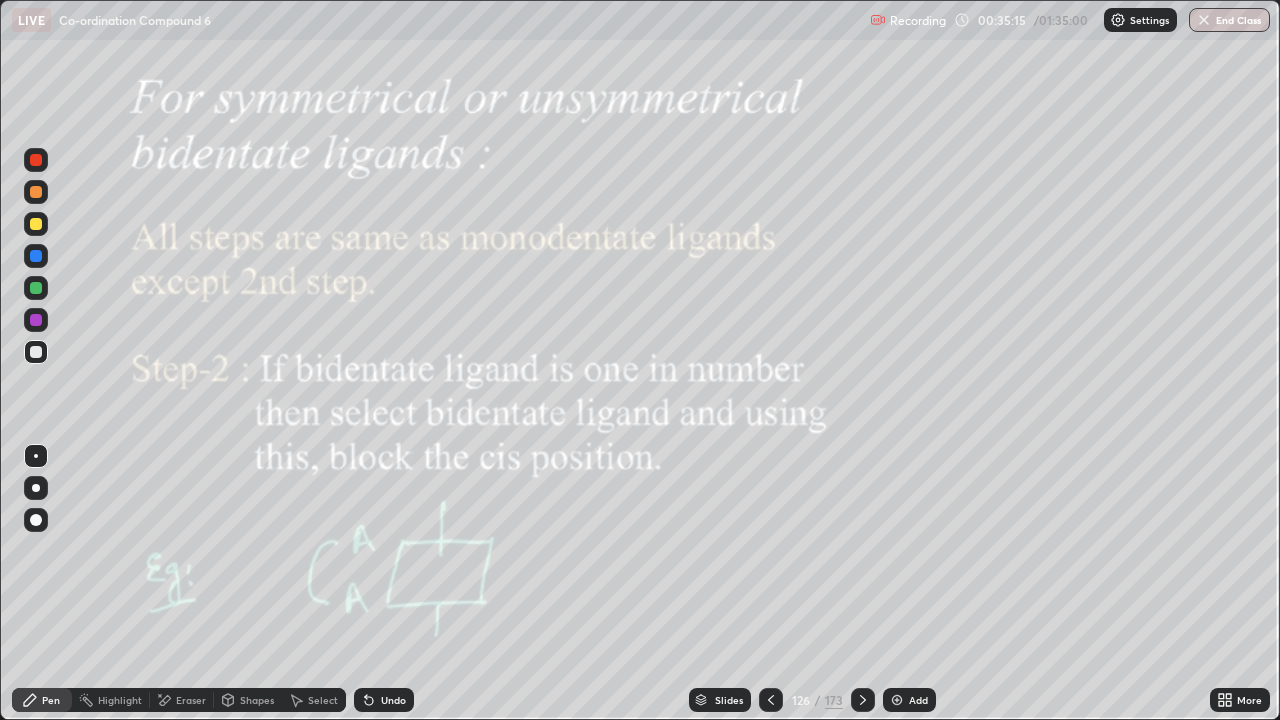 click at bounding box center [36, 352] 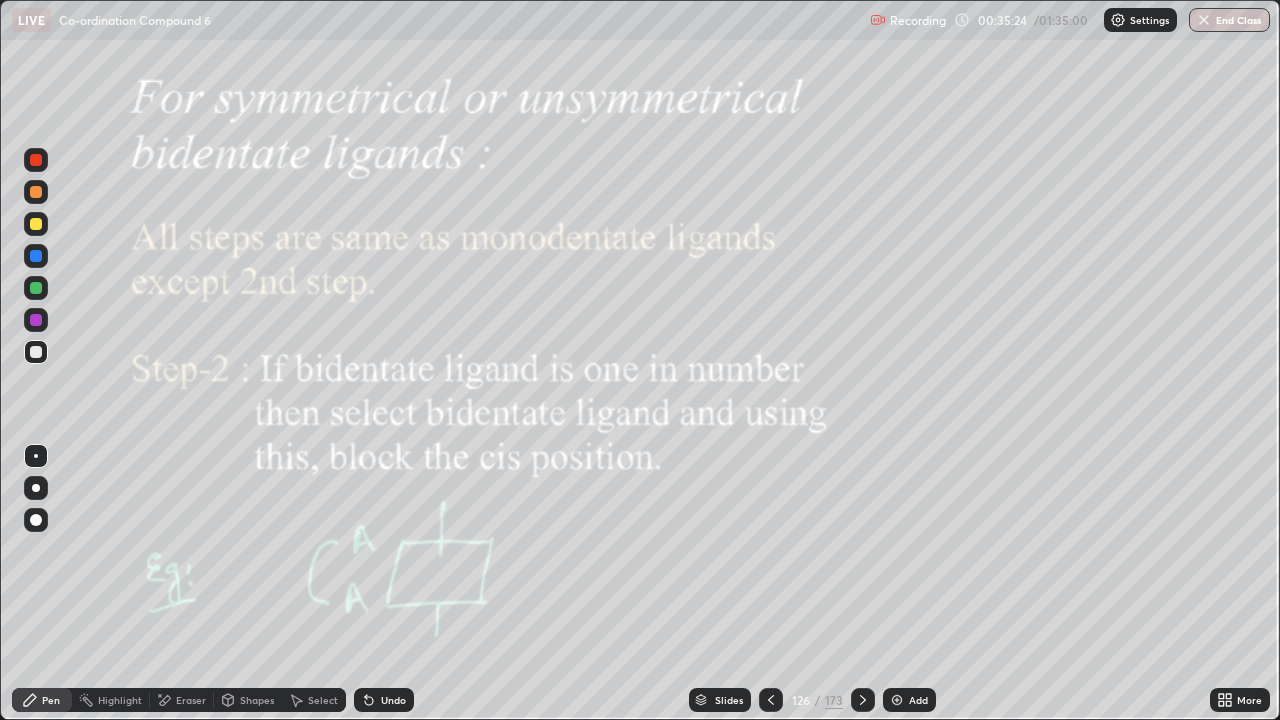 click 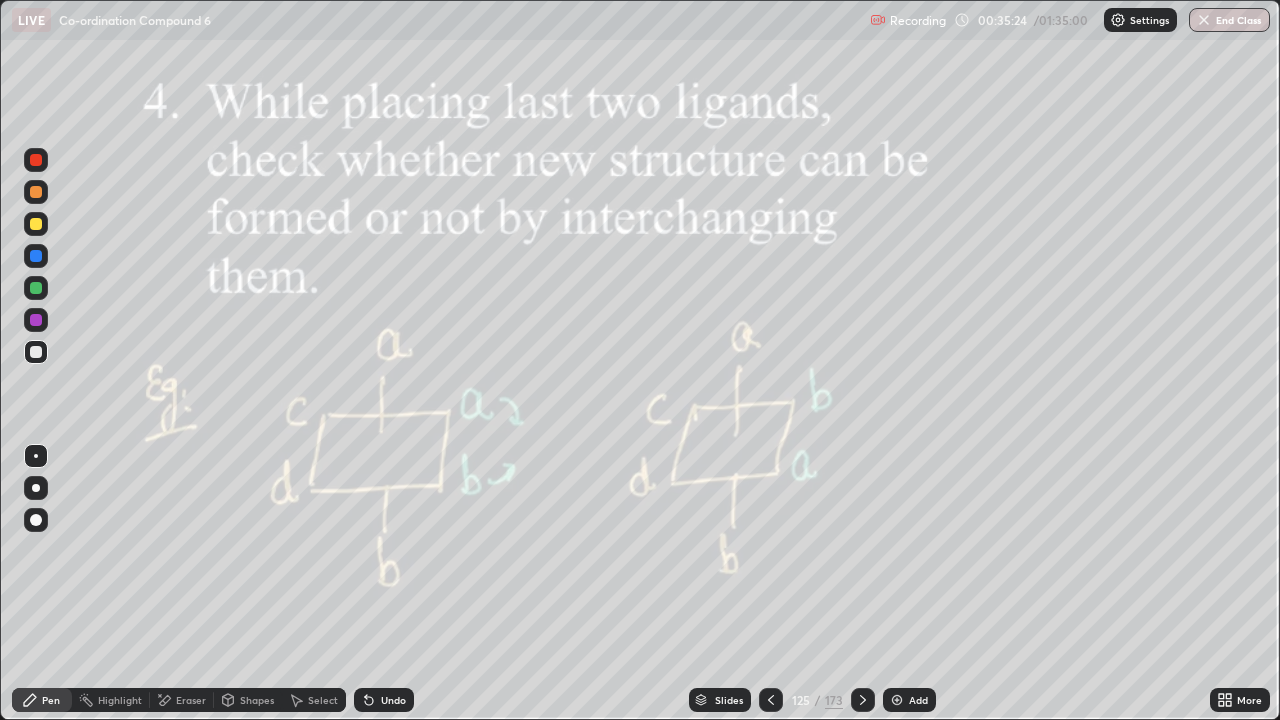 click 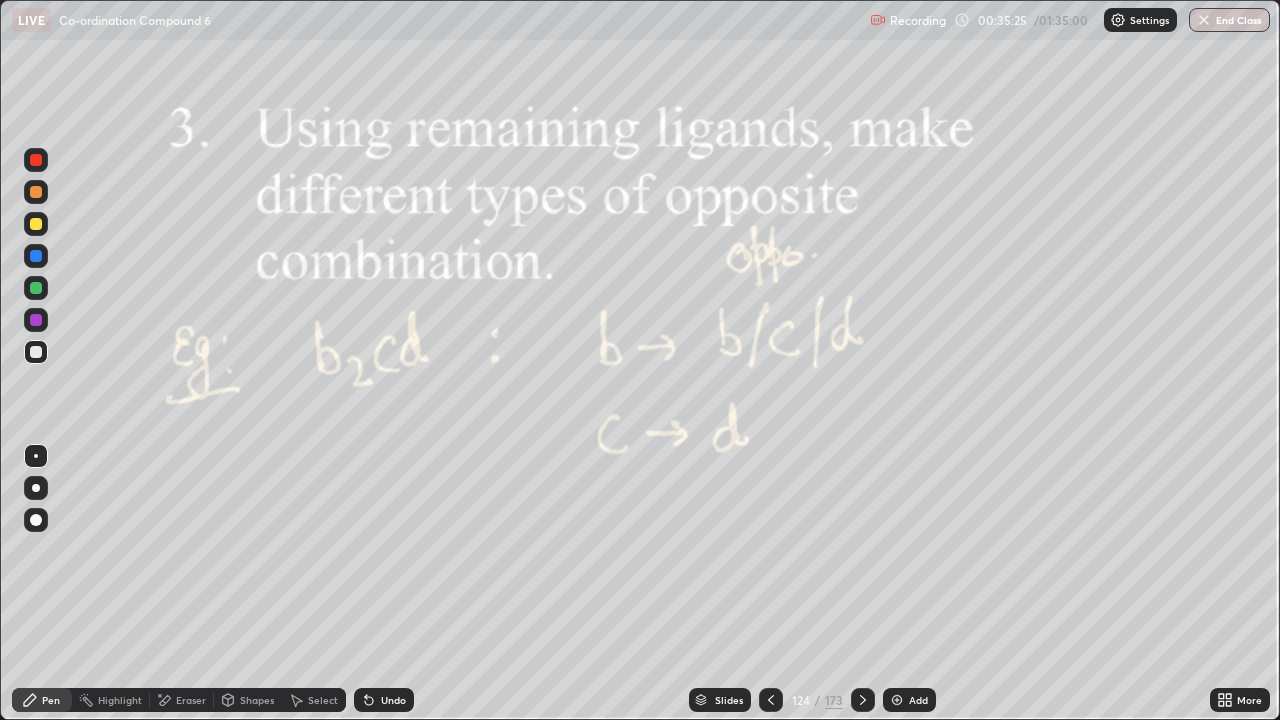 click 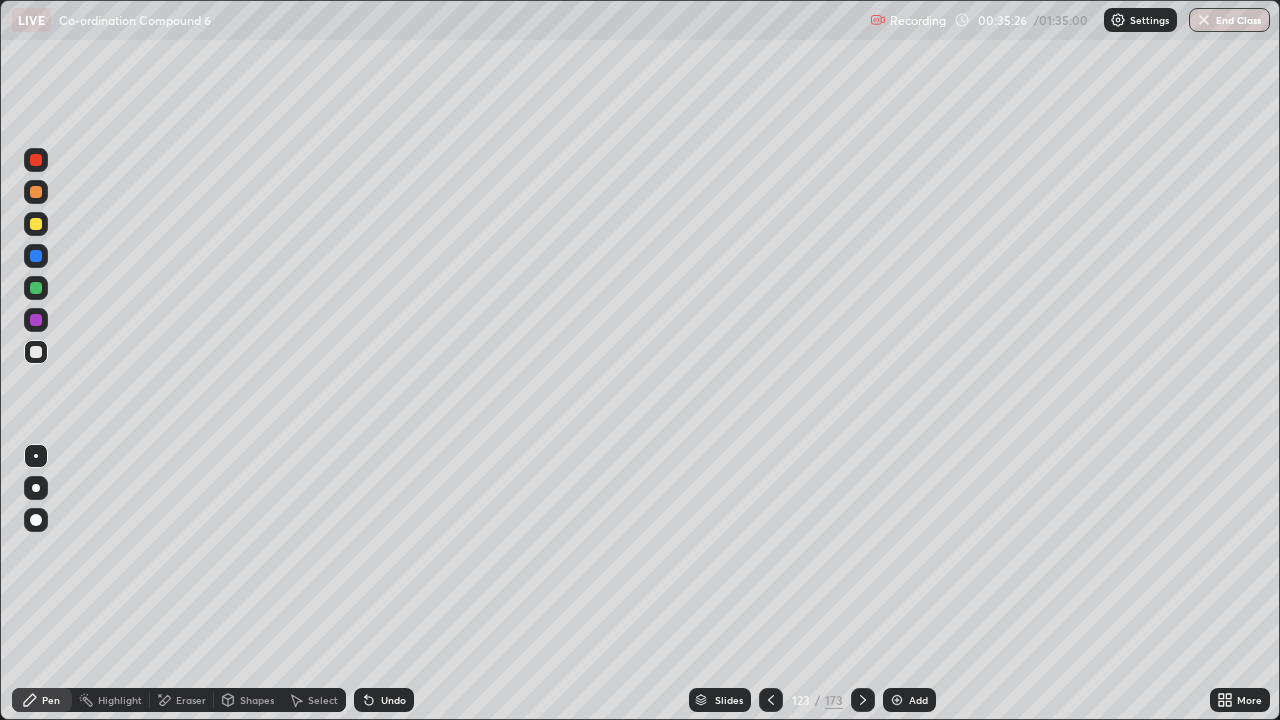 click 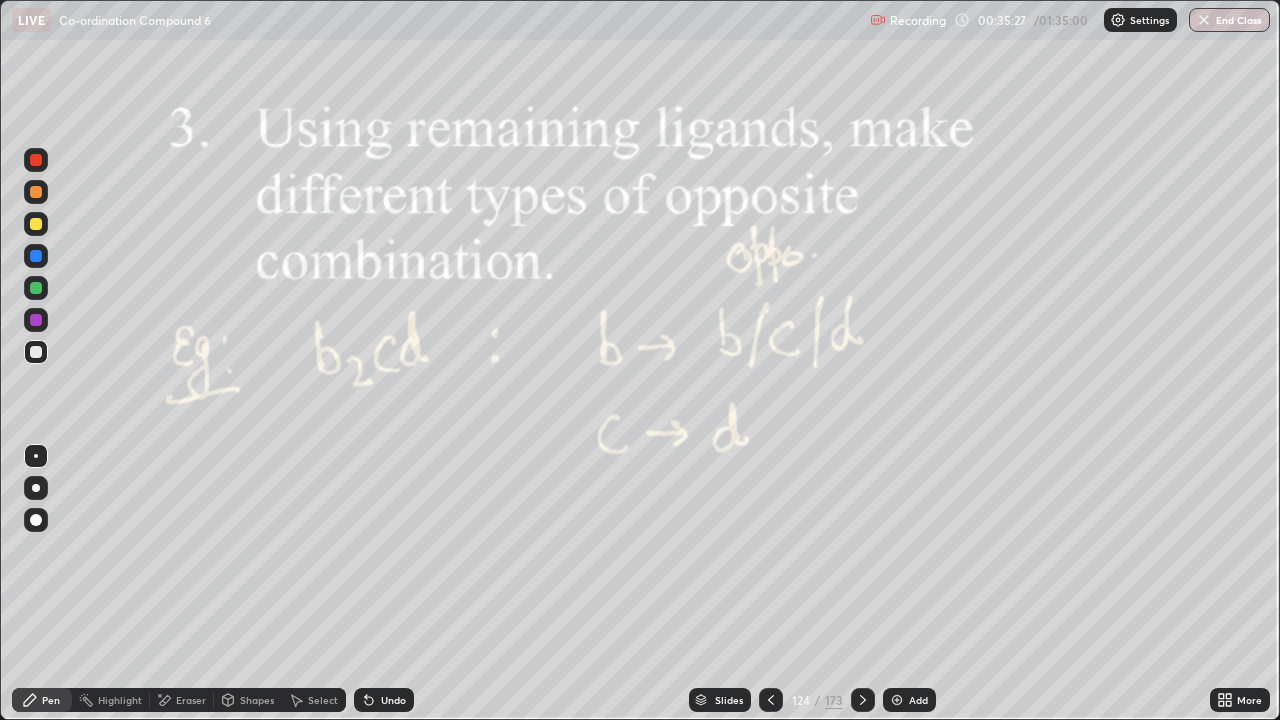 click on "Slides 124 / 173 Add" at bounding box center (812, 700) 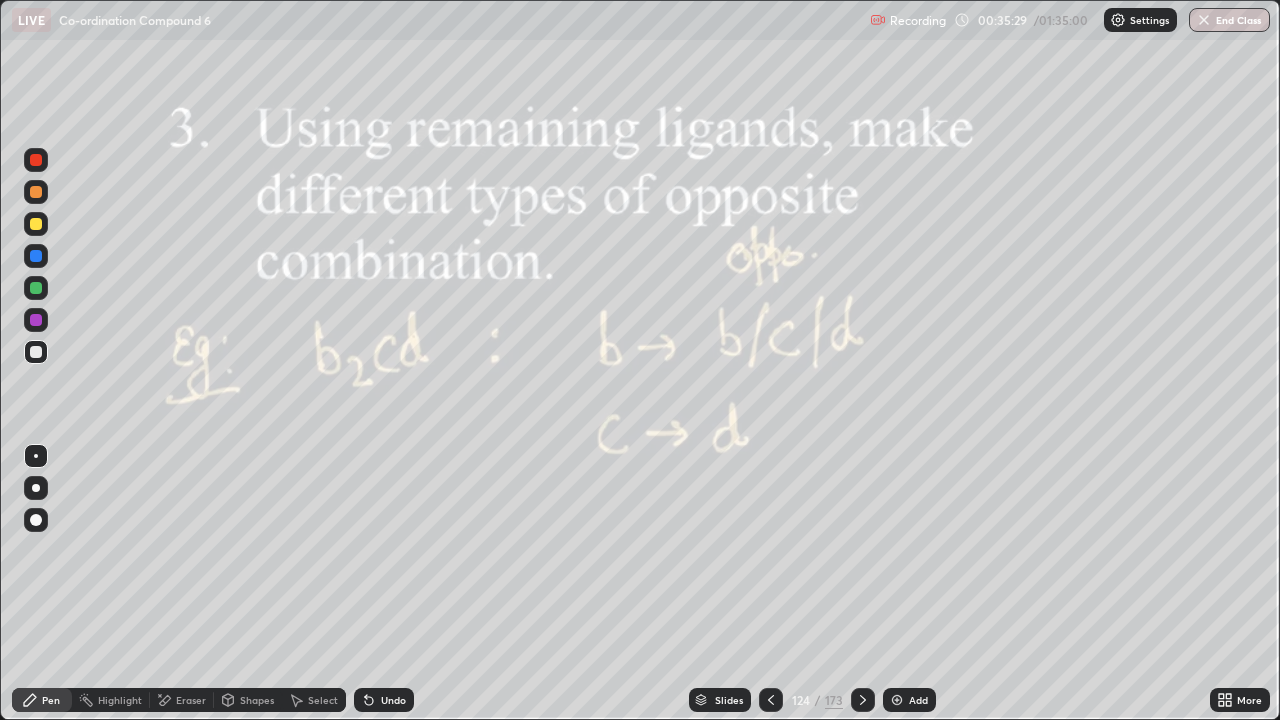click on "Slides" at bounding box center [729, 700] 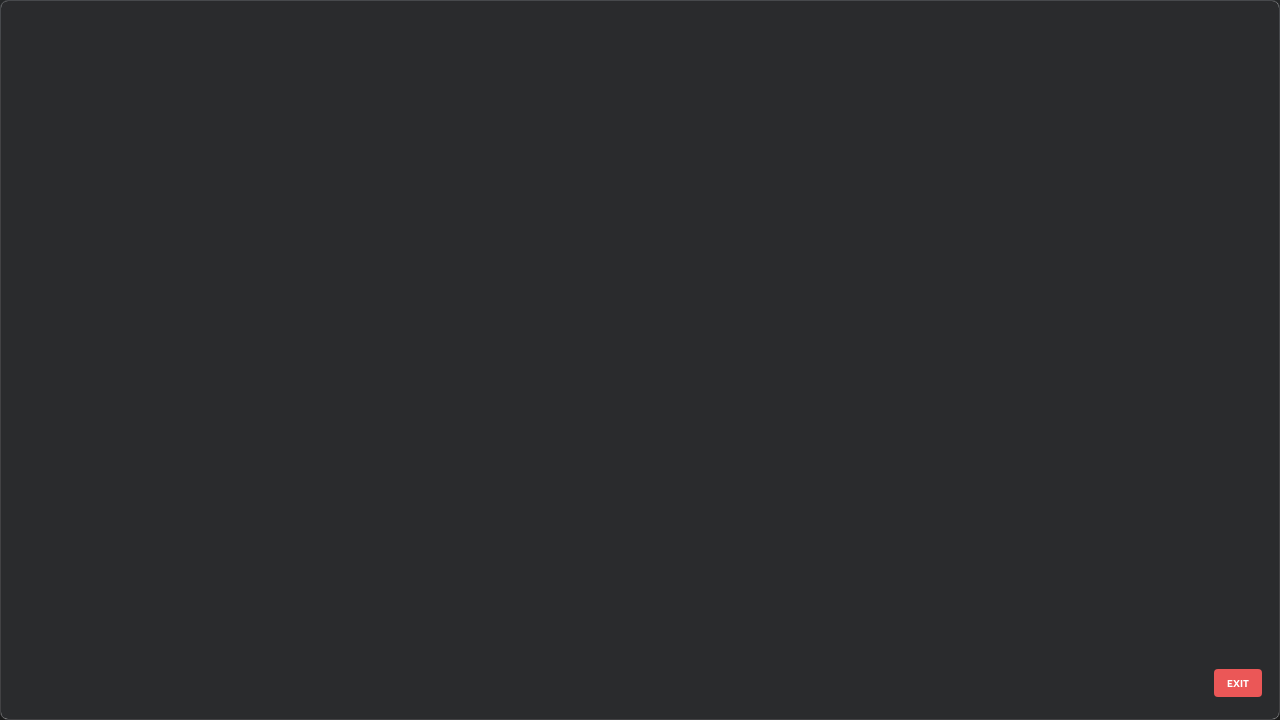 scroll, scrollTop: 8716, scrollLeft: 0, axis: vertical 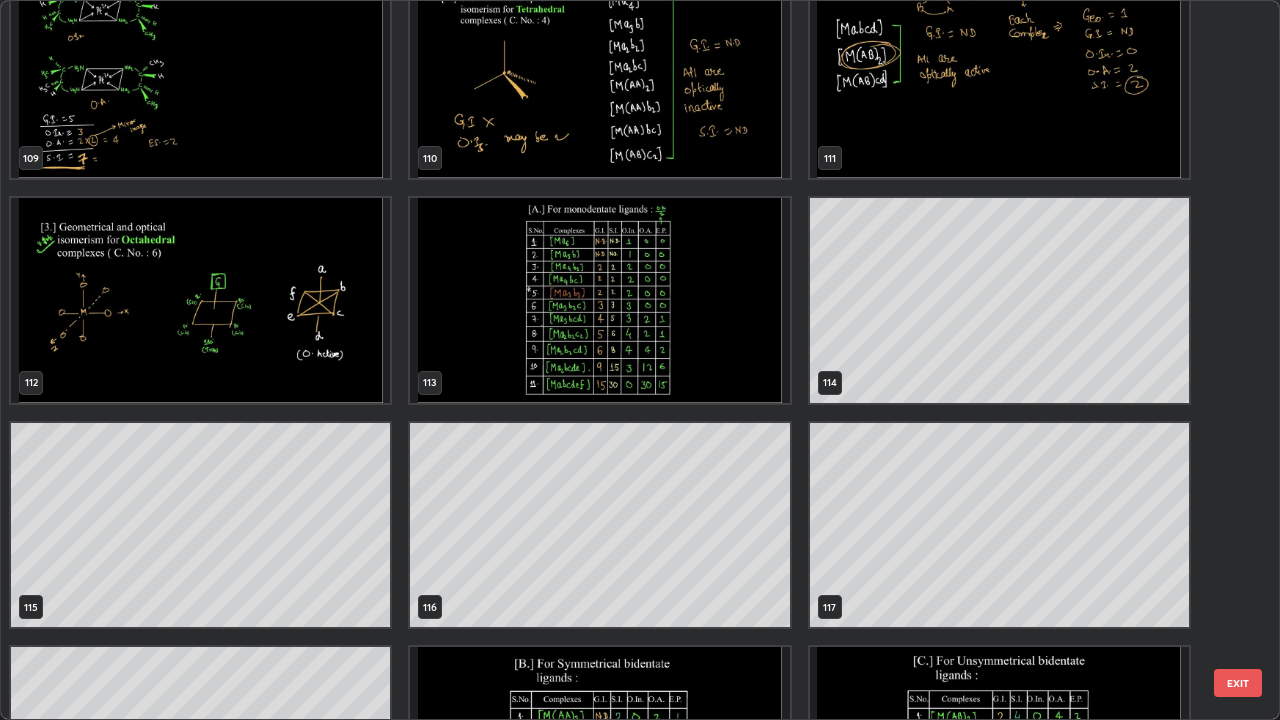click at bounding box center (599, 300) 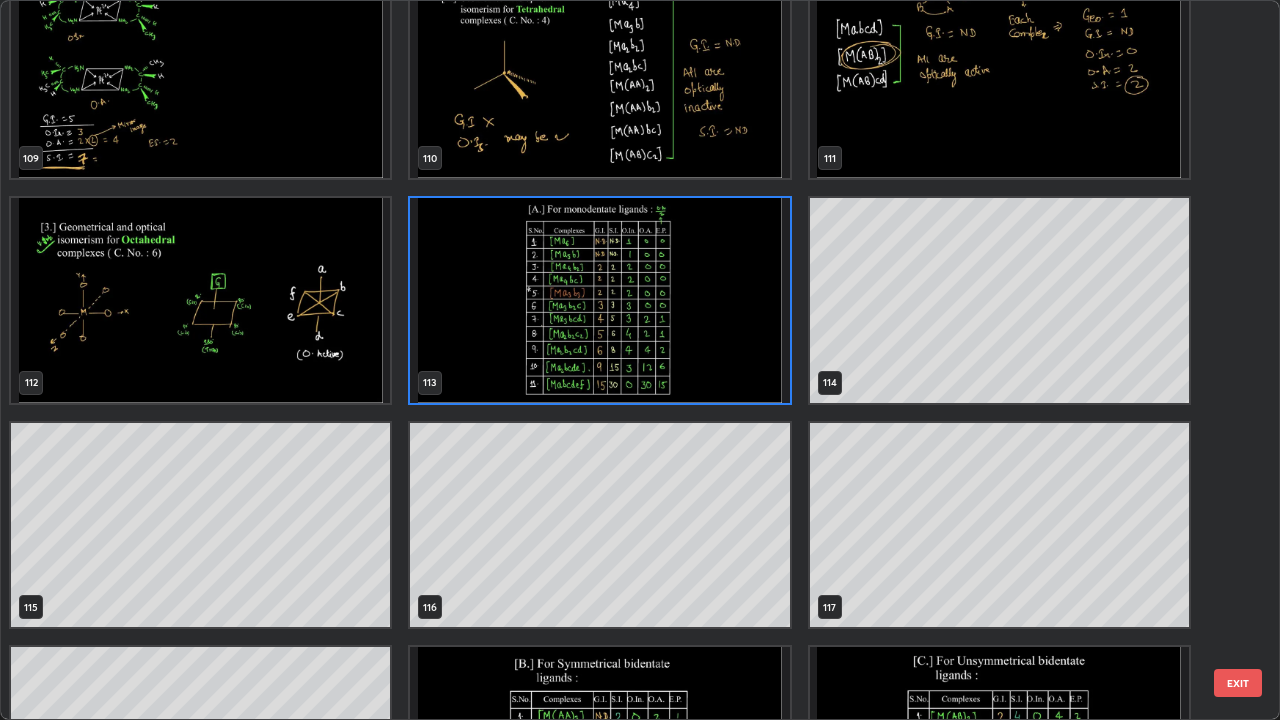 click at bounding box center (599, 300) 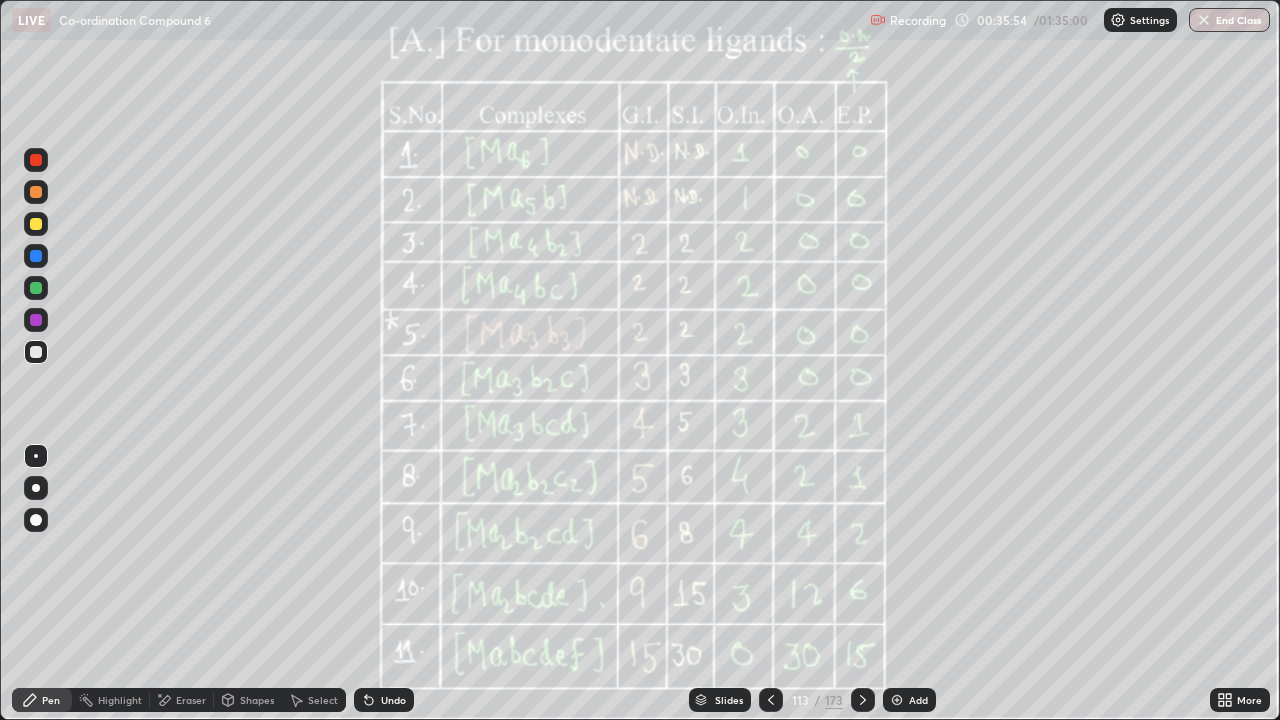 click 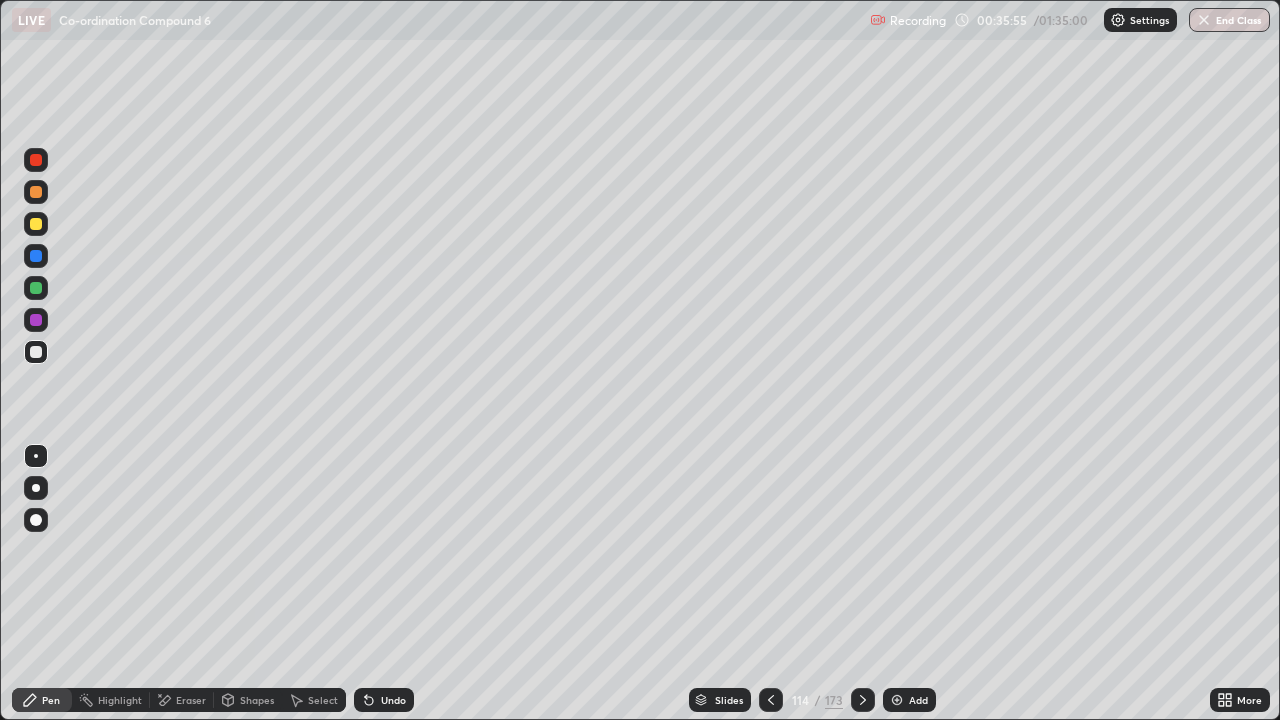 click 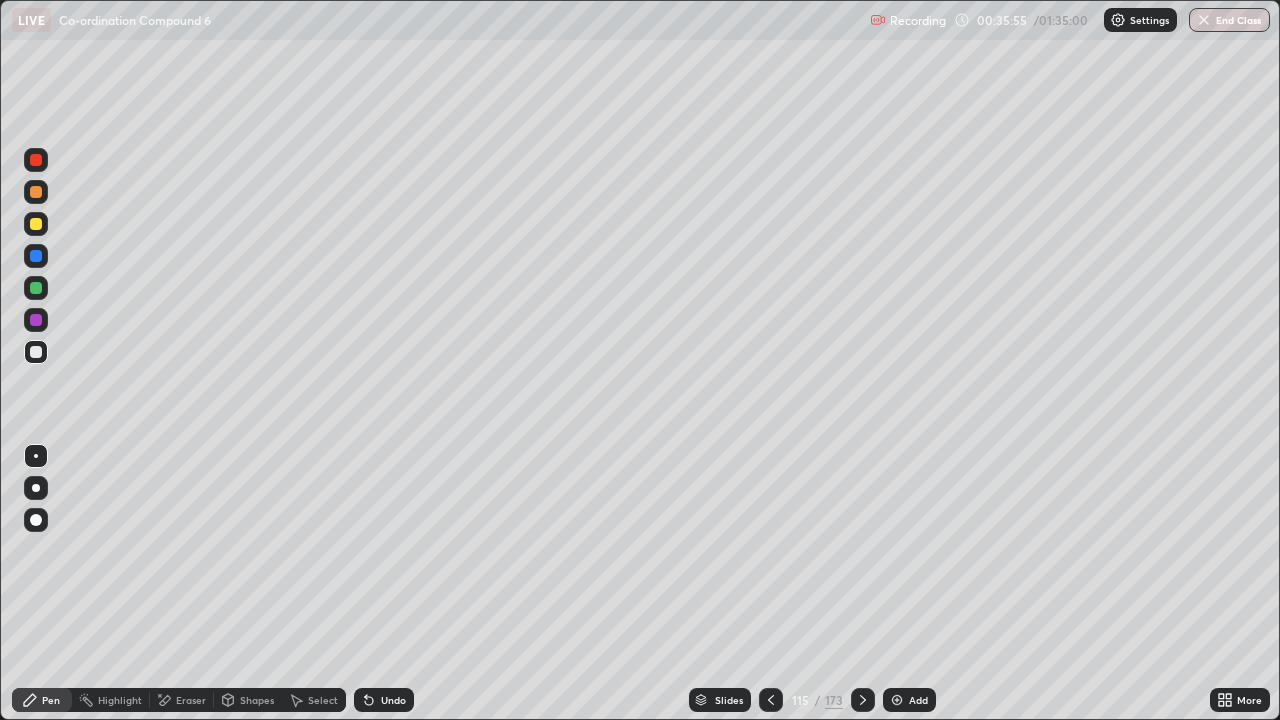 click 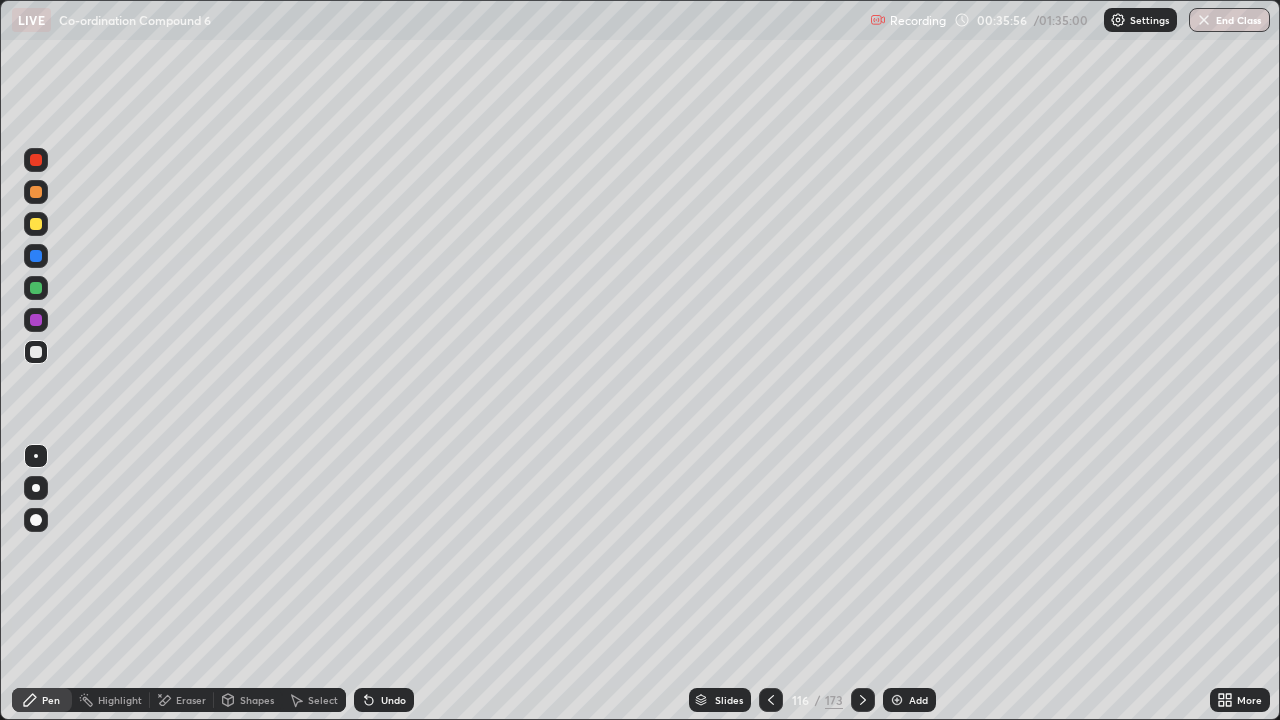 click 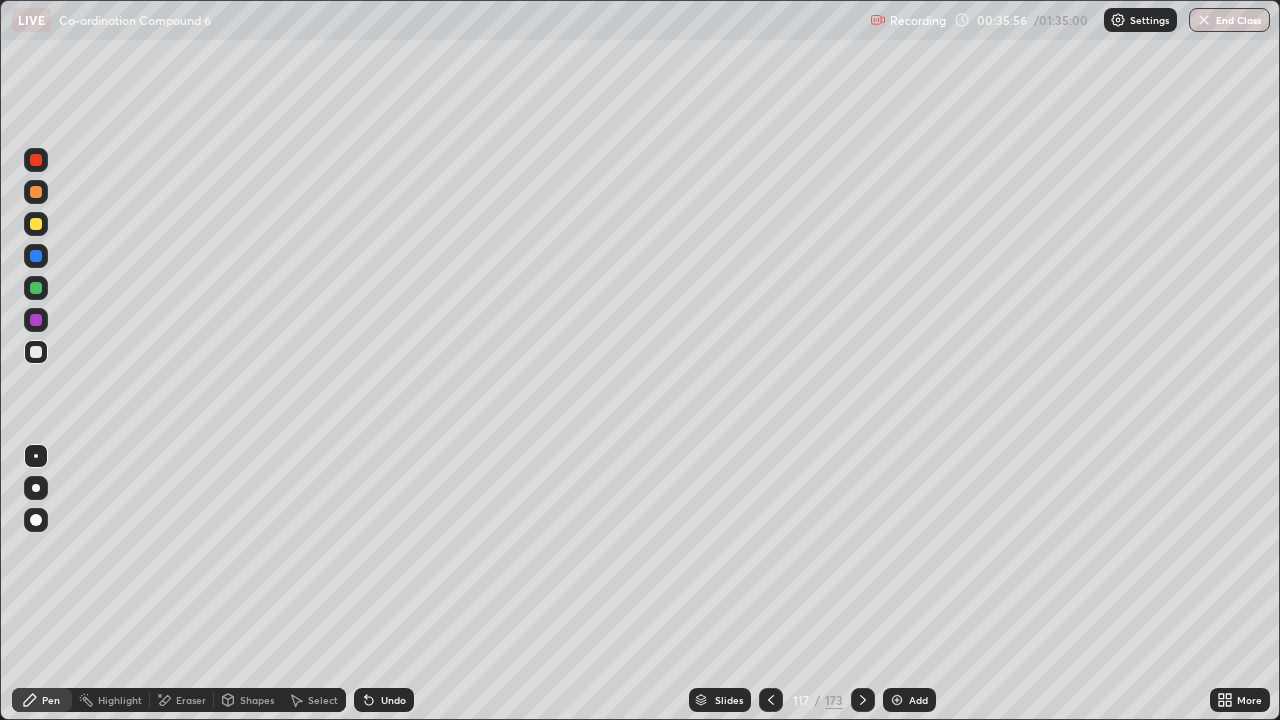 click 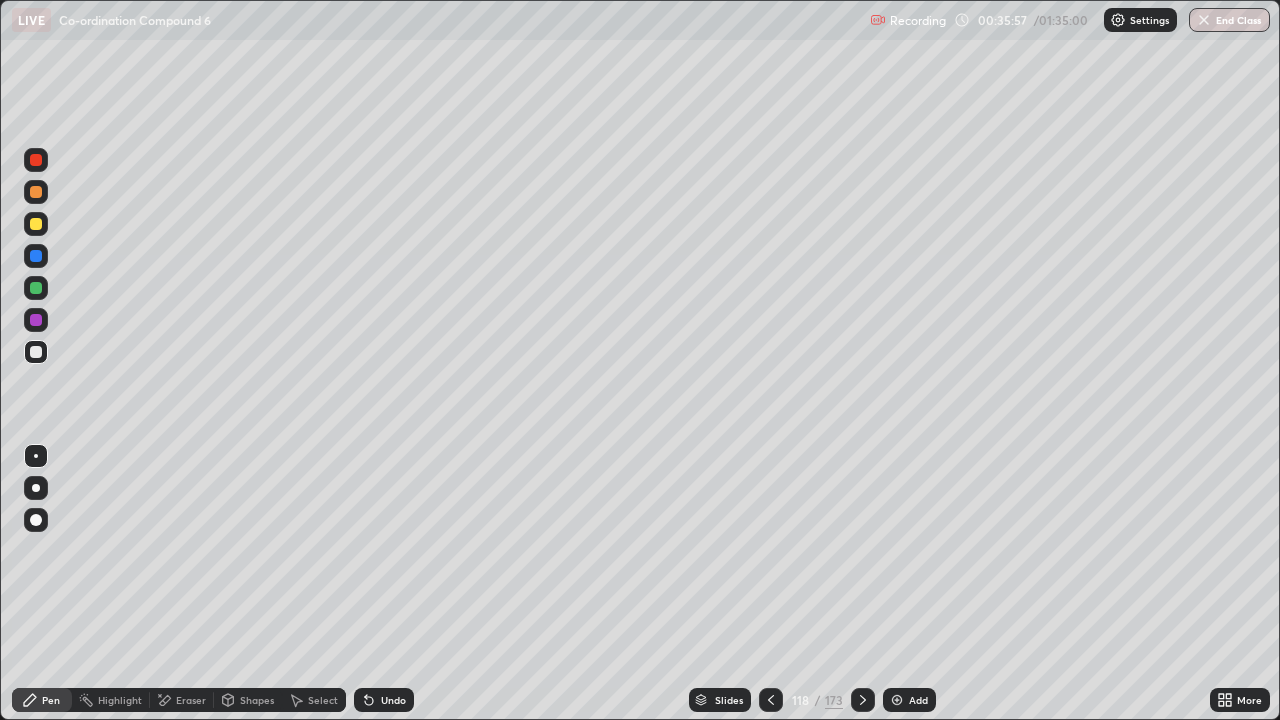 click 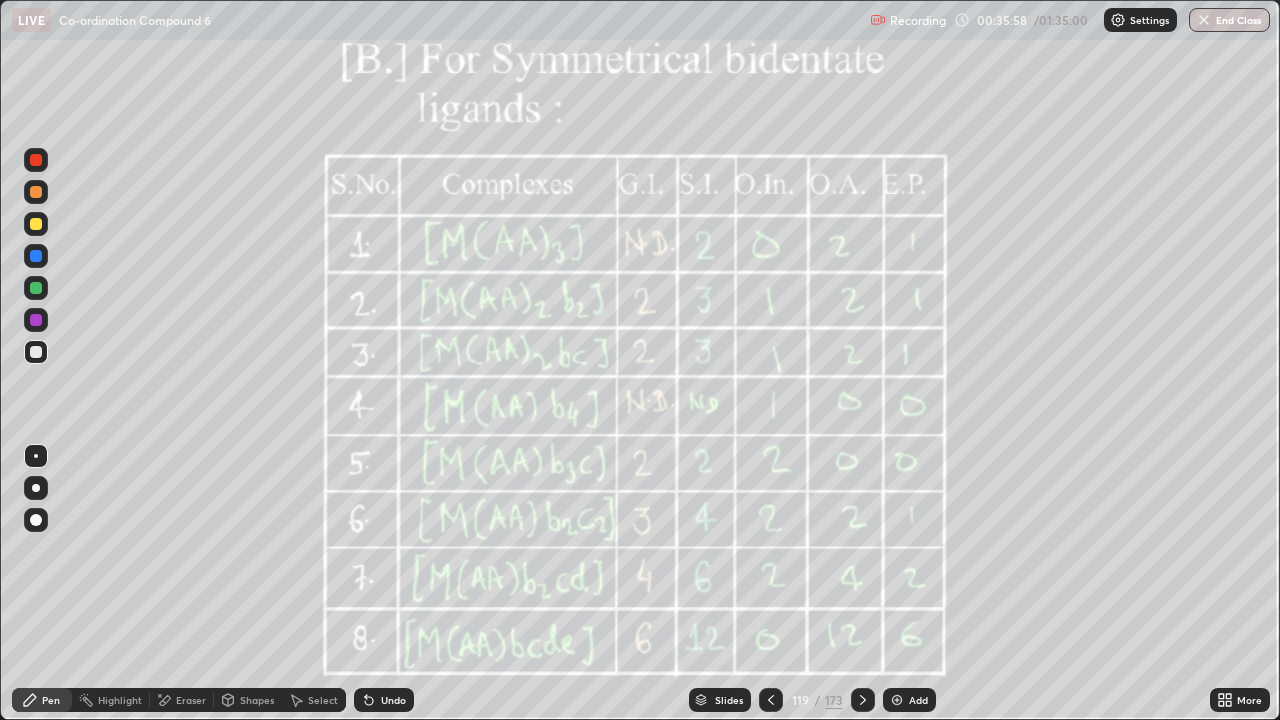 click 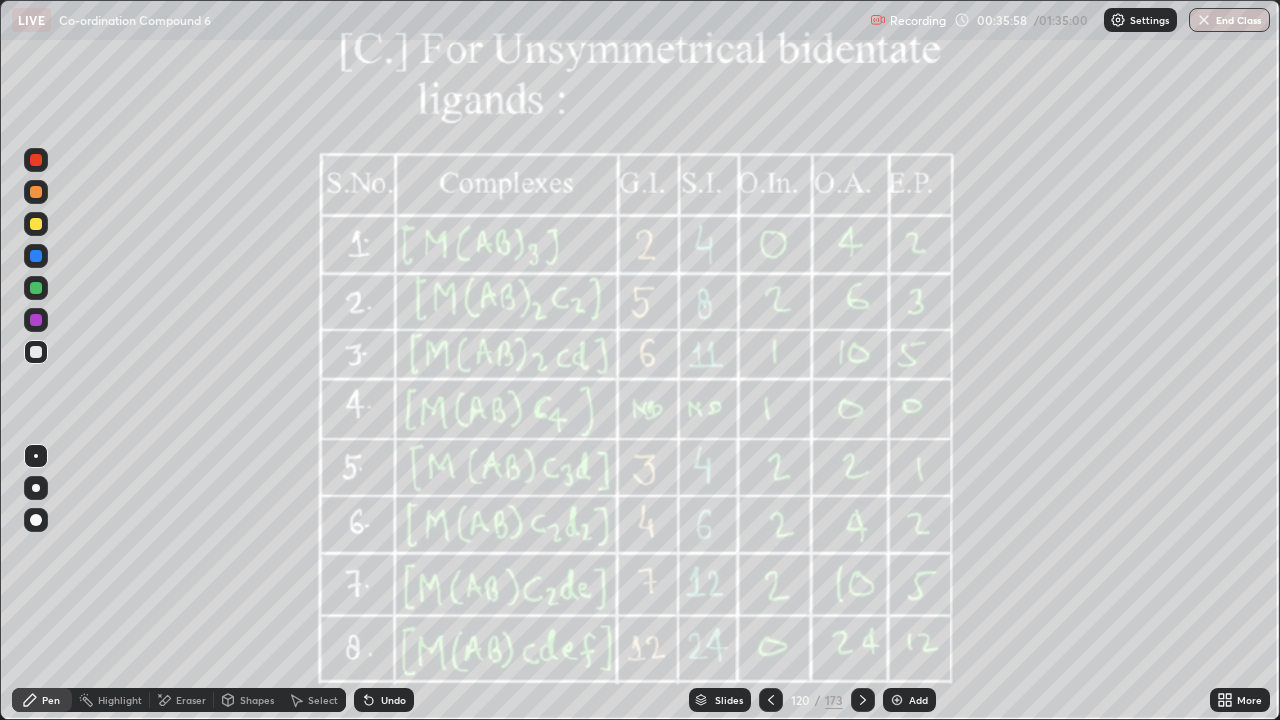 click at bounding box center [863, 700] 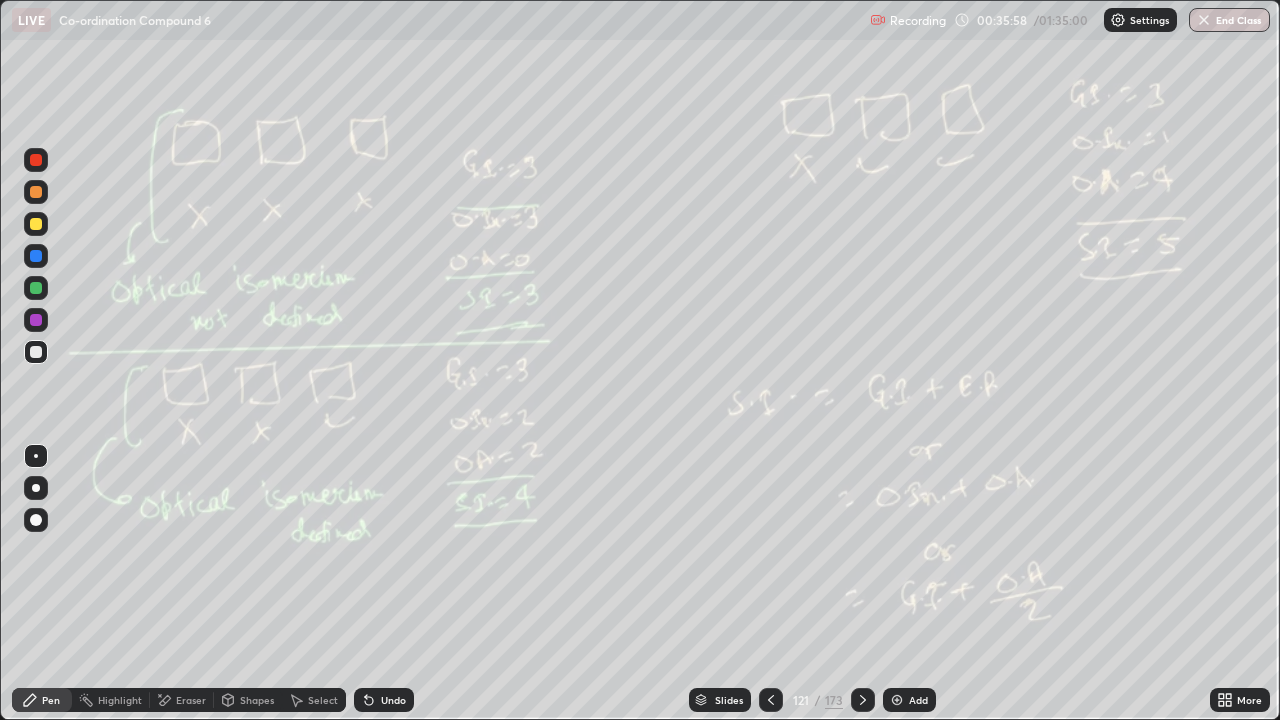click at bounding box center (863, 700) 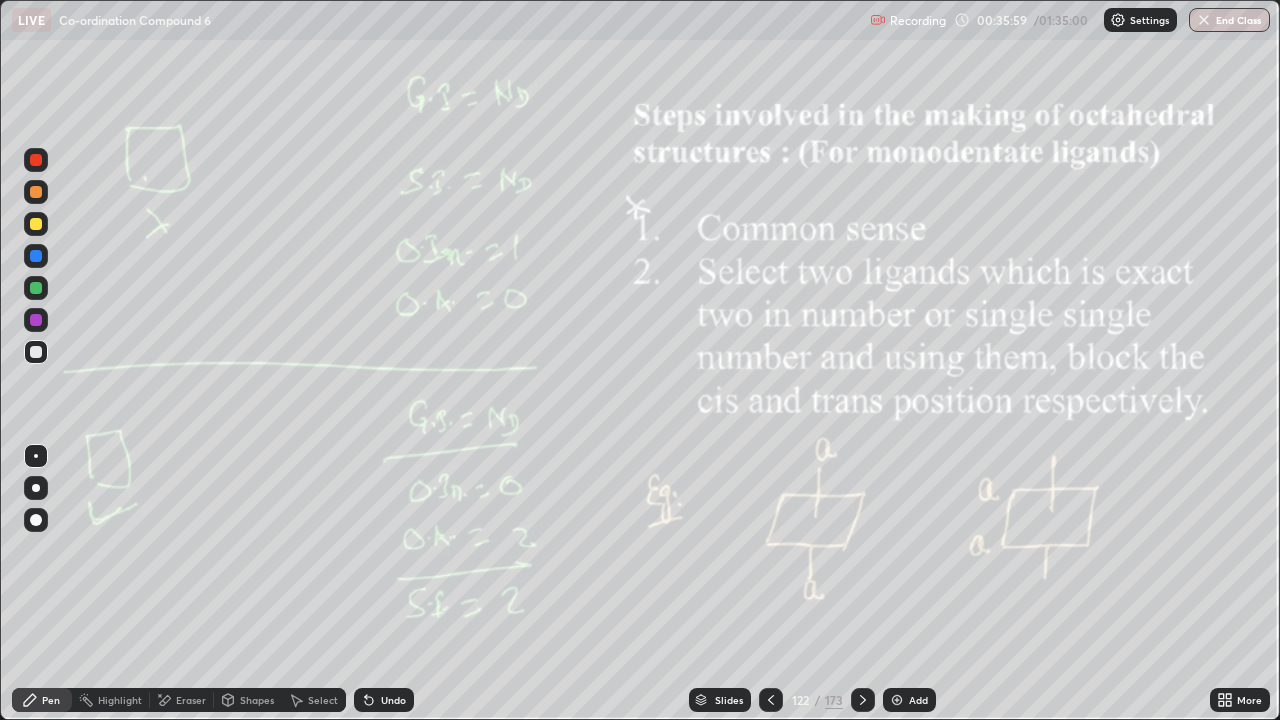 click at bounding box center [863, 700] 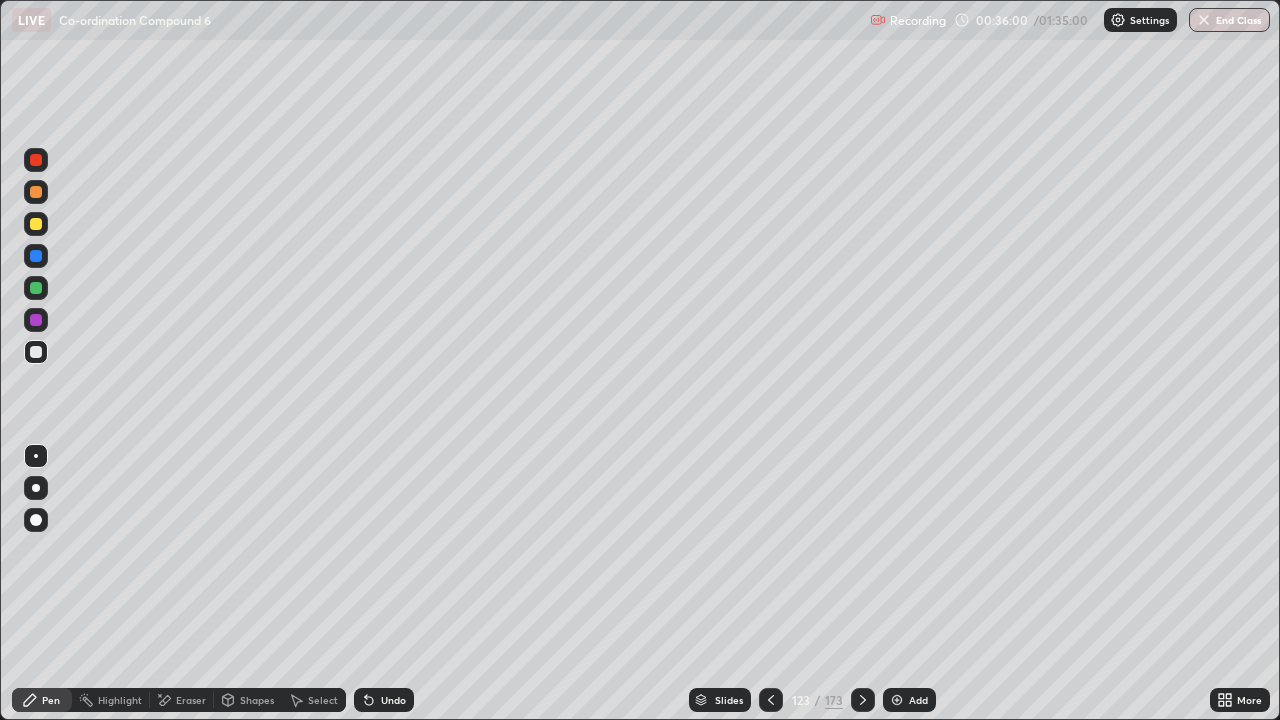 click 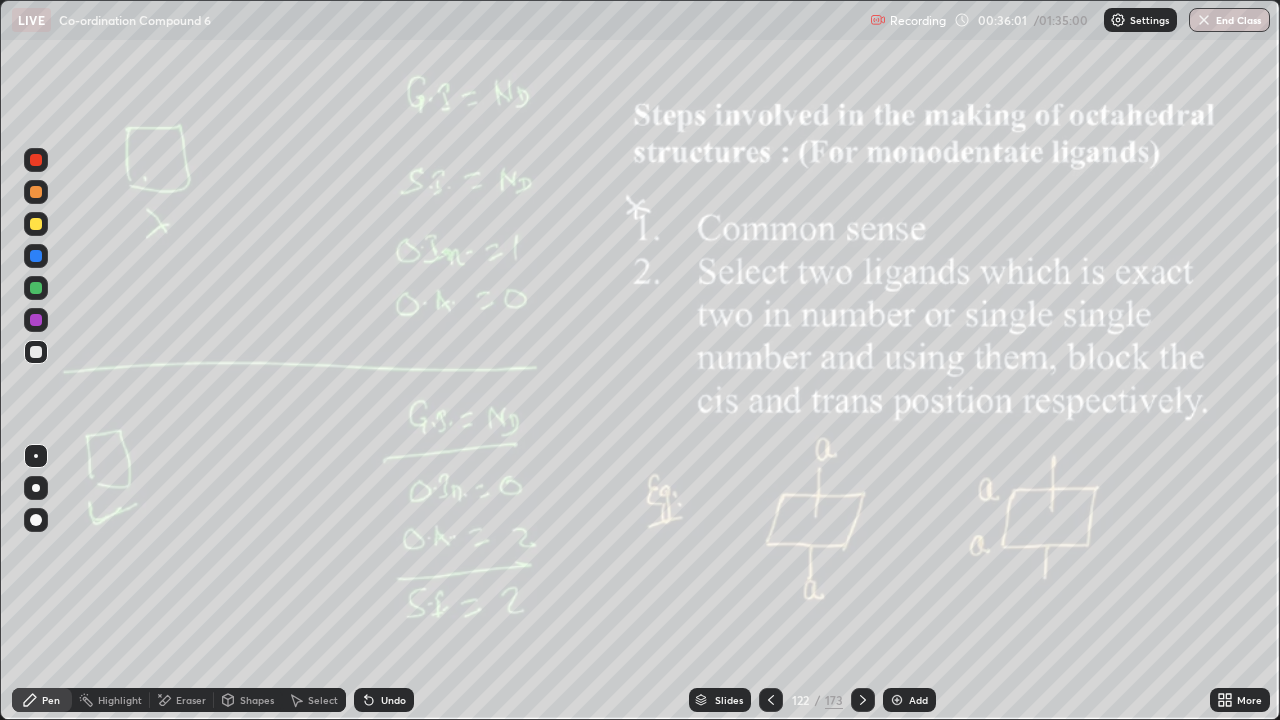 click 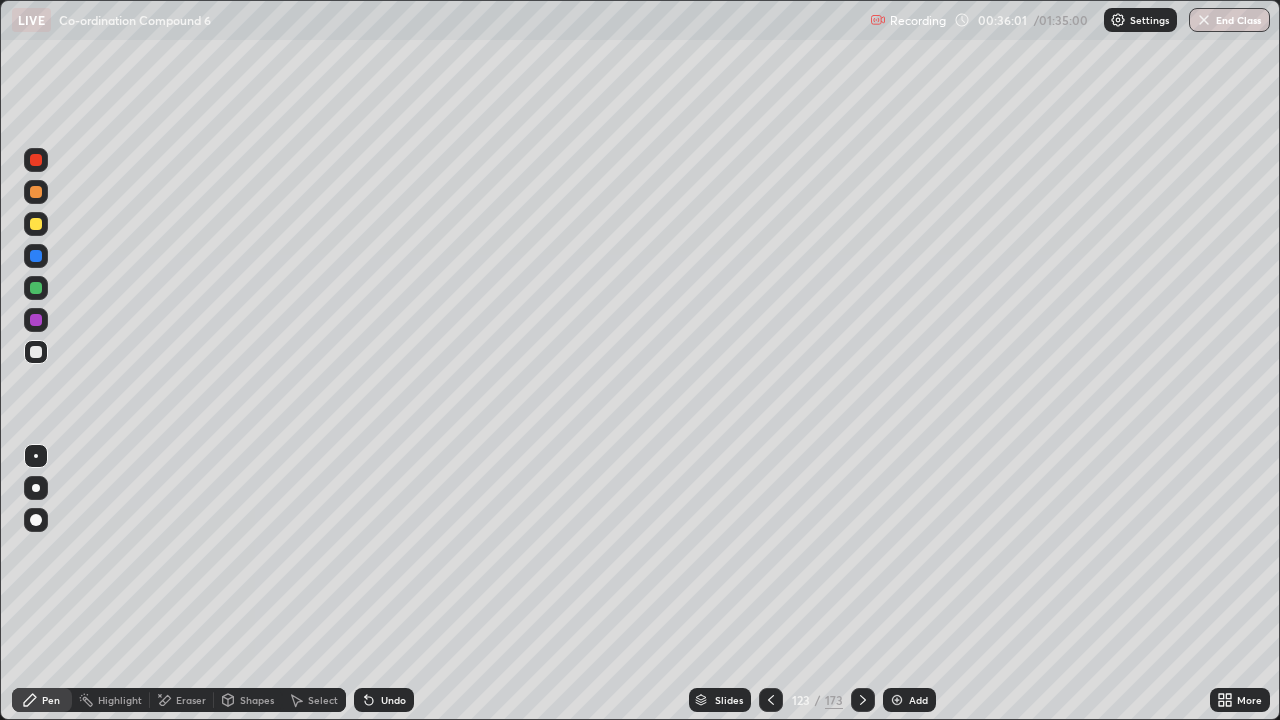 click 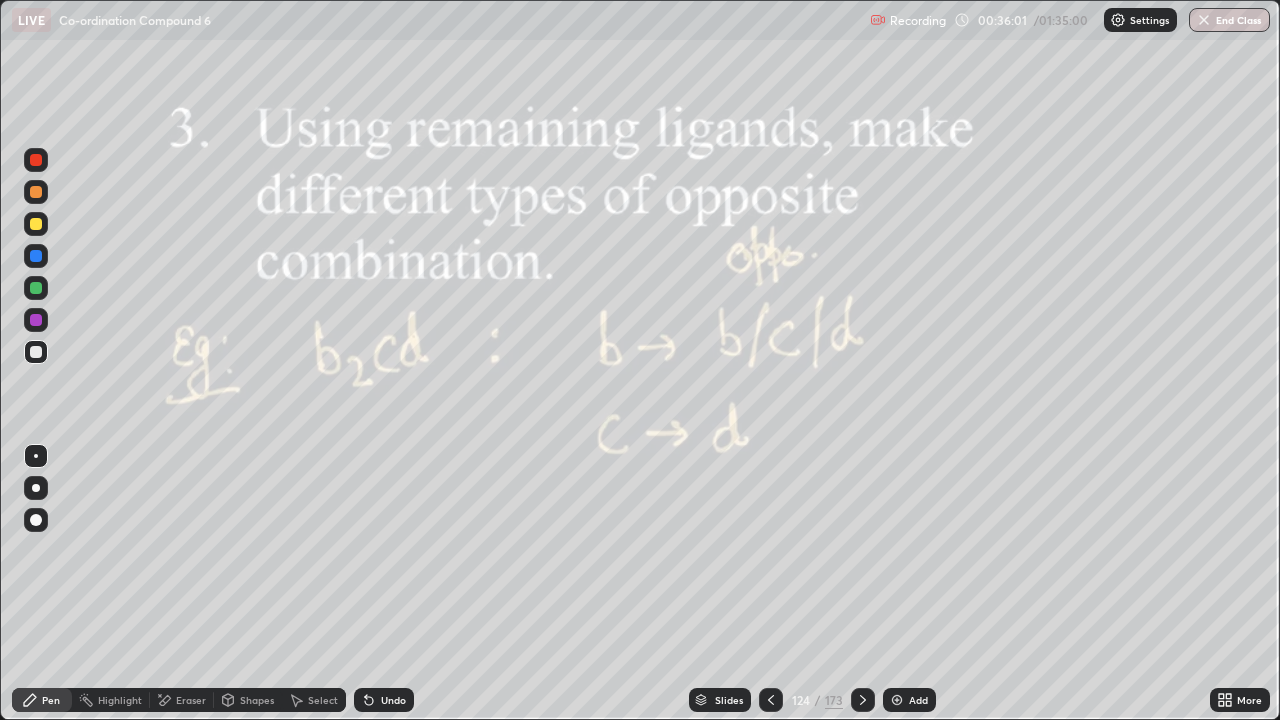 click 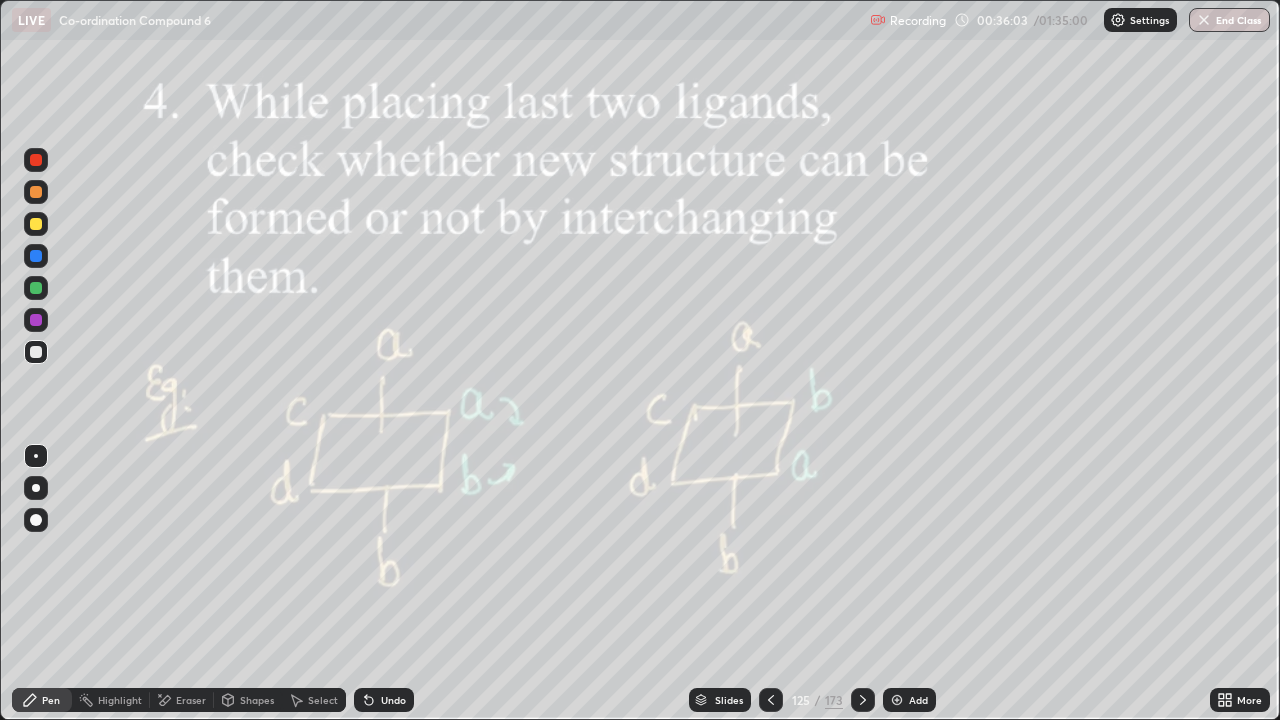 click 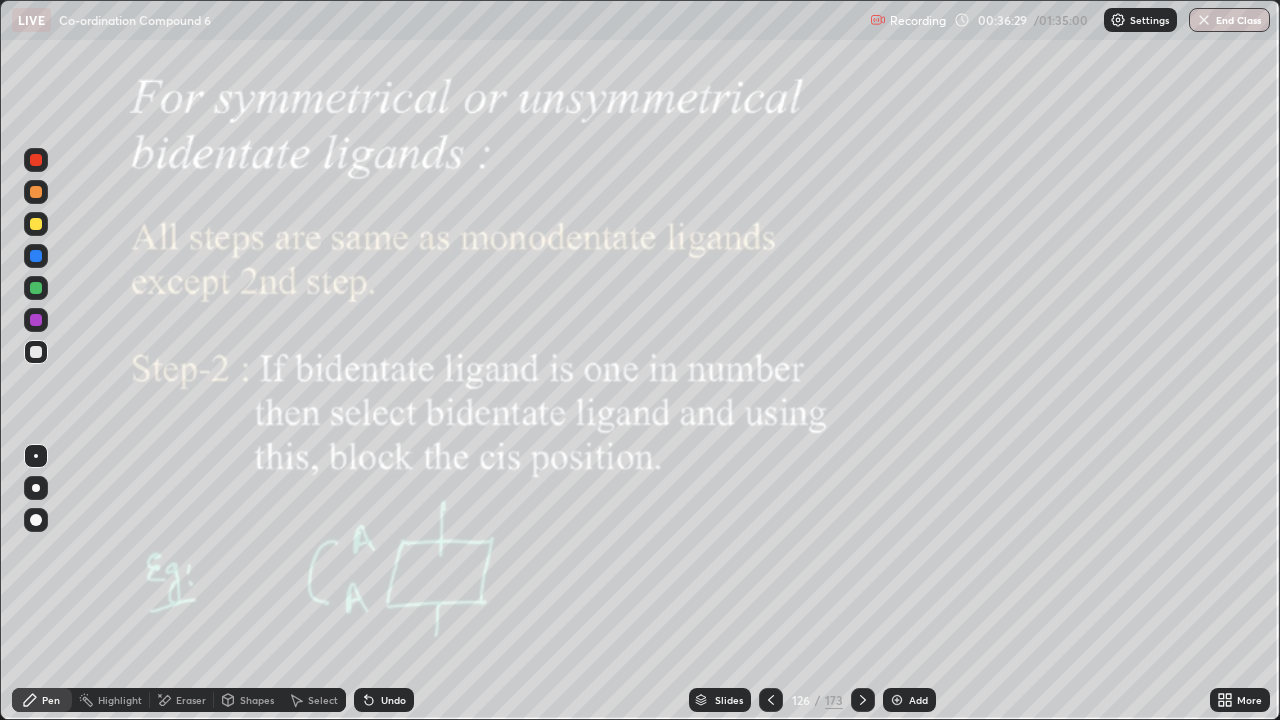 click 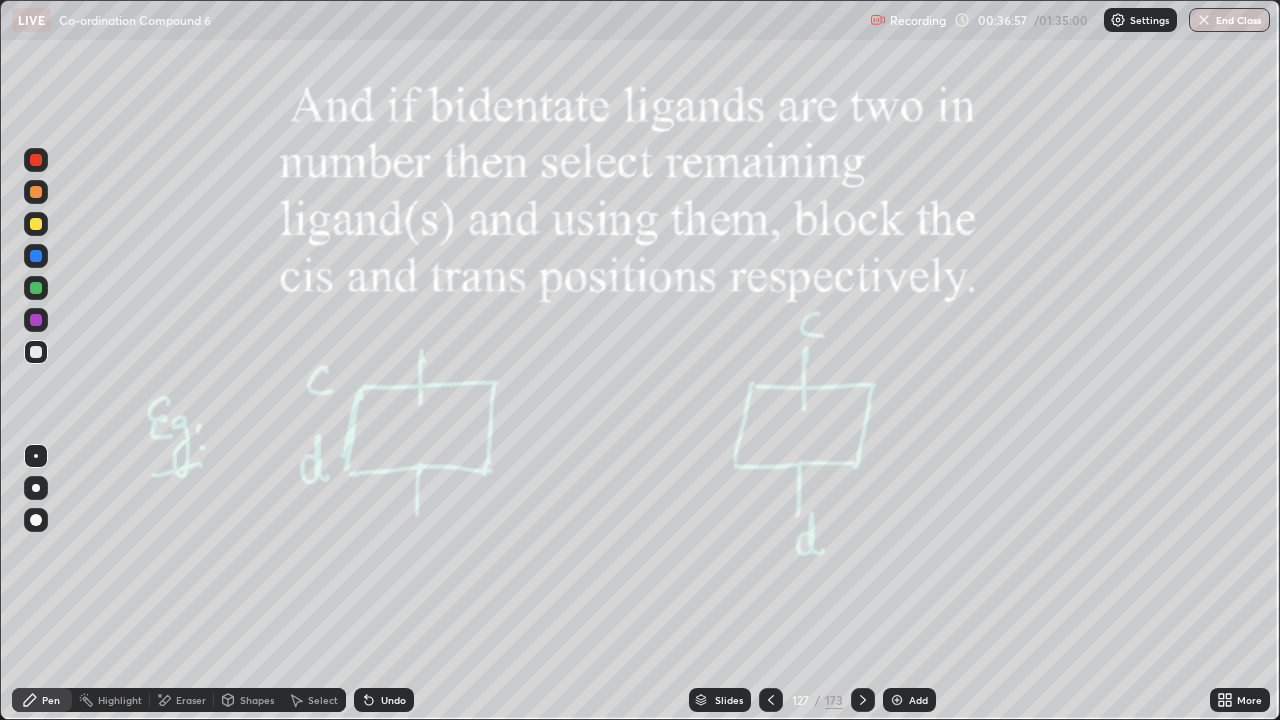 click on "Add" at bounding box center [909, 700] 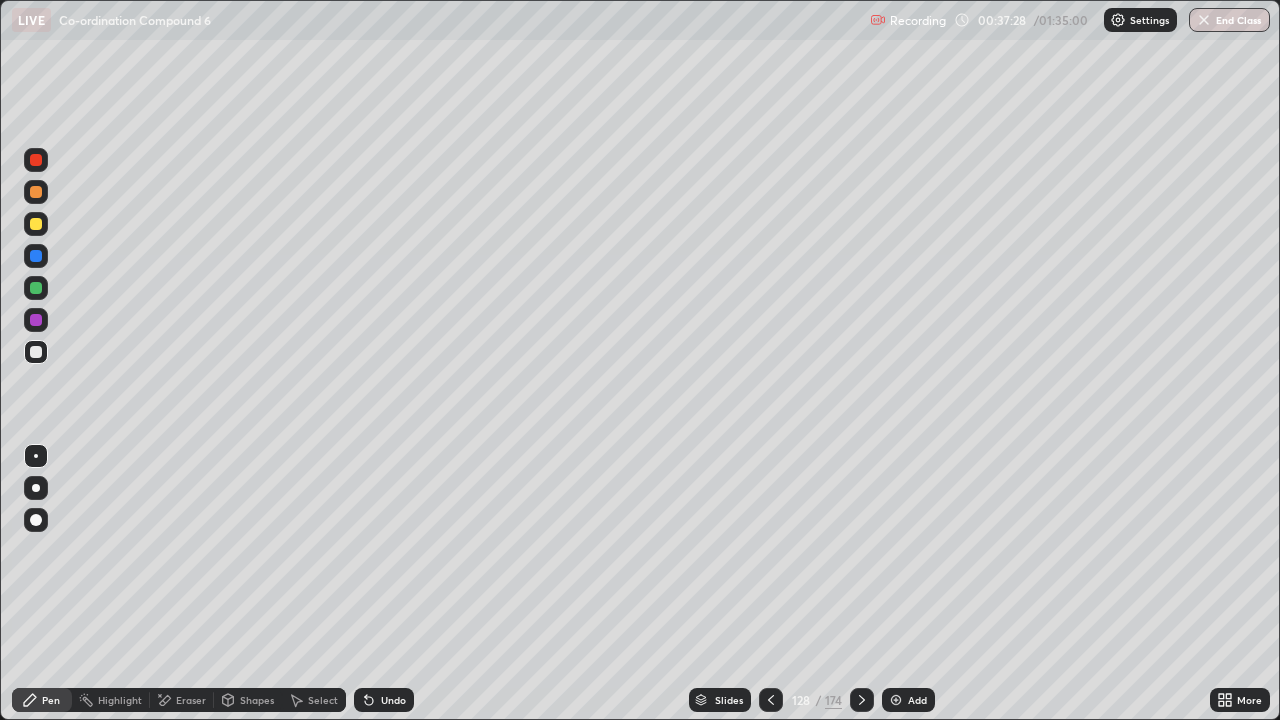 click on "Select" at bounding box center (323, 700) 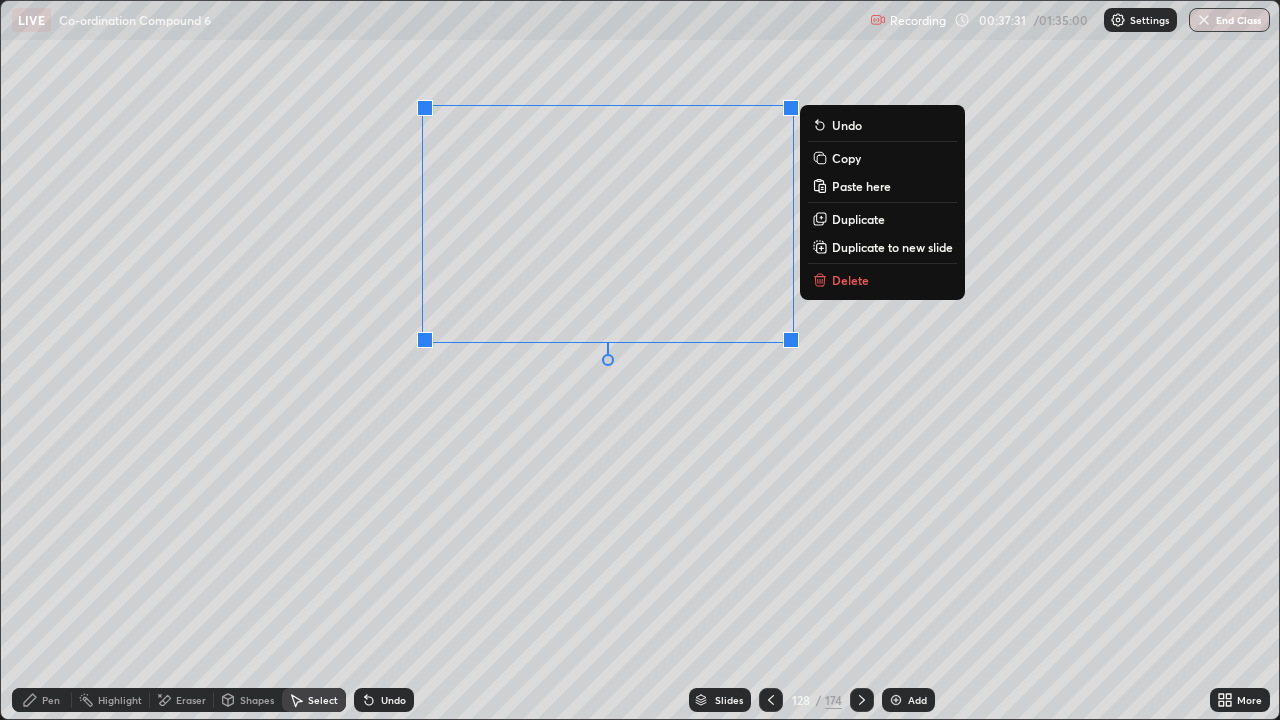 click on "Delete" at bounding box center [882, 280] 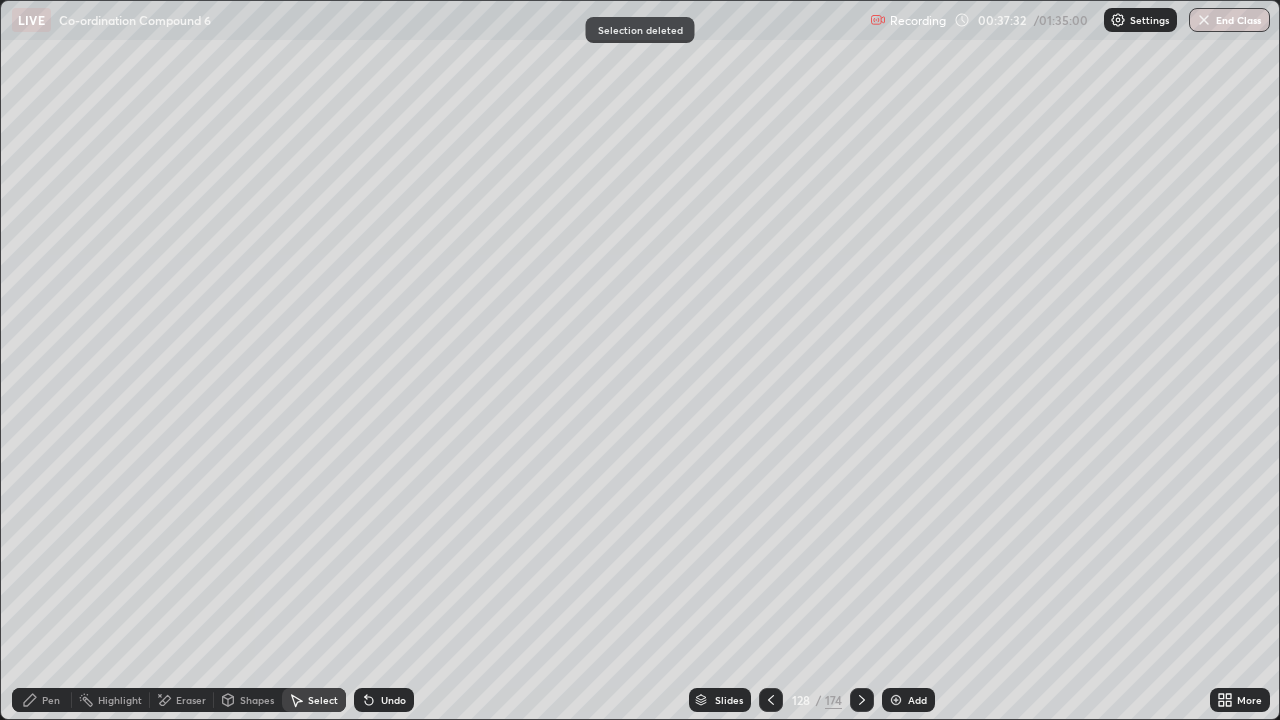 click 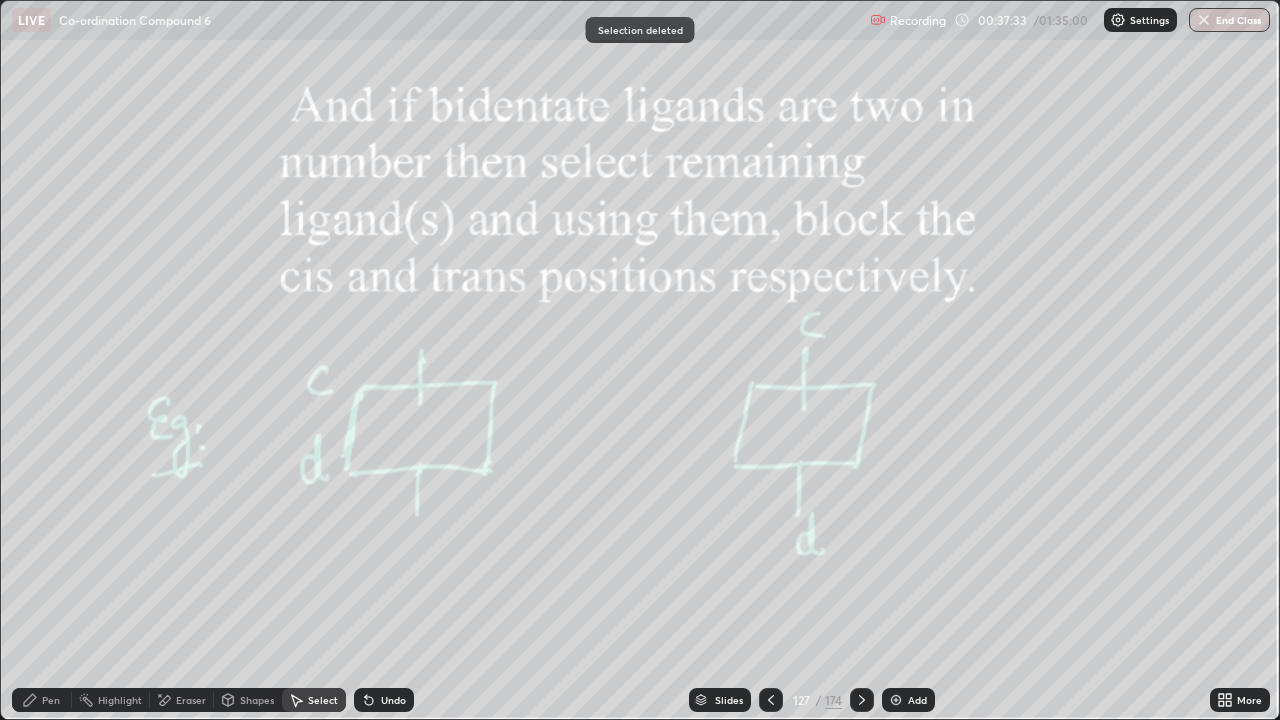 click at bounding box center [771, 700] 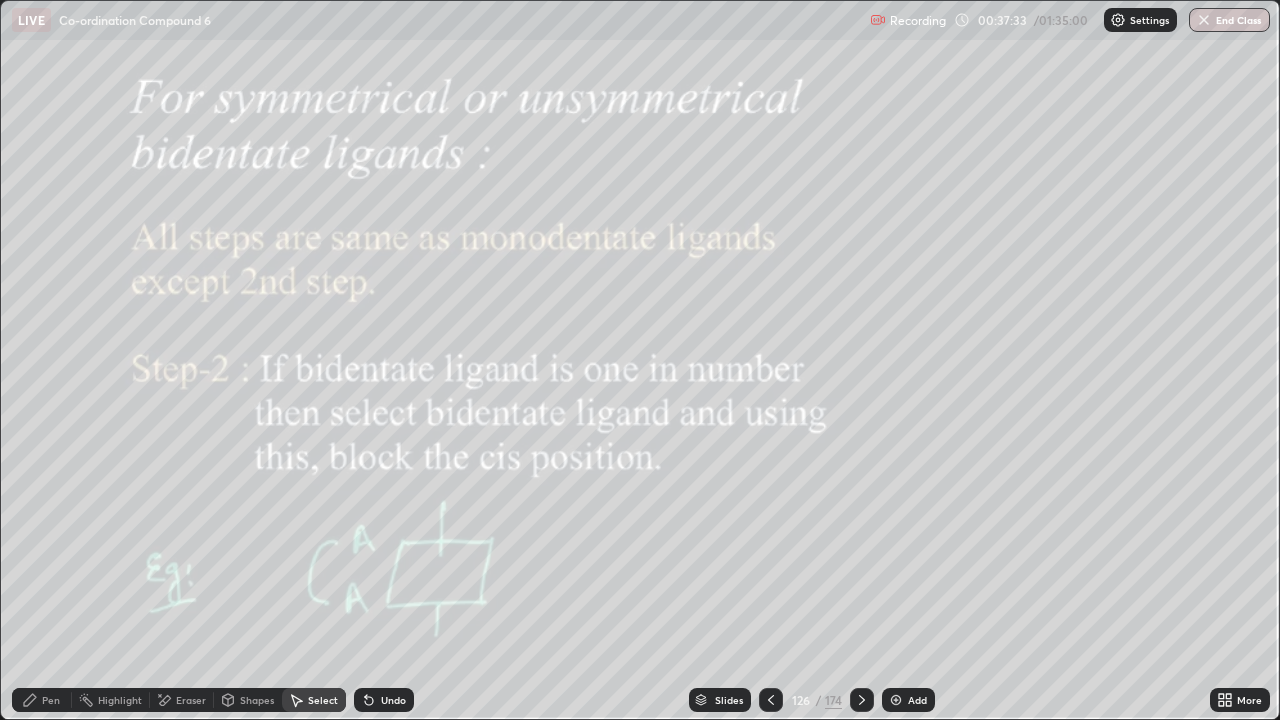 click 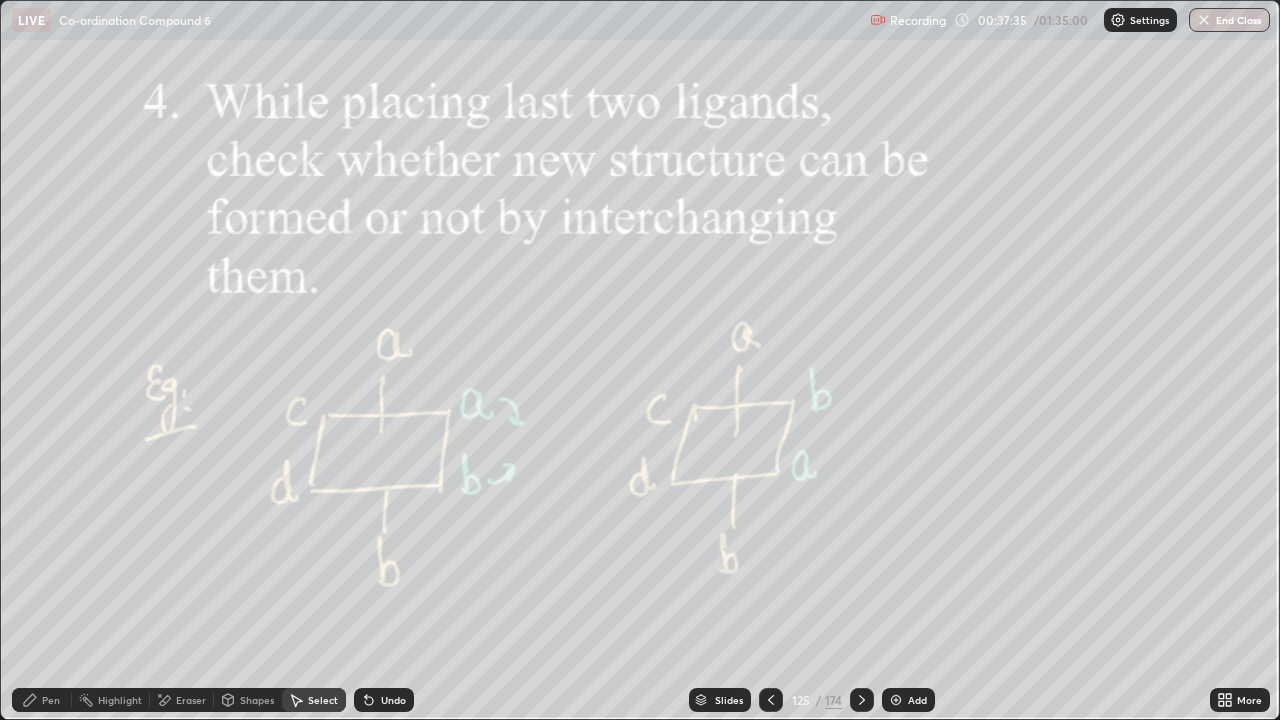 click 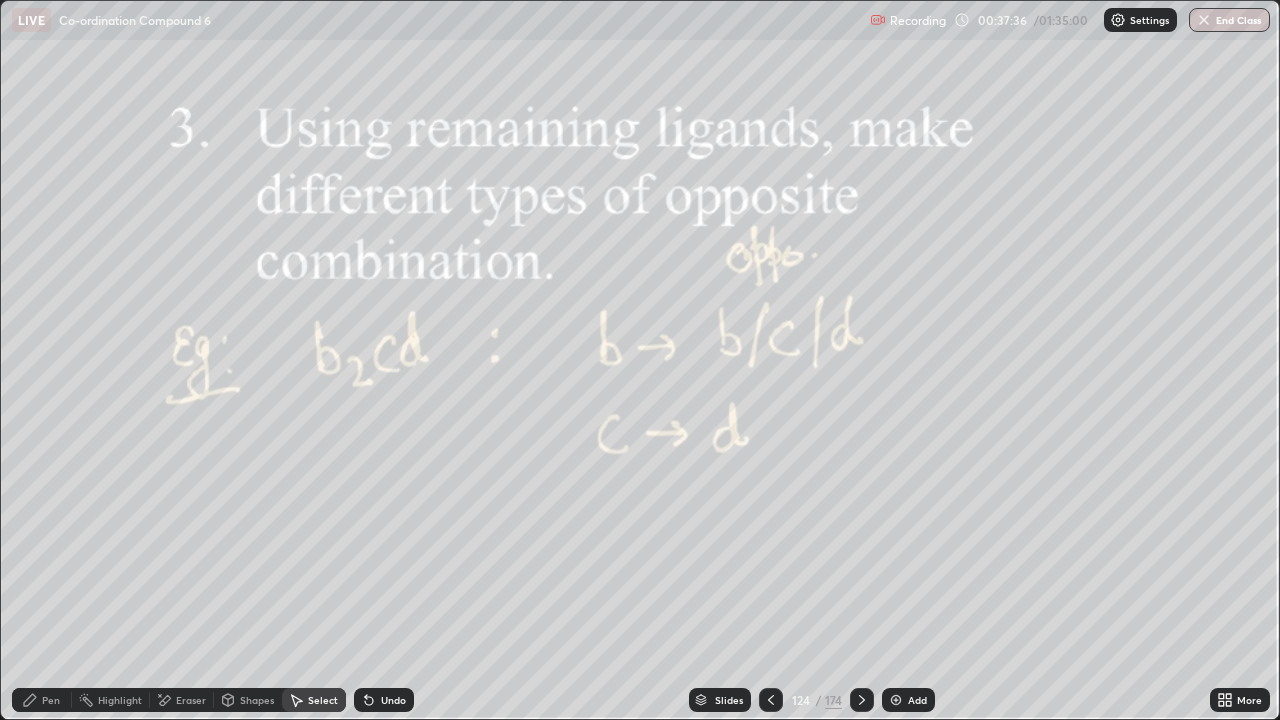 click 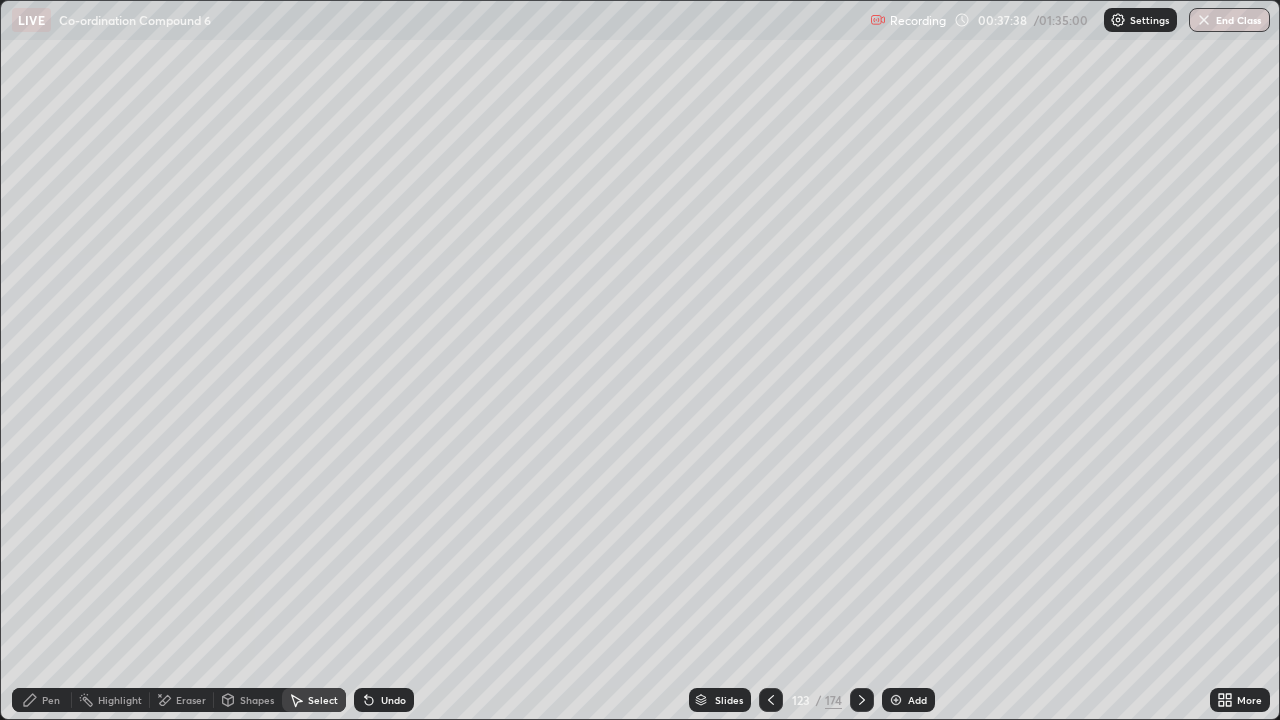 click on "Slides" at bounding box center (729, 700) 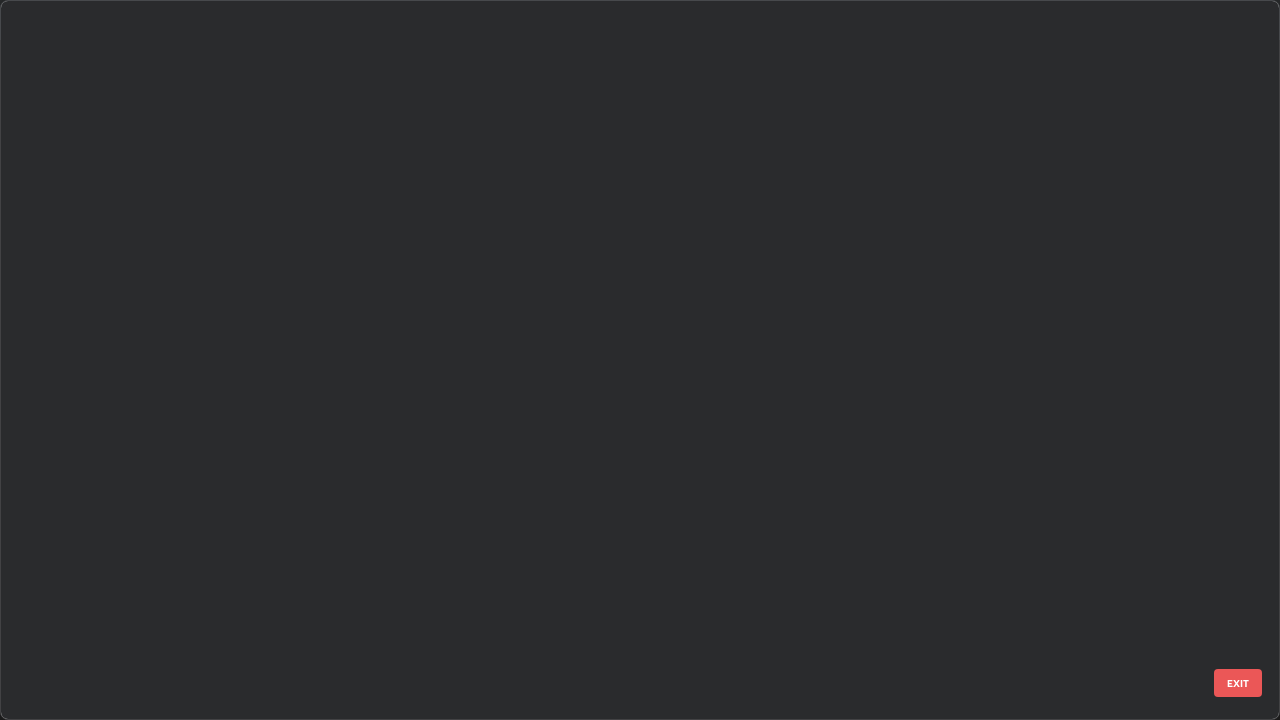 scroll, scrollTop: 8491, scrollLeft: 0, axis: vertical 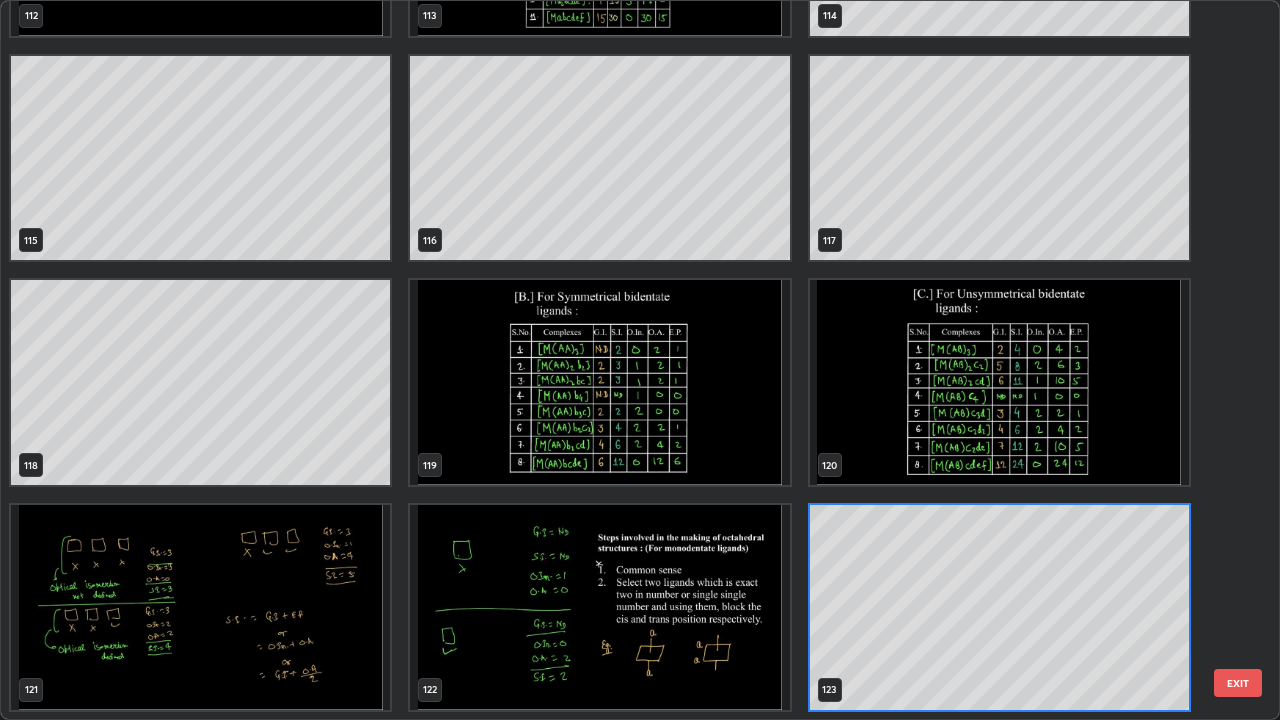 click at bounding box center [599, 382] 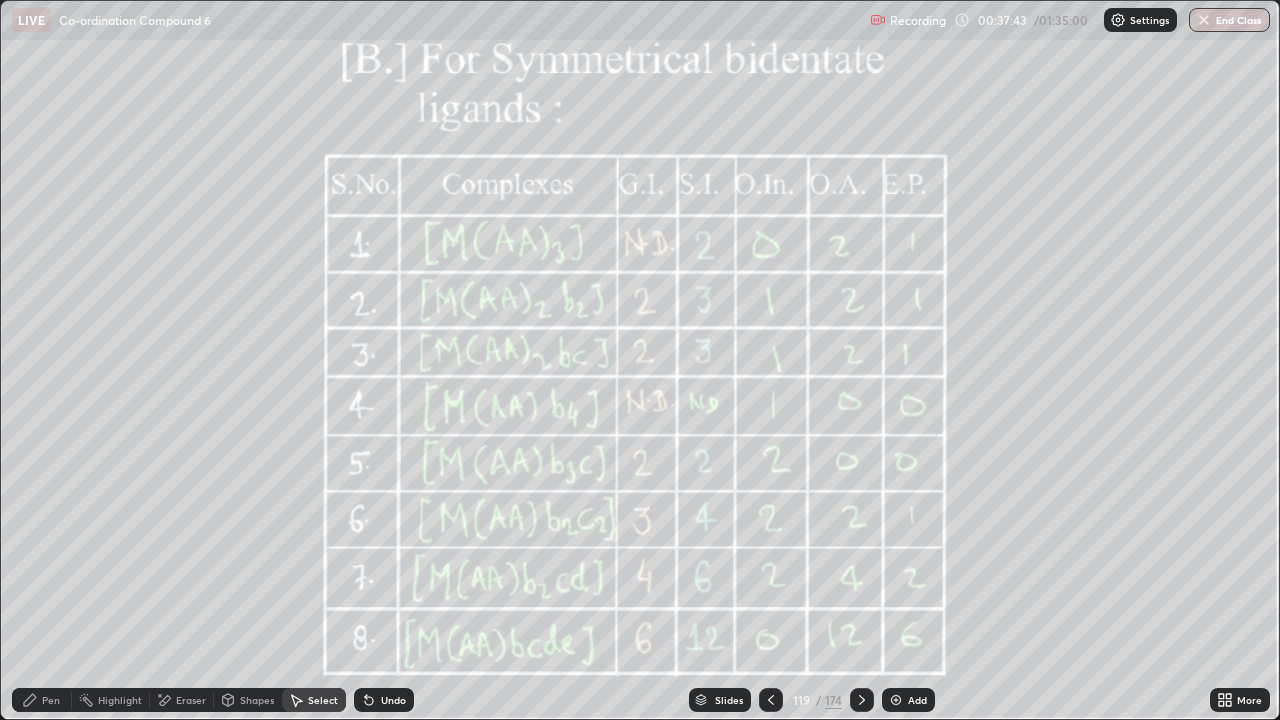 click on "Pen" at bounding box center (42, 700) 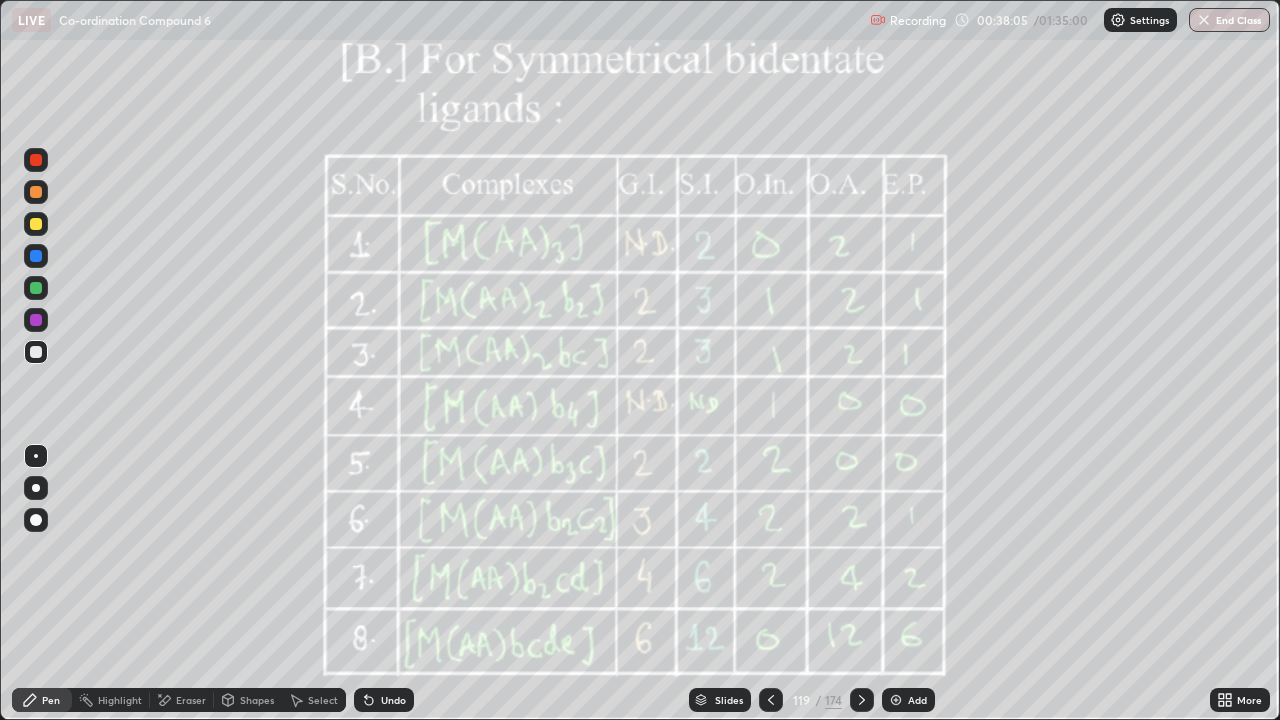 click 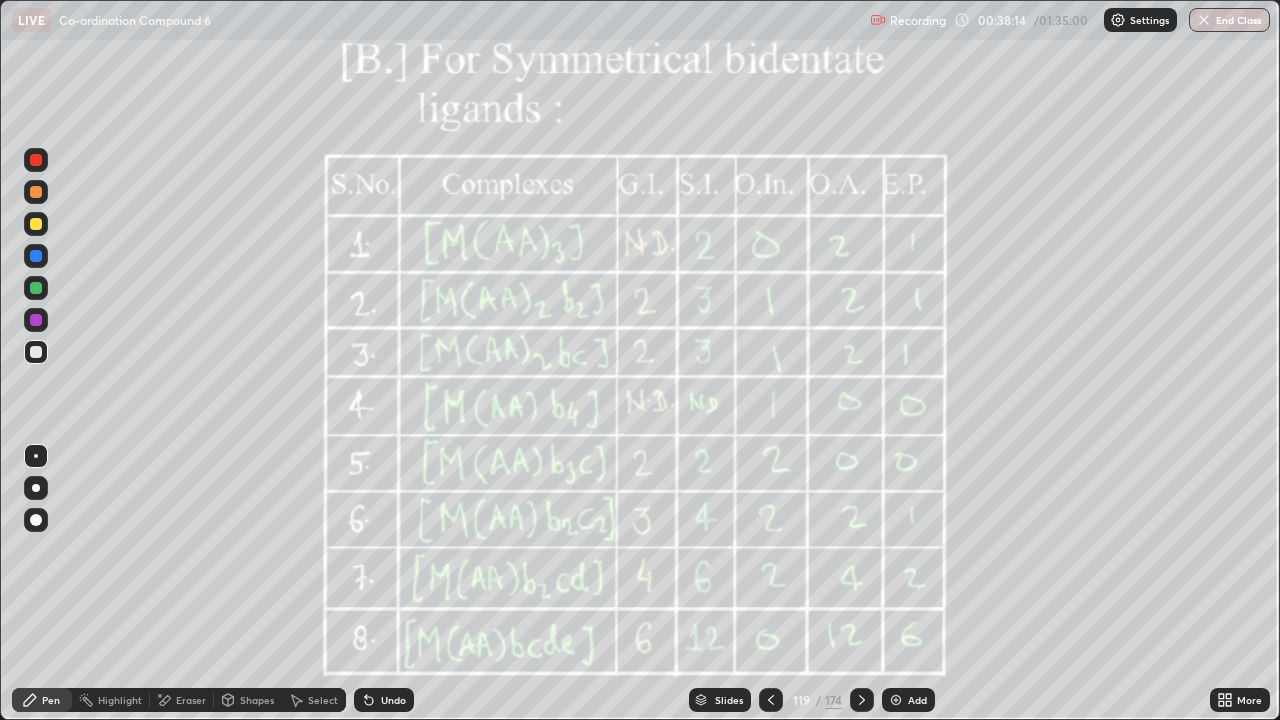 click on "Eraser" at bounding box center (182, 700) 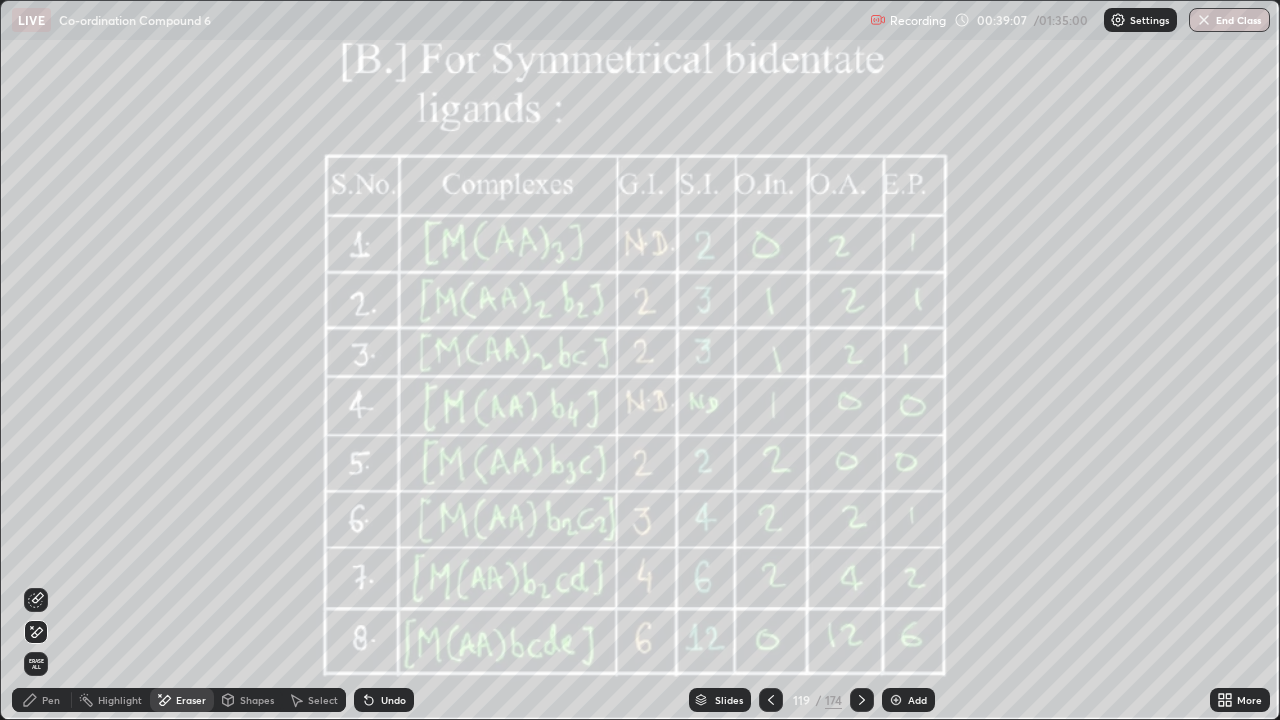 click at bounding box center (771, 700) 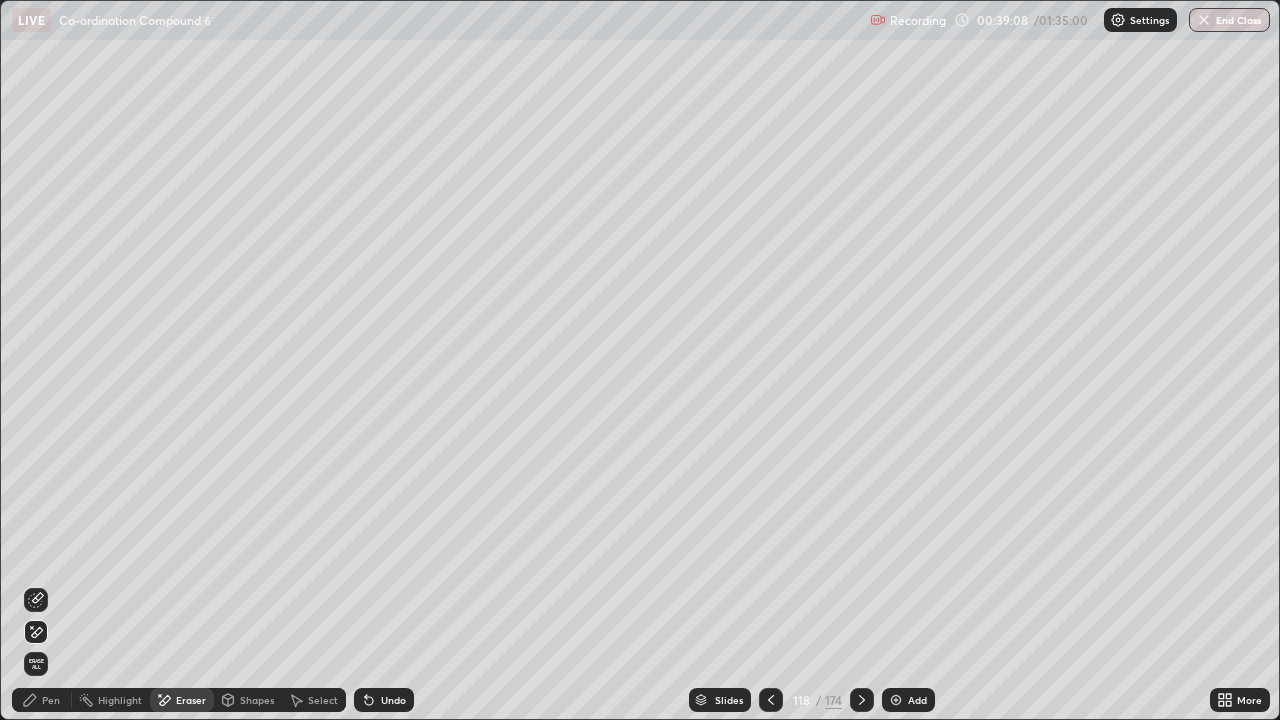 click 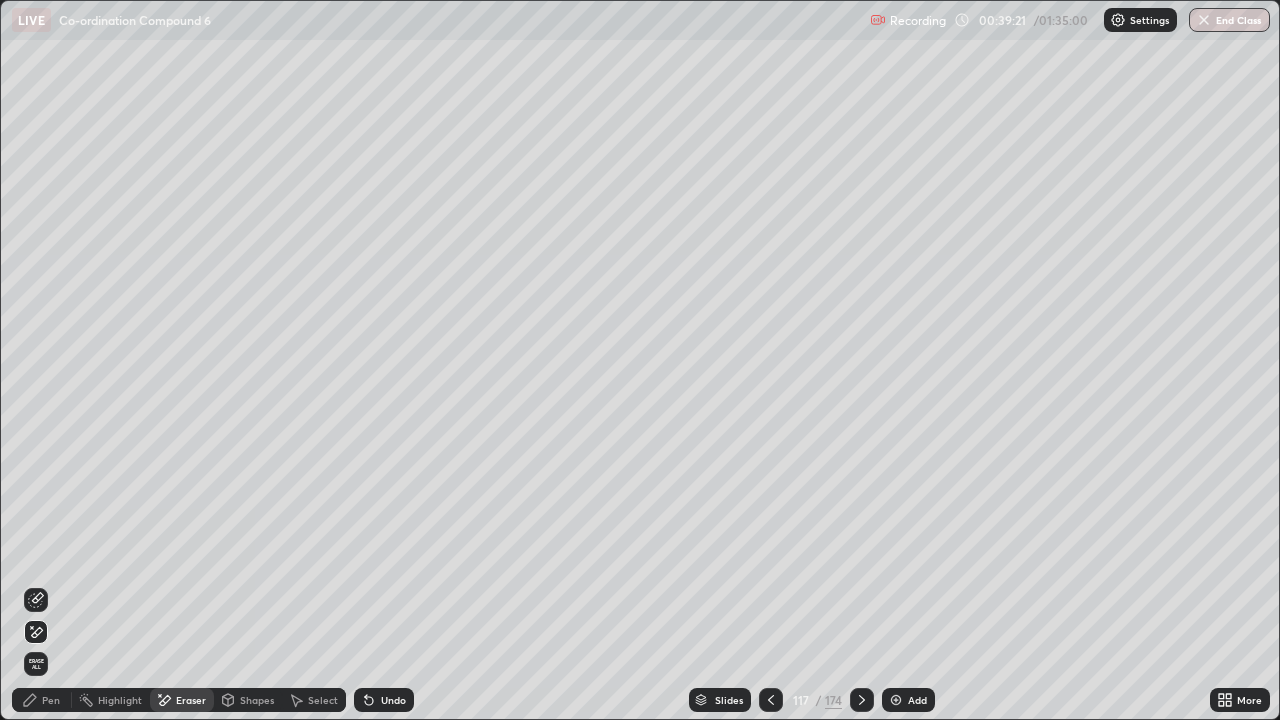 click on "Slides" at bounding box center [720, 700] 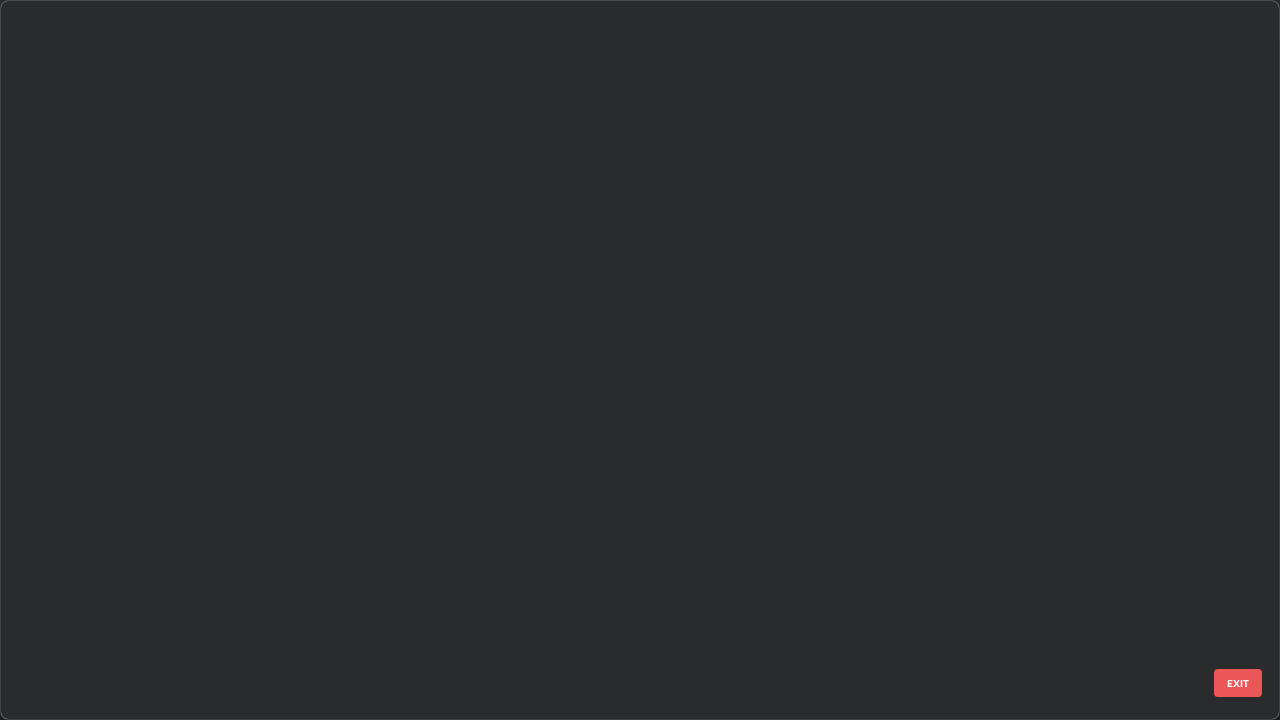 scroll, scrollTop: 8042, scrollLeft: 0, axis: vertical 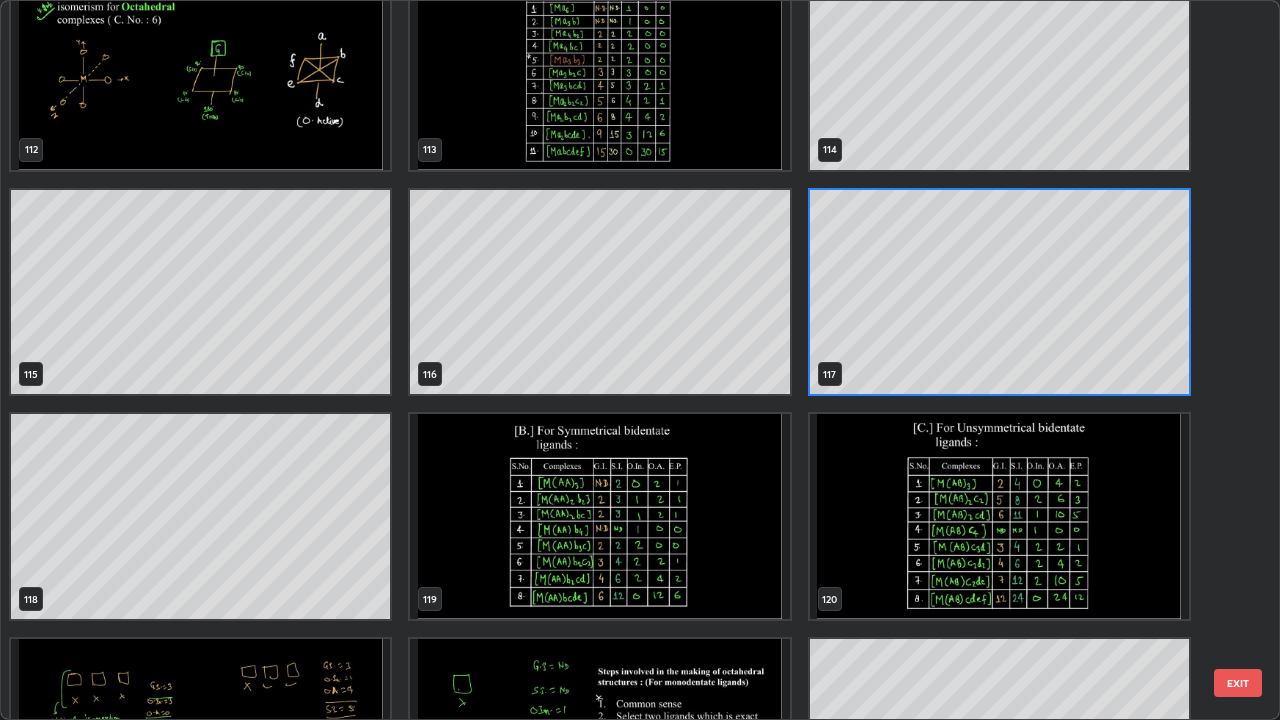 click at bounding box center (599, 516) 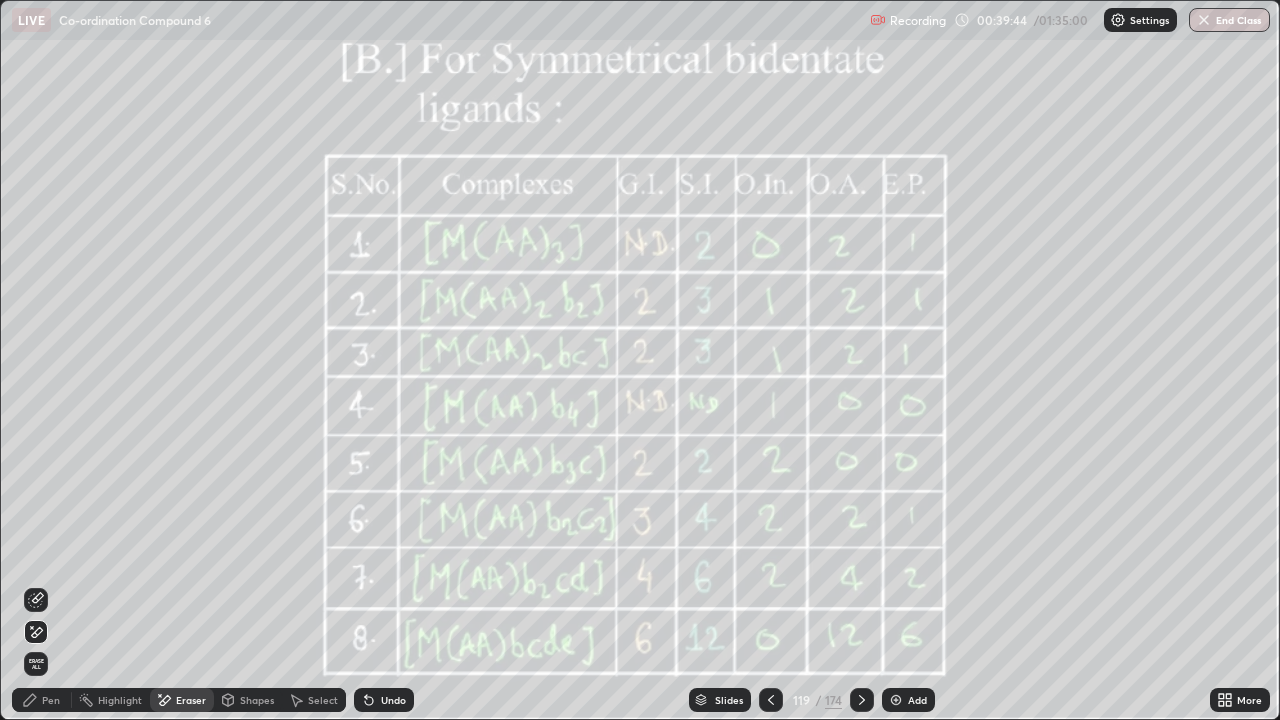 click 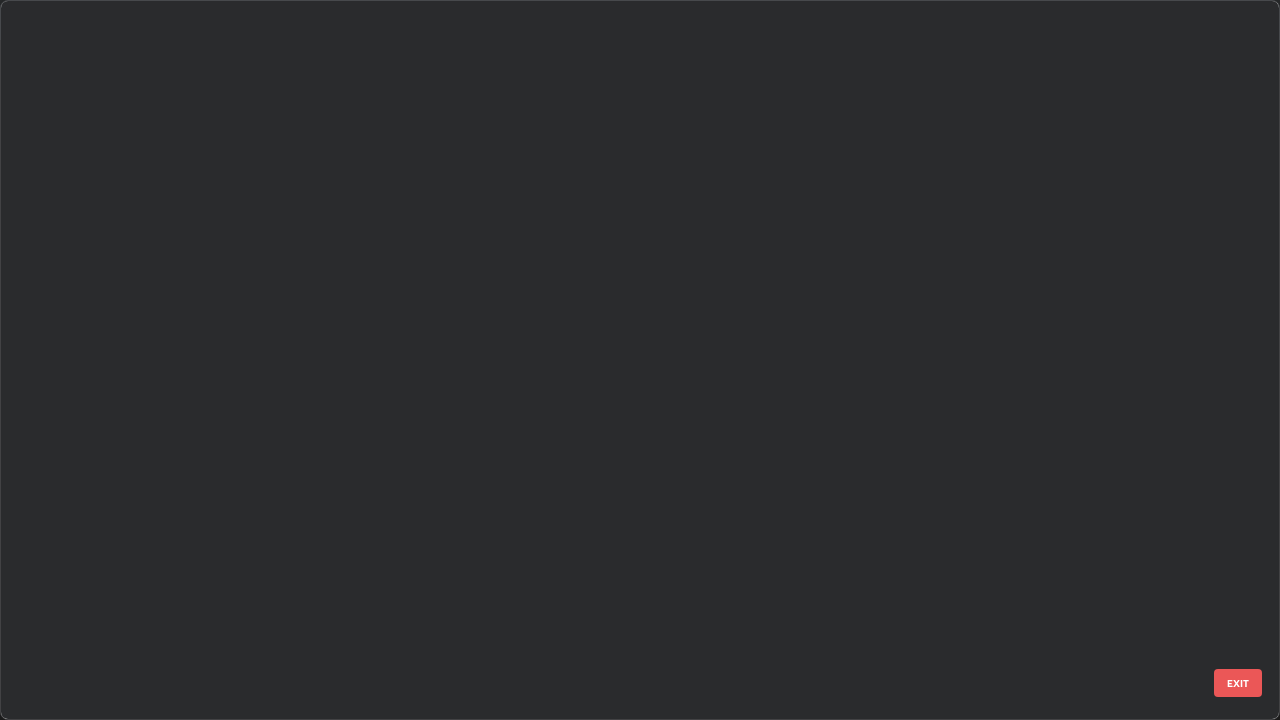 scroll, scrollTop: 8267, scrollLeft: 0, axis: vertical 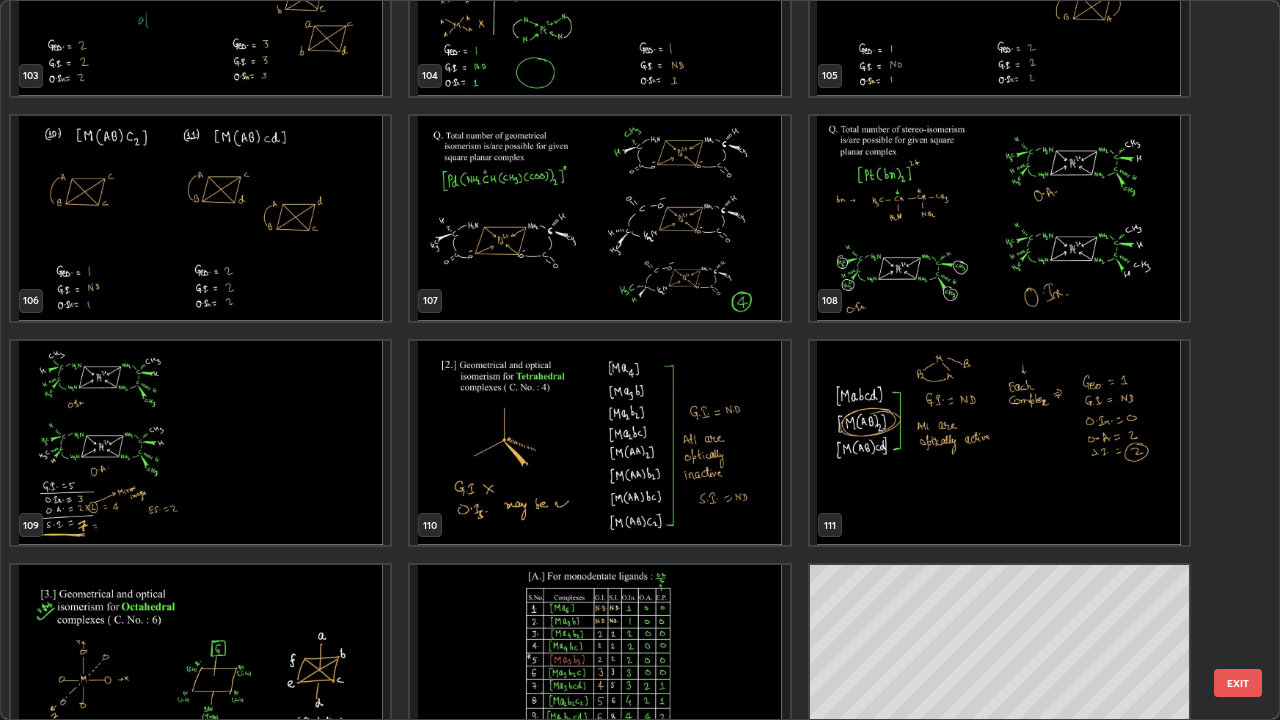 click at bounding box center (200, 443) 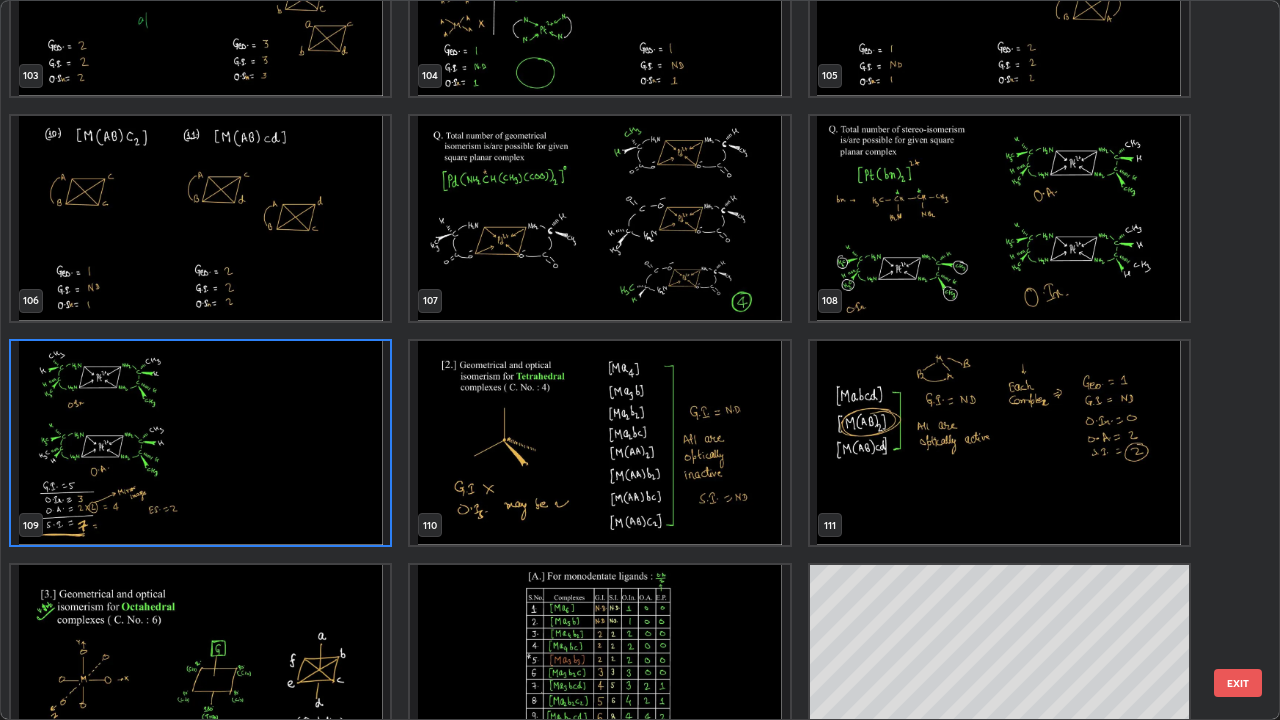 click at bounding box center [200, 443] 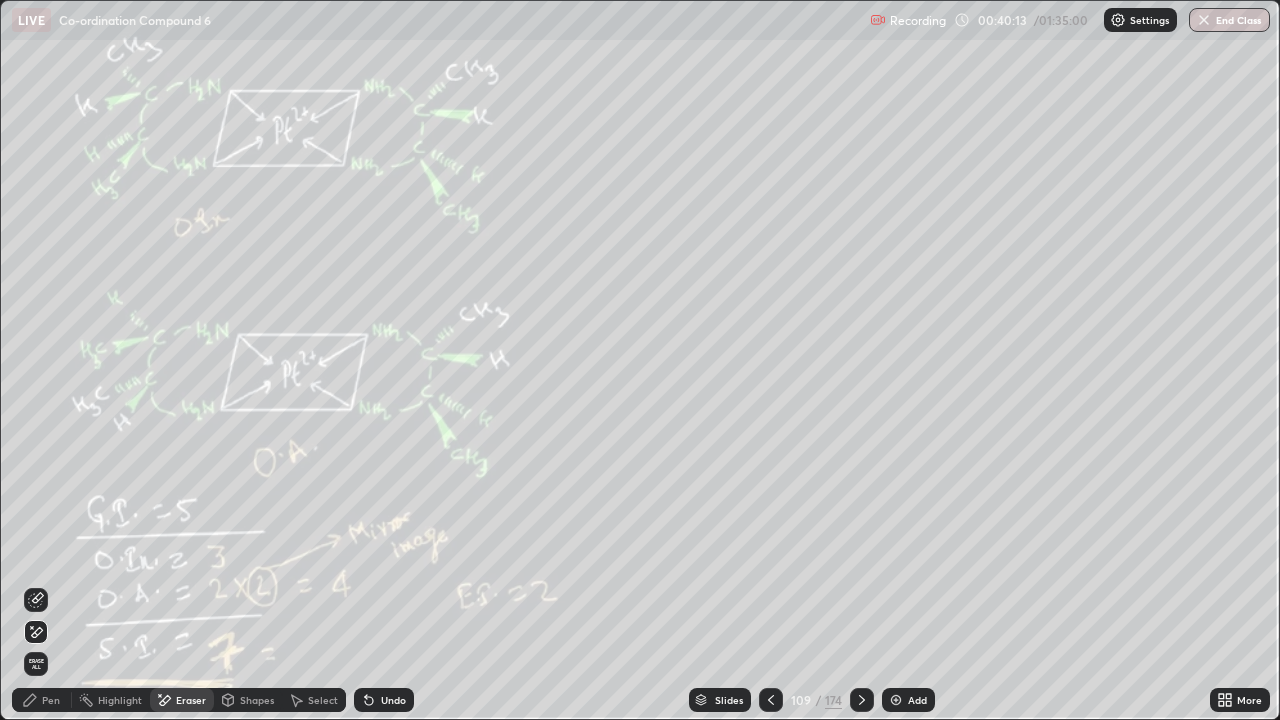 click 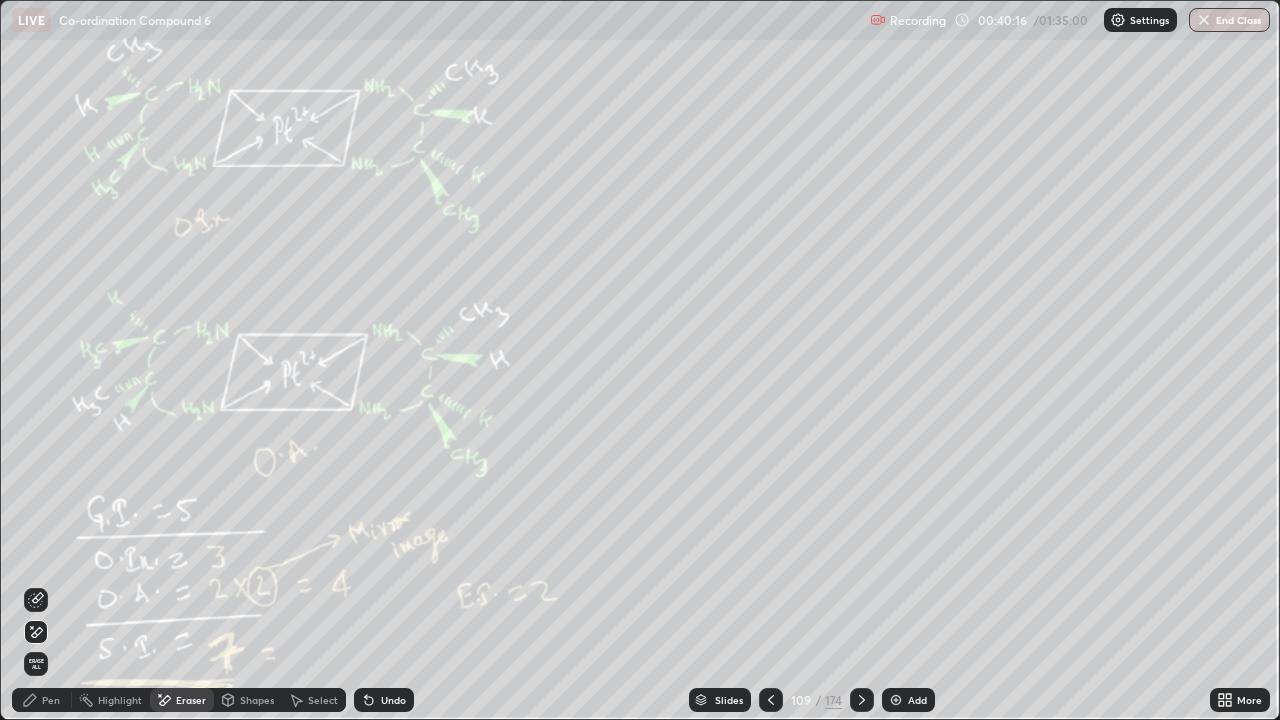 click on "Slides 109 / 174 Add" at bounding box center [812, 700] 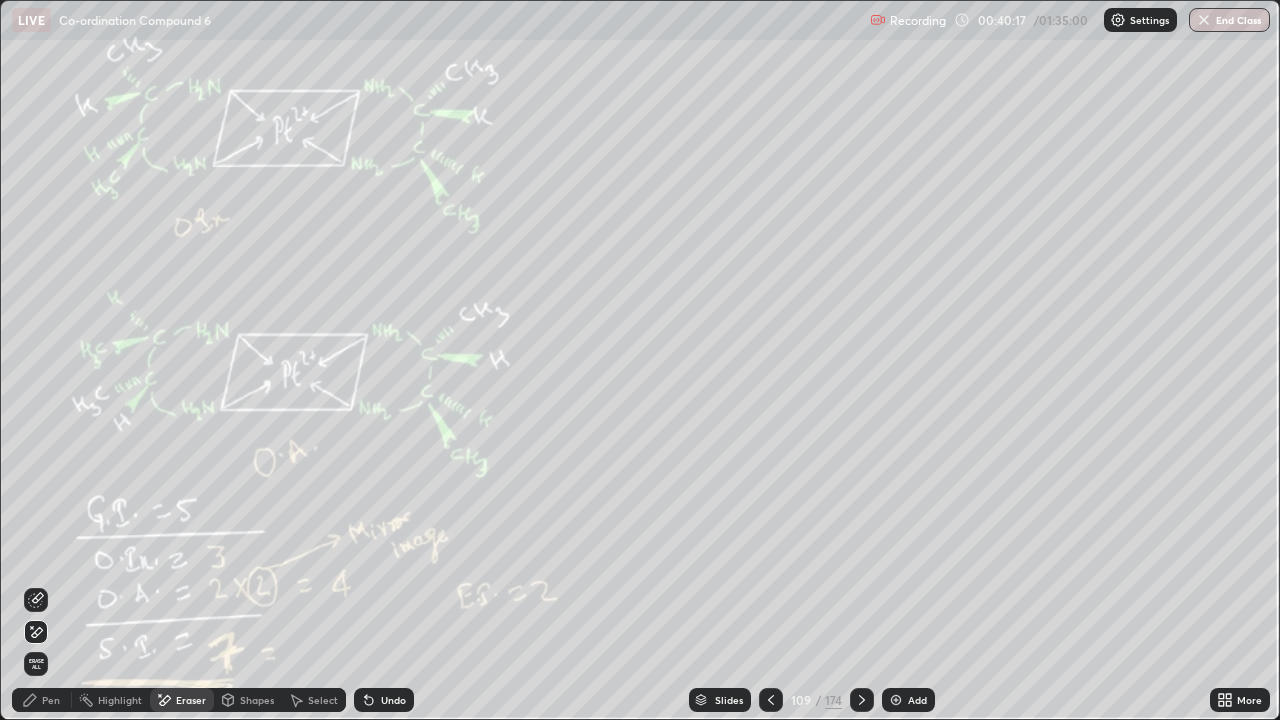 click at bounding box center (896, 700) 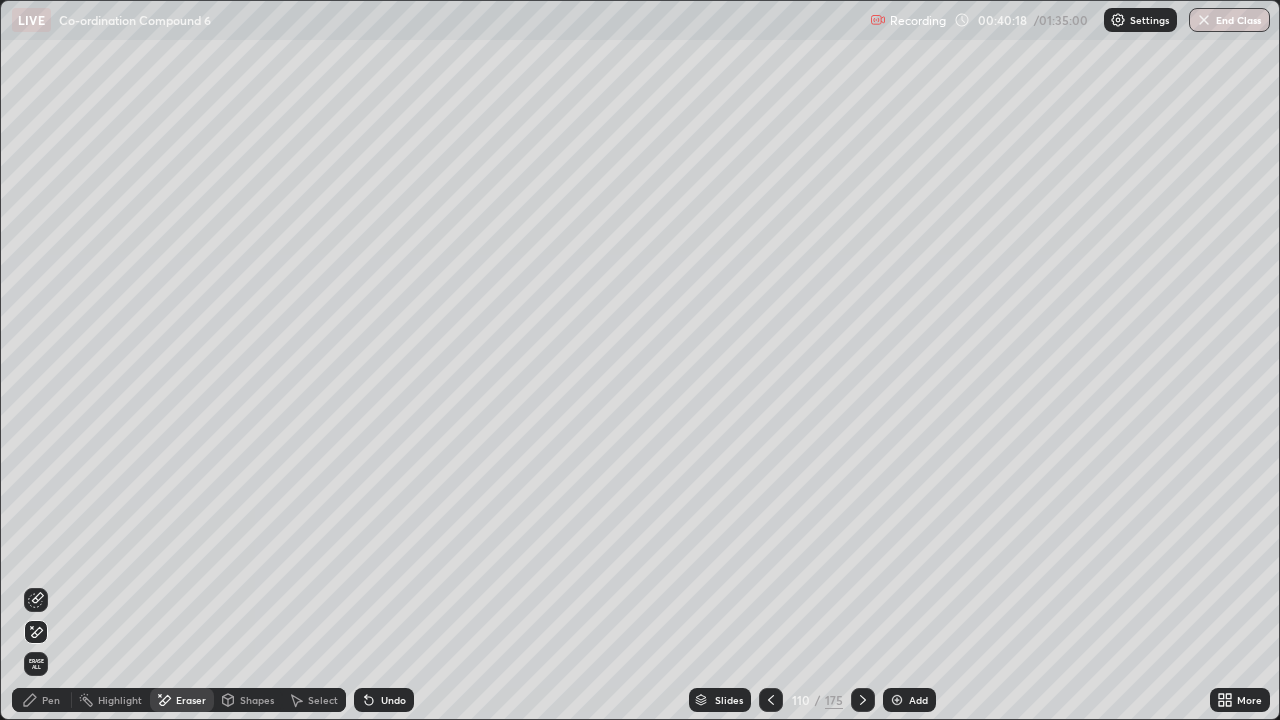 click on "Pen" at bounding box center [51, 700] 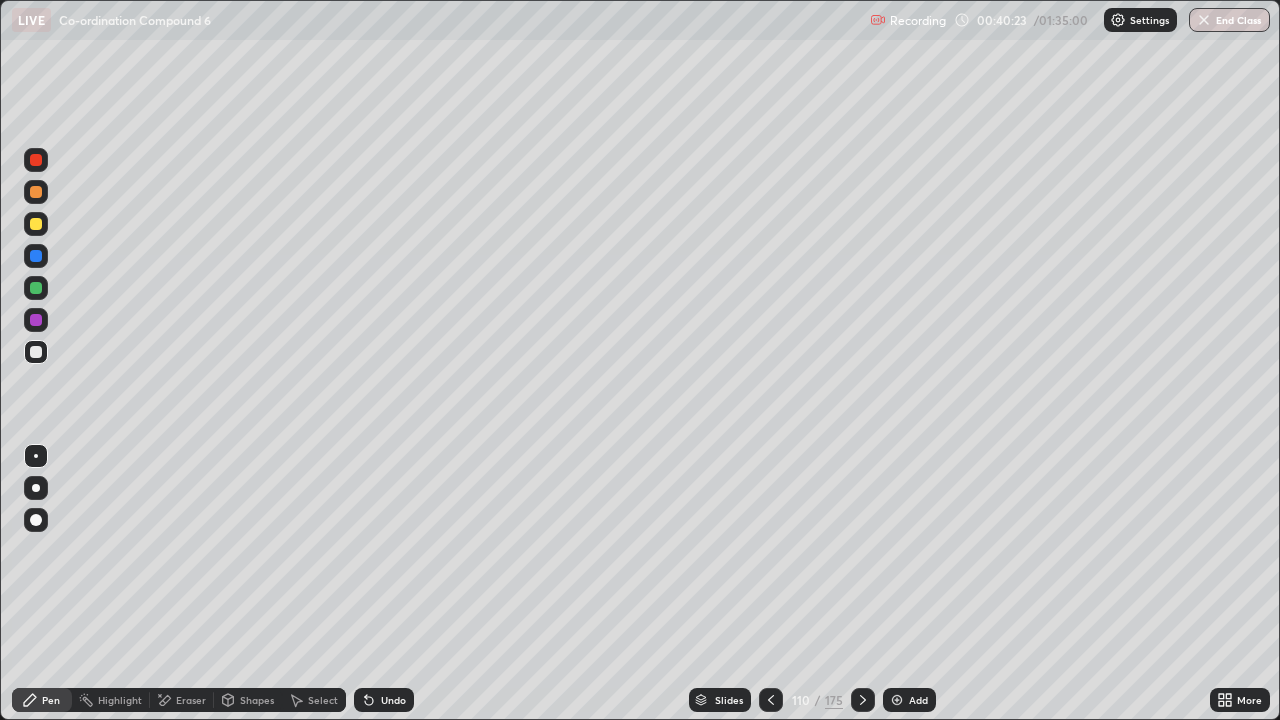 click on "Undo" at bounding box center [384, 700] 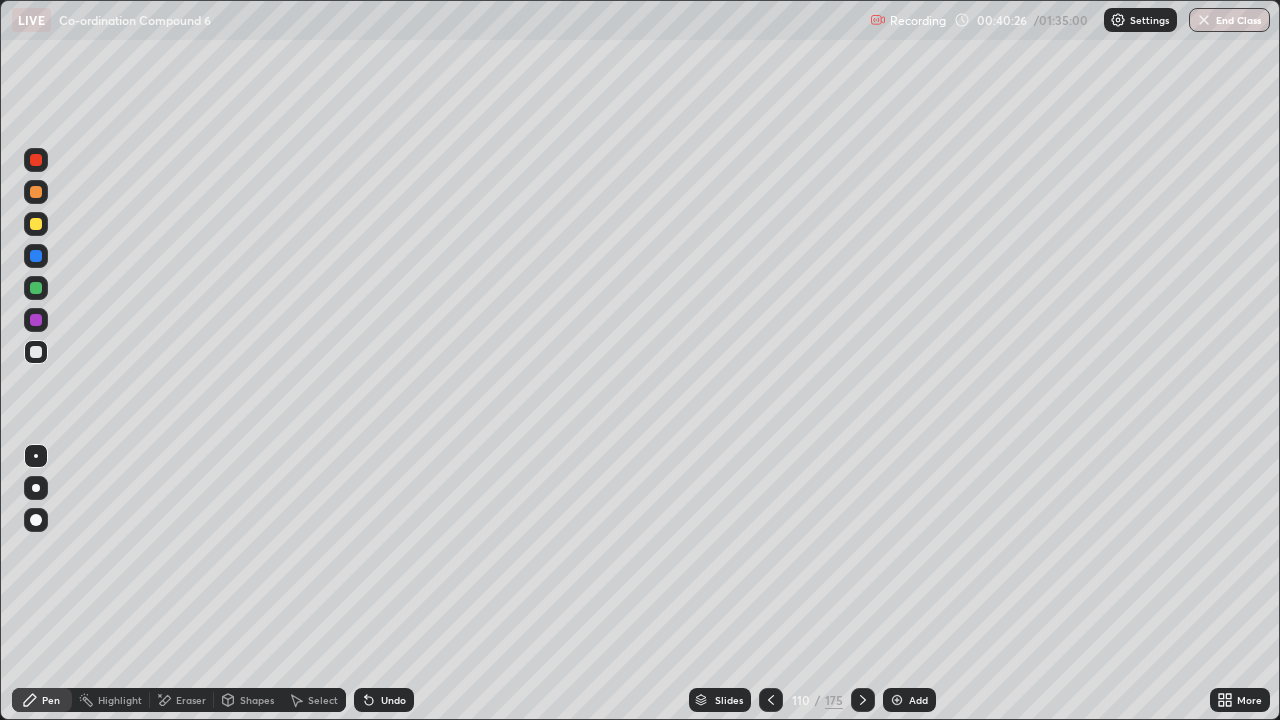 click 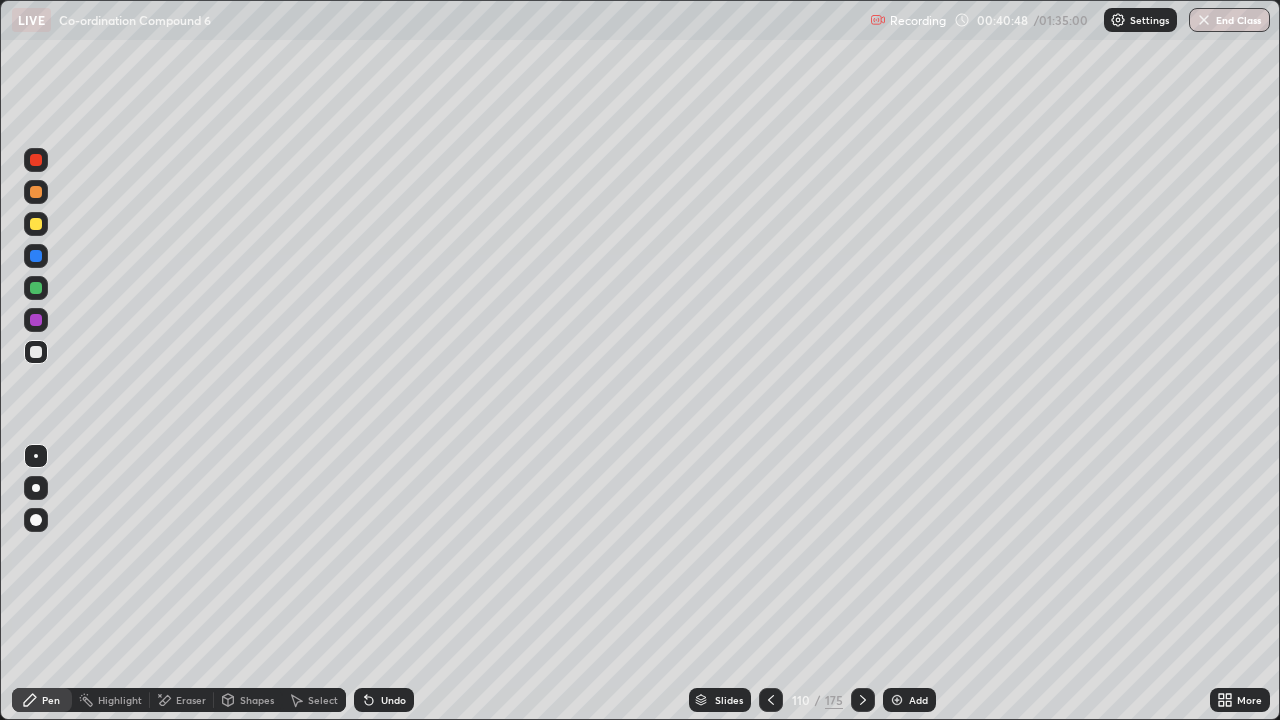click on "Undo" at bounding box center [384, 700] 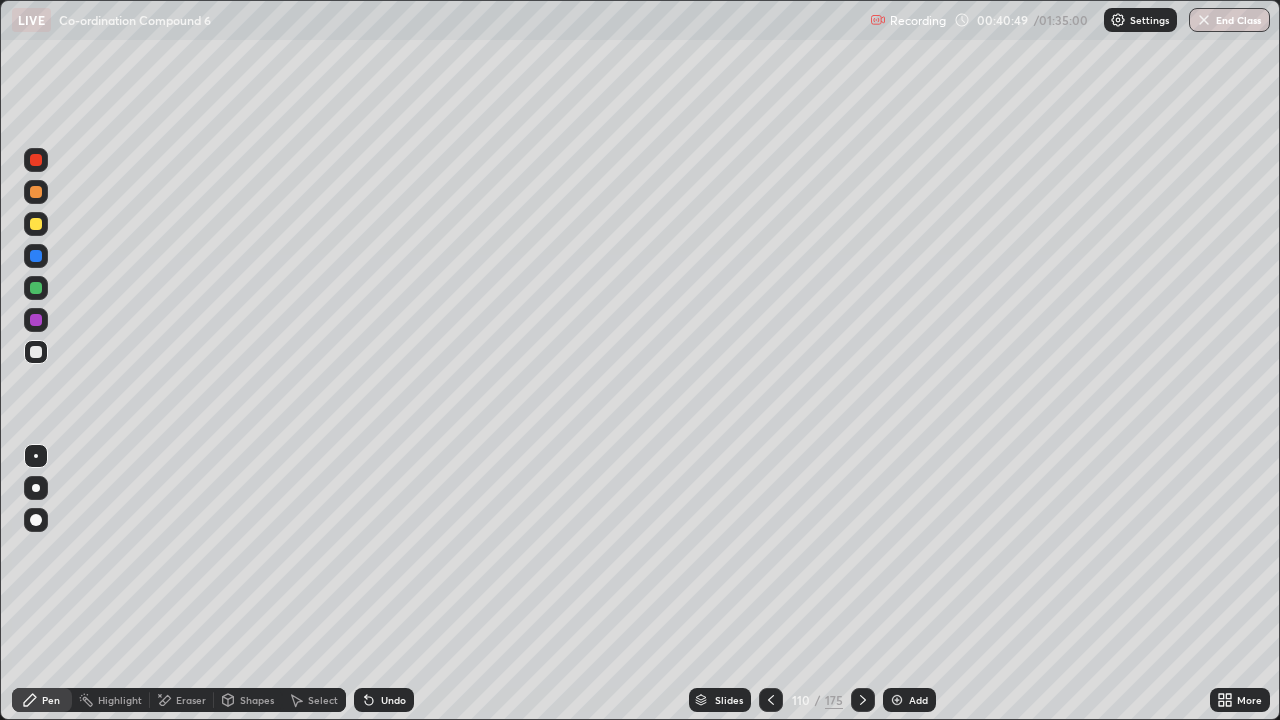 click on "Undo" at bounding box center (384, 700) 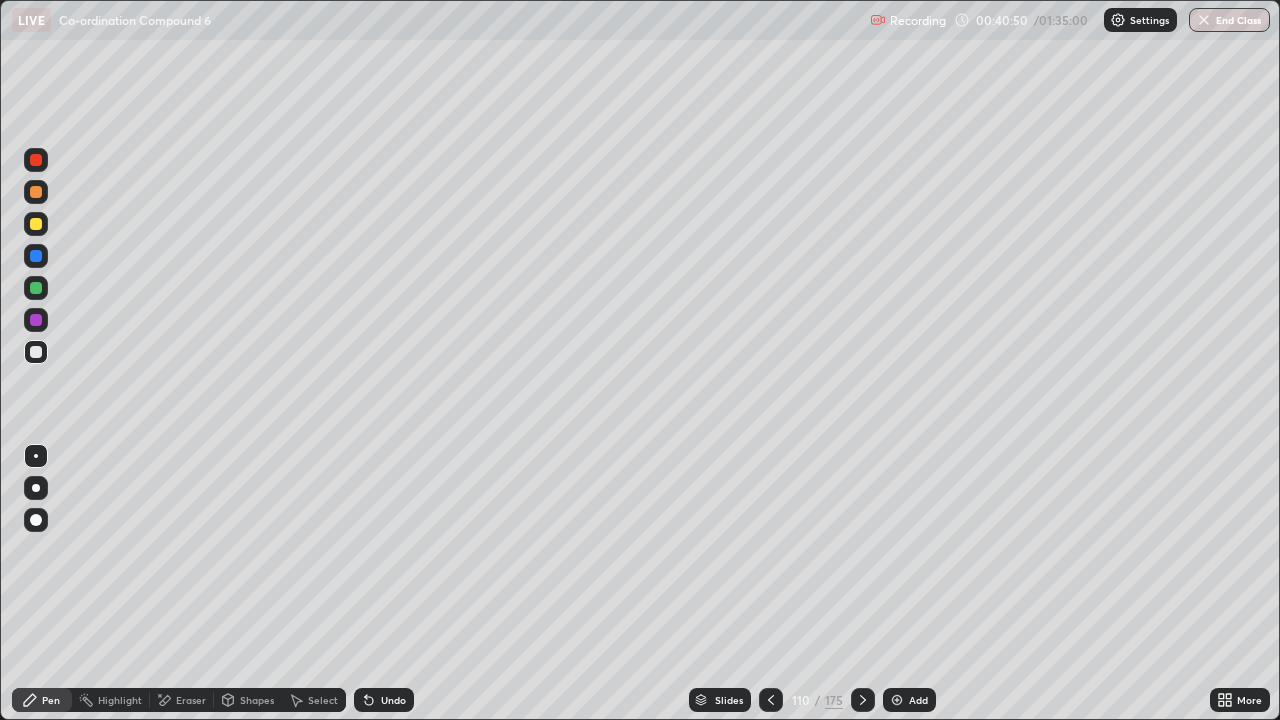 click 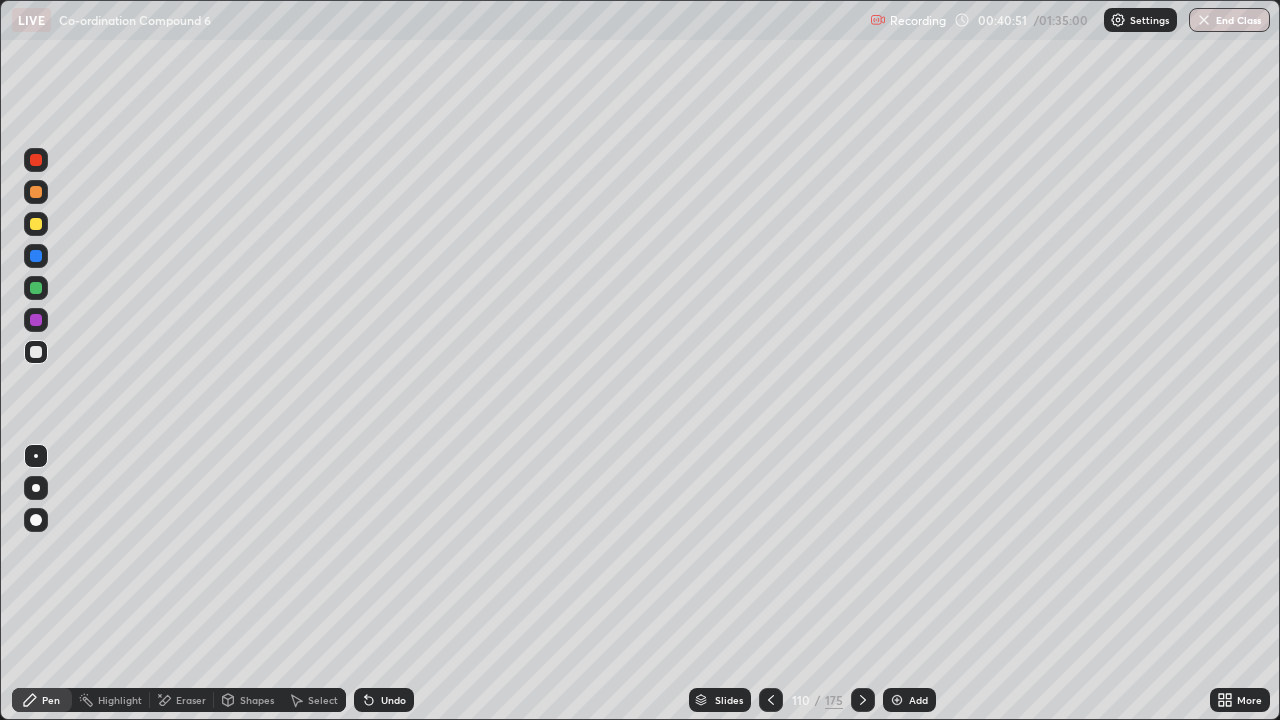 click 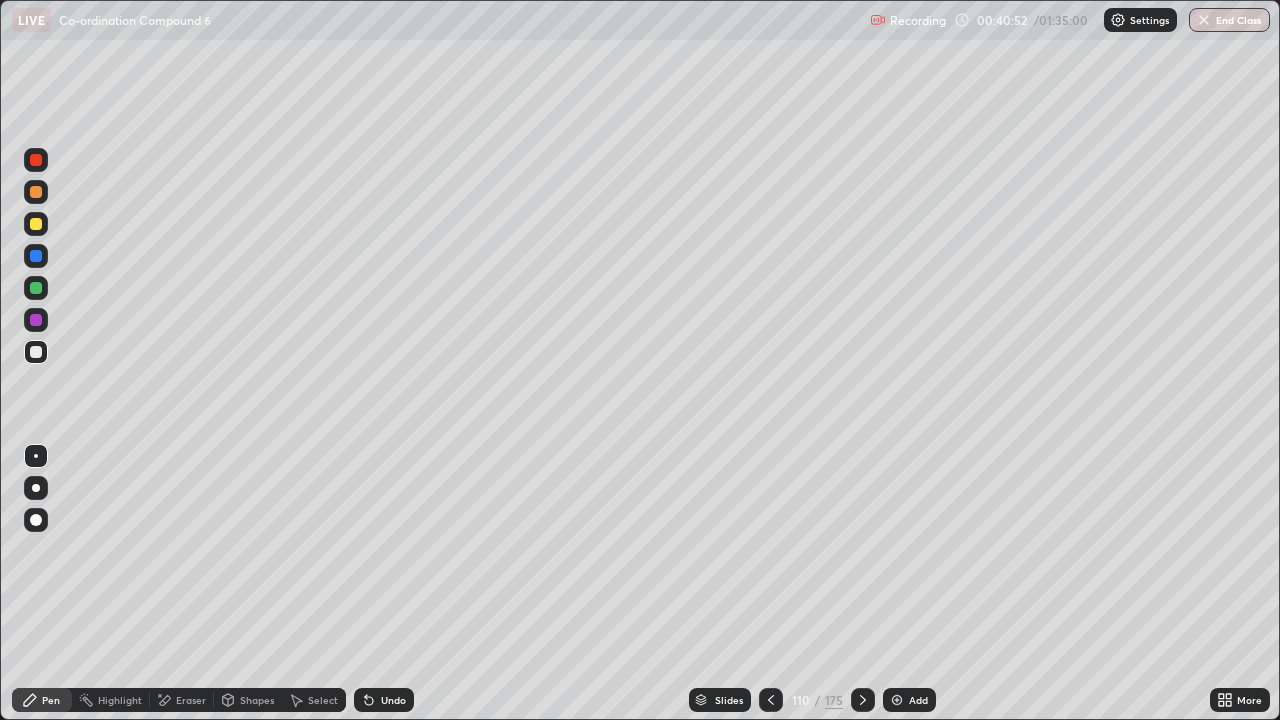 click on "Undo" at bounding box center [384, 700] 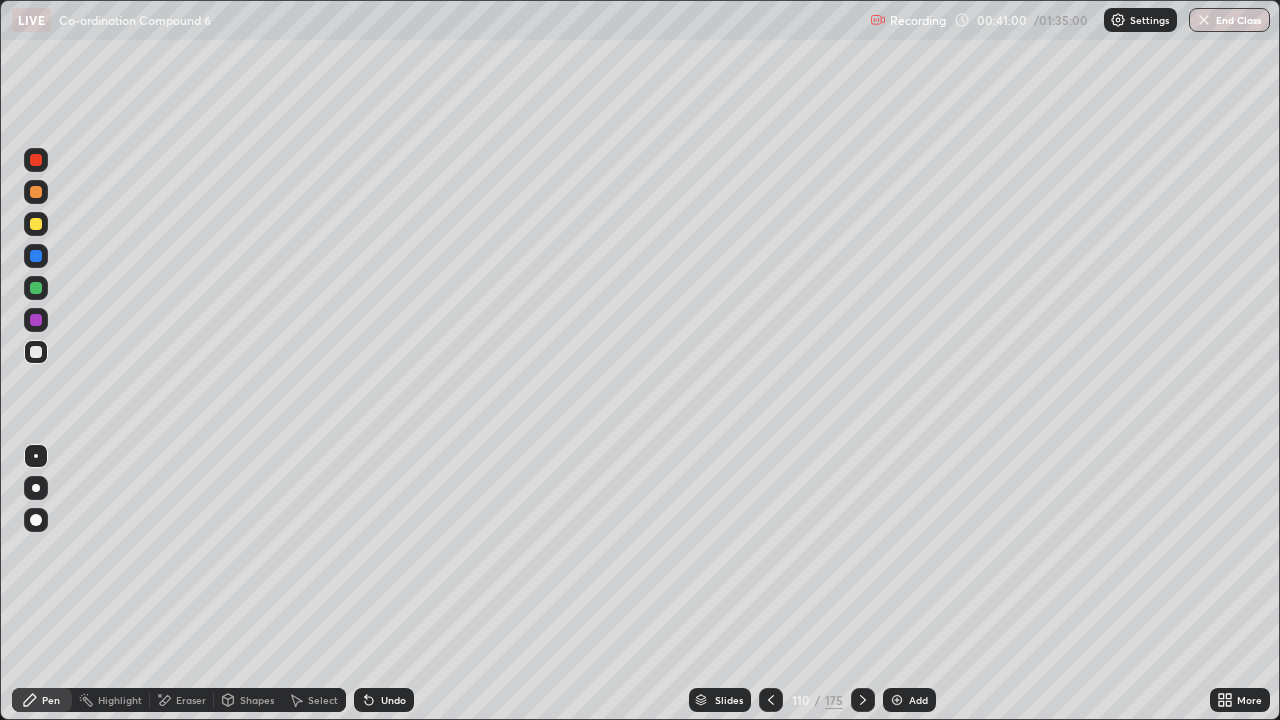 click on "Eraser" at bounding box center (191, 700) 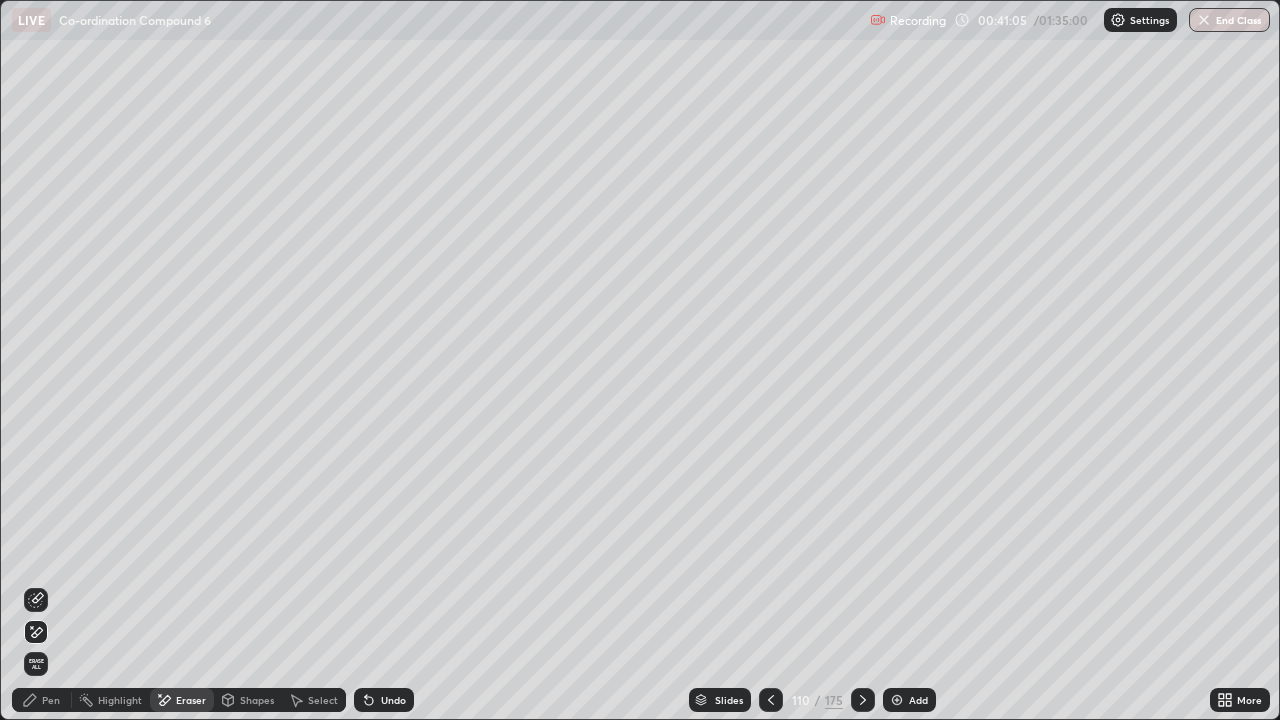 click on "Pen" at bounding box center (42, 700) 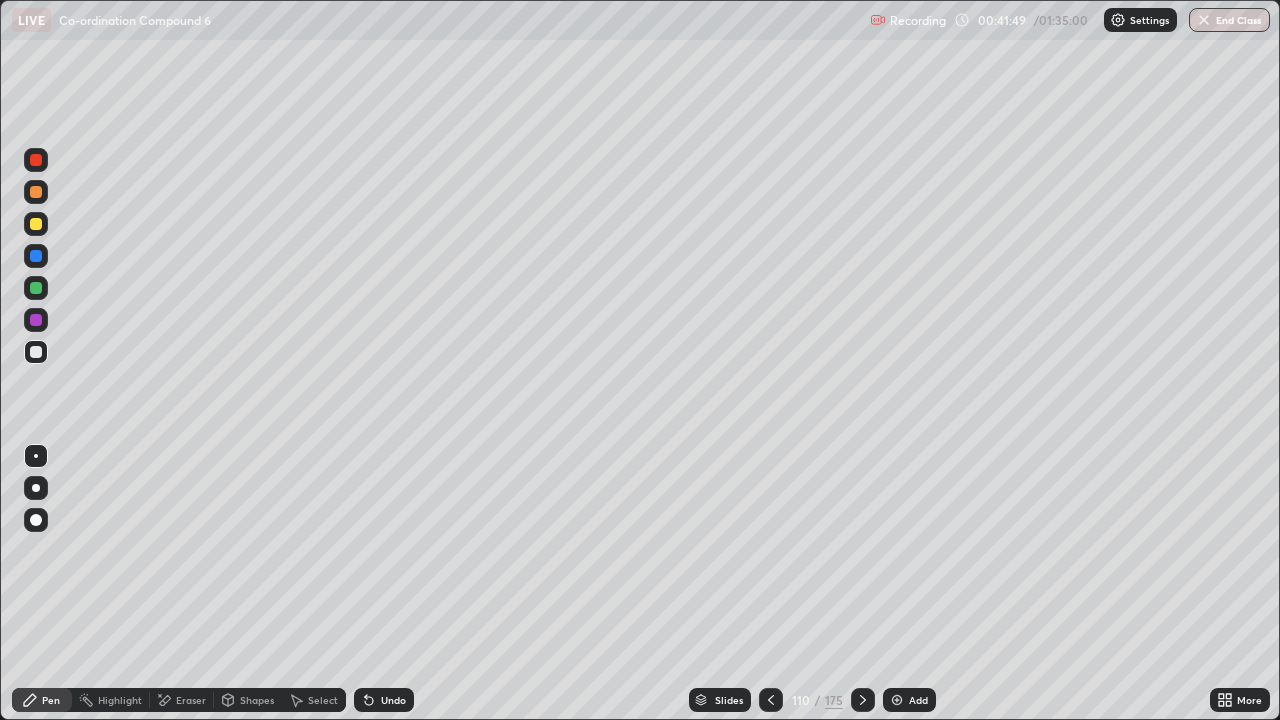click at bounding box center (36, 288) 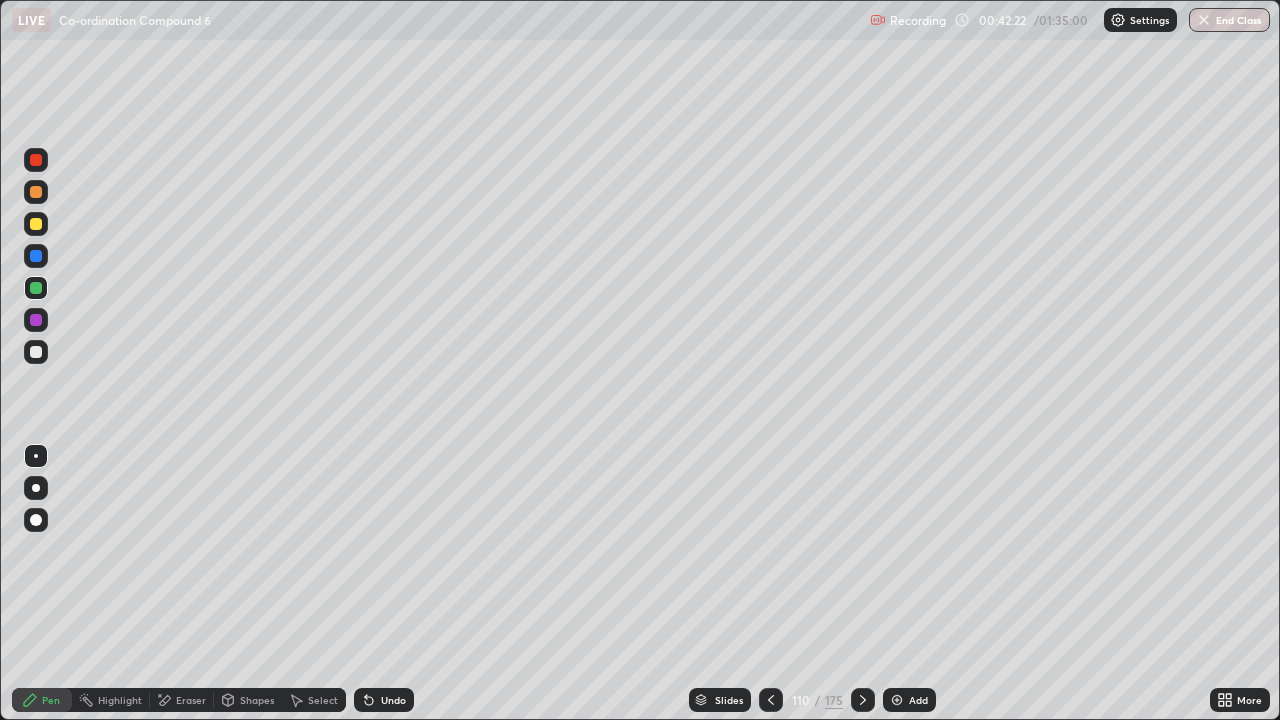 click on "Eraser" at bounding box center (182, 700) 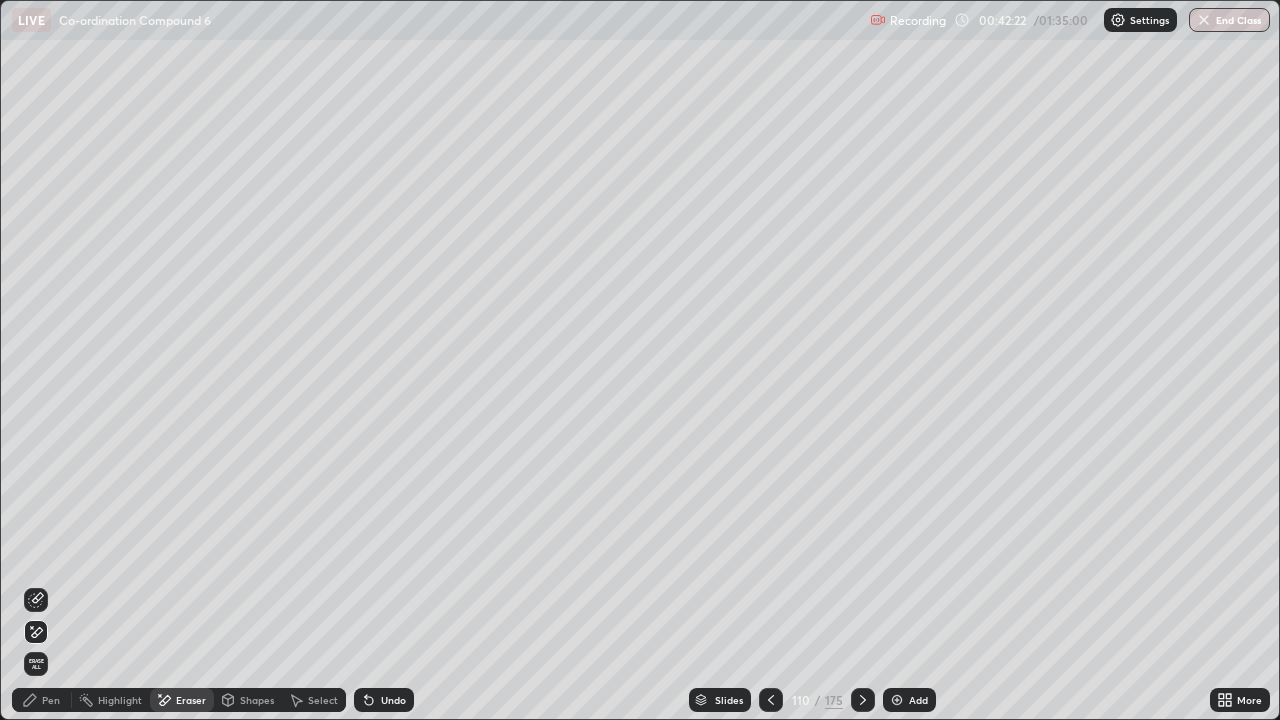 click on "Shapes" at bounding box center (257, 700) 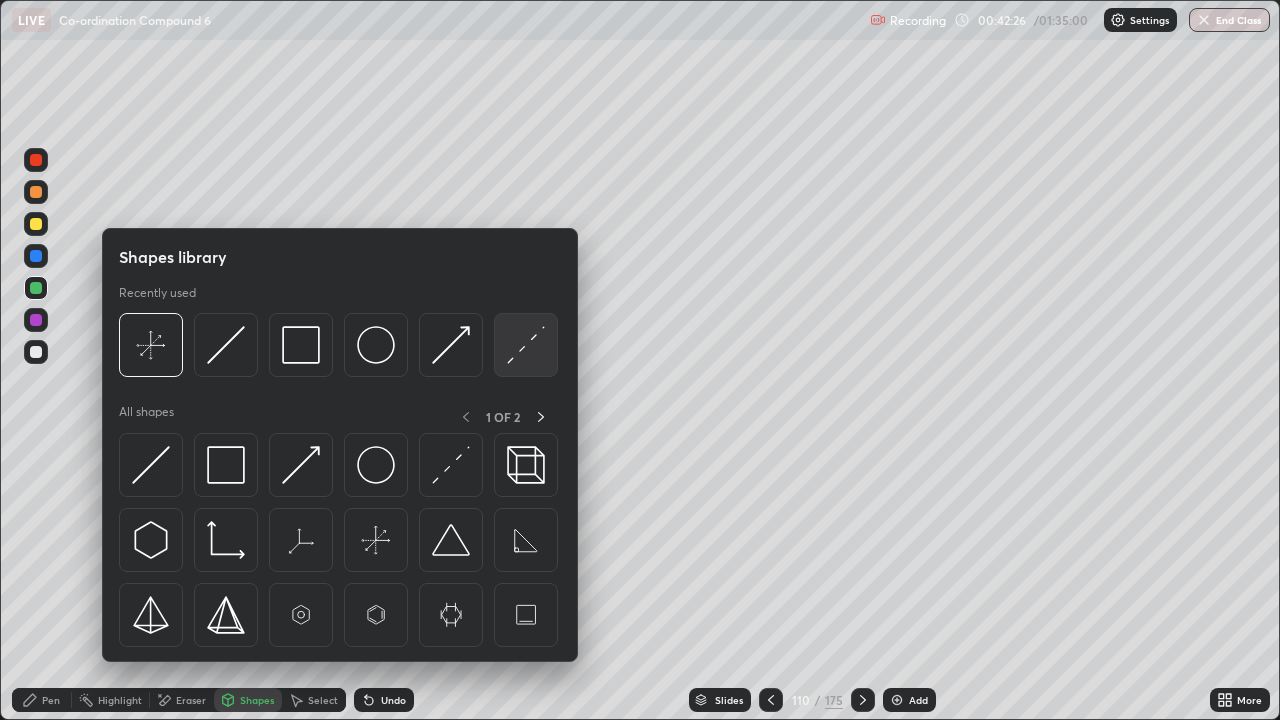 click at bounding box center [526, 345] 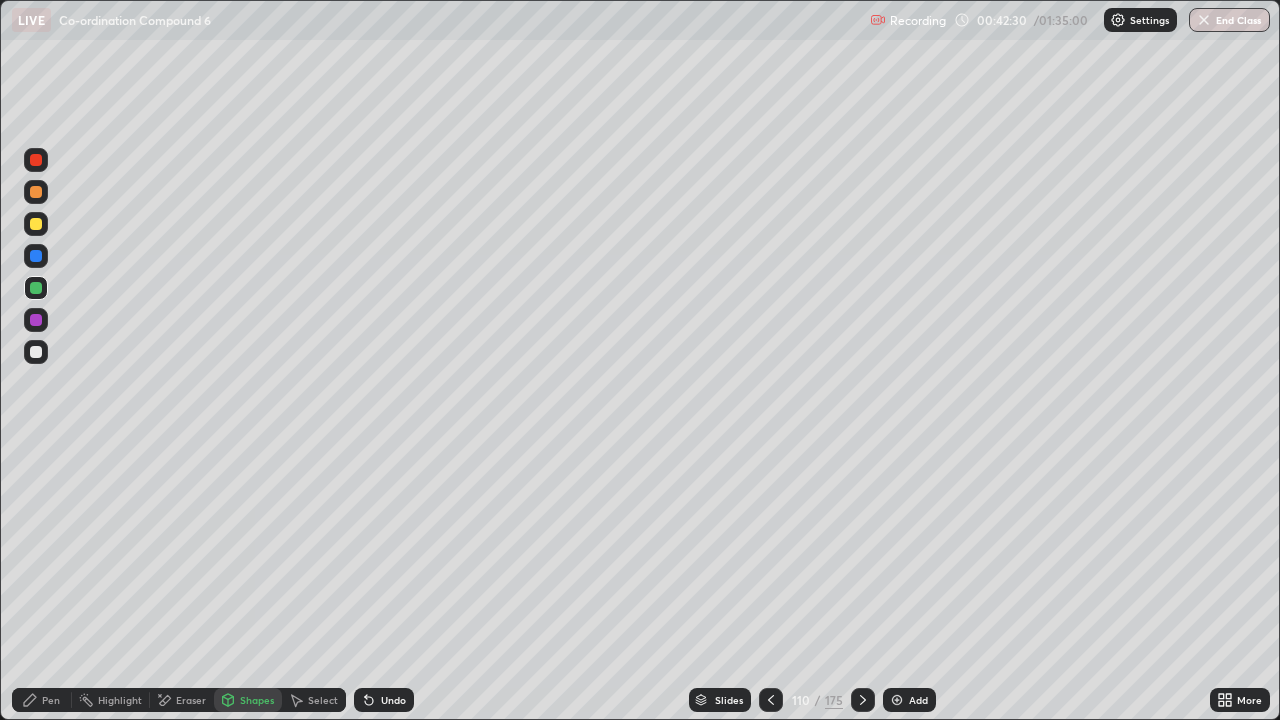 click on "Undo" at bounding box center [380, 700] 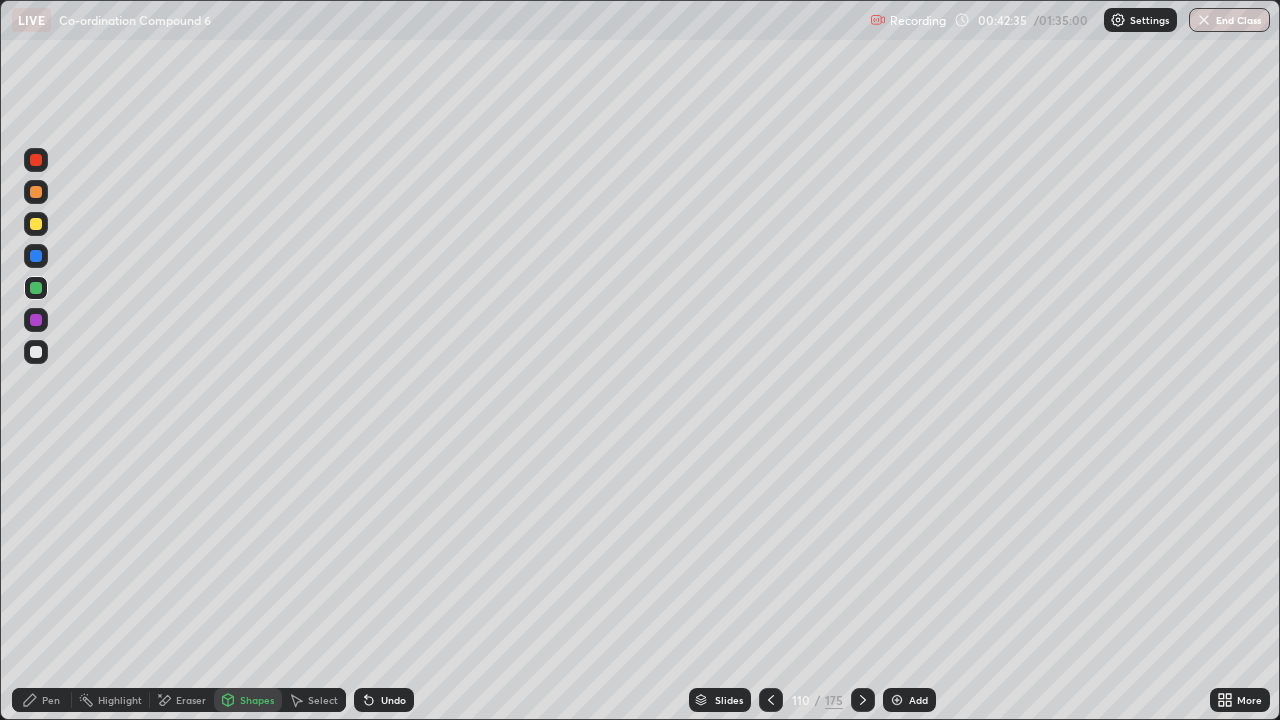 click on "Select" at bounding box center (323, 700) 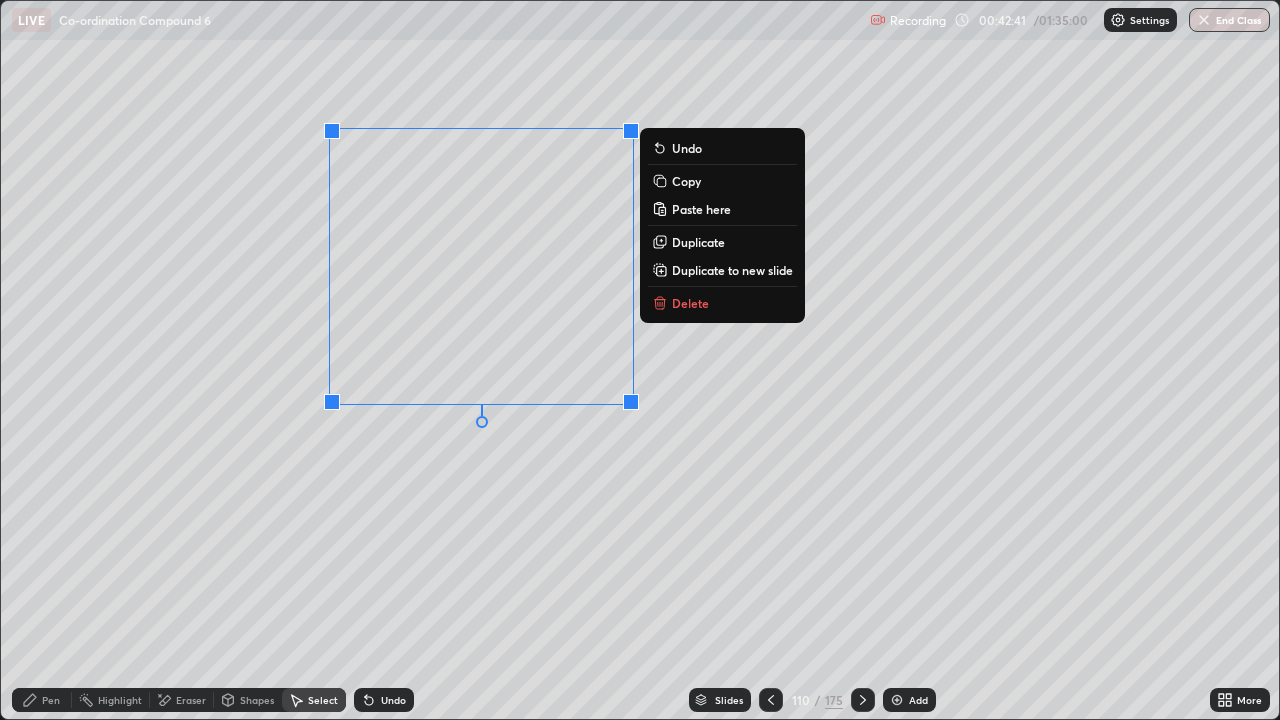 click on "0 ° Undo Copy Paste here Duplicate Duplicate to new slide Delete" at bounding box center [640, 360] 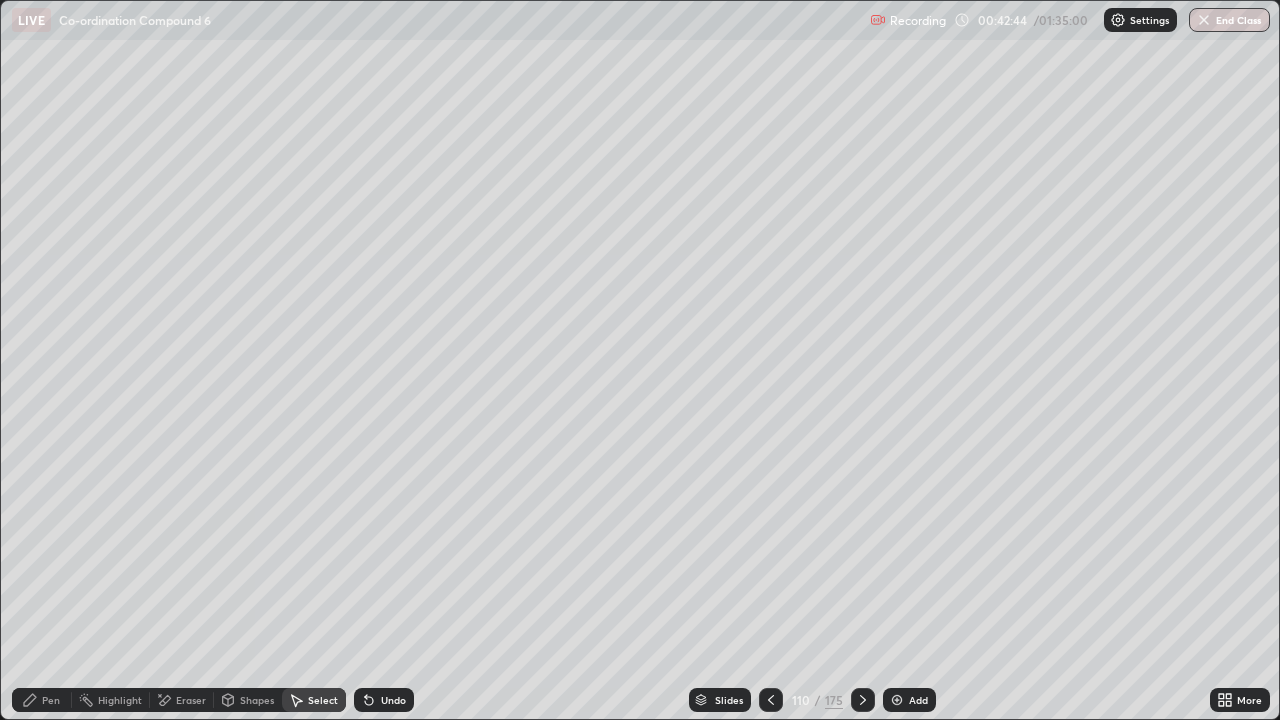 click on "Pen" at bounding box center [42, 700] 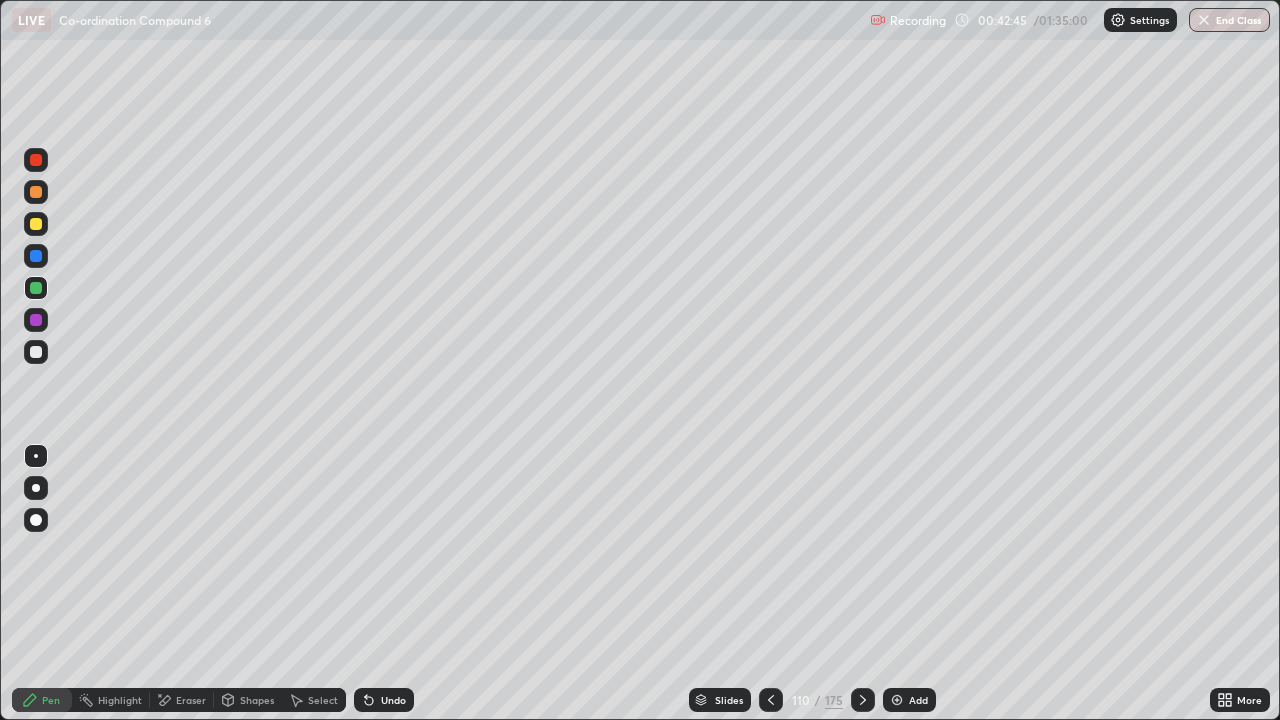 click at bounding box center (36, 256) 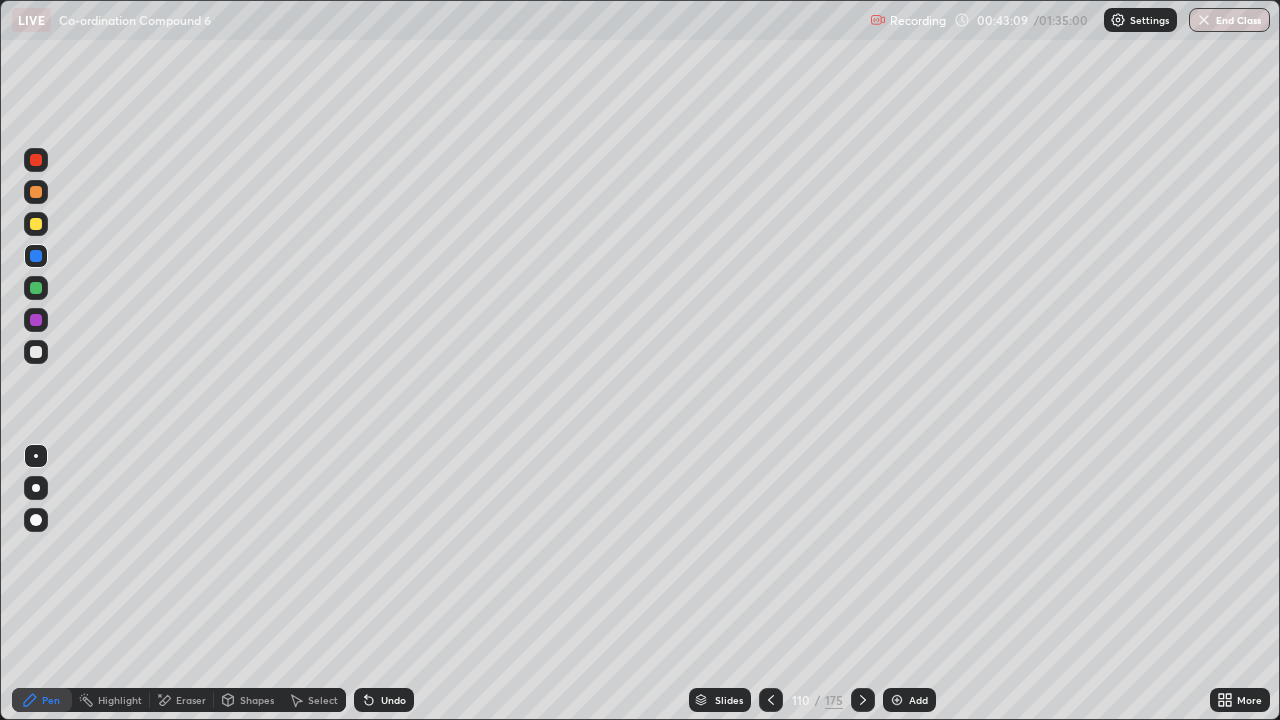click 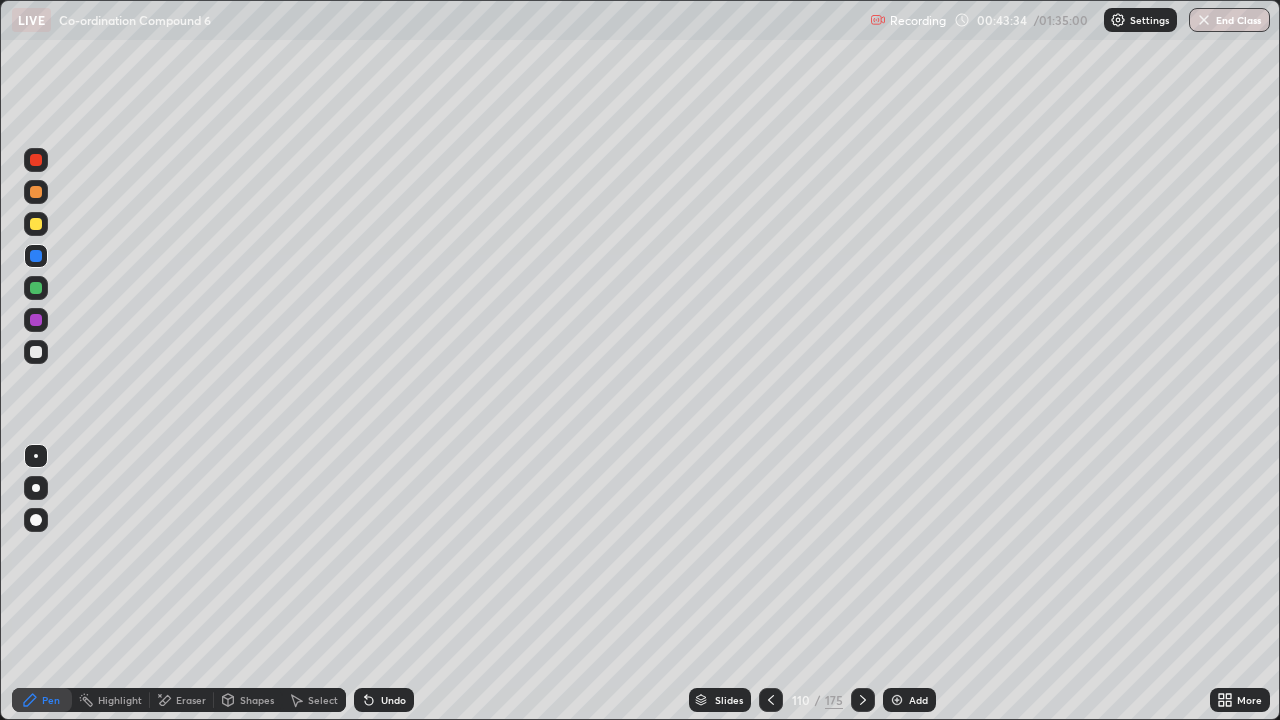 click on "Undo" at bounding box center [393, 700] 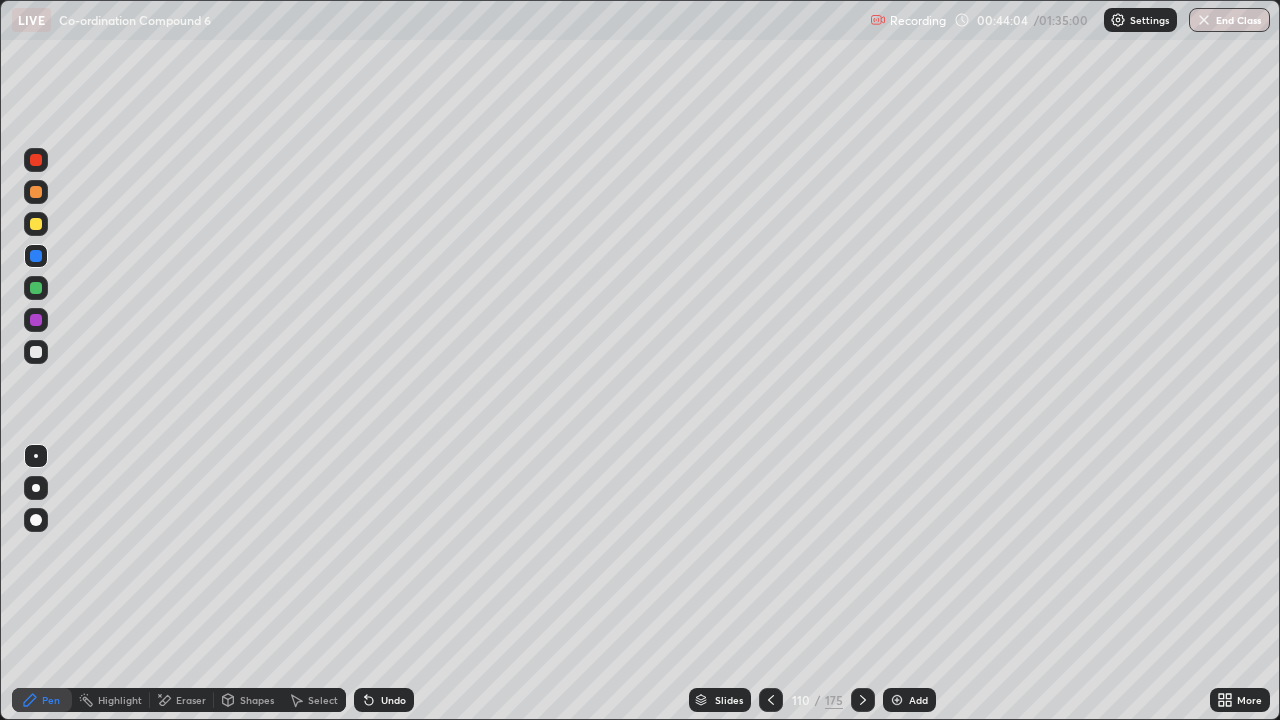 click 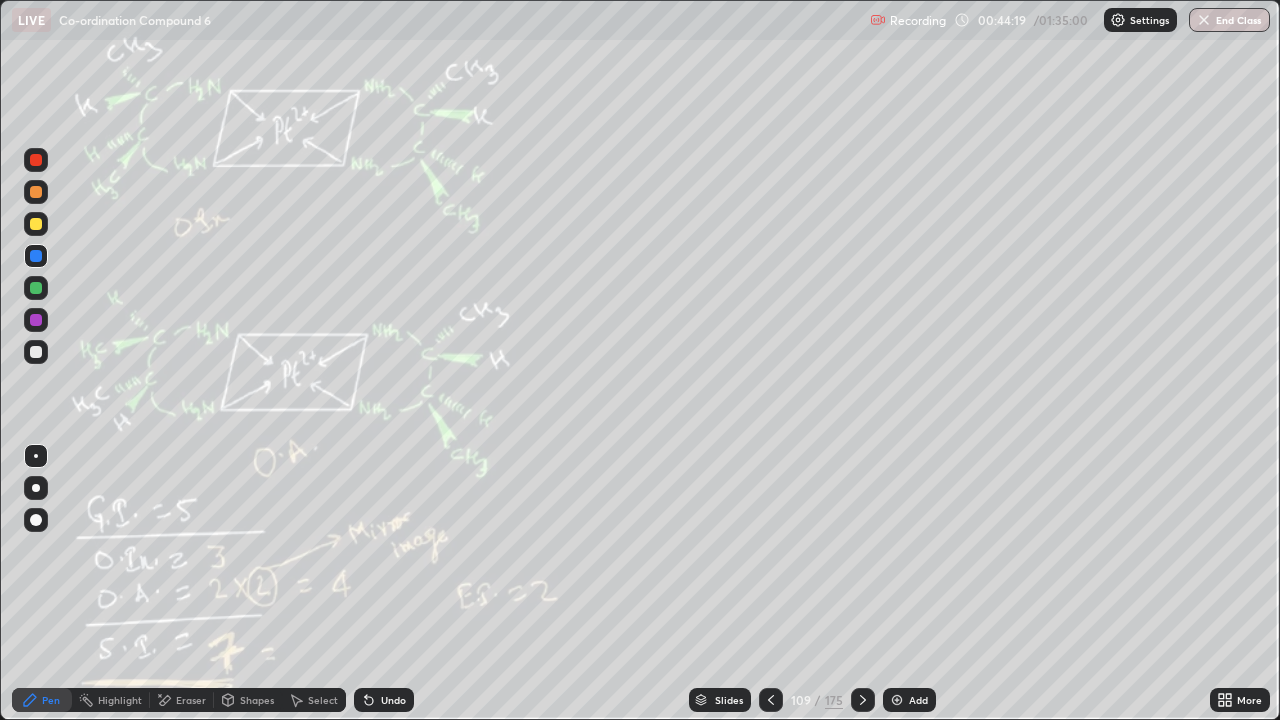 click on "Undo" at bounding box center (384, 700) 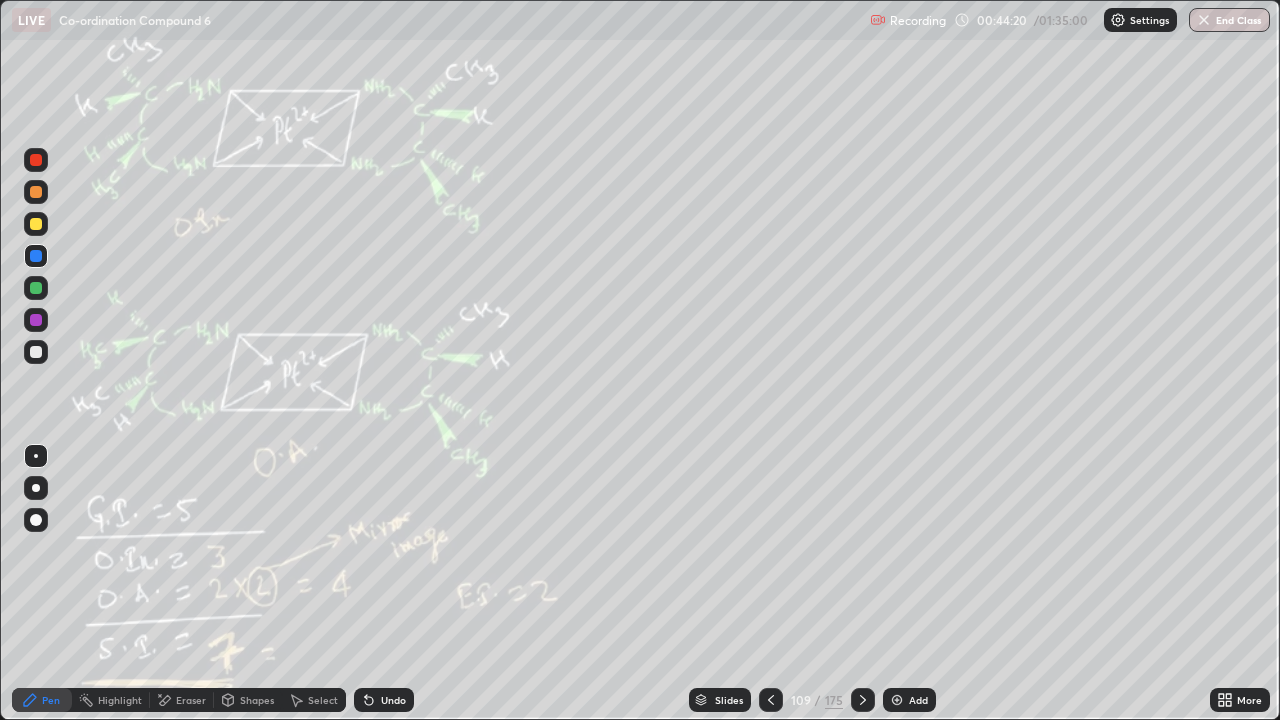 click on "Undo" at bounding box center [384, 700] 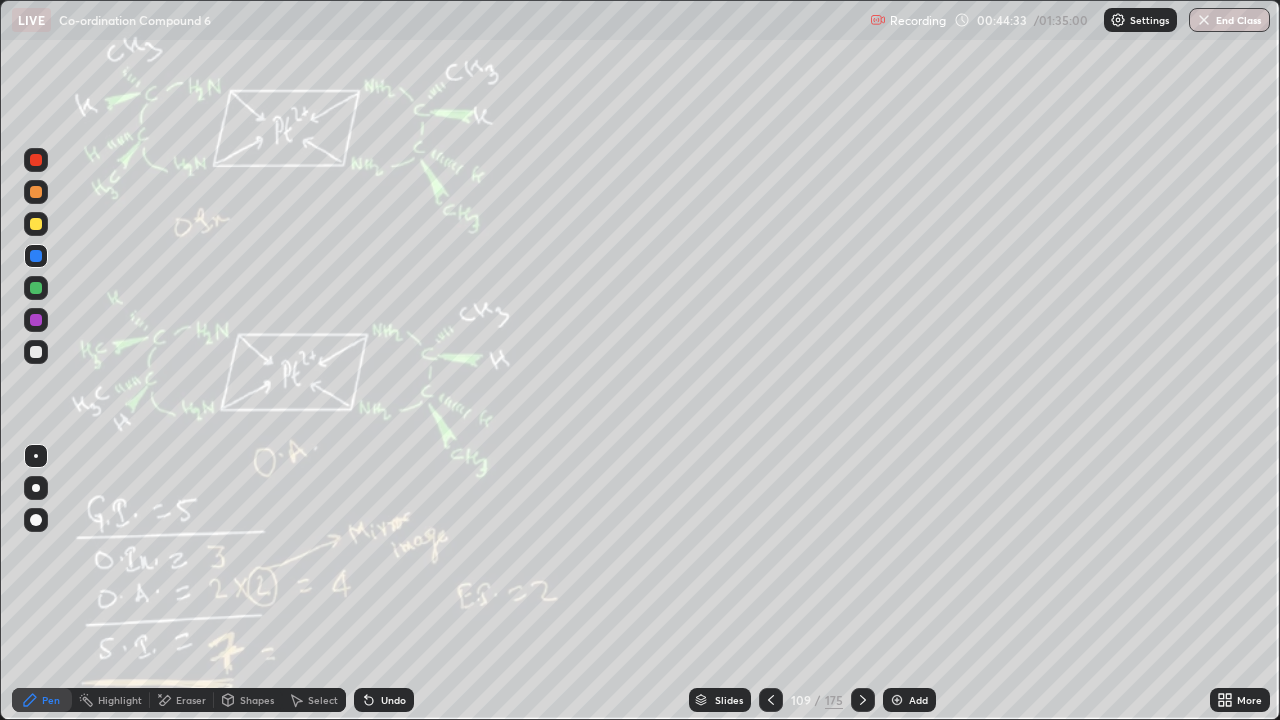 click 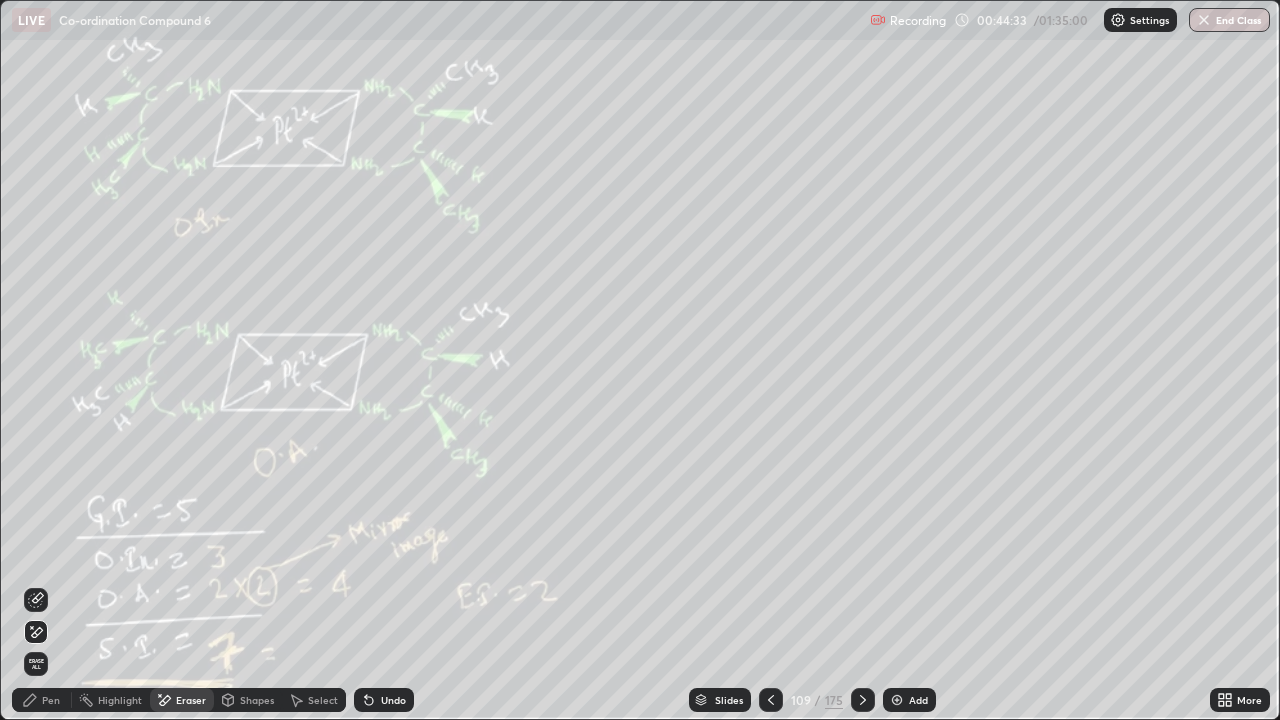 click on "Erase all" at bounding box center (36, 664) 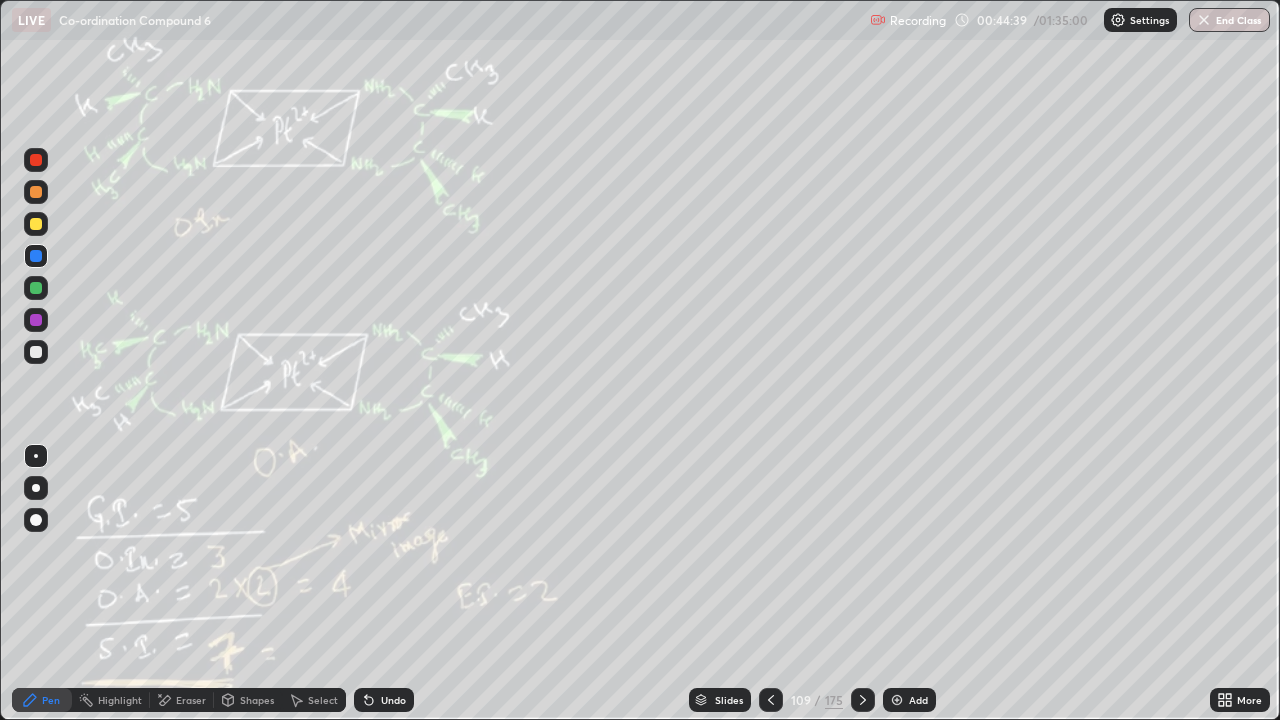 click on "Slides" at bounding box center (729, 700) 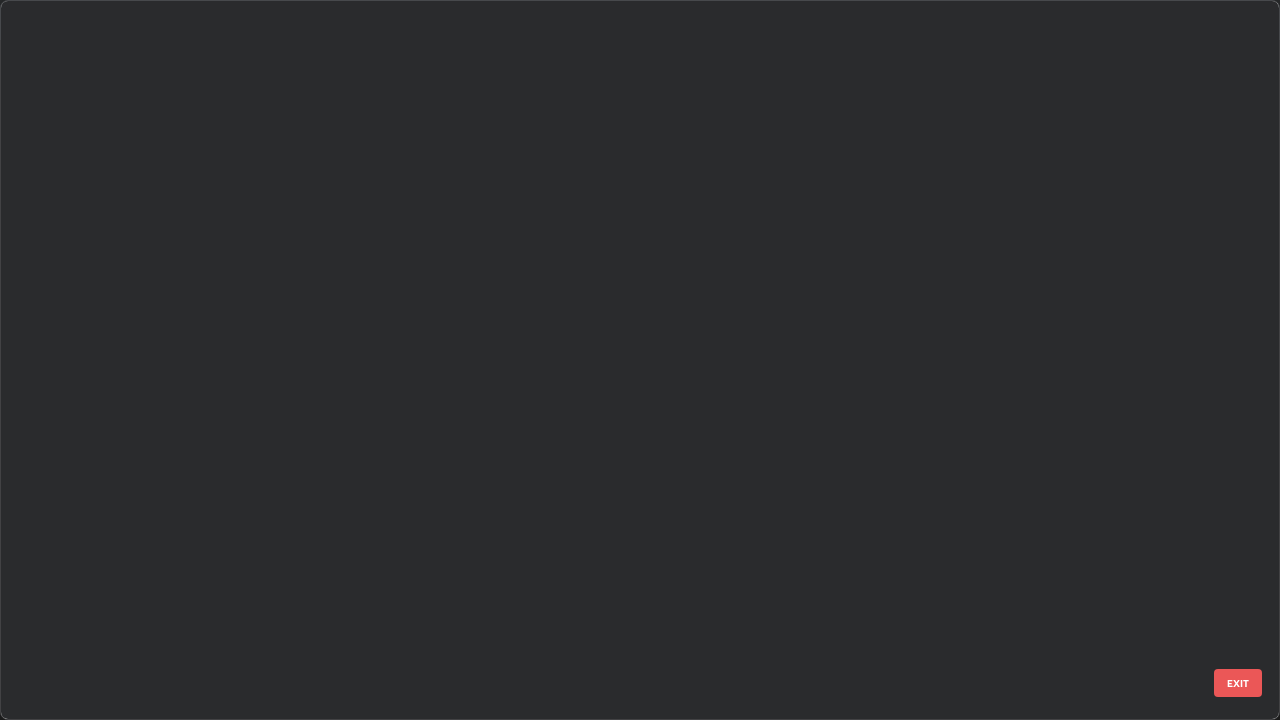 scroll, scrollTop: 7593, scrollLeft: 0, axis: vertical 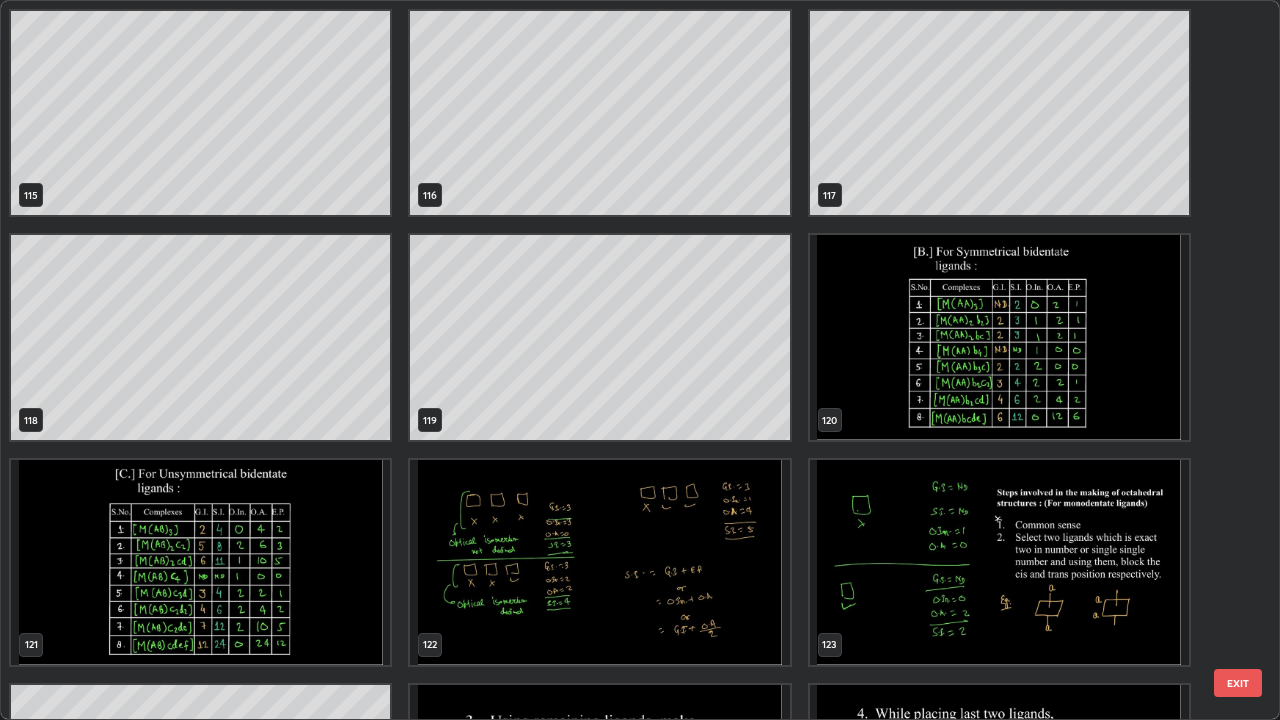 click at bounding box center (999, 337) 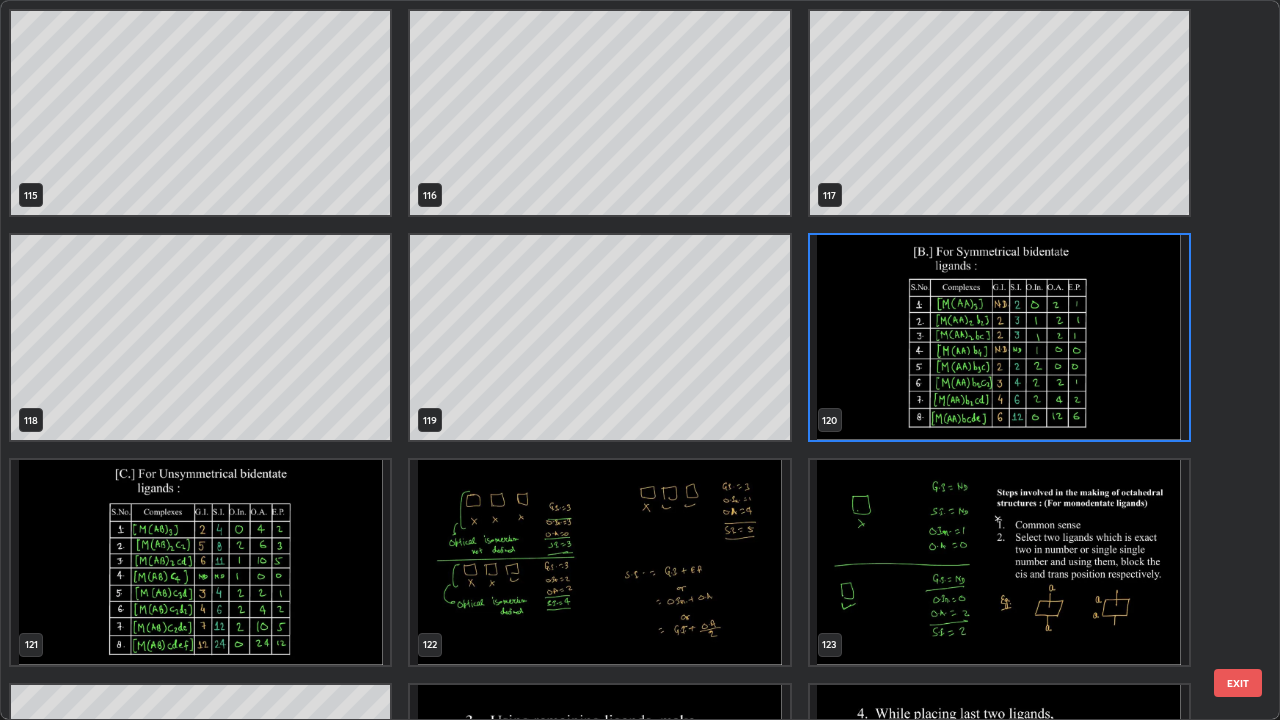 click at bounding box center (999, 337) 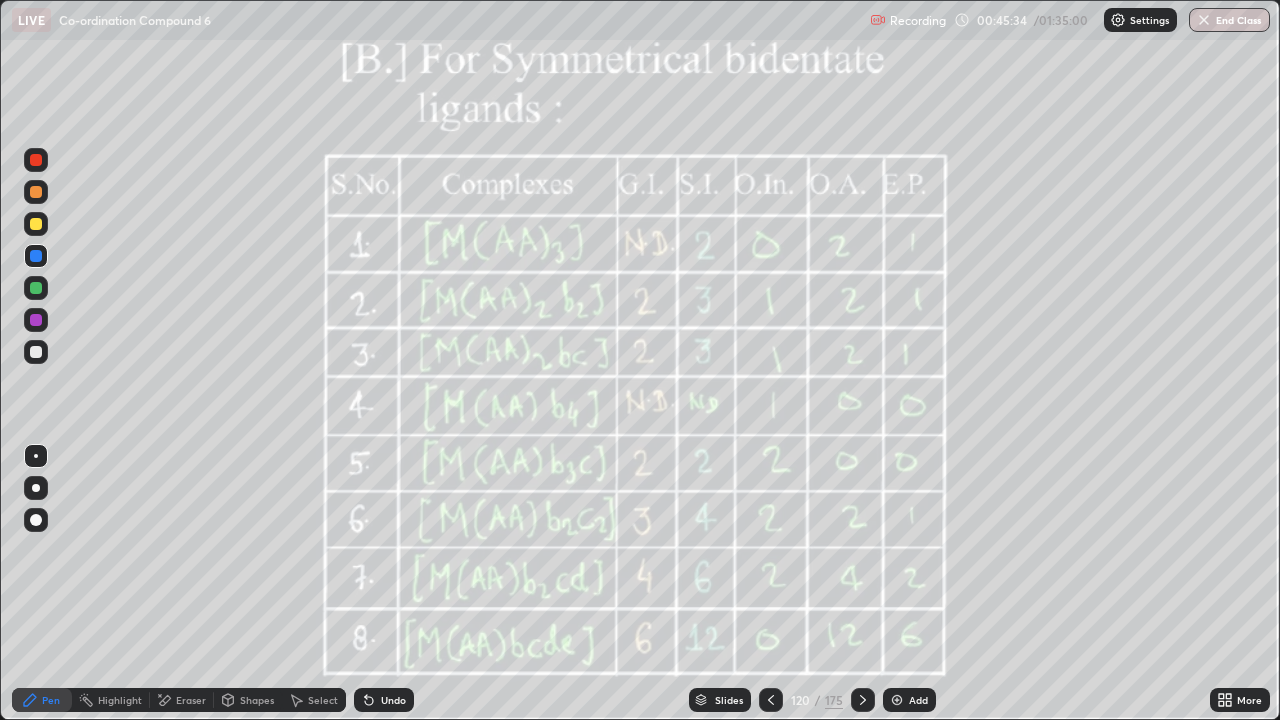 click 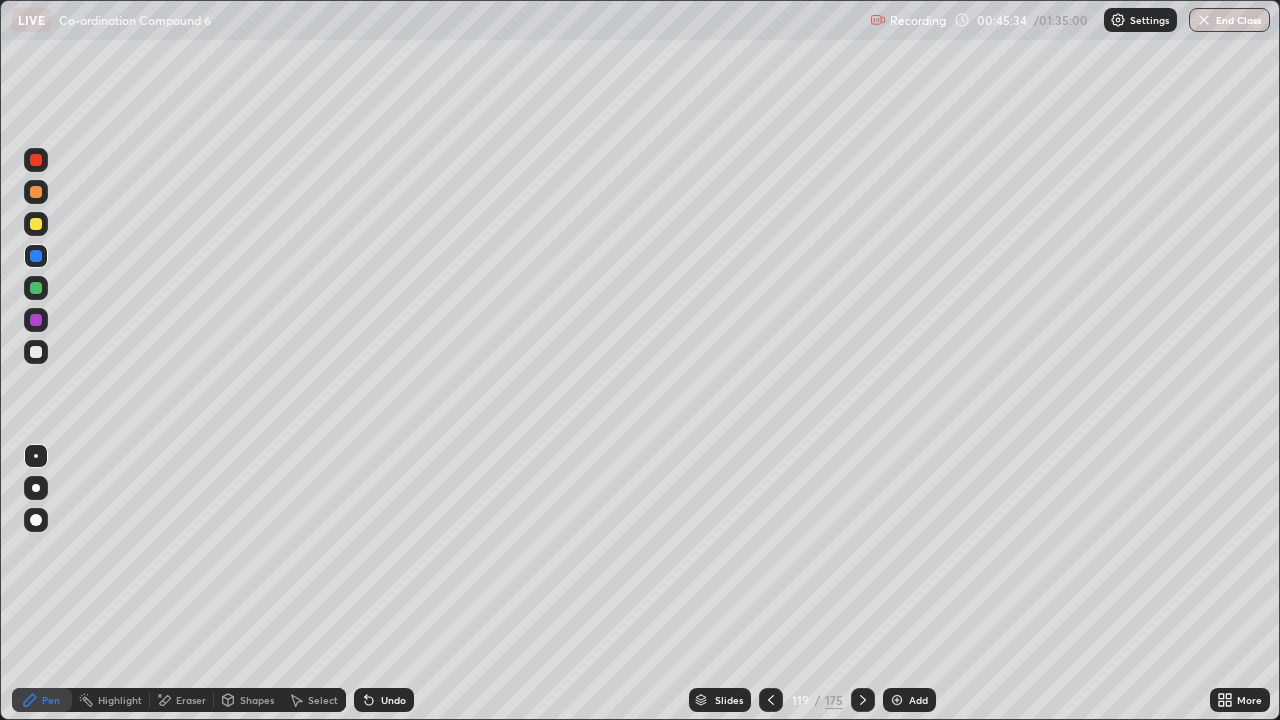 click 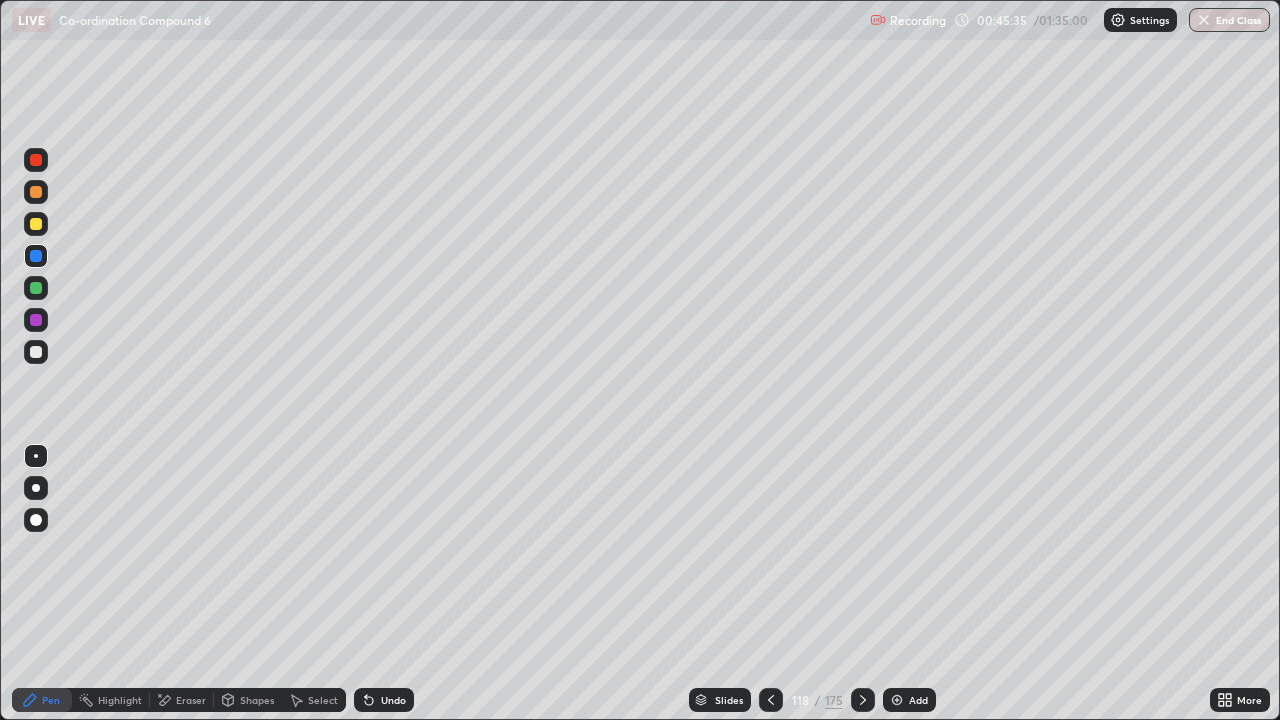 click 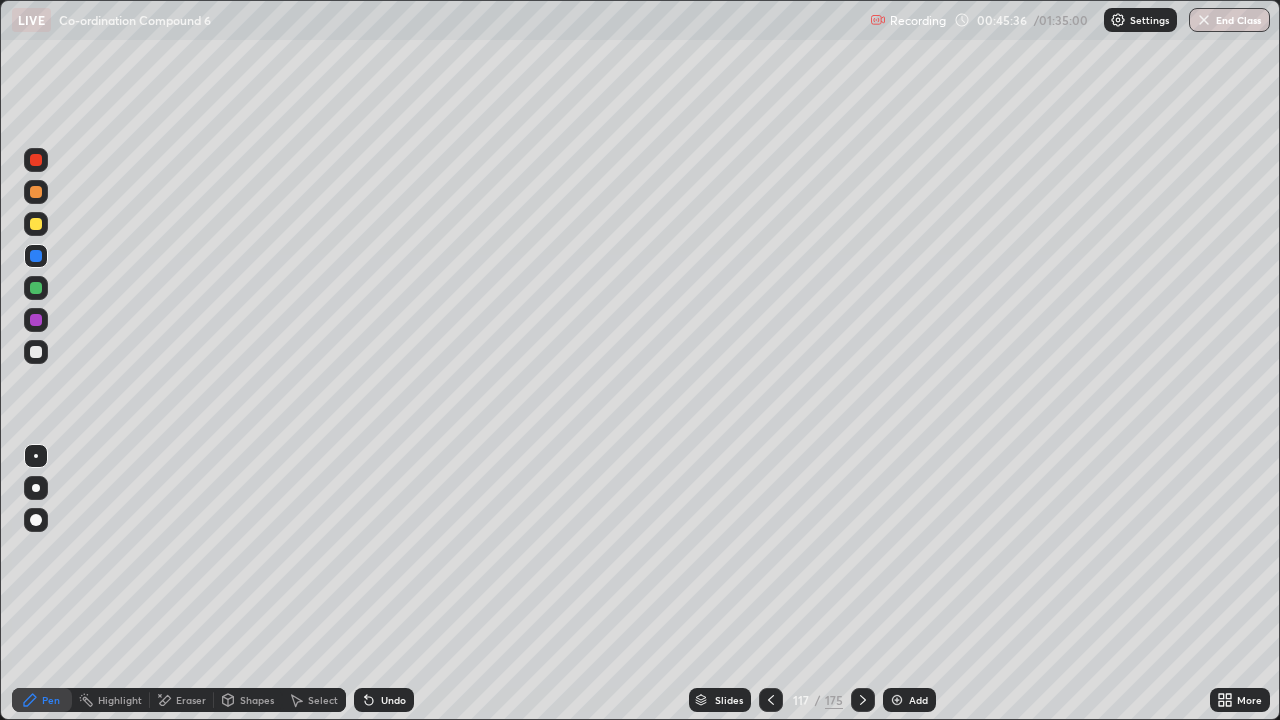 click 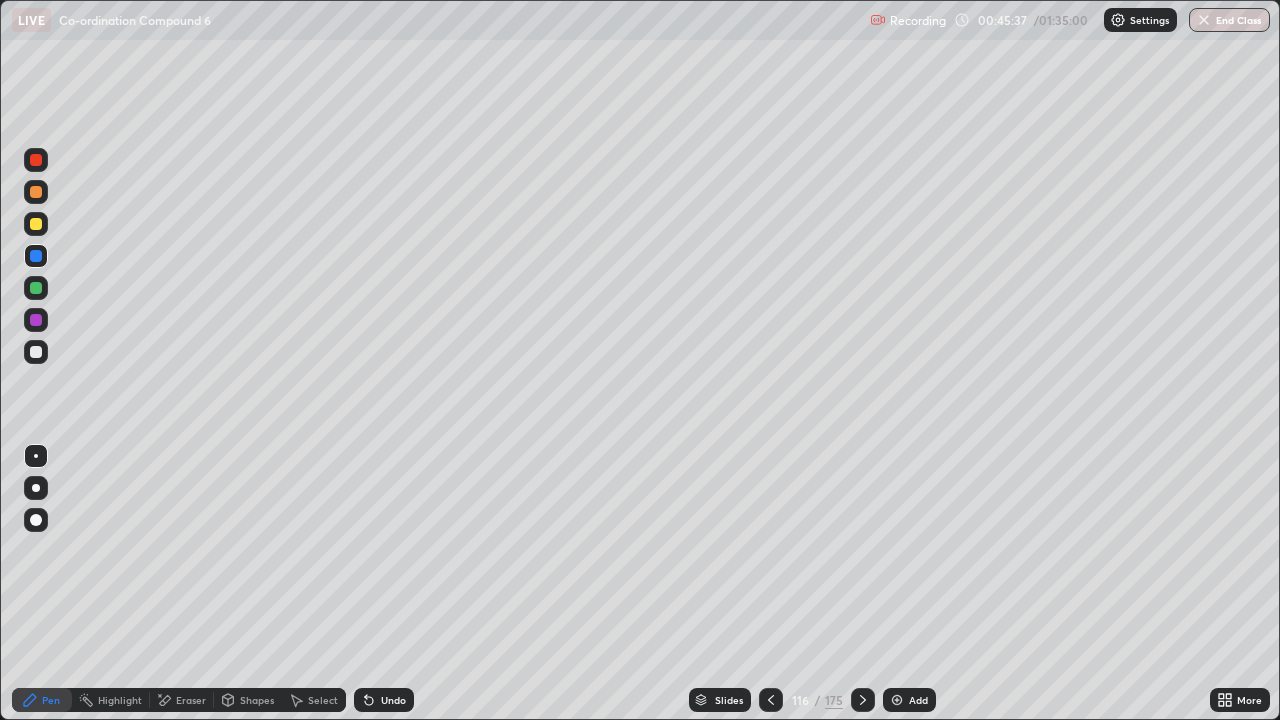 click 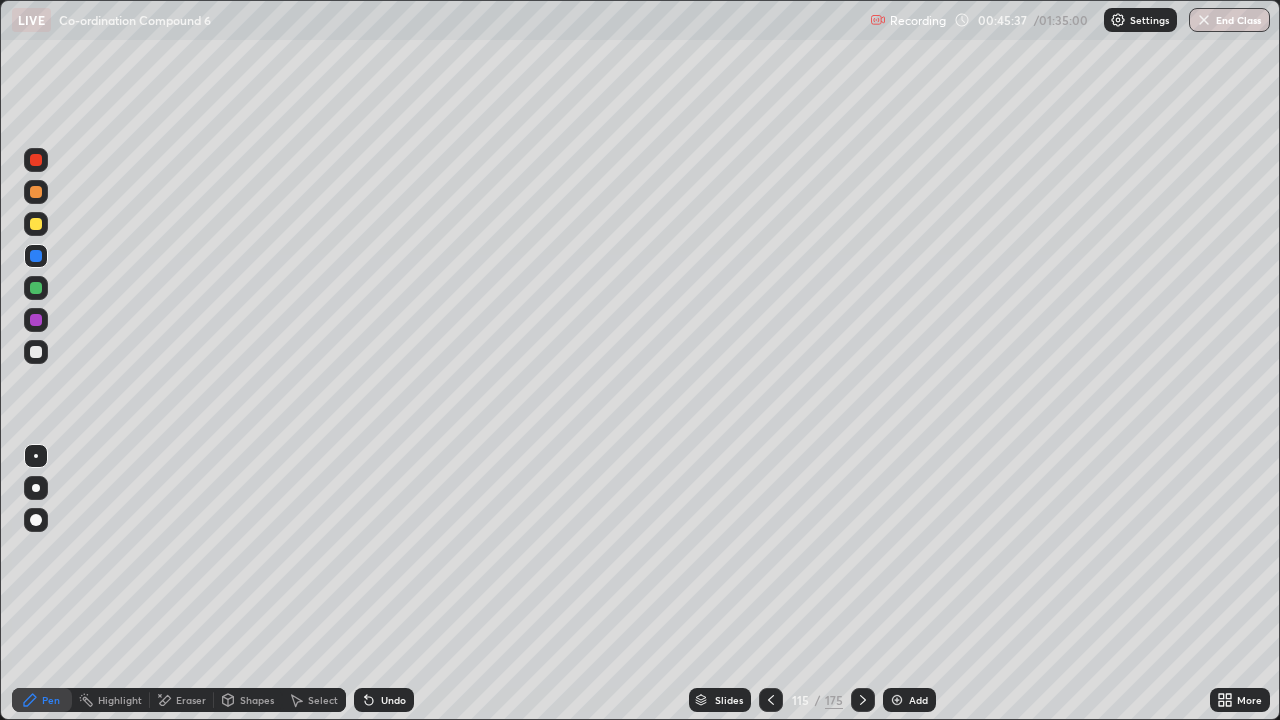 click 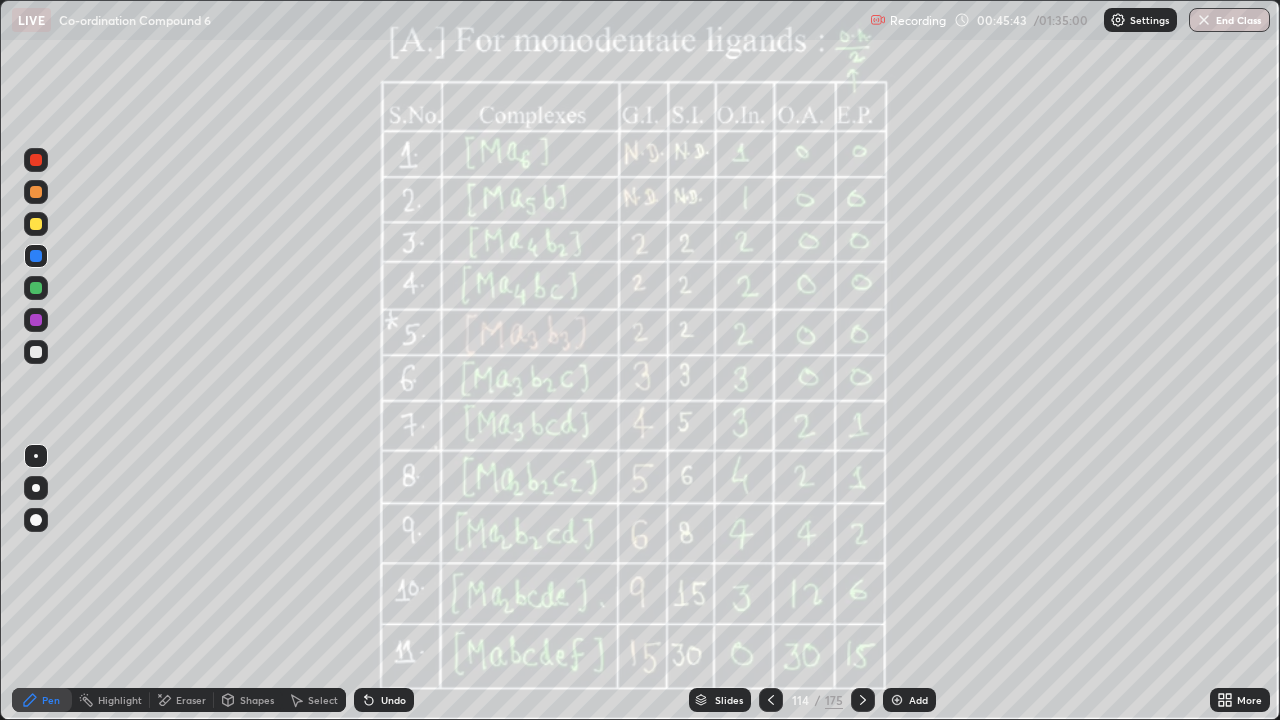 click at bounding box center [863, 700] 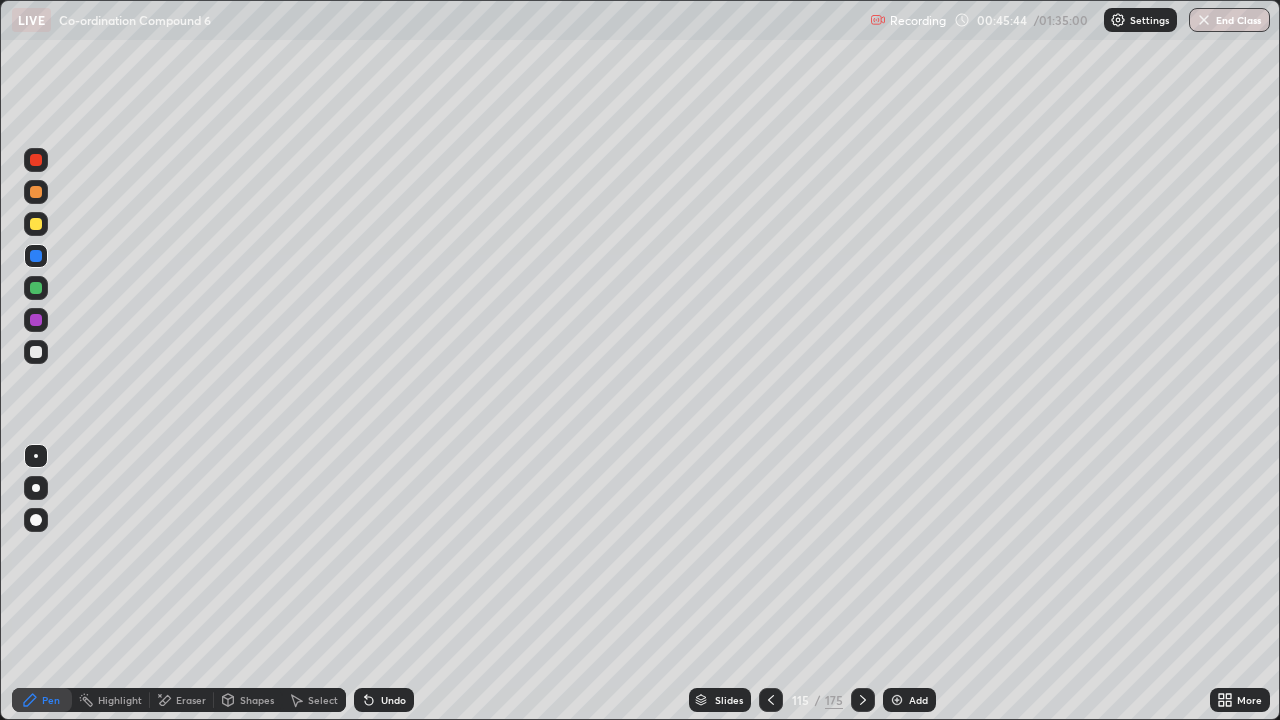 click 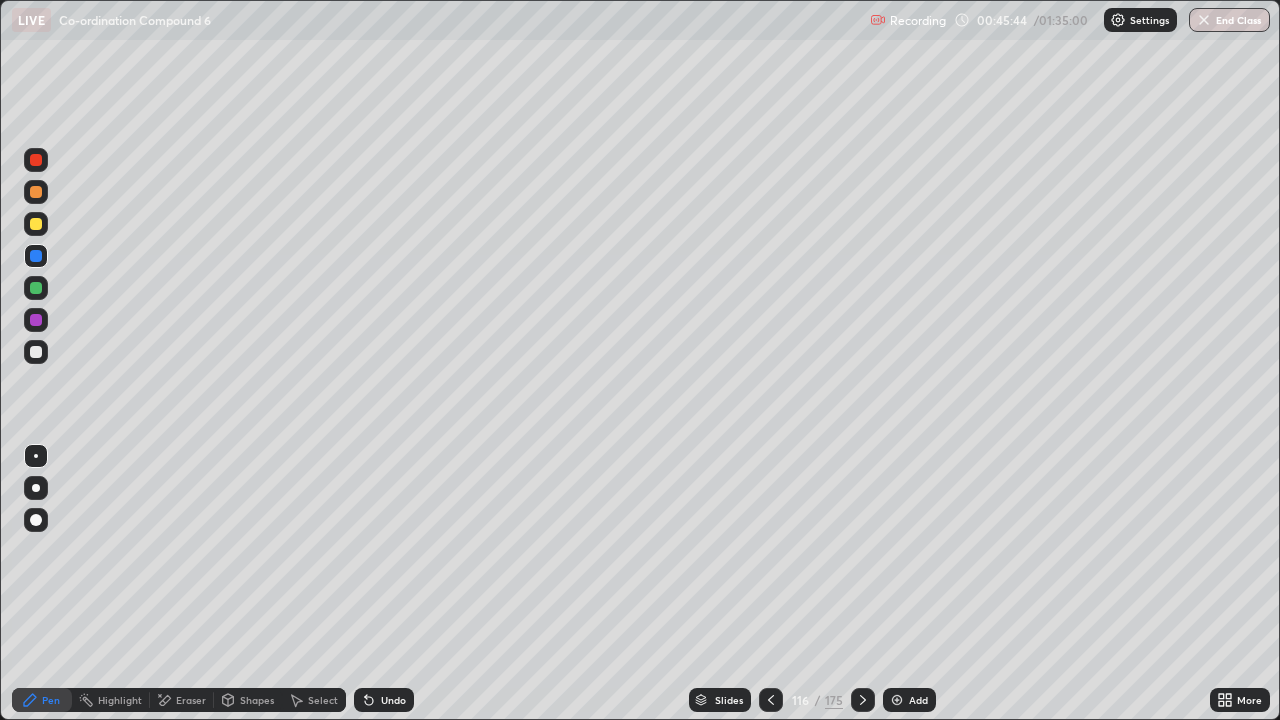 click 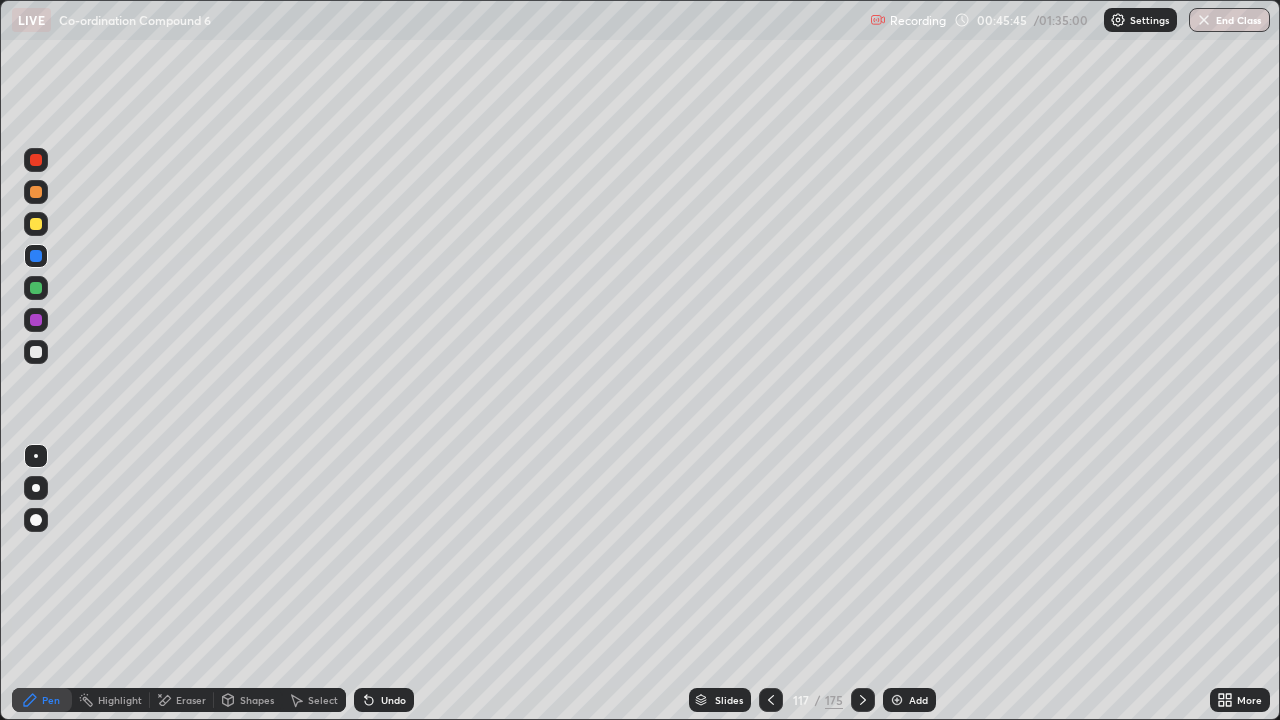 click at bounding box center [863, 700] 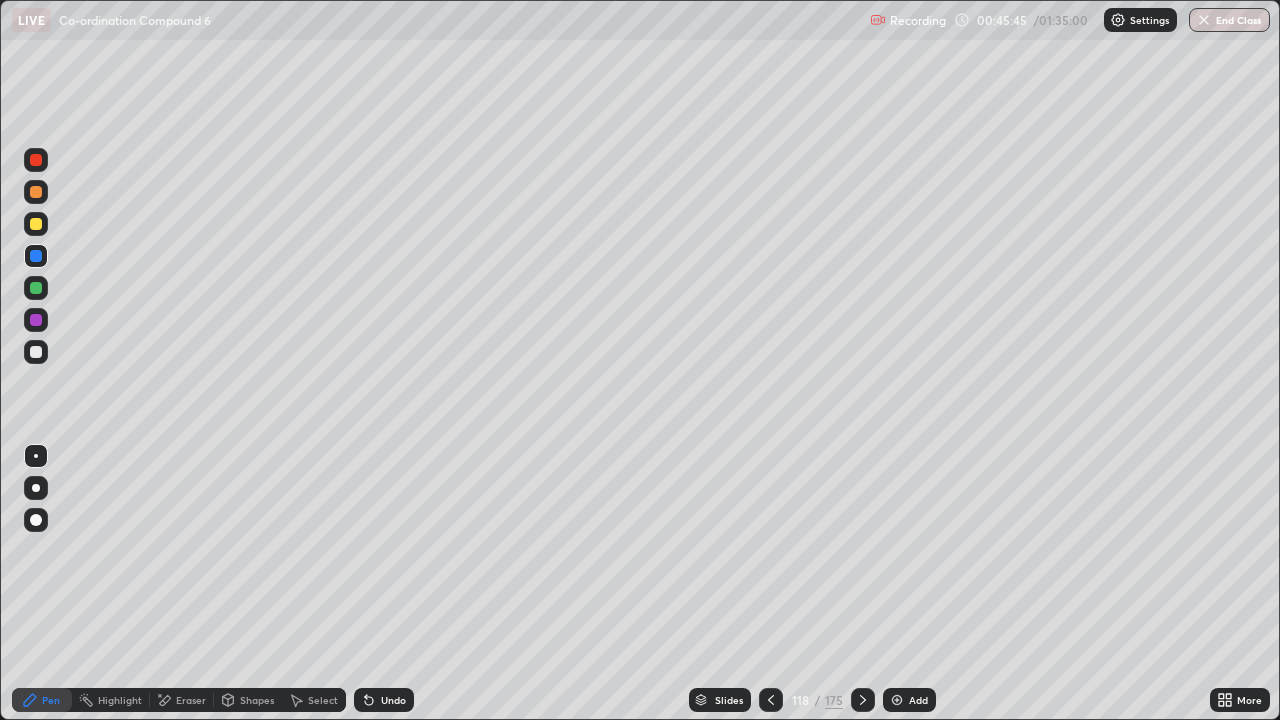 click at bounding box center [863, 700] 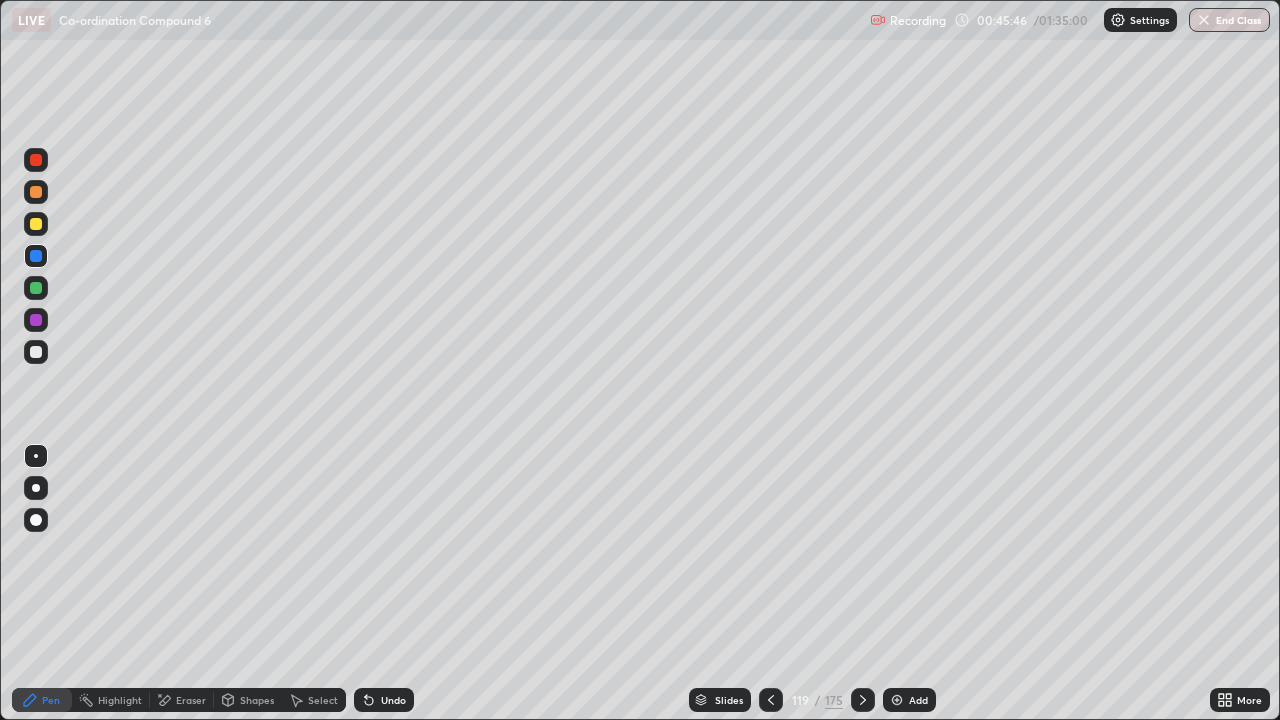 click 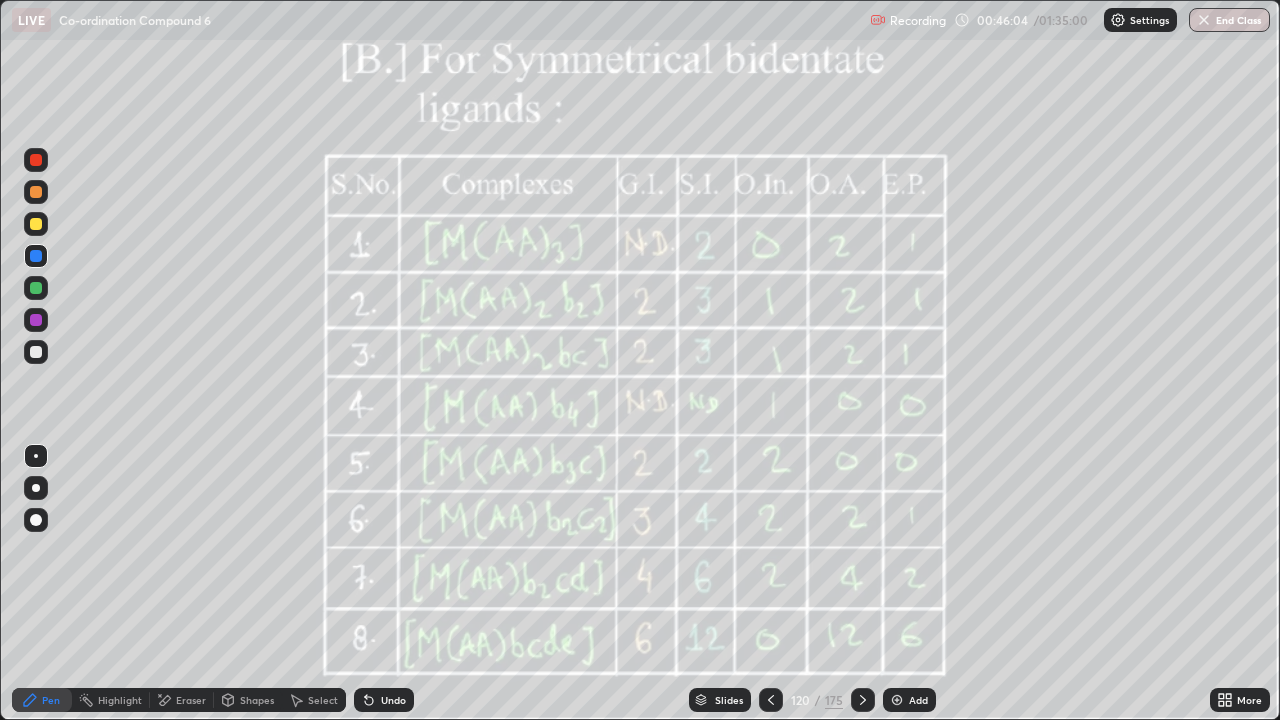 click on "Add" at bounding box center [909, 700] 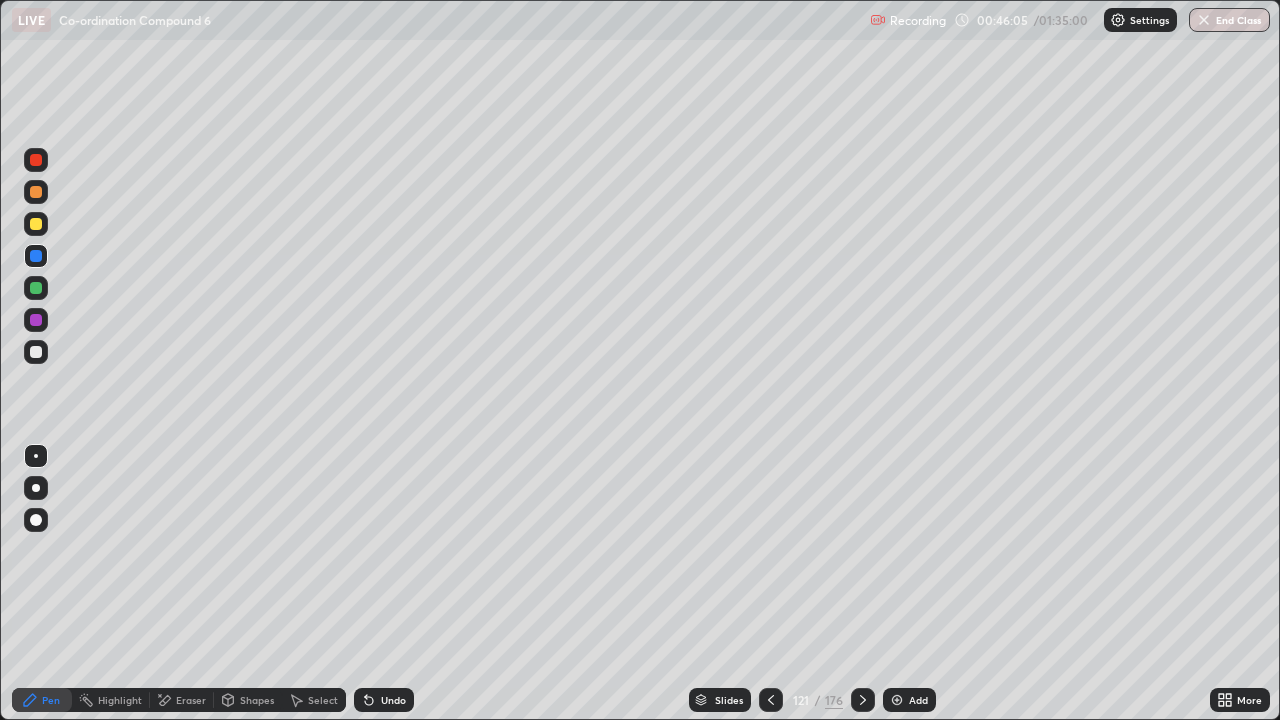 click at bounding box center (36, 224) 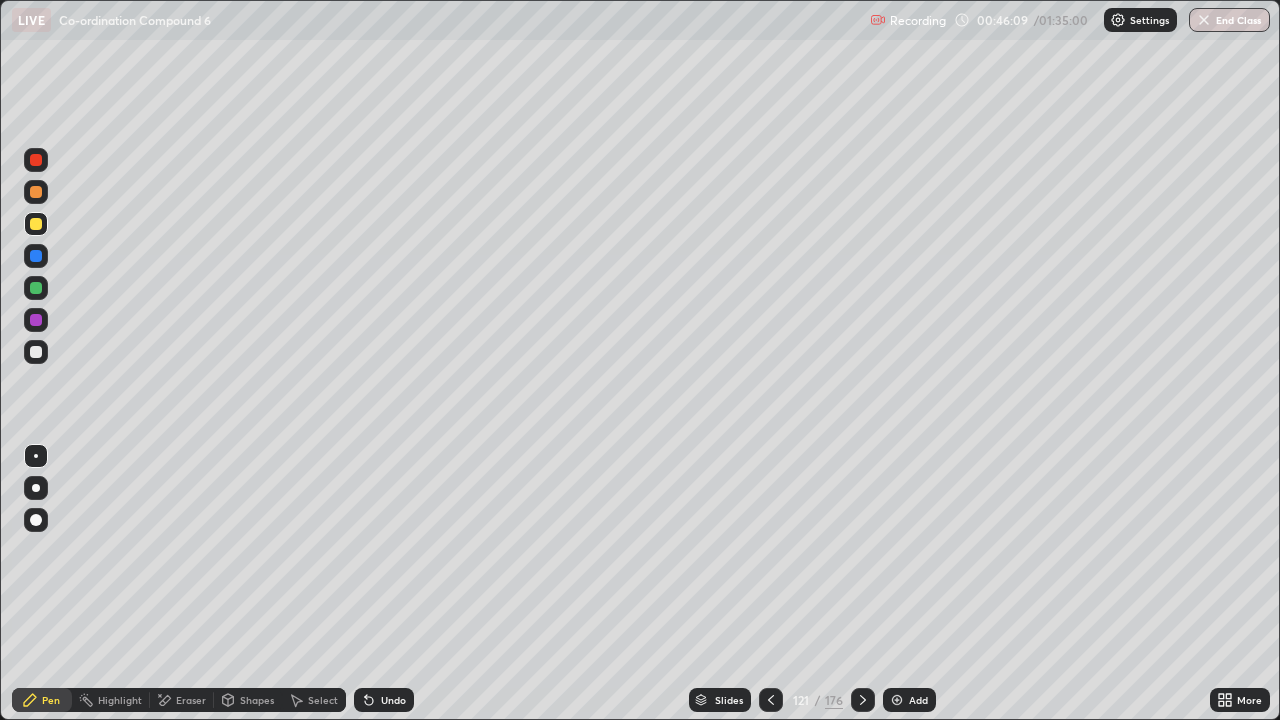 click on "Slides 121 / 176 Add" at bounding box center [812, 700] 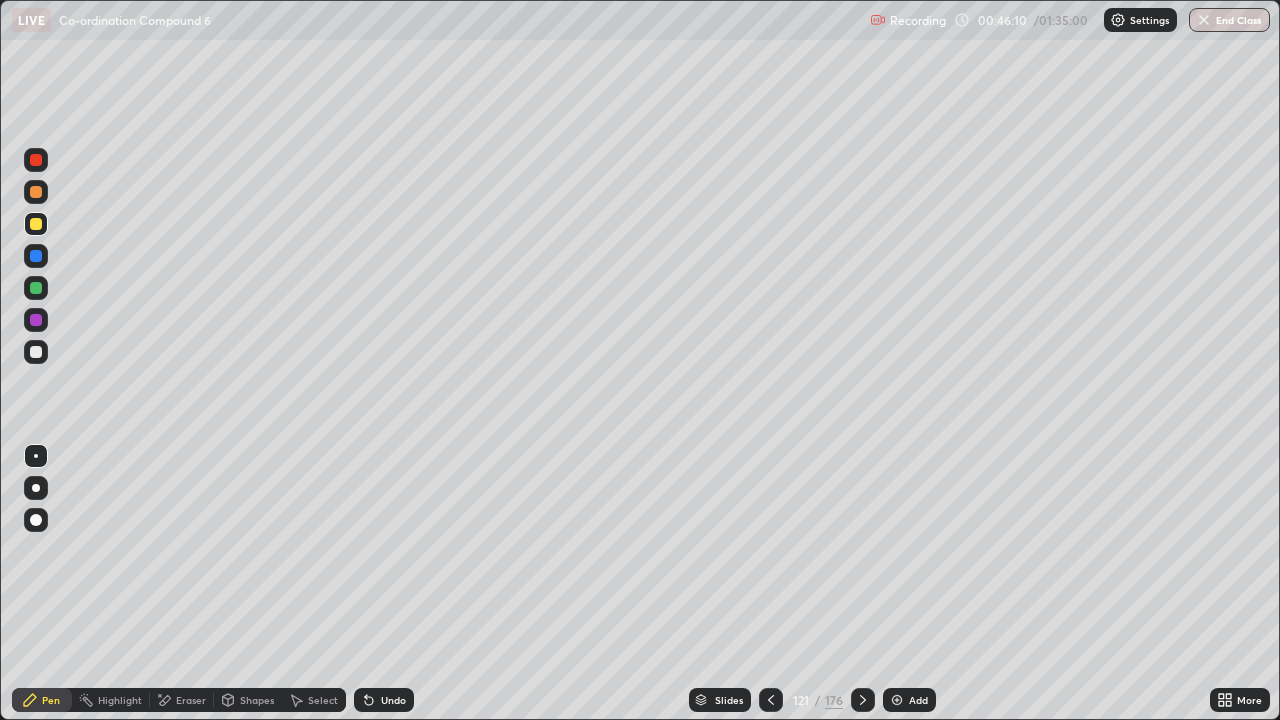 click on "Slides" at bounding box center (729, 700) 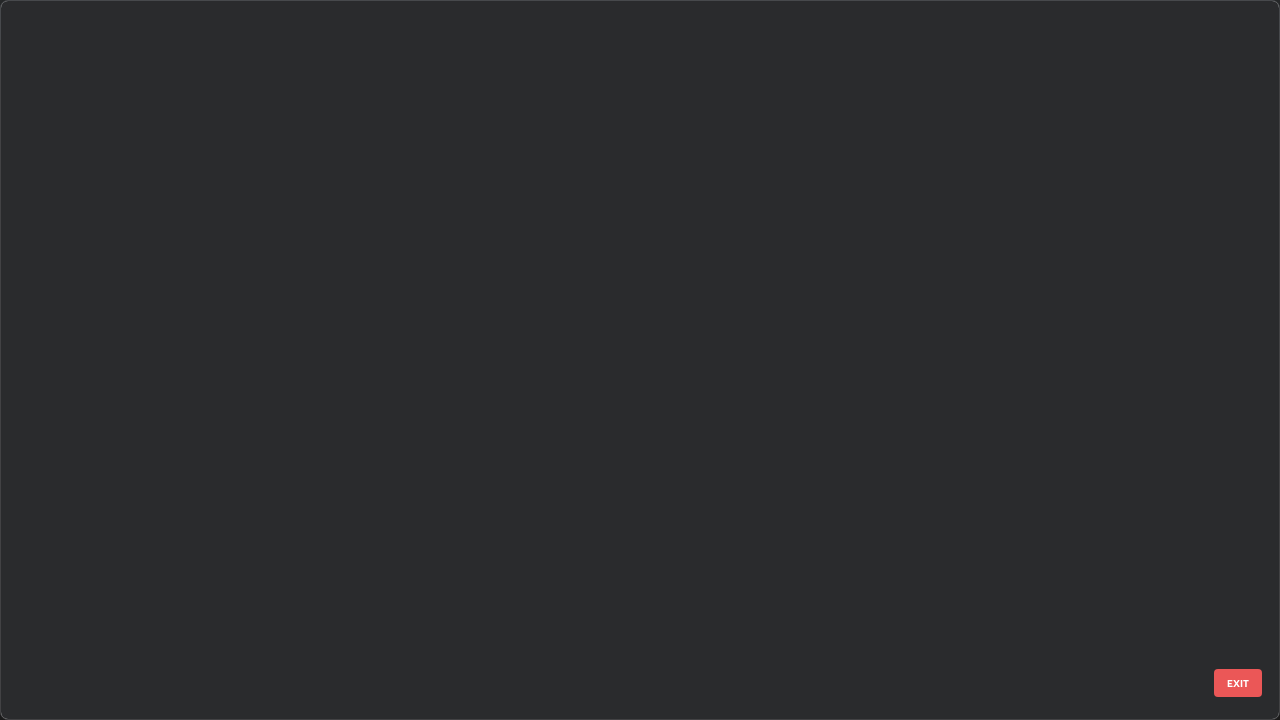 scroll, scrollTop: 8491, scrollLeft: 0, axis: vertical 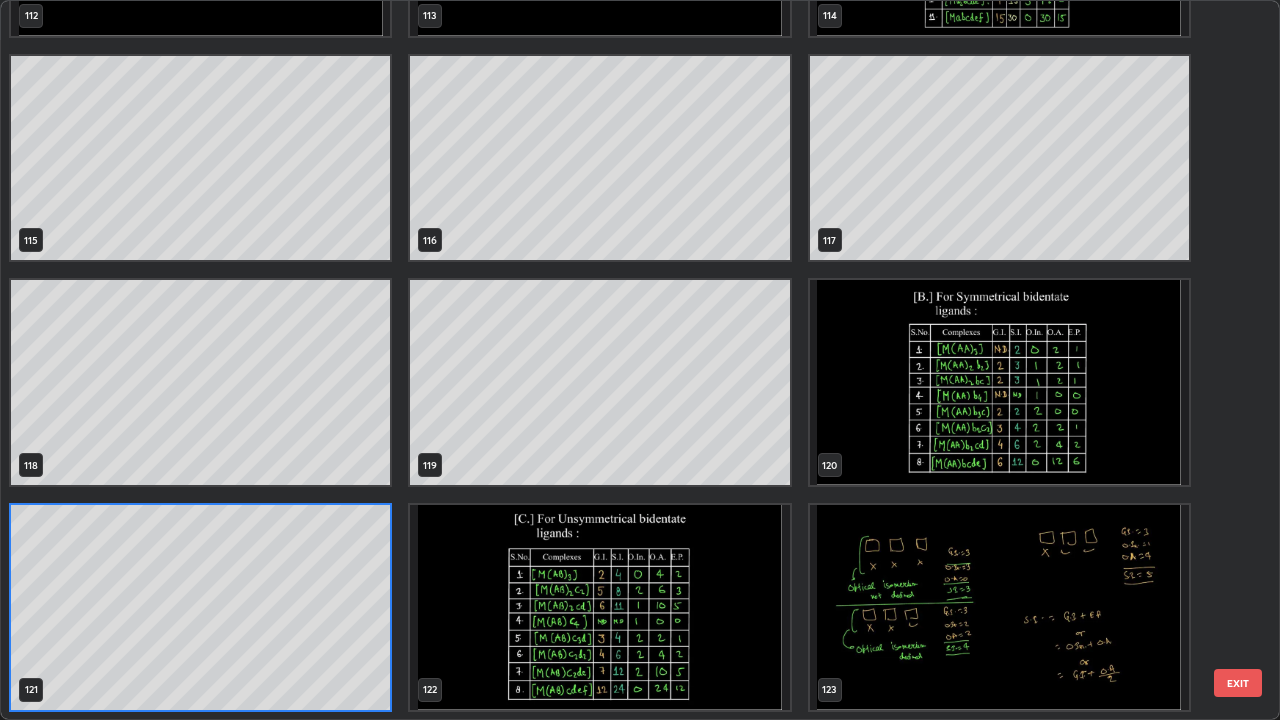 click at bounding box center (999, 382) 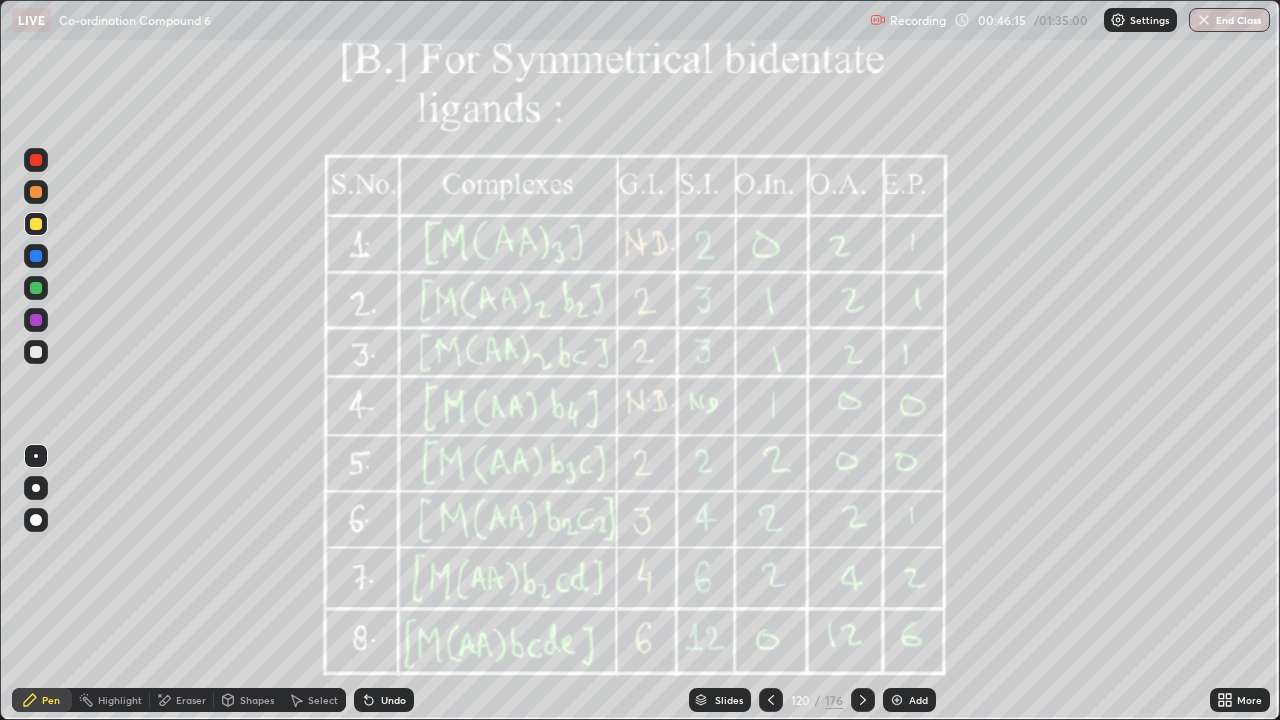 click 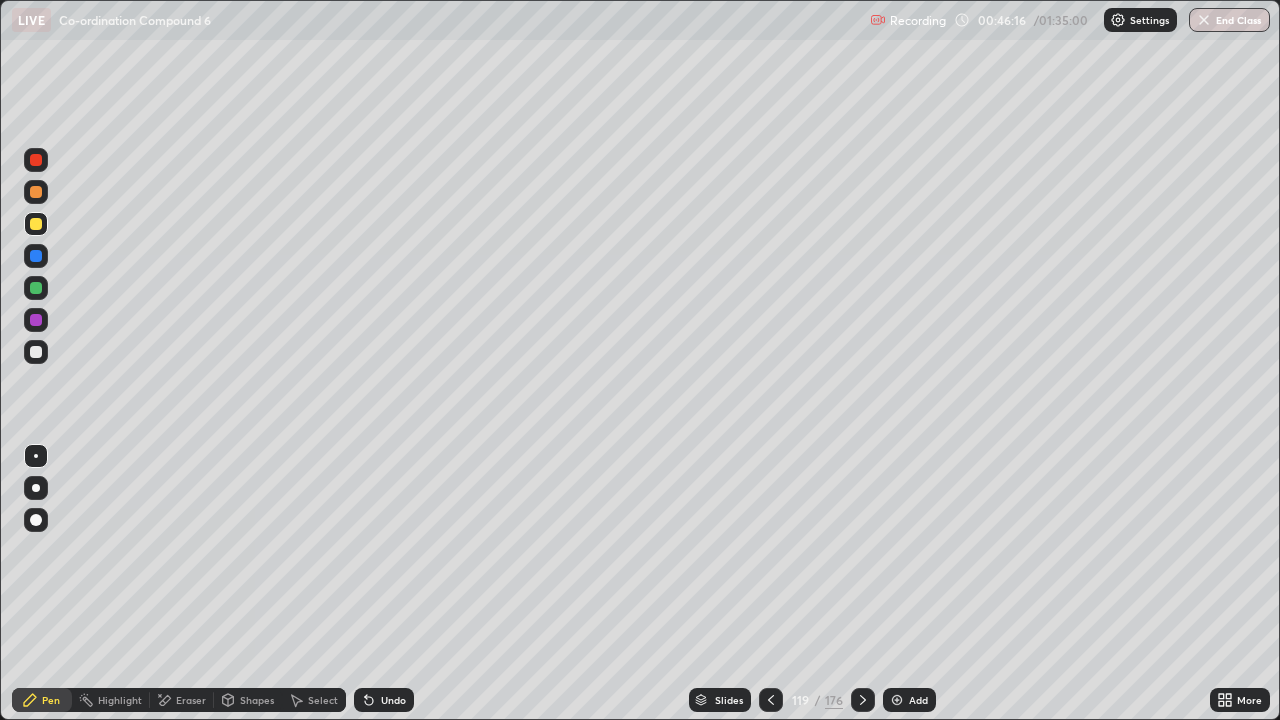 click 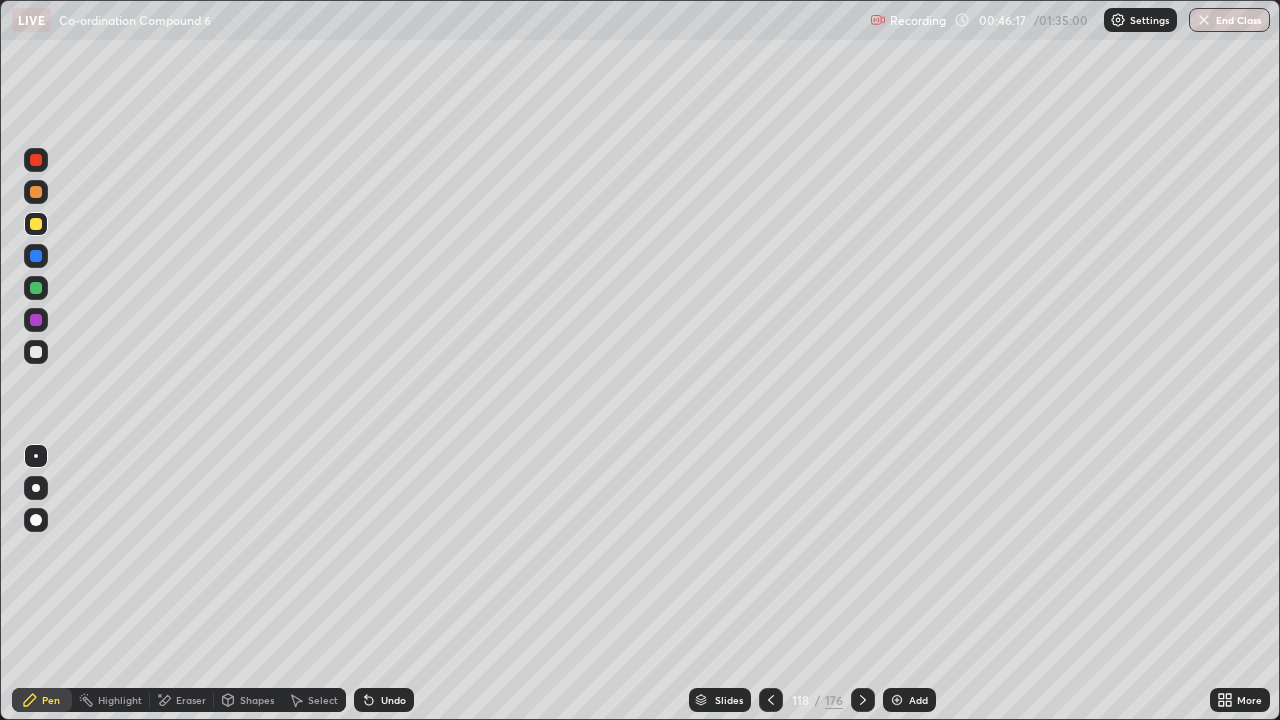 click 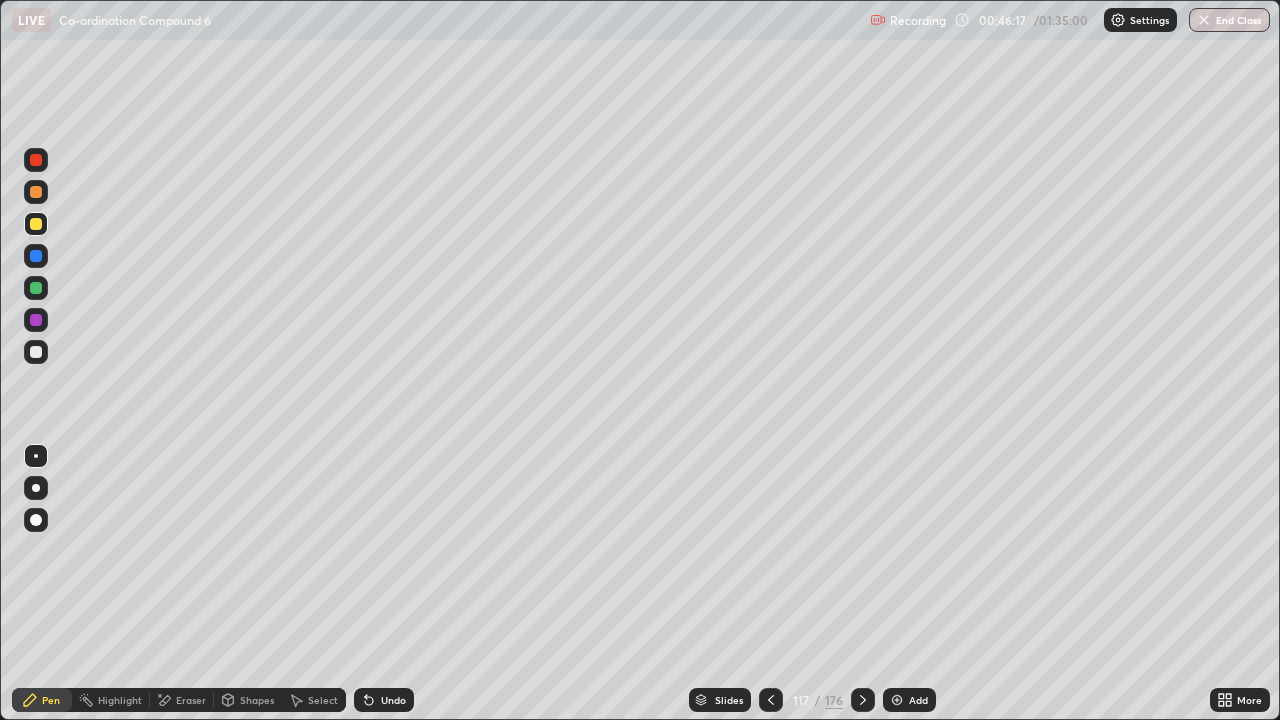 click 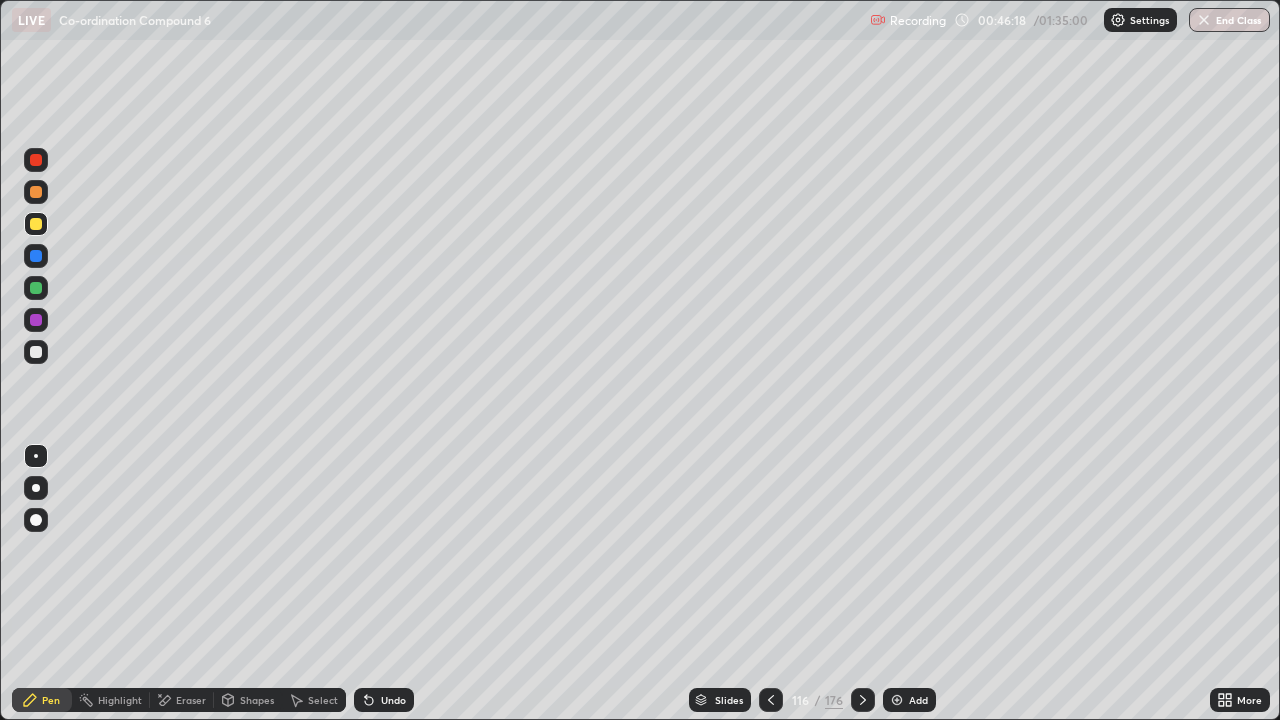 click 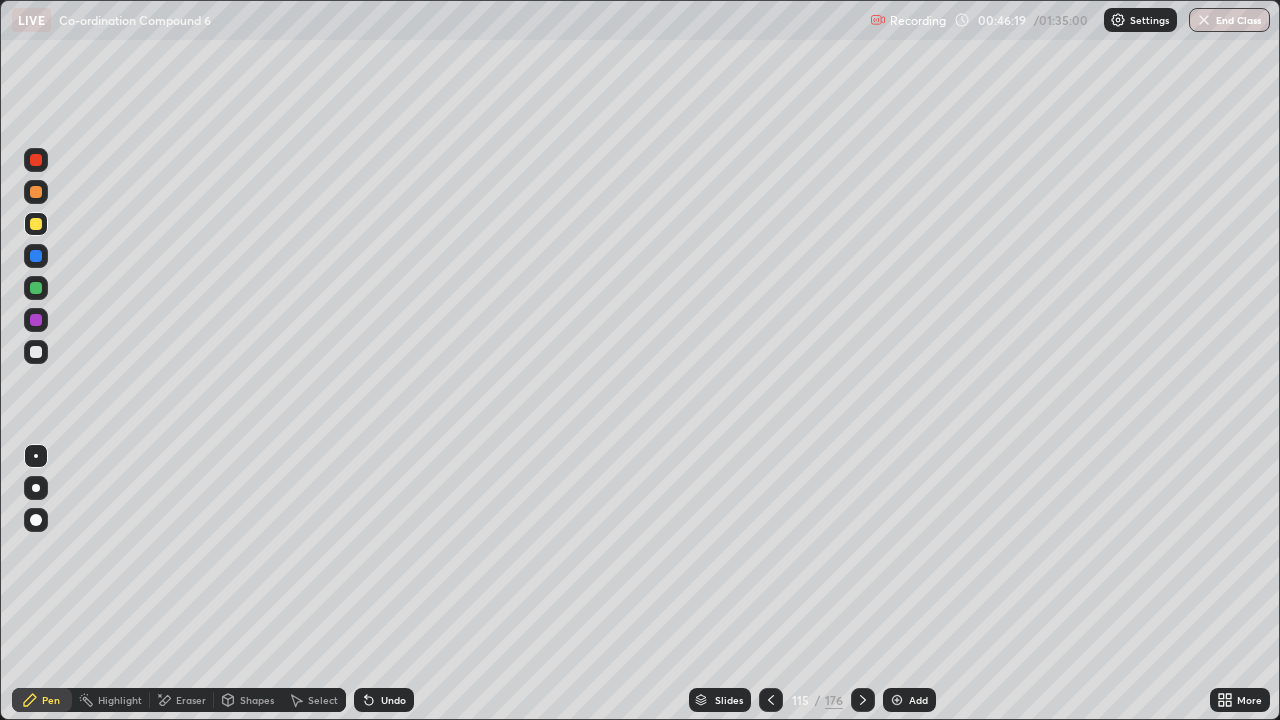 click 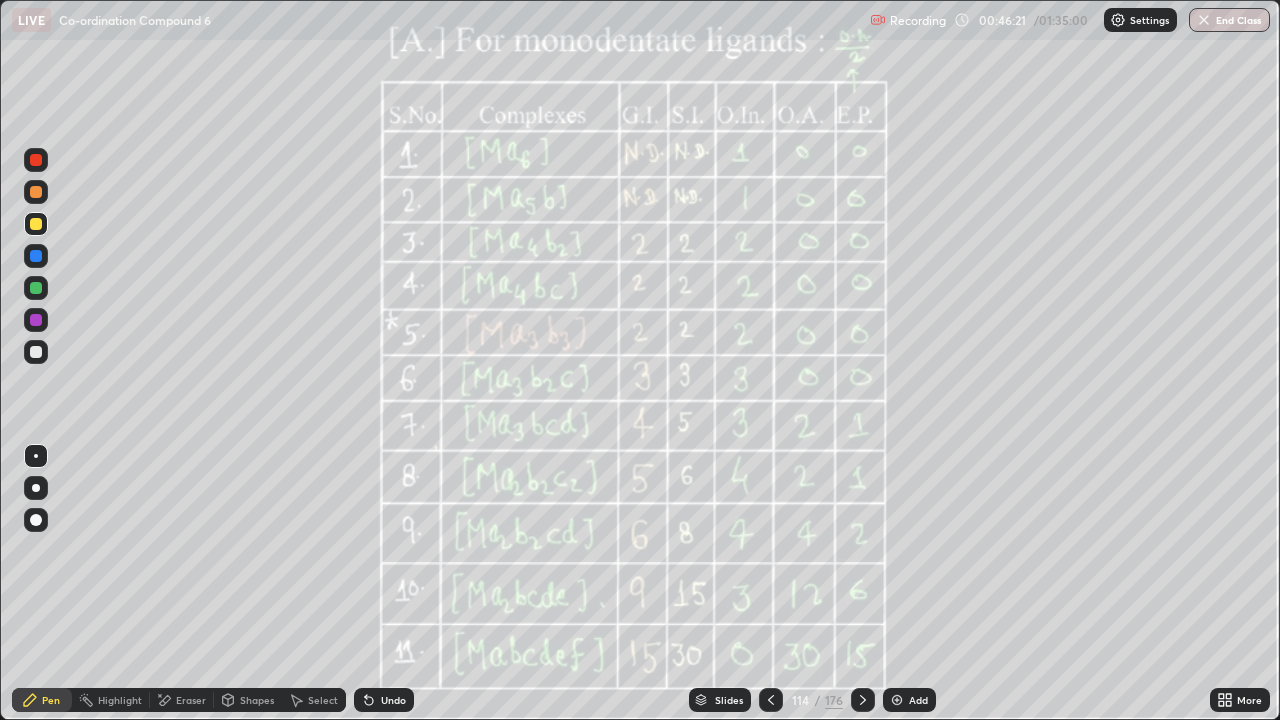 click at bounding box center (36, 352) 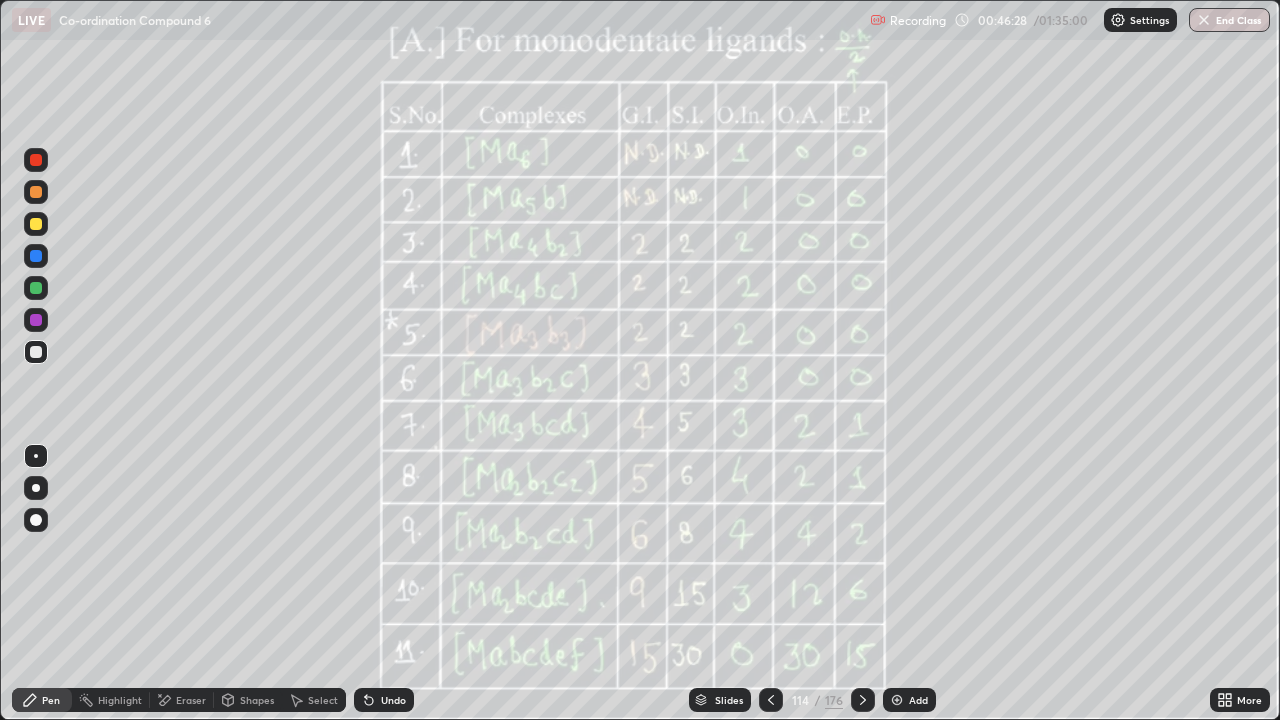 click on "Slides" at bounding box center [720, 700] 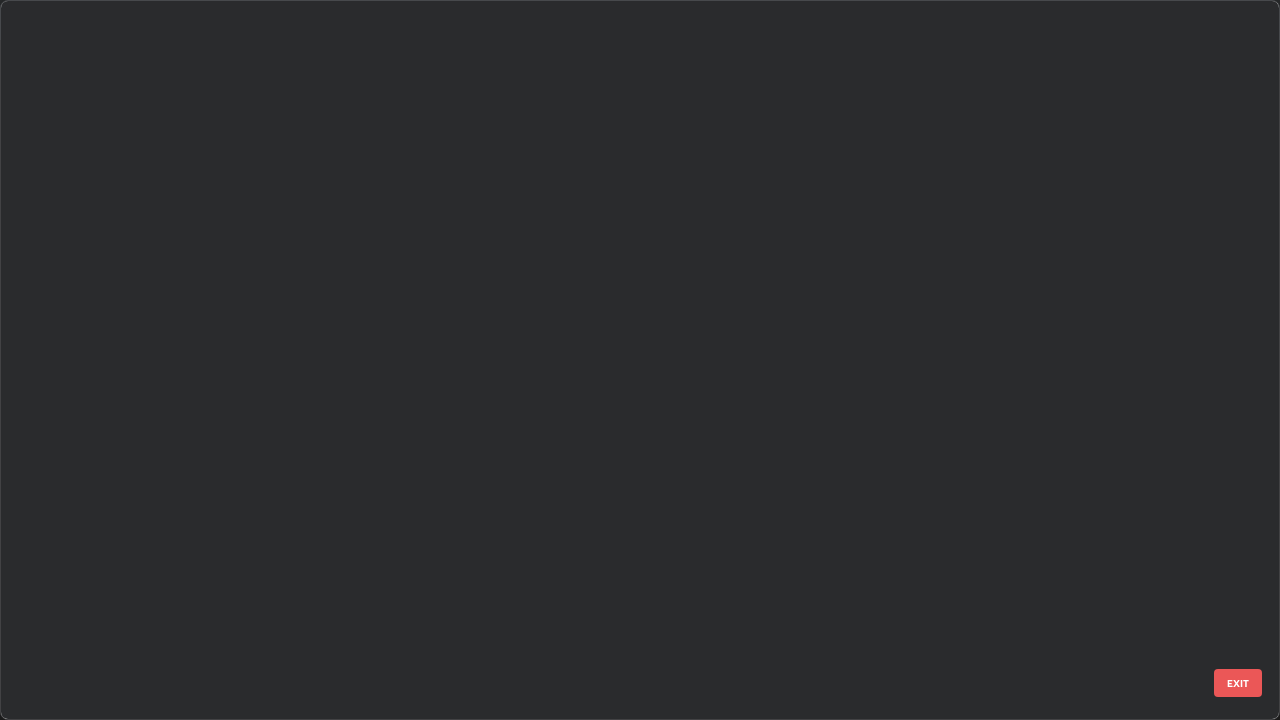 scroll, scrollTop: 7817, scrollLeft: 0, axis: vertical 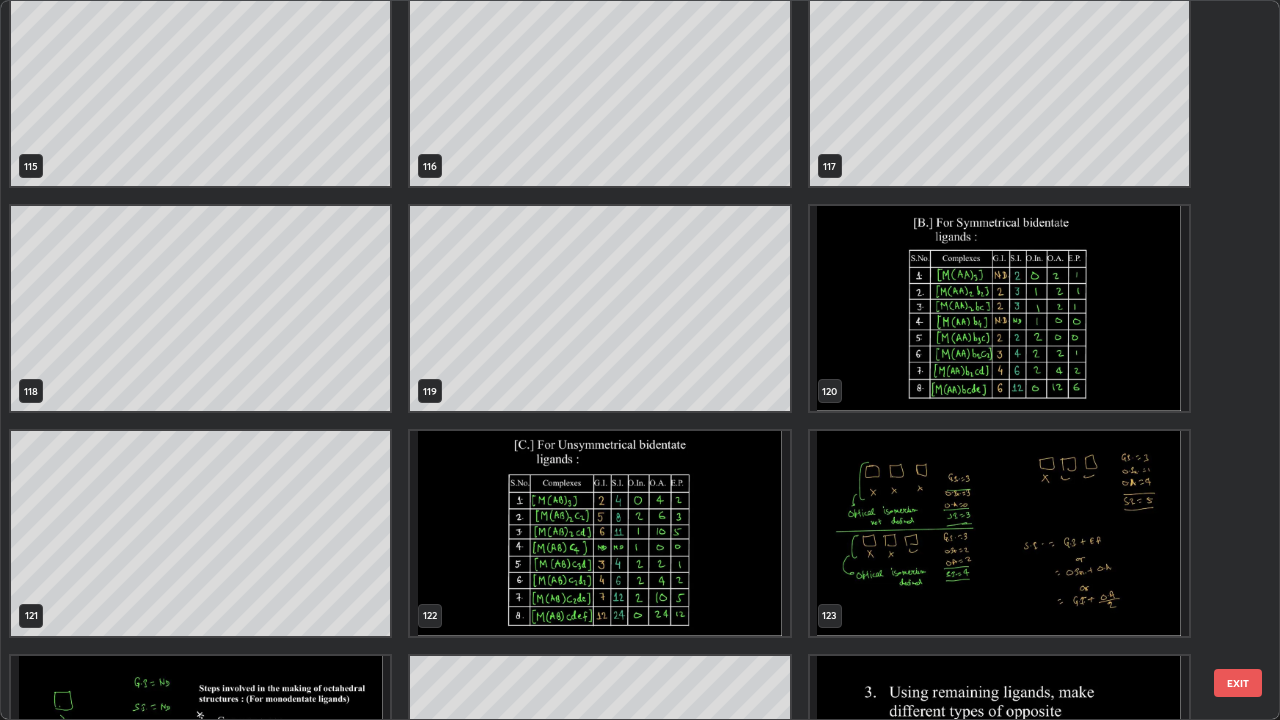 click at bounding box center (999, 308) 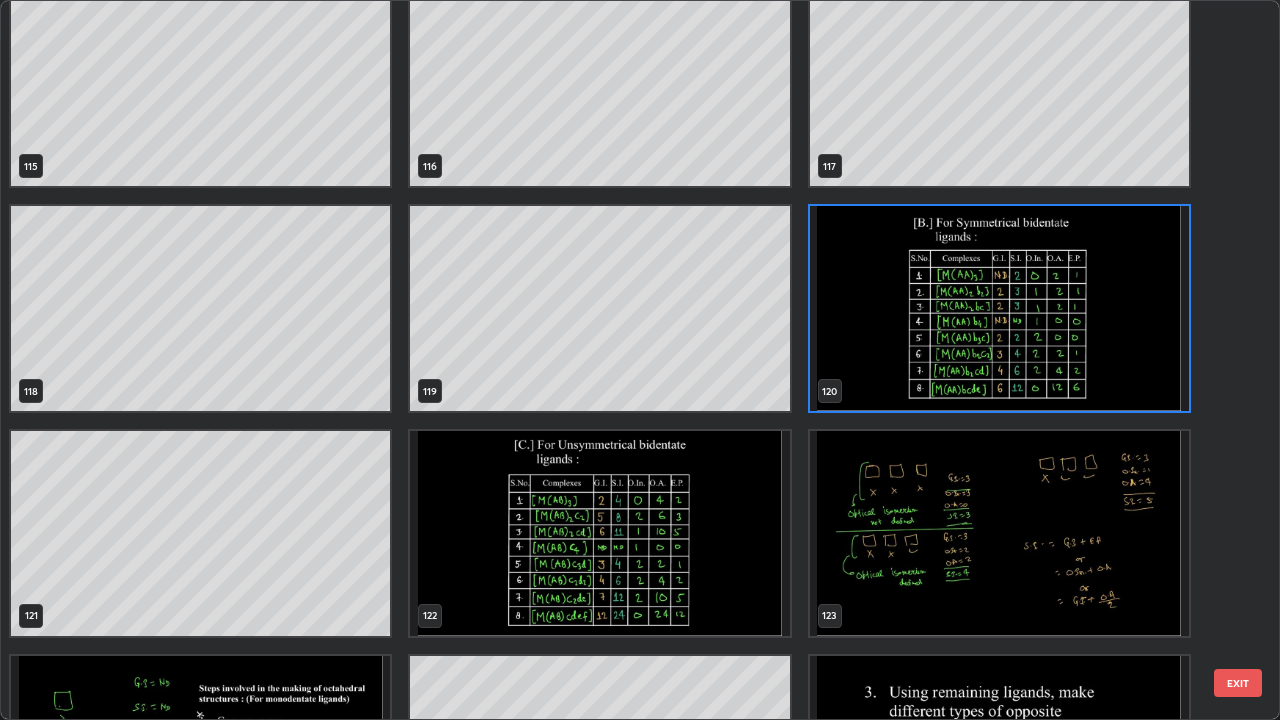 click at bounding box center [999, 308] 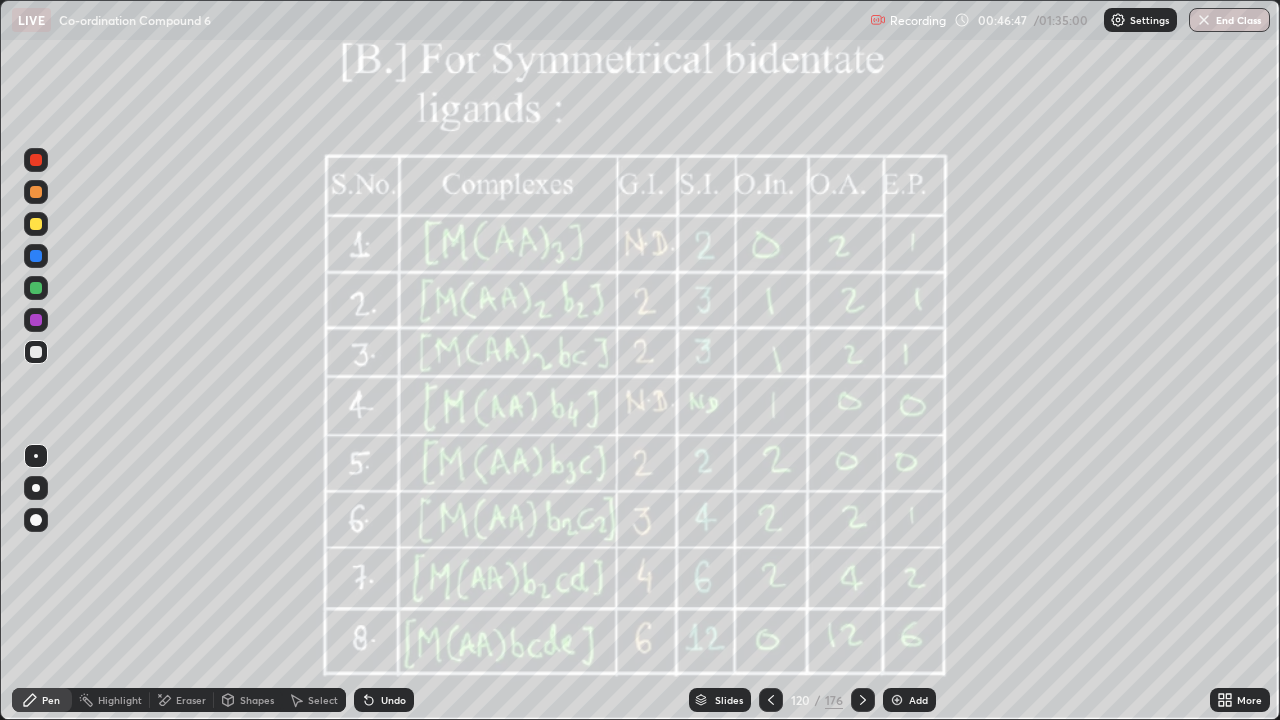 click 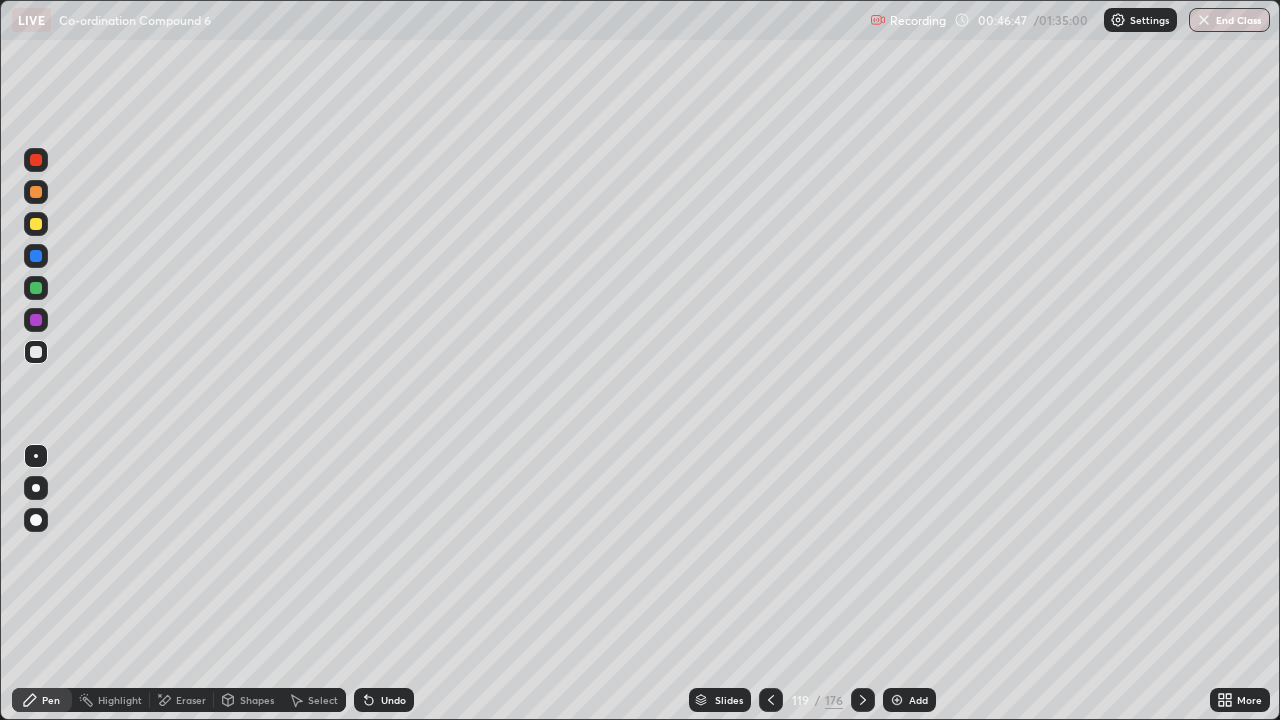 click at bounding box center [863, 700] 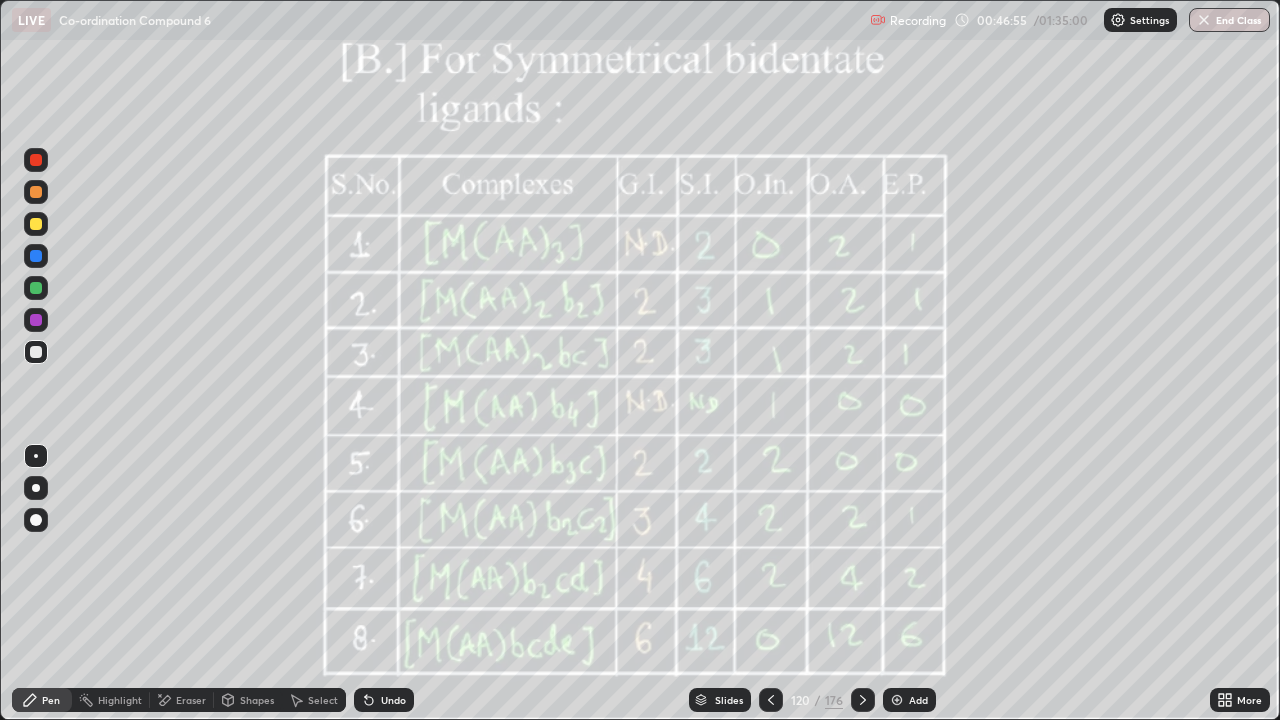 click on "Eraser" at bounding box center [191, 700] 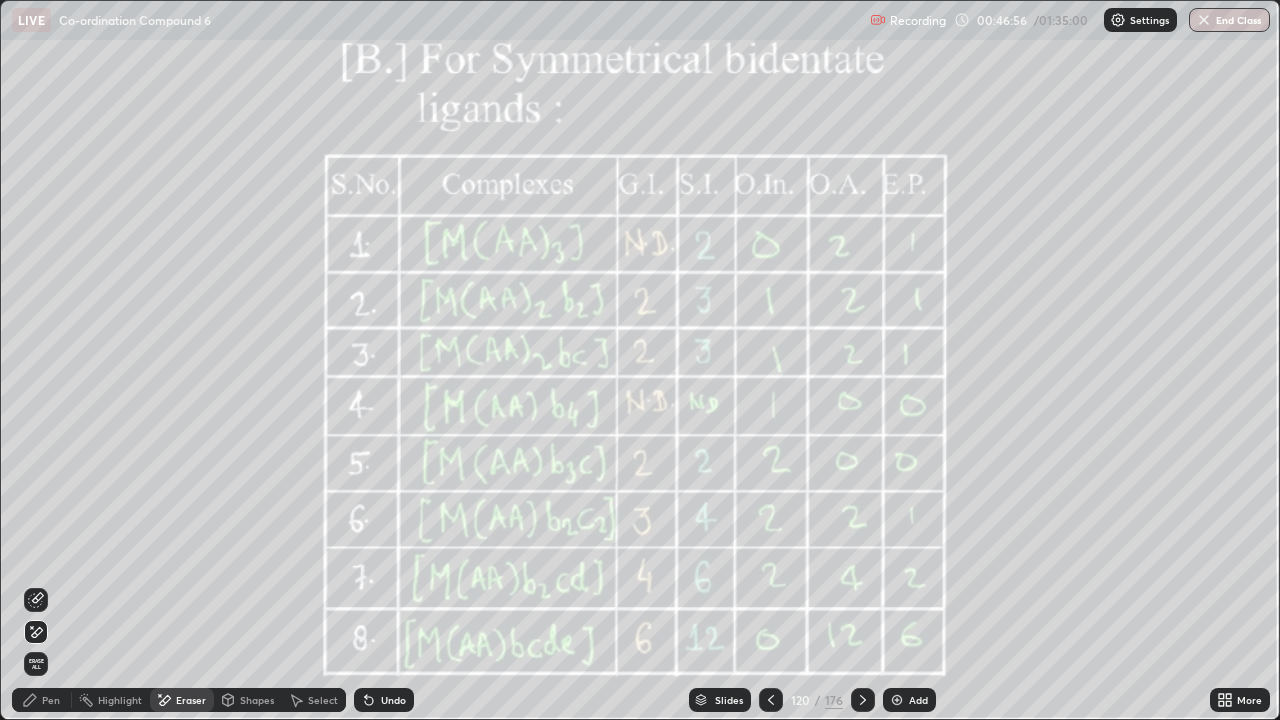 click 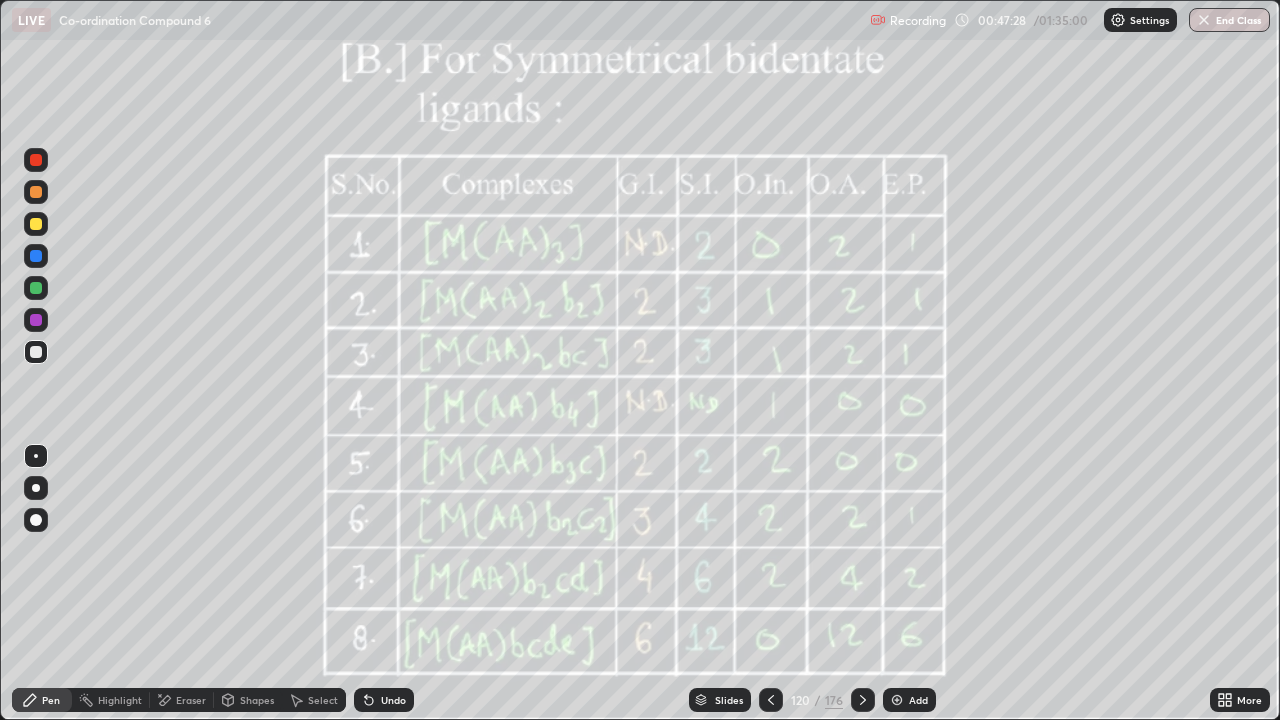click on "176" at bounding box center (834, 700) 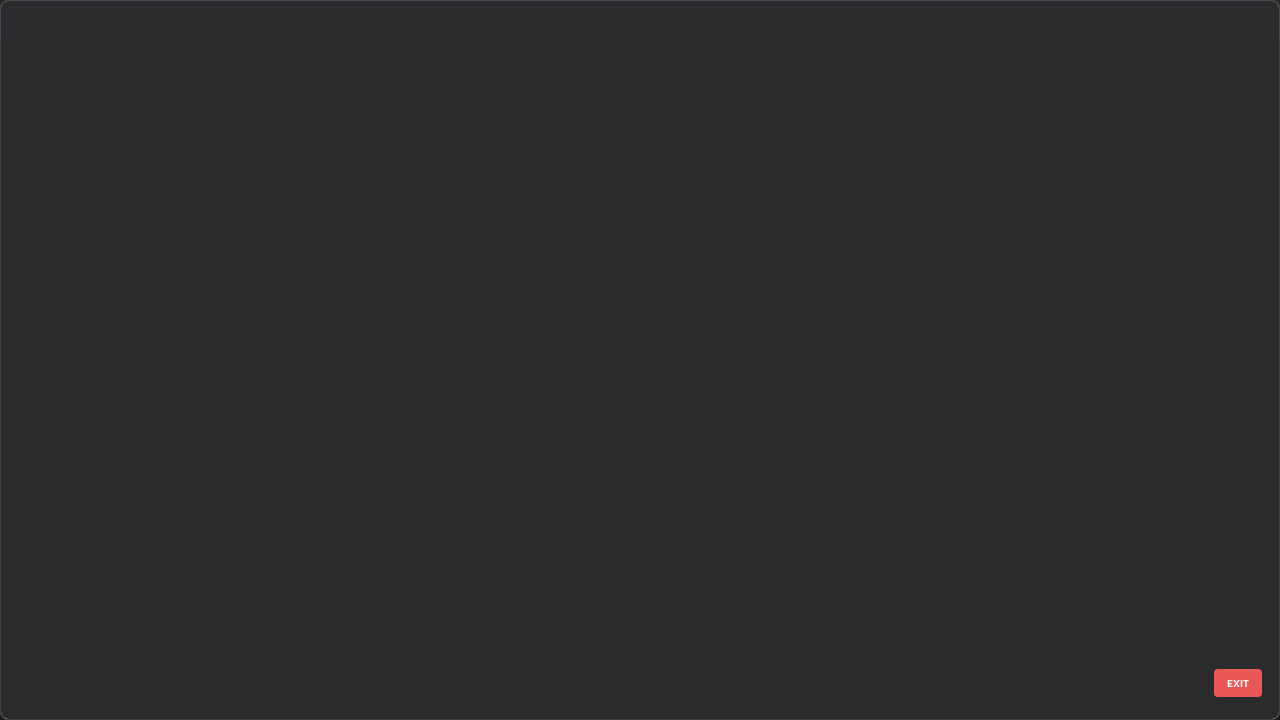 scroll, scrollTop: 8267, scrollLeft: 0, axis: vertical 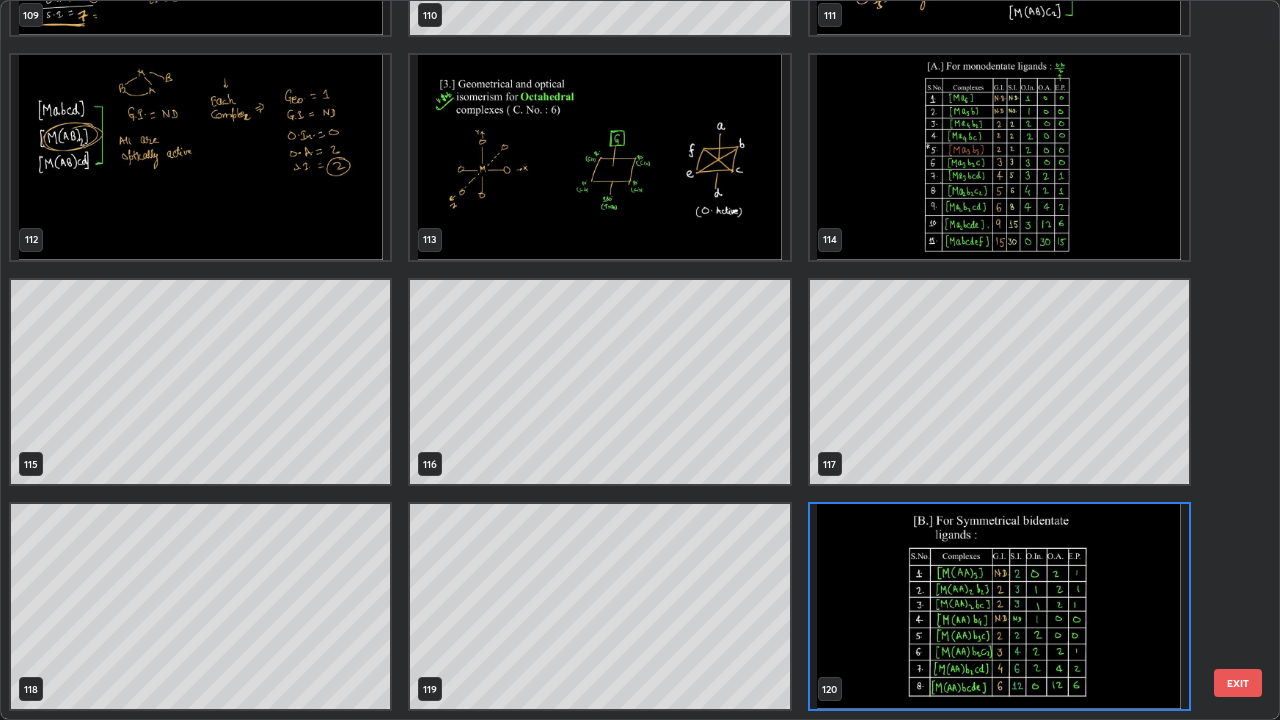 click at bounding box center (999, 606) 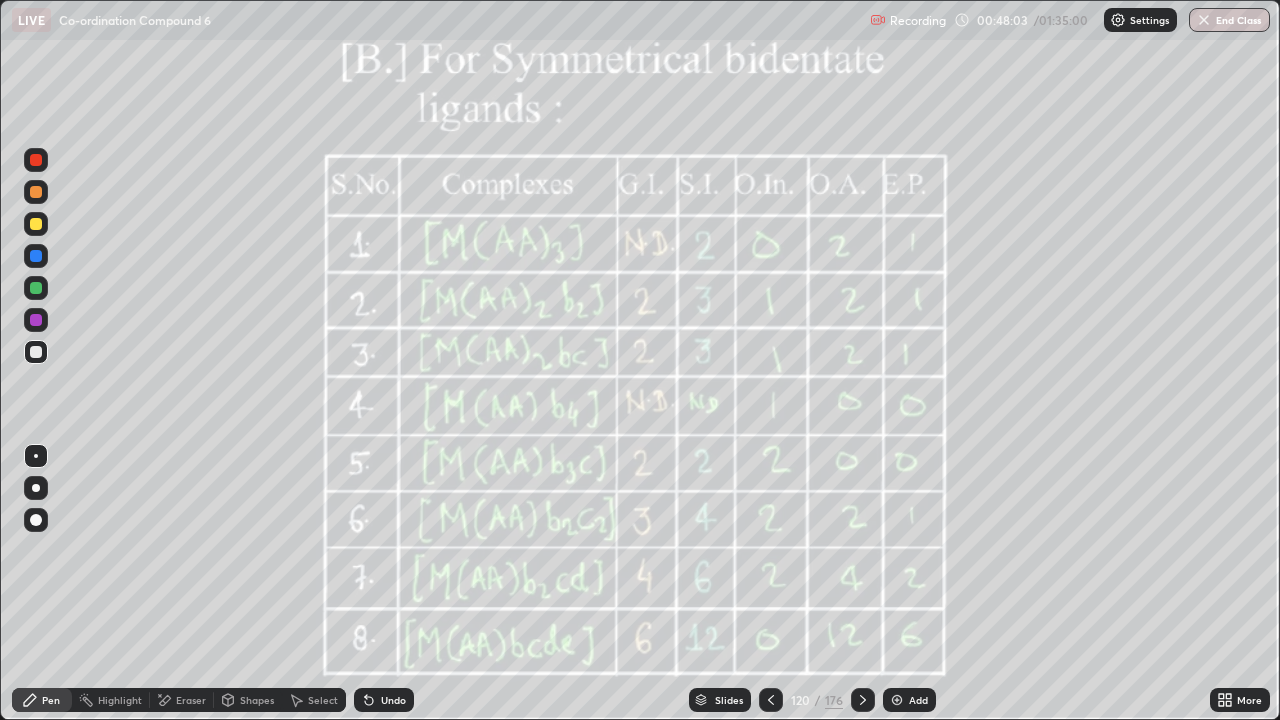 click at bounding box center (897, 700) 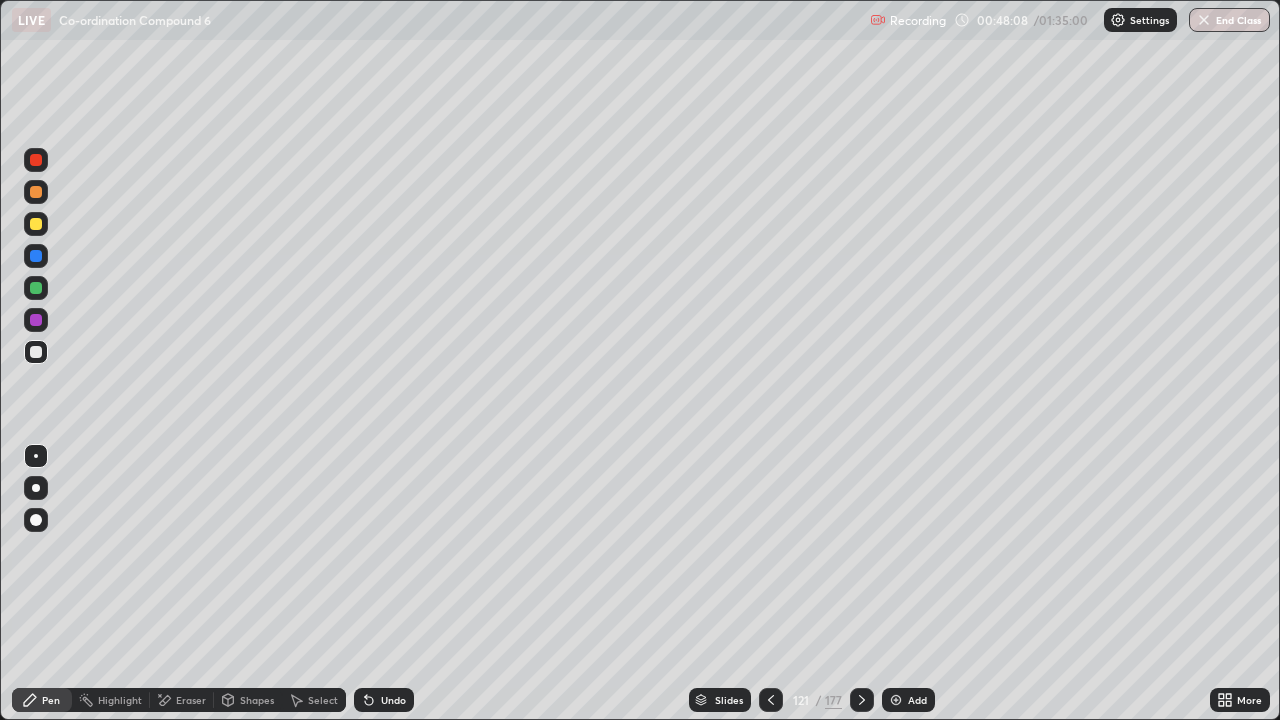 click on "Pen" at bounding box center [51, 700] 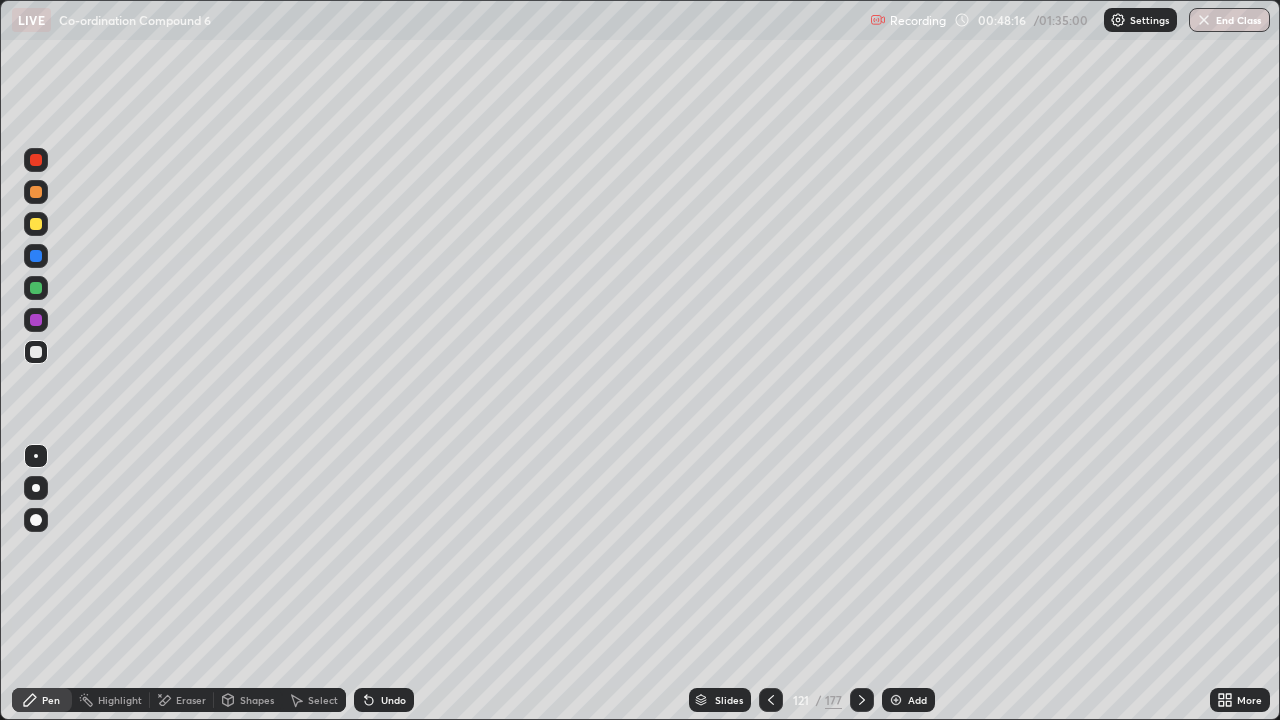 click on "Select" at bounding box center (314, 700) 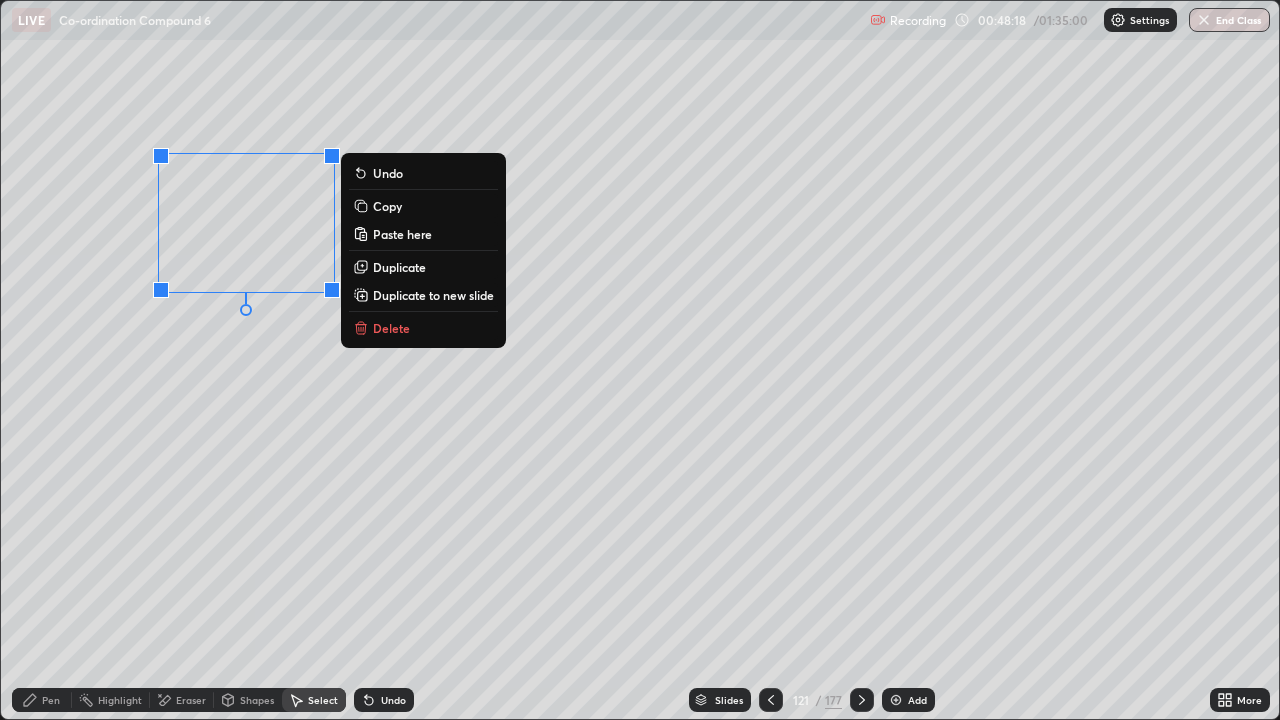 click on "Pen" at bounding box center [51, 700] 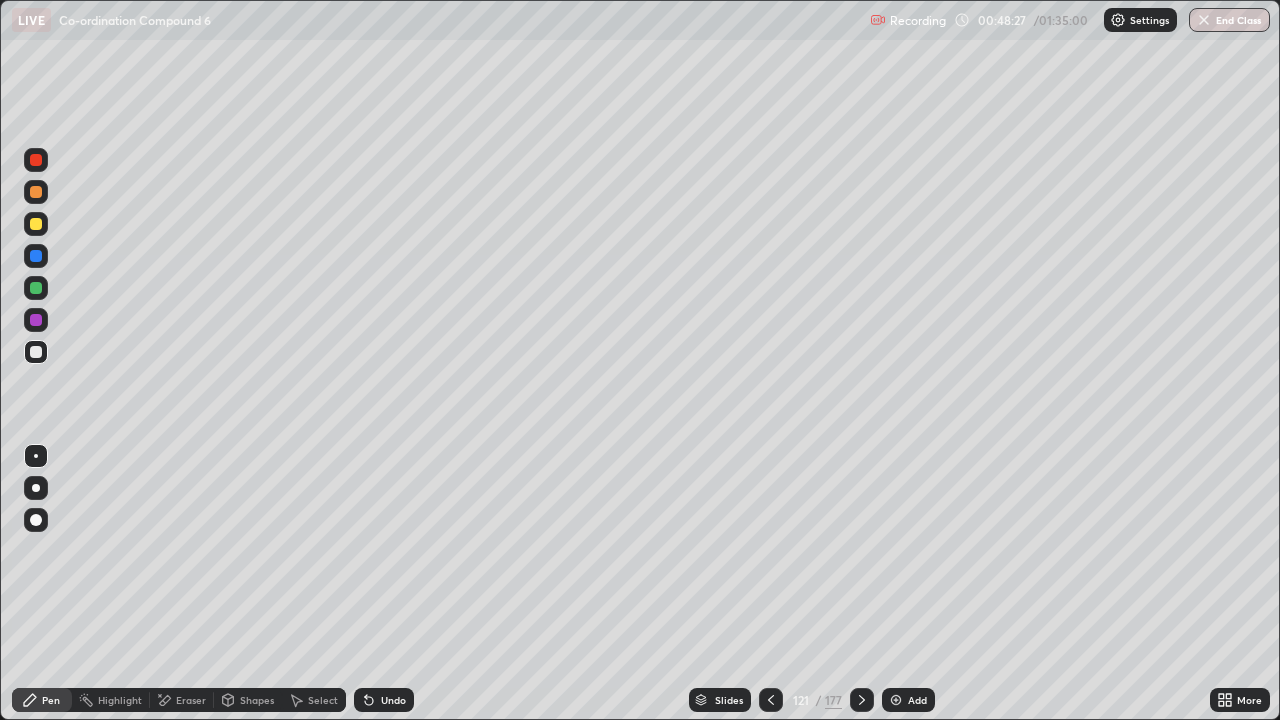 click on "Select" at bounding box center [323, 700] 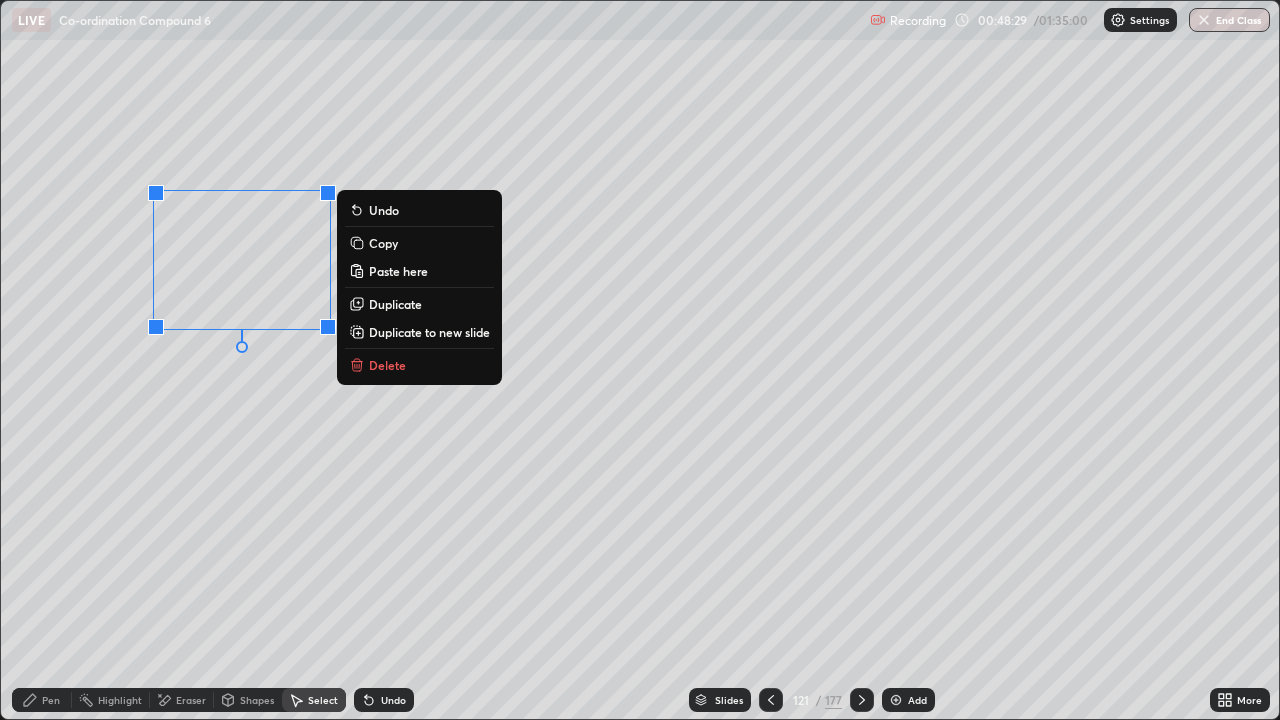 click on "Duplicate" at bounding box center (395, 304) 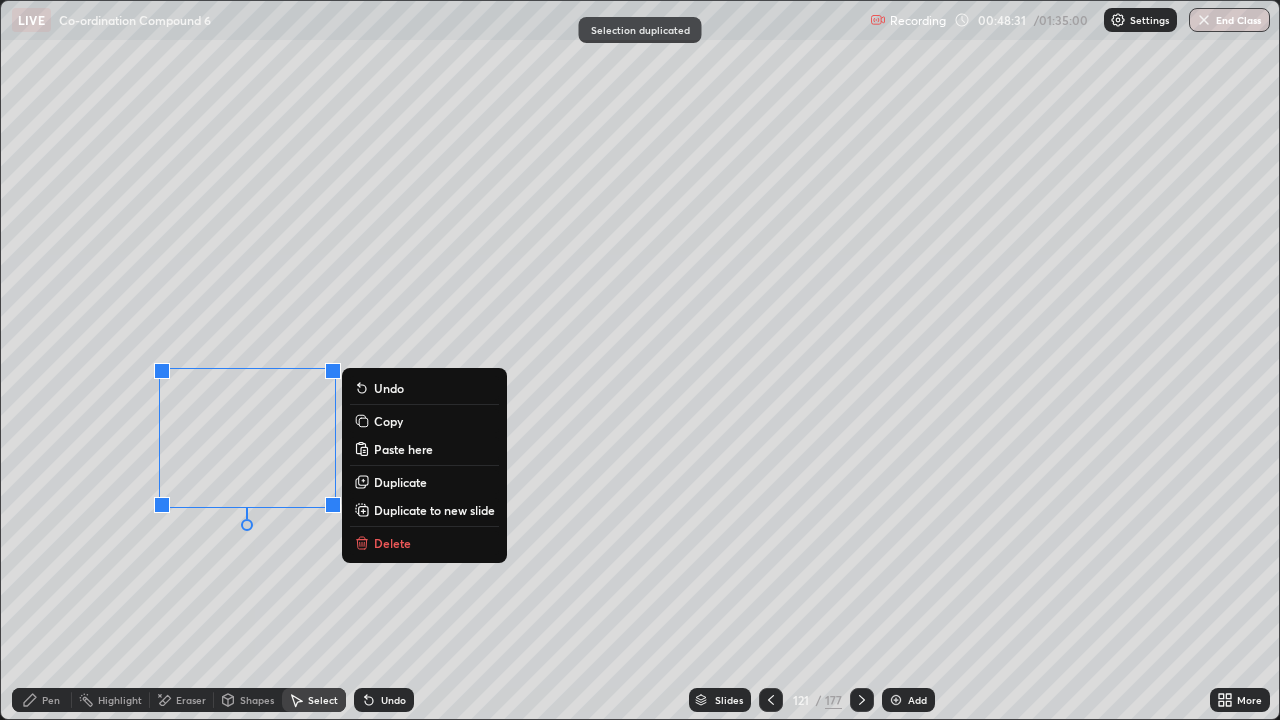 click on "Duplicate" at bounding box center [400, 482] 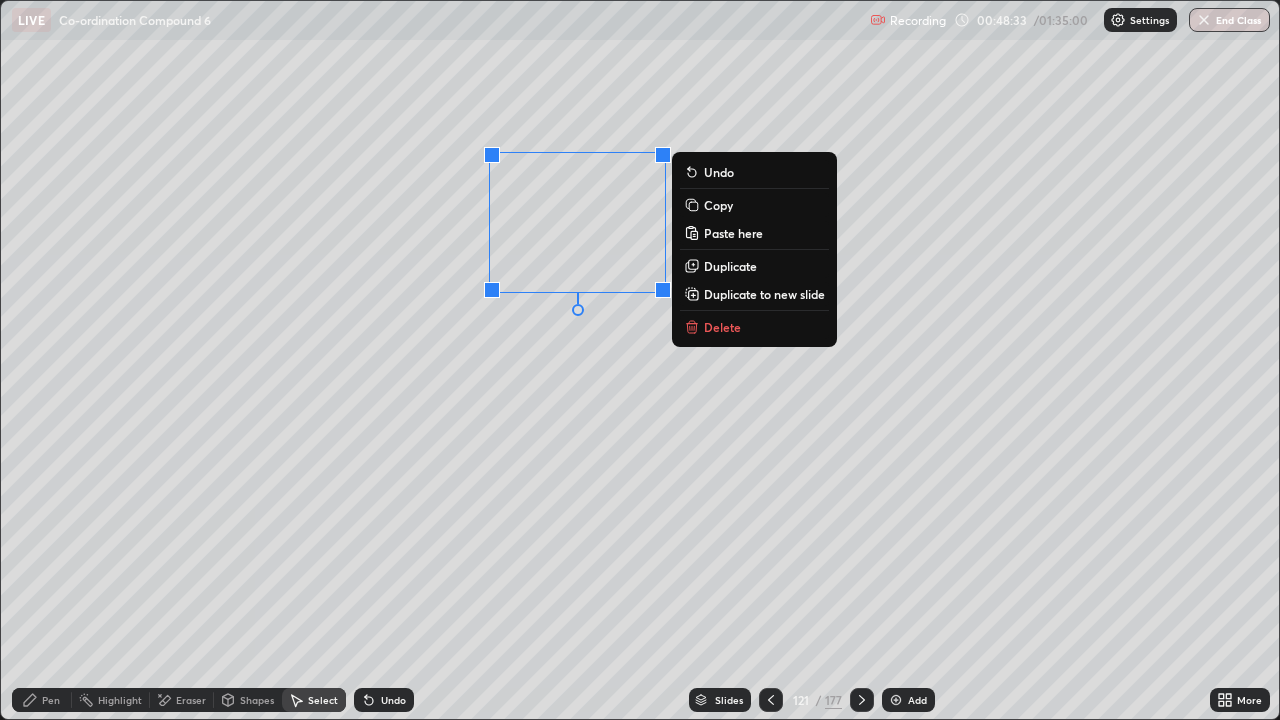 click on "Duplicate" at bounding box center (730, 266) 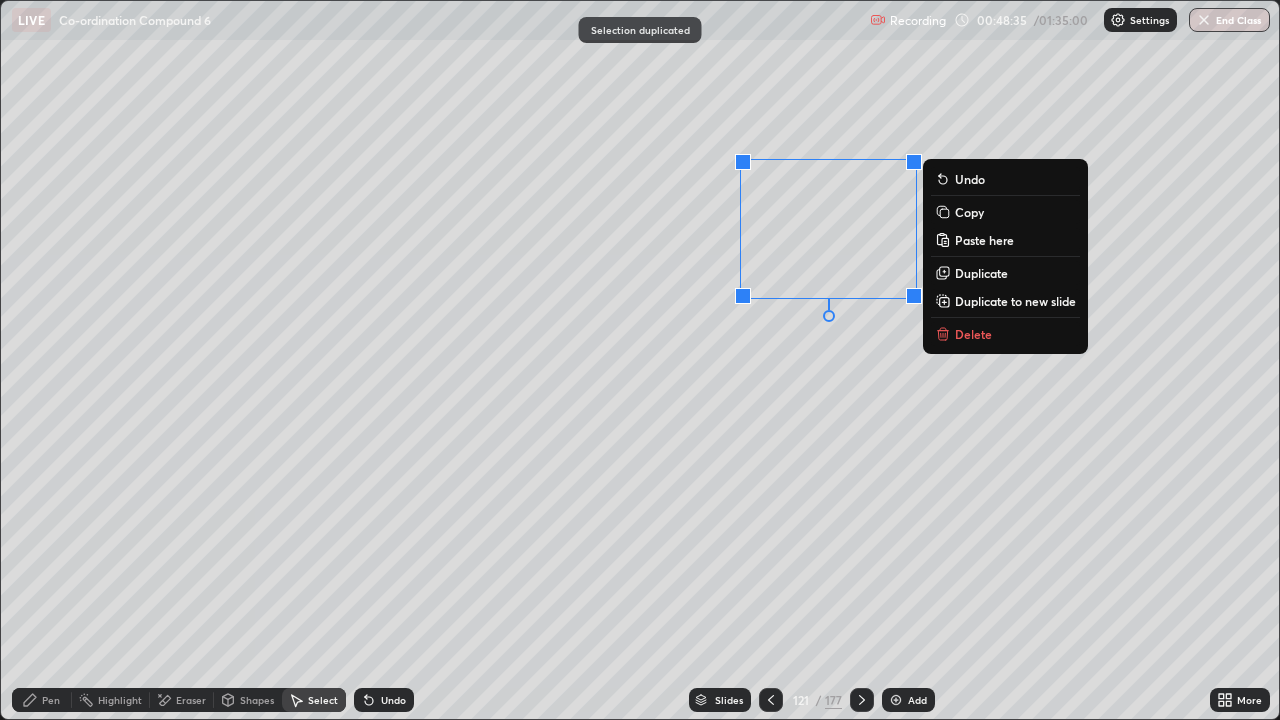 click on "Duplicate" at bounding box center (981, 273) 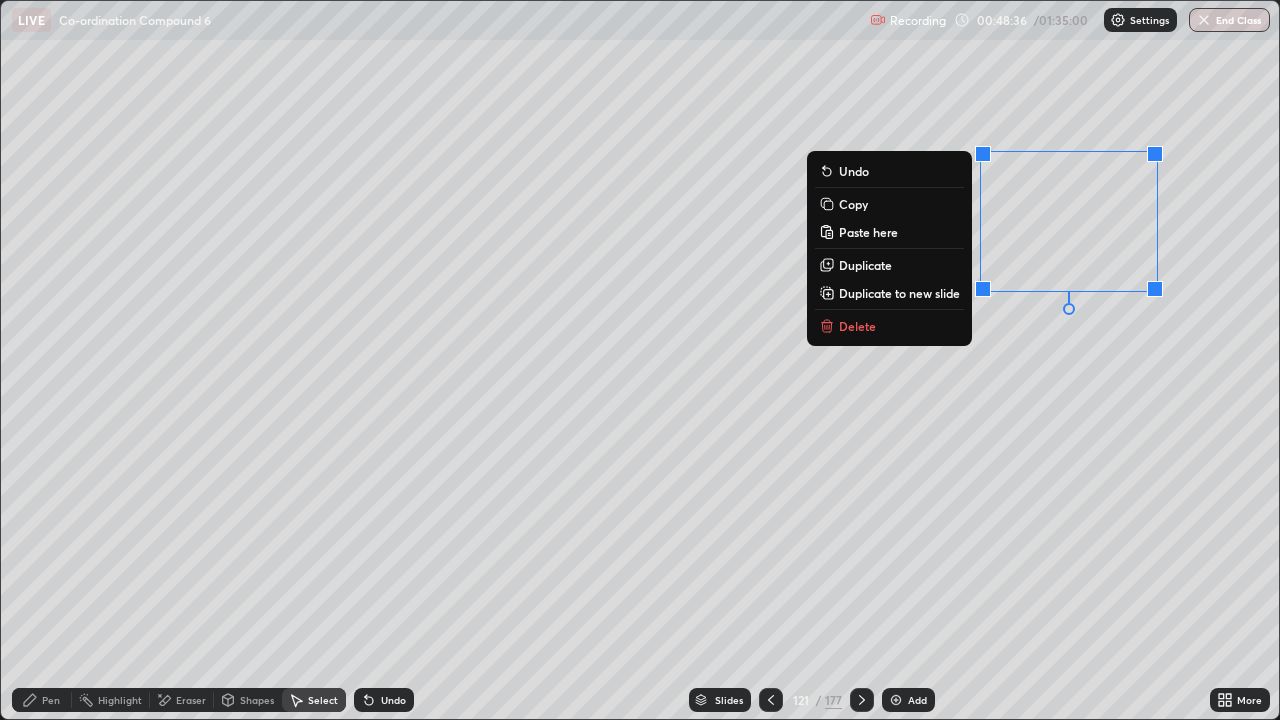 click on "0 ° Undo Copy Paste here Duplicate Duplicate to new slide Delete" at bounding box center (640, 360) 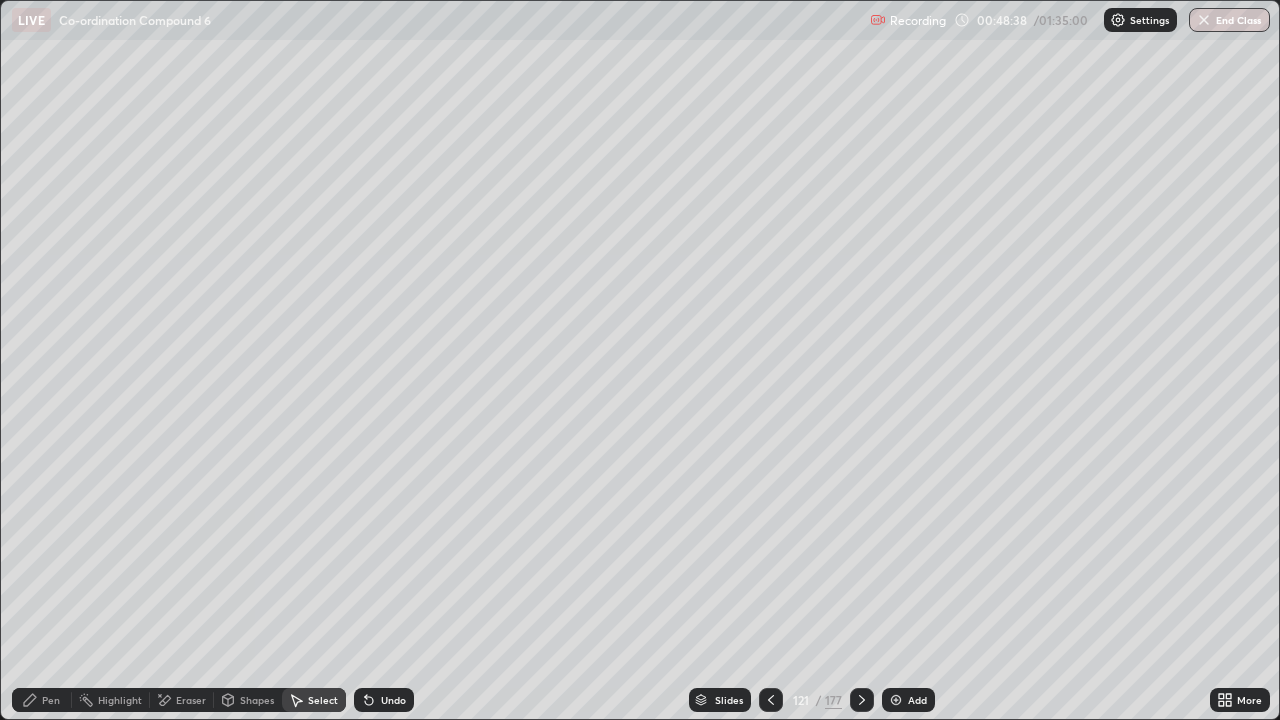 click on "Pen" at bounding box center (42, 700) 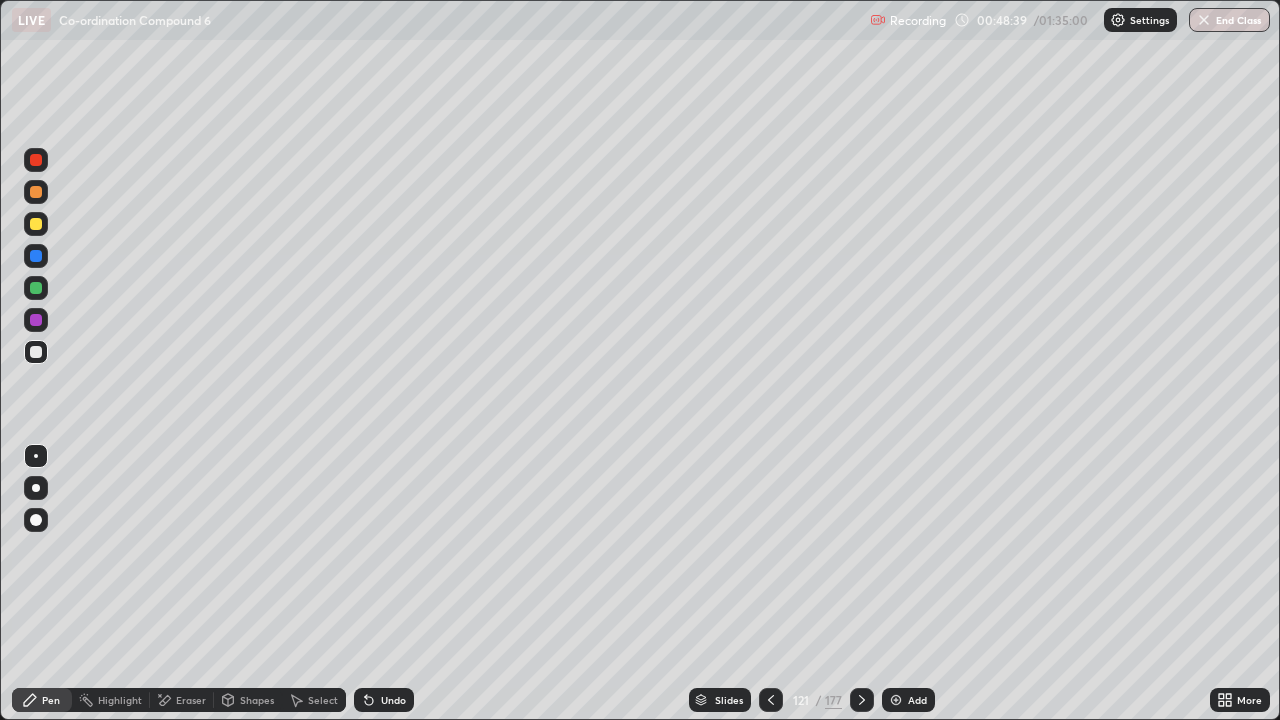 click at bounding box center [36, 288] 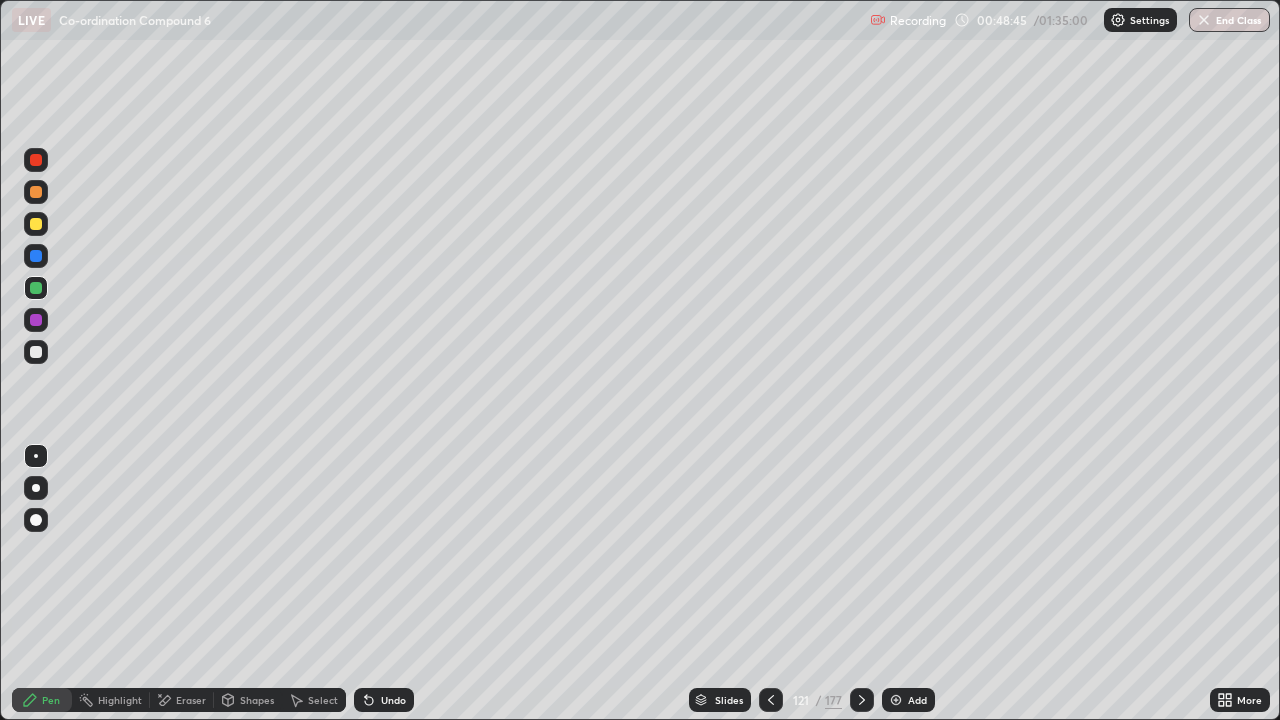 click on "Select" at bounding box center (323, 700) 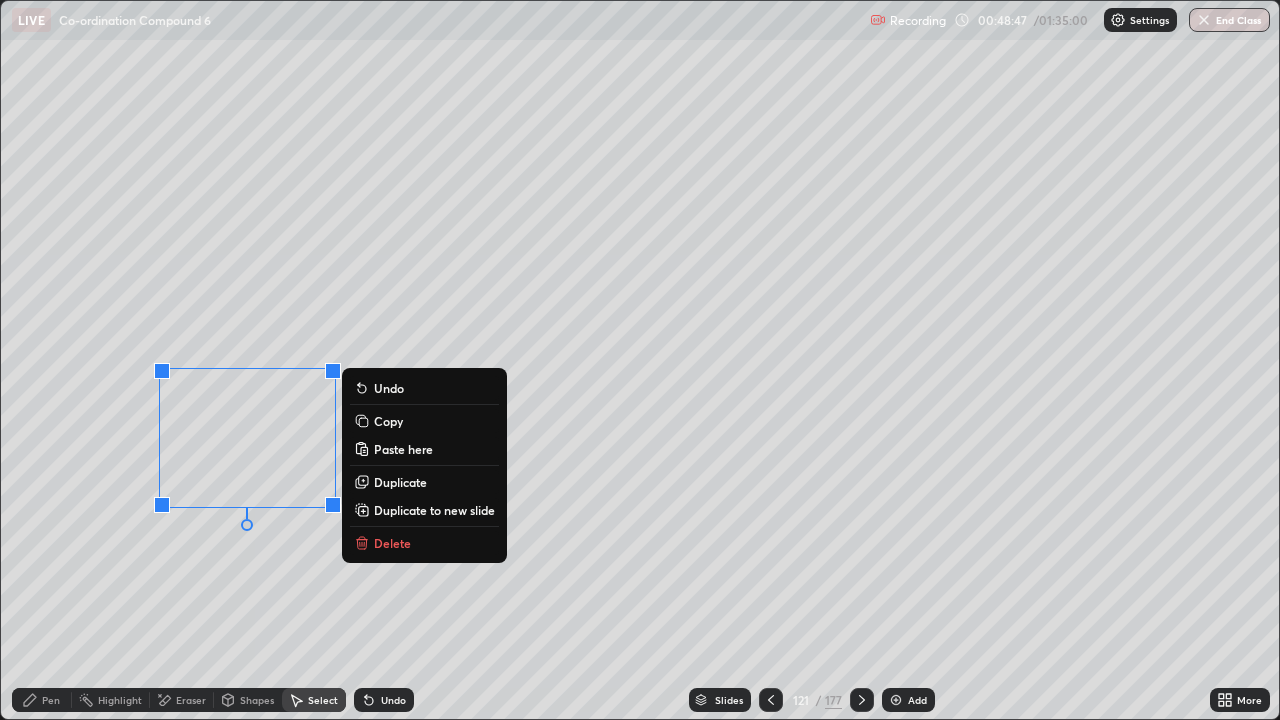 click on "Delete" at bounding box center [392, 543] 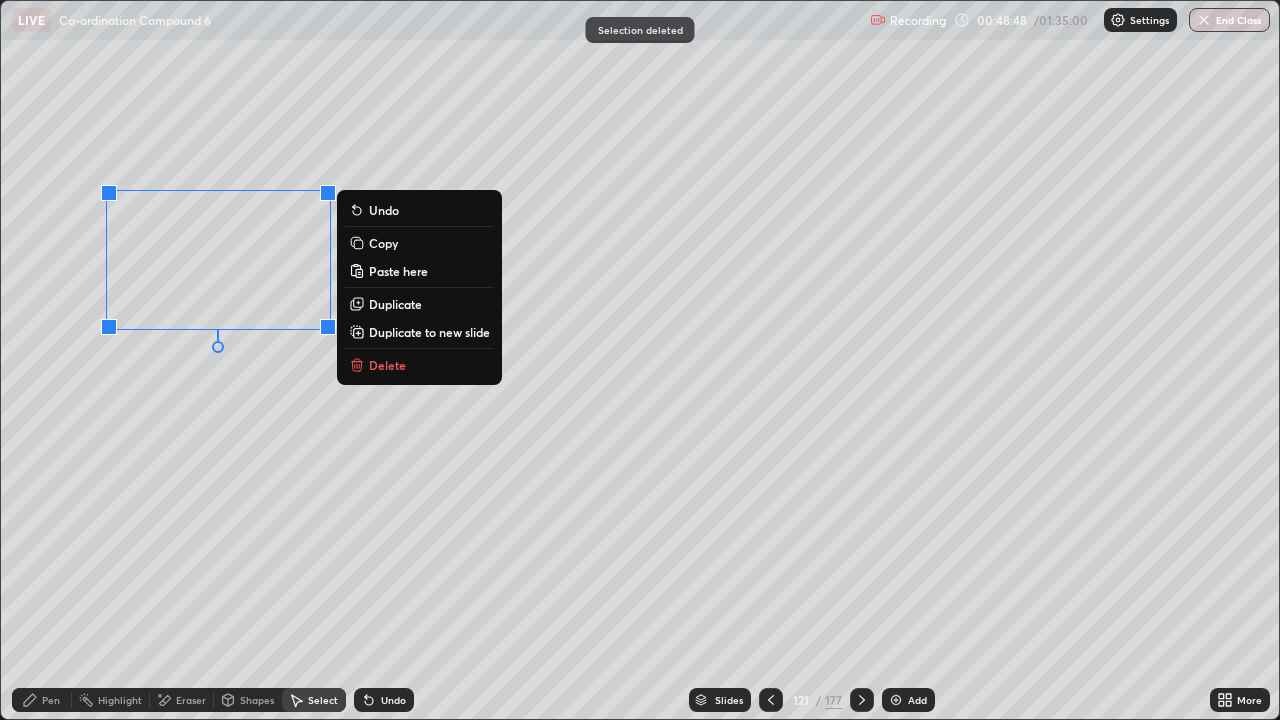 click on "Duplicate" at bounding box center (419, 304) 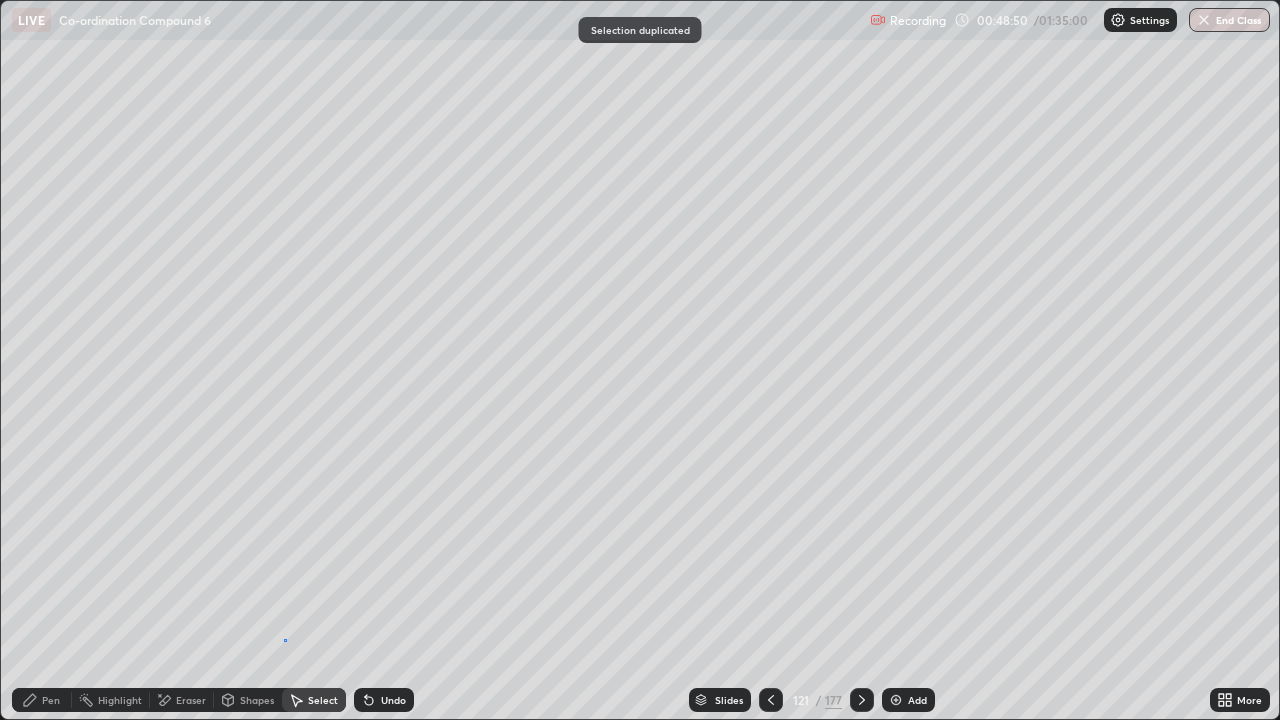 click on "0 ° Undo Copy Paste here Duplicate Duplicate to new slide Delete" at bounding box center (640, 360) 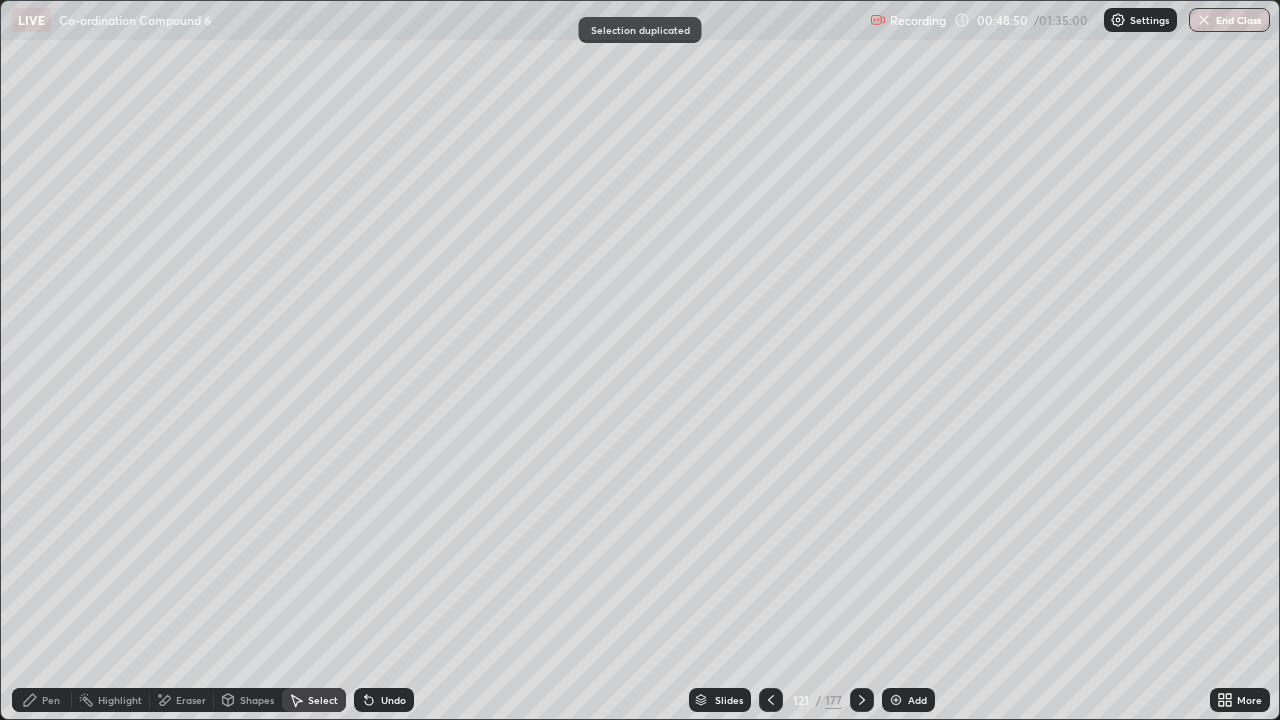 click 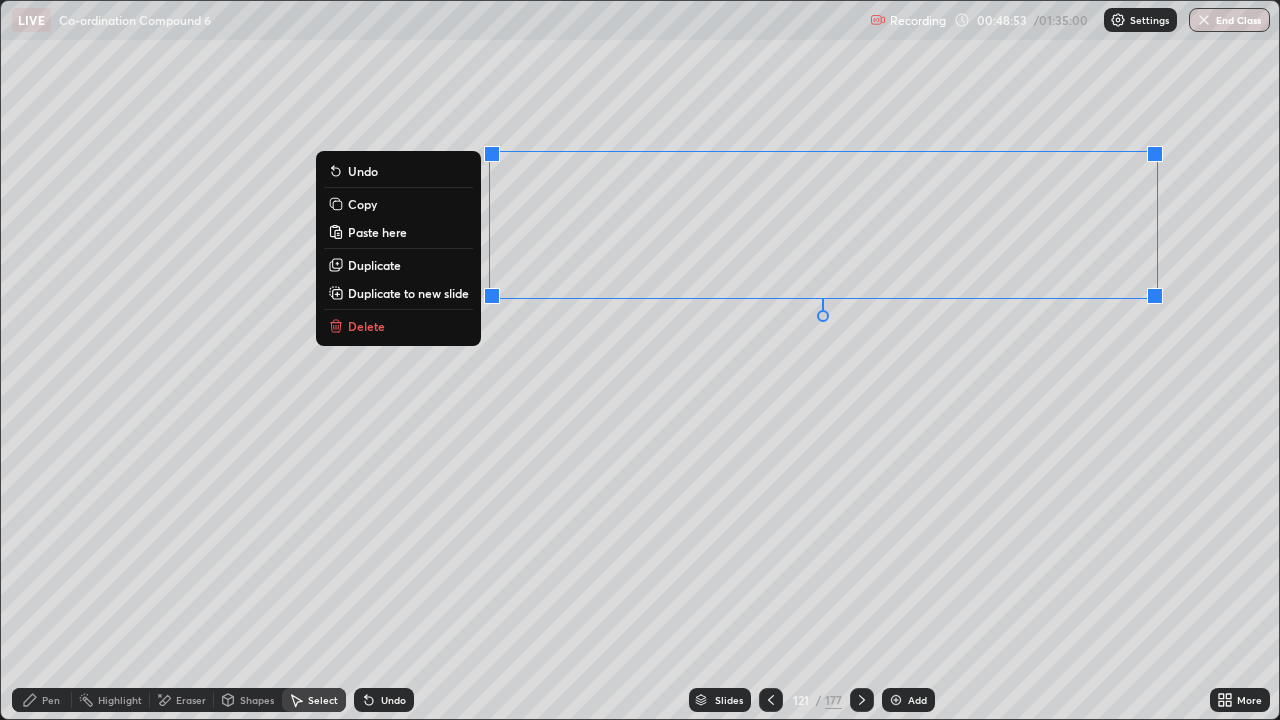 click on "Delete" at bounding box center (398, 326) 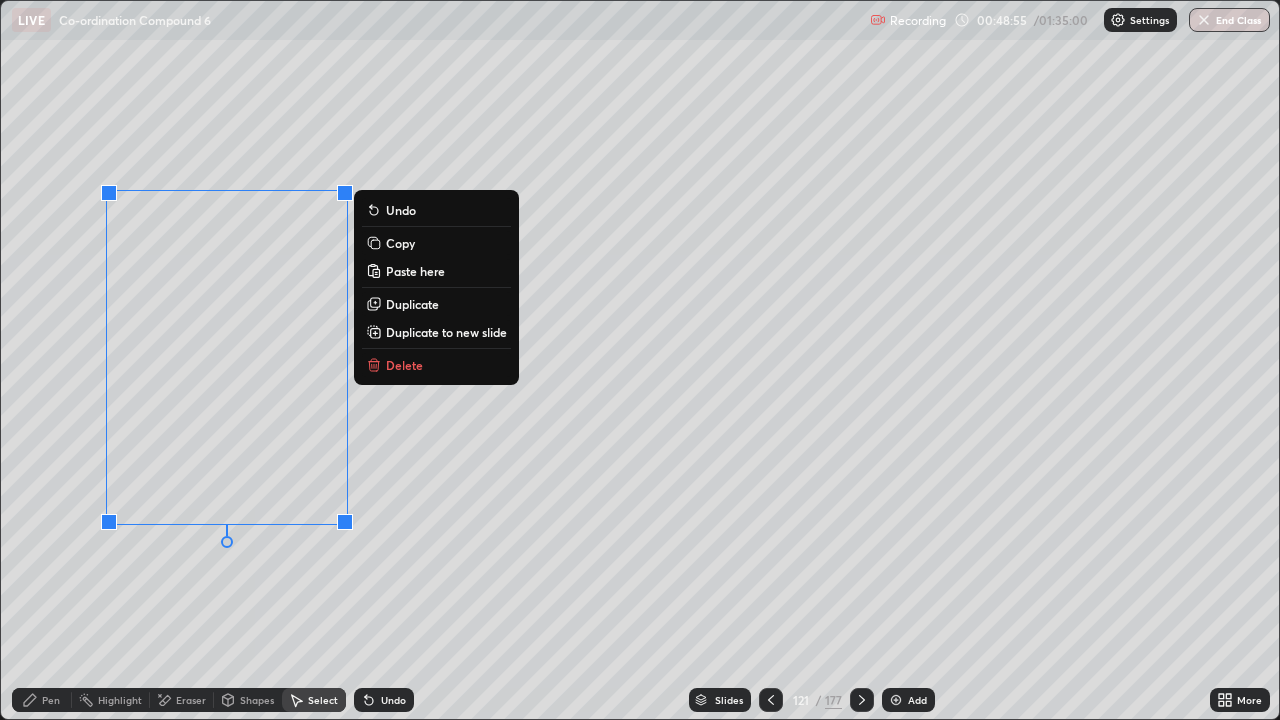click on "Duplicate" at bounding box center [412, 304] 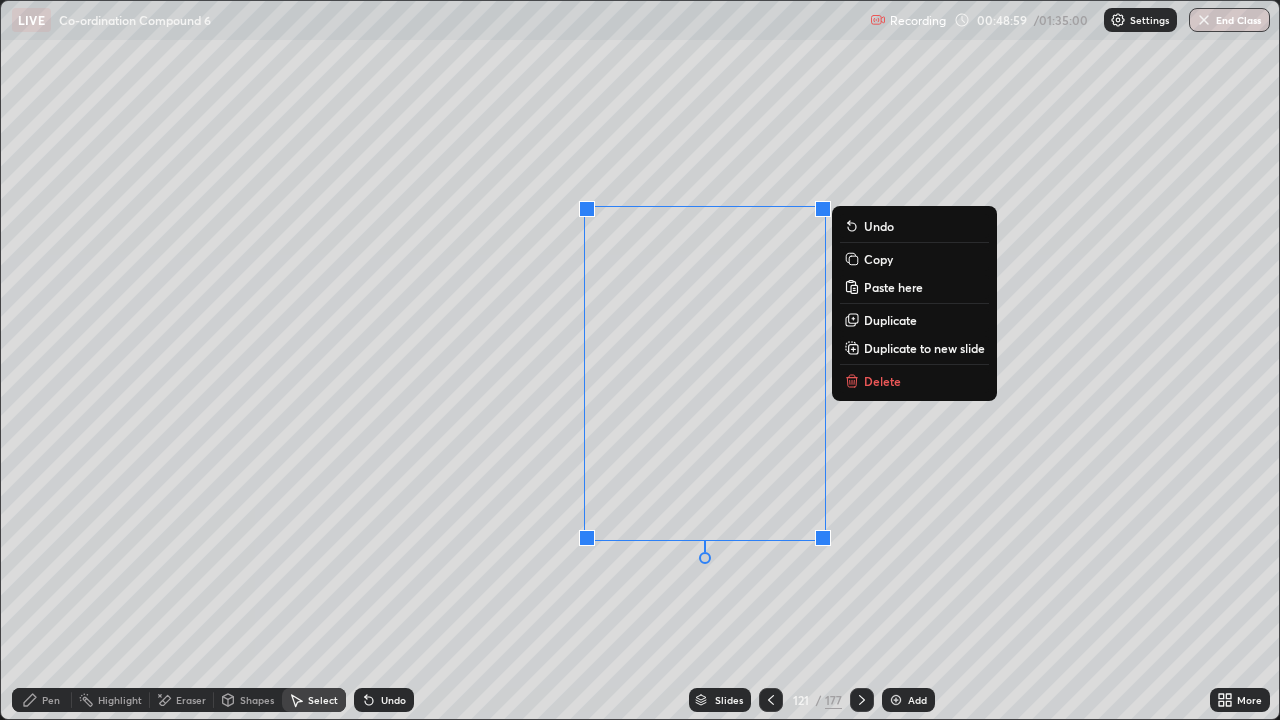 click on "0 ° Undo Copy Paste here Duplicate Duplicate to new slide Delete" at bounding box center [640, 360] 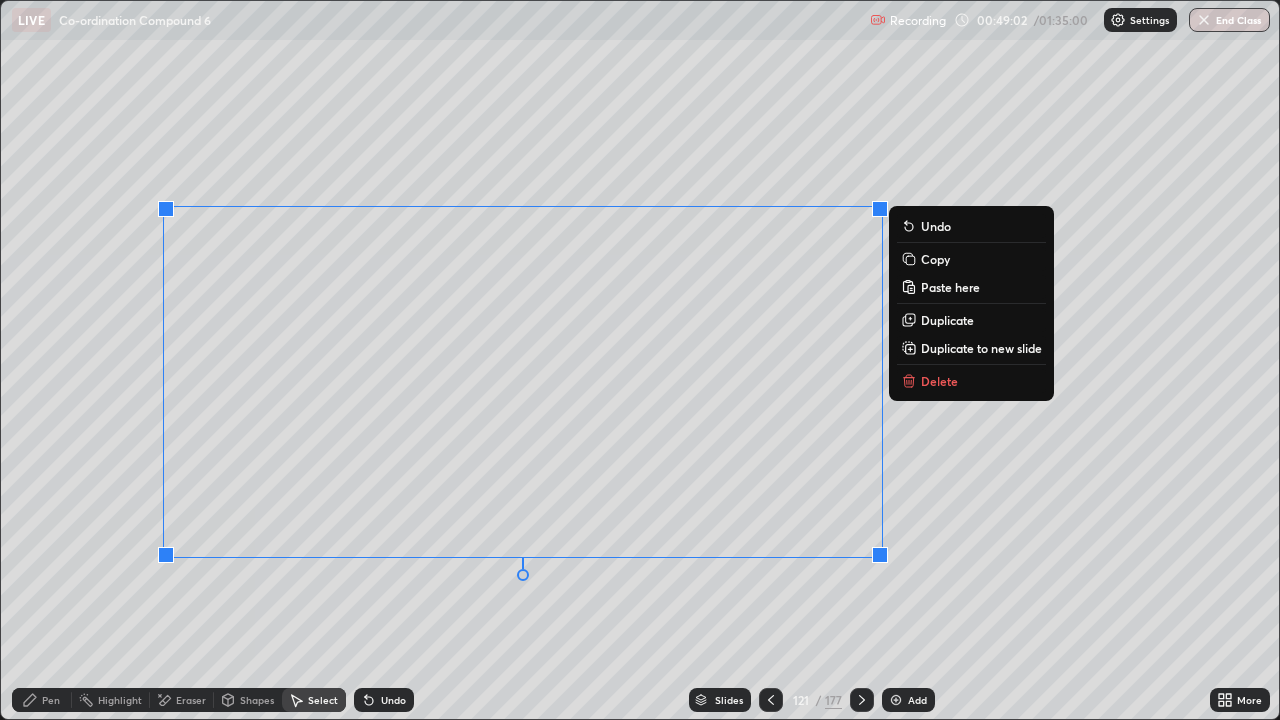 click on "Pen" at bounding box center (42, 700) 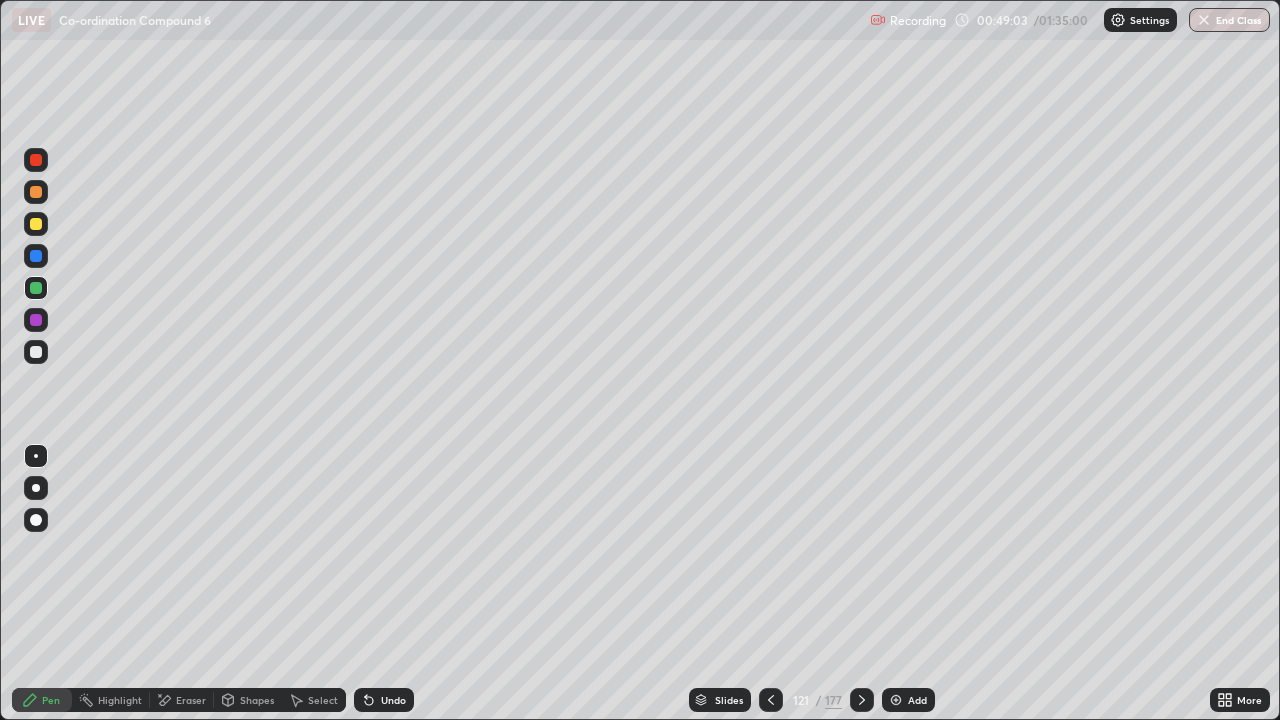 click at bounding box center [36, 352] 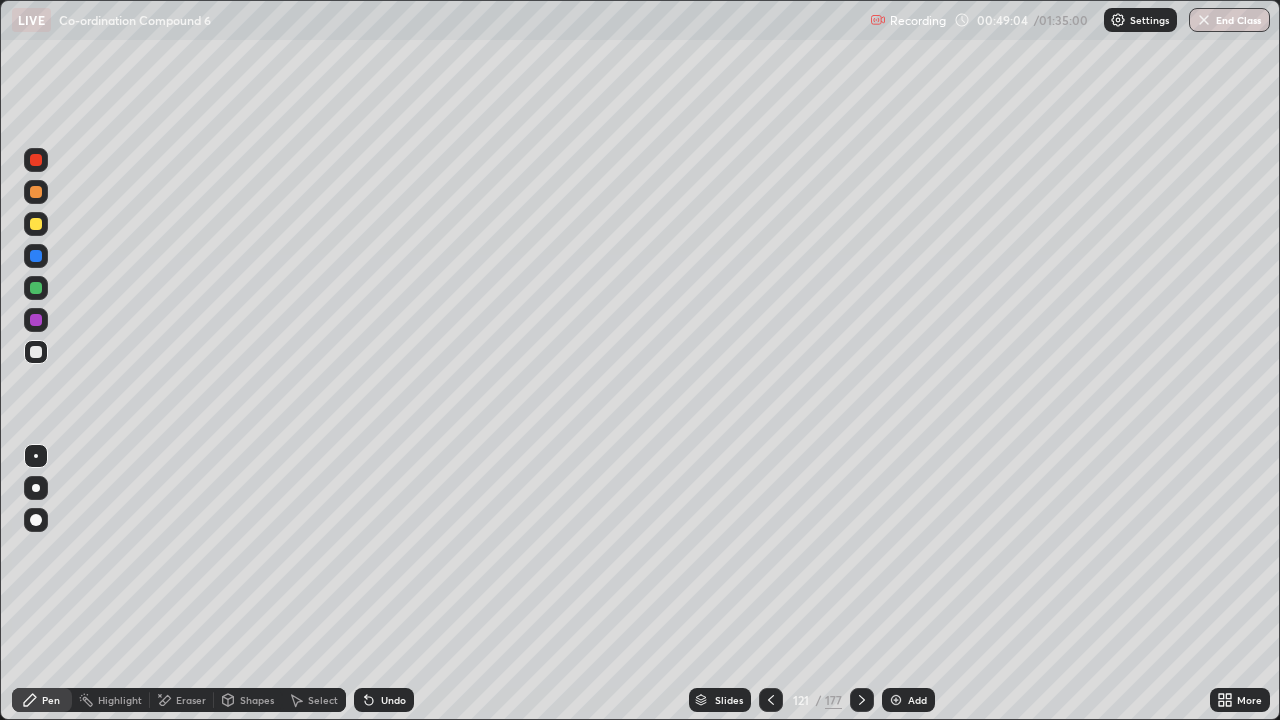 click at bounding box center (36, 224) 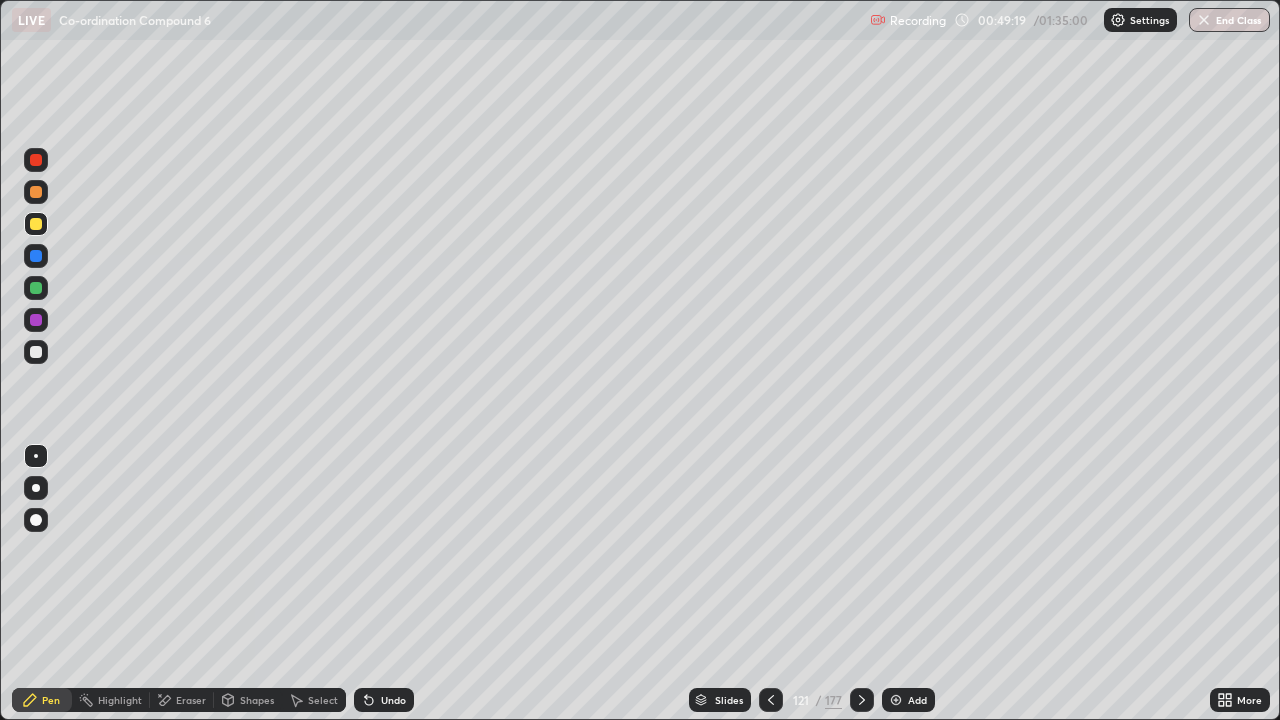 click at bounding box center [36, 352] 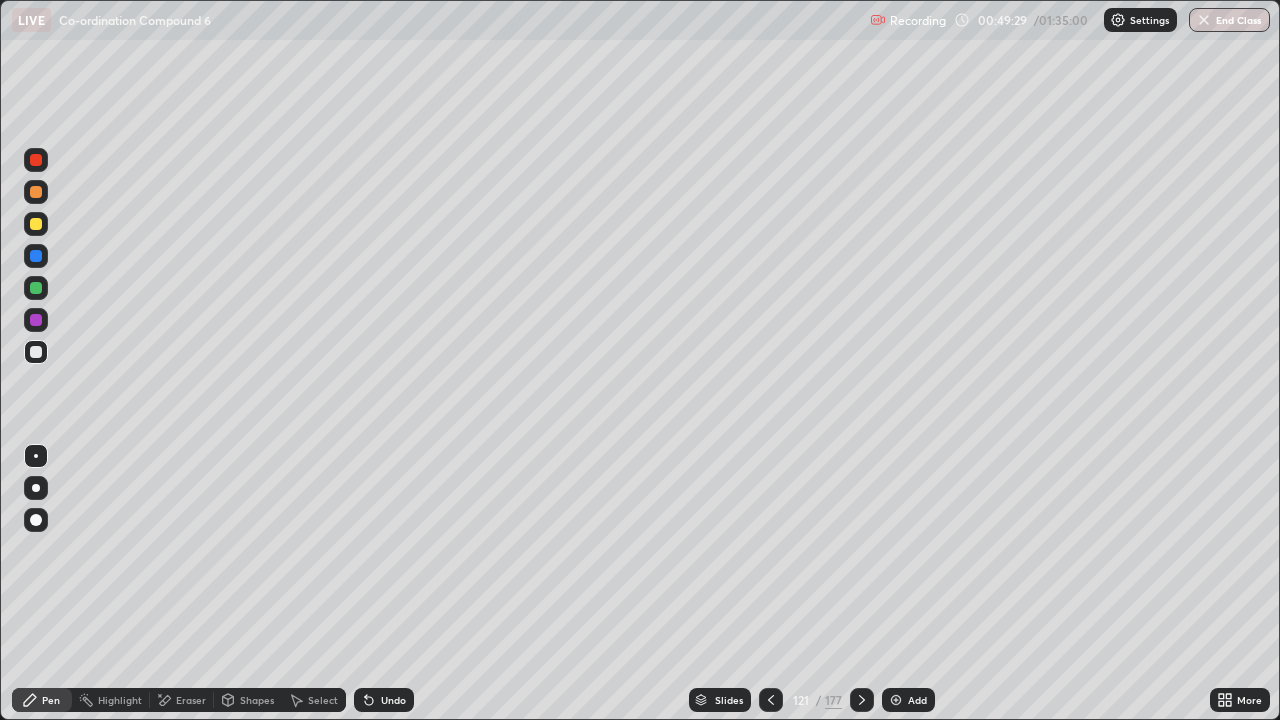 click on "Select" at bounding box center [323, 700] 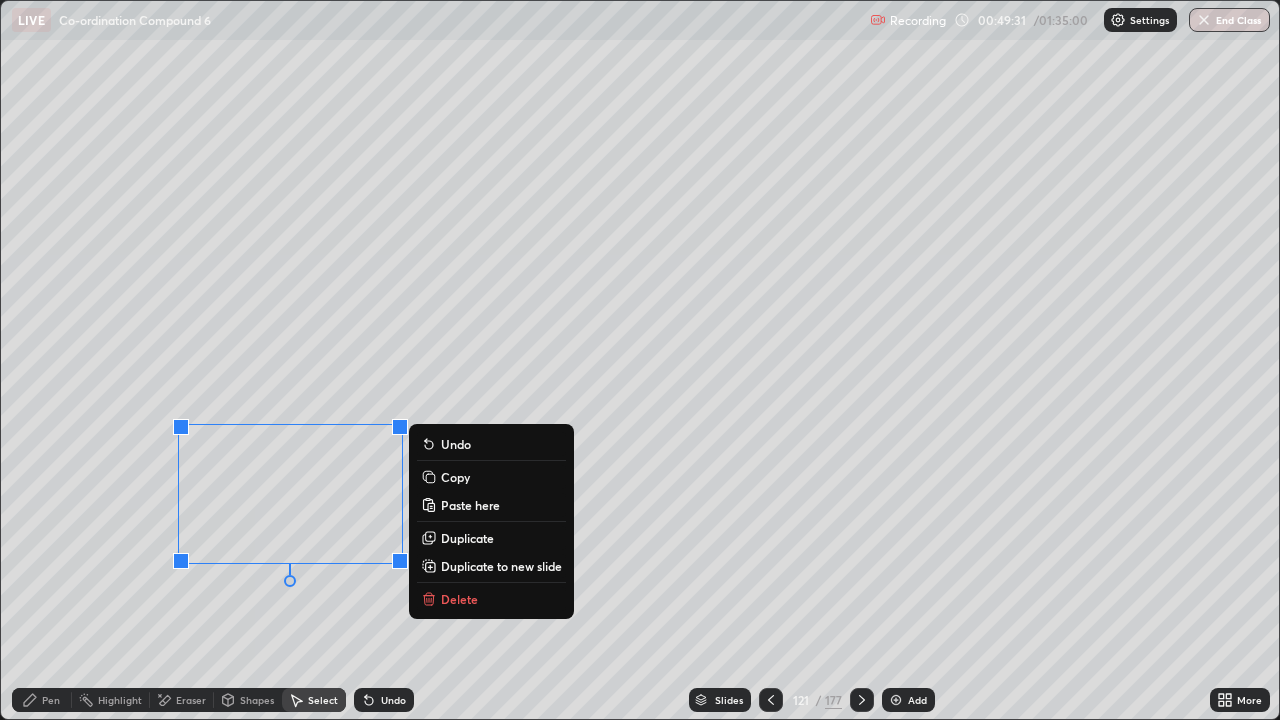 click 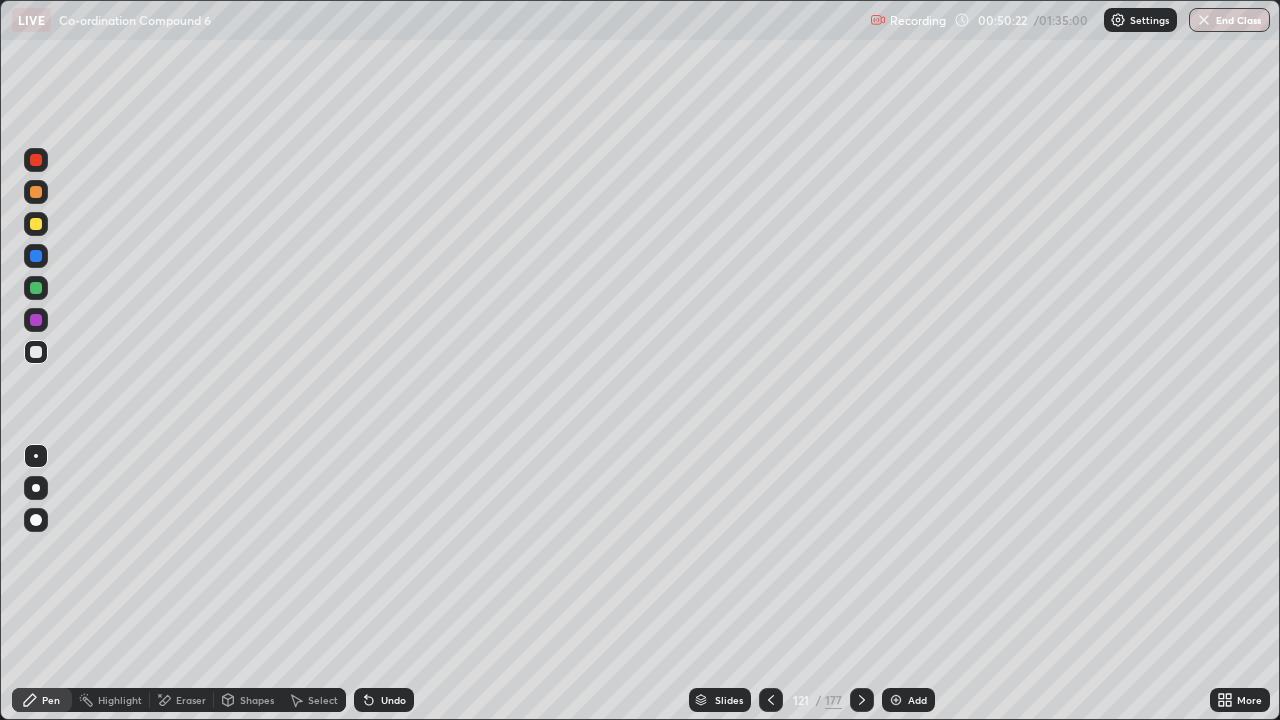 click at bounding box center (36, 352) 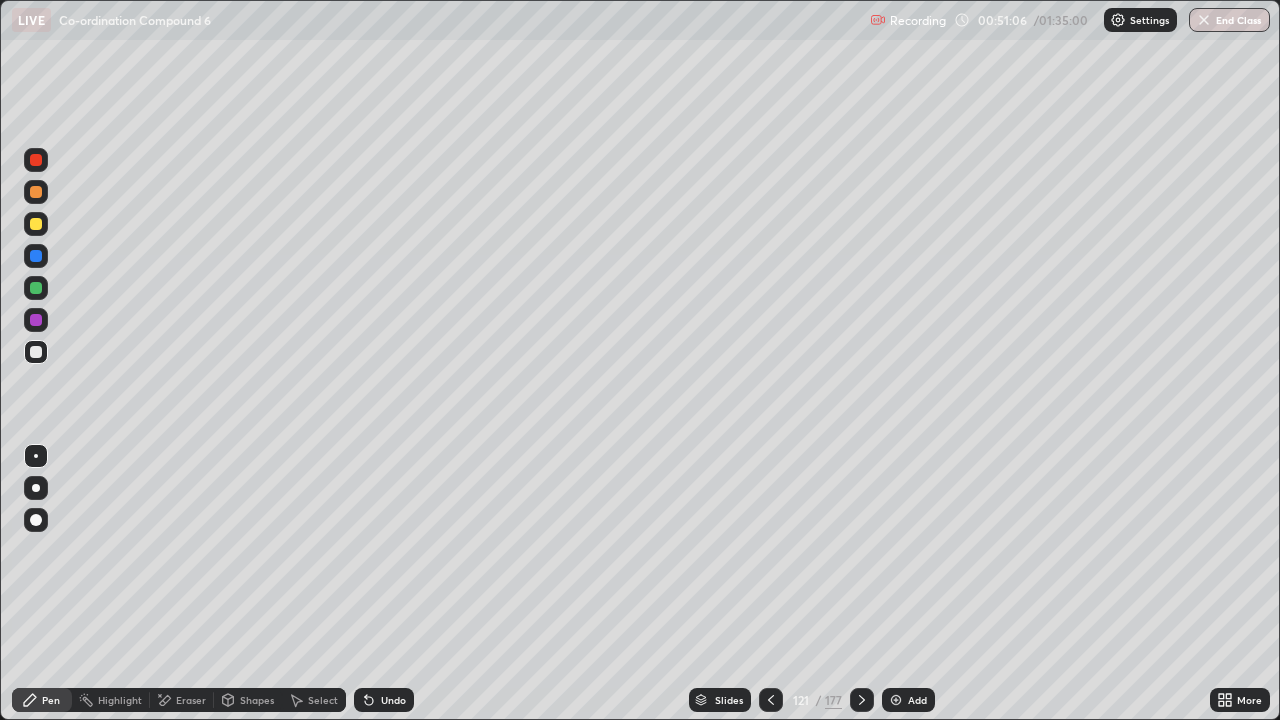 click on "Undo" at bounding box center [393, 700] 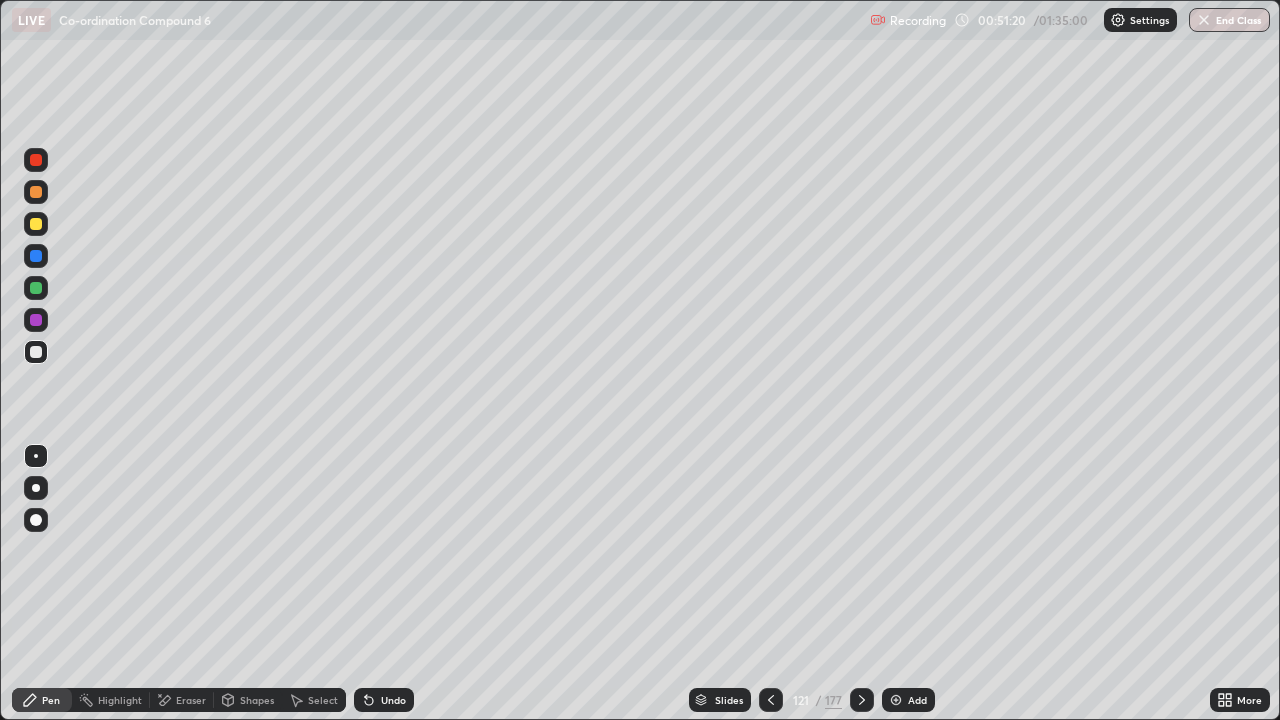 click on "Slides" at bounding box center (729, 700) 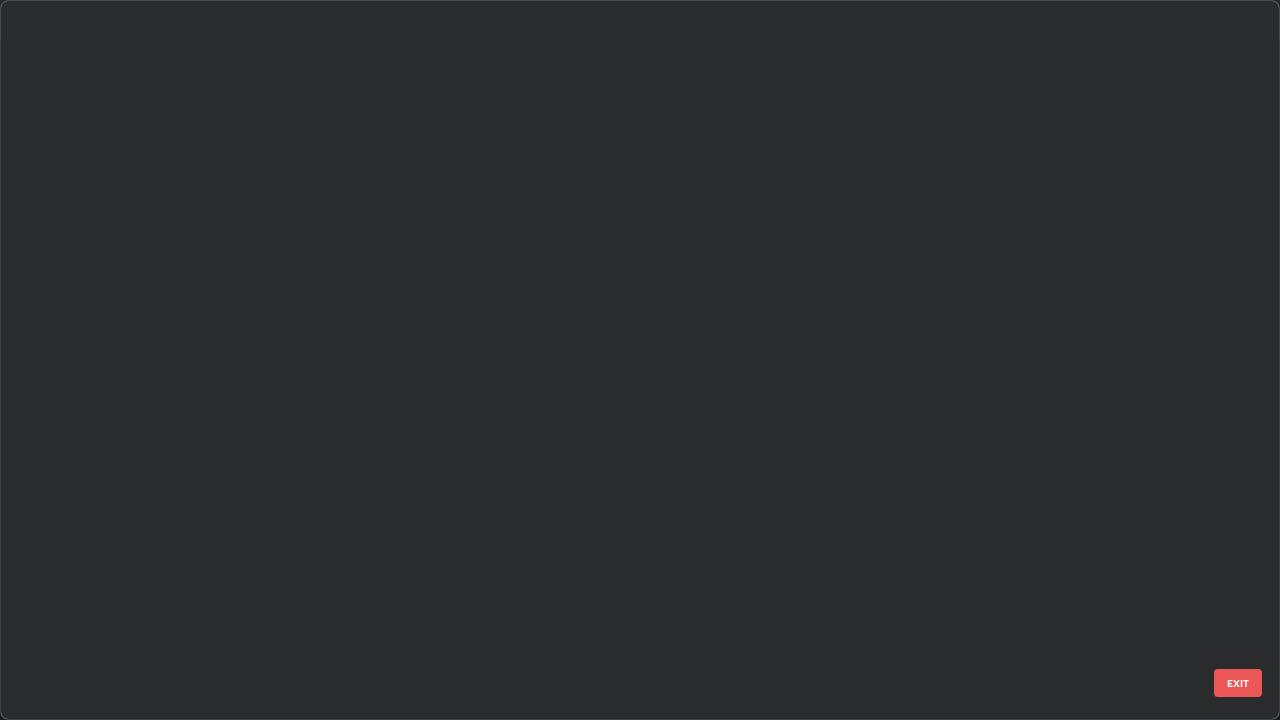 scroll, scrollTop: 8491, scrollLeft: 0, axis: vertical 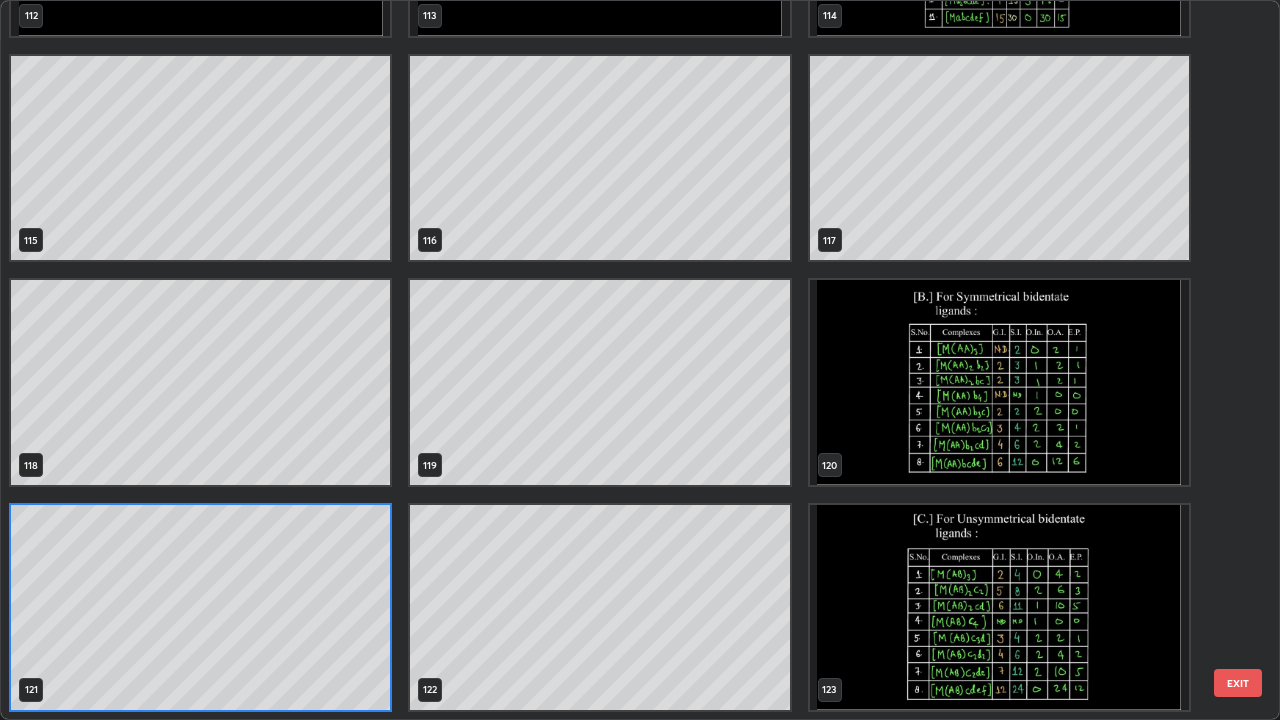 click at bounding box center (999, 382) 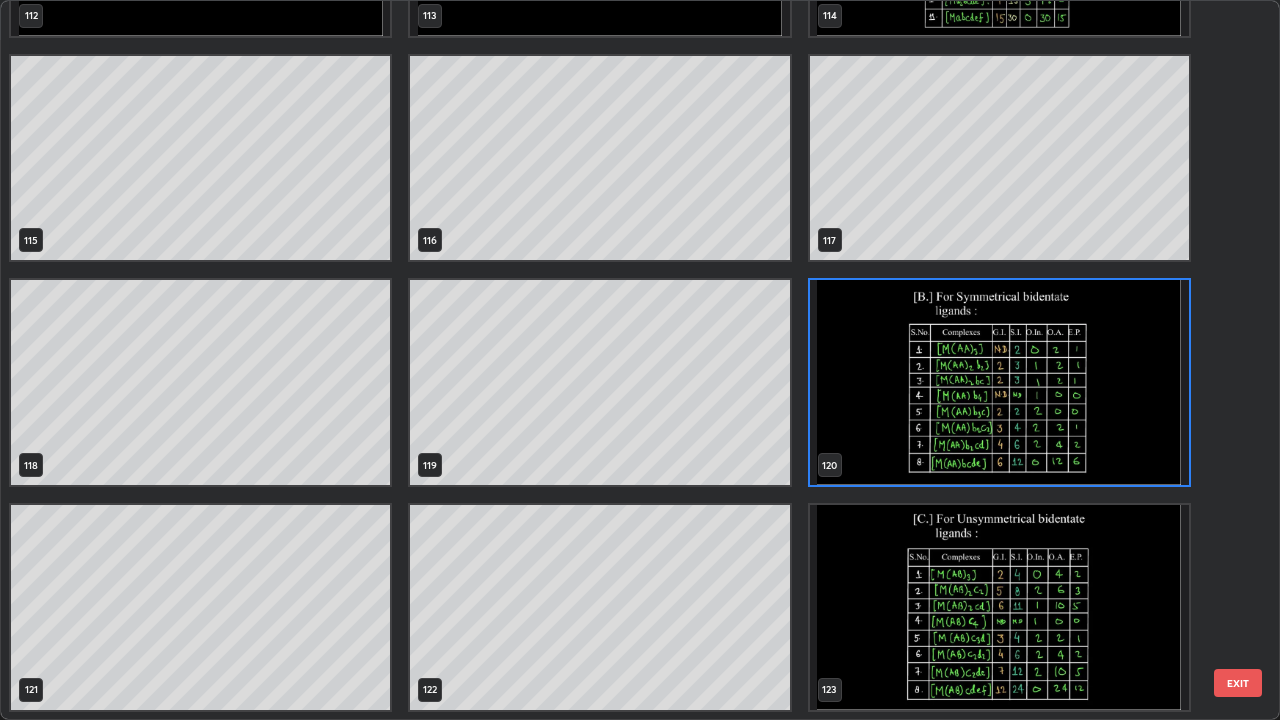 click at bounding box center [999, 382] 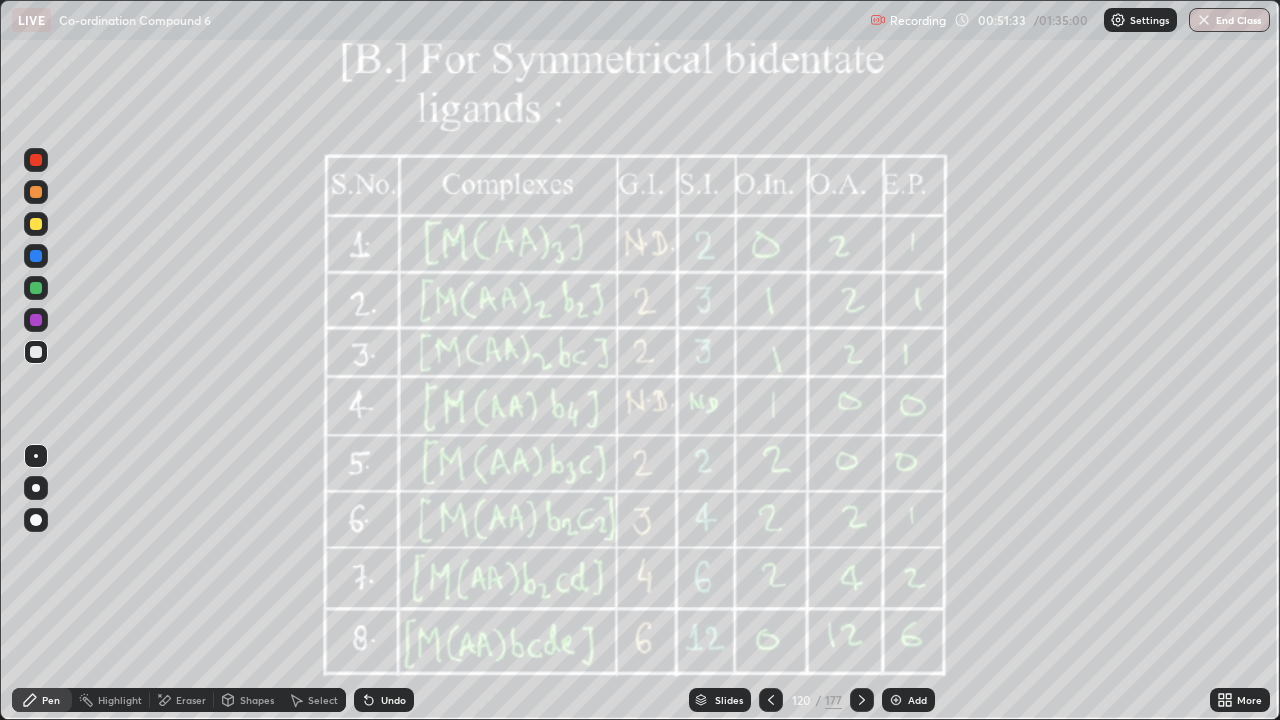 click on "Slides" at bounding box center (720, 700) 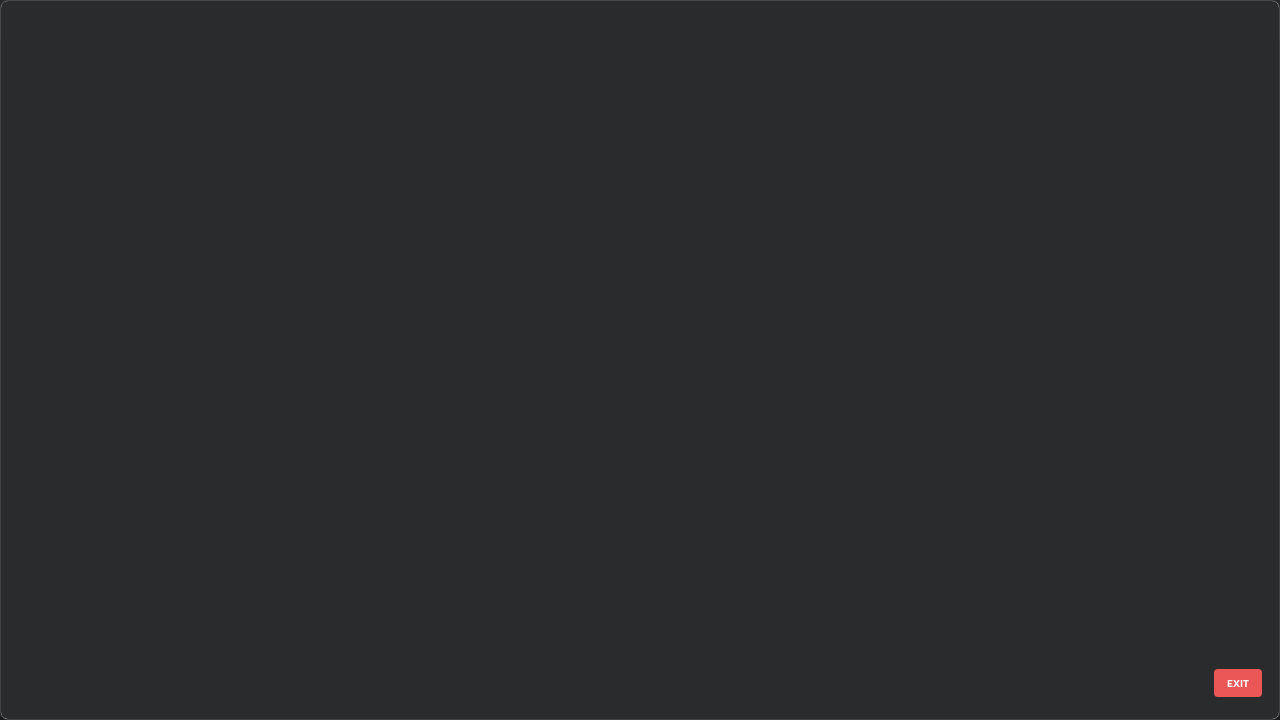 scroll, scrollTop: 8267, scrollLeft: 0, axis: vertical 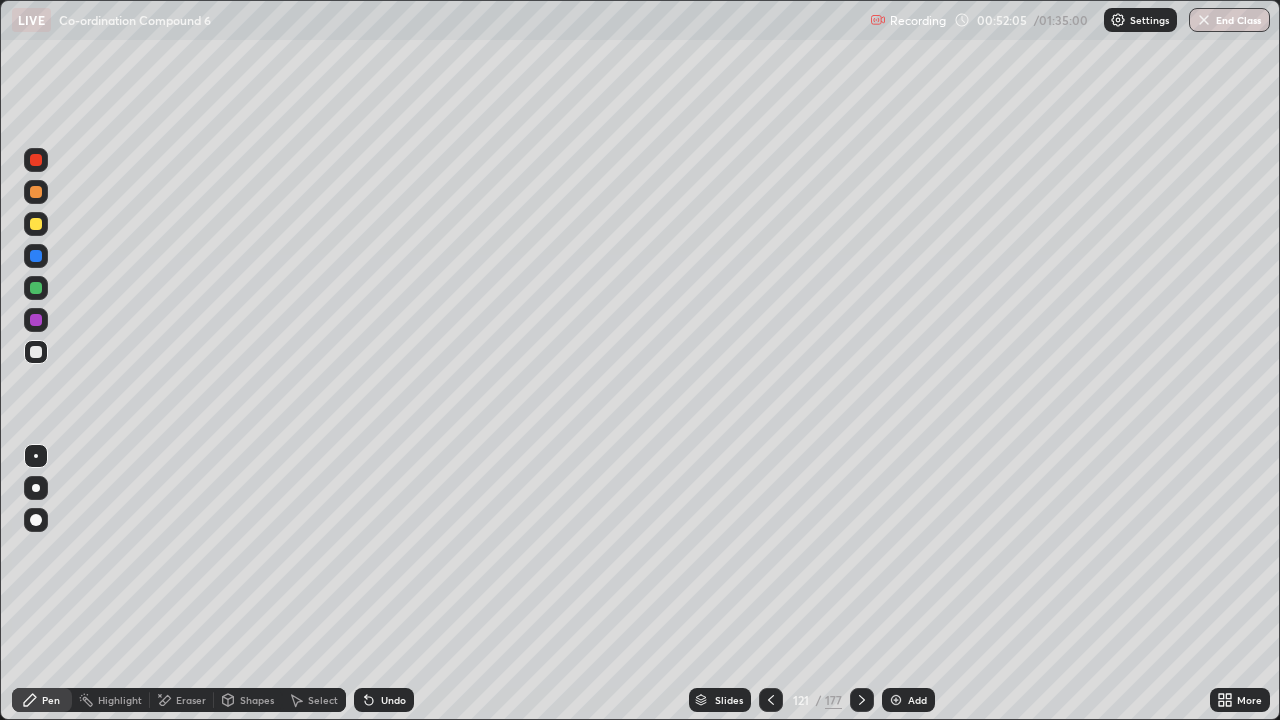 click on "Slides" at bounding box center (729, 700) 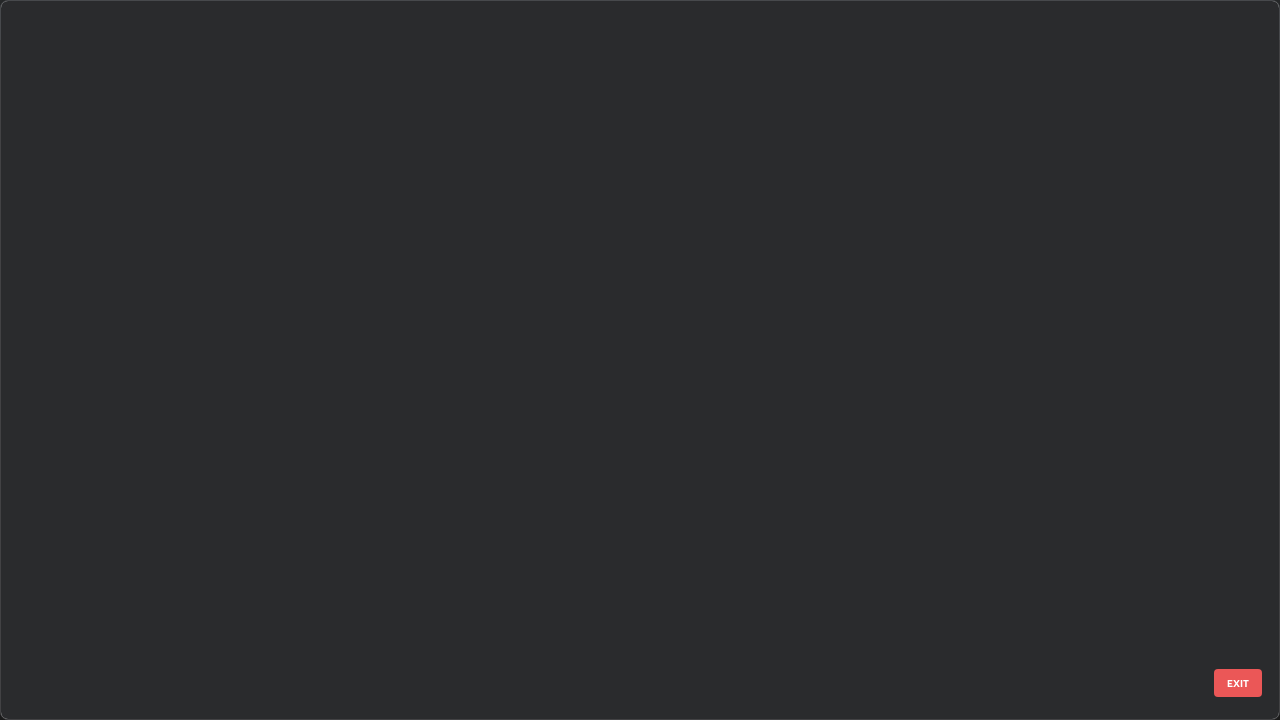 scroll, scrollTop: 8491, scrollLeft: 0, axis: vertical 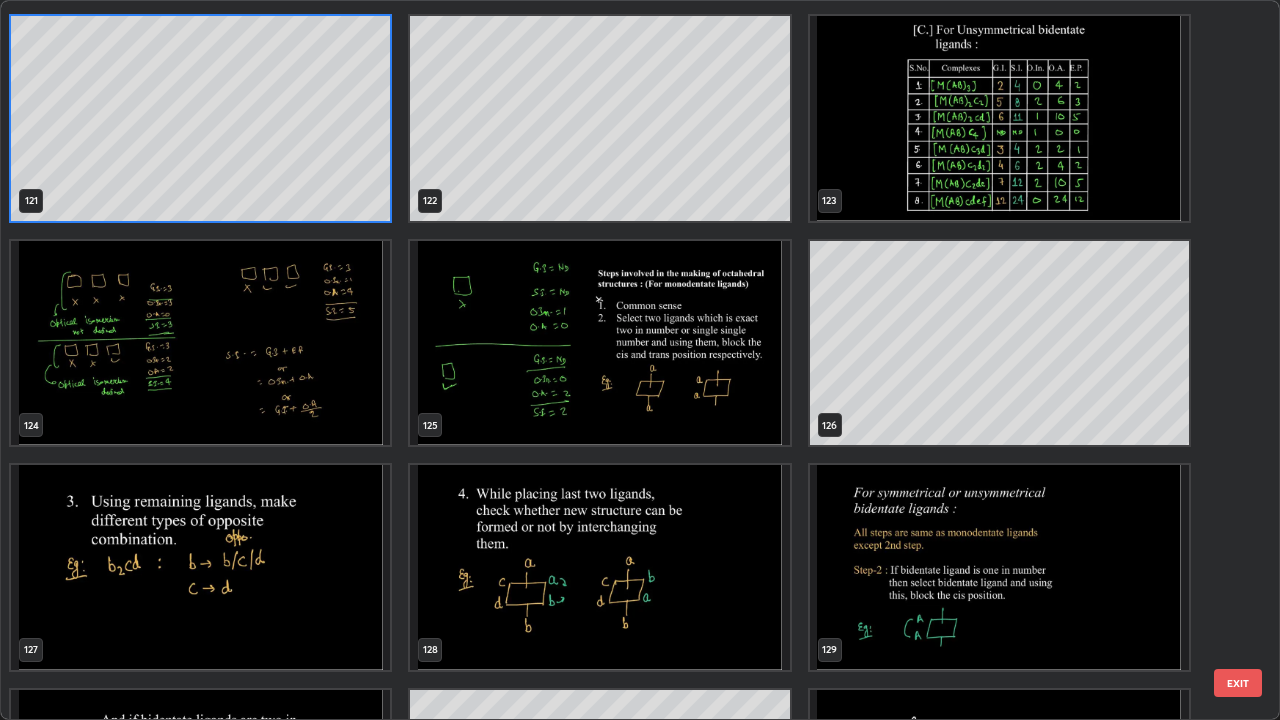 click at bounding box center (999, 118) 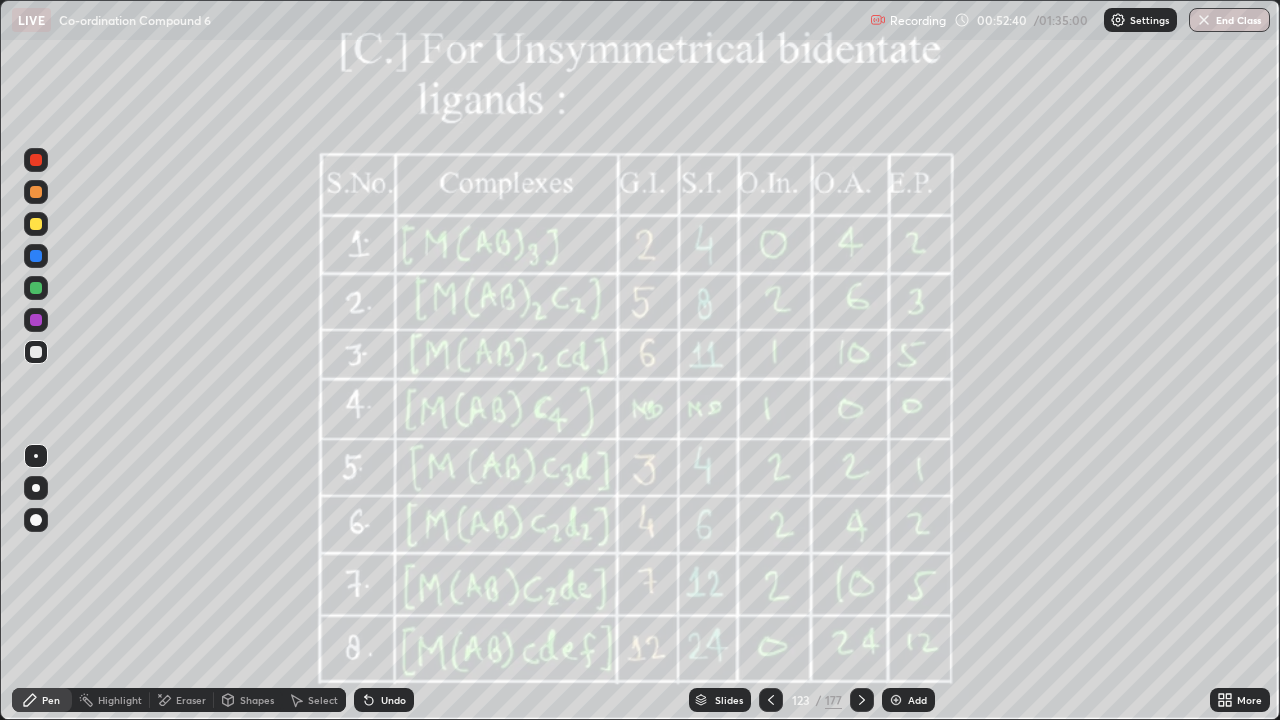 click at bounding box center [36, 192] 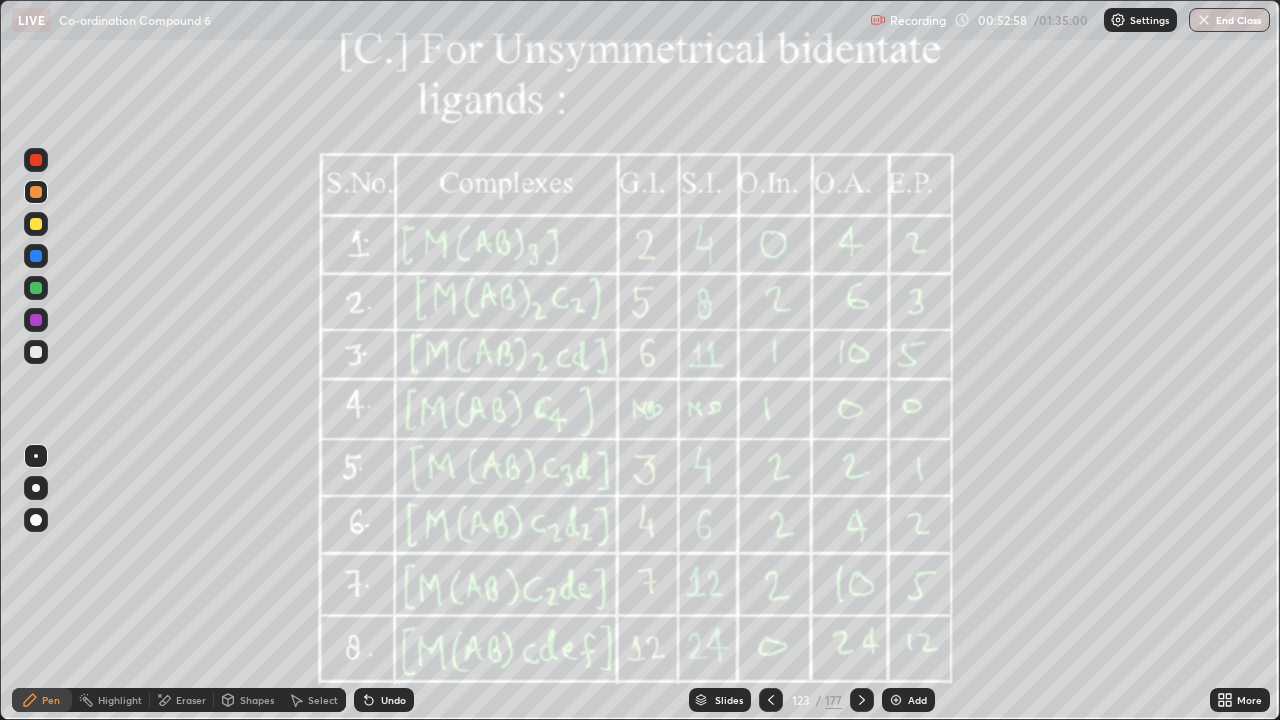 click 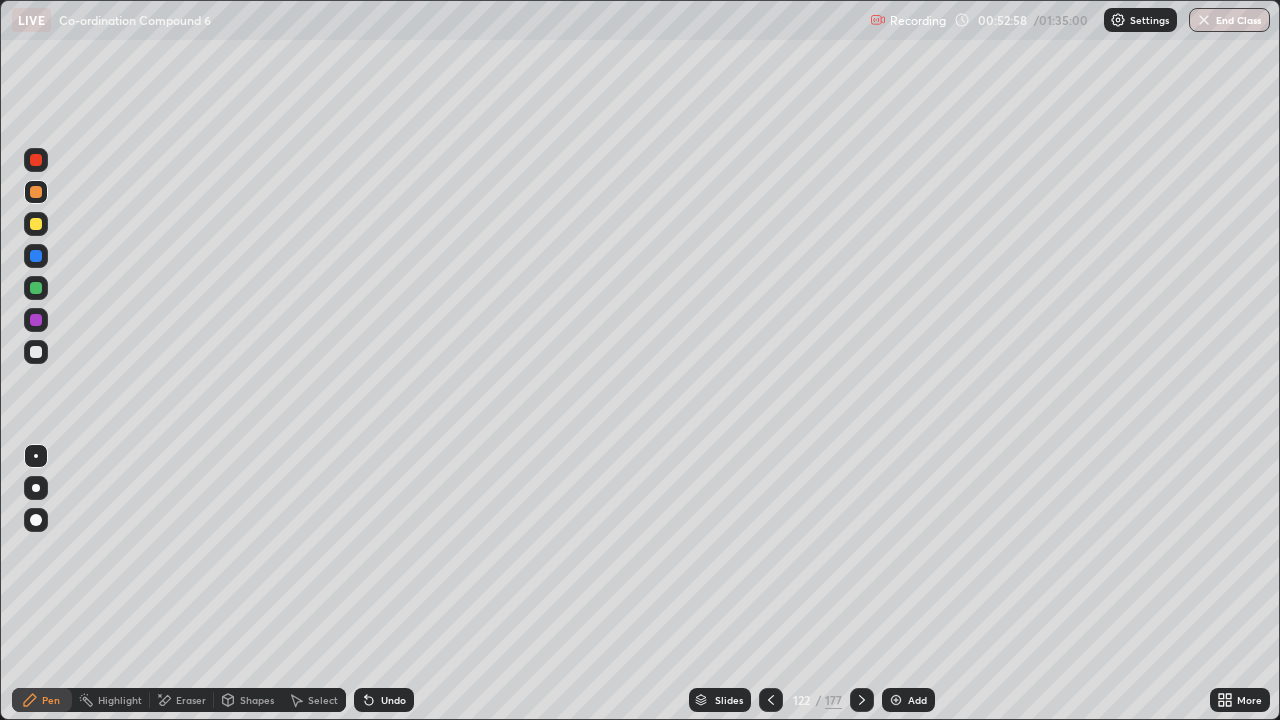 click 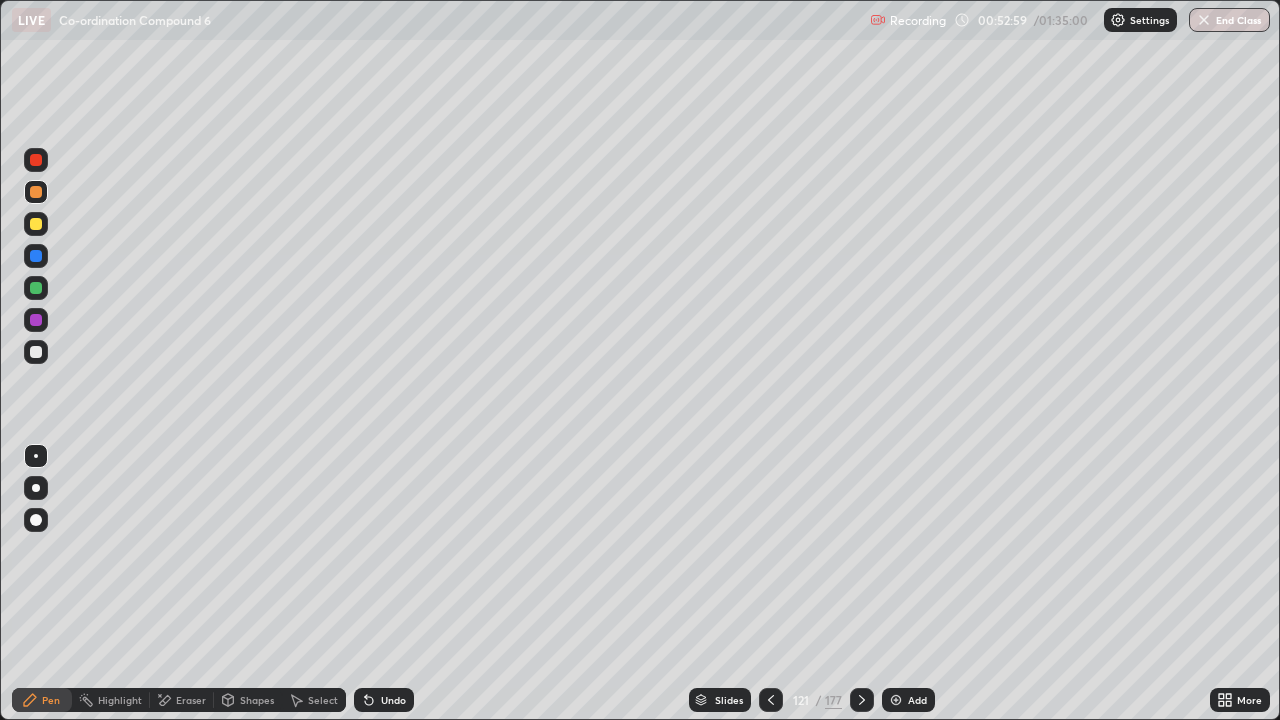 click 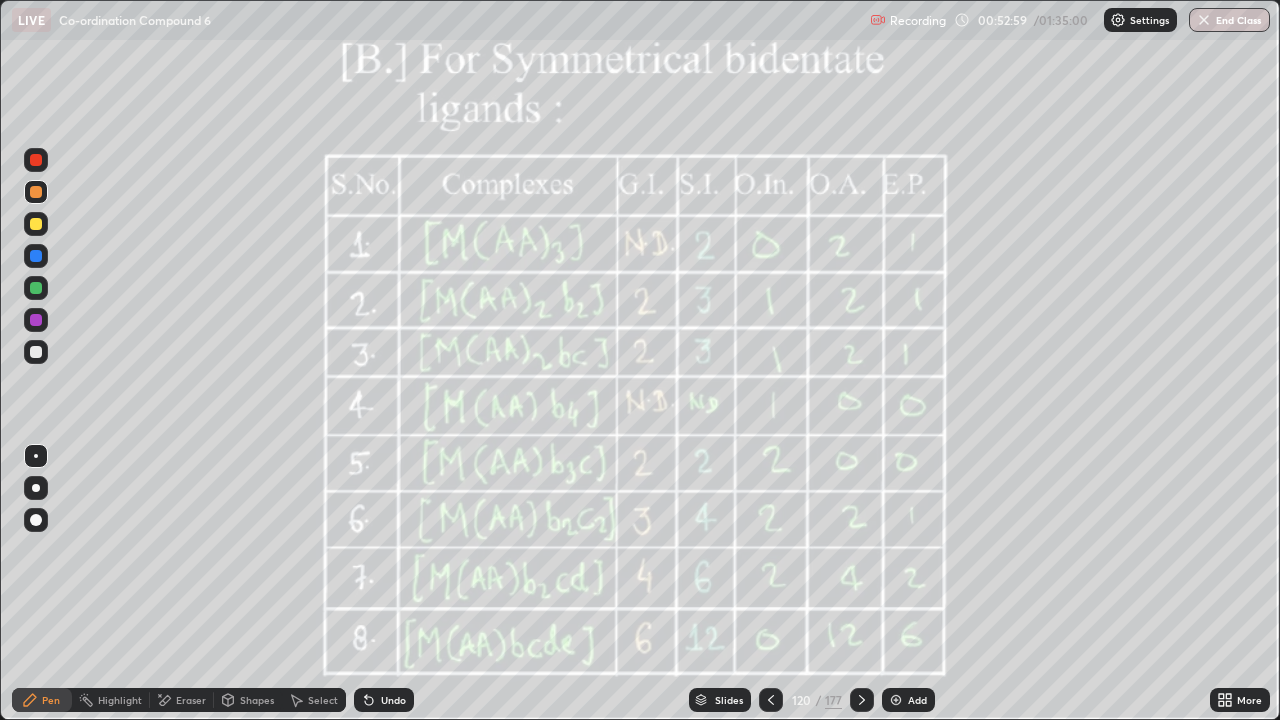 click 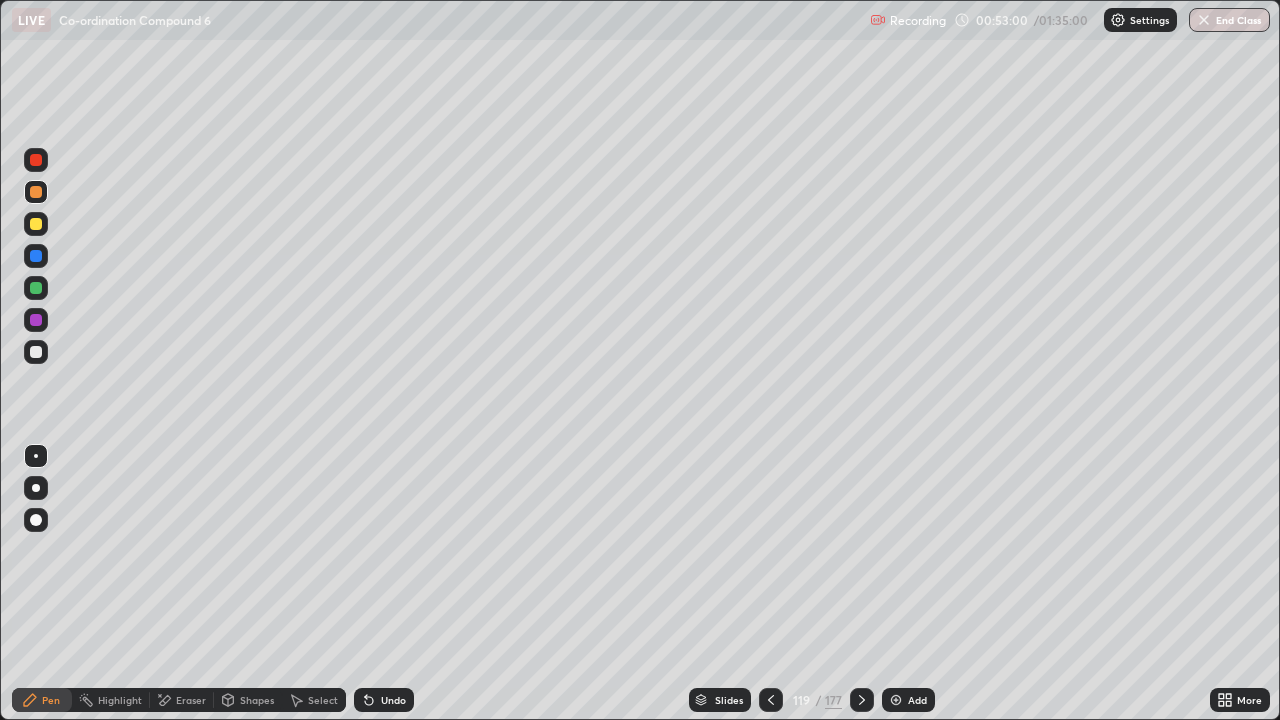 click 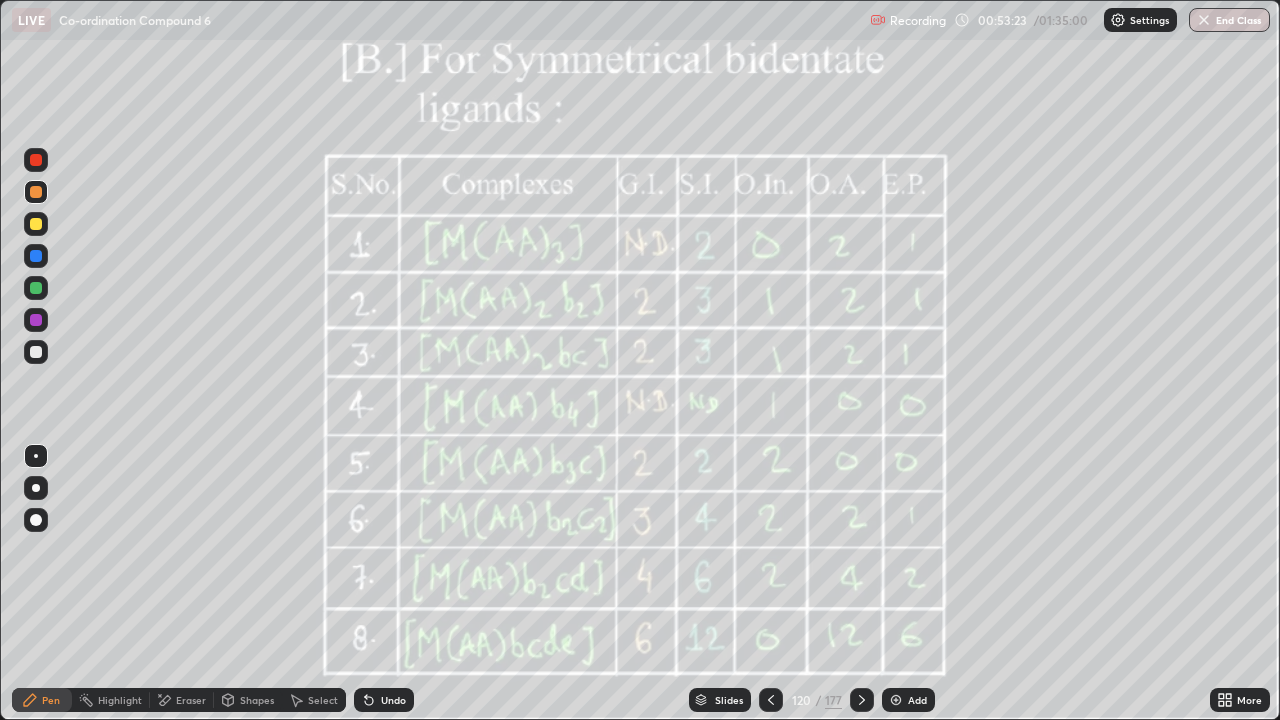 click 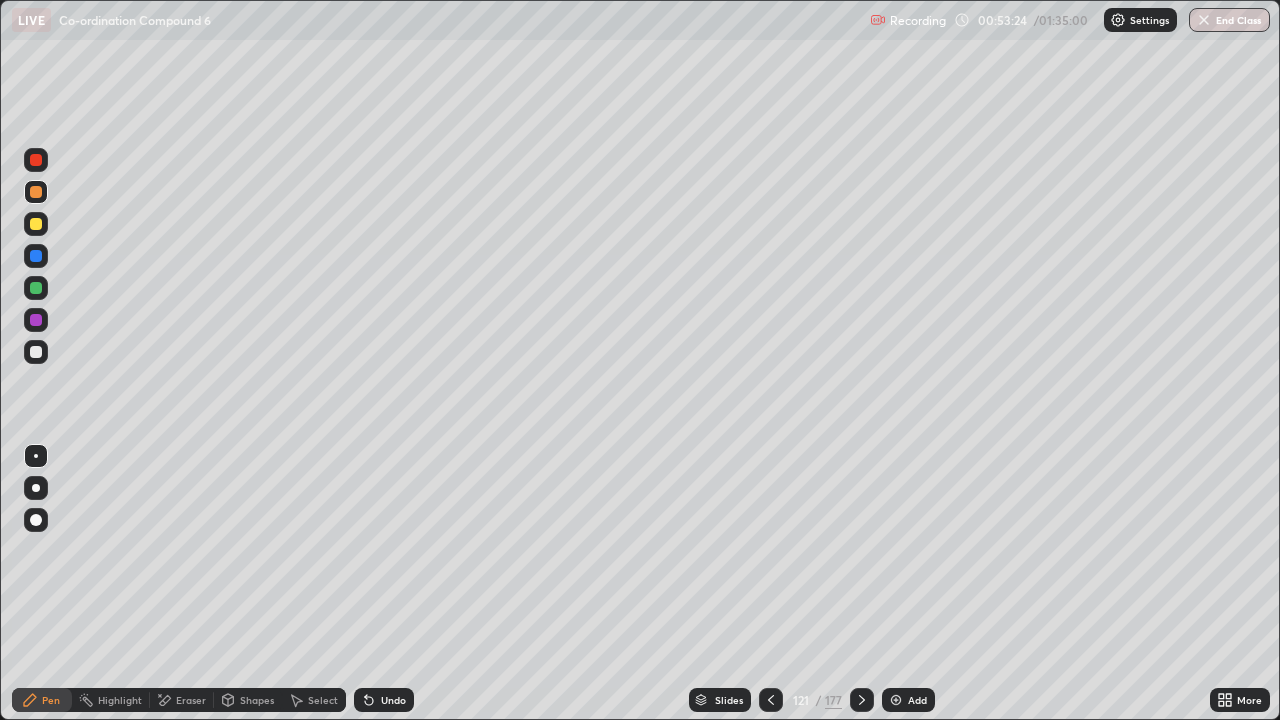 click 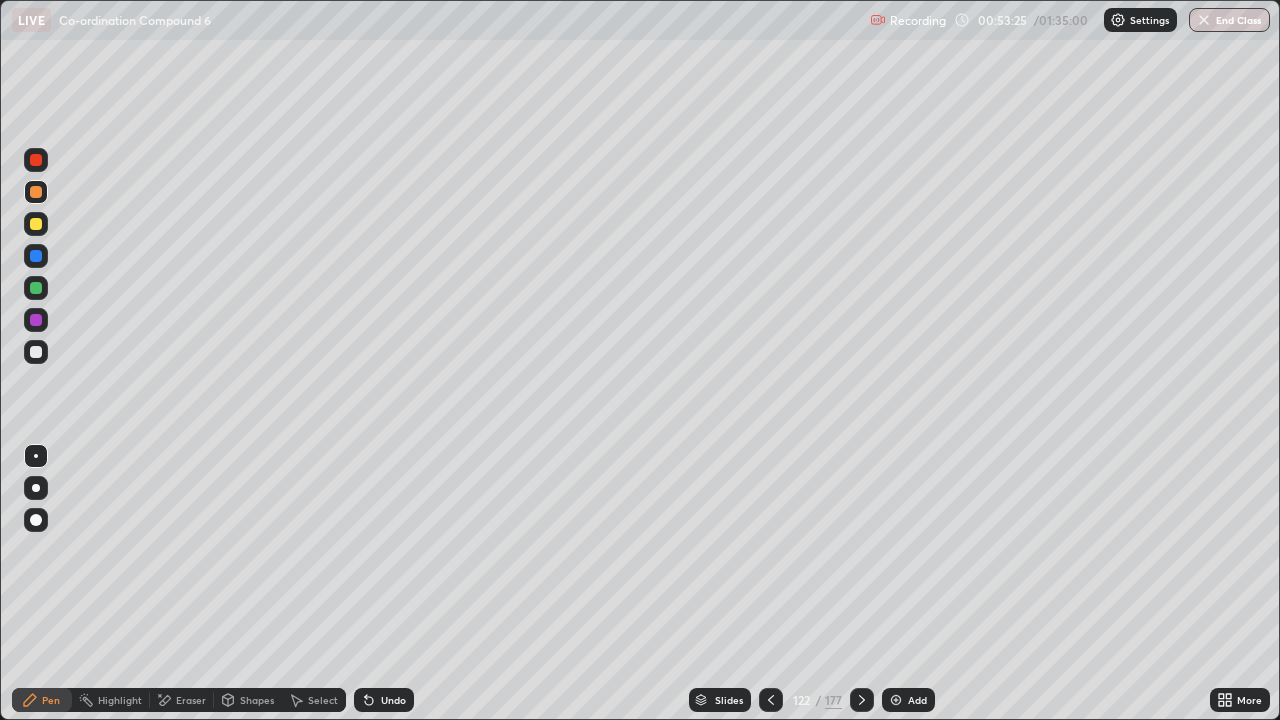 click 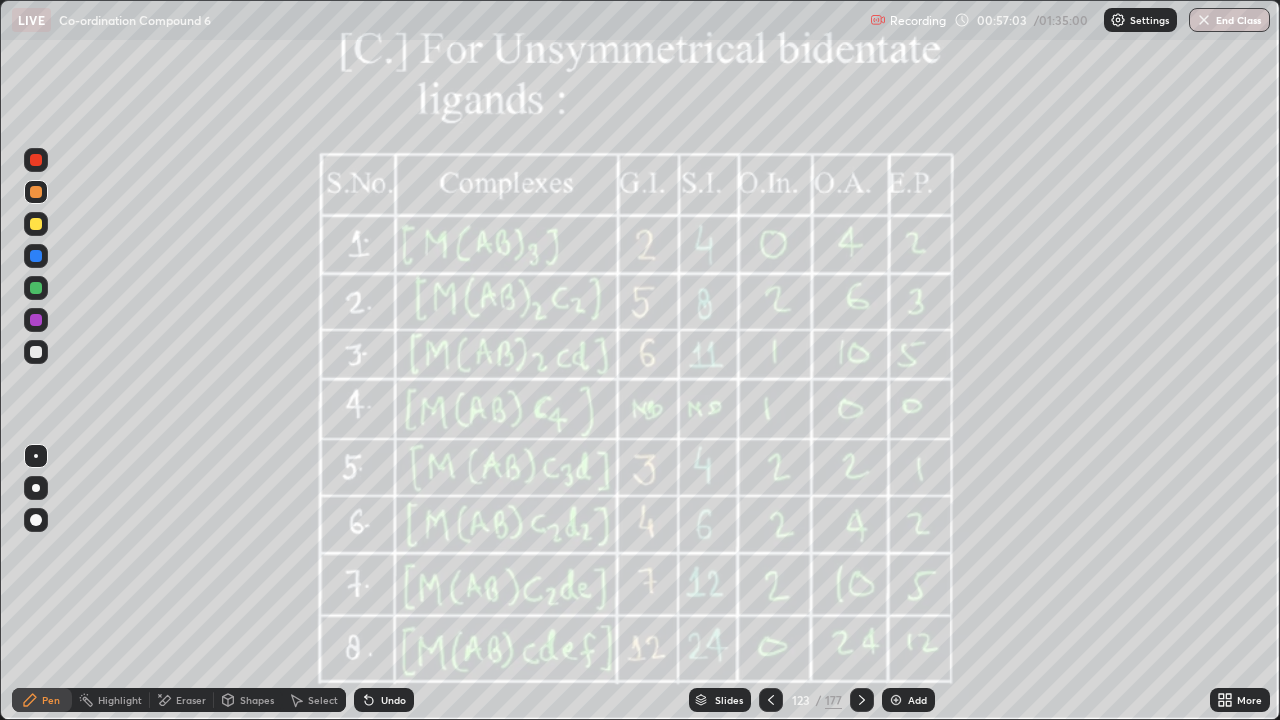 click at bounding box center [36, 352] 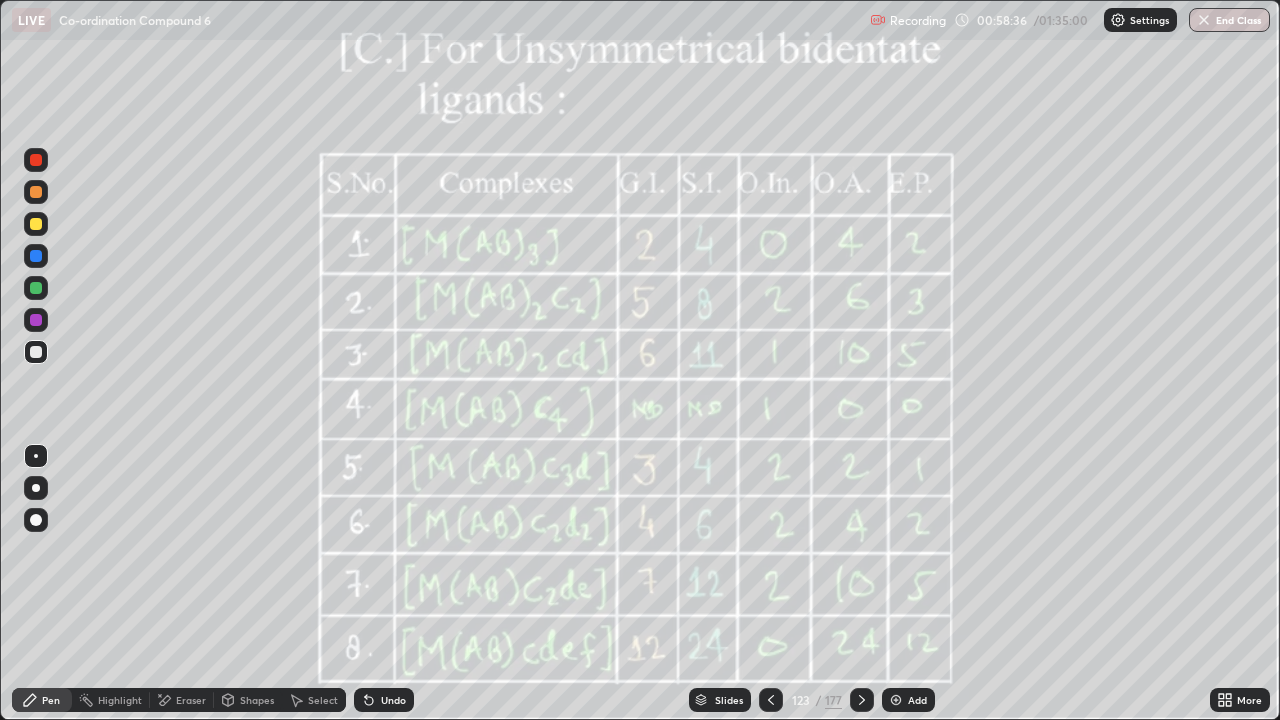 click at bounding box center [896, 700] 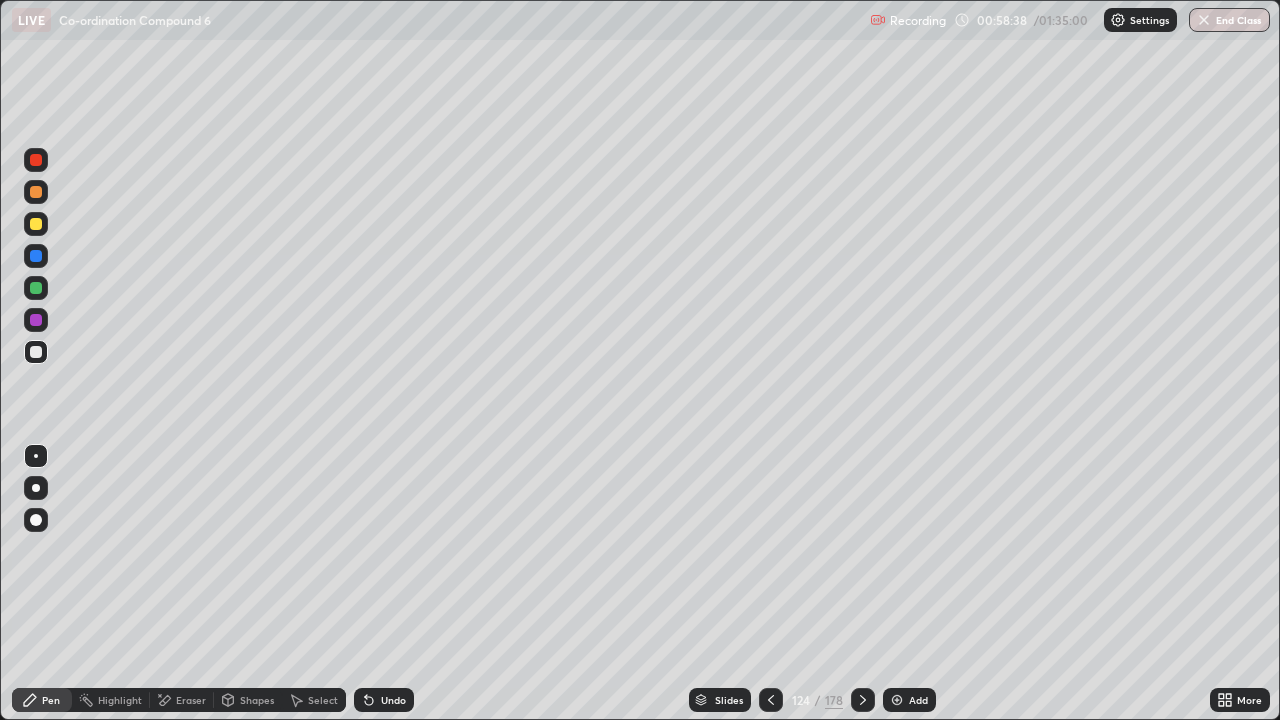 click at bounding box center (36, 224) 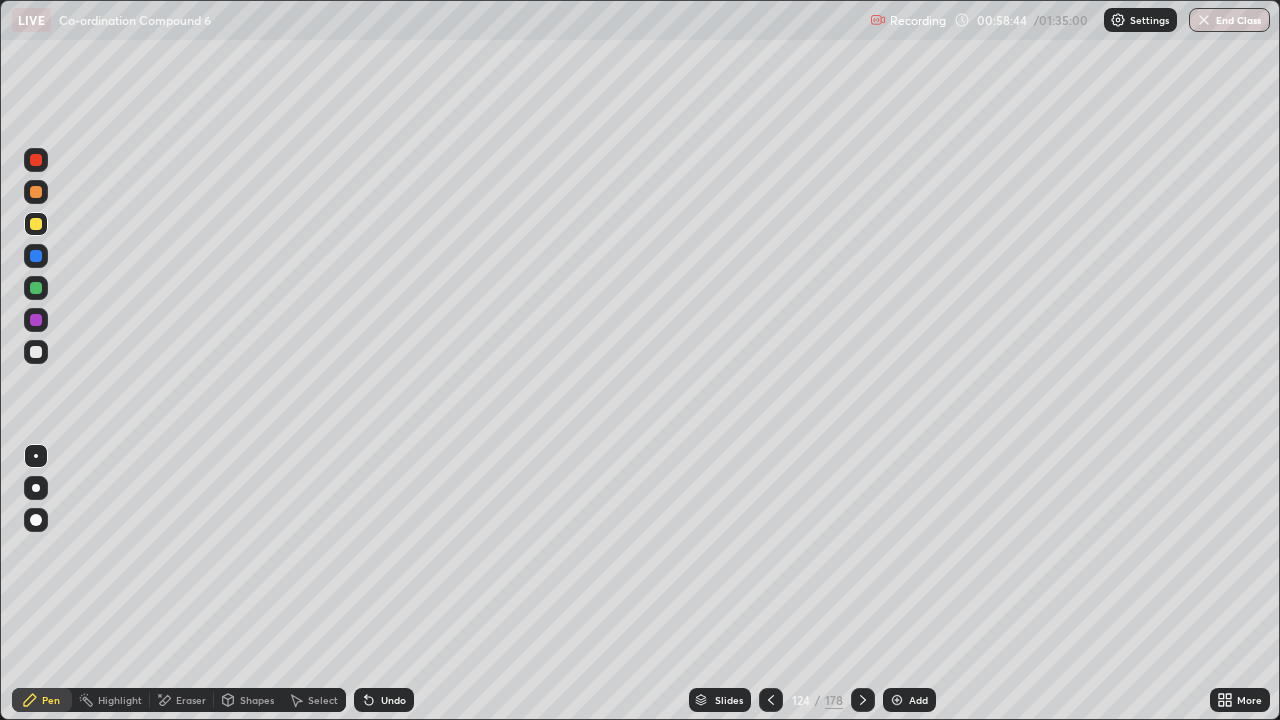 click on "Select" at bounding box center (323, 700) 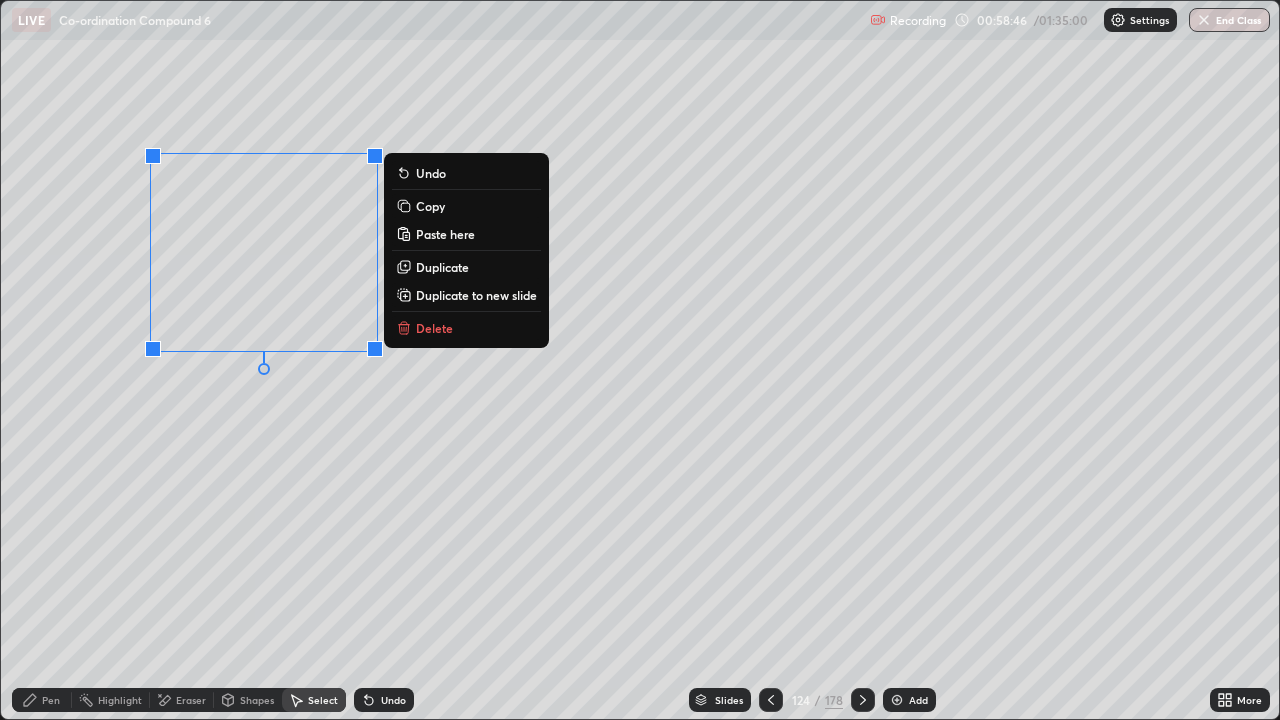 click on "Duplicate" at bounding box center (442, 267) 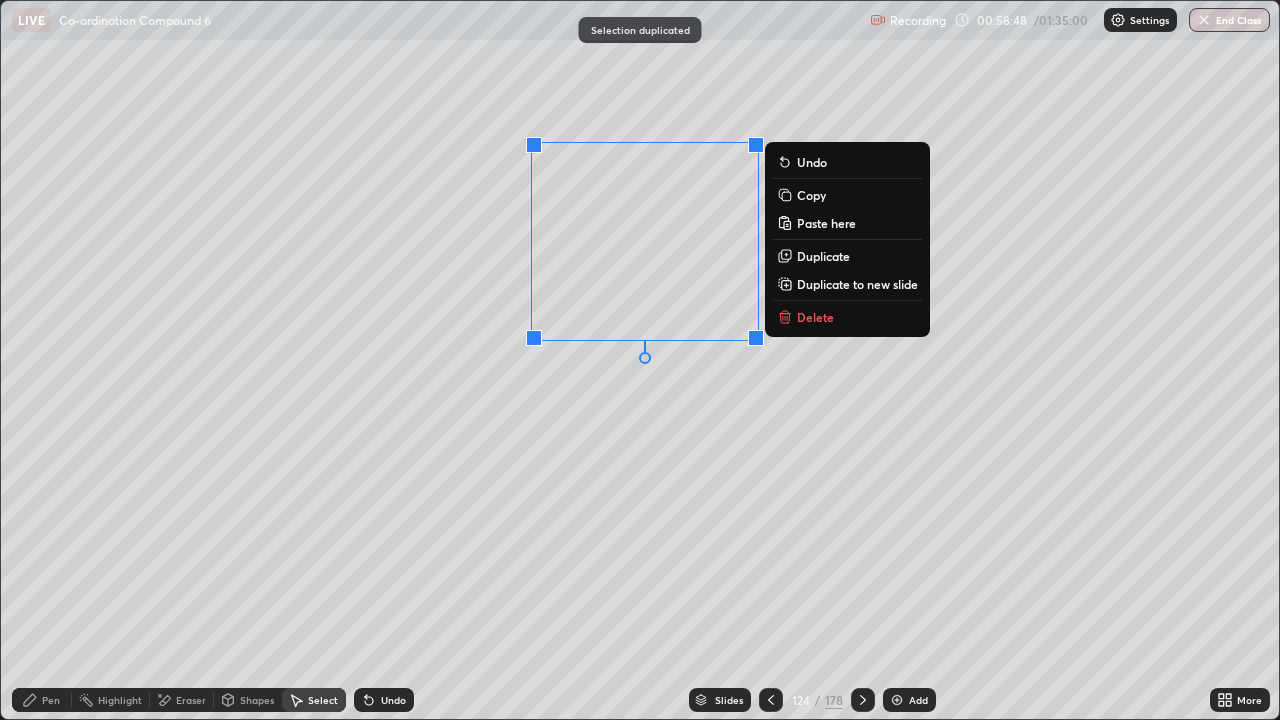 click on "Pen" at bounding box center [51, 700] 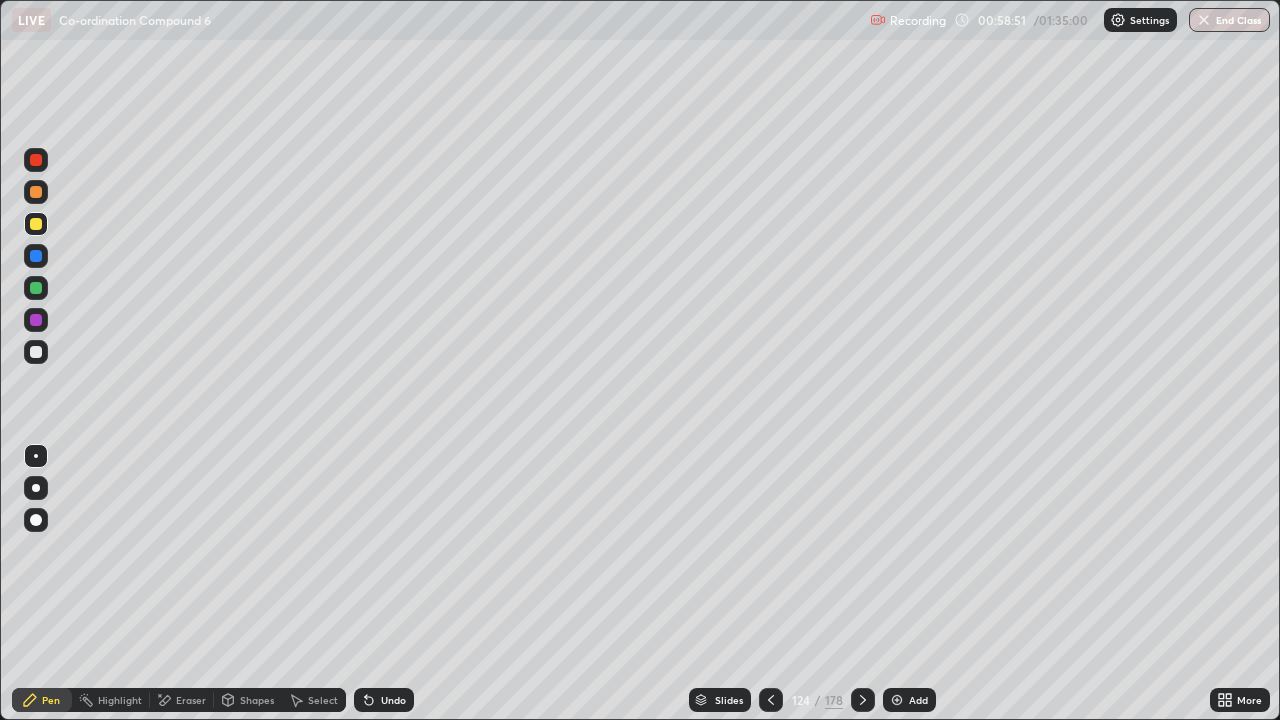 click at bounding box center [36, 352] 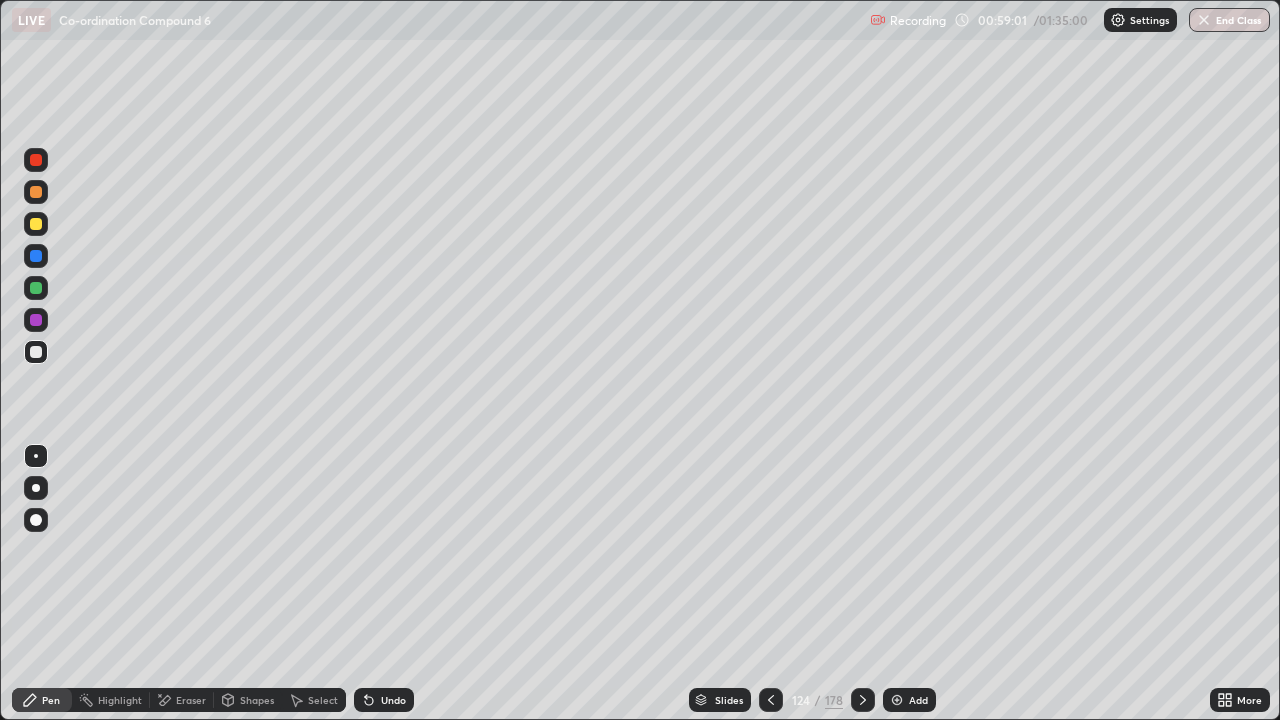click on "Undo" at bounding box center [393, 700] 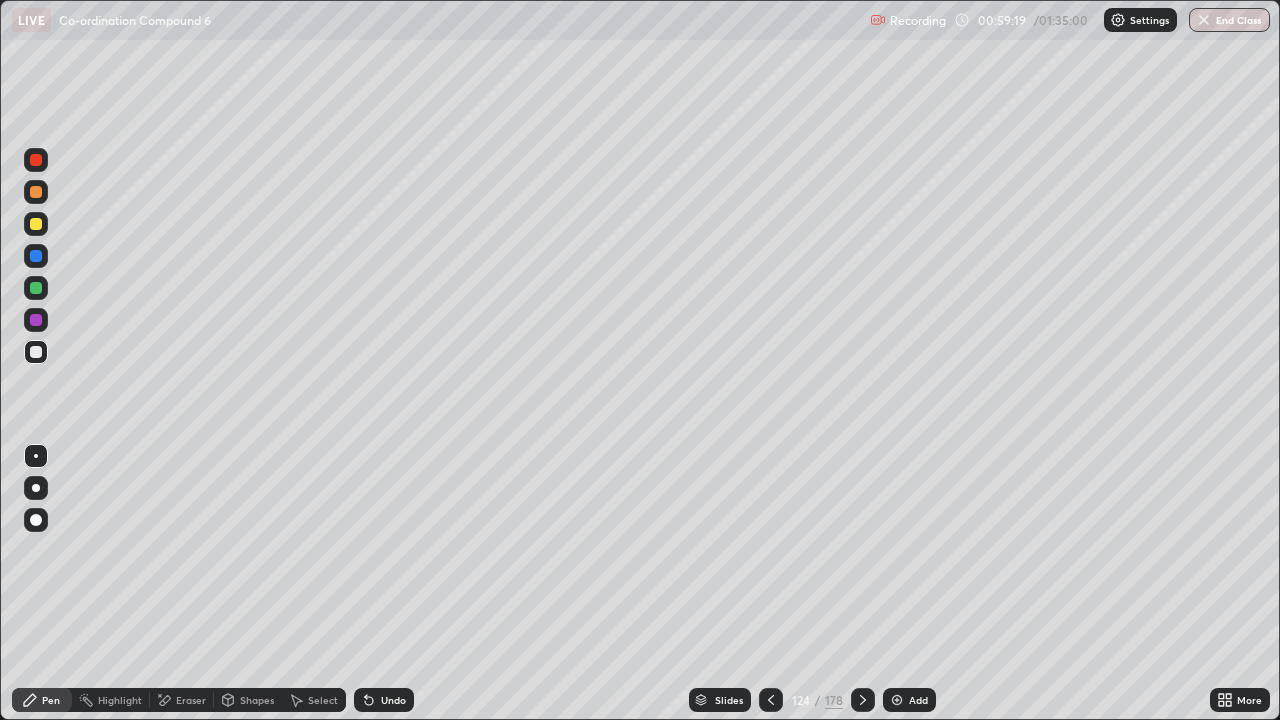 click at bounding box center [36, 352] 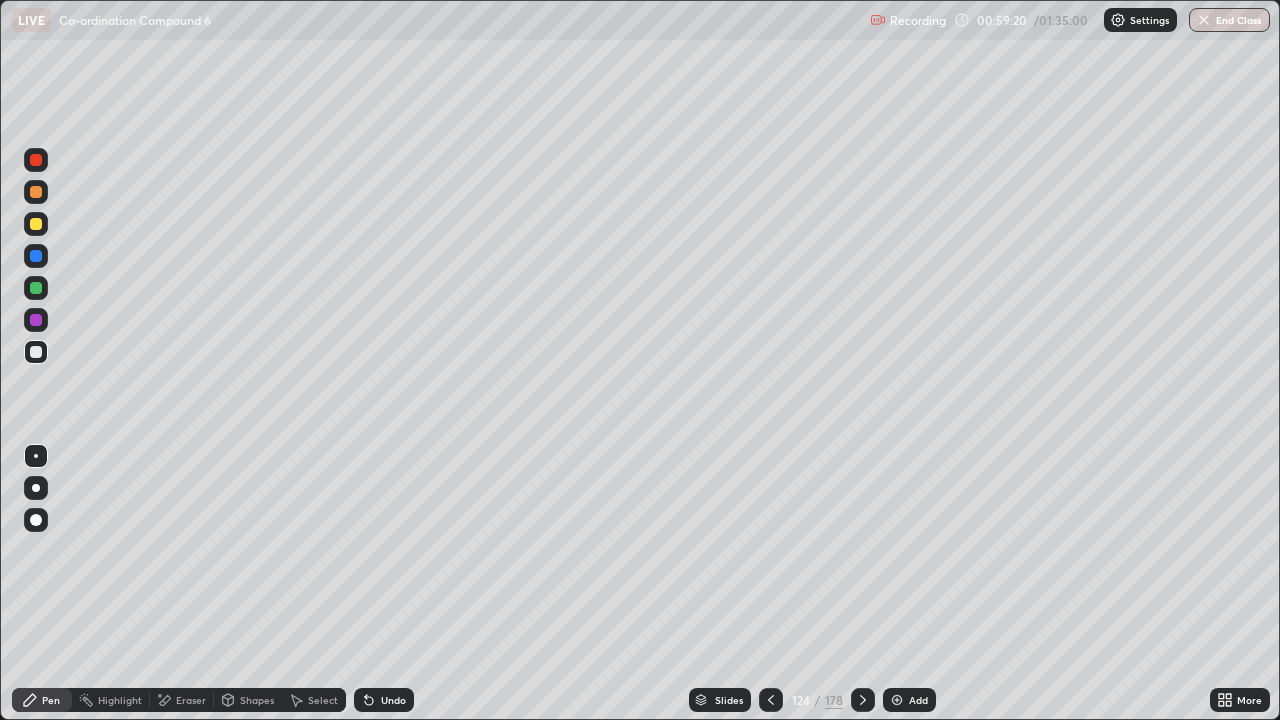 click at bounding box center (36, 288) 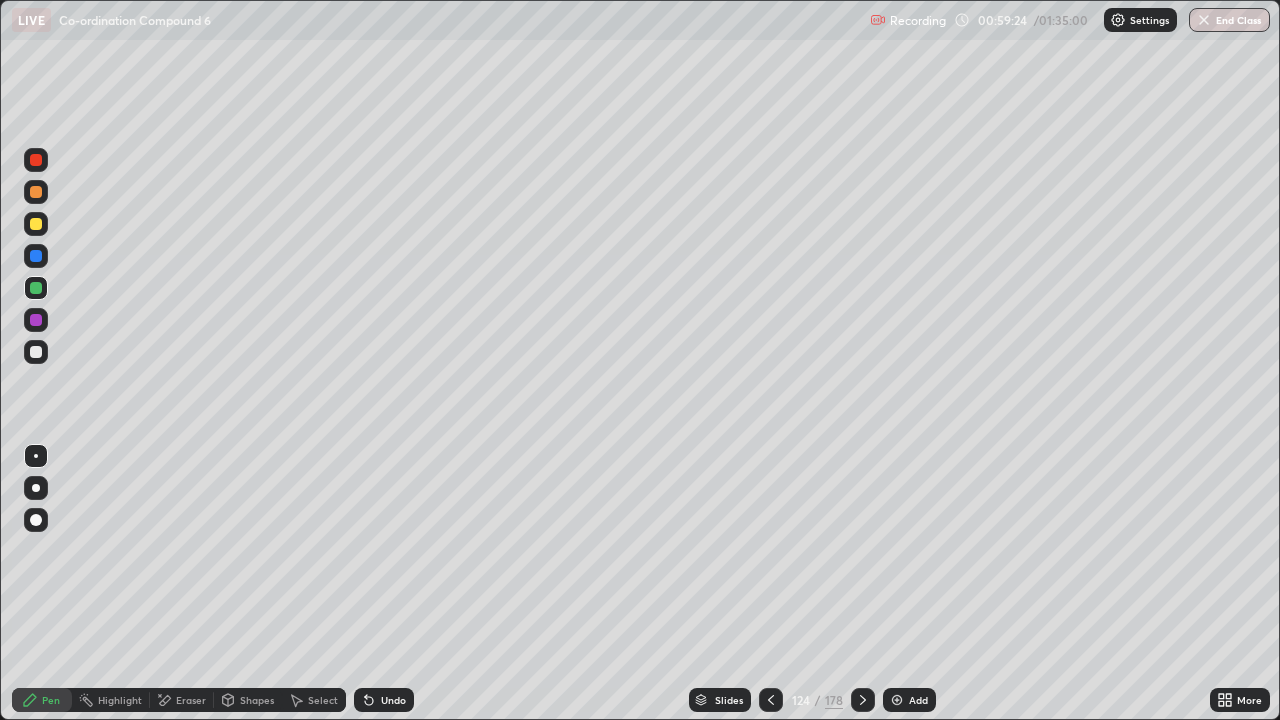 click 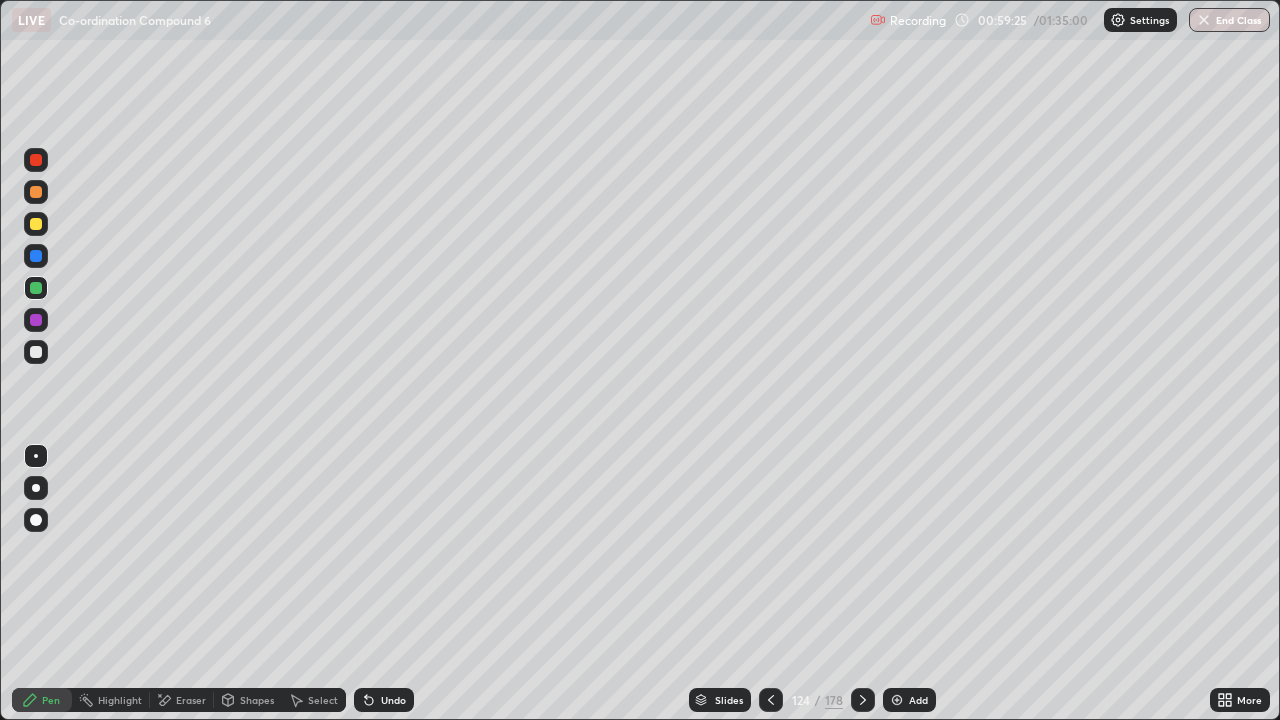 click on "Undo" at bounding box center (393, 700) 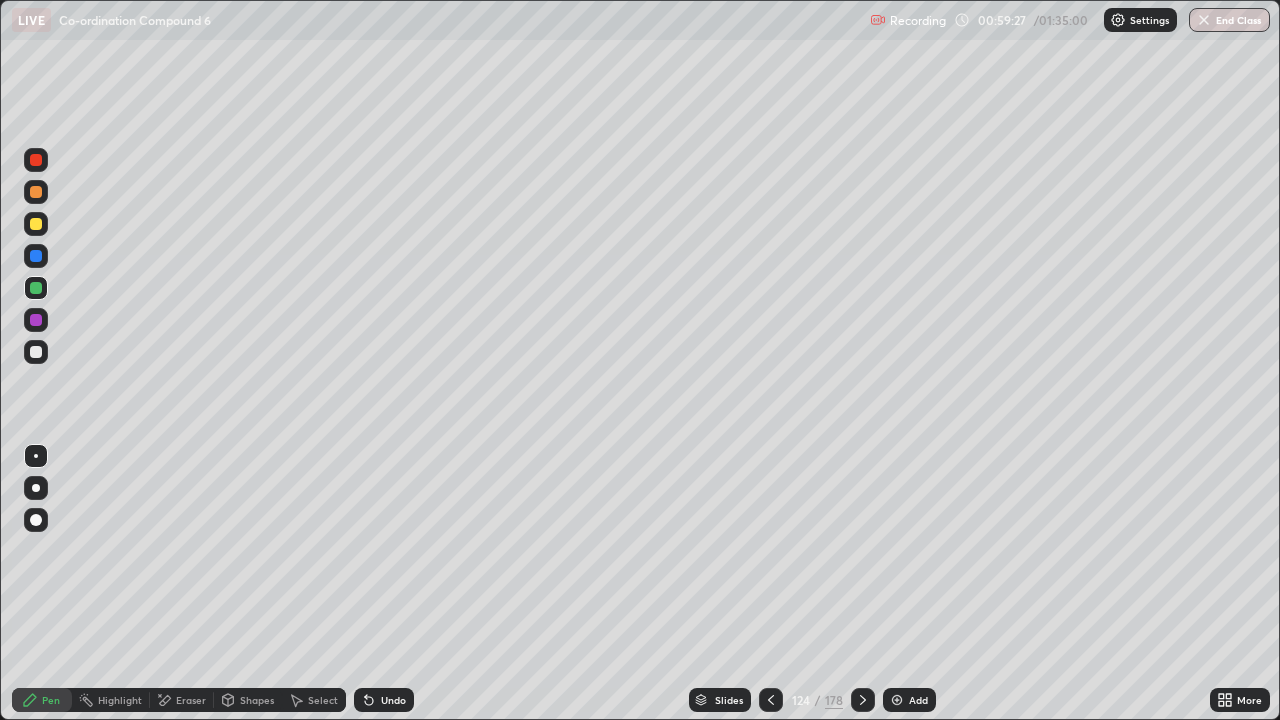 click on "Undo" at bounding box center (393, 700) 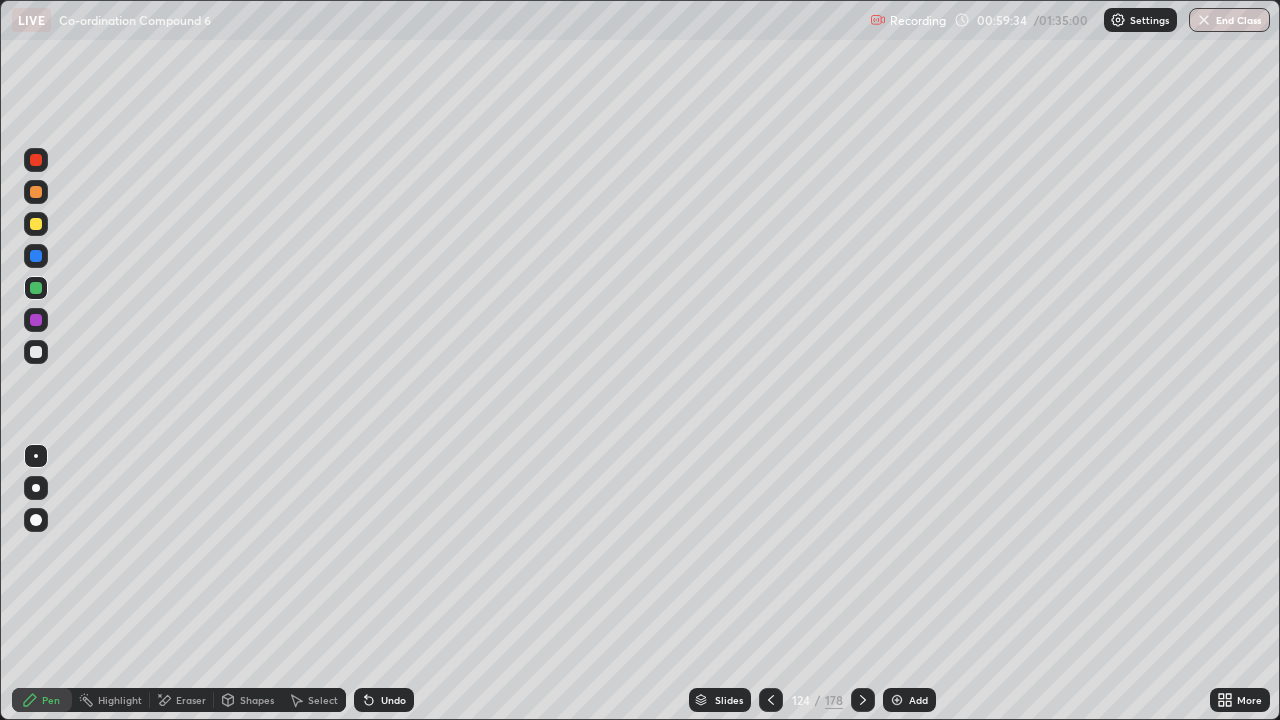 click 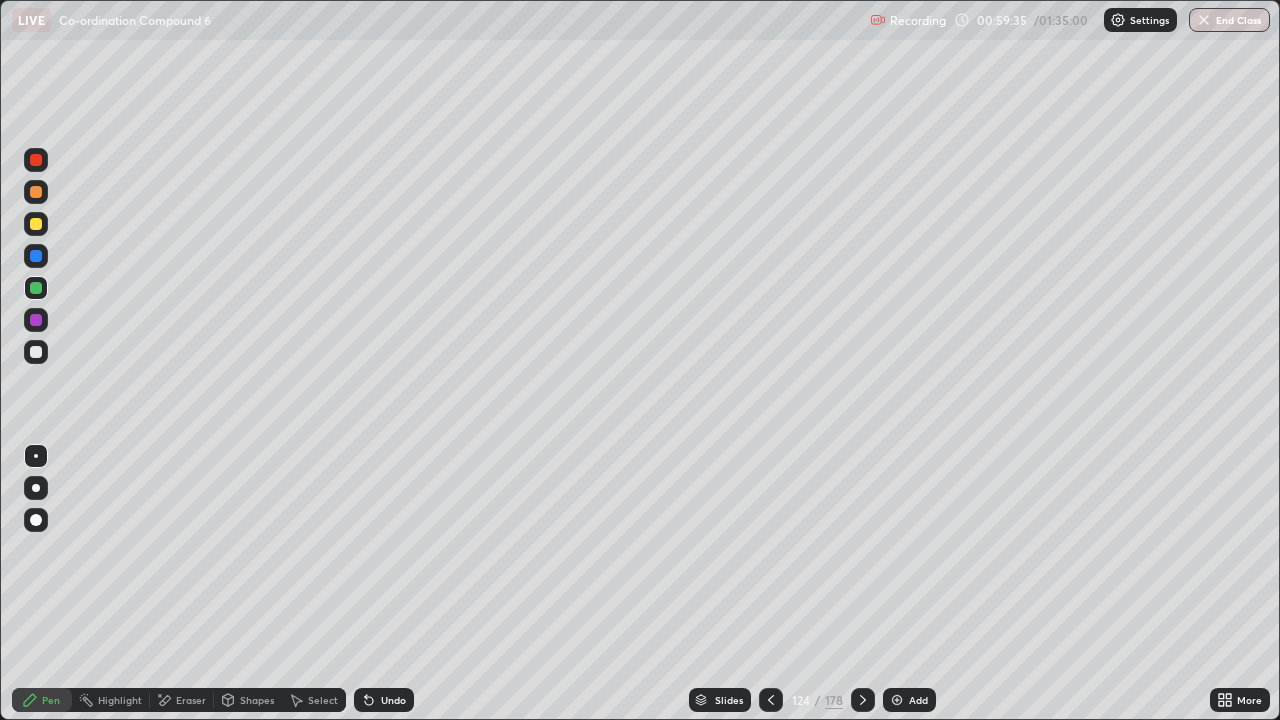 click 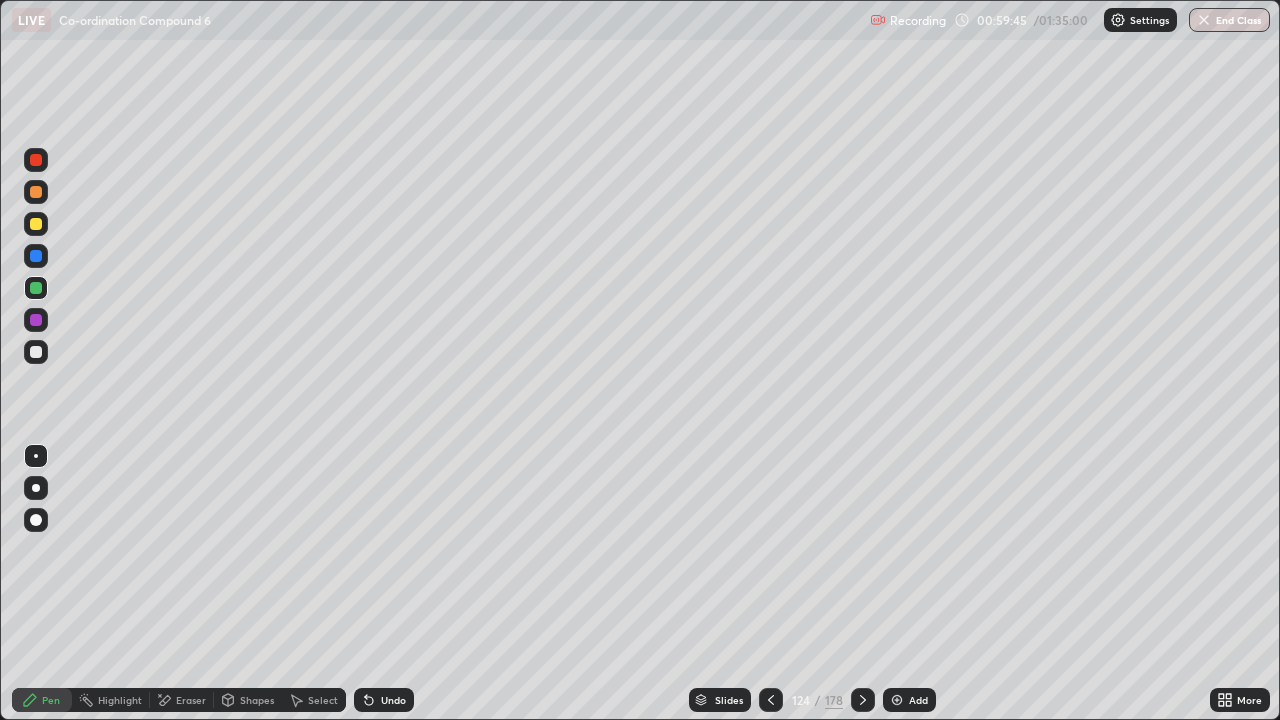 click 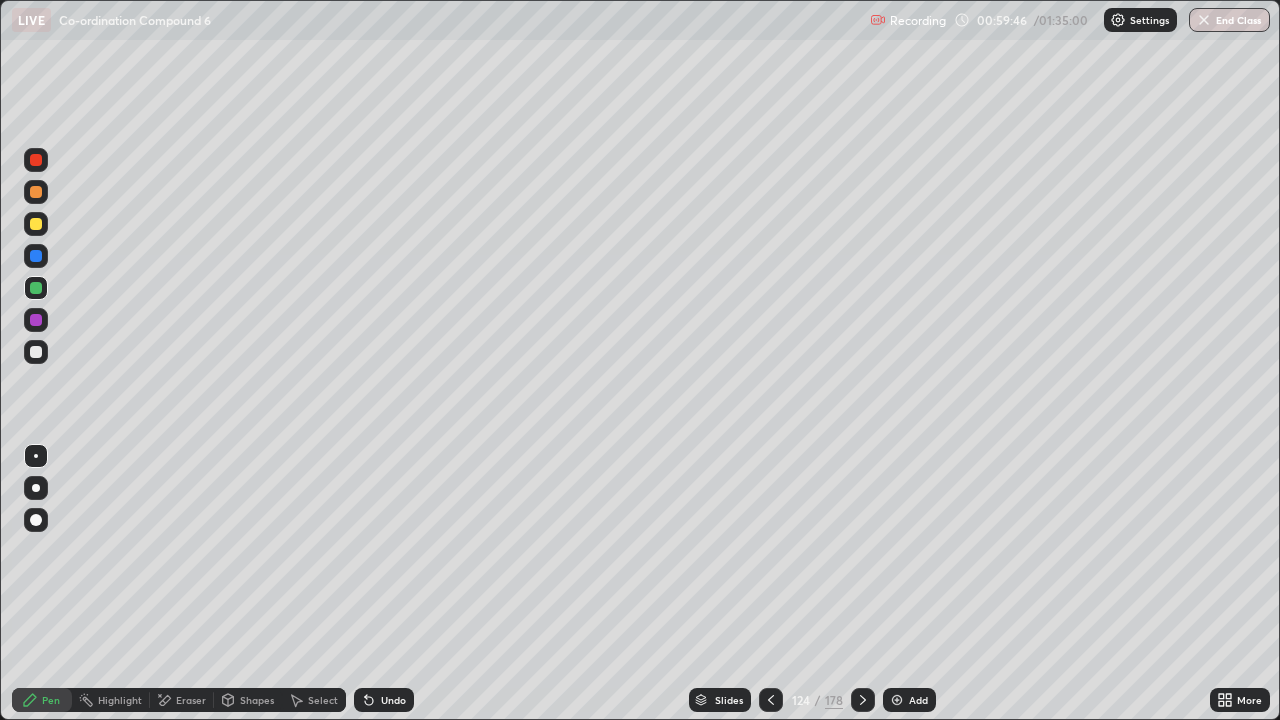 click on "Undo" at bounding box center [384, 700] 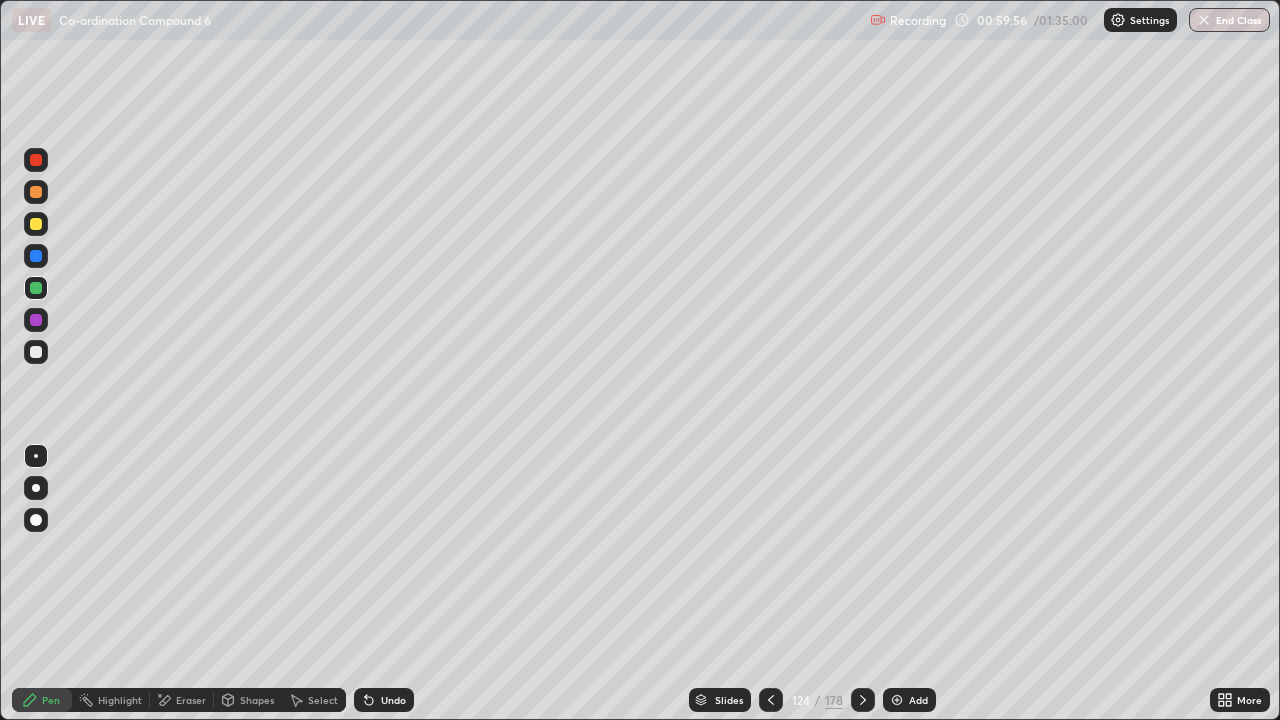click on "Eraser" at bounding box center [191, 700] 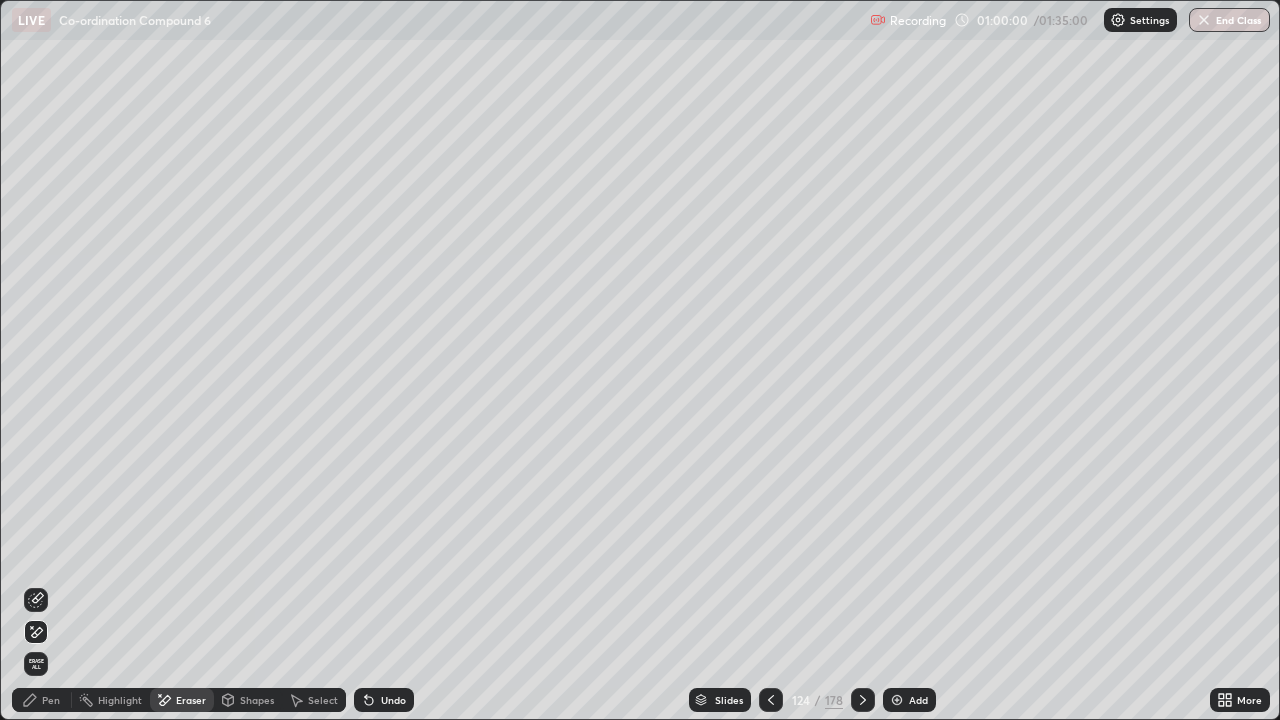 click on "Pen" at bounding box center (42, 700) 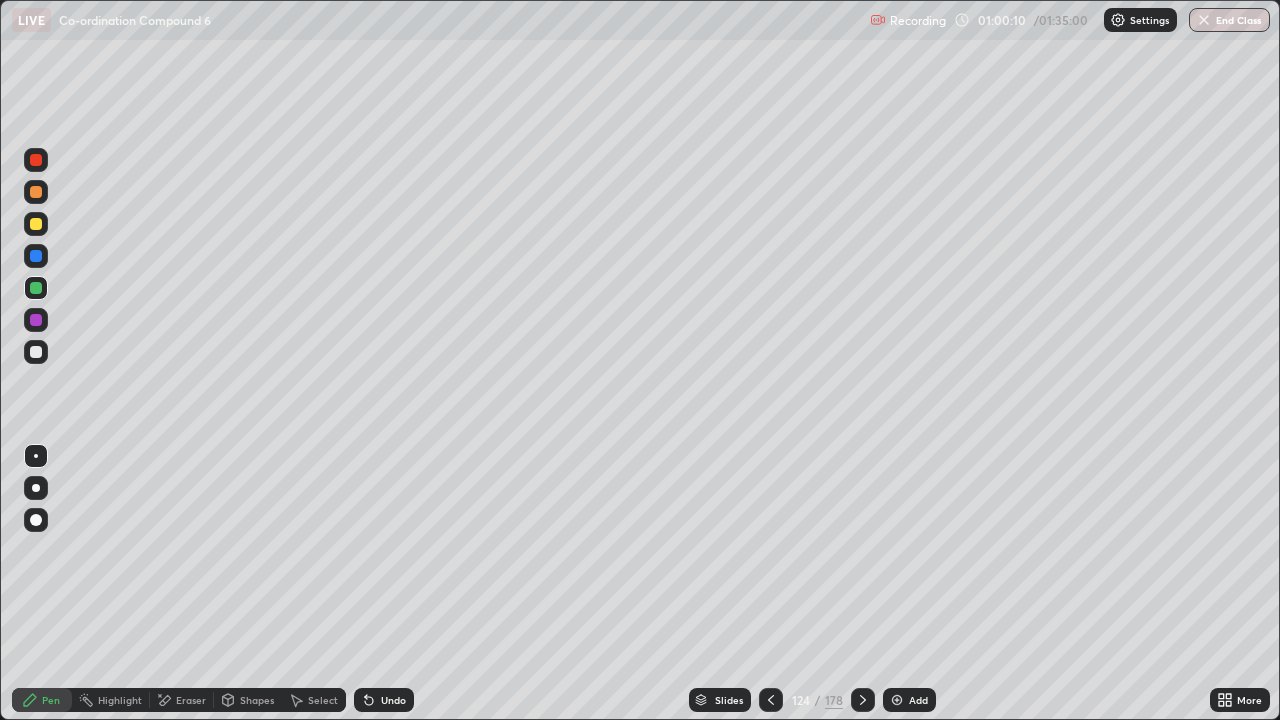 click 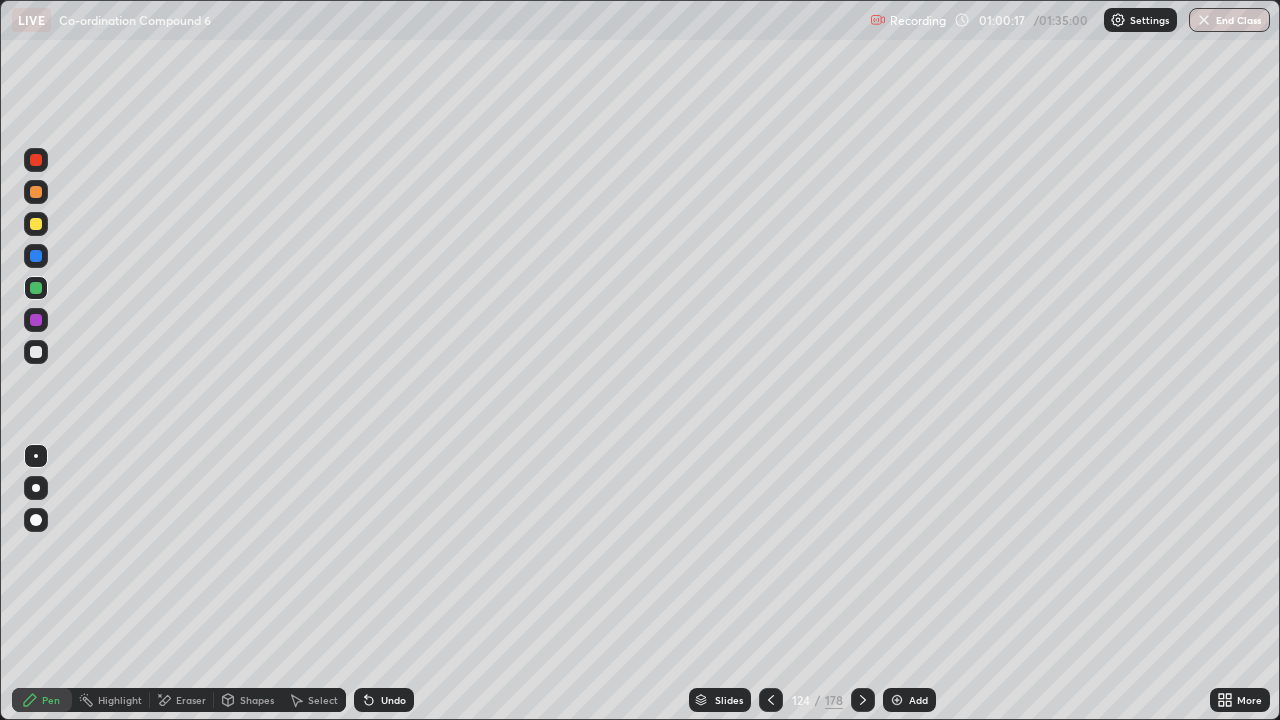 click on "Eraser" at bounding box center [182, 700] 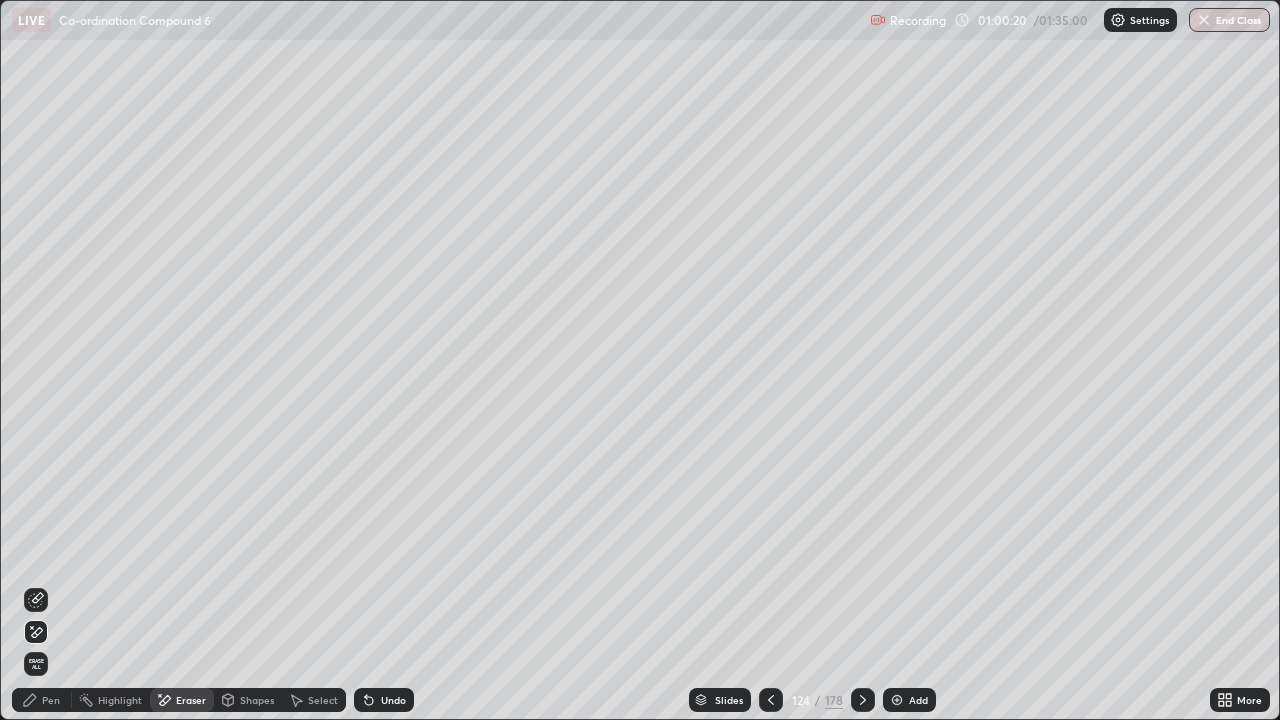 click 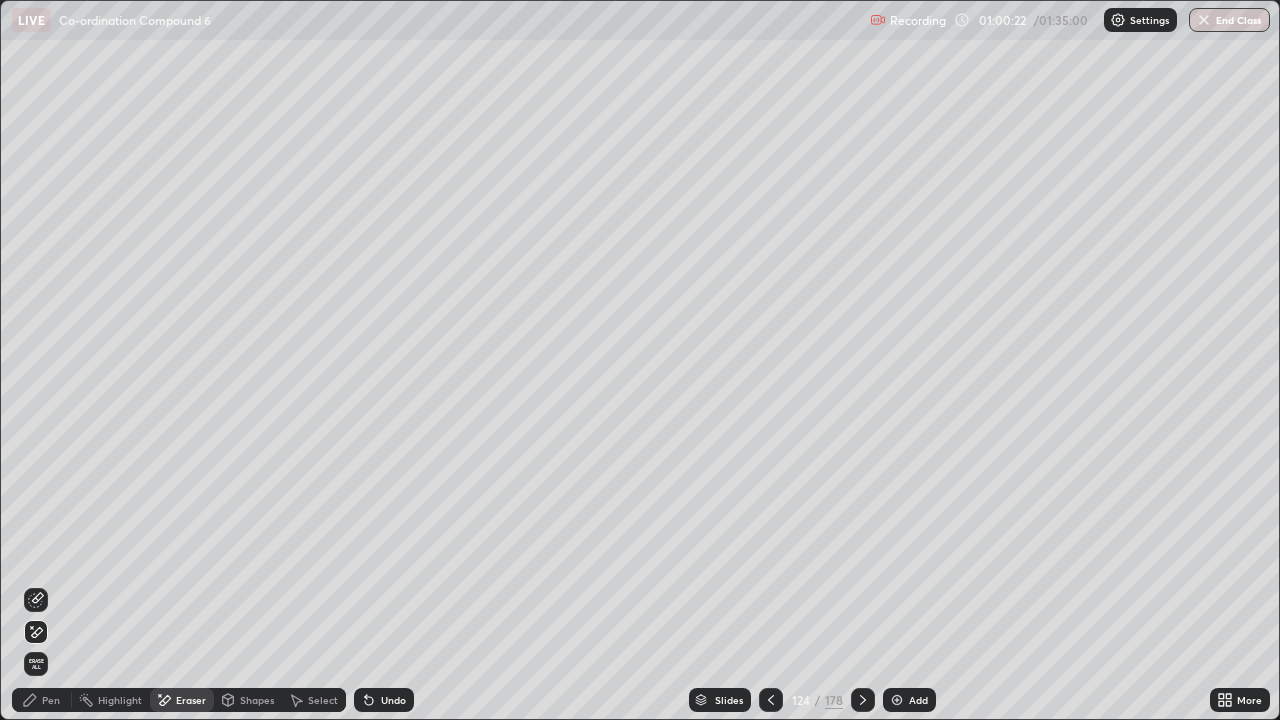 click on "Pen" at bounding box center [51, 700] 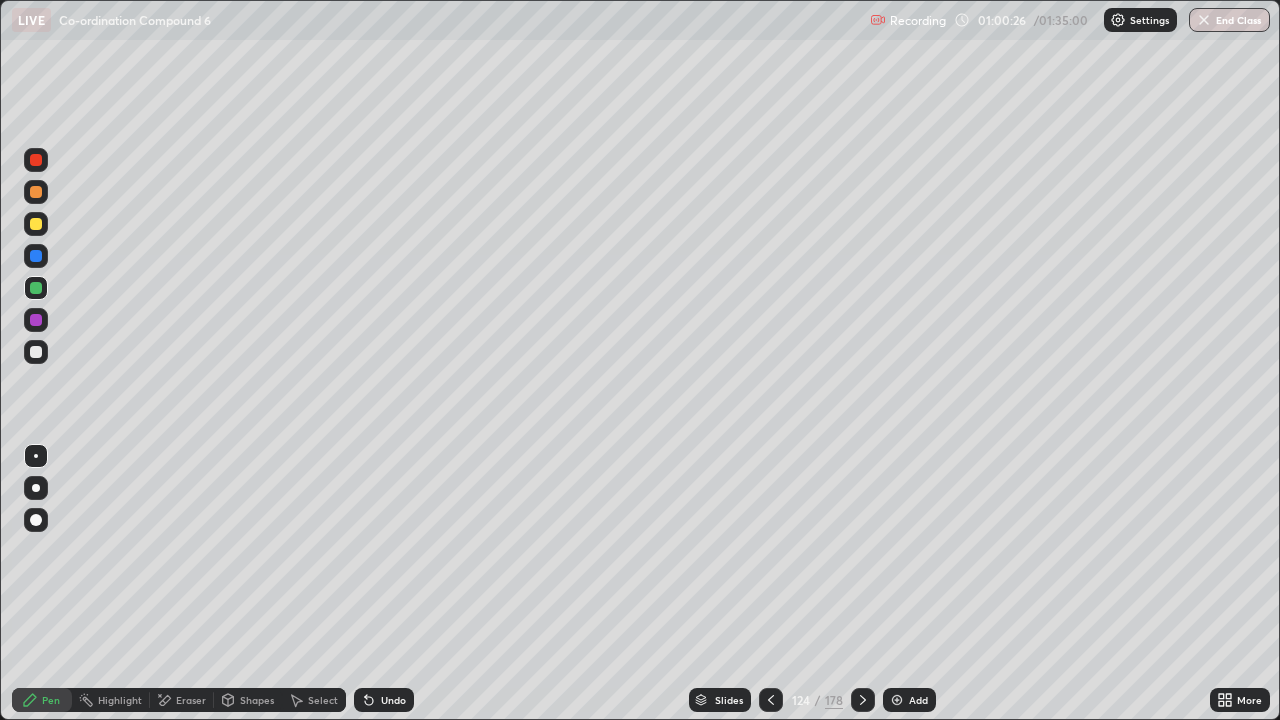 click on "Eraser" at bounding box center (191, 700) 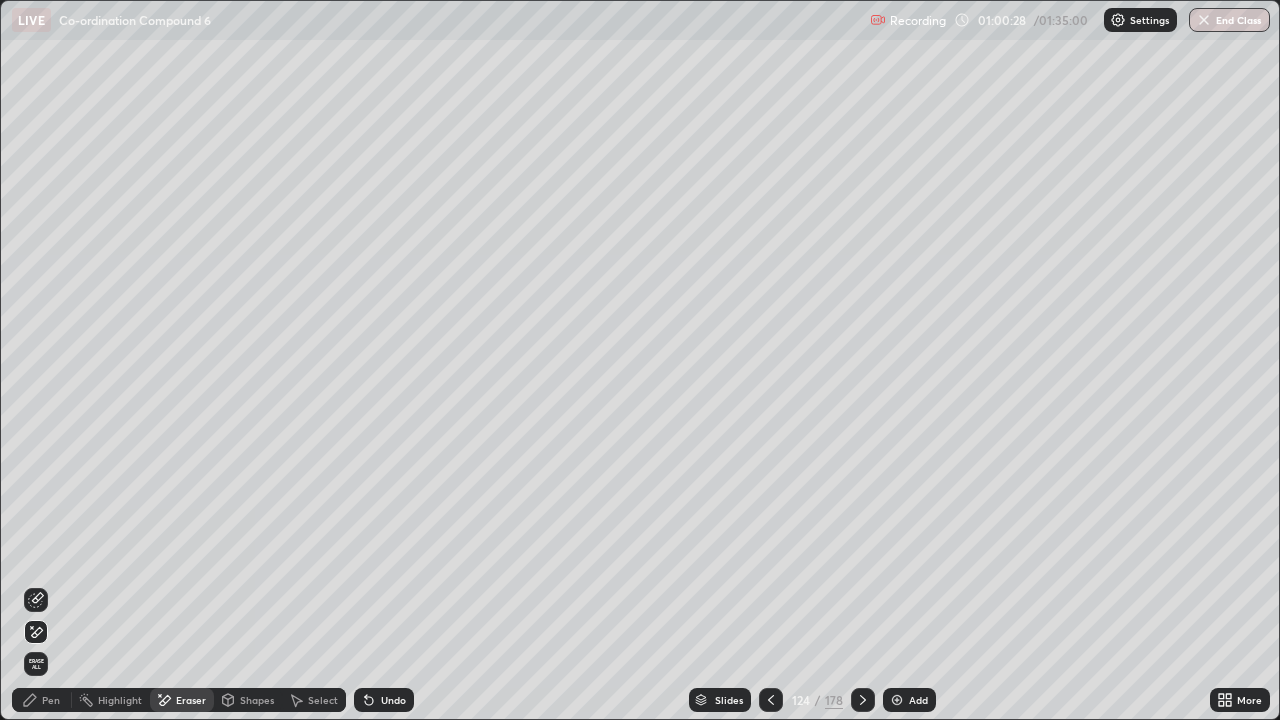 click on "Pen" at bounding box center (51, 700) 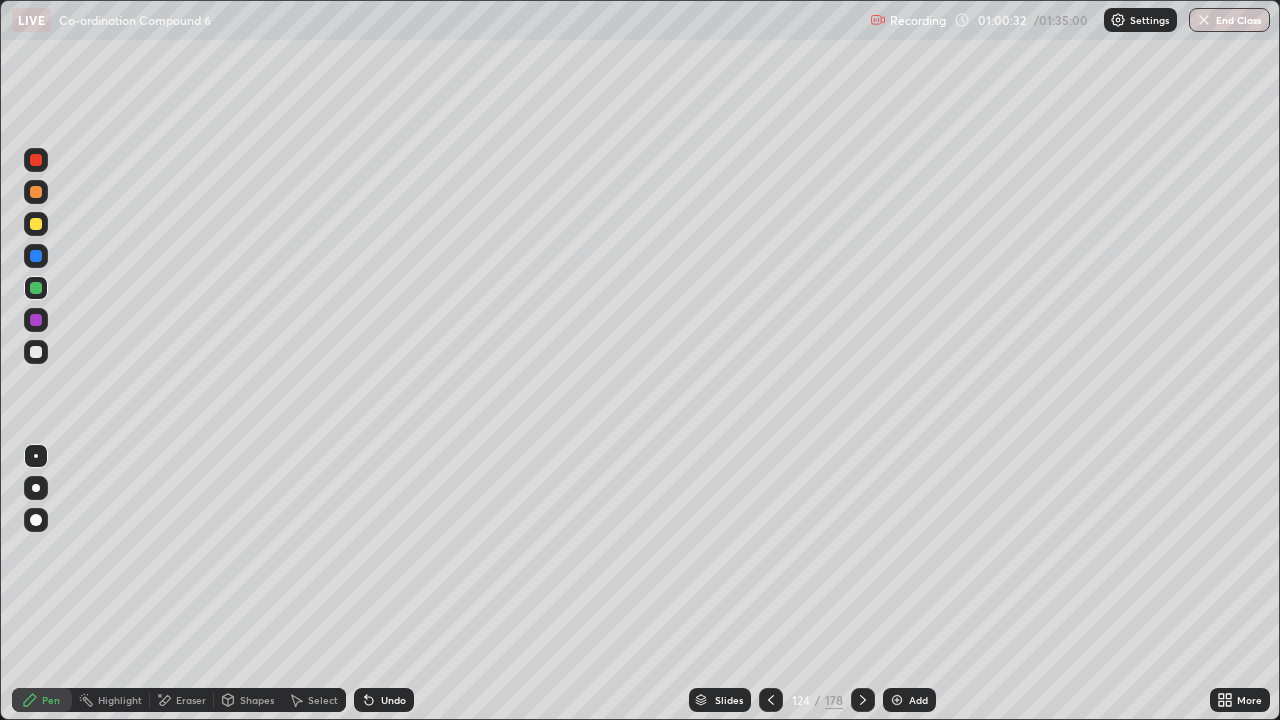 click on "Eraser" at bounding box center [191, 700] 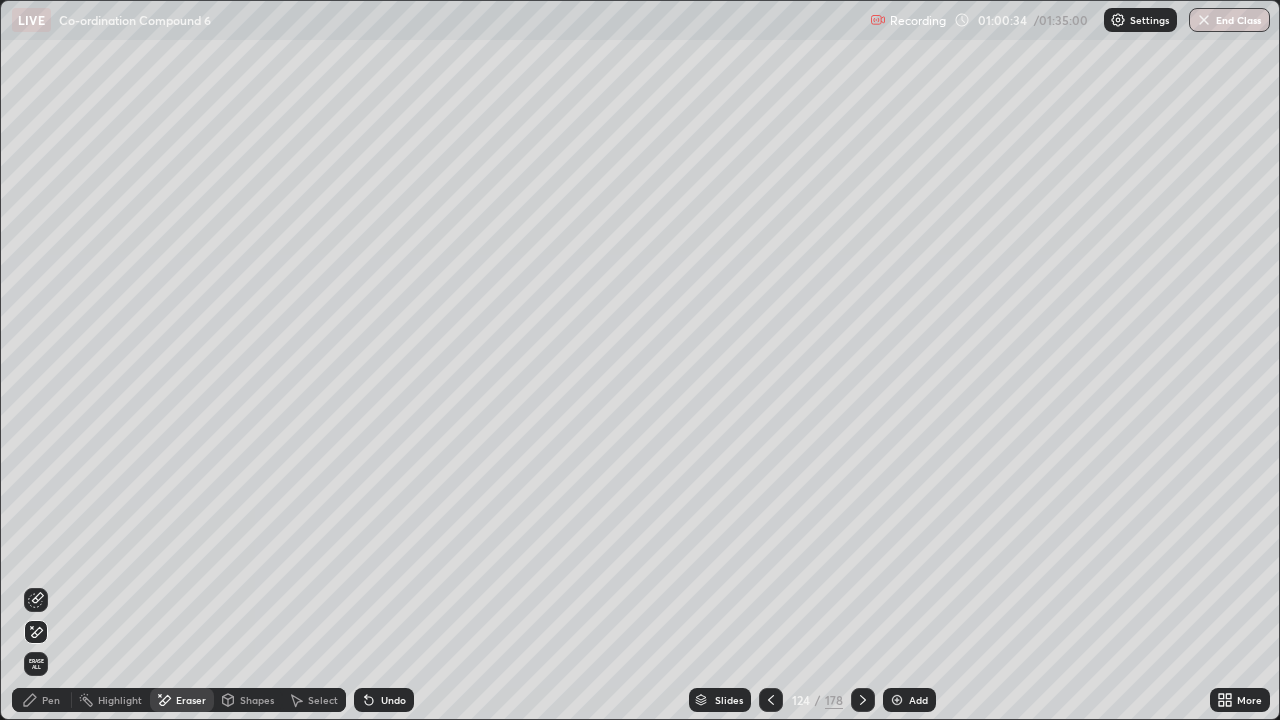 click on "Pen" at bounding box center (42, 700) 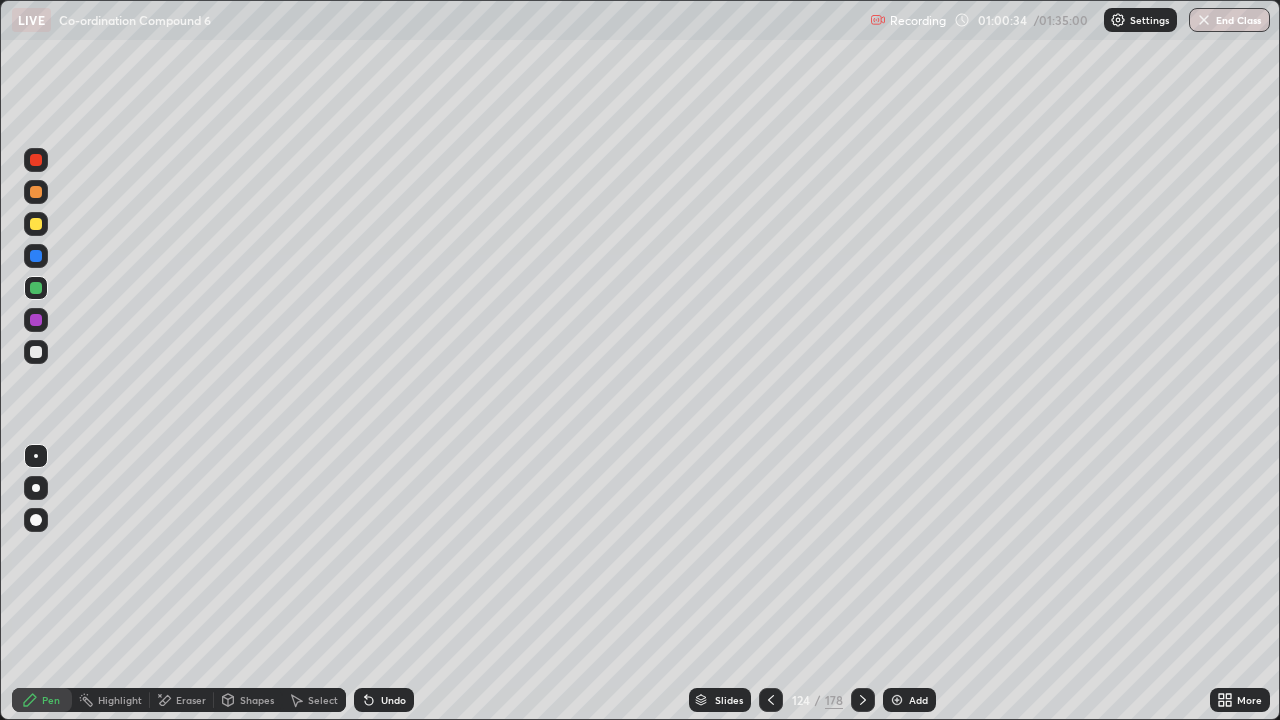 click at bounding box center (36, 352) 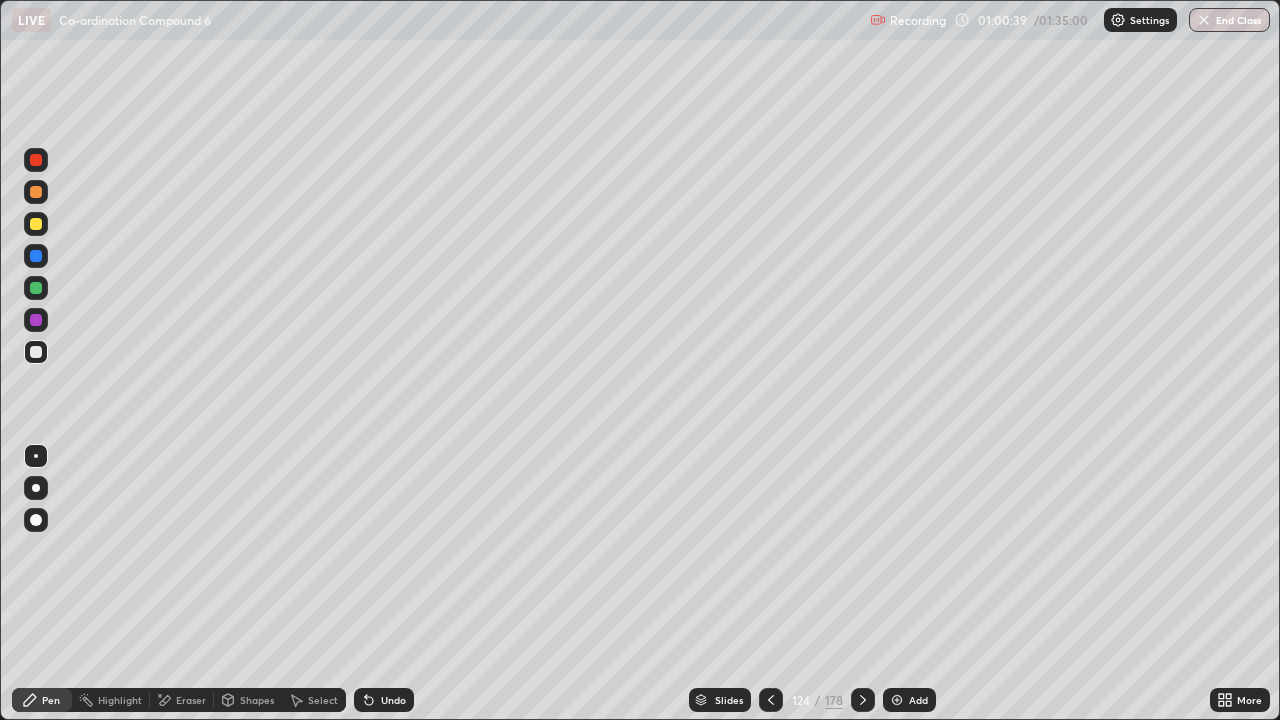 click at bounding box center (36, 352) 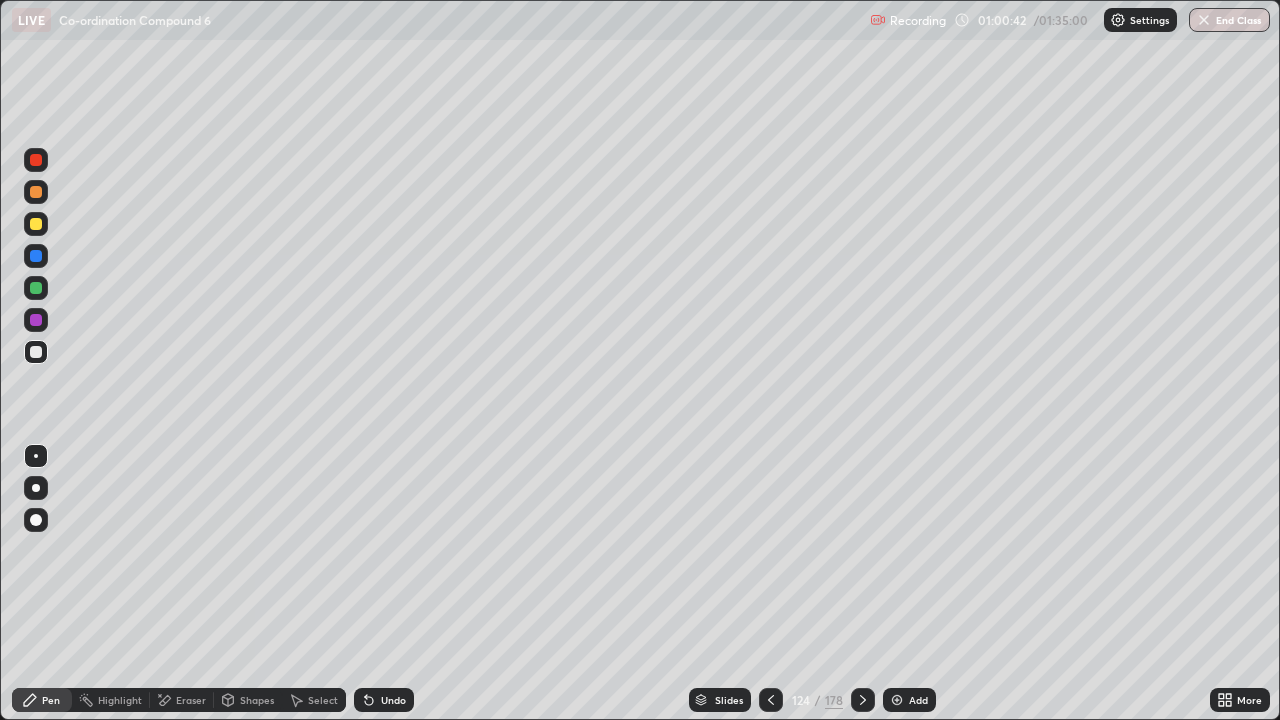 click on "Undo" at bounding box center [384, 700] 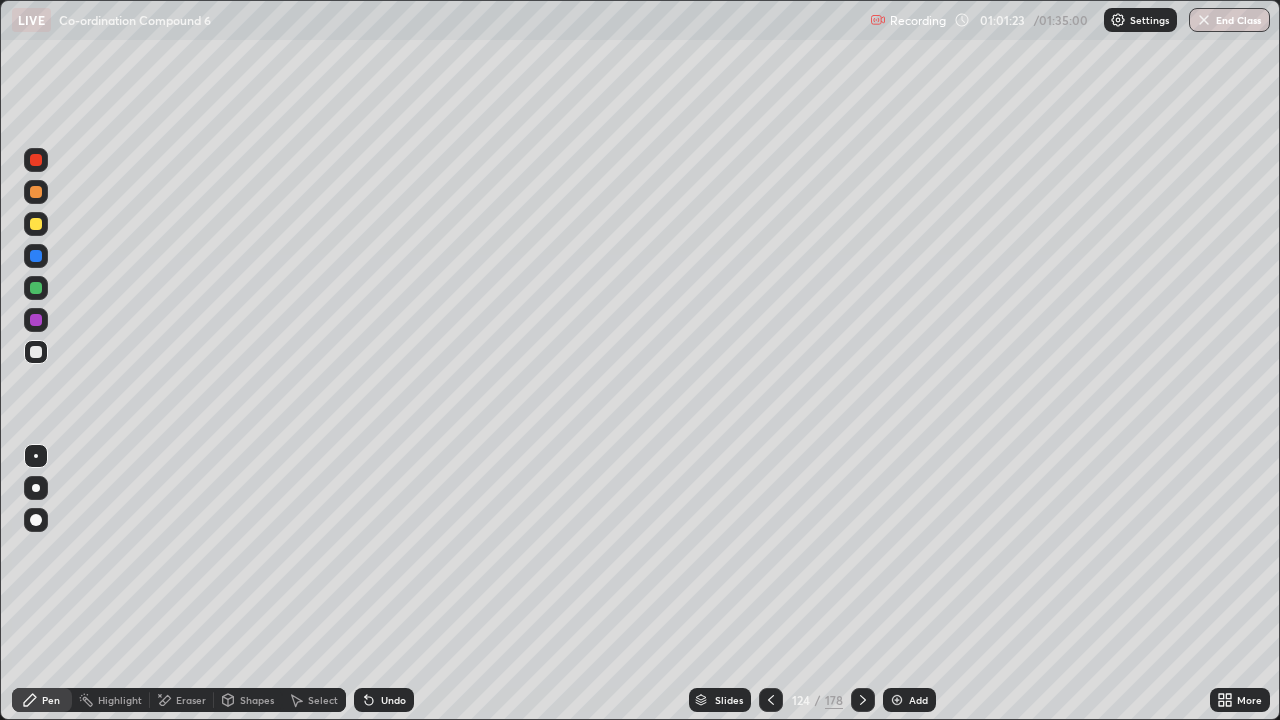 click on "Undo" at bounding box center [384, 700] 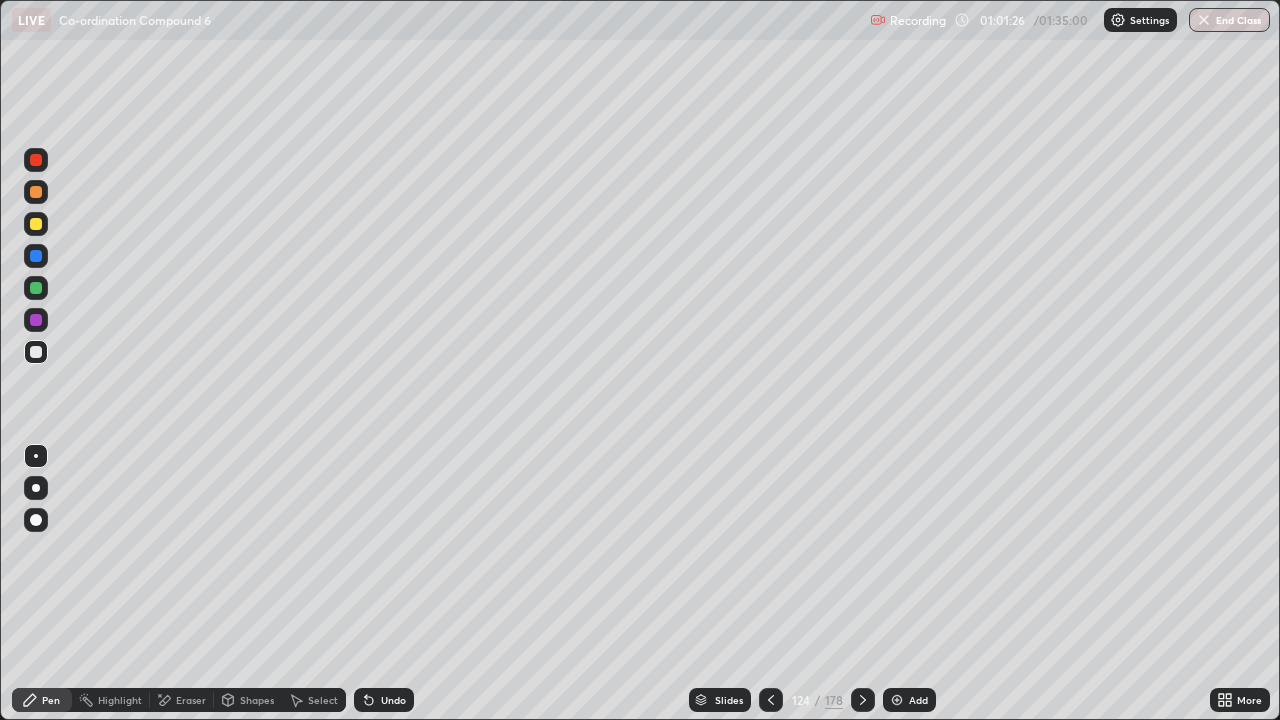 click on "Slides" at bounding box center [720, 700] 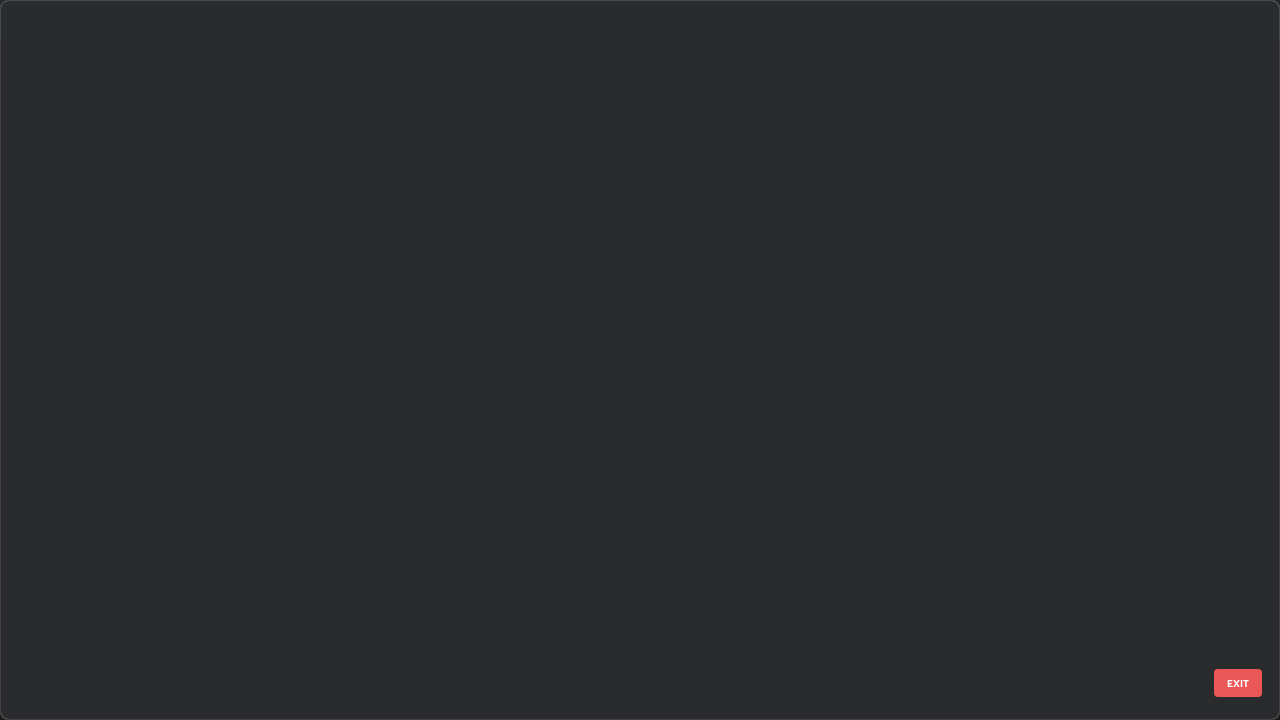 scroll, scrollTop: 8716, scrollLeft: 0, axis: vertical 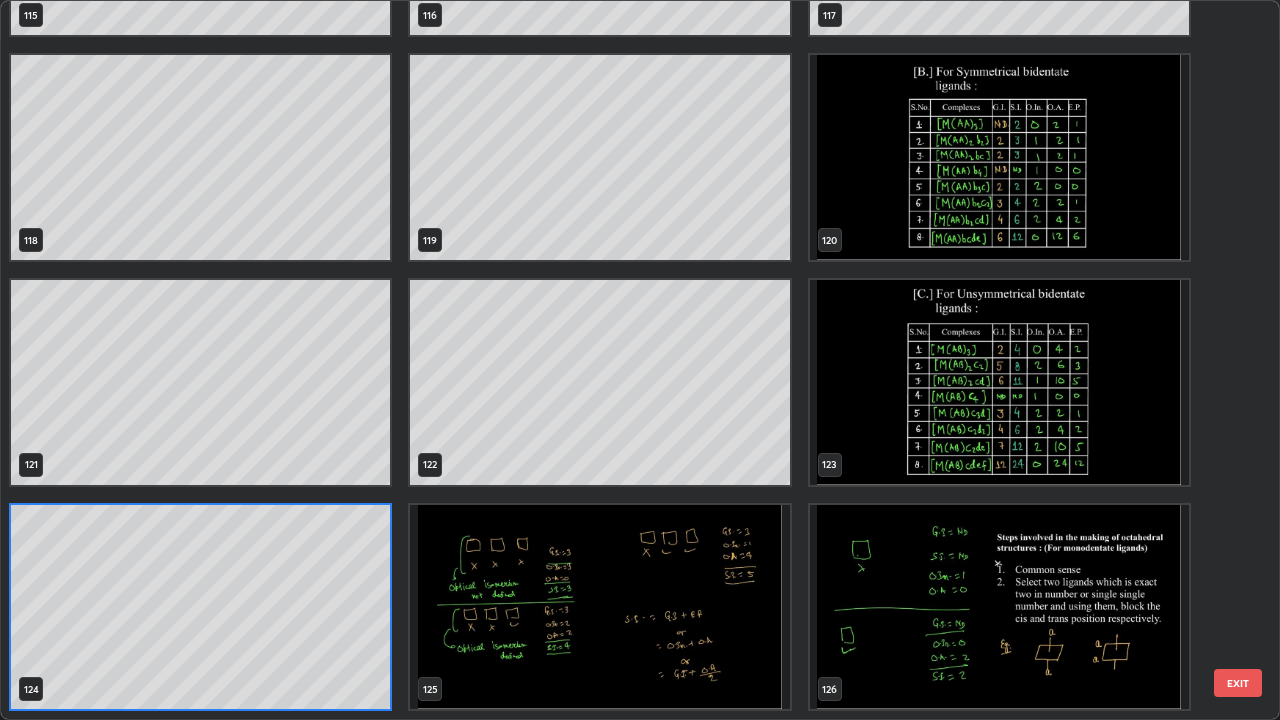 click at bounding box center [999, 382] 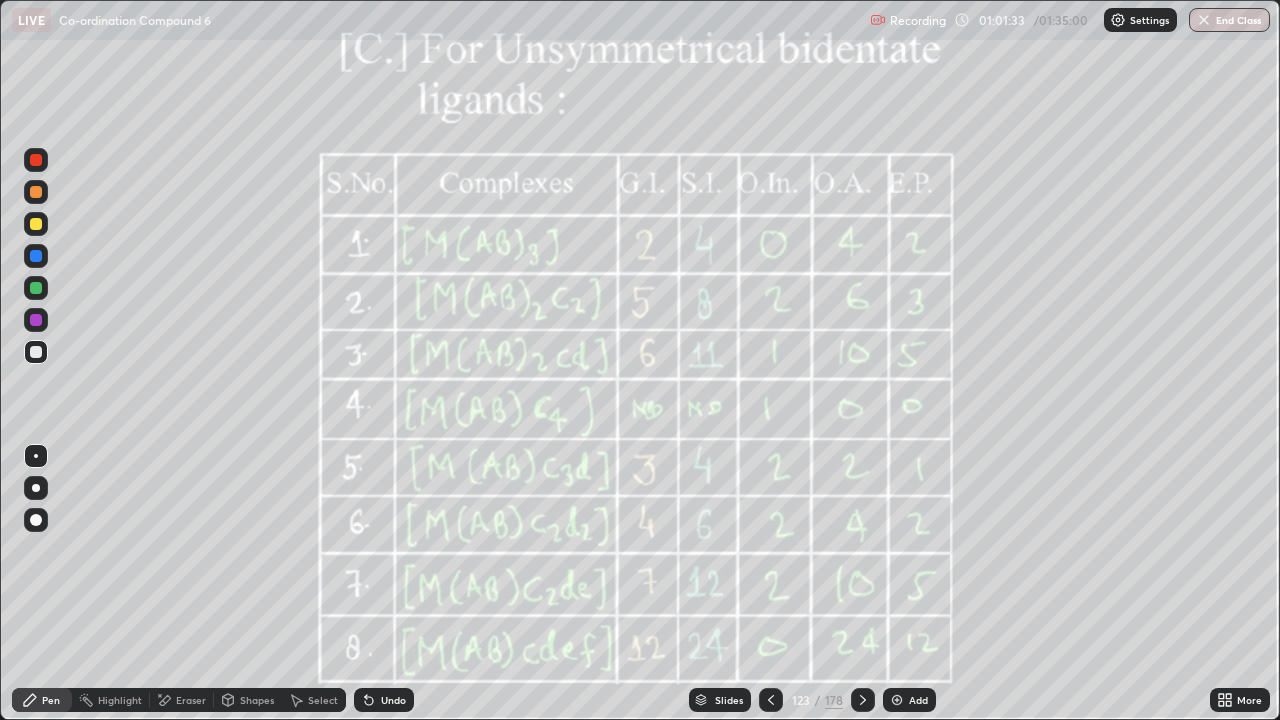 click at bounding box center (897, 700) 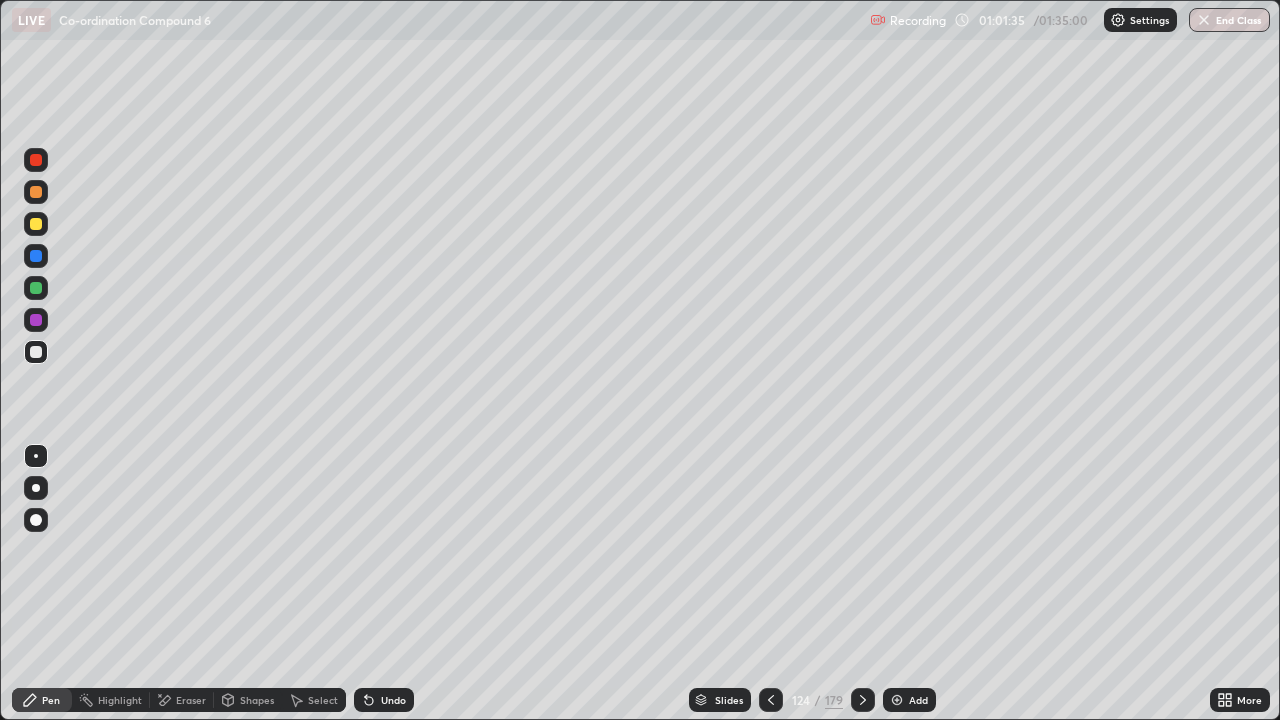 click at bounding box center [36, 288] 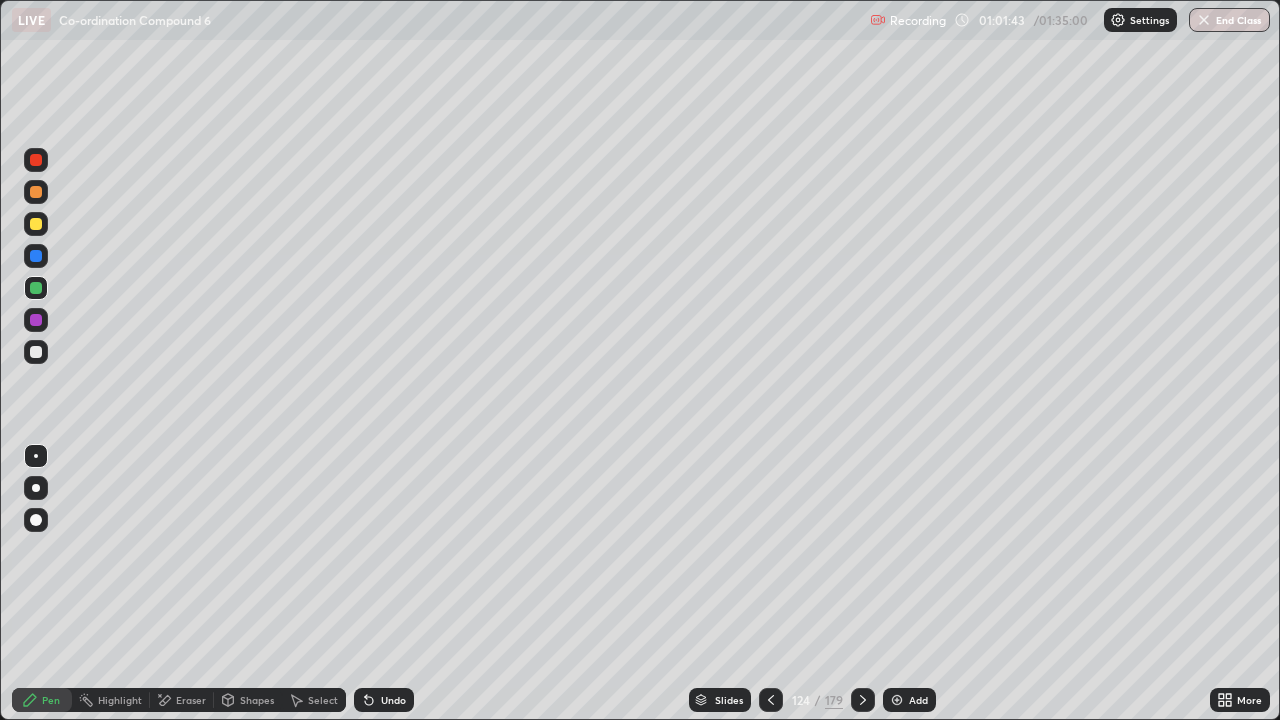 click at bounding box center (36, 352) 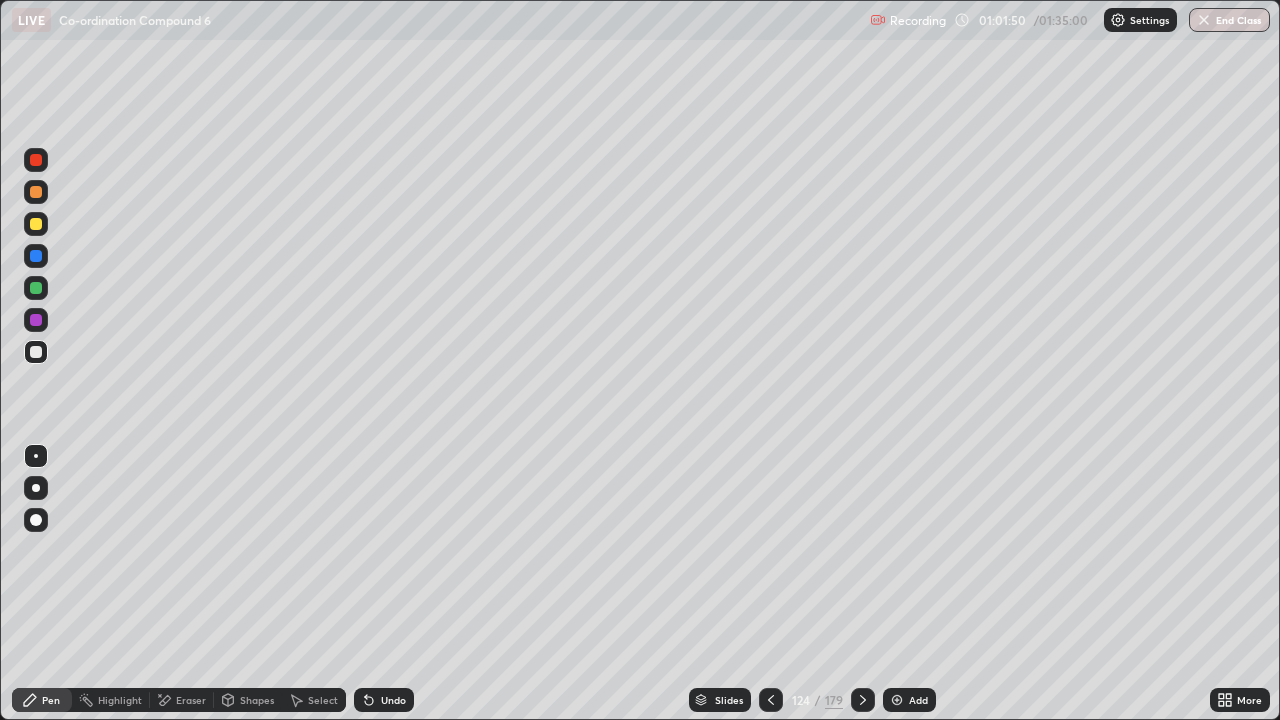 click on "Undo" at bounding box center [384, 700] 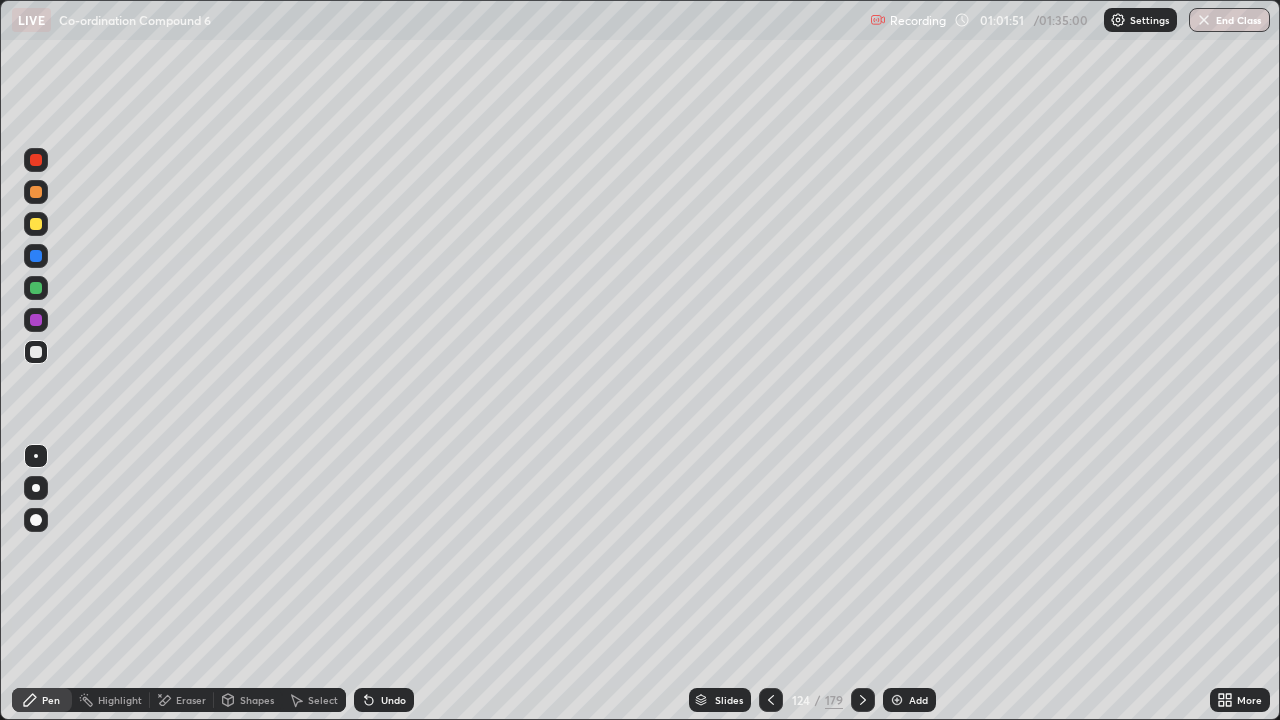 click on "Undo" at bounding box center [384, 700] 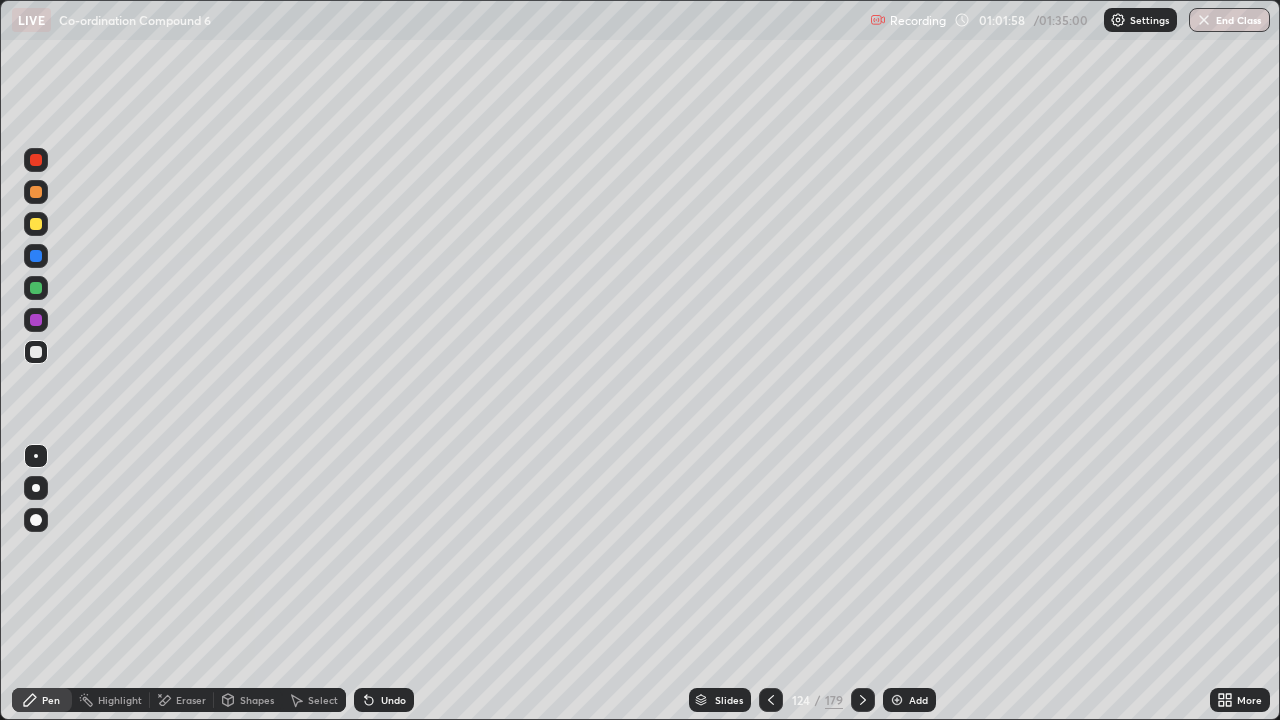 click on "Select" at bounding box center [323, 700] 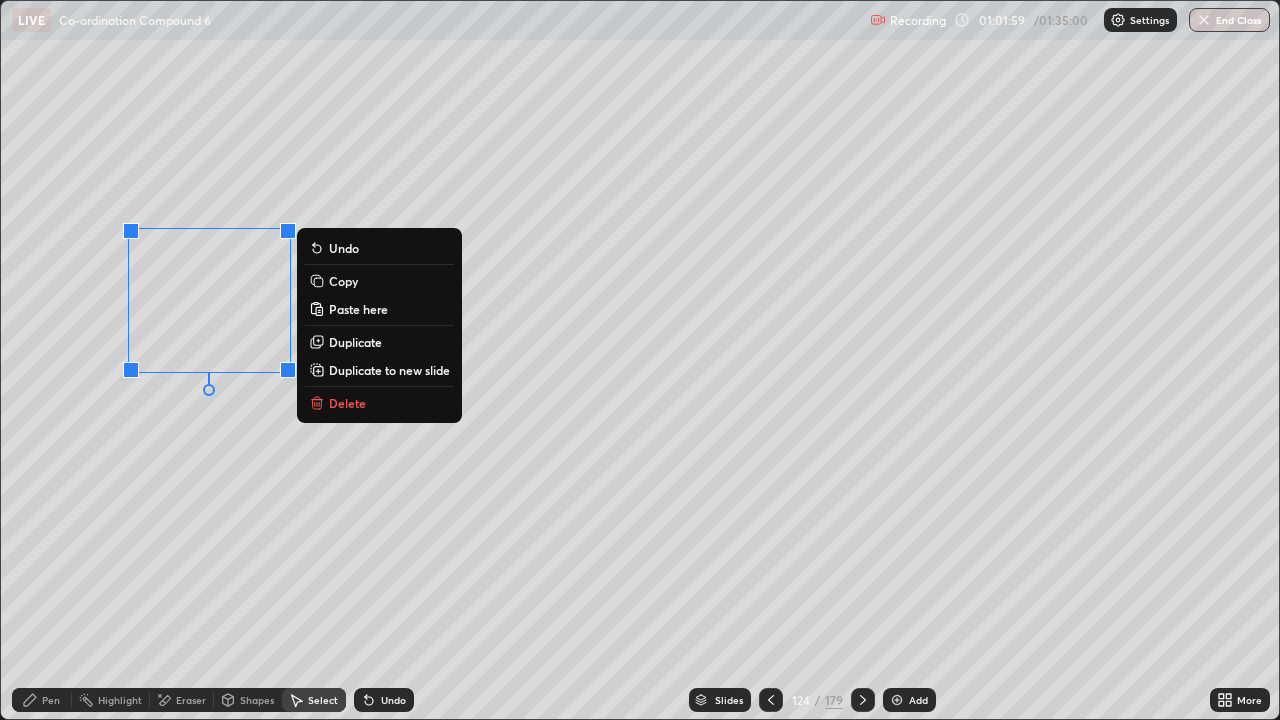 click on "0 ° Undo Copy Paste here Duplicate Duplicate to new slide Delete" at bounding box center (640, 360) 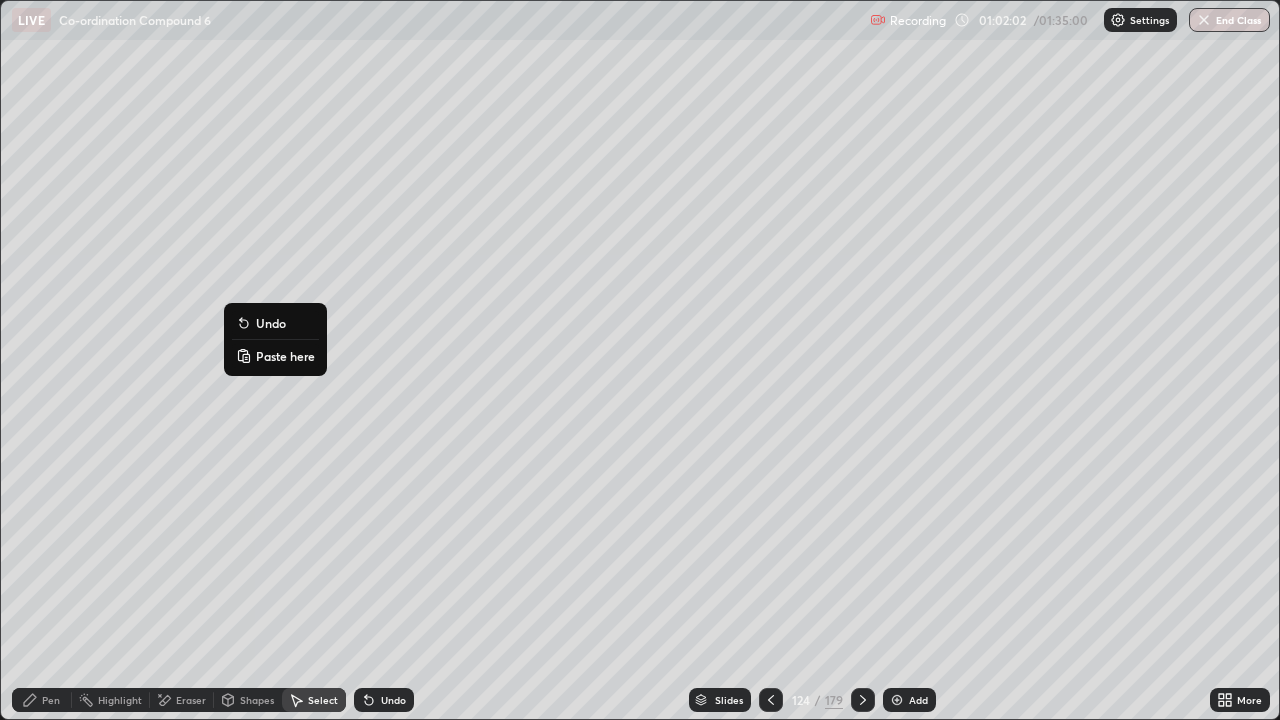 click on "0 ° Undo Copy Paste here Duplicate Duplicate to new slide Delete" at bounding box center (640, 360) 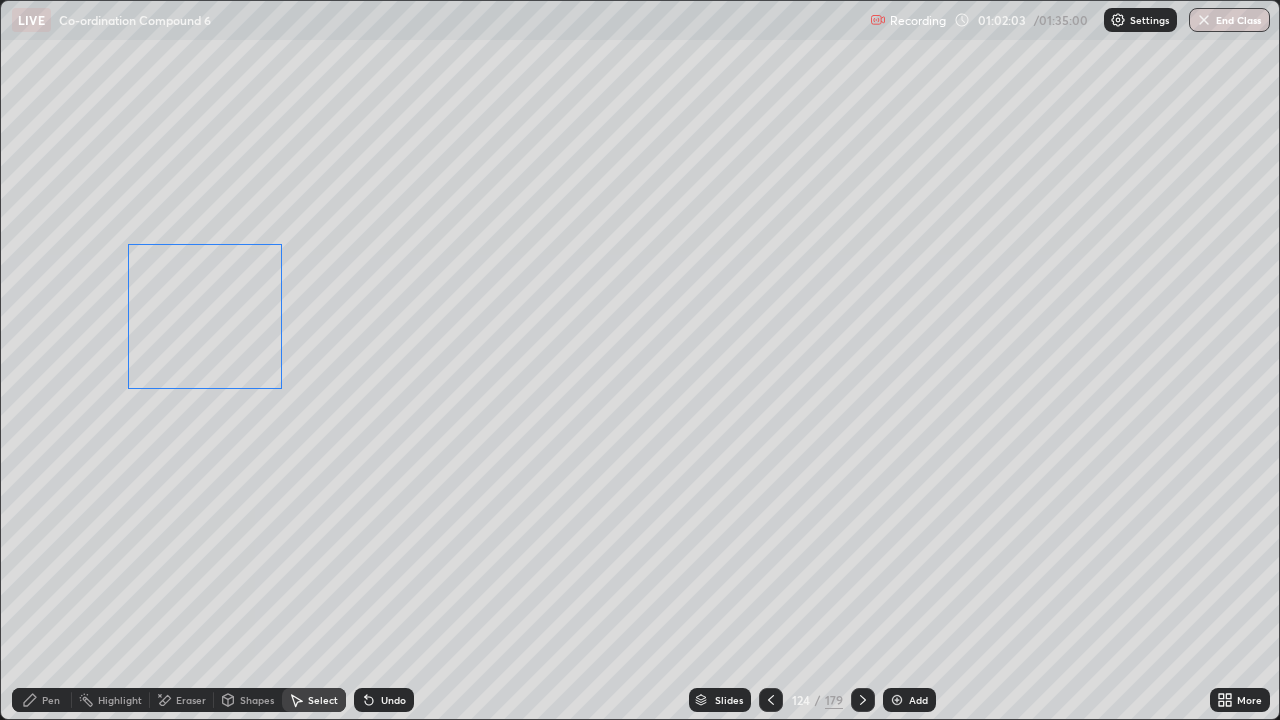 click on "0 ° Undo Copy Paste here Duplicate Duplicate to new slide Delete" at bounding box center [640, 360] 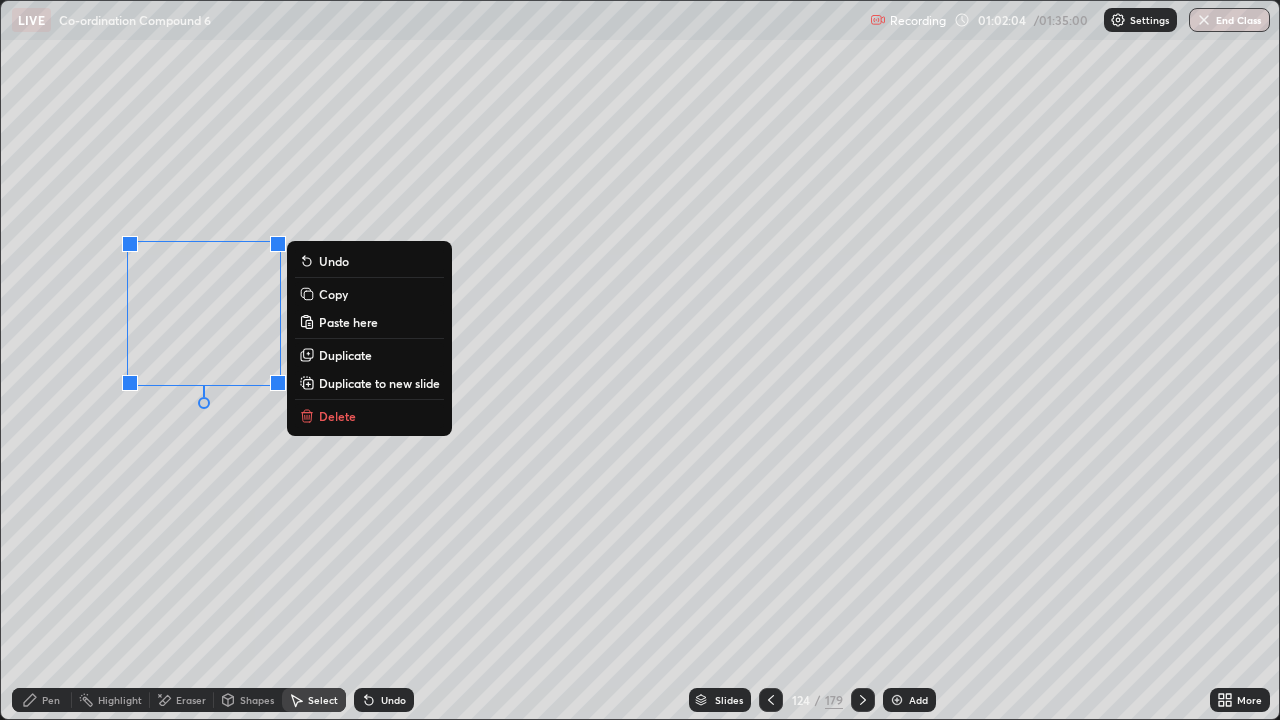 click on "Duplicate" at bounding box center (345, 355) 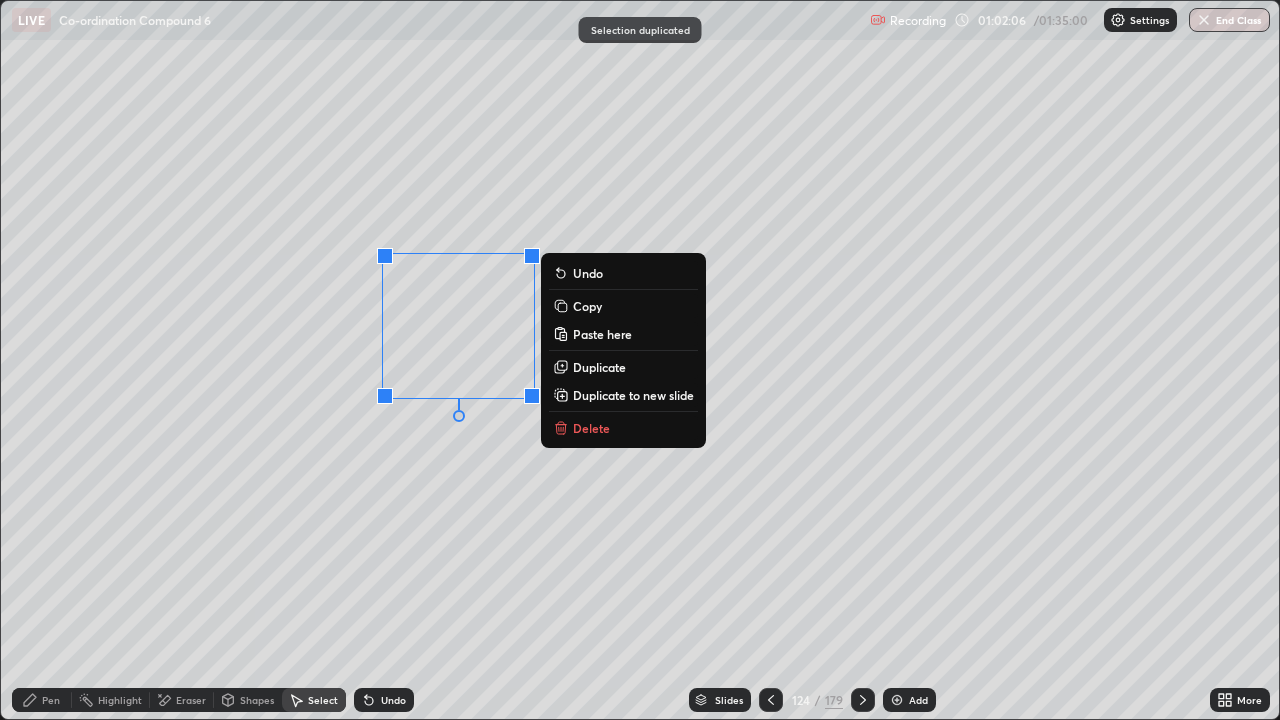 click on "Delete" at bounding box center [591, 428] 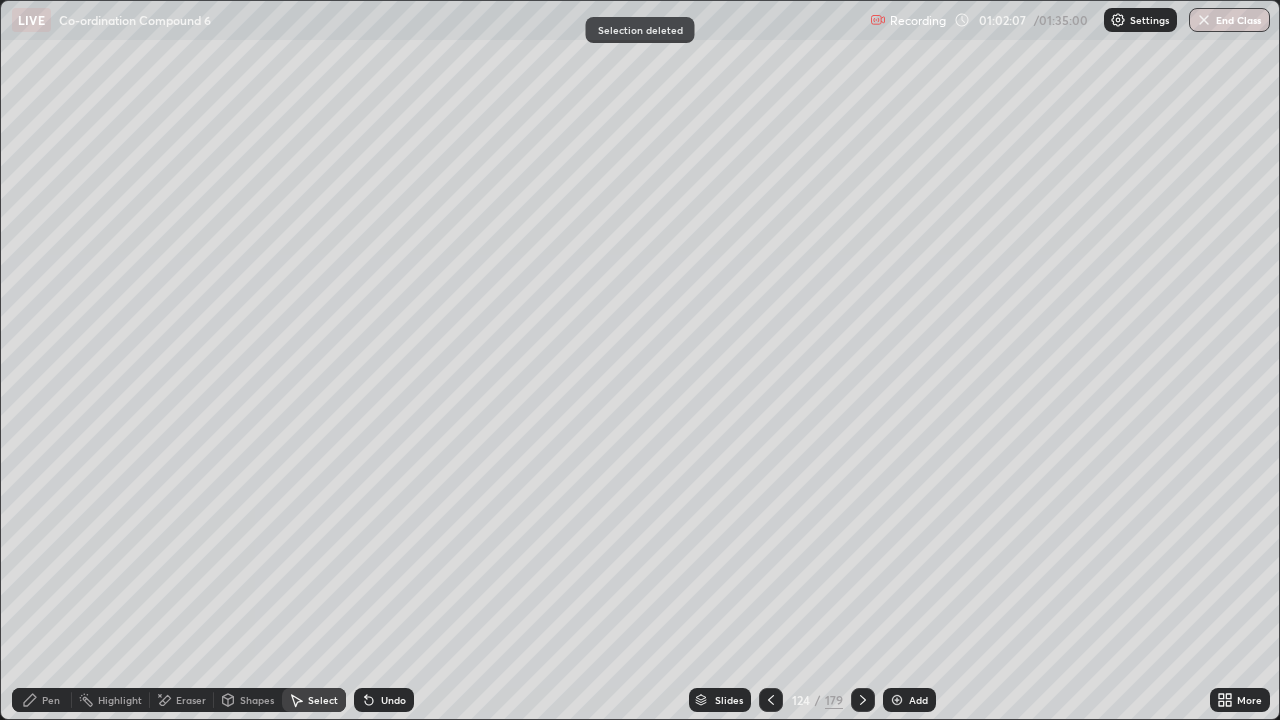 click on "Pen" at bounding box center (42, 700) 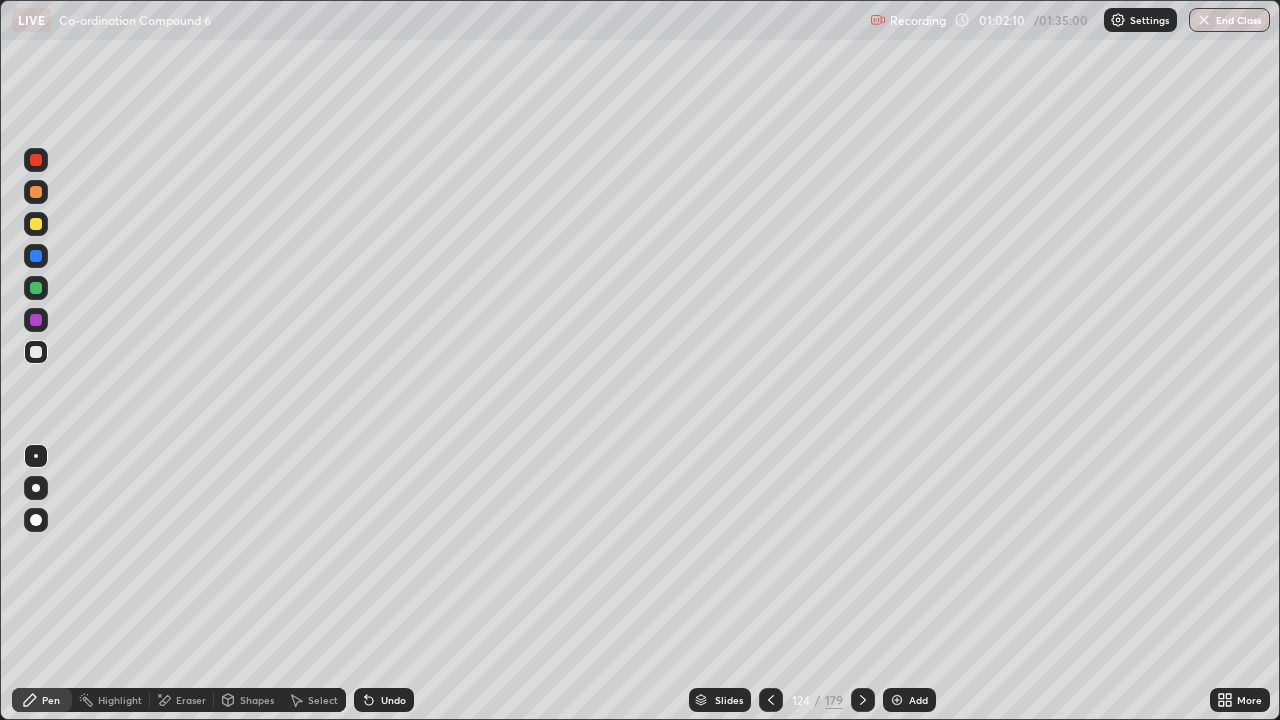 click 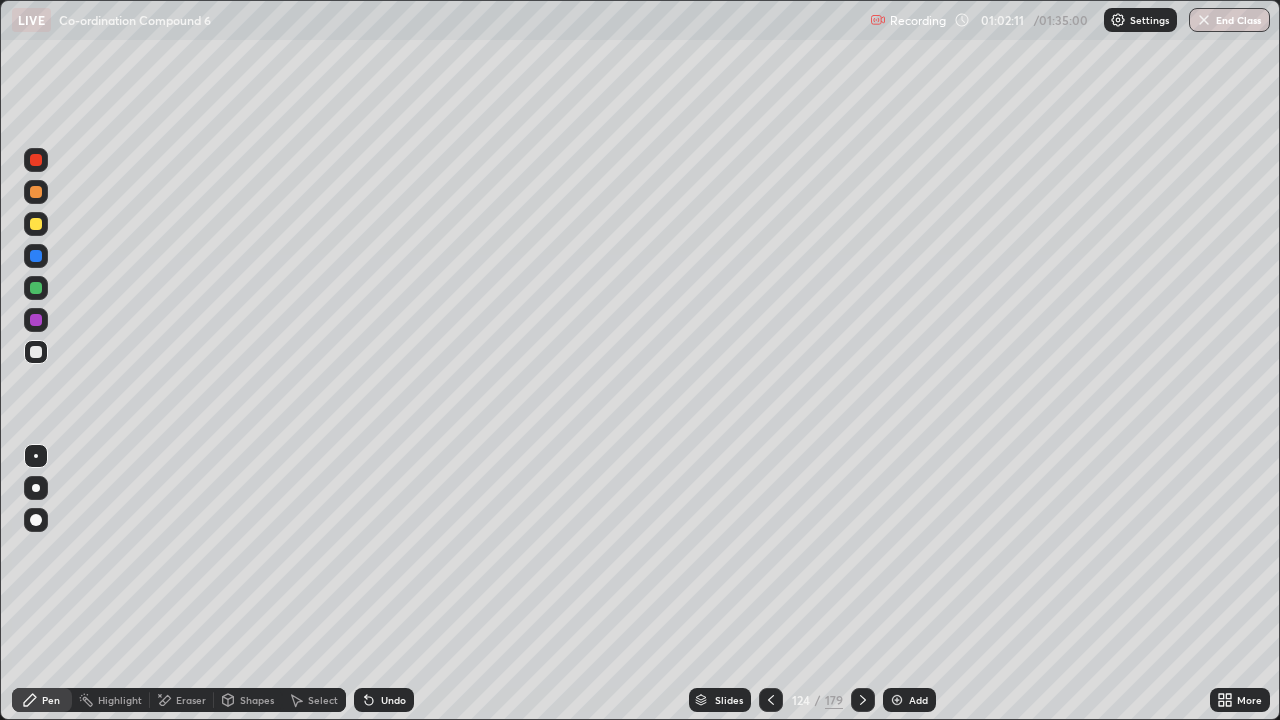 click on "Undo" at bounding box center (384, 700) 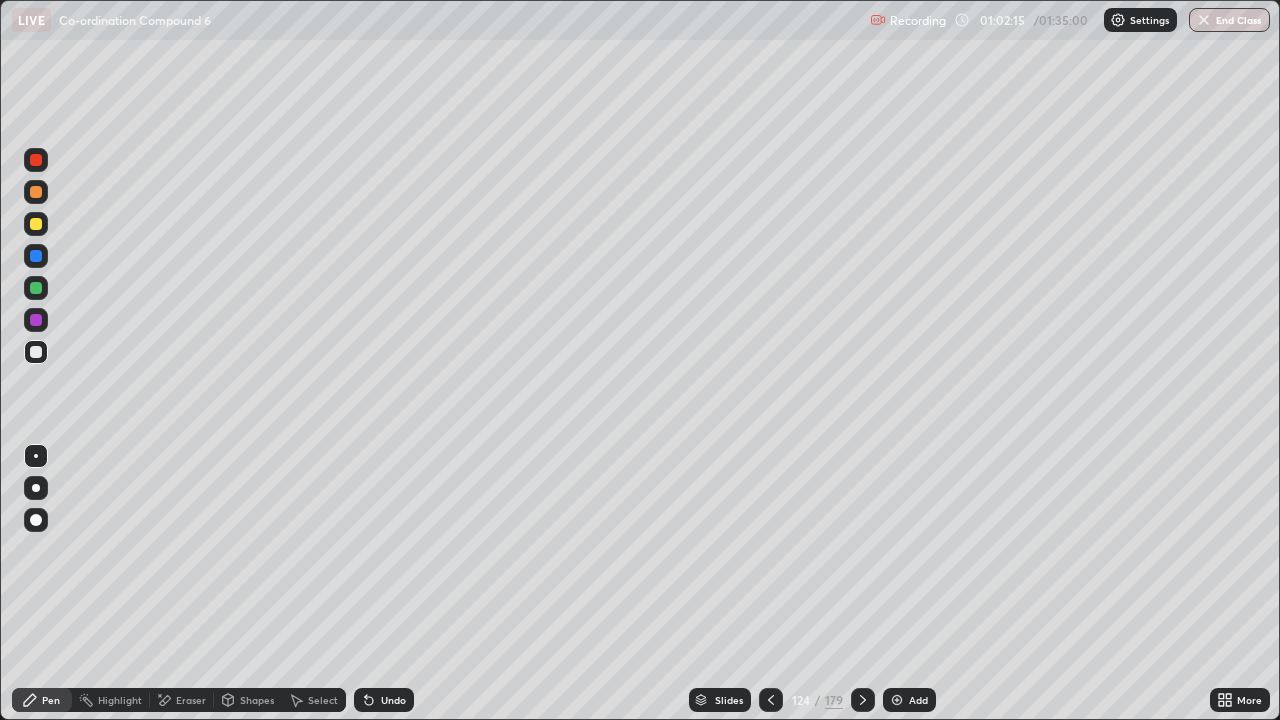 click 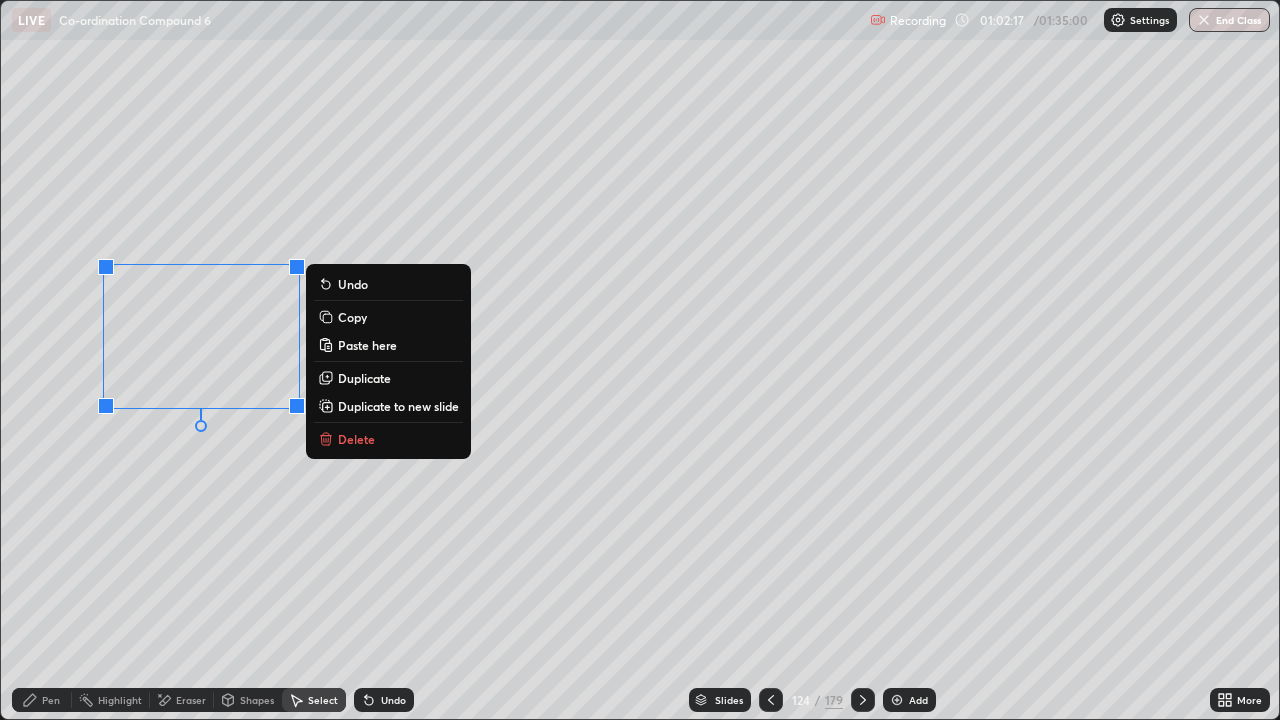 click on "Duplicate" at bounding box center (364, 378) 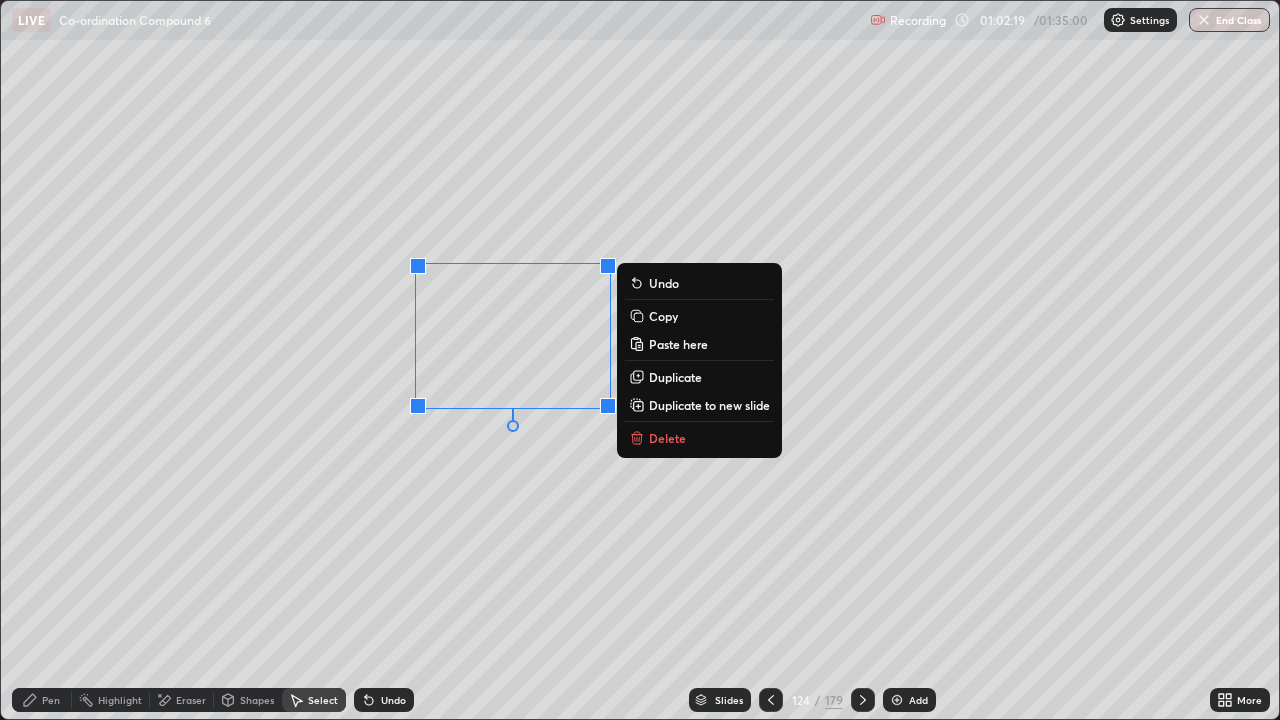 click on "Duplicate" at bounding box center [675, 377] 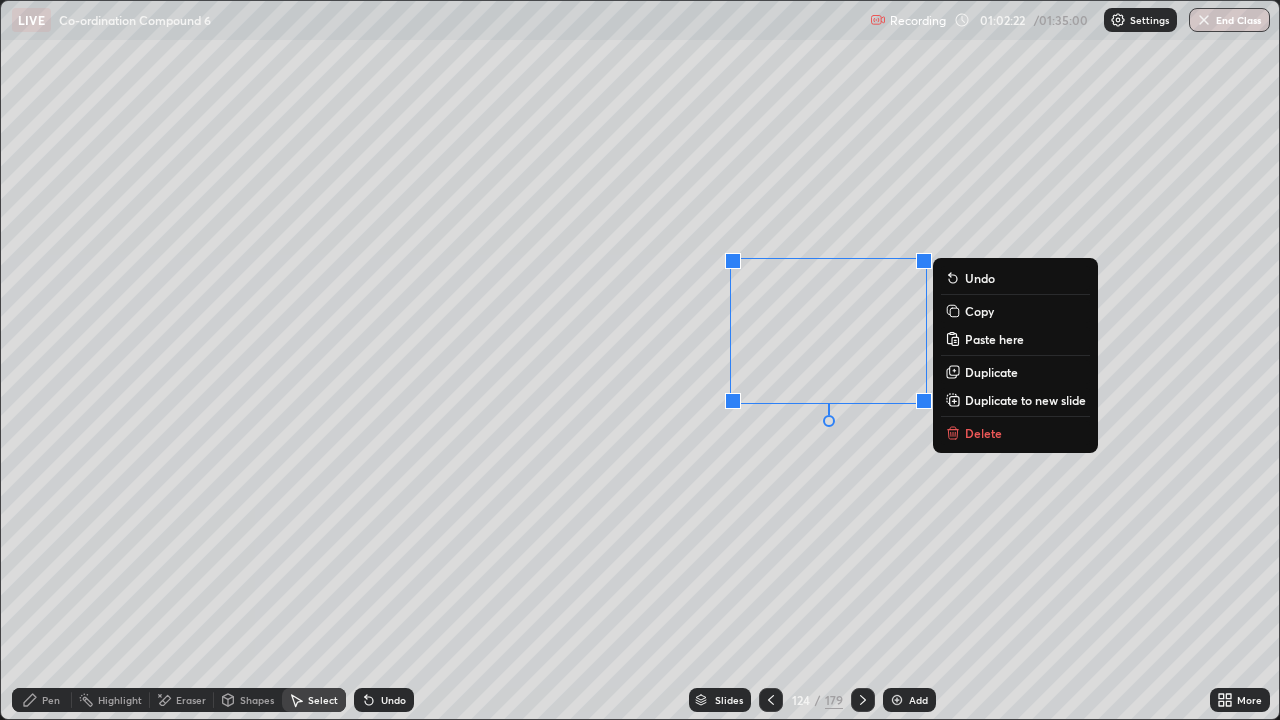 click on "0 ° Undo Copy Paste here Duplicate Duplicate to new slide Delete" at bounding box center (640, 360) 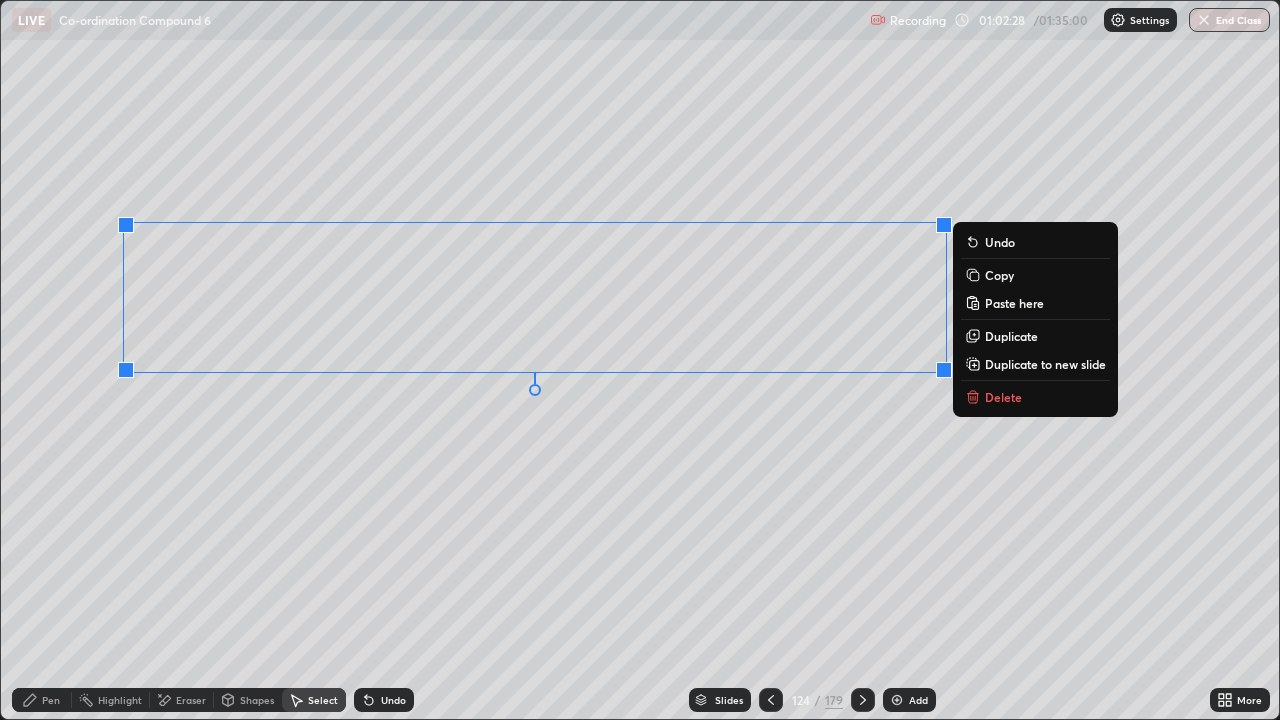 click on "Duplicate" at bounding box center (1011, 336) 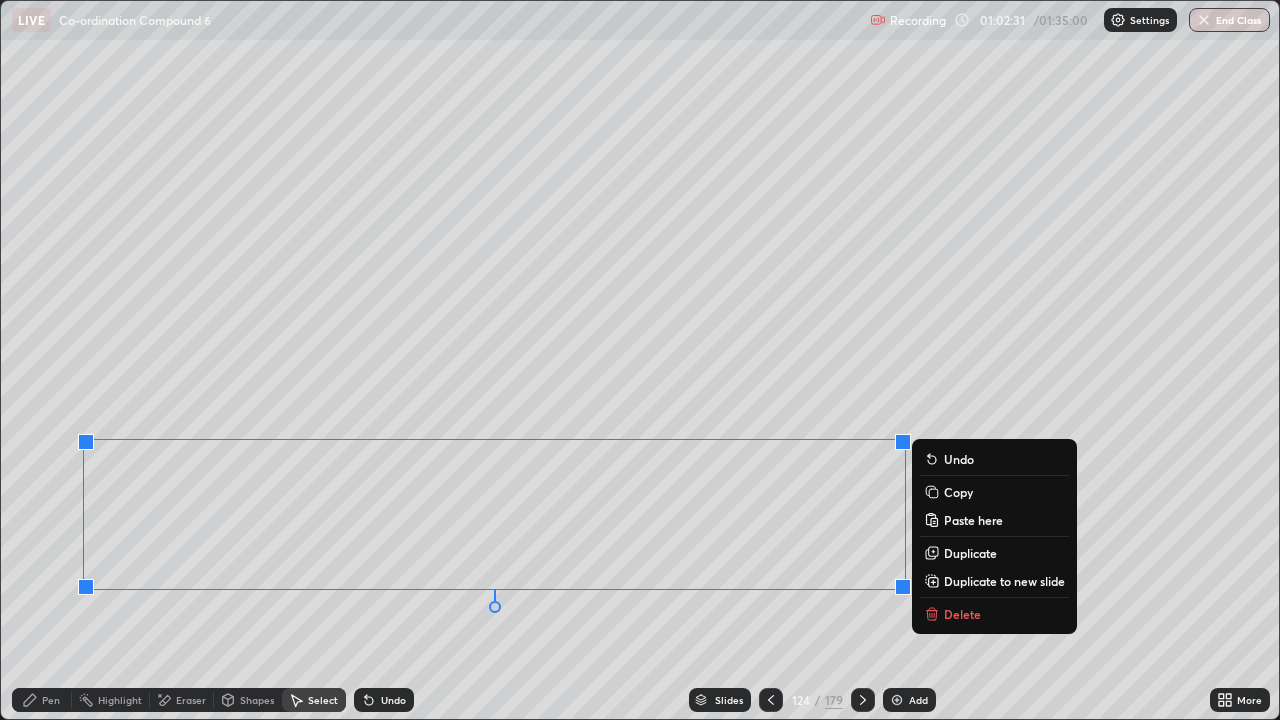 click on "0 ° Undo Copy Paste here Duplicate Duplicate to new slide Delete" at bounding box center (640, 360) 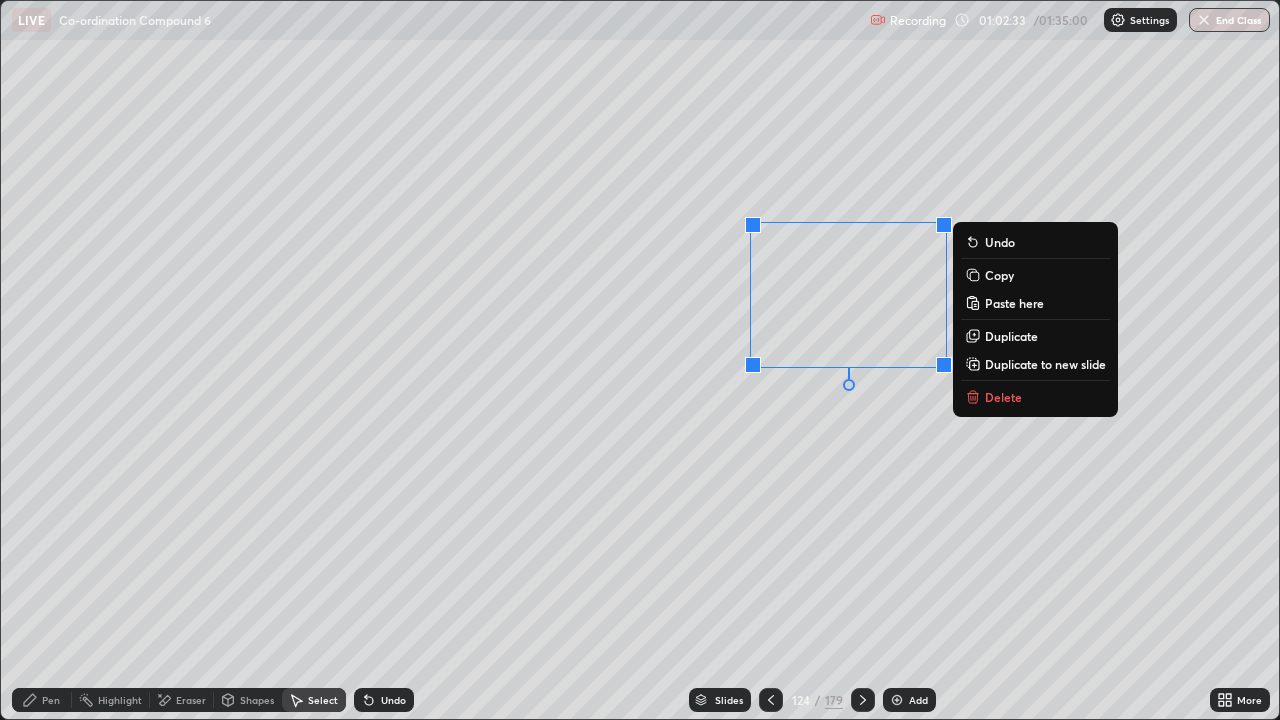 click on "Duplicate" at bounding box center (1011, 336) 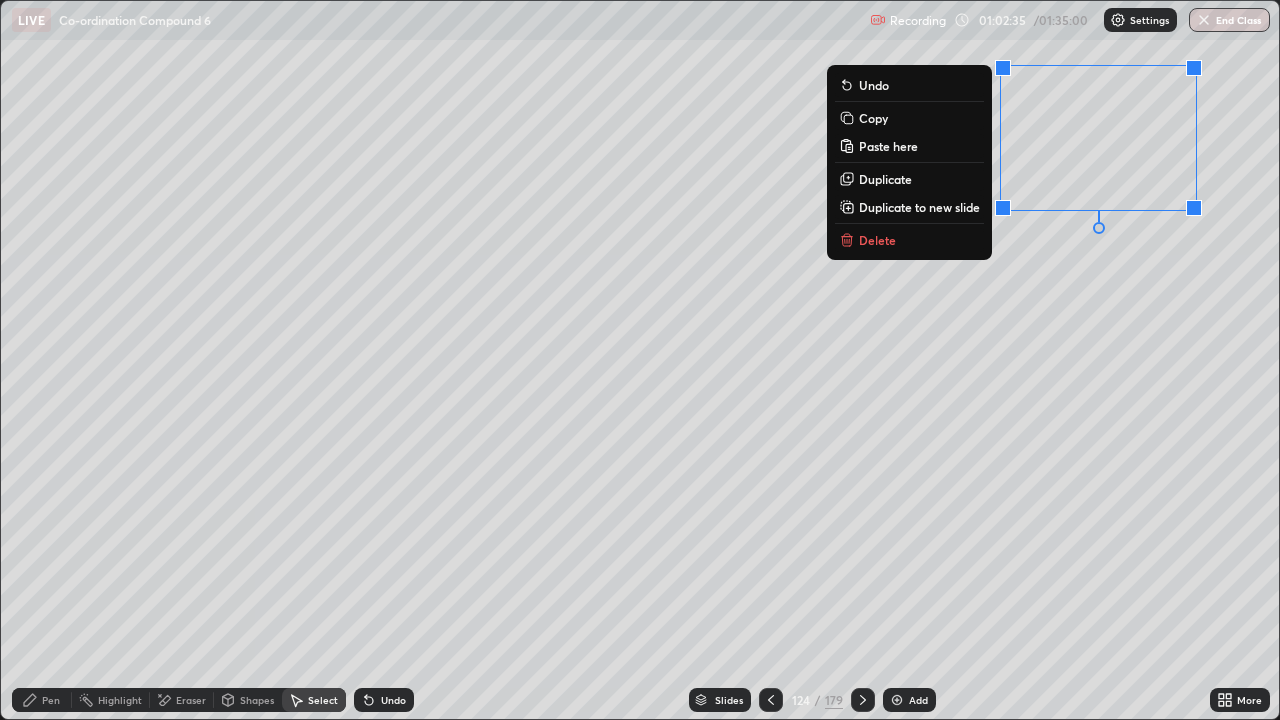 click on "Pen" at bounding box center (51, 700) 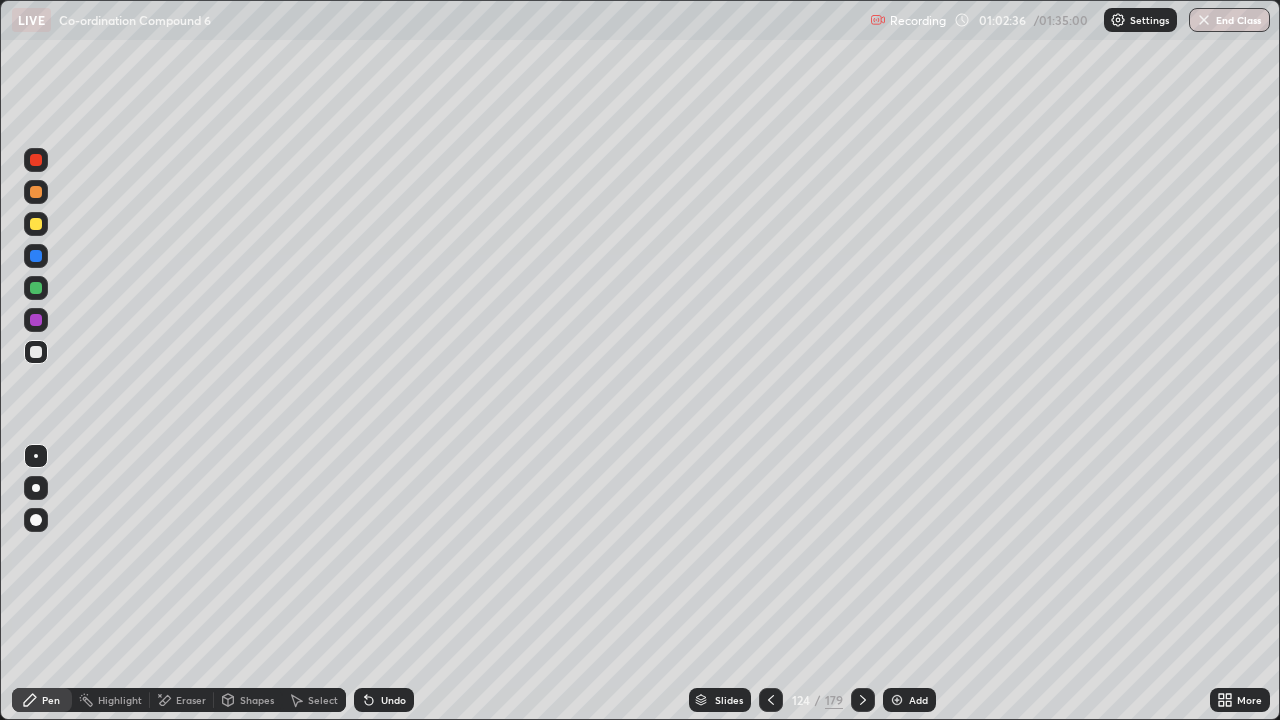 click at bounding box center (36, 352) 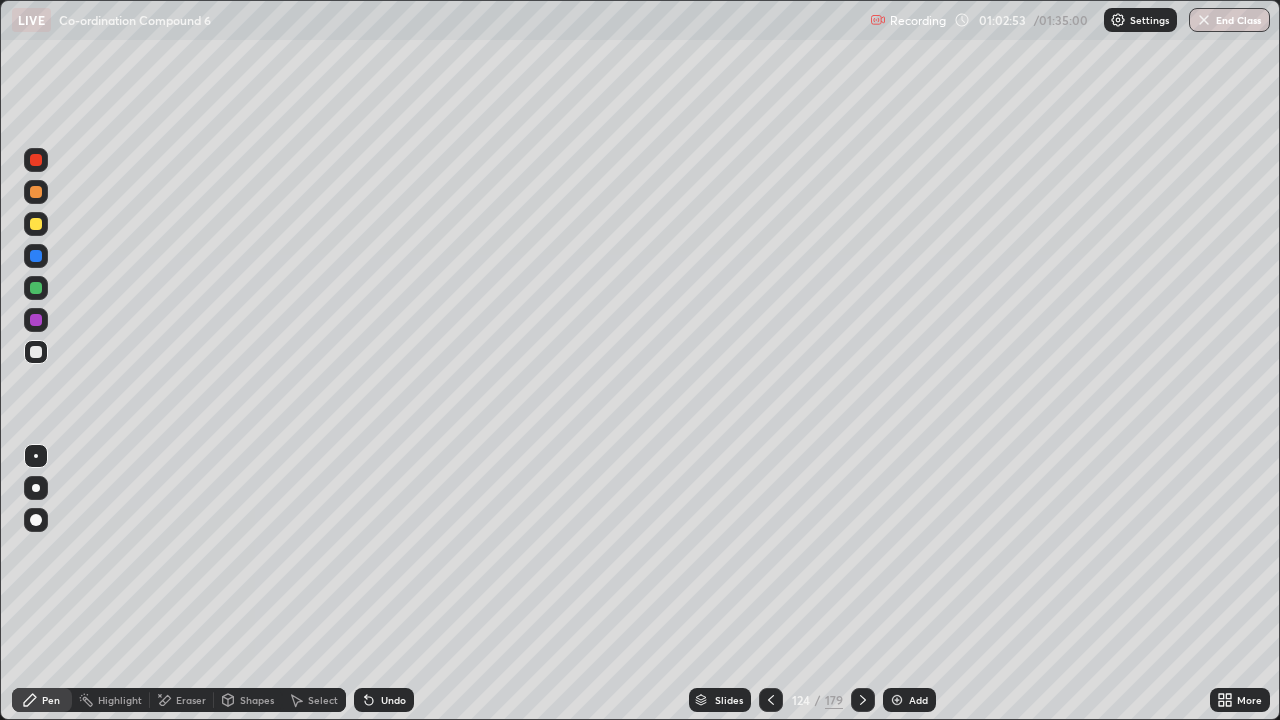 click at bounding box center (36, 288) 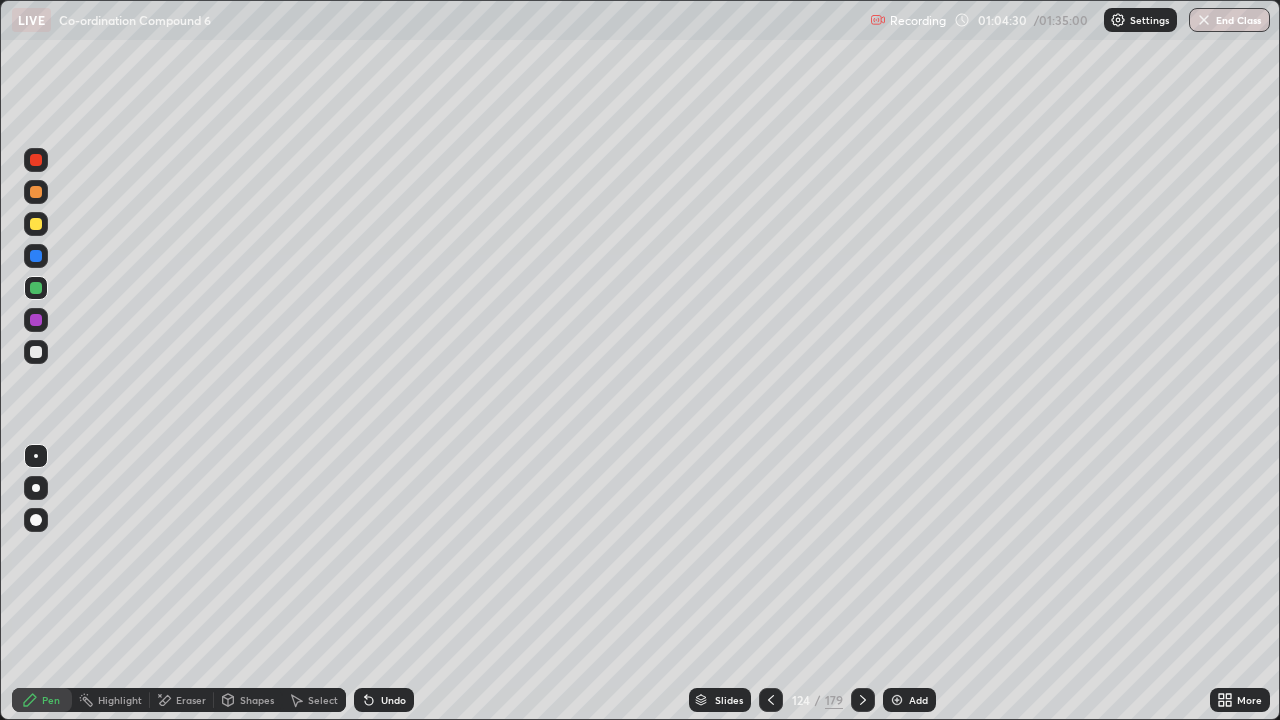click at bounding box center (36, 352) 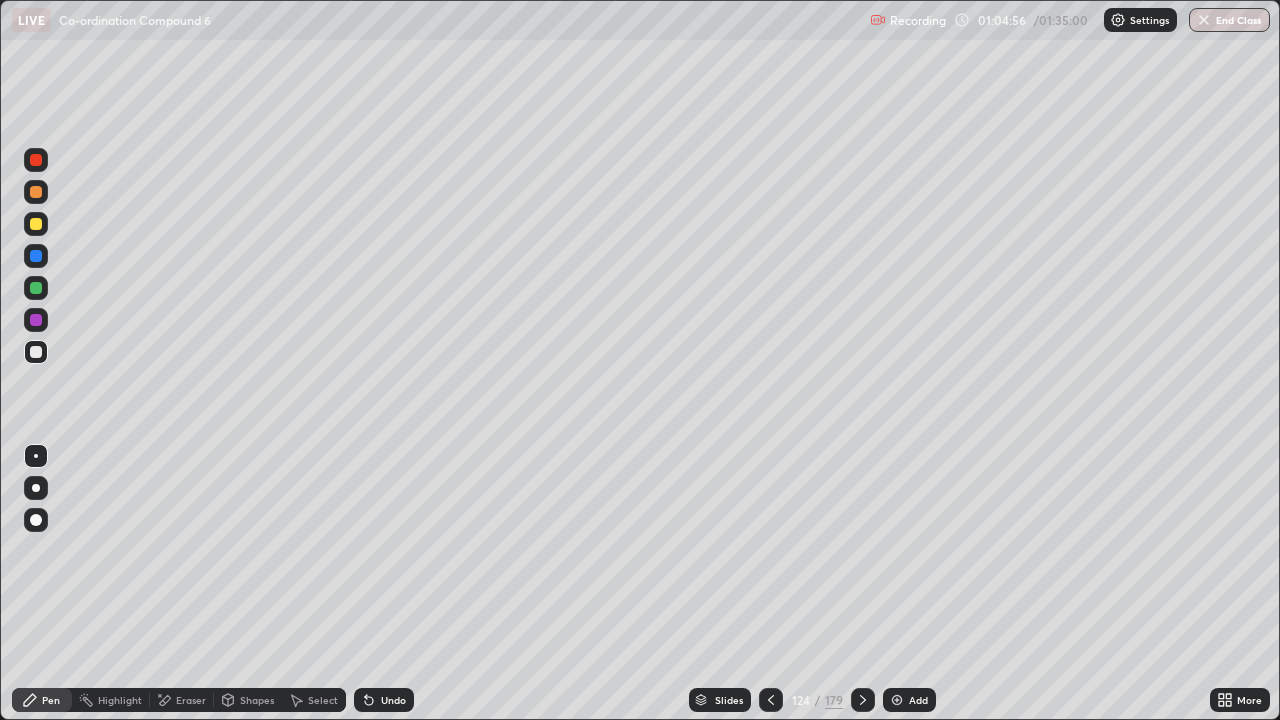click at bounding box center [36, 224] 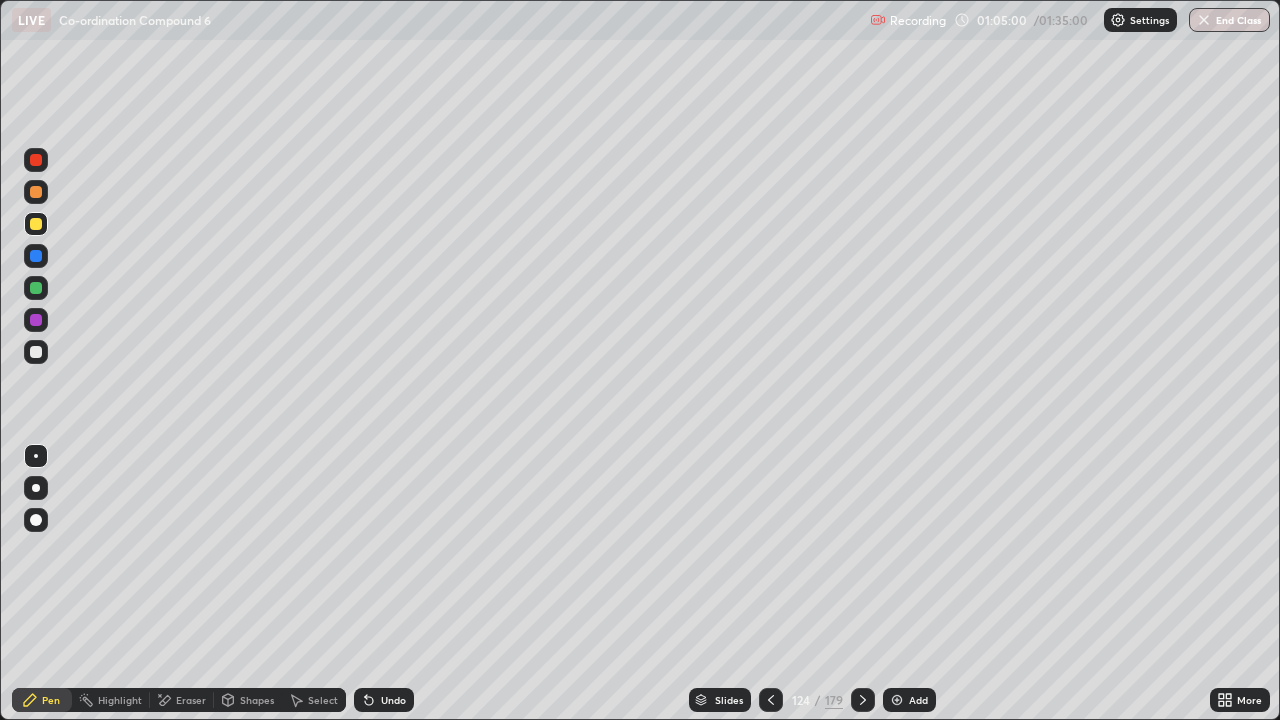 click 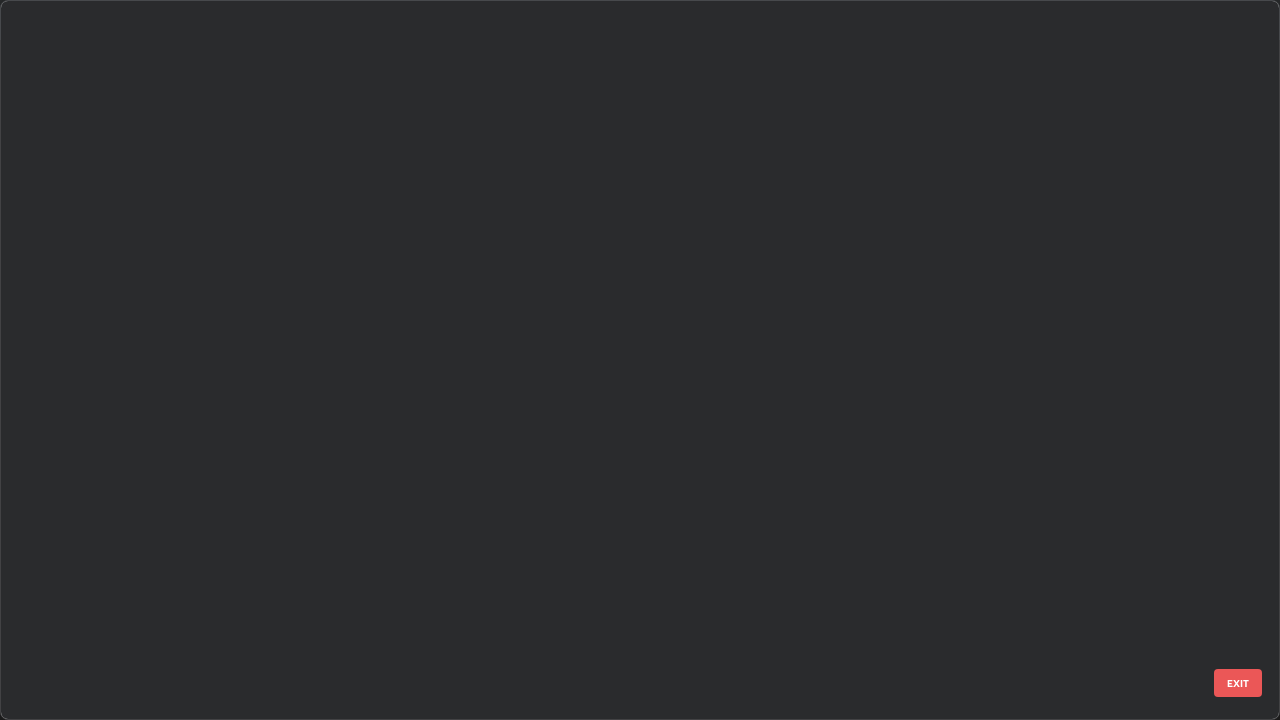 scroll, scrollTop: 8716, scrollLeft: 0, axis: vertical 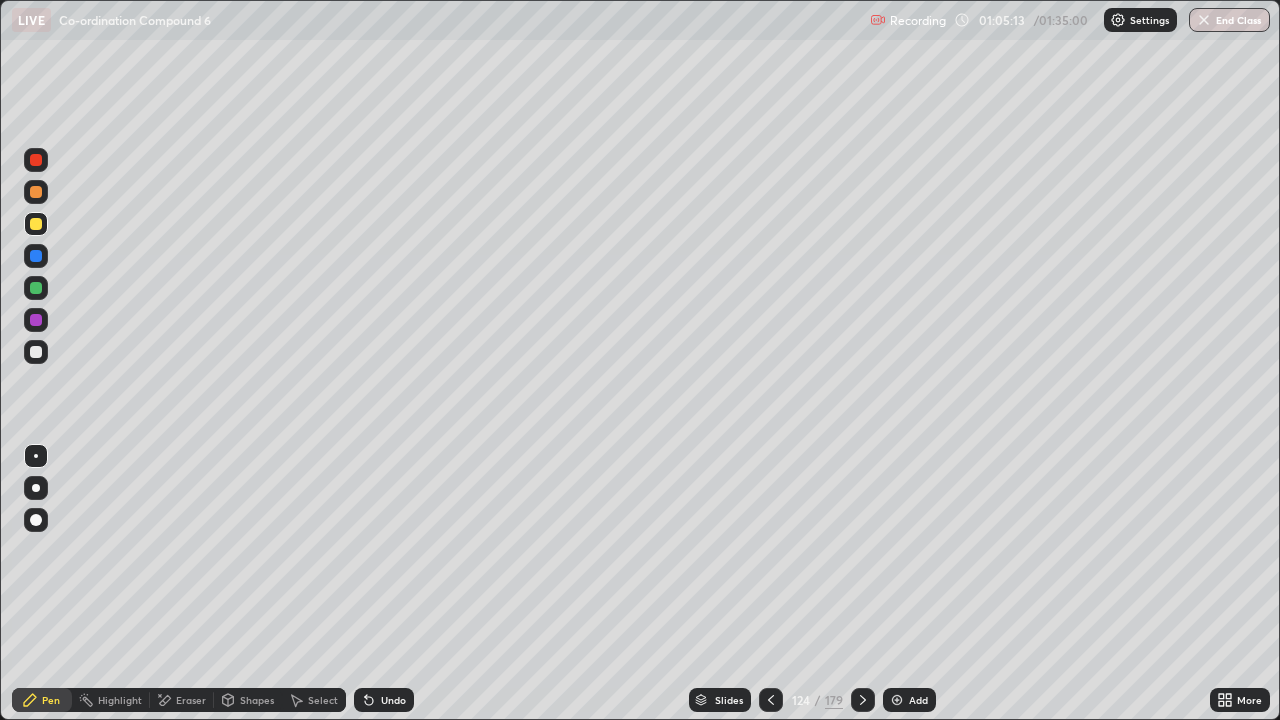click 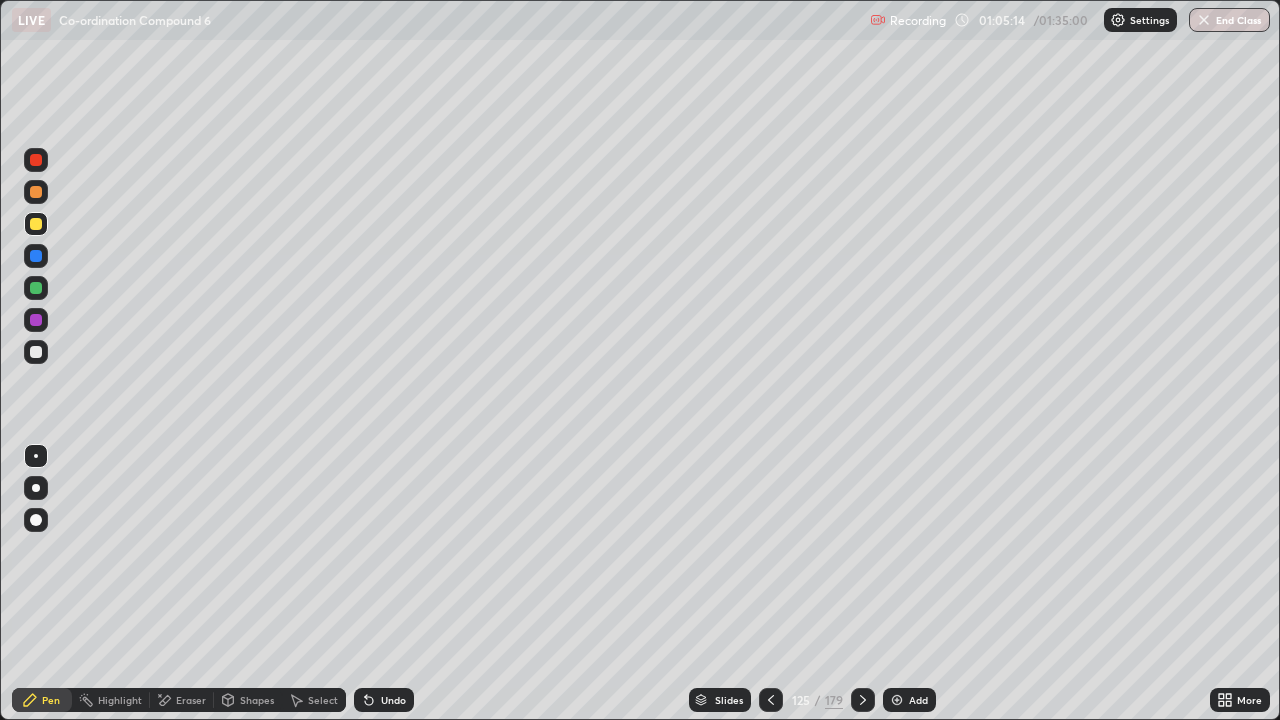 click 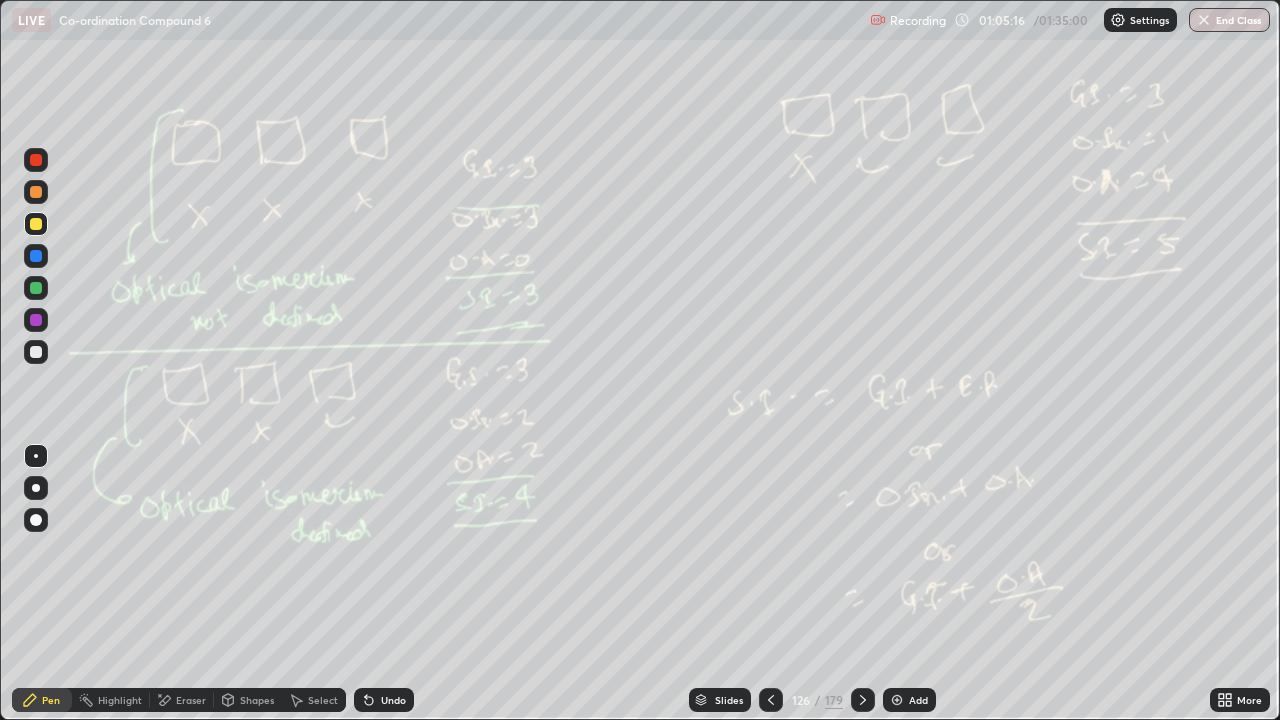 click 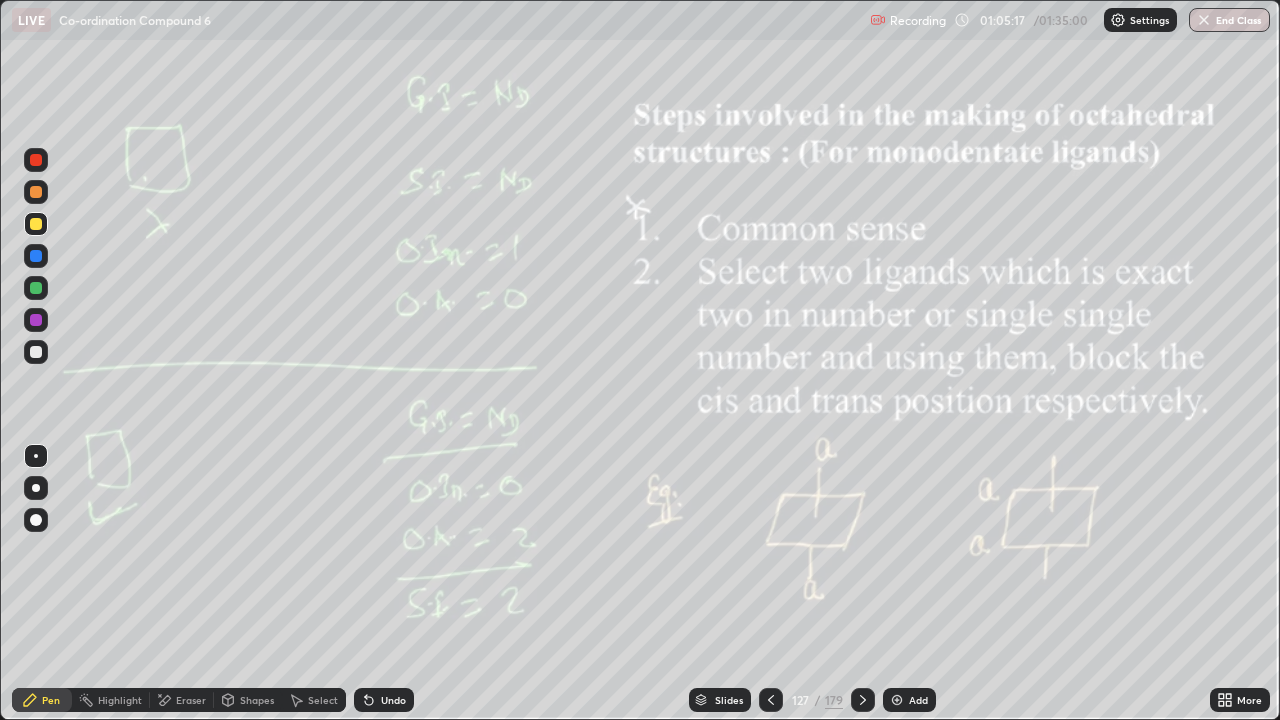 click 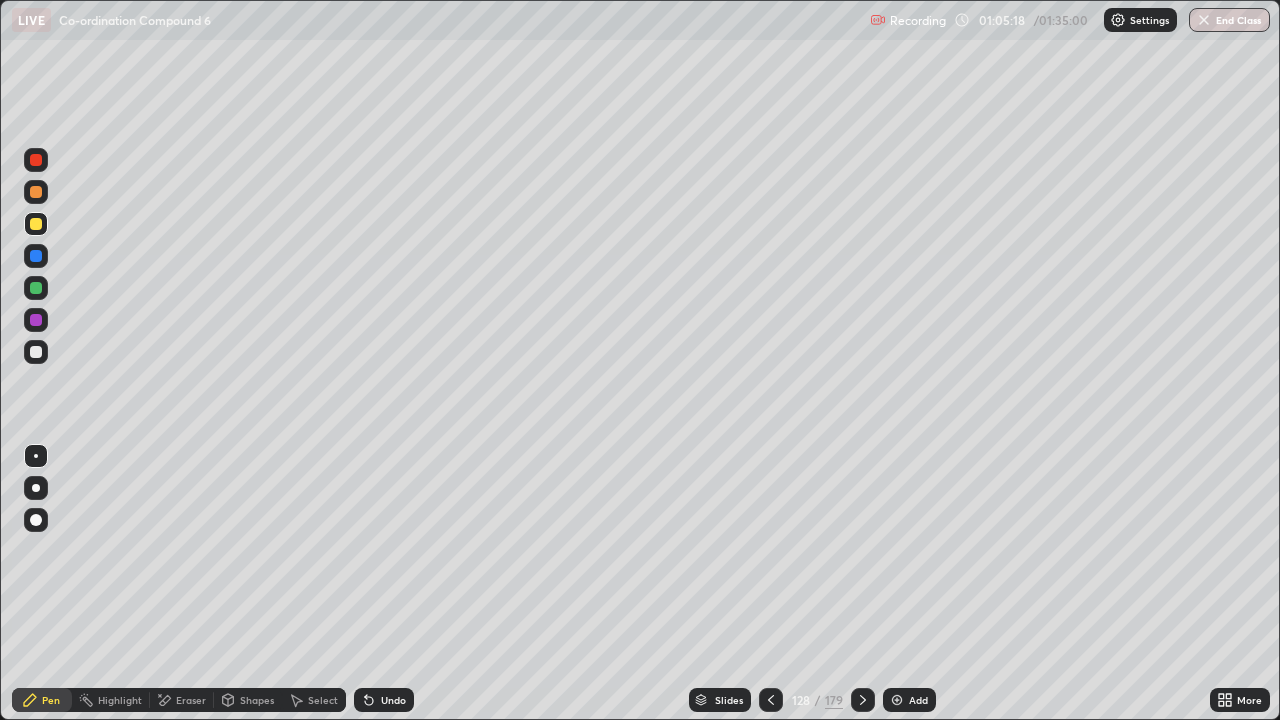 click 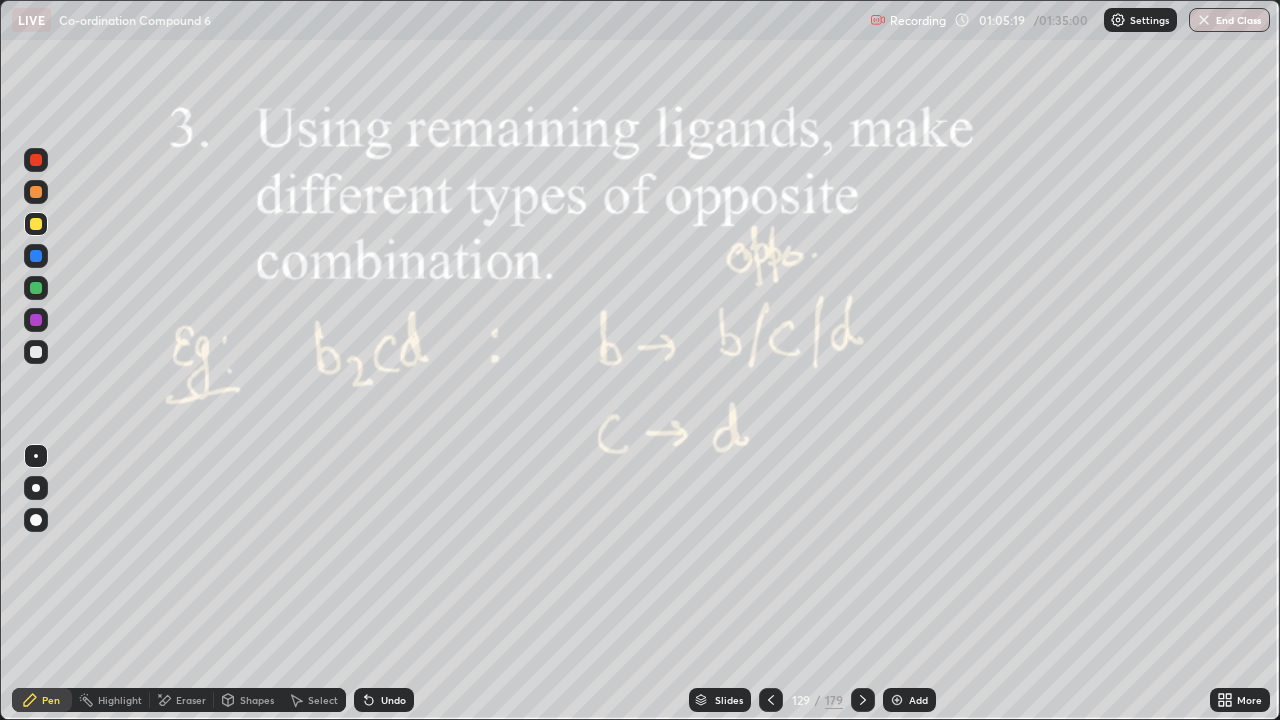 click 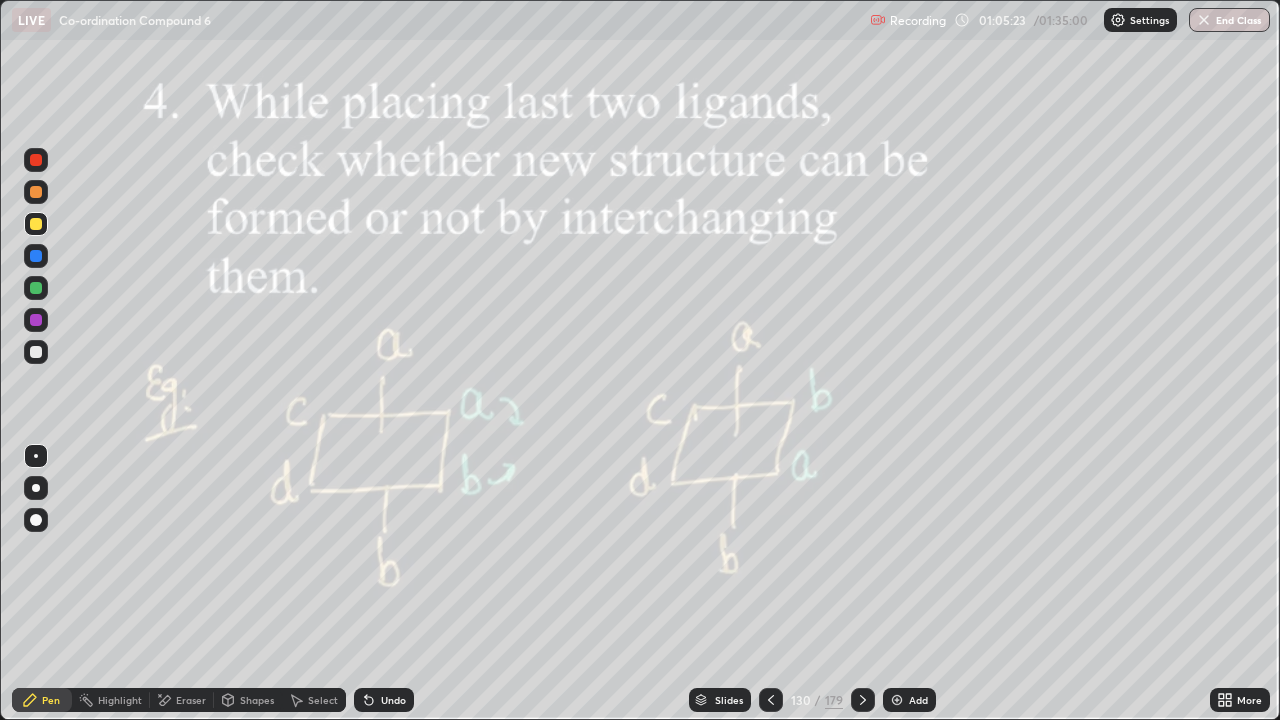 click at bounding box center (863, 700) 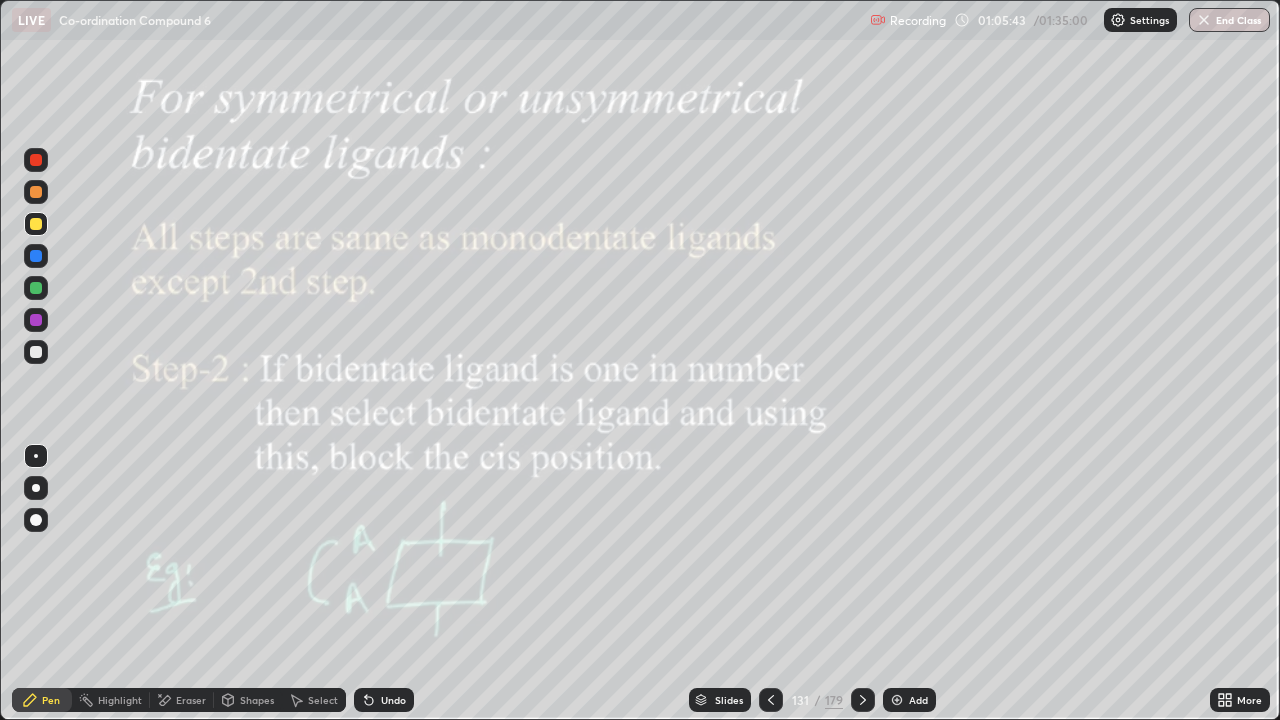 click on "Select" at bounding box center [314, 700] 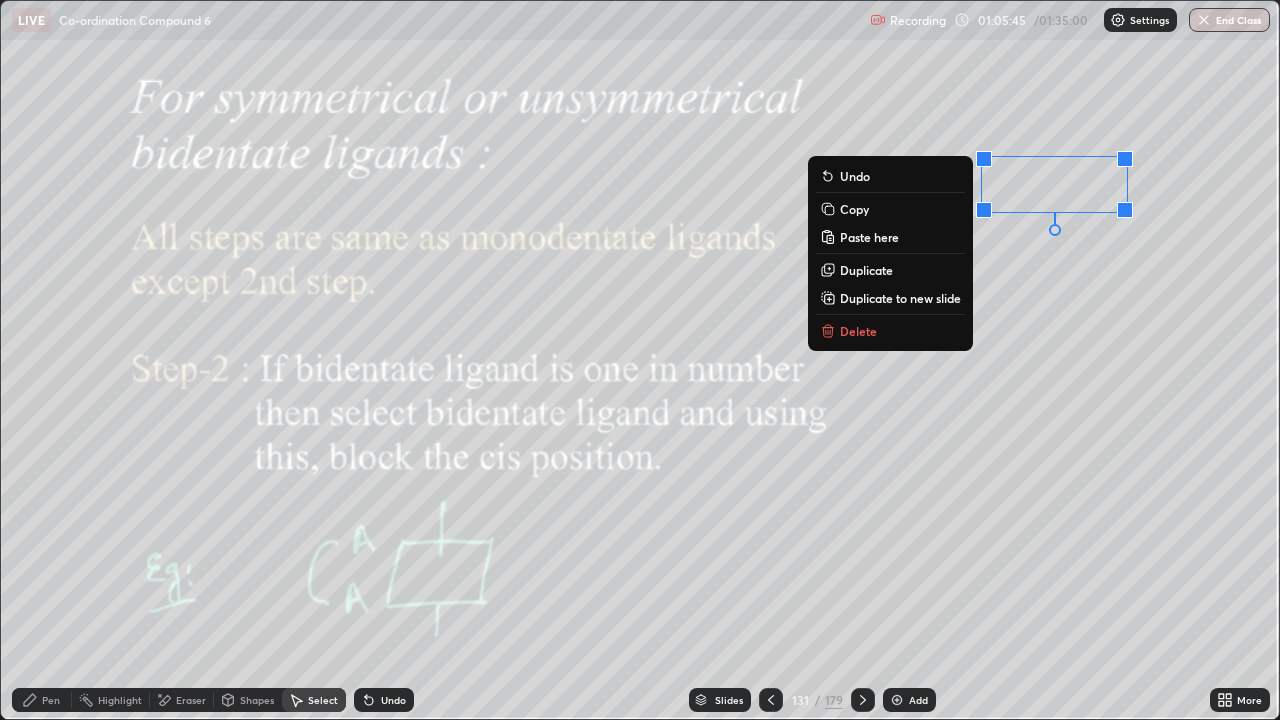 click on "Delete" at bounding box center [858, 331] 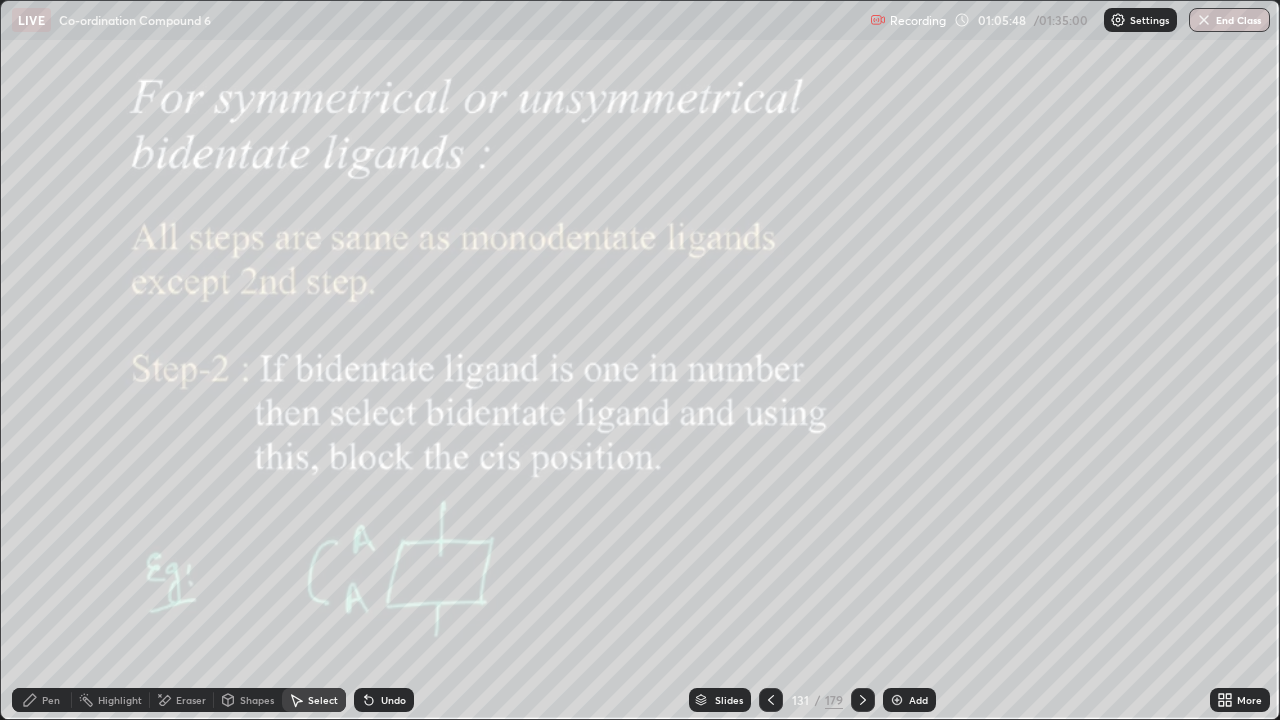 click at bounding box center [863, 700] 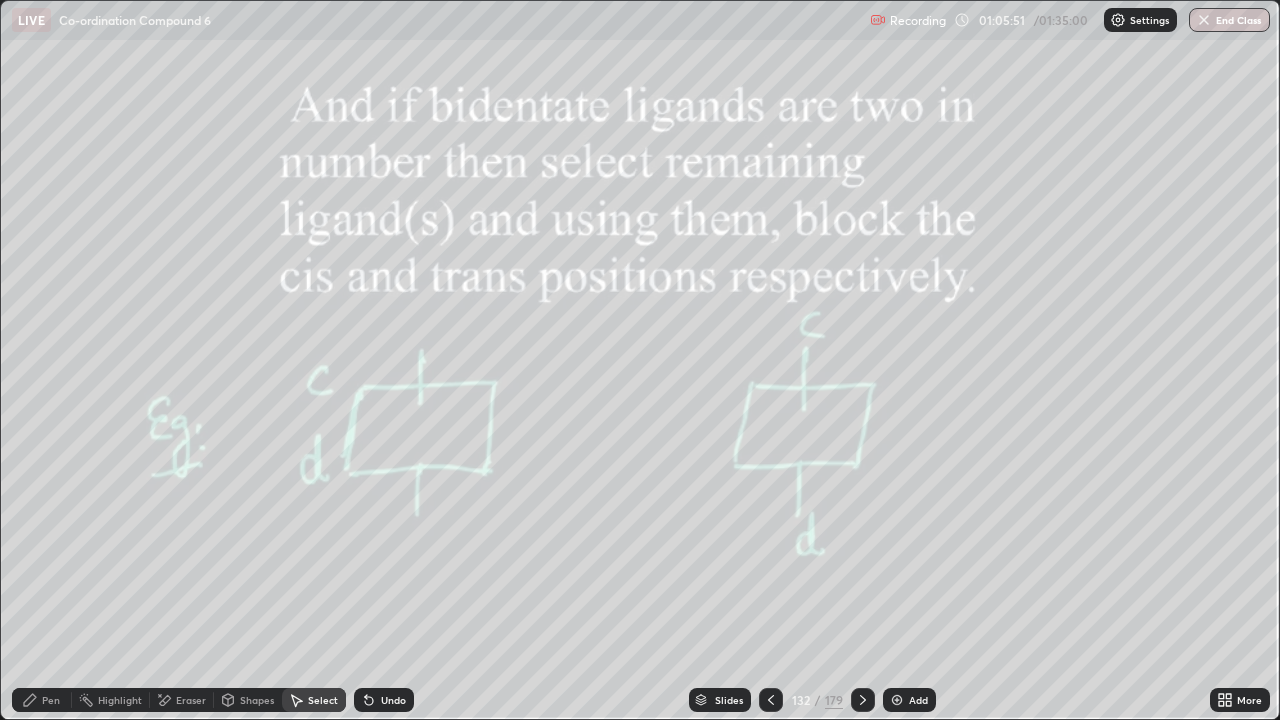 click at bounding box center (863, 700) 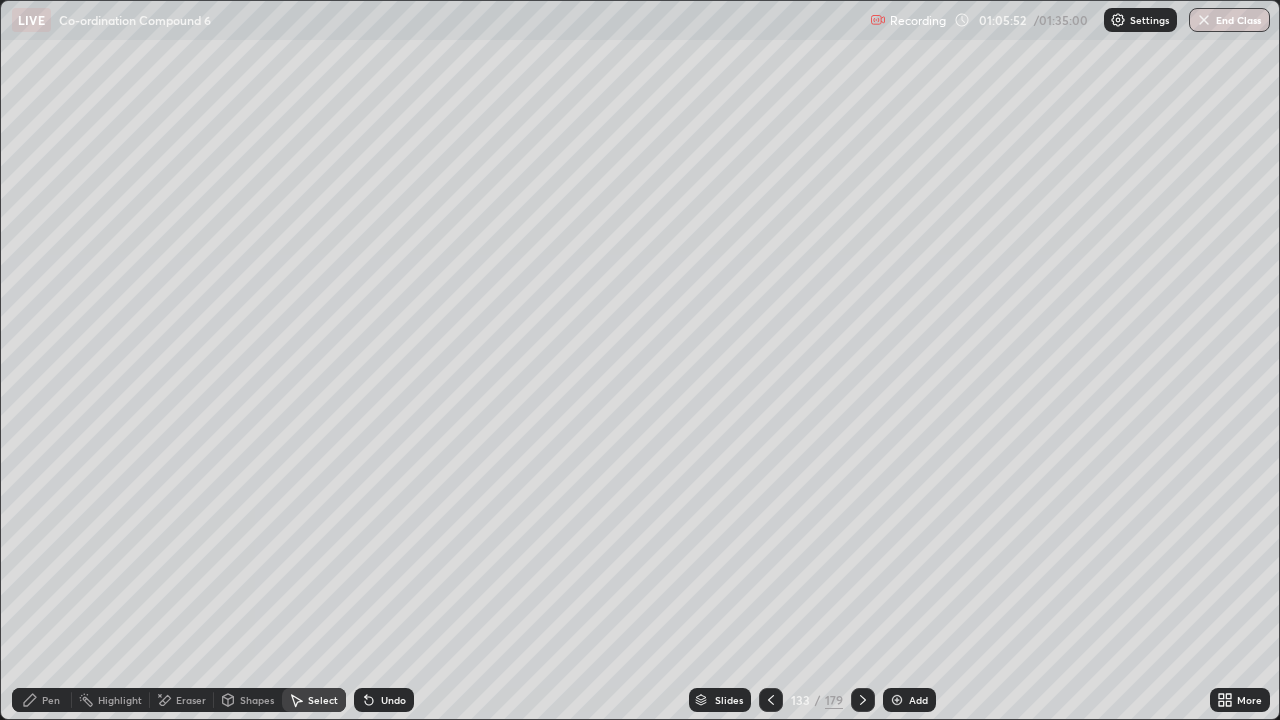 click 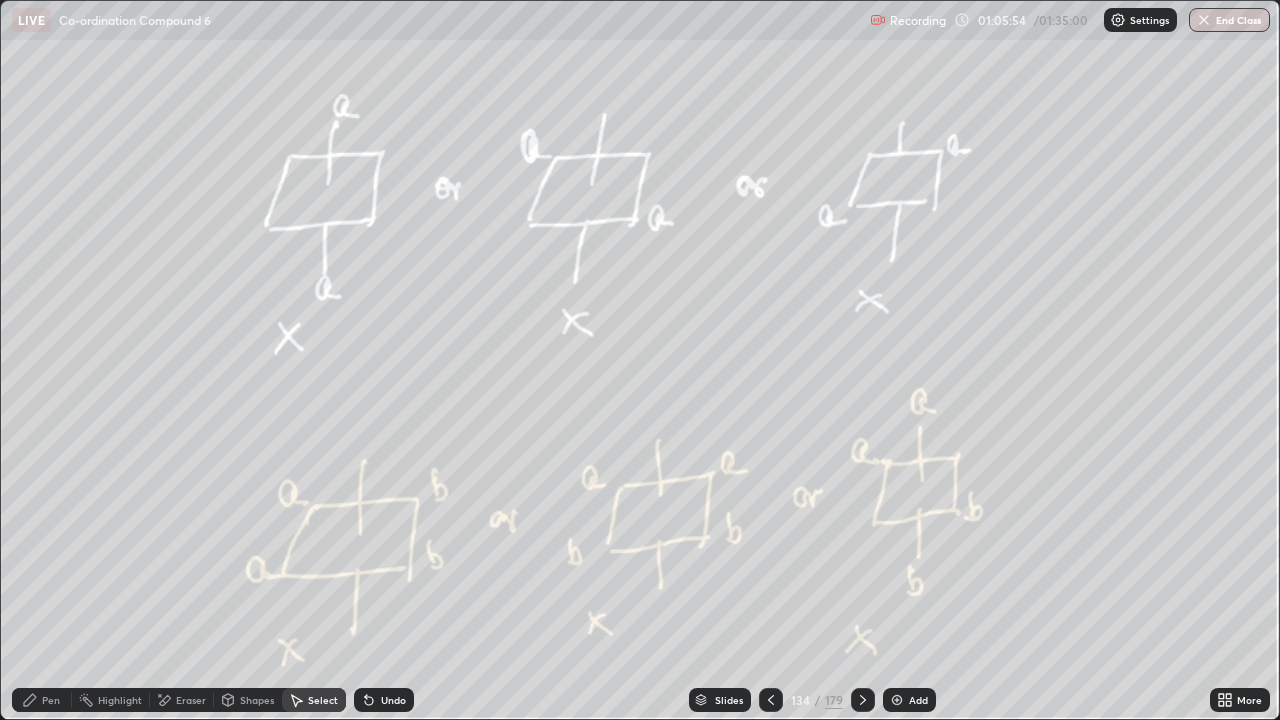 click 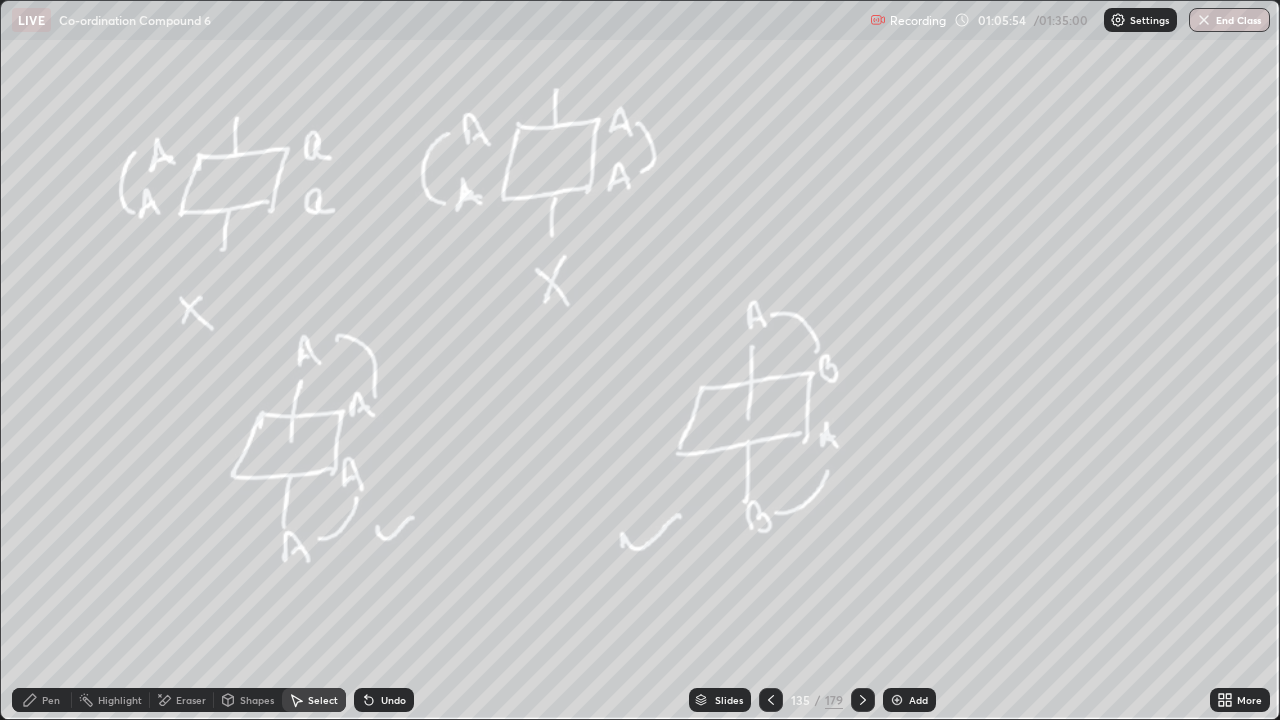 click at bounding box center (863, 700) 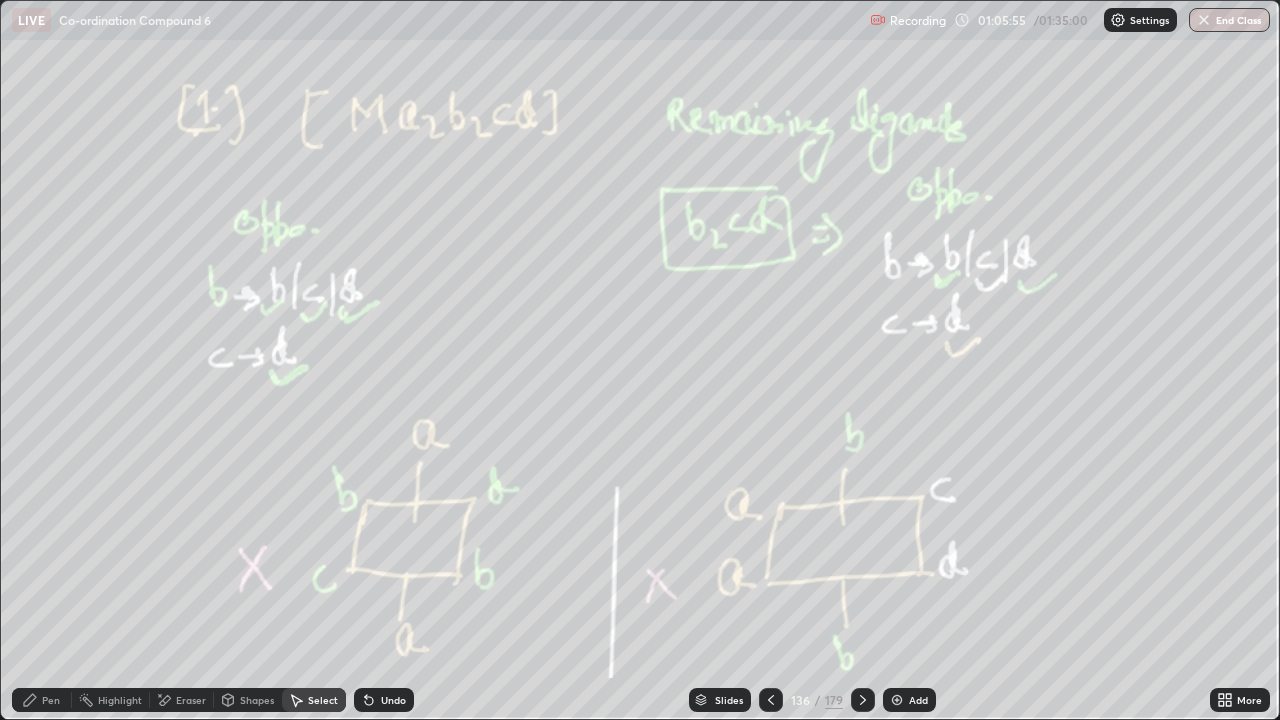 click at bounding box center [863, 700] 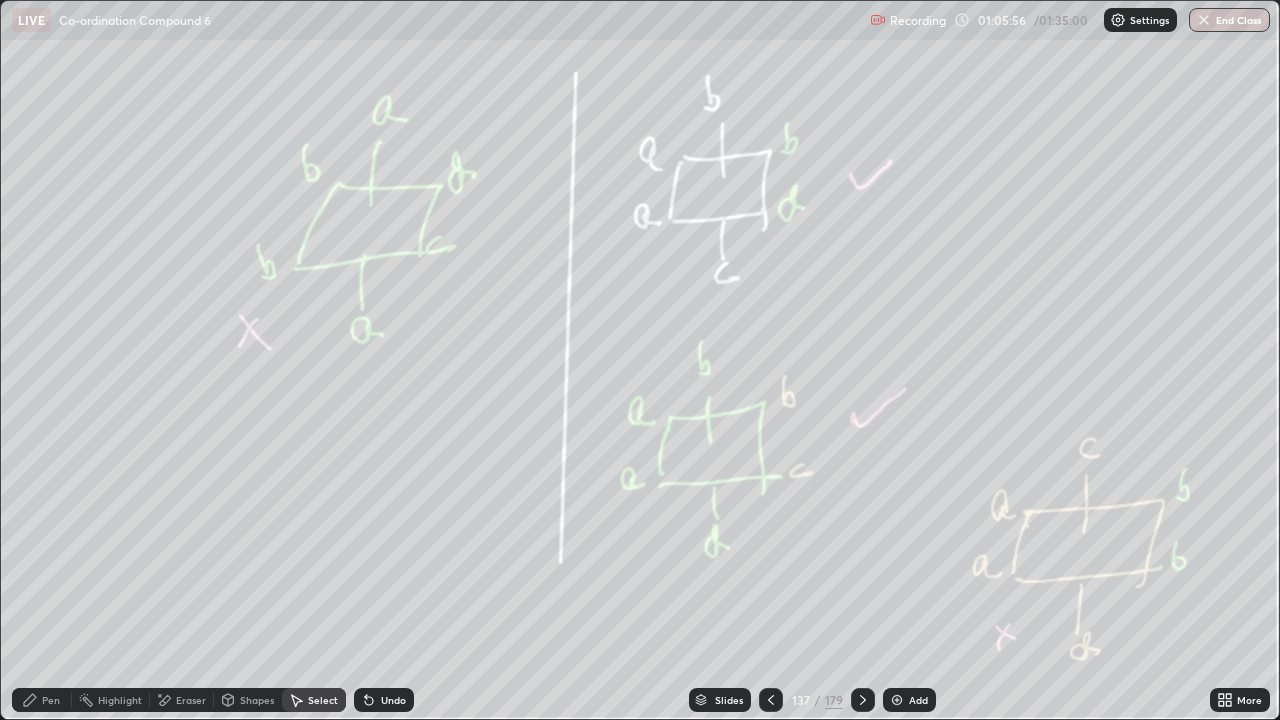 click on "Slides 137 / 179 Add" at bounding box center (812, 700) 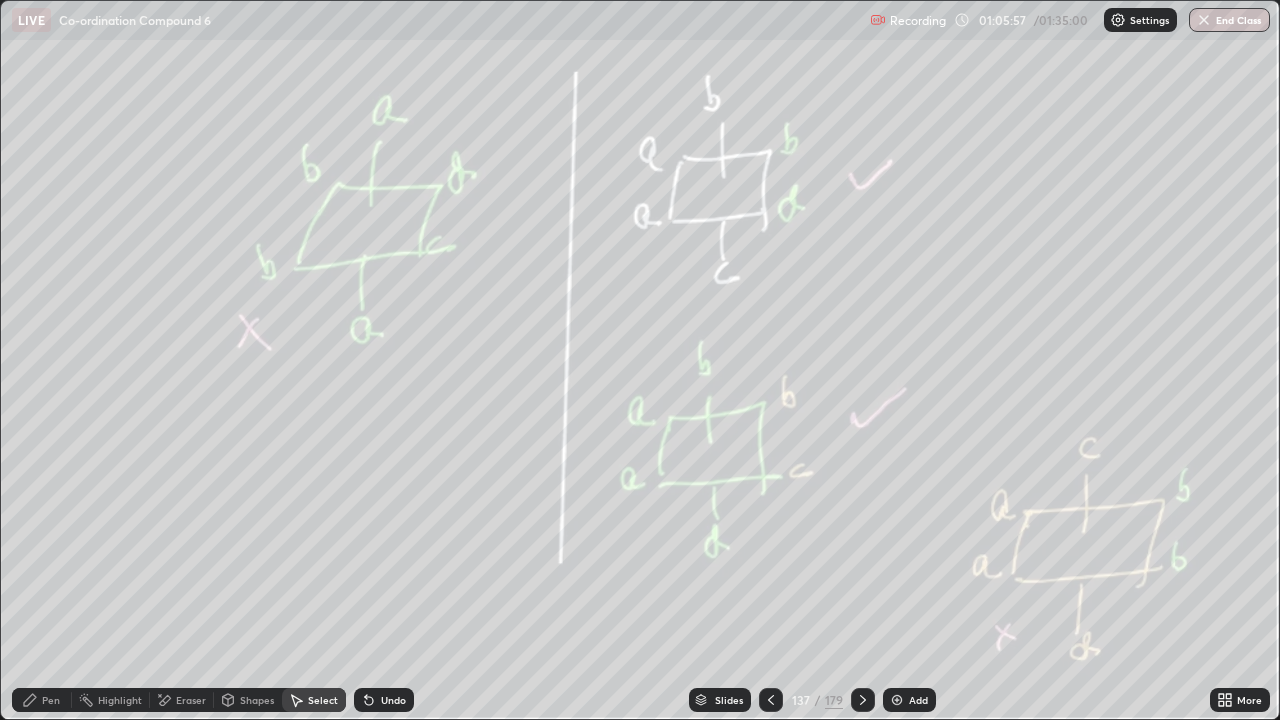 click at bounding box center (863, 700) 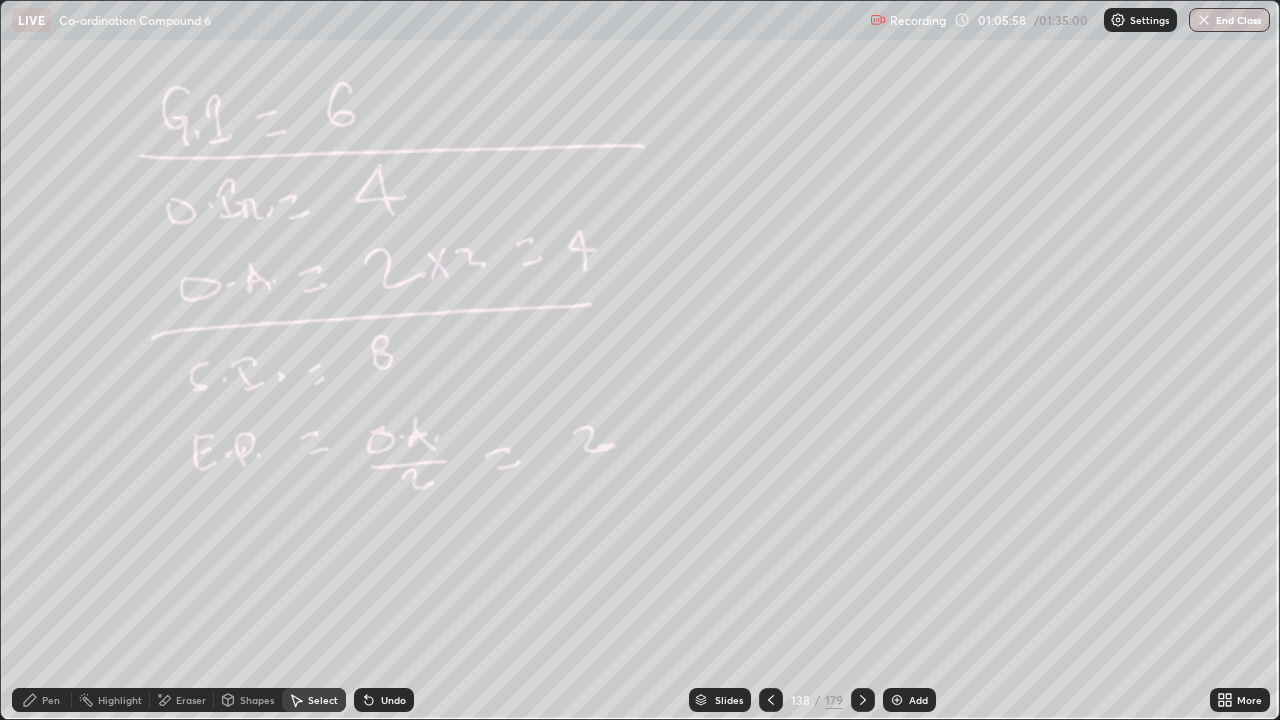 click 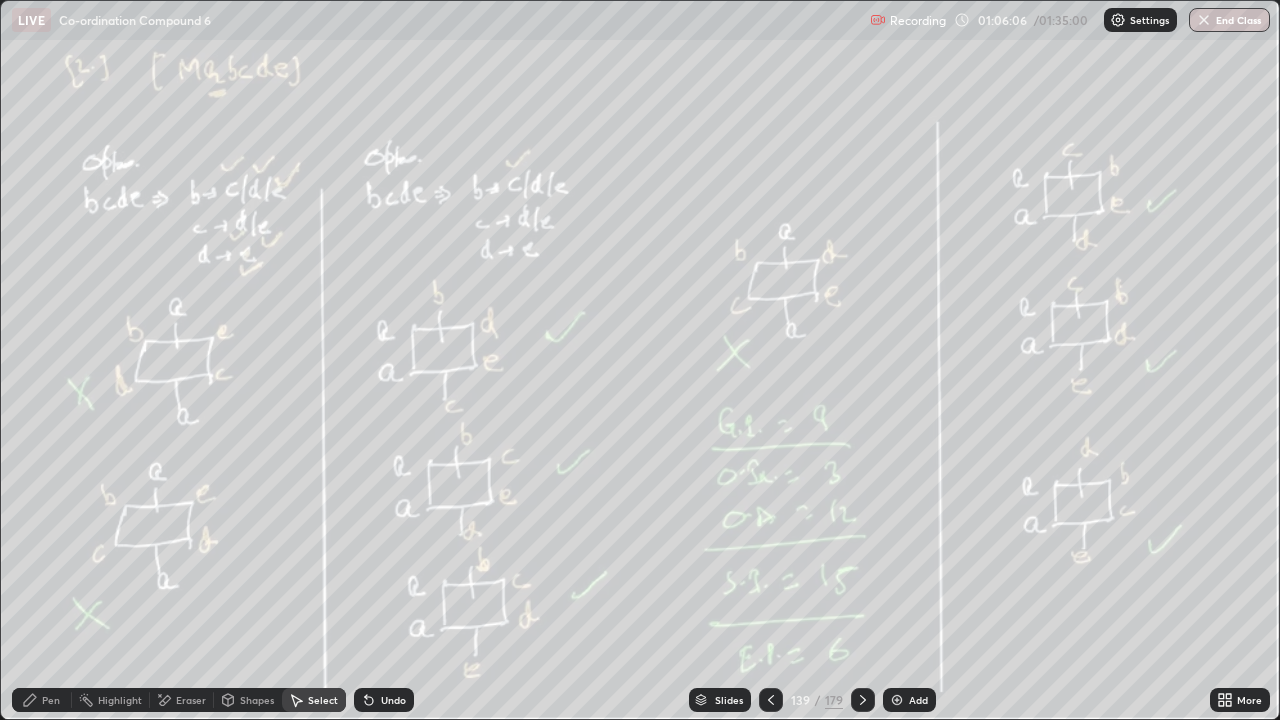 click 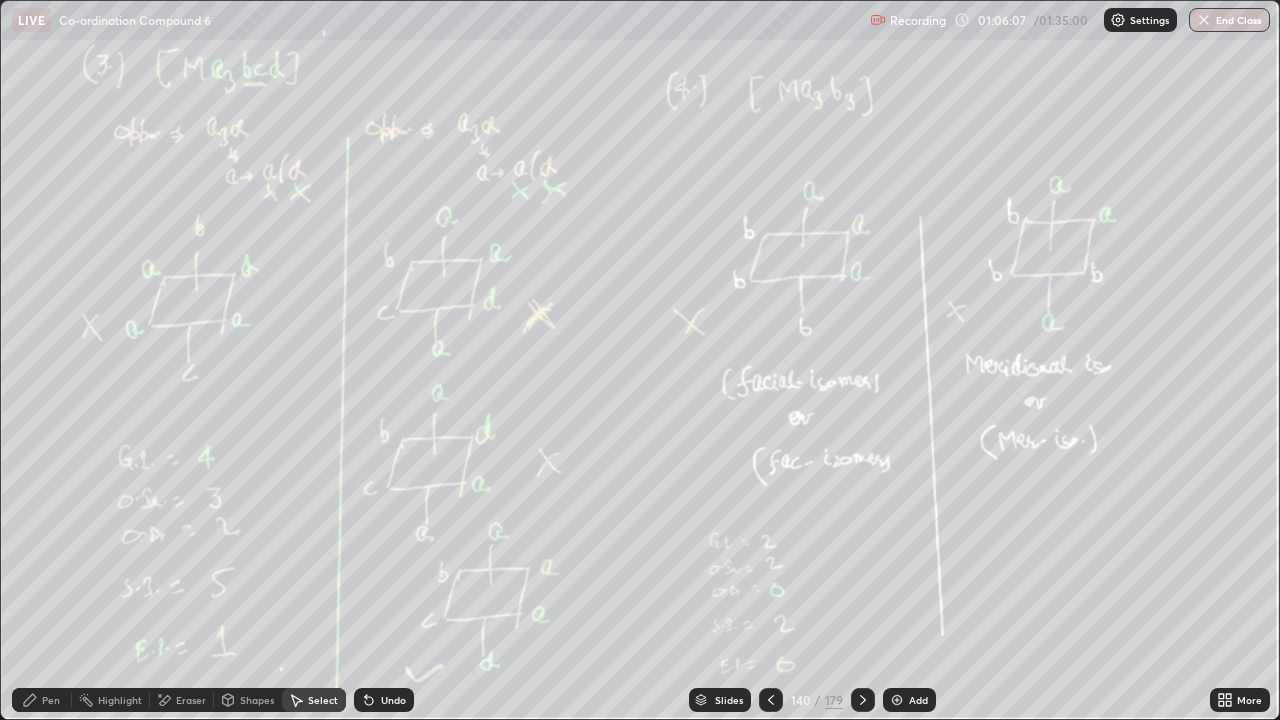 click on "Add" at bounding box center [909, 700] 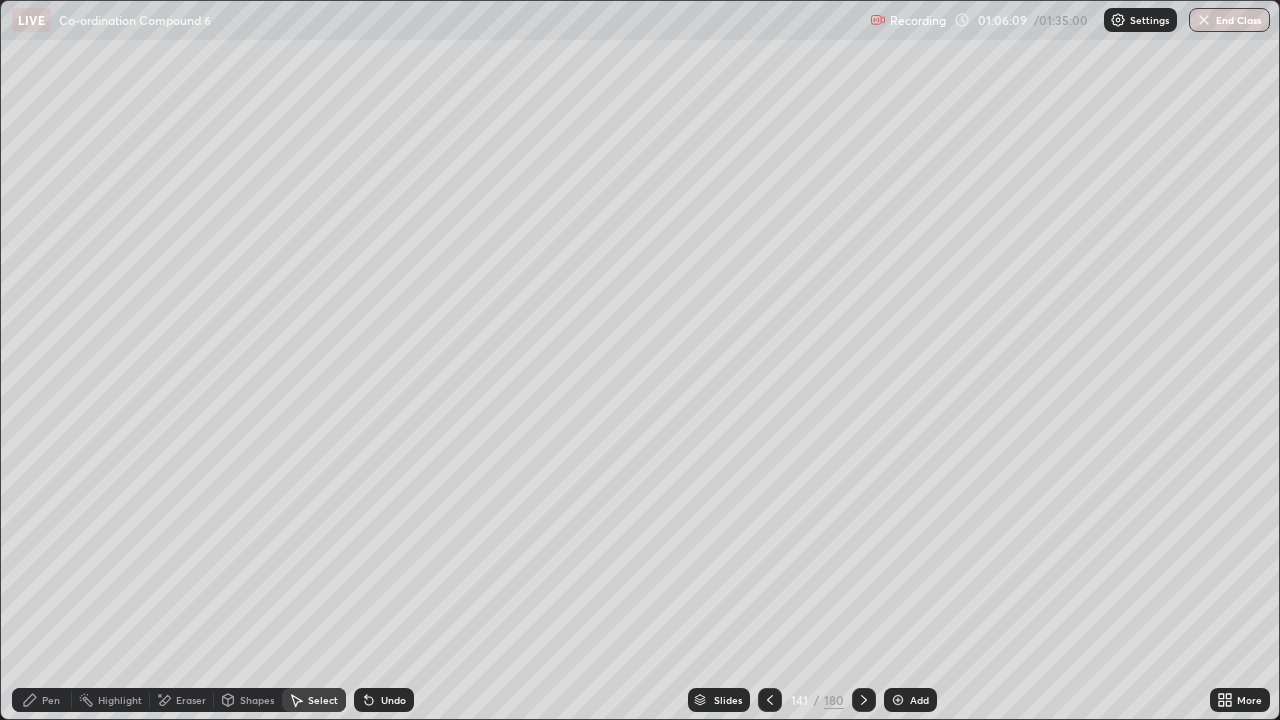 click on "Pen" at bounding box center (51, 700) 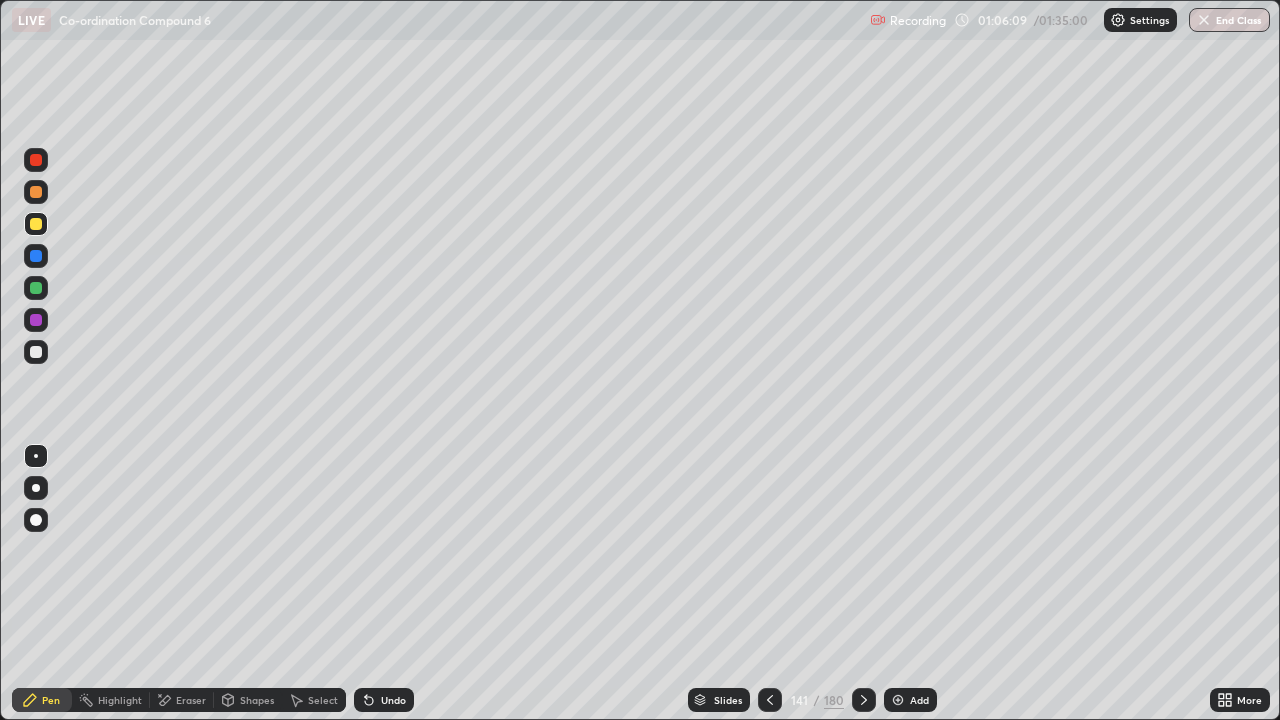 click at bounding box center (36, 352) 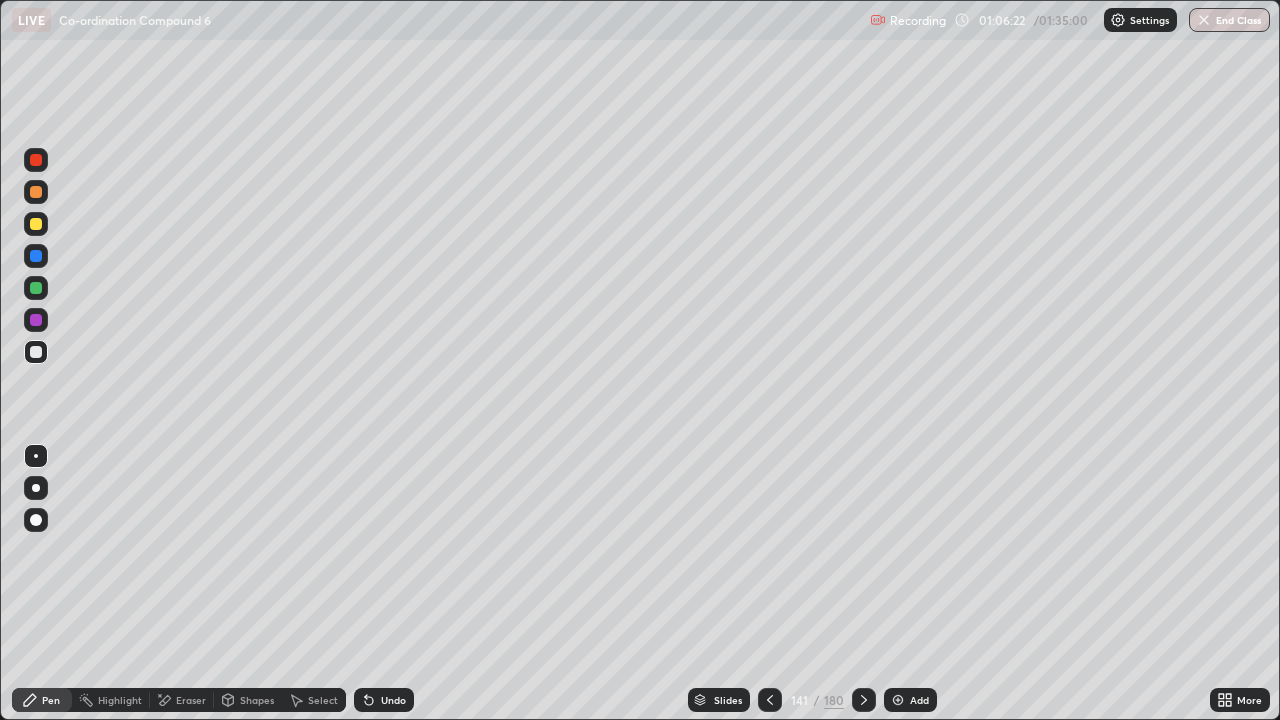 click at bounding box center [36, 352] 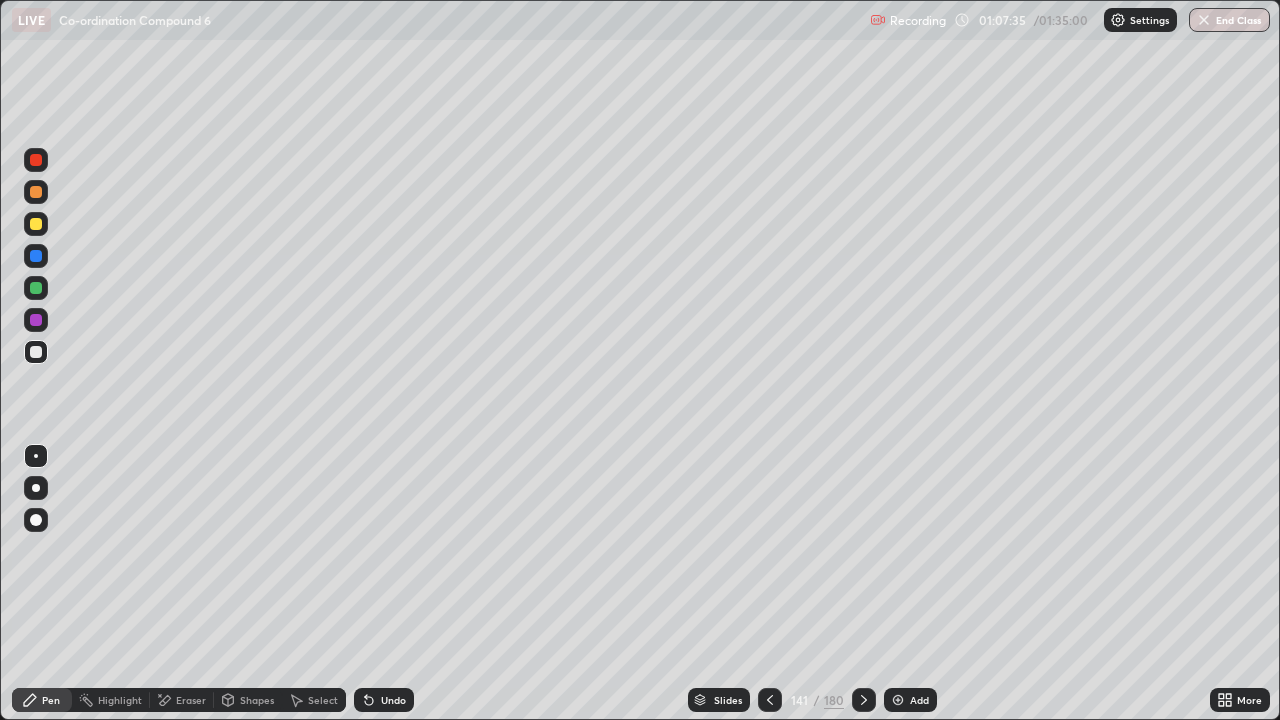 click at bounding box center (36, 288) 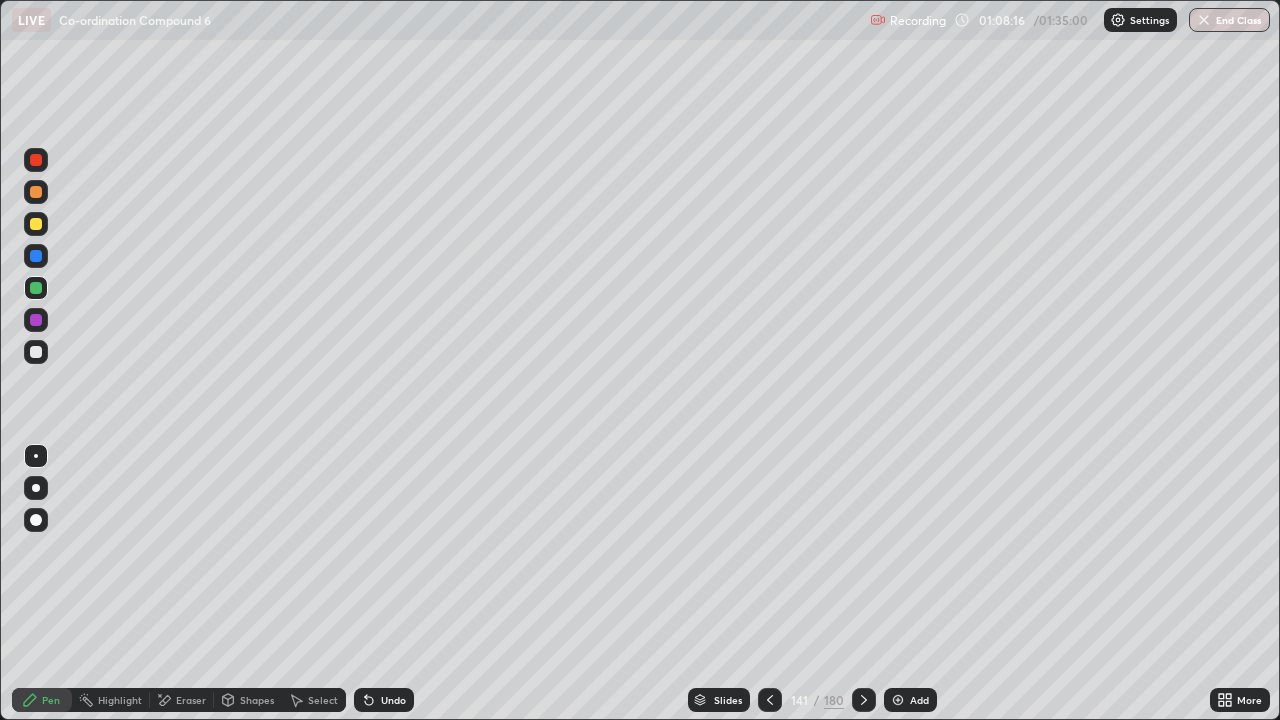 click on "Select" at bounding box center (323, 700) 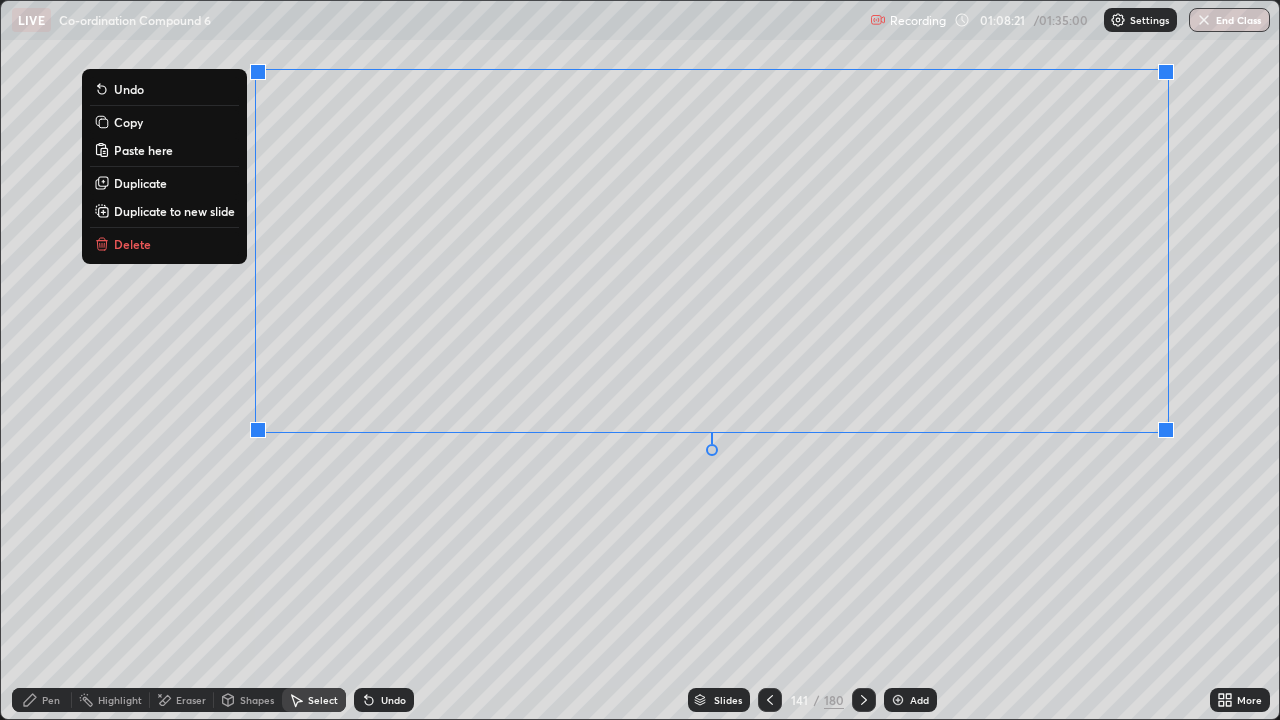 click on "Delete" at bounding box center [132, 244] 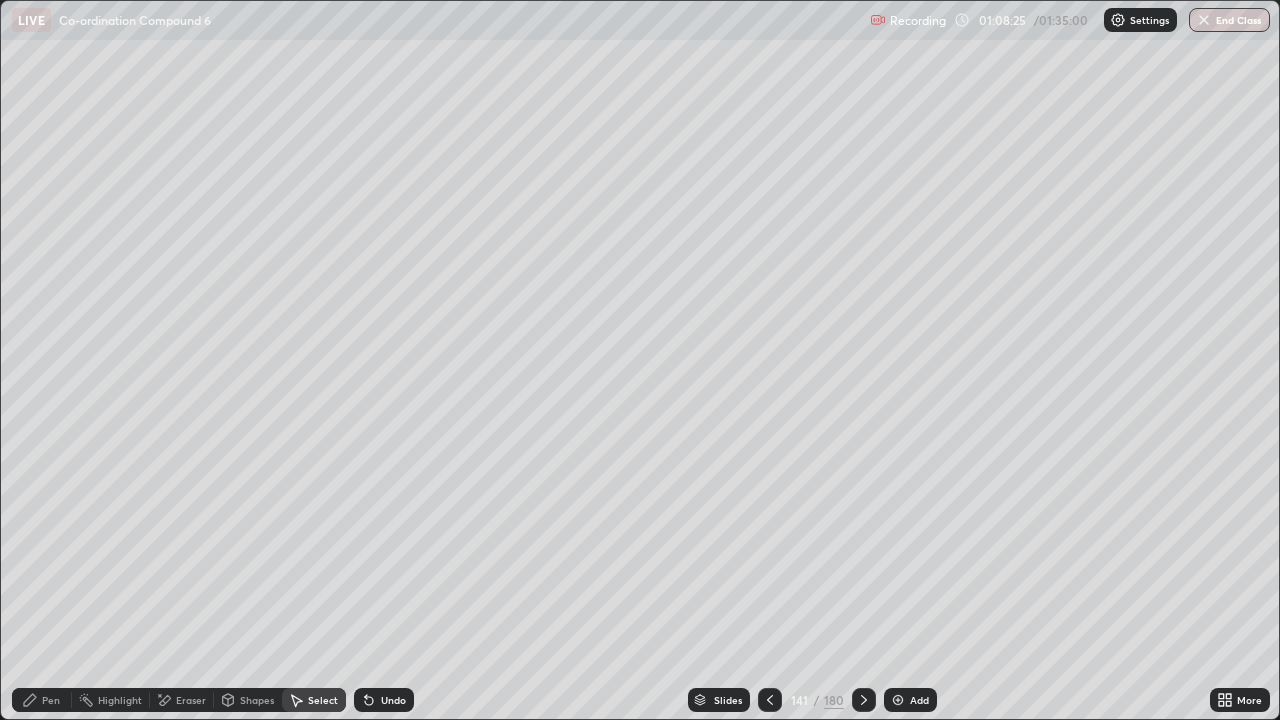 click 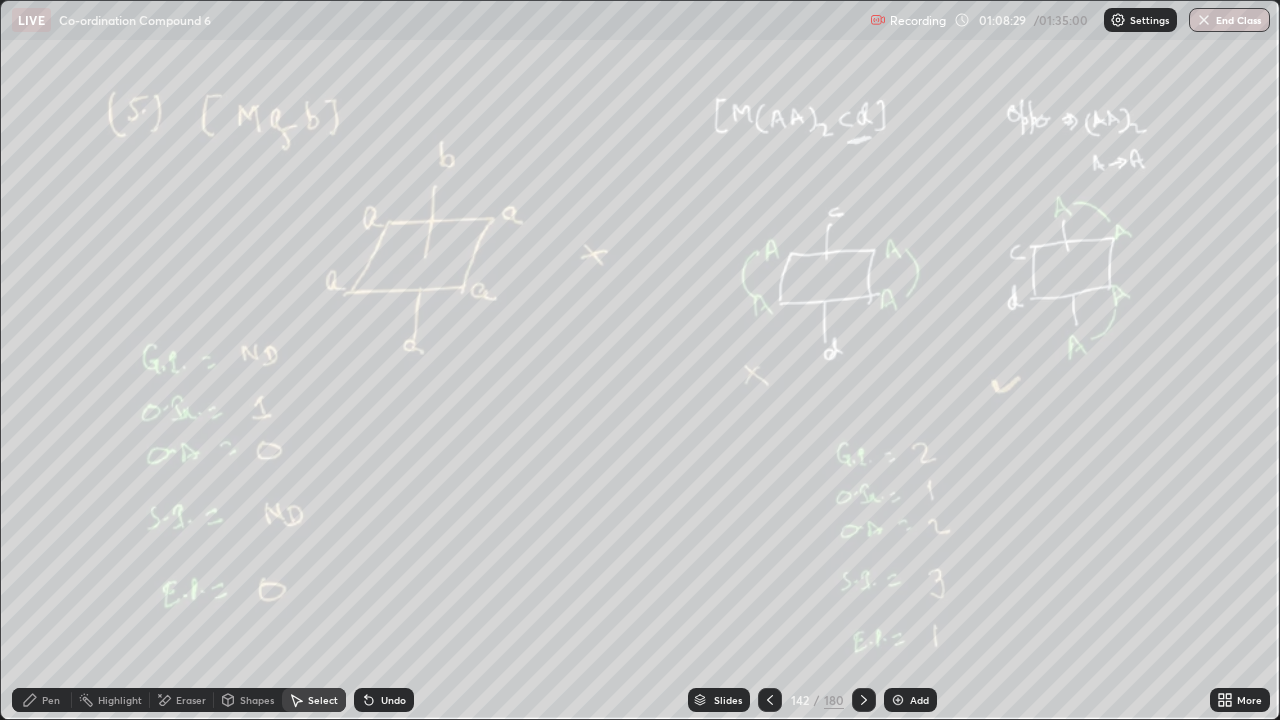 click 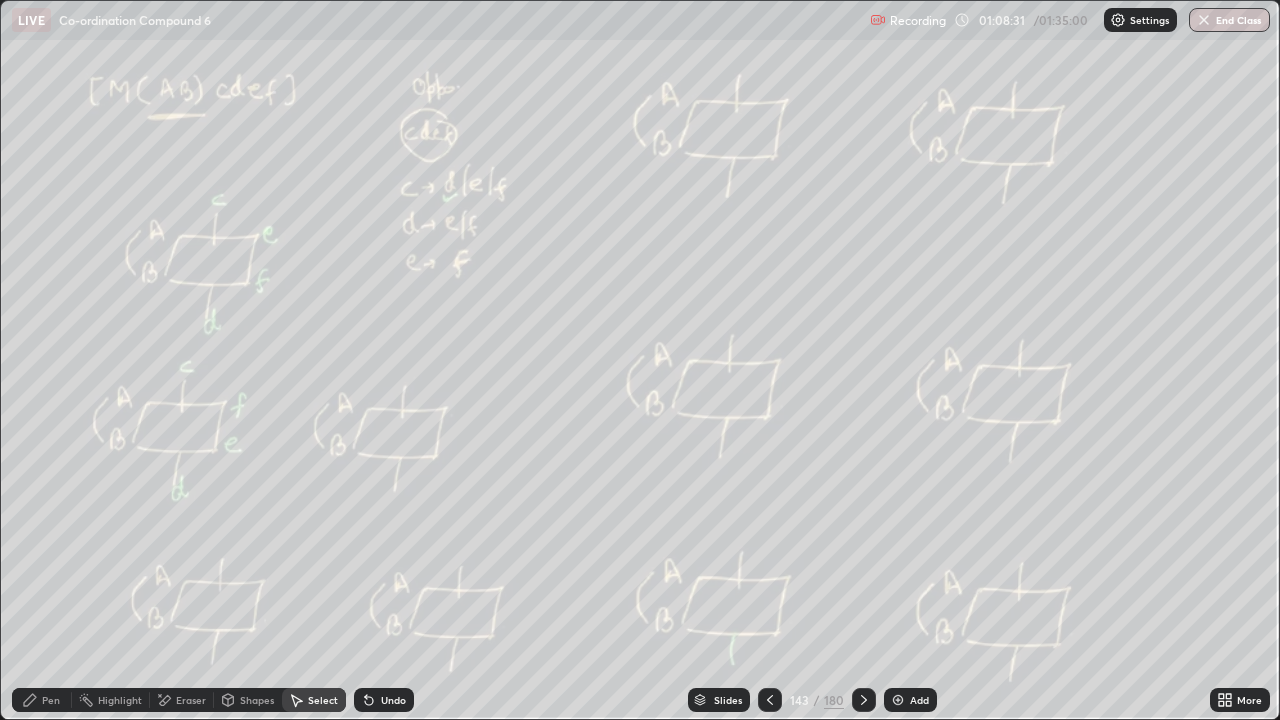 click 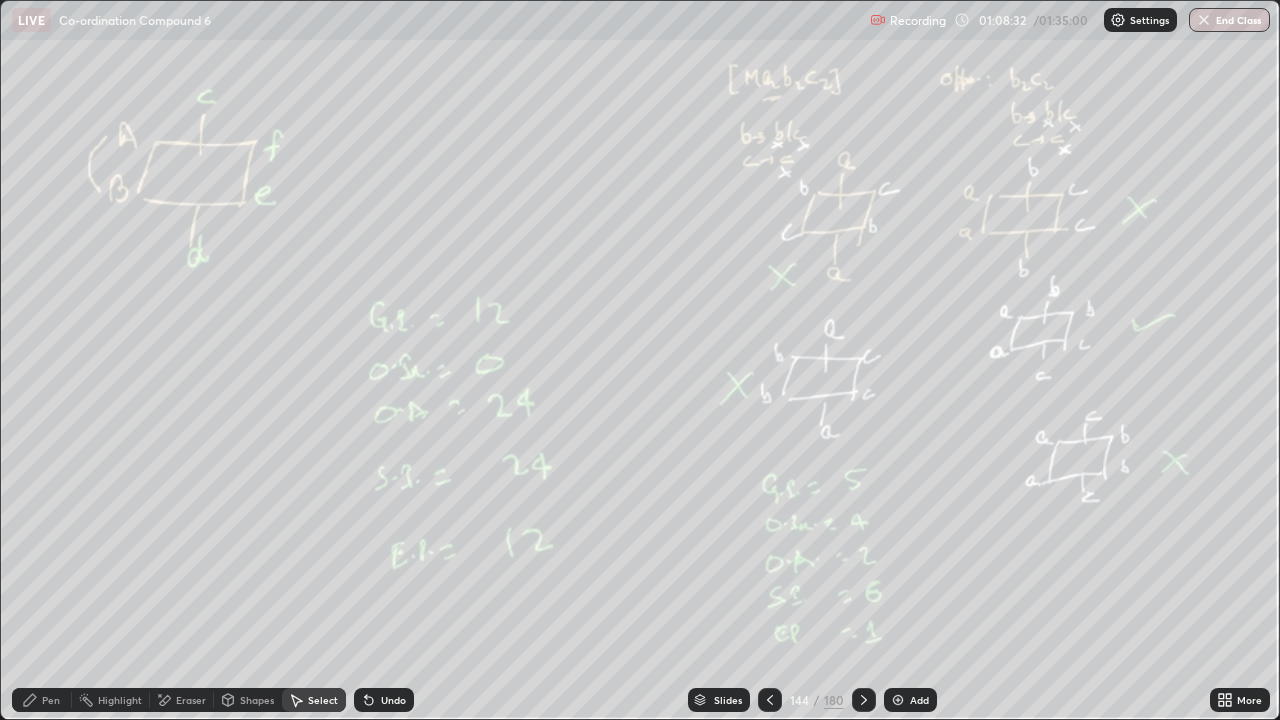 click at bounding box center [864, 700] 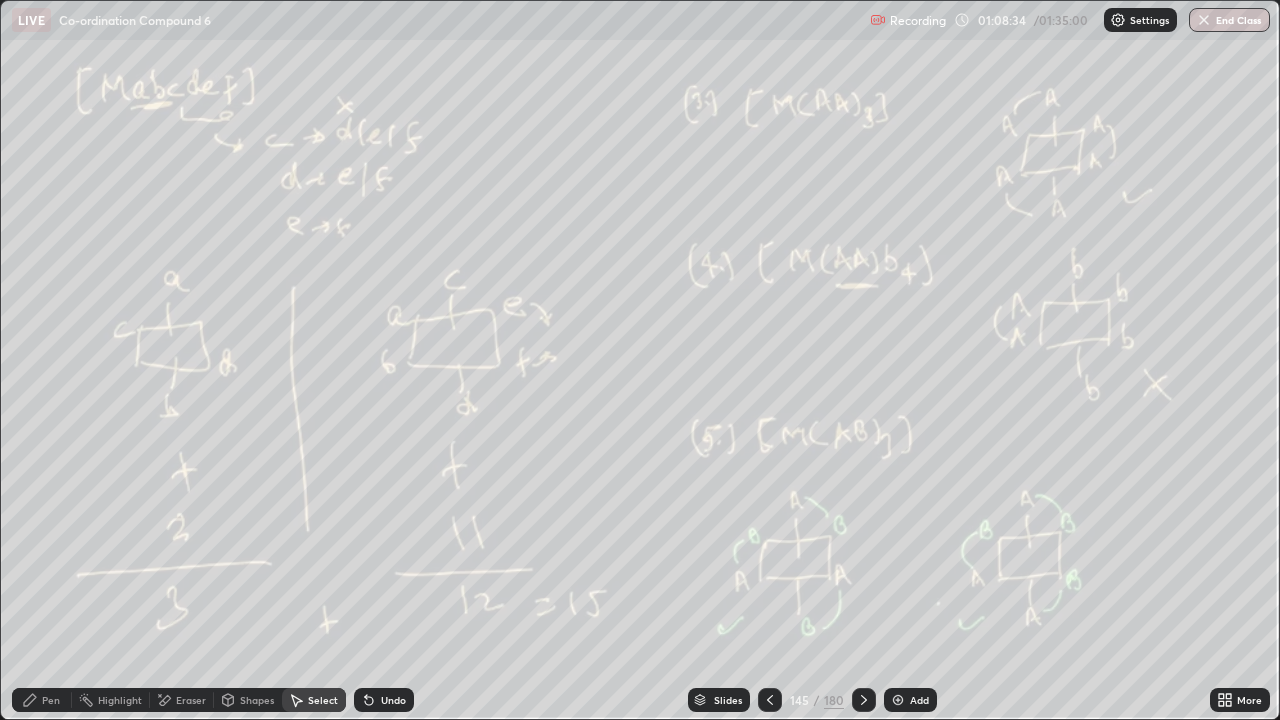 click at bounding box center (864, 700) 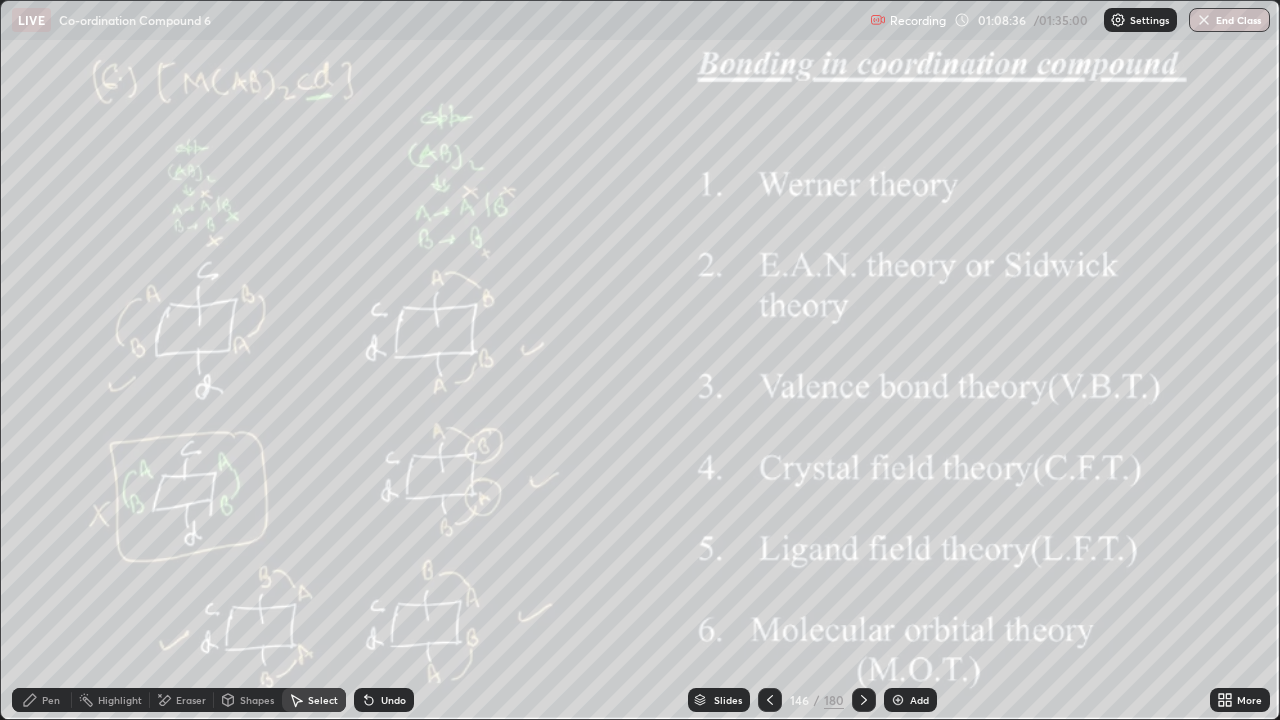 click 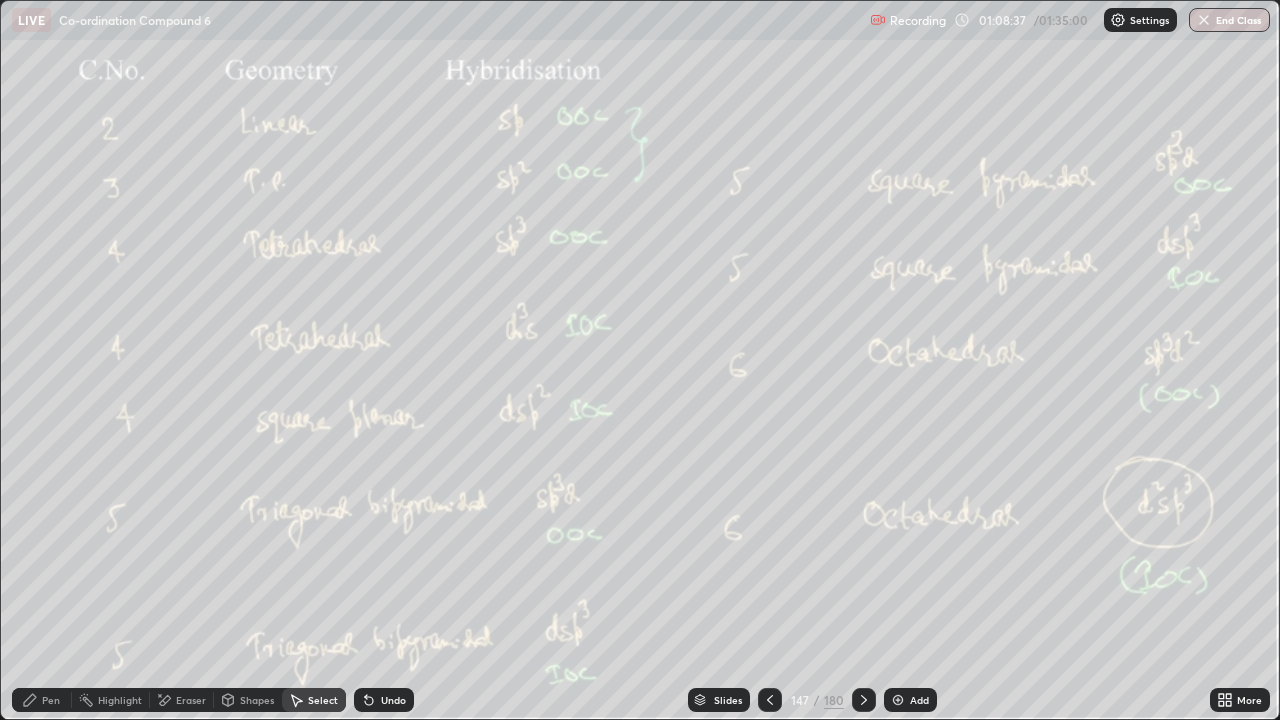 click 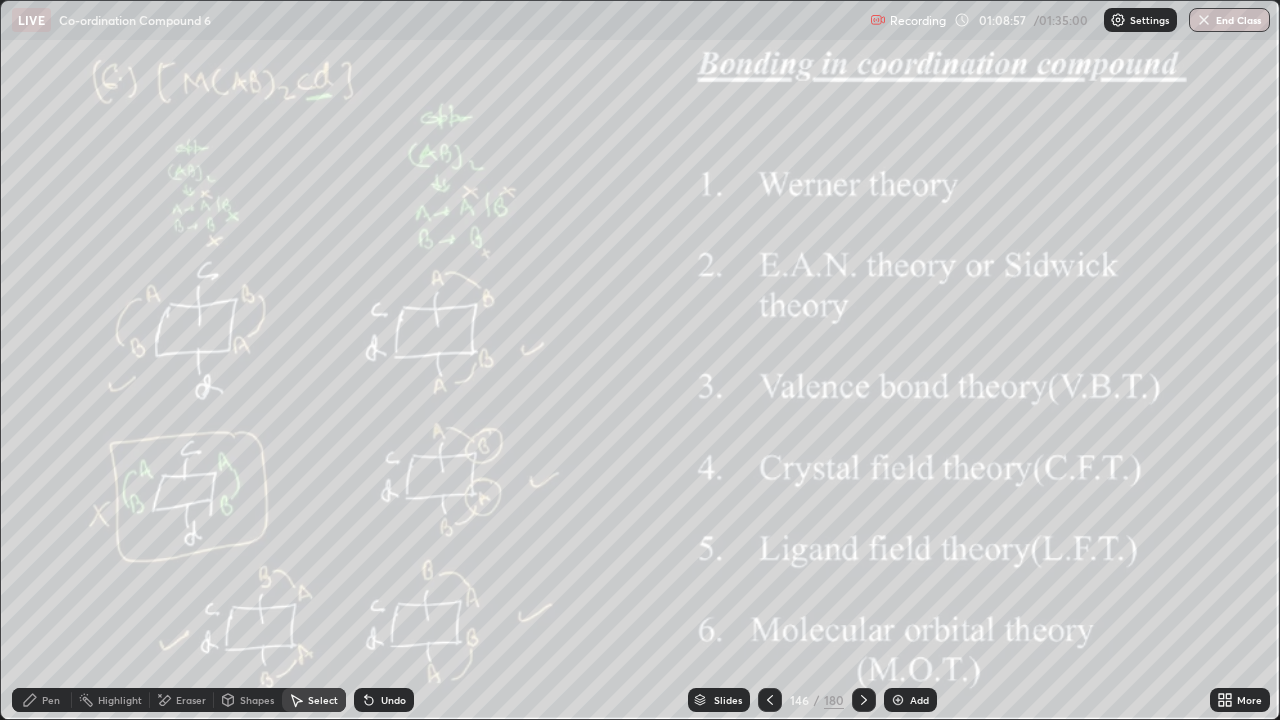click 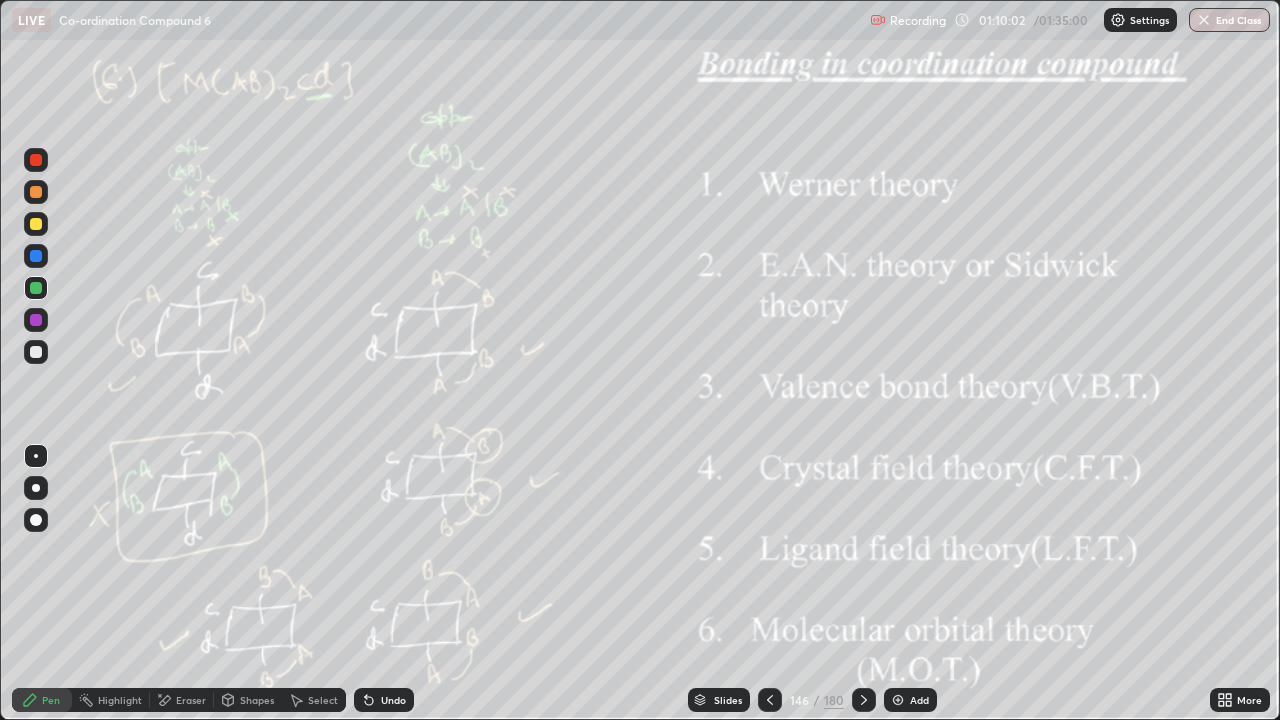 click on "Eraser" at bounding box center [182, 700] 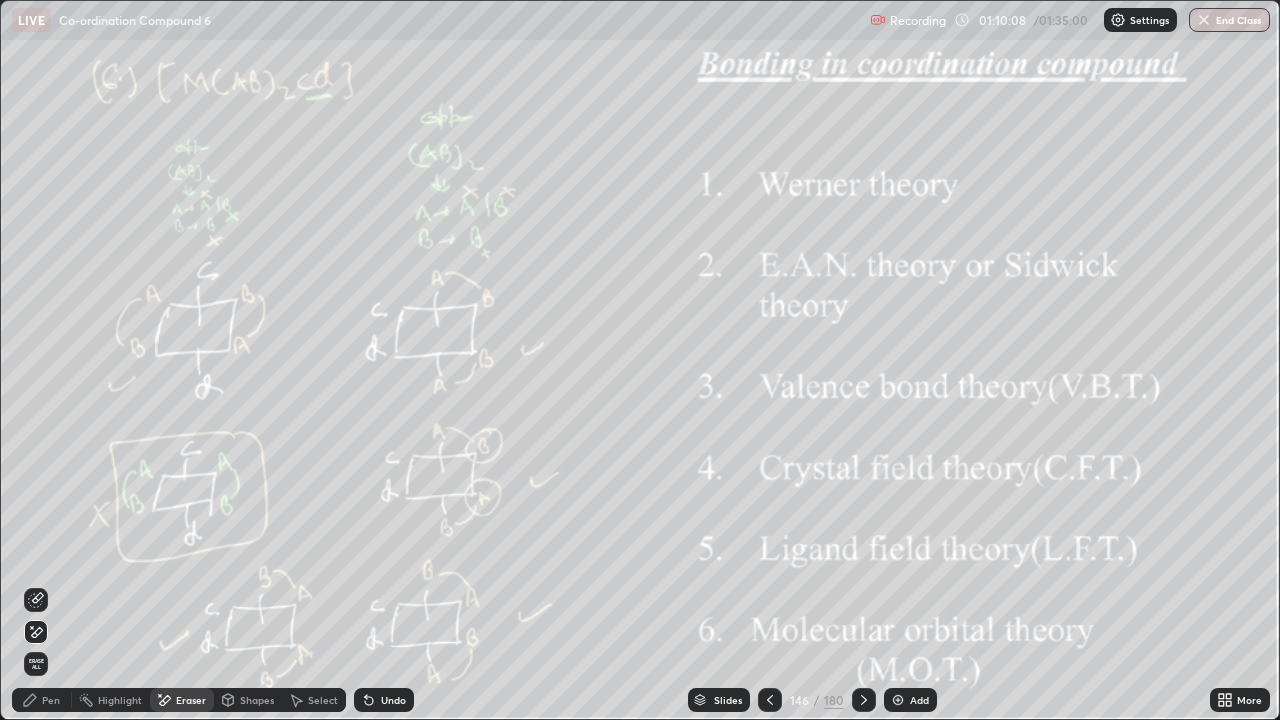 click 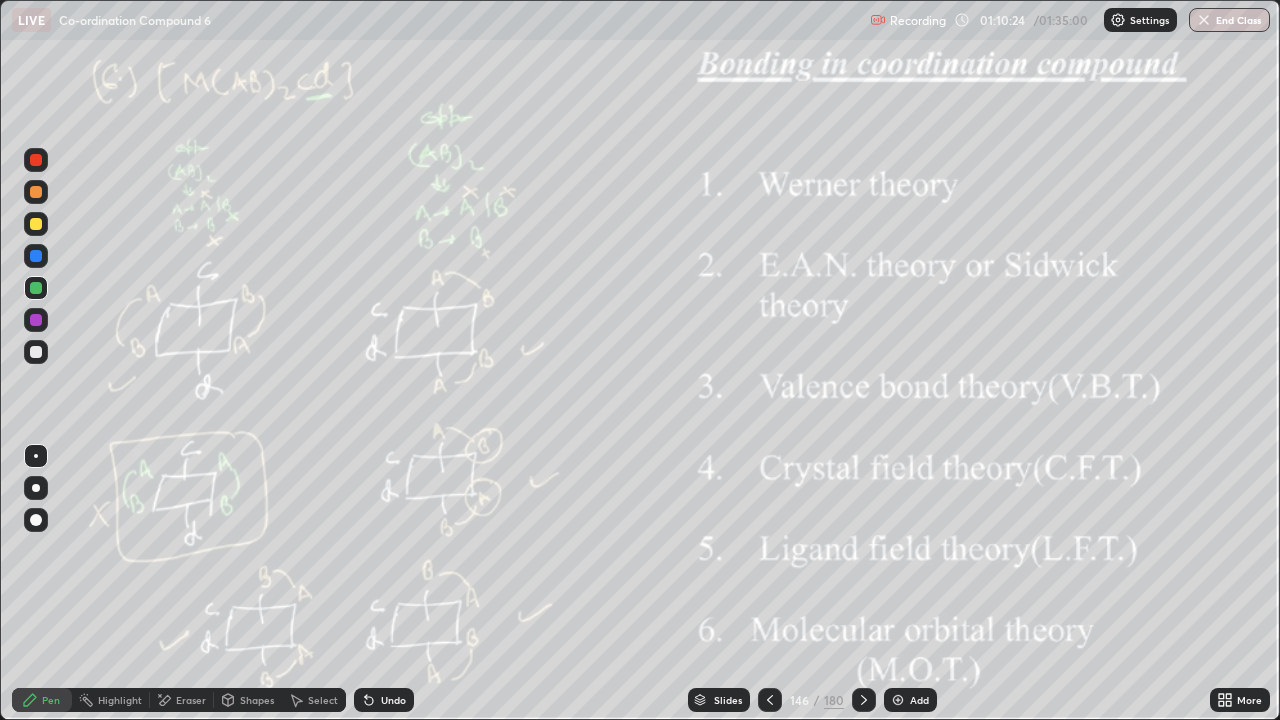 click 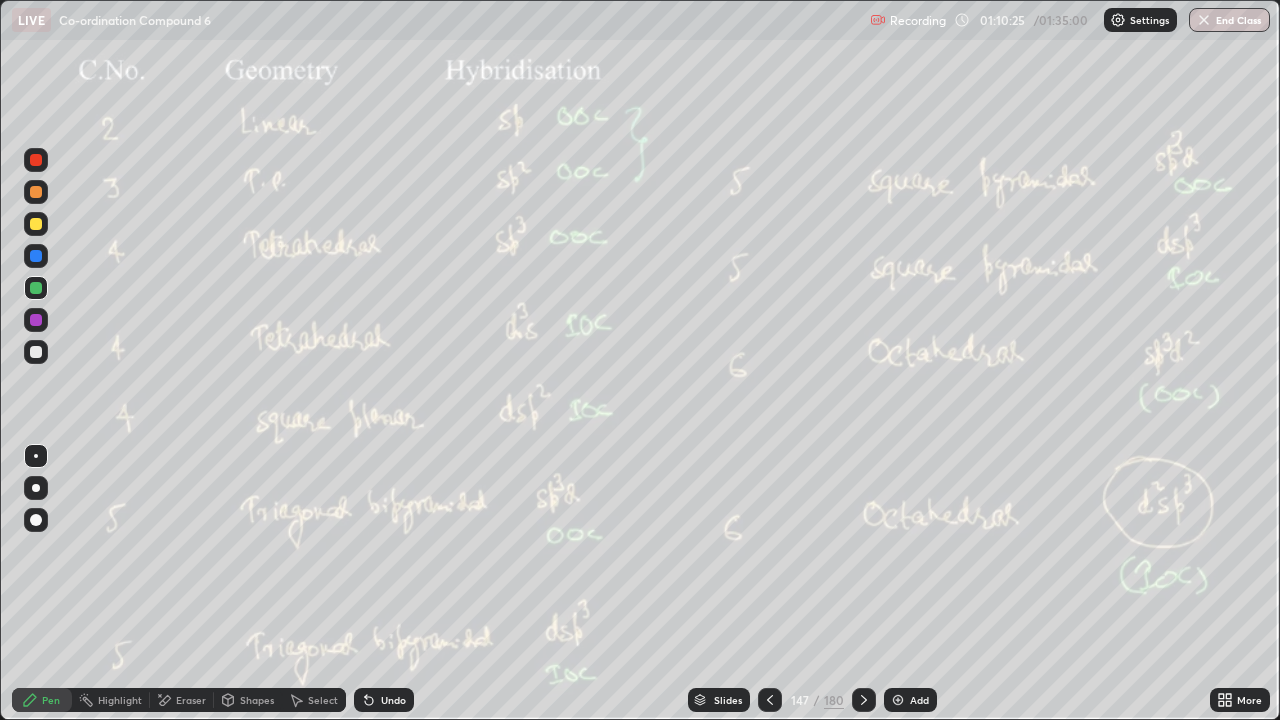 click 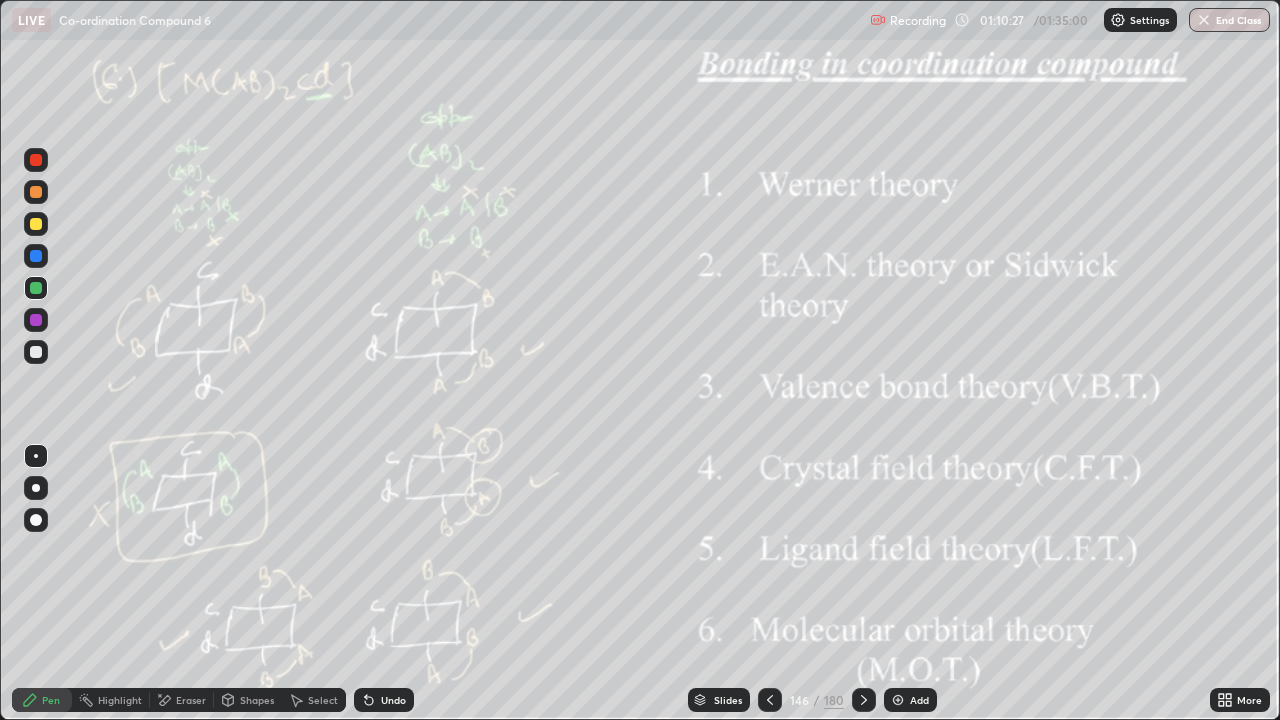 click at bounding box center (864, 700) 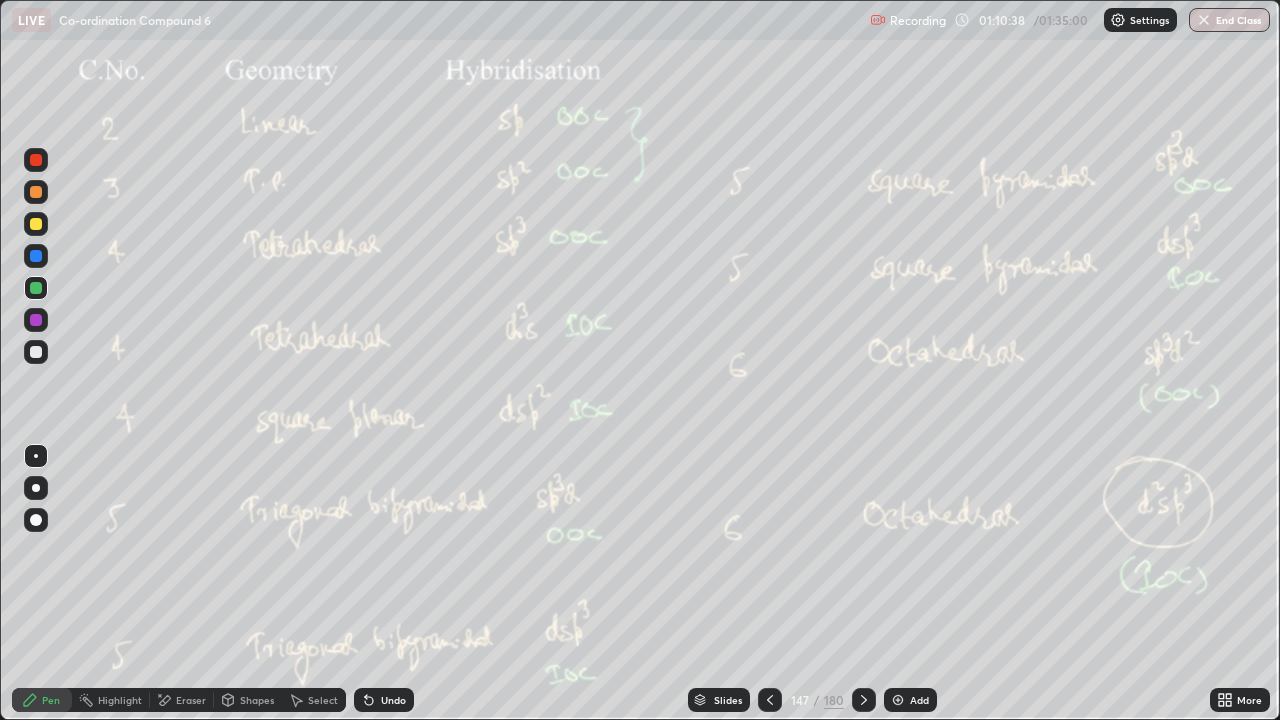 click 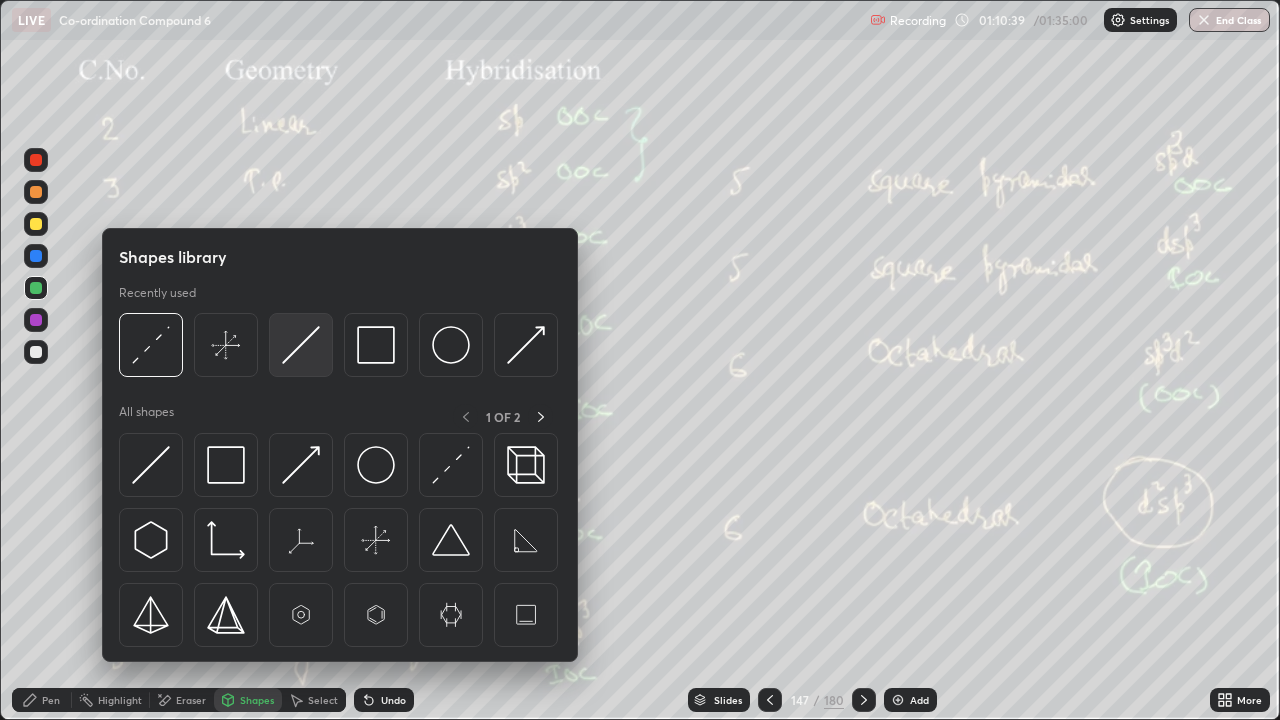 click at bounding box center [301, 345] 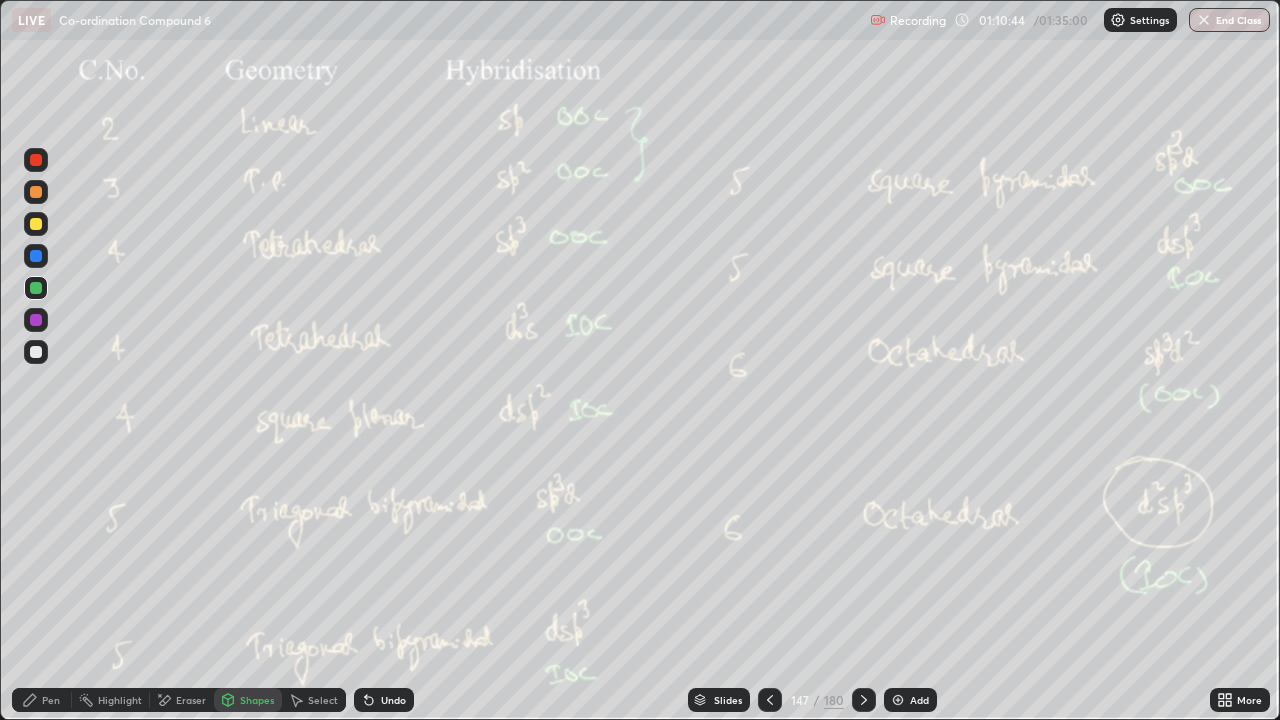 click on "More" at bounding box center [1240, 700] 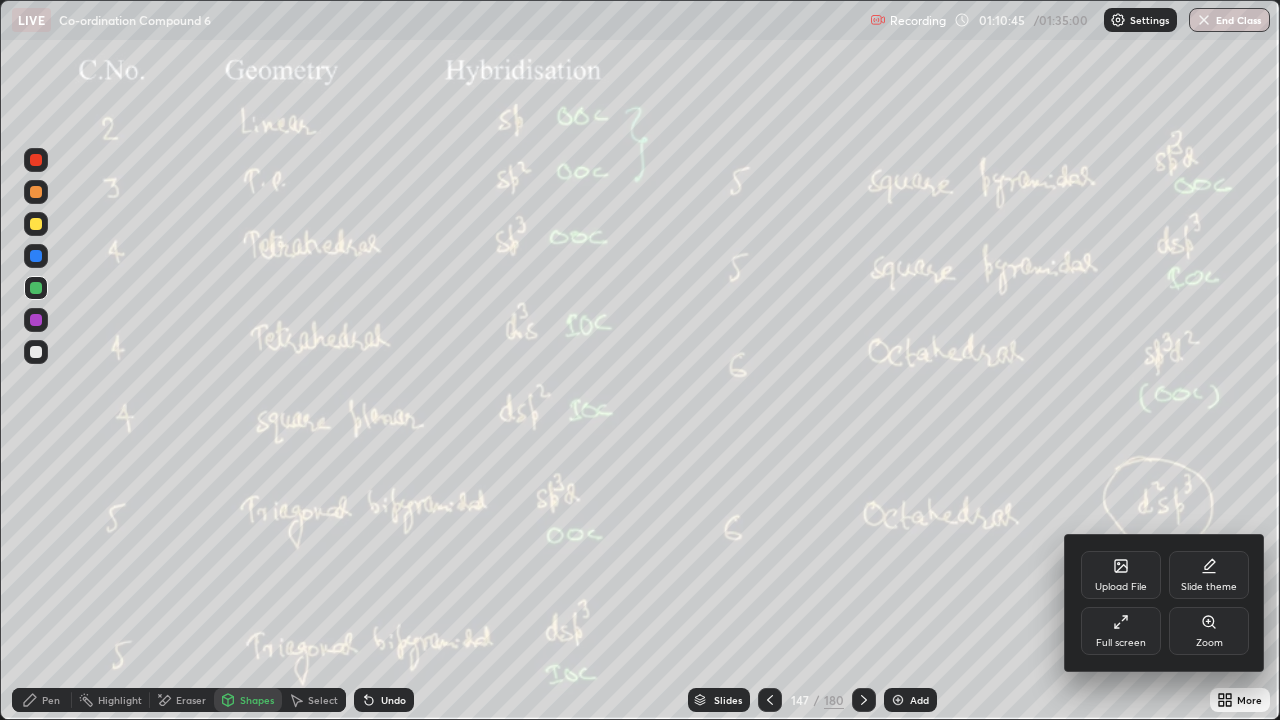 click on "Full screen" at bounding box center [1121, 631] 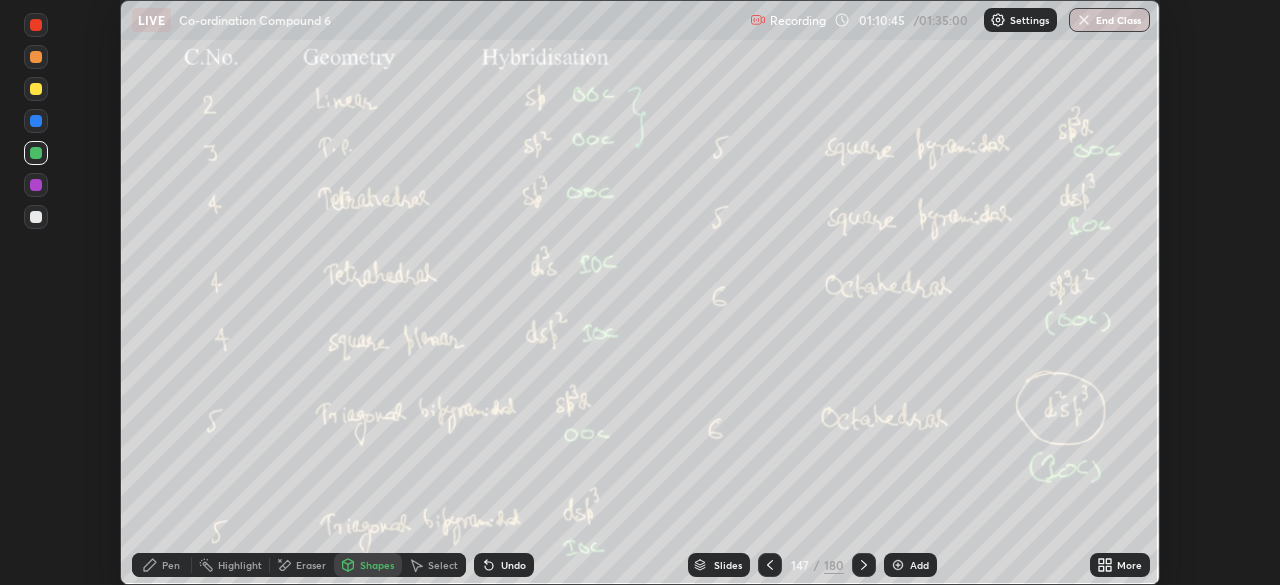scroll, scrollTop: 585, scrollLeft: 1280, axis: both 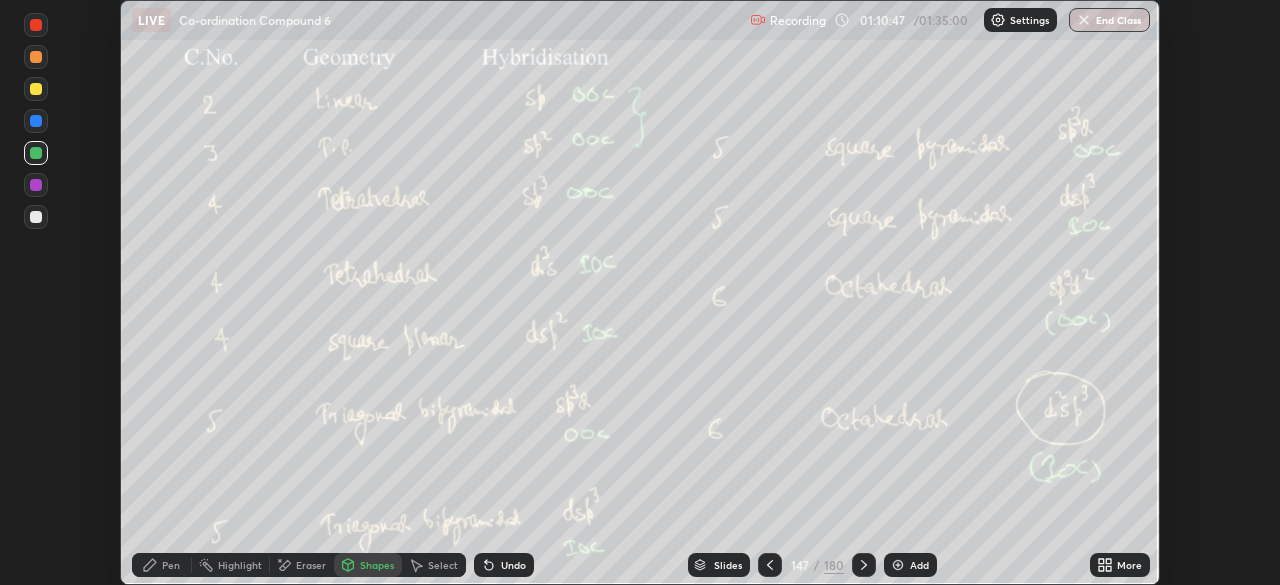 click on "More" at bounding box center (1129, 565) 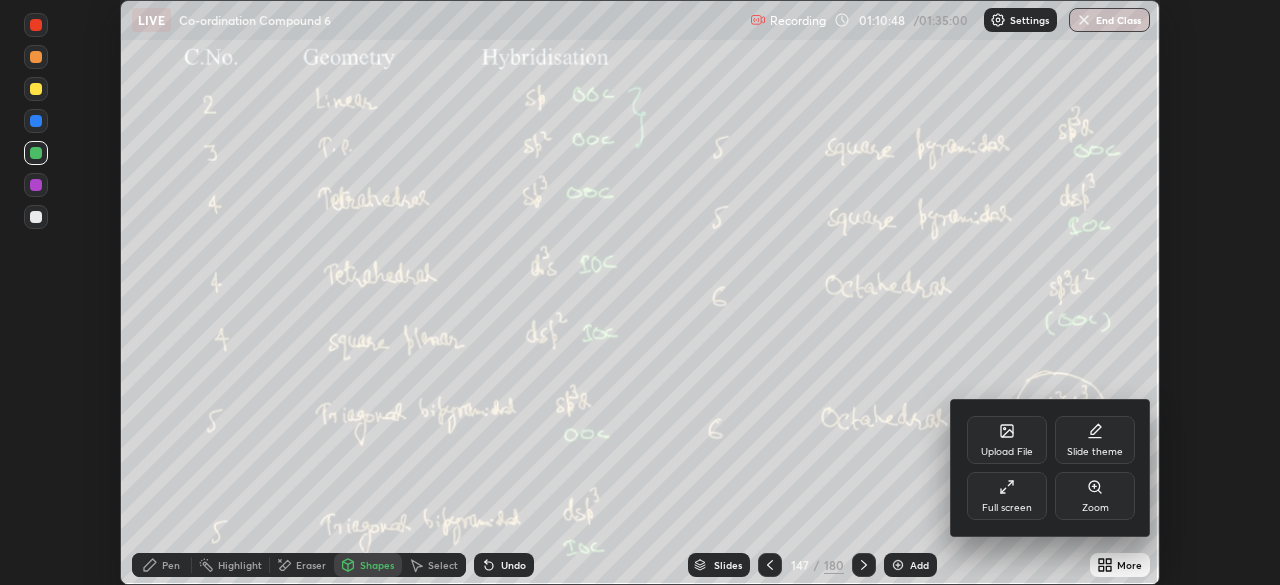 click on "Full screen" at bounding box center (1007, 496) 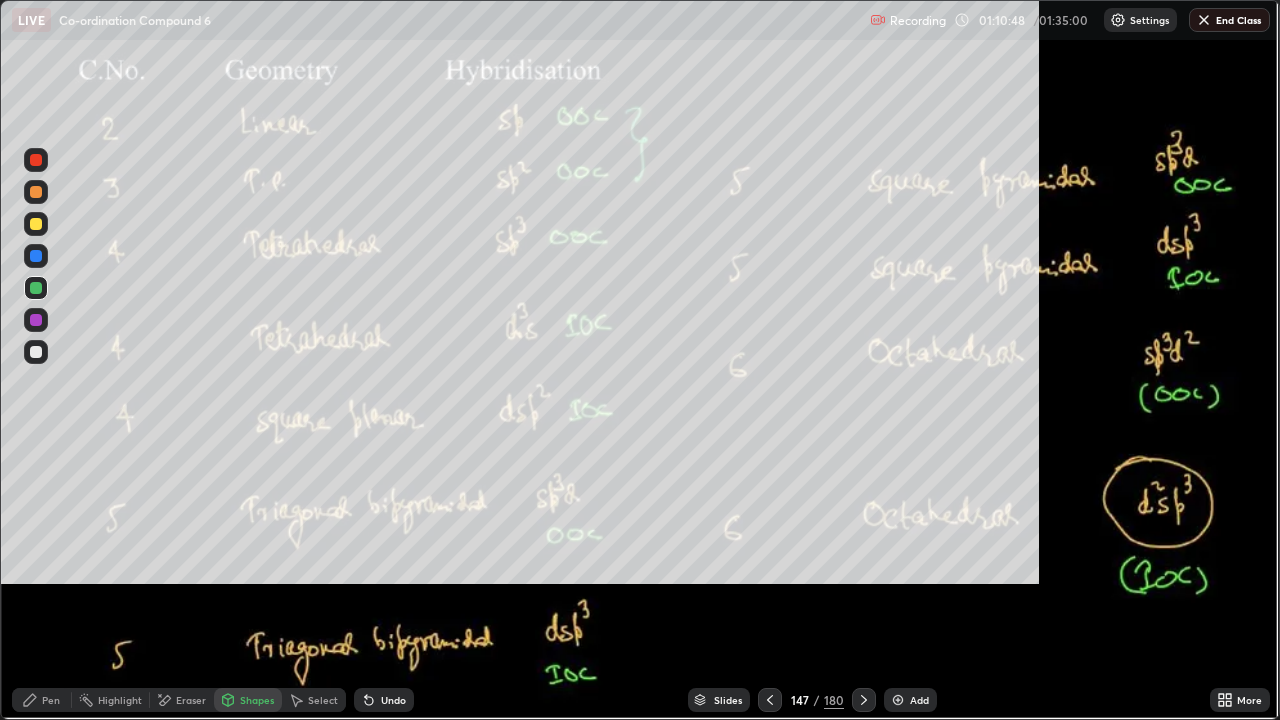 scroll, scrollTop: 99280, scrollLeft: 98720, axis: both 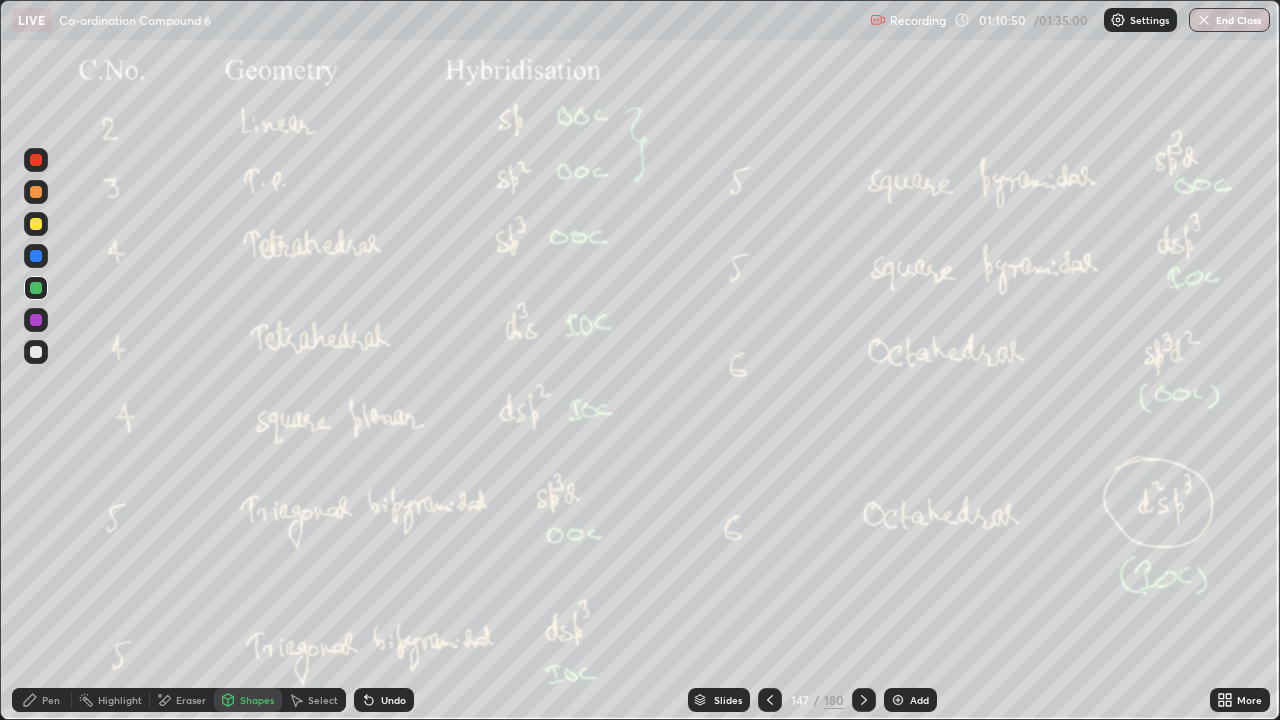 click on "Shapes" at bounding box center (248, 700) 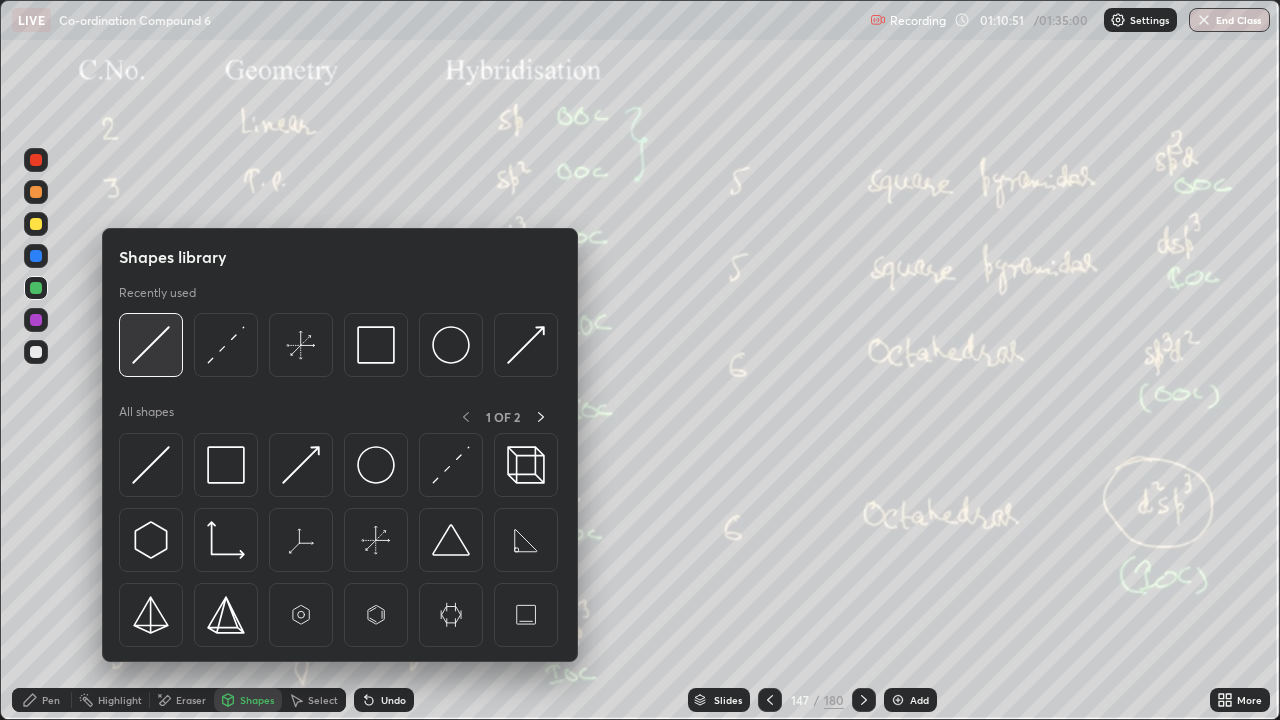 click at bounding box center [151, 345] 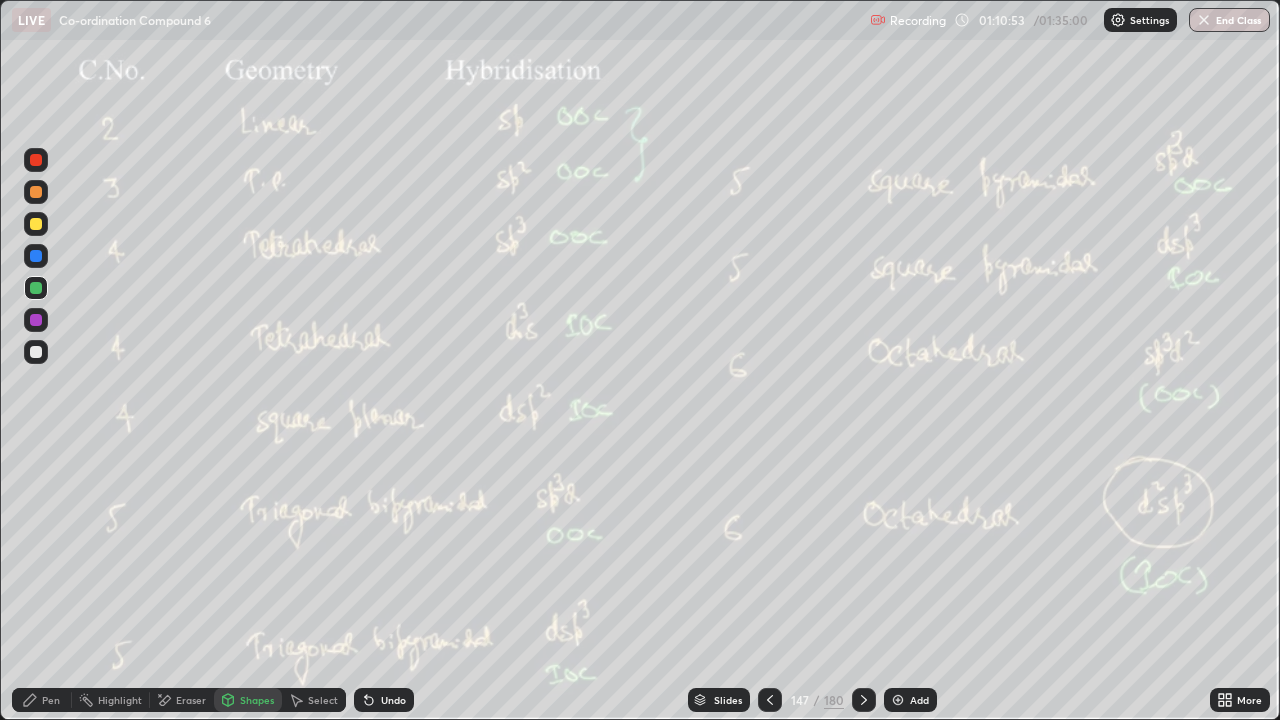 click on "Undo" at bounding box center (380, 700) 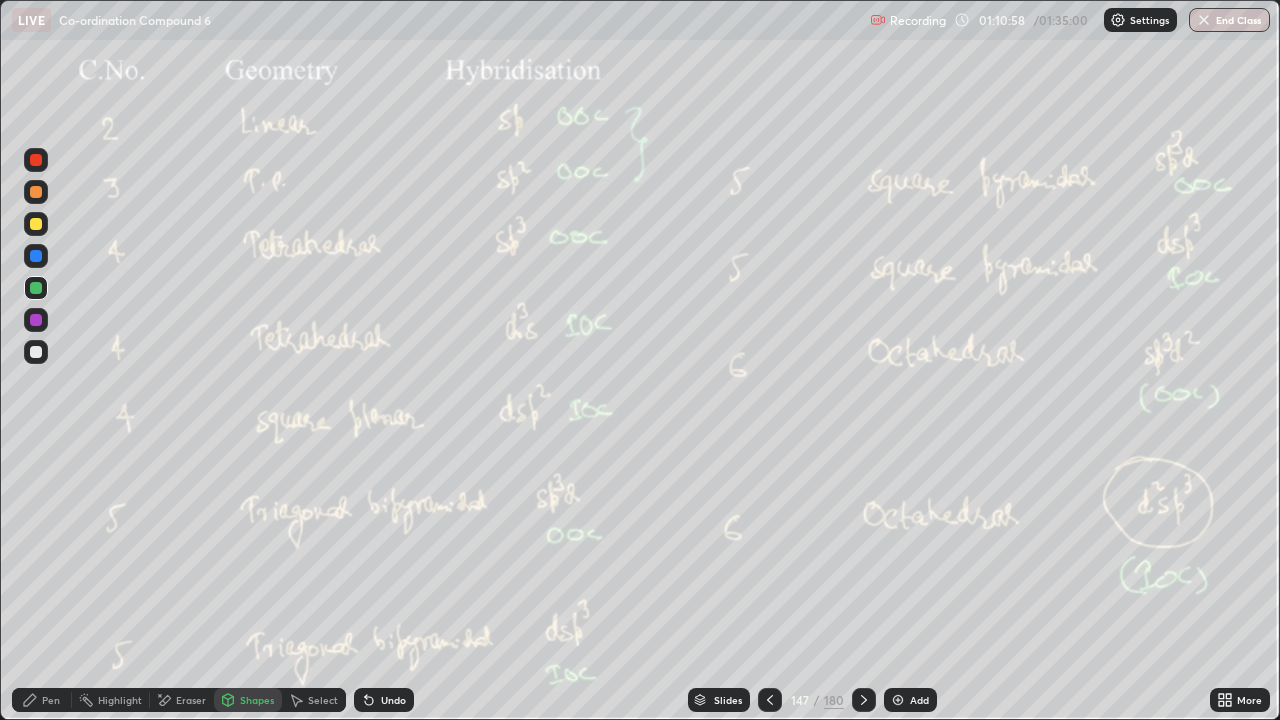 click 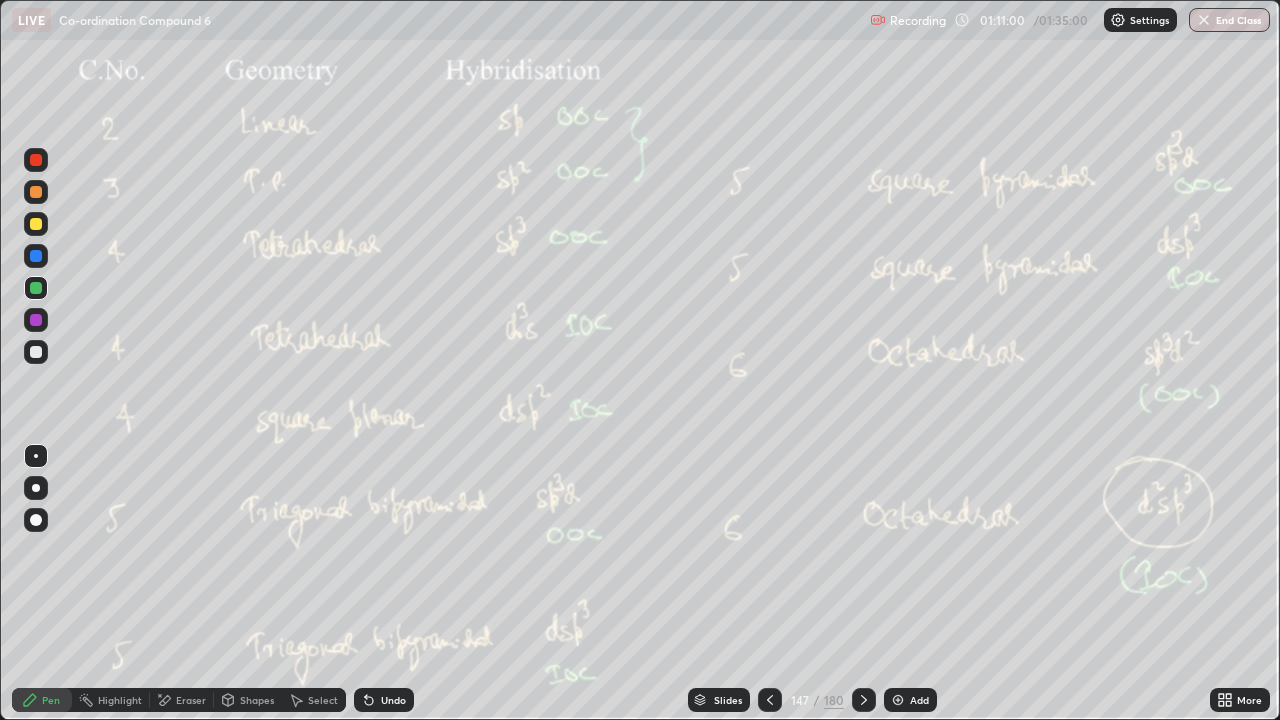 click at bounding box center [36, 352] 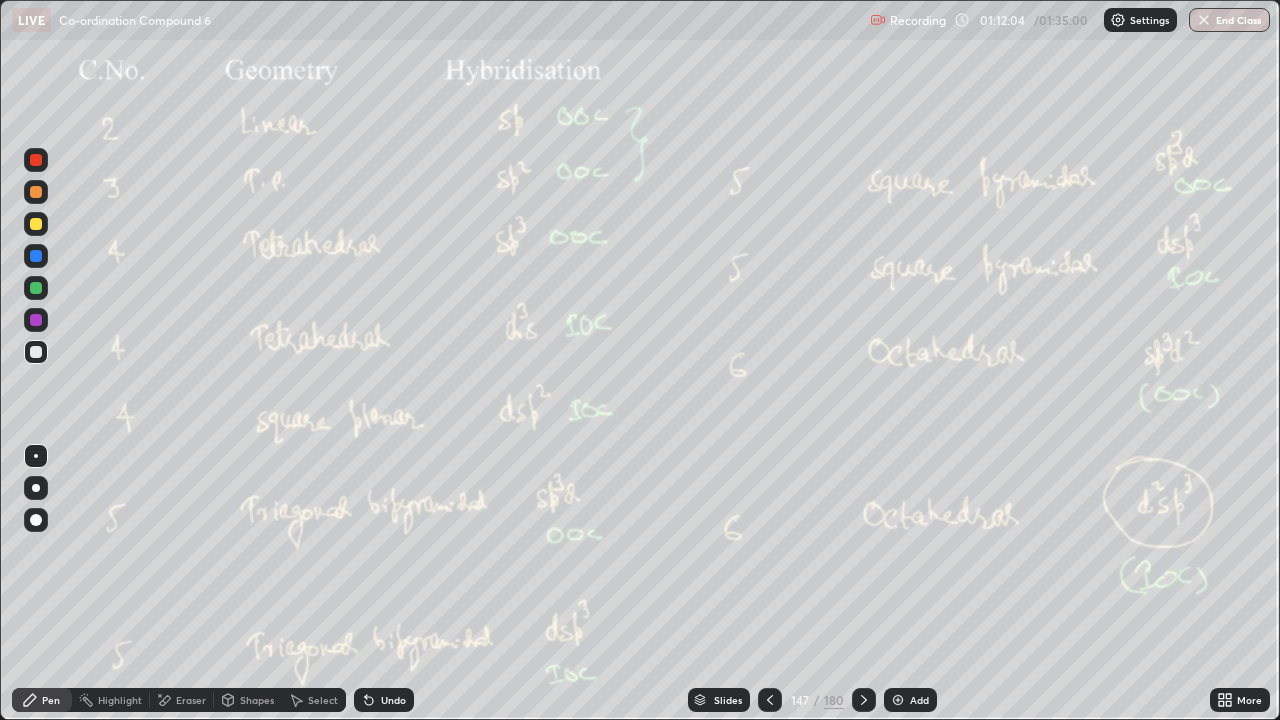click on "Slides" at bounding box center (728, 700) 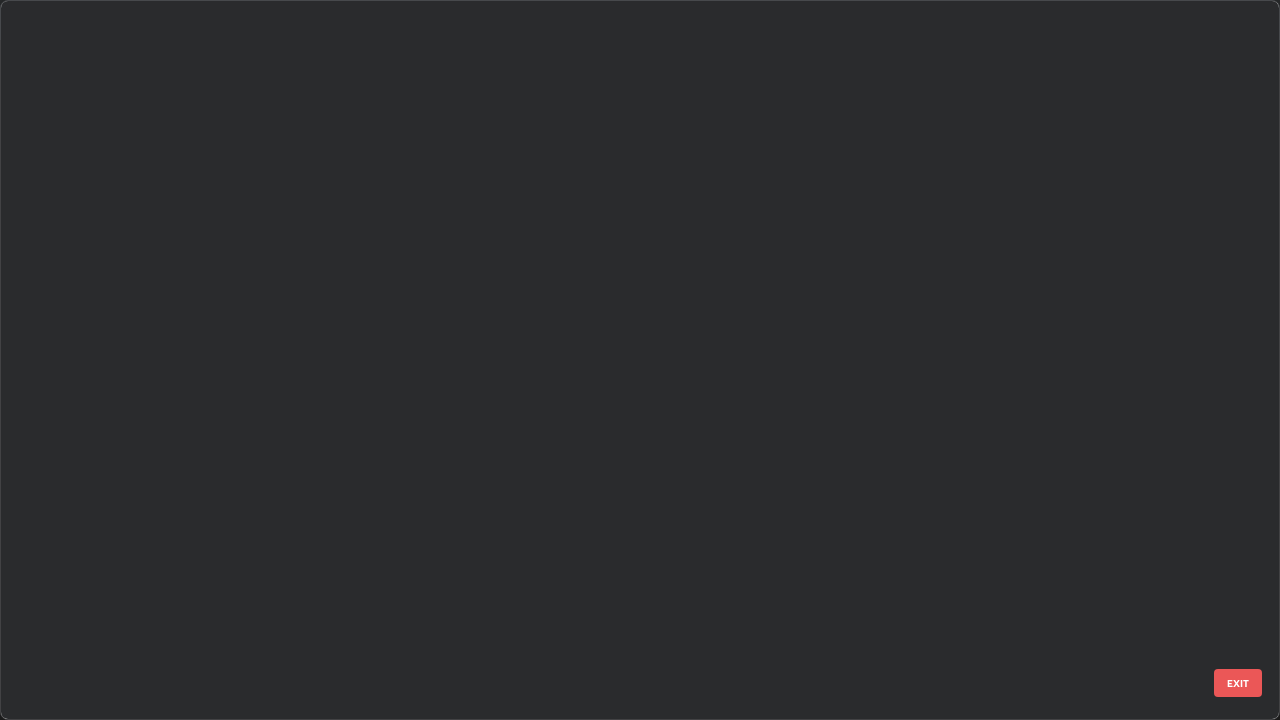 scroll, scrollTop: 10288, scrollLeft: 0, axis: vertical 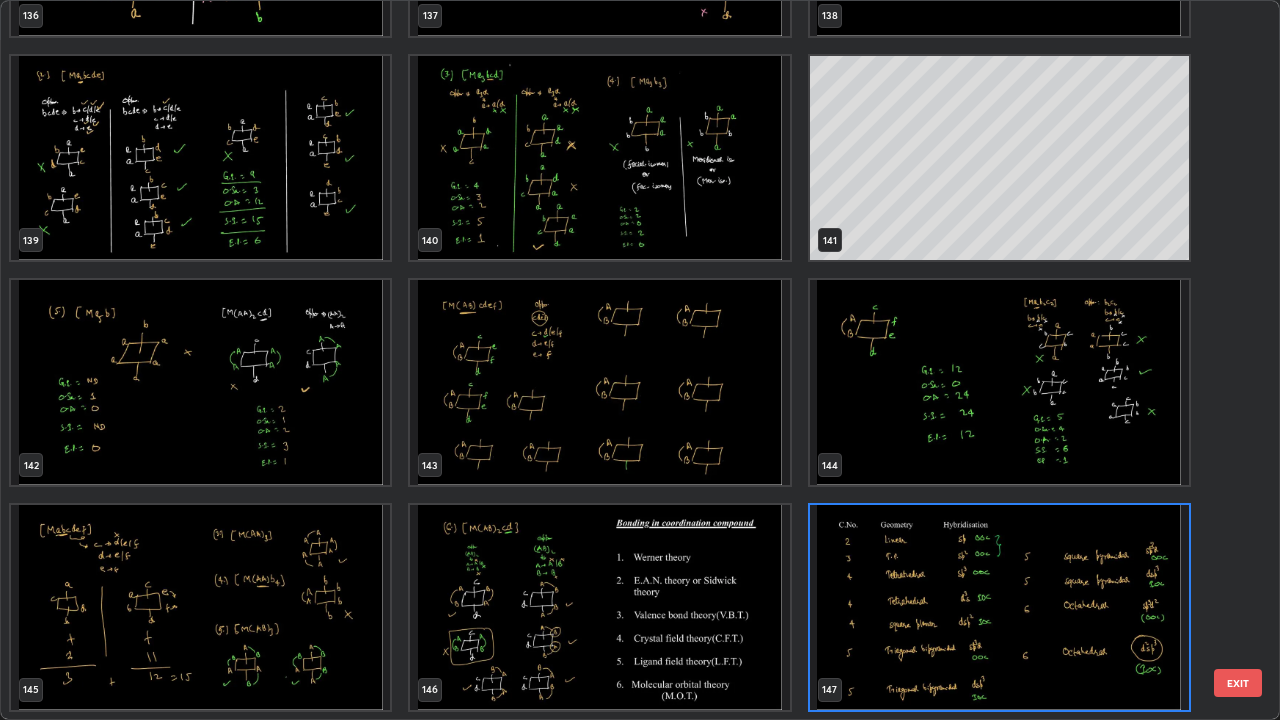 click at bounding box center (999, 607) 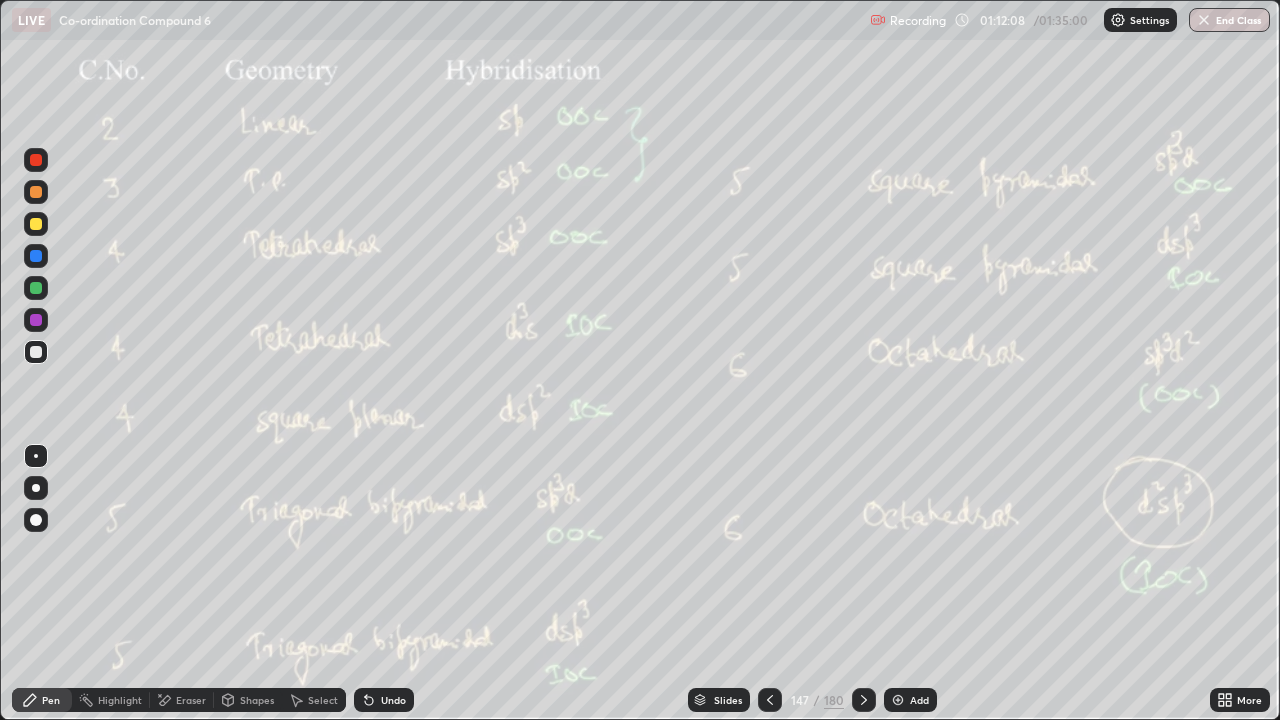 click on "Add" at bounding box center (919, 700) 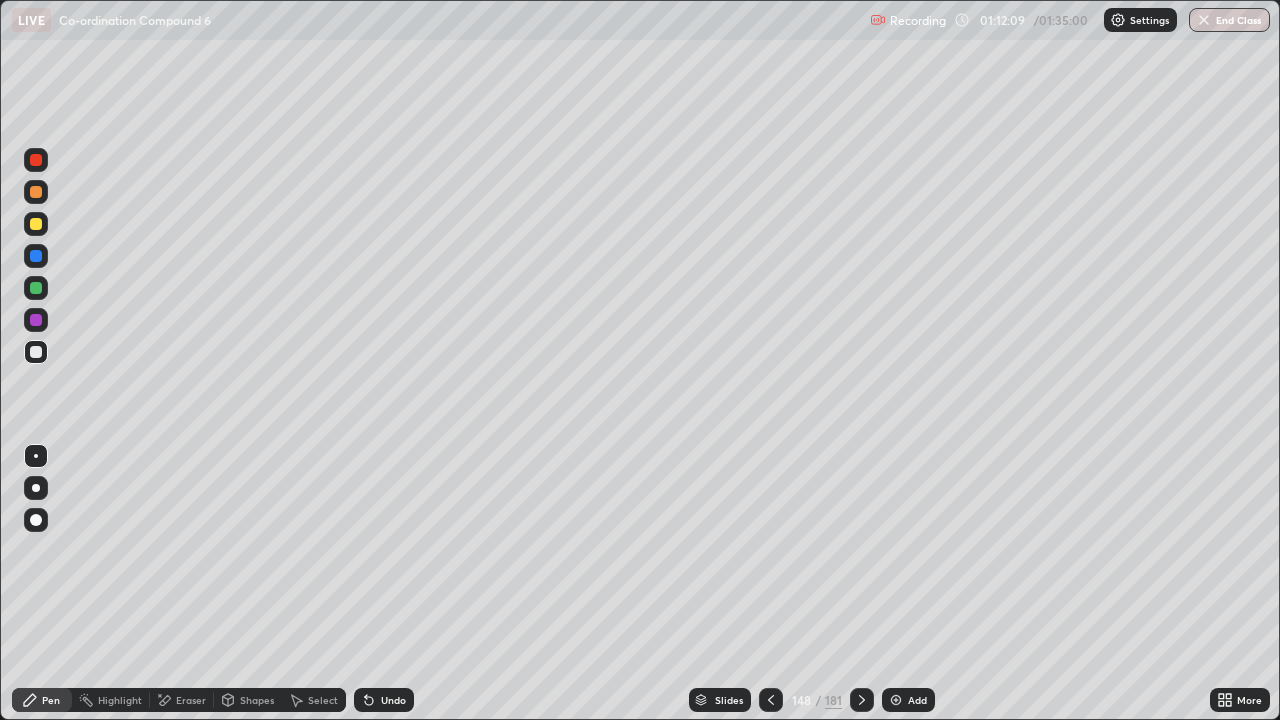 click on "Shapes" at bounding box center [257, 700] 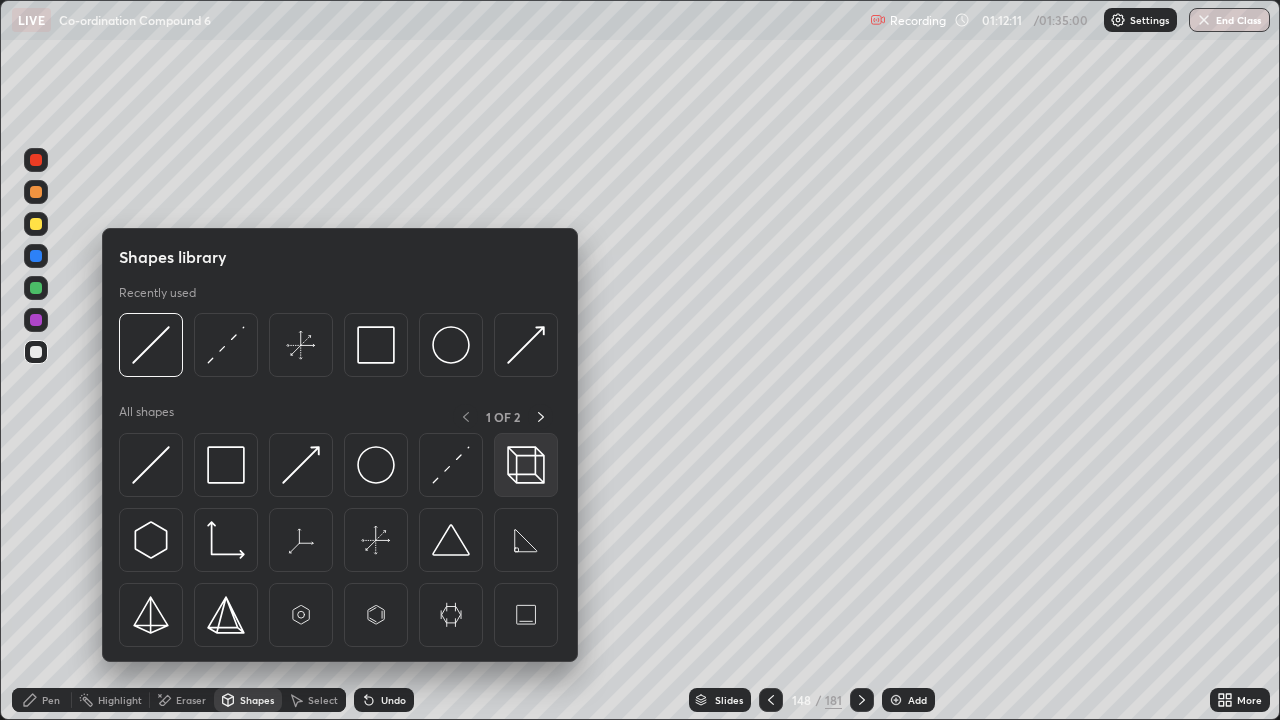click at bounding box center (526, 465) 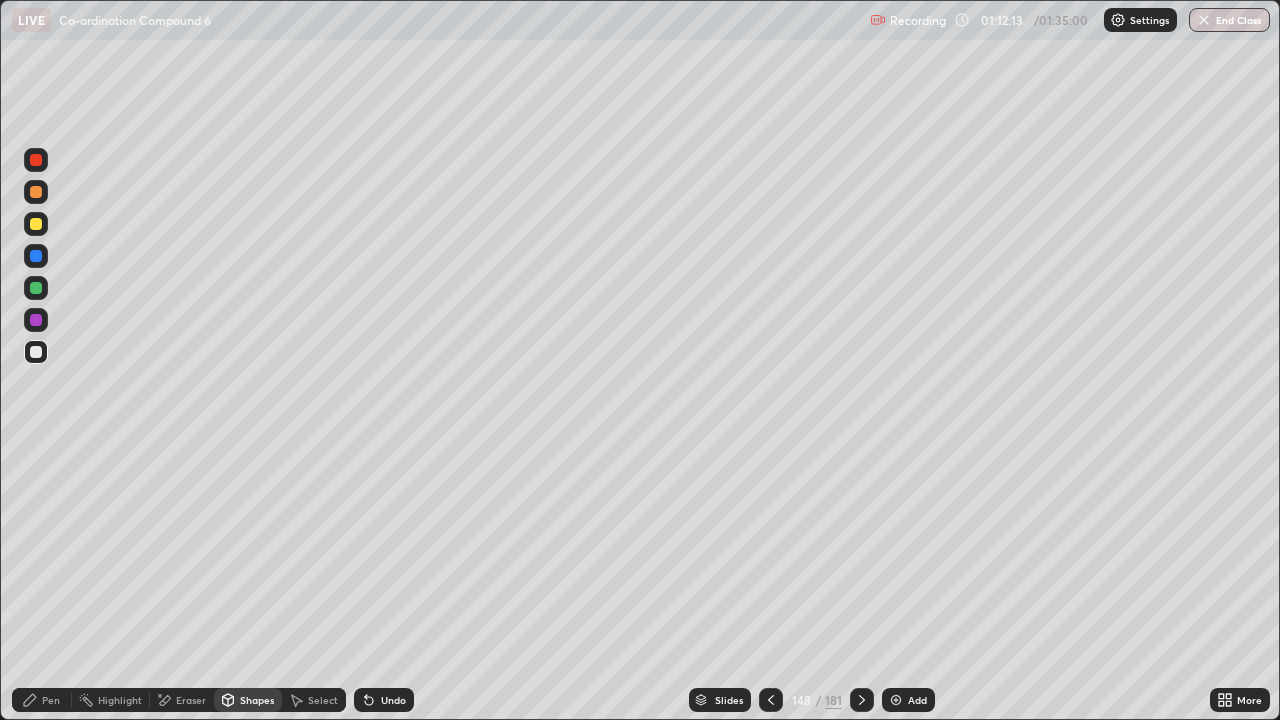 click on "Select" at bounding box center (323, 700) 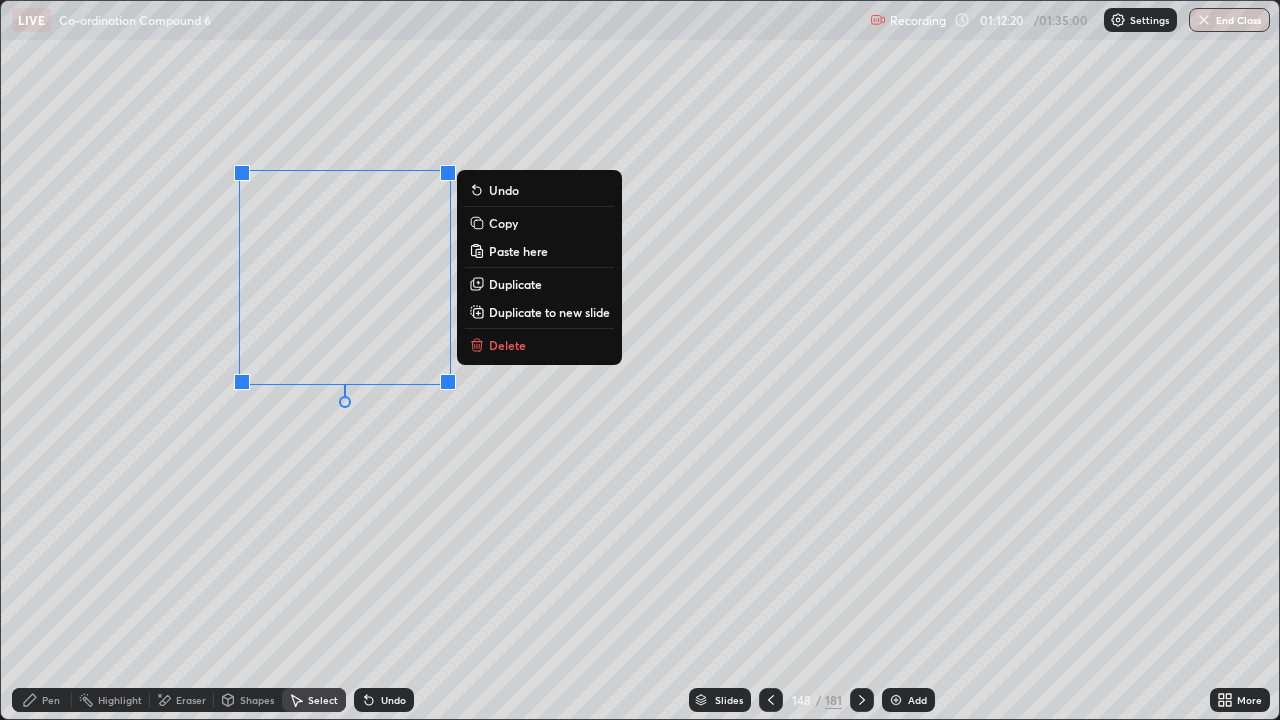 click on "0 ° Undo Copy Paste here Duplicate Duplicate to new slide Delete" at bounding box center (640, 360) 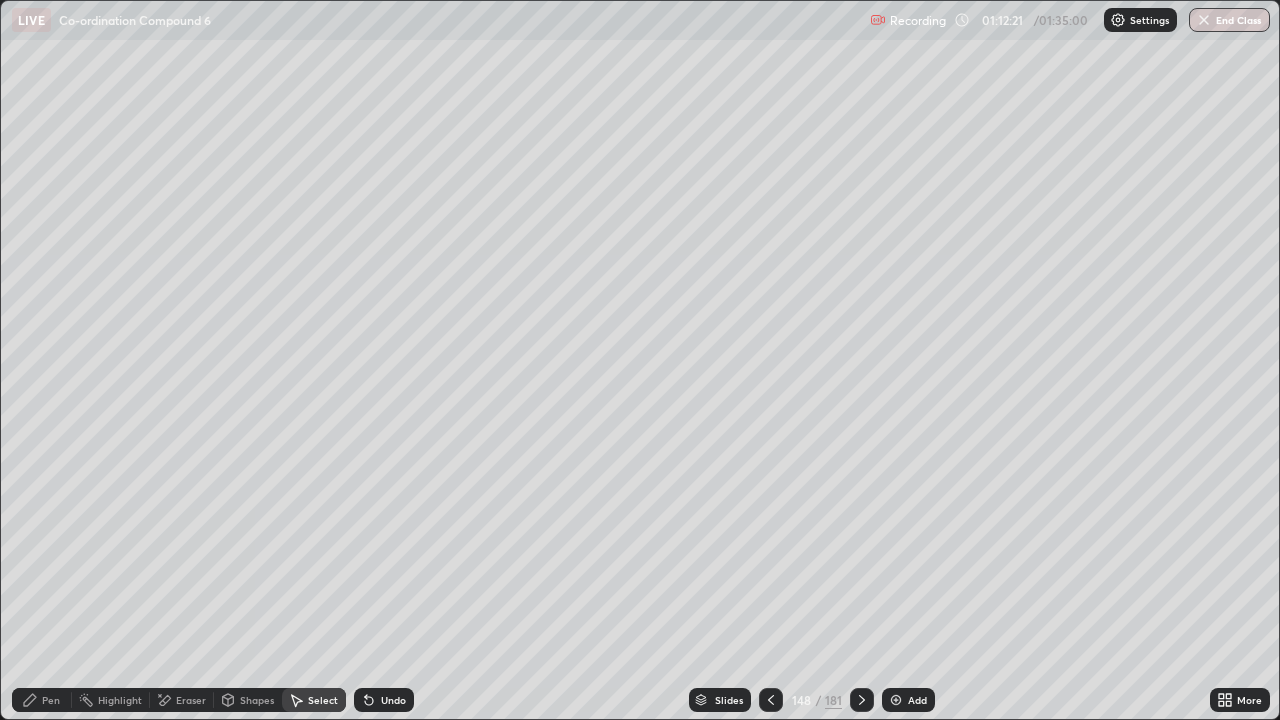 click on "Pen" at bounding box center [42, 700] 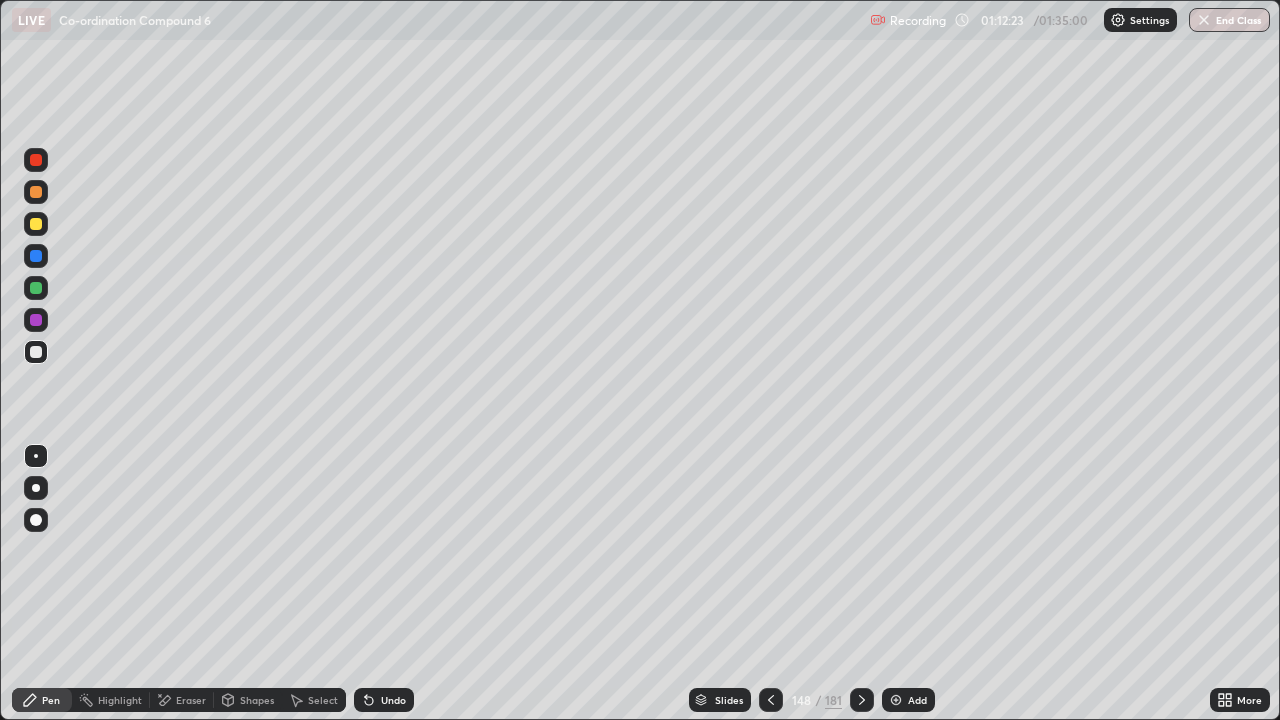 click at bounding box center [36, 288] 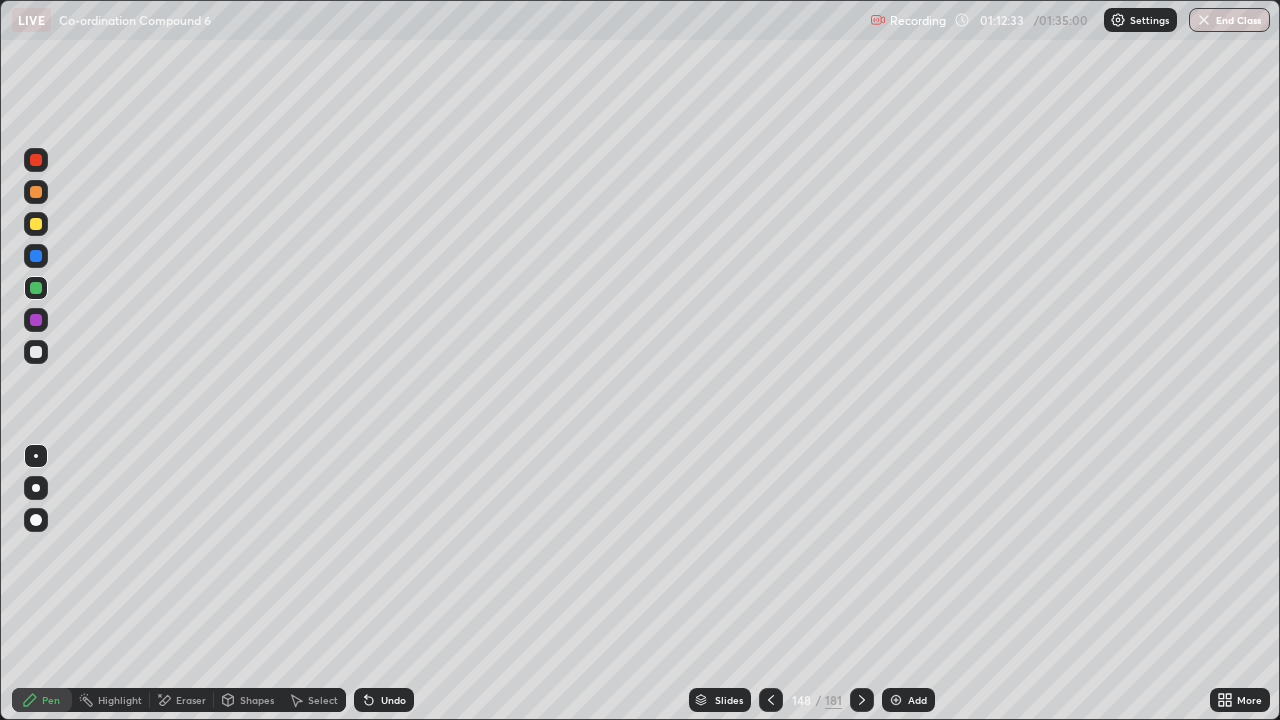 click on "Shapes" at bounding box center (257, 700) 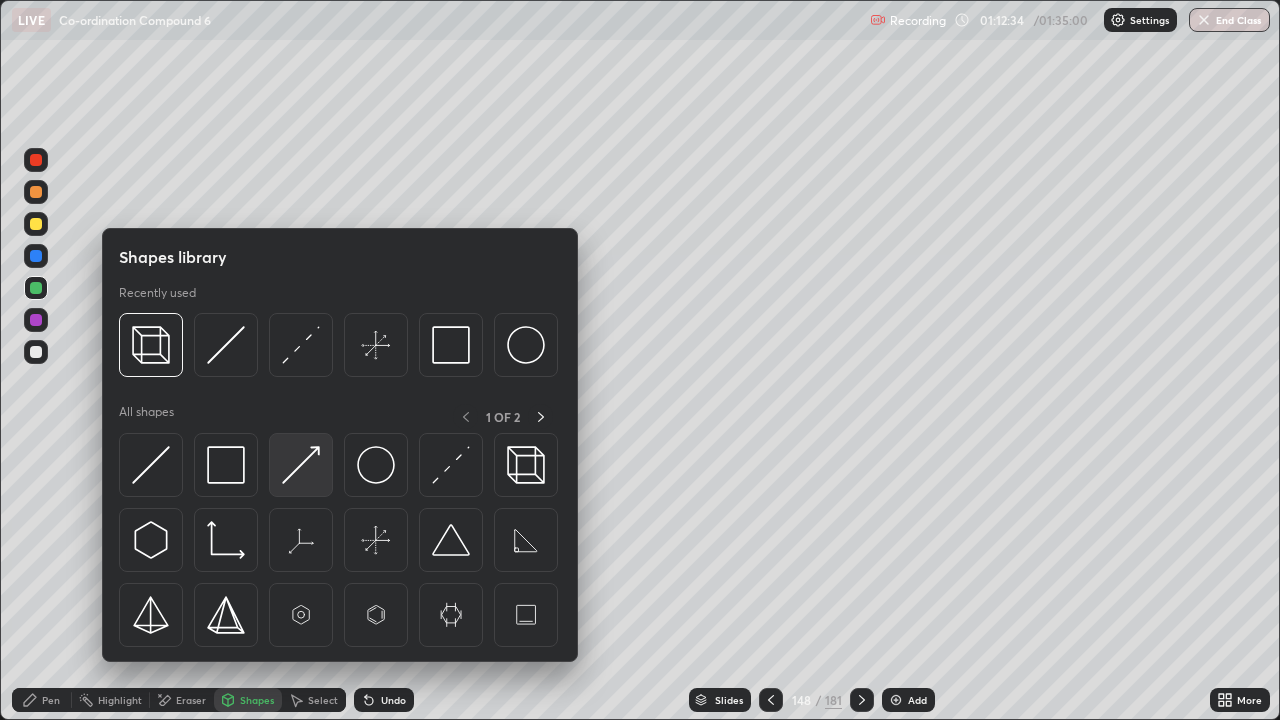 click at bounding box center (301, 465) 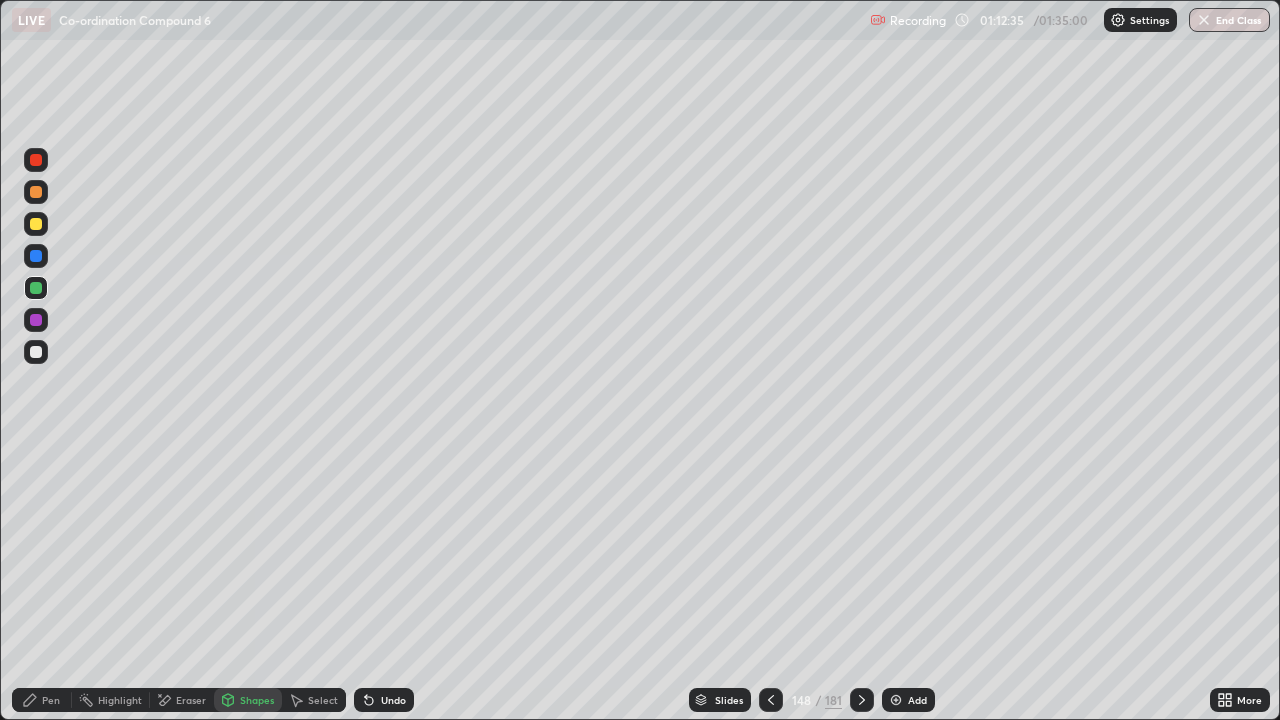 click on "Undo" at bounding box center (384, 700) 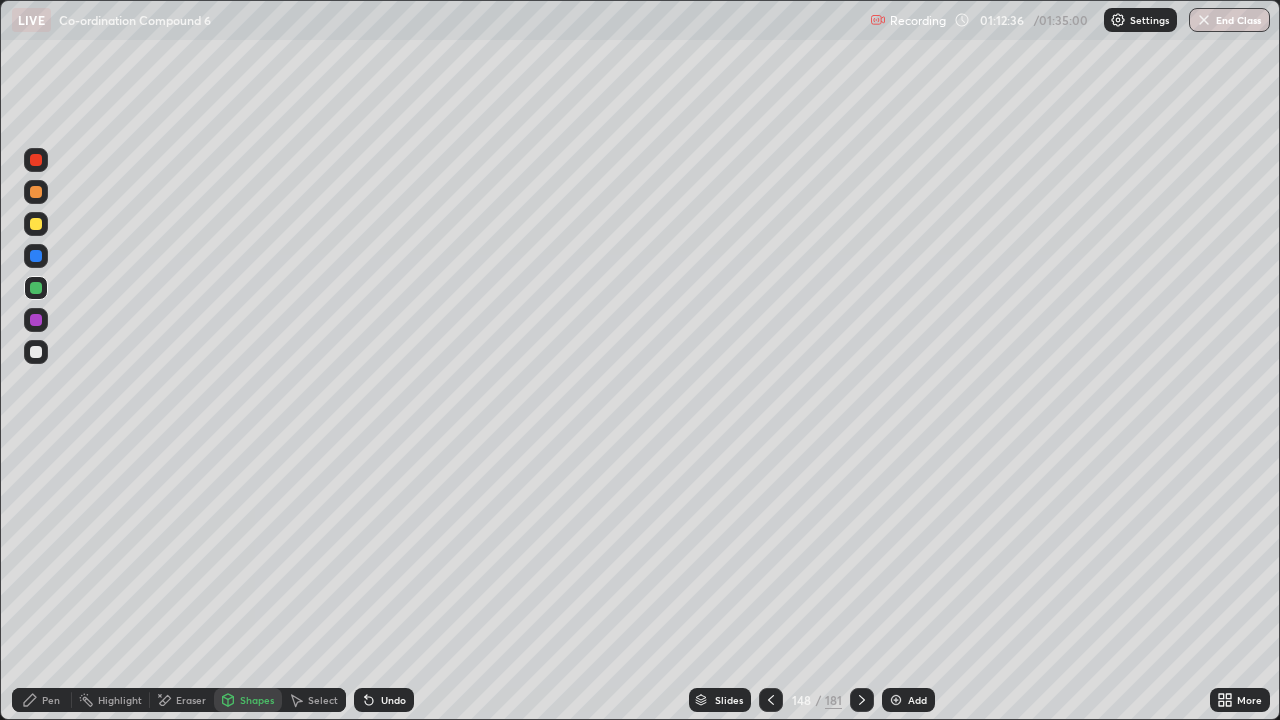 click 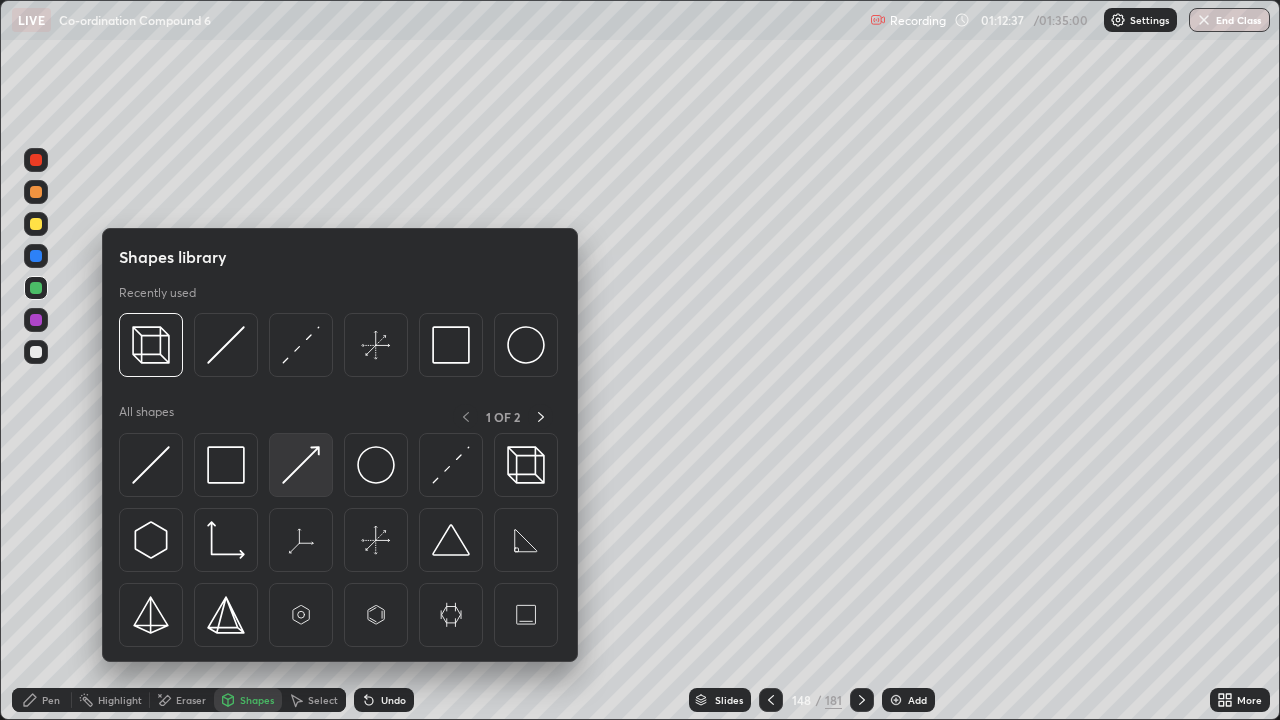 click at bounding box center (301, 465) 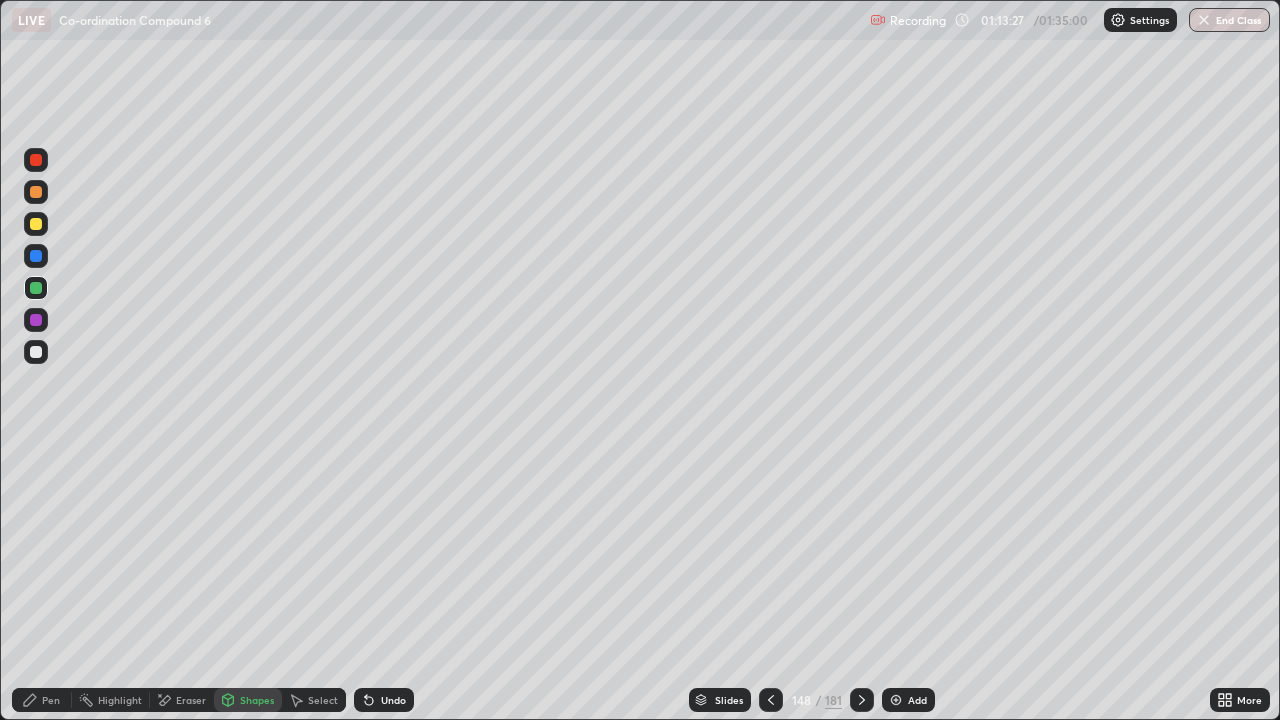 click on "Shapes" at bounding box center (248, 700) 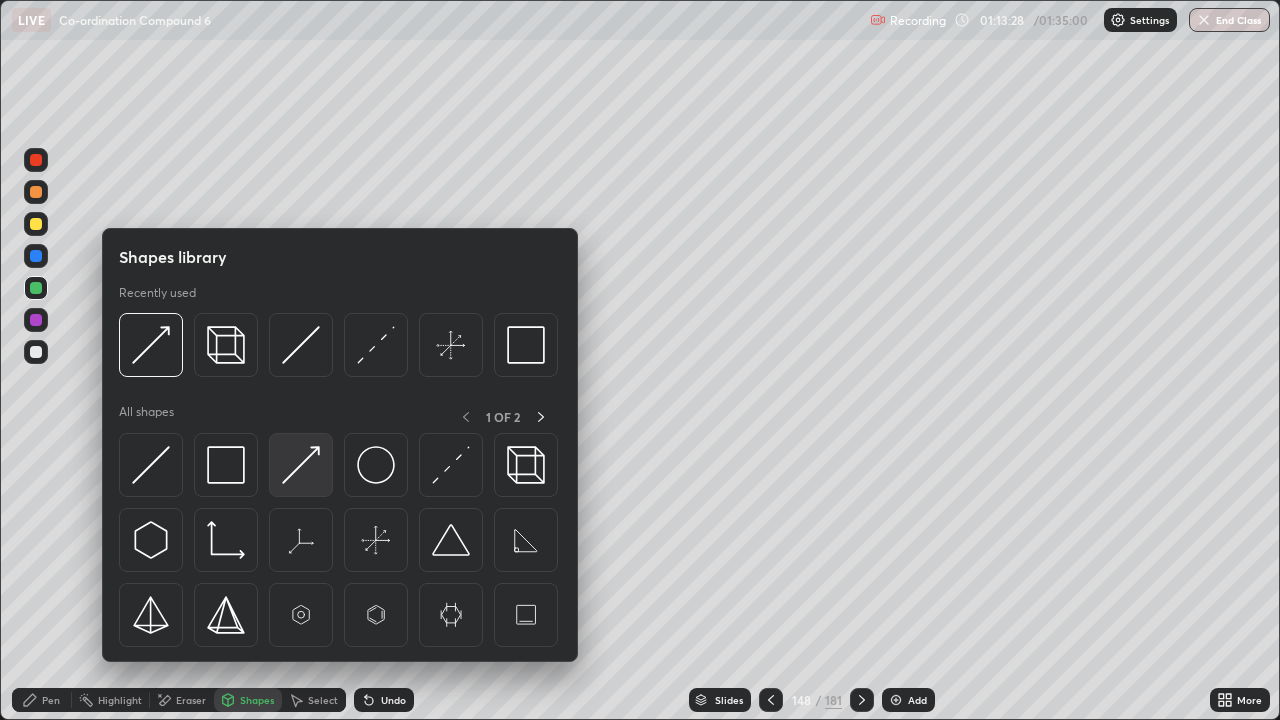 click at bounding box center [301, 465] 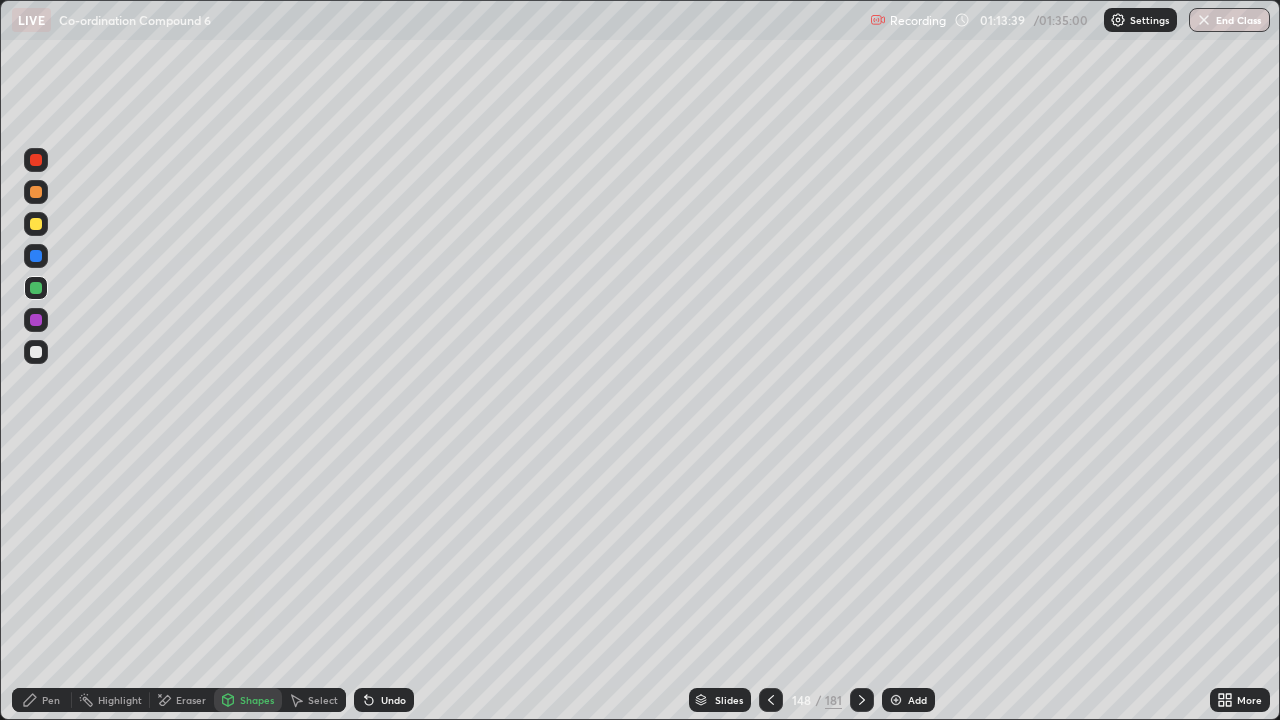 click at bounding box center [36, 352] 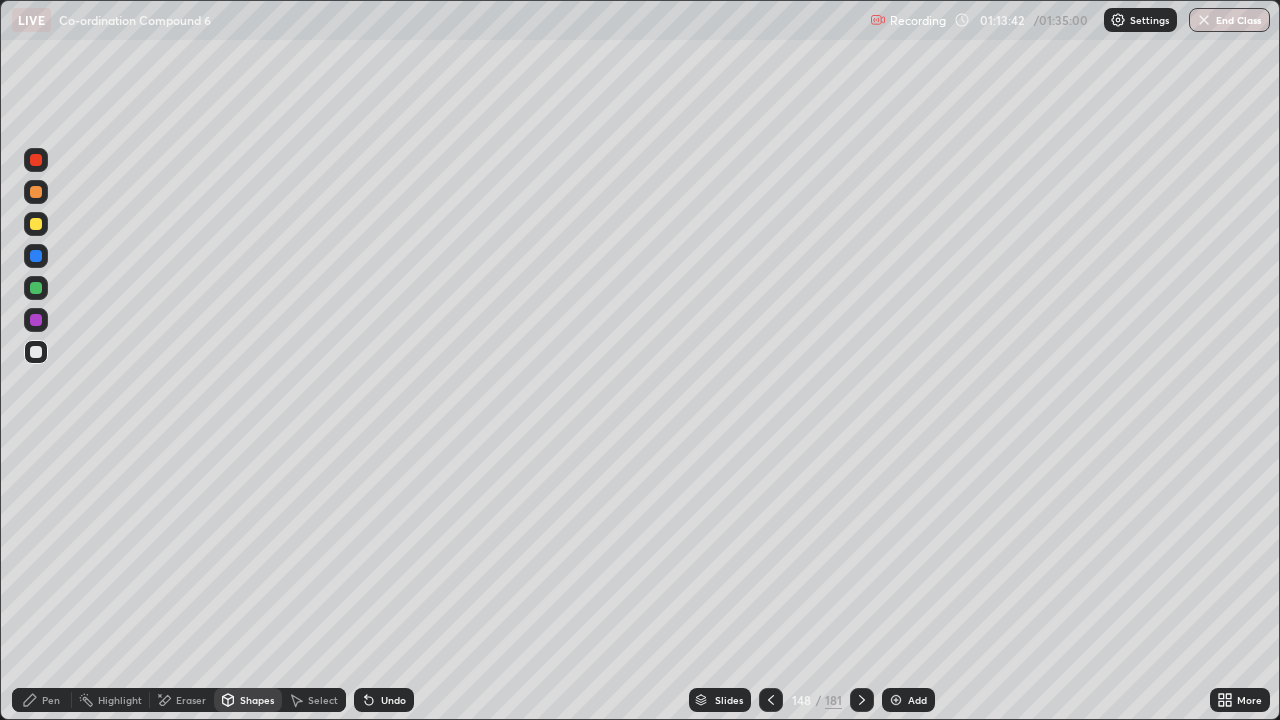 click on "Undo" at bounding box center [393, 700] 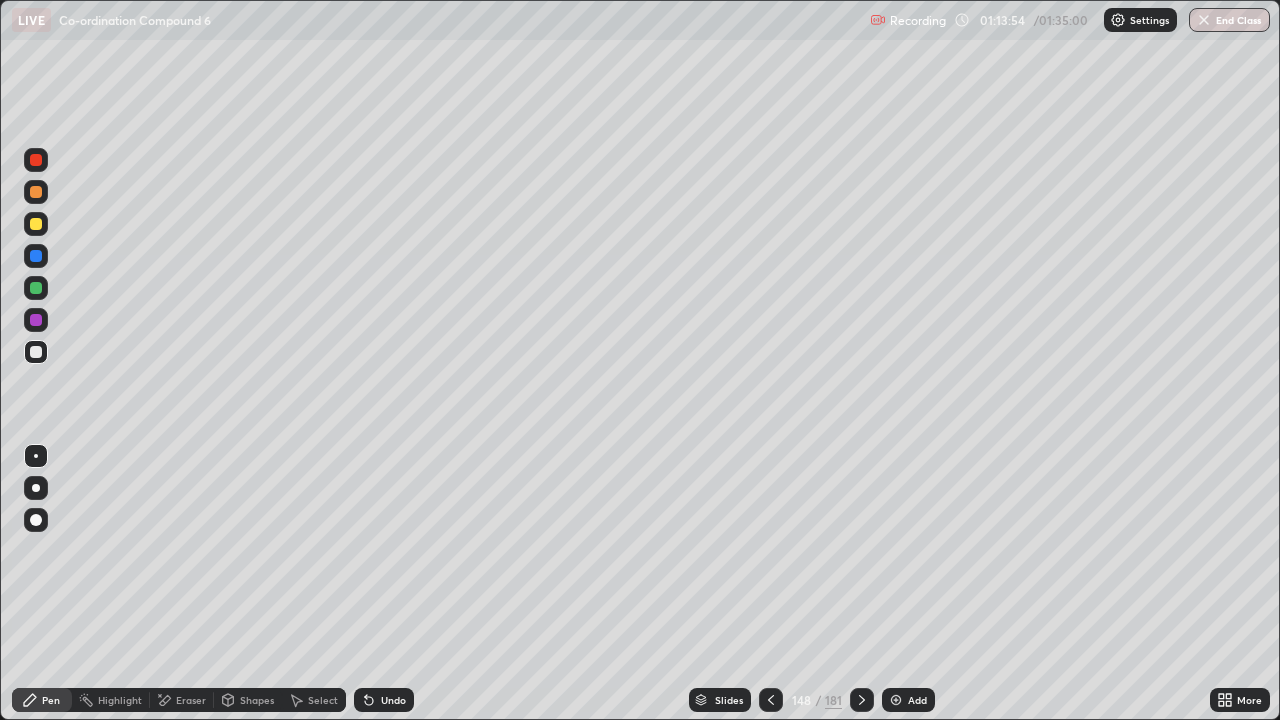 click 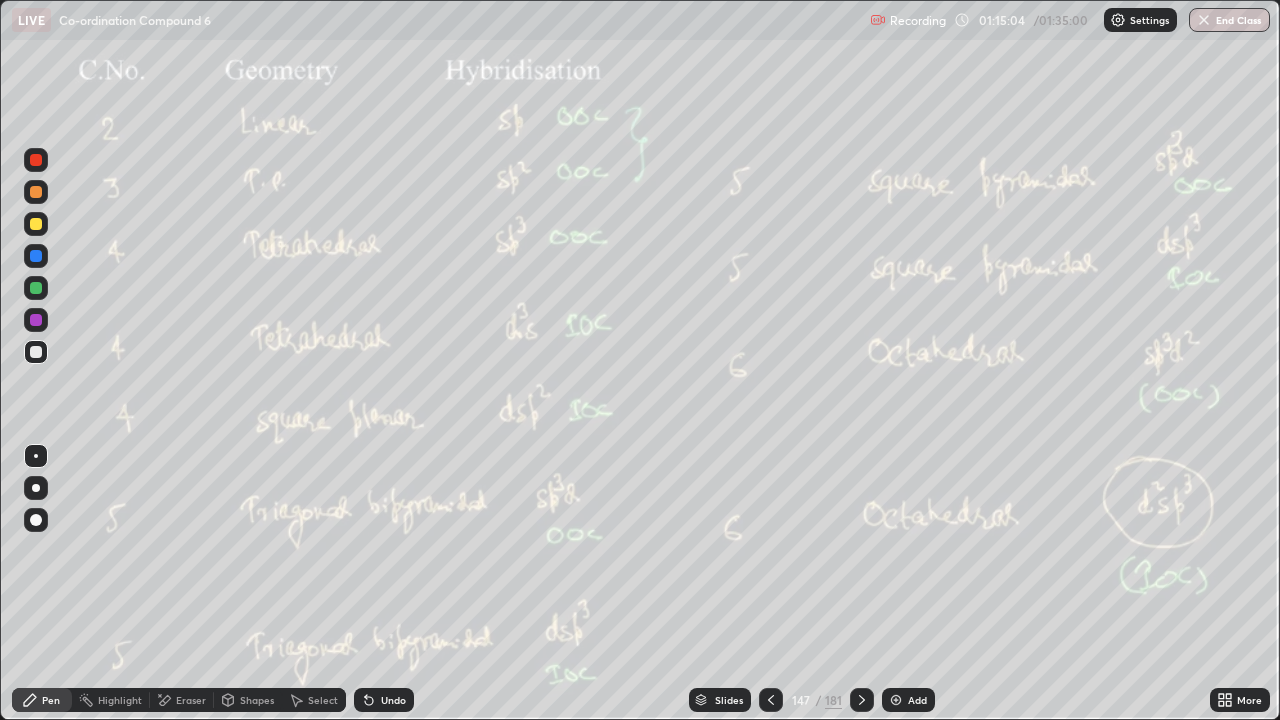 click on "Add" at bounding box center (908, 700) 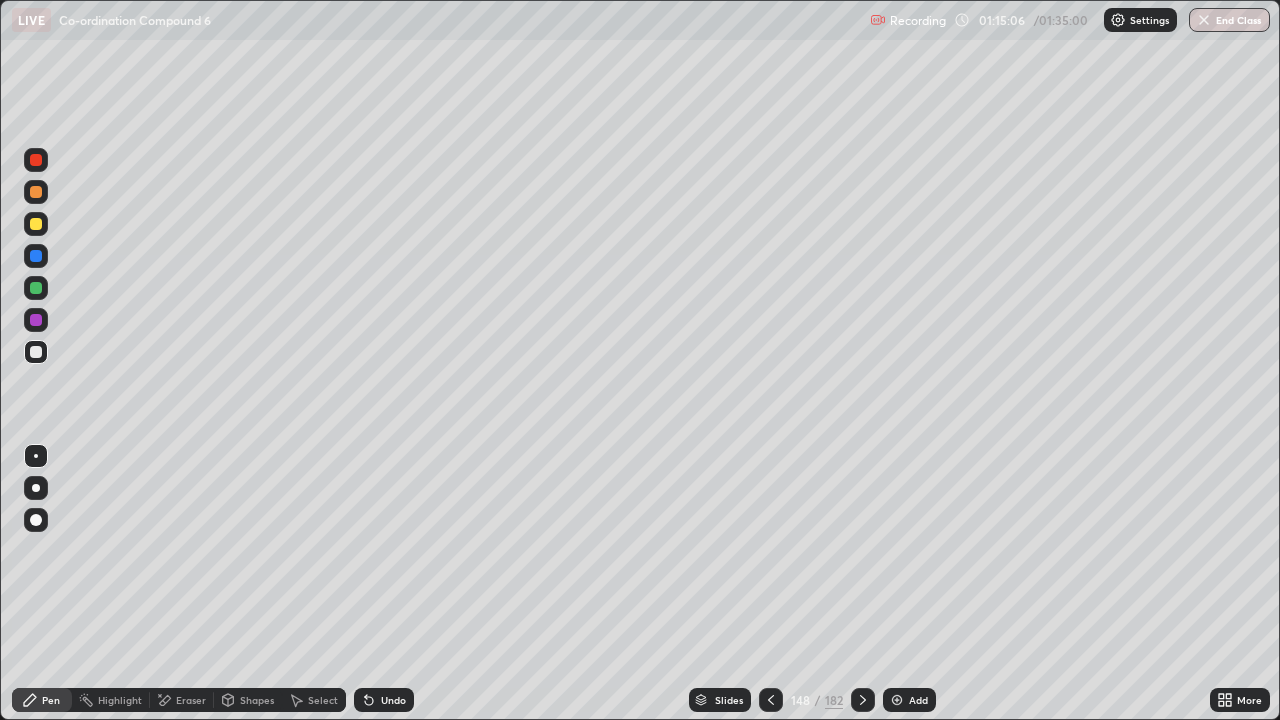 click at bounding box center (36, 224) 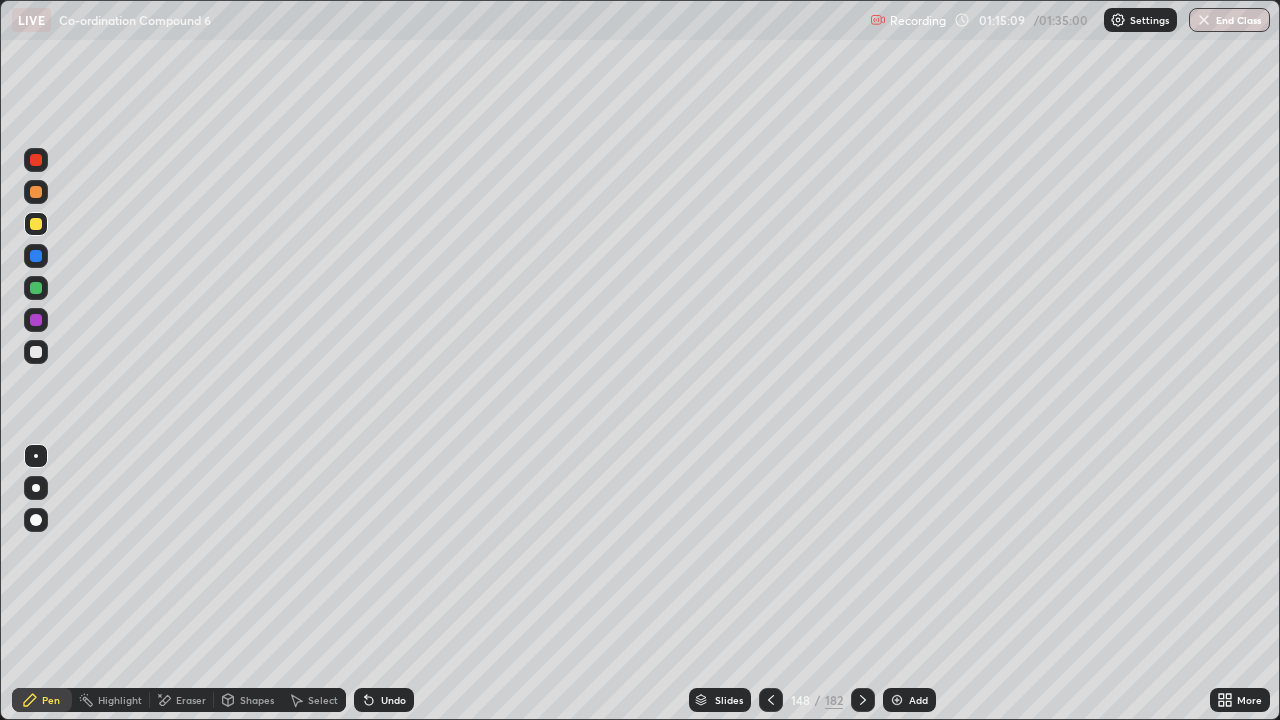 click at bounding box center [36, 352] 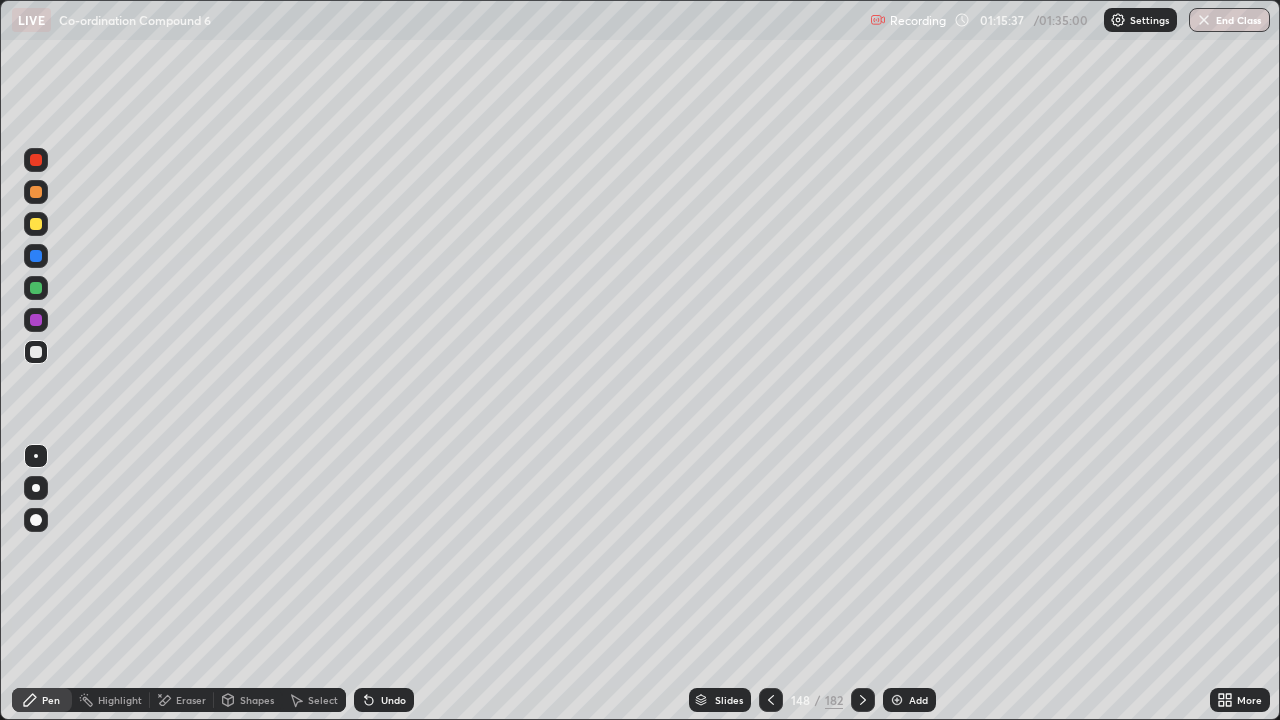 click at bounding box center (36, 352) 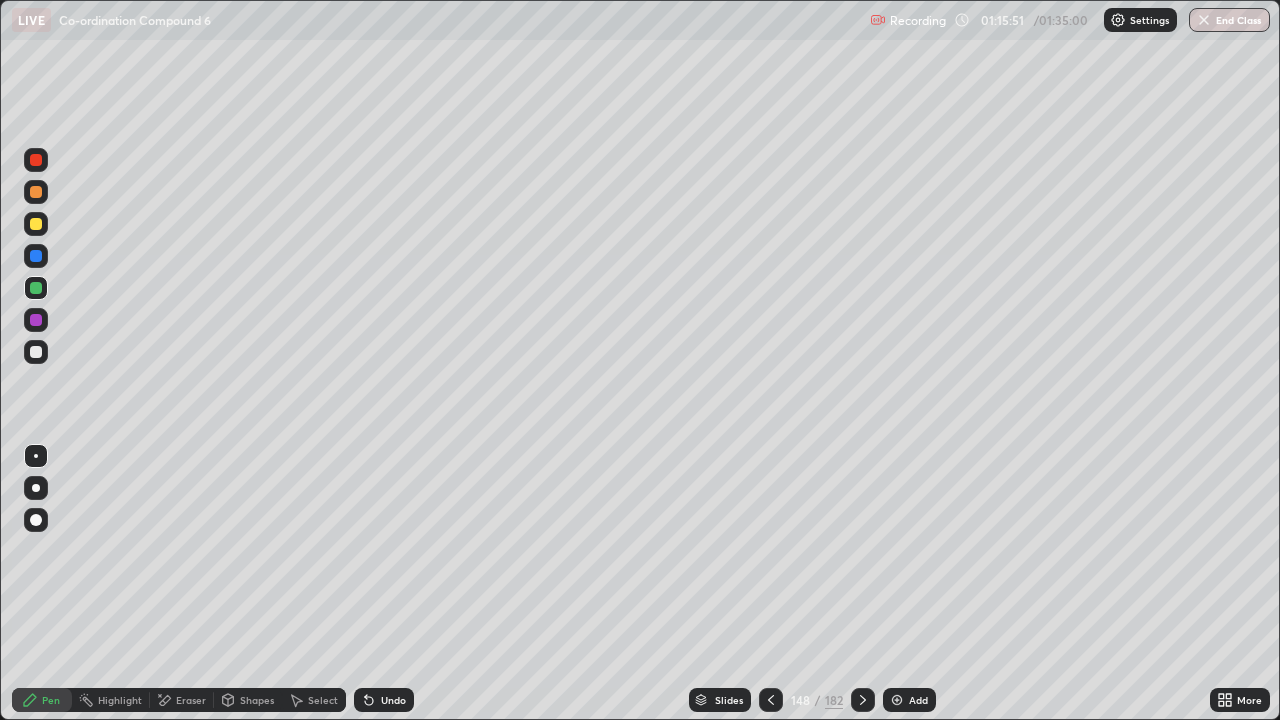 click on "Select" at bounding box center [323, 700] 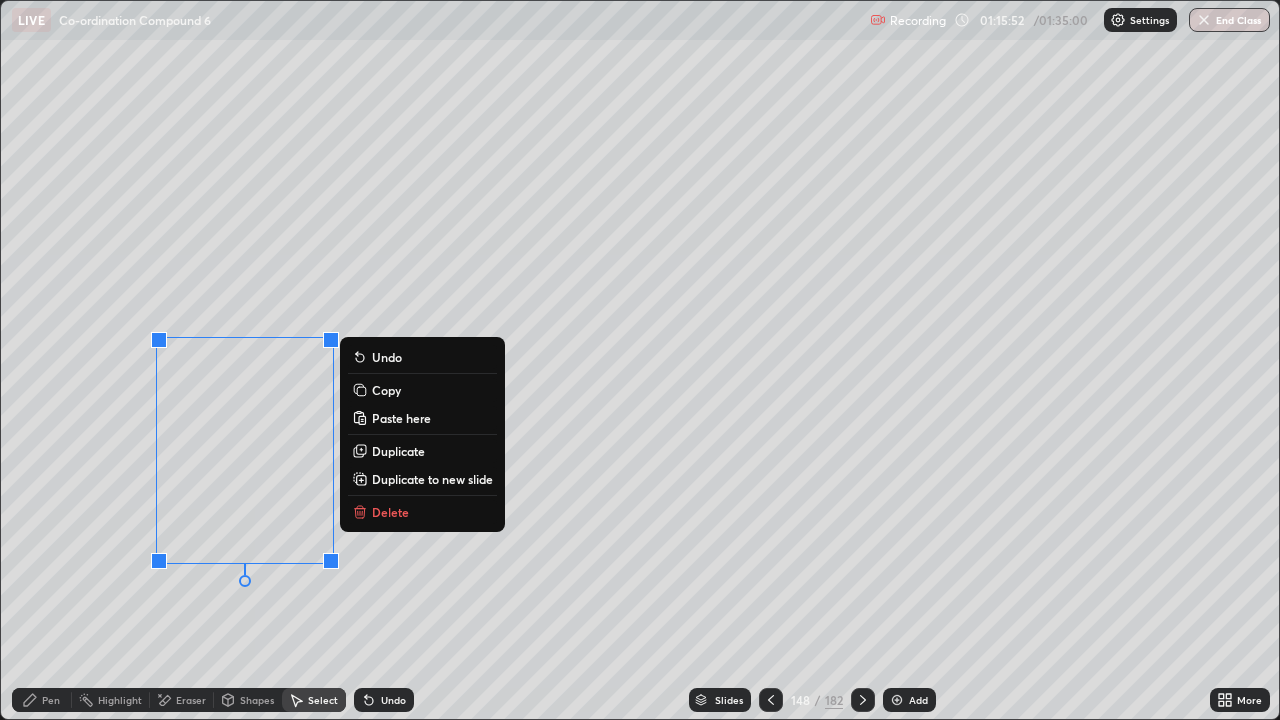 click on "Duplicate" at bounding box center [398, 451] 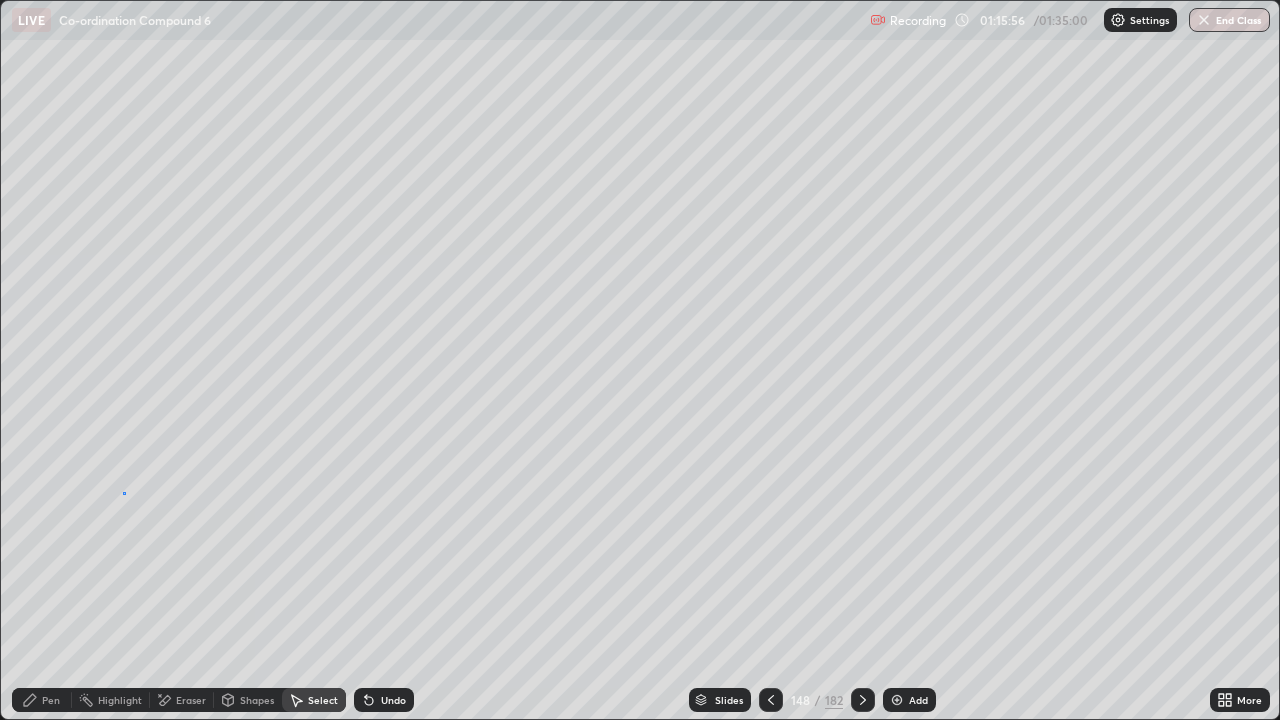click on "0 ° Undo Copy Paste here Duplicate Duplicate to new slide Delete" at bounding box center [640, 360] 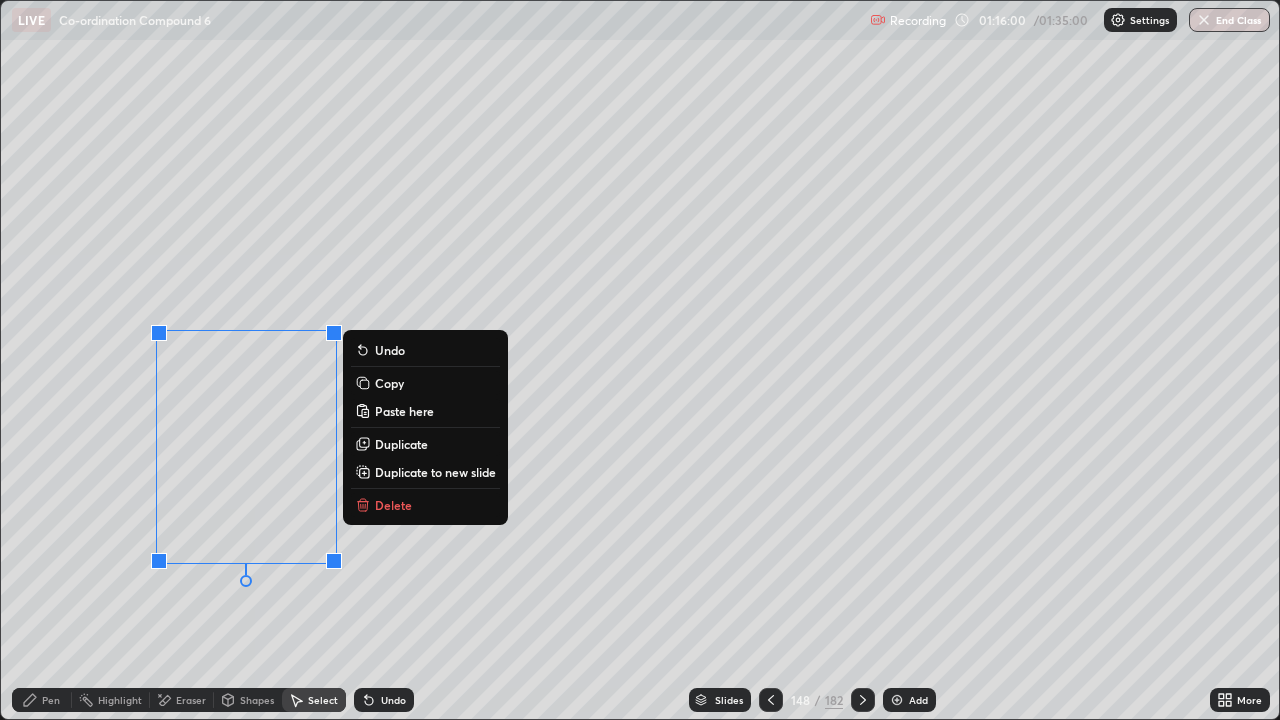 click on "Delete" at bounding box center [393, 505] 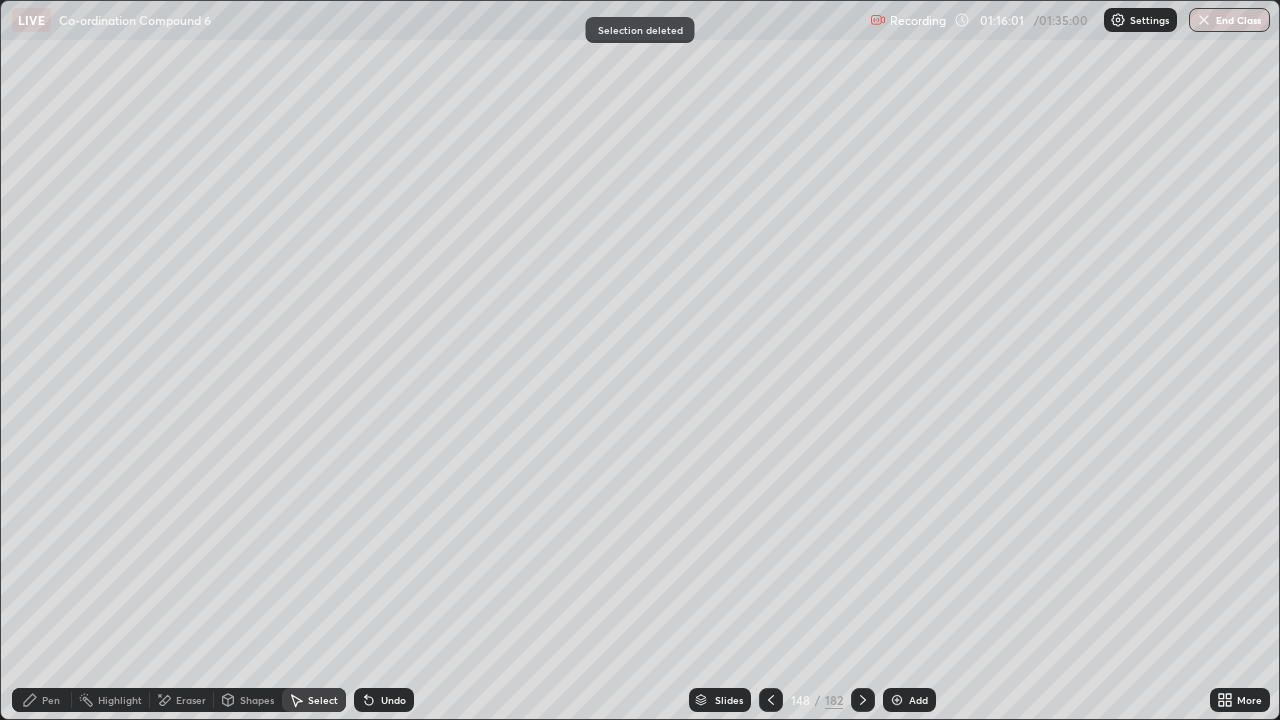 click 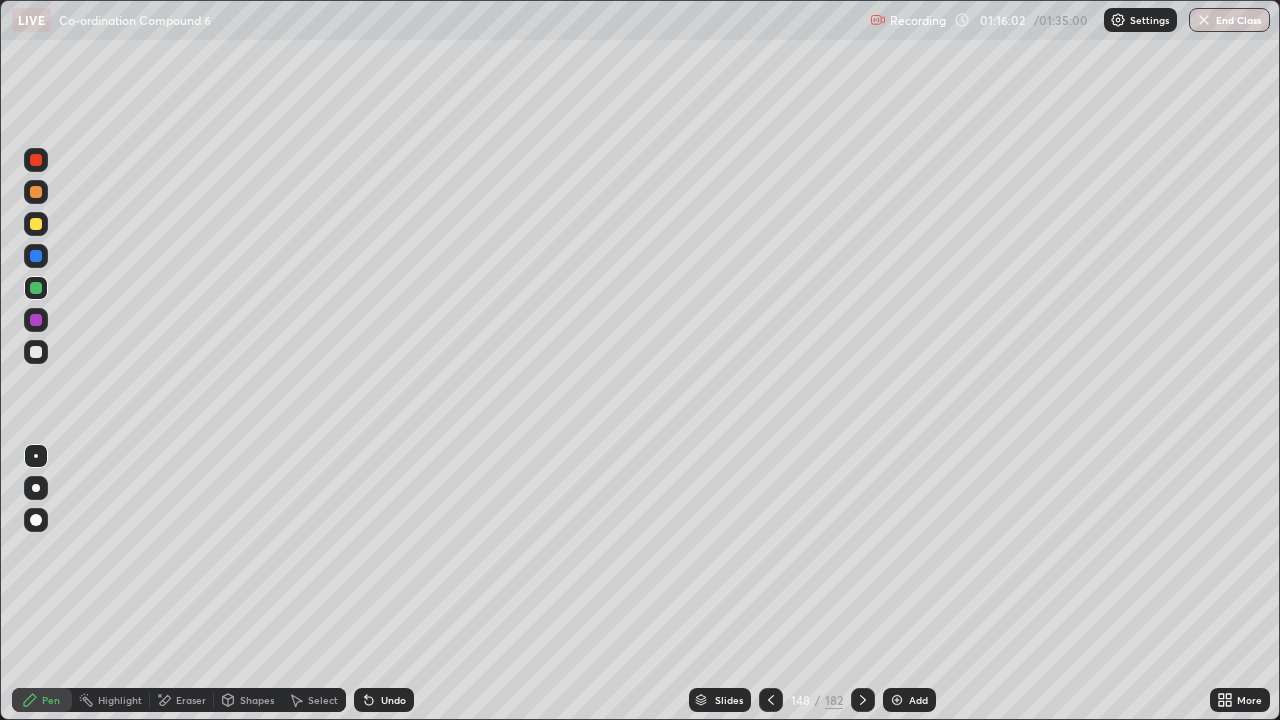 click at bounding box center [36, 352] 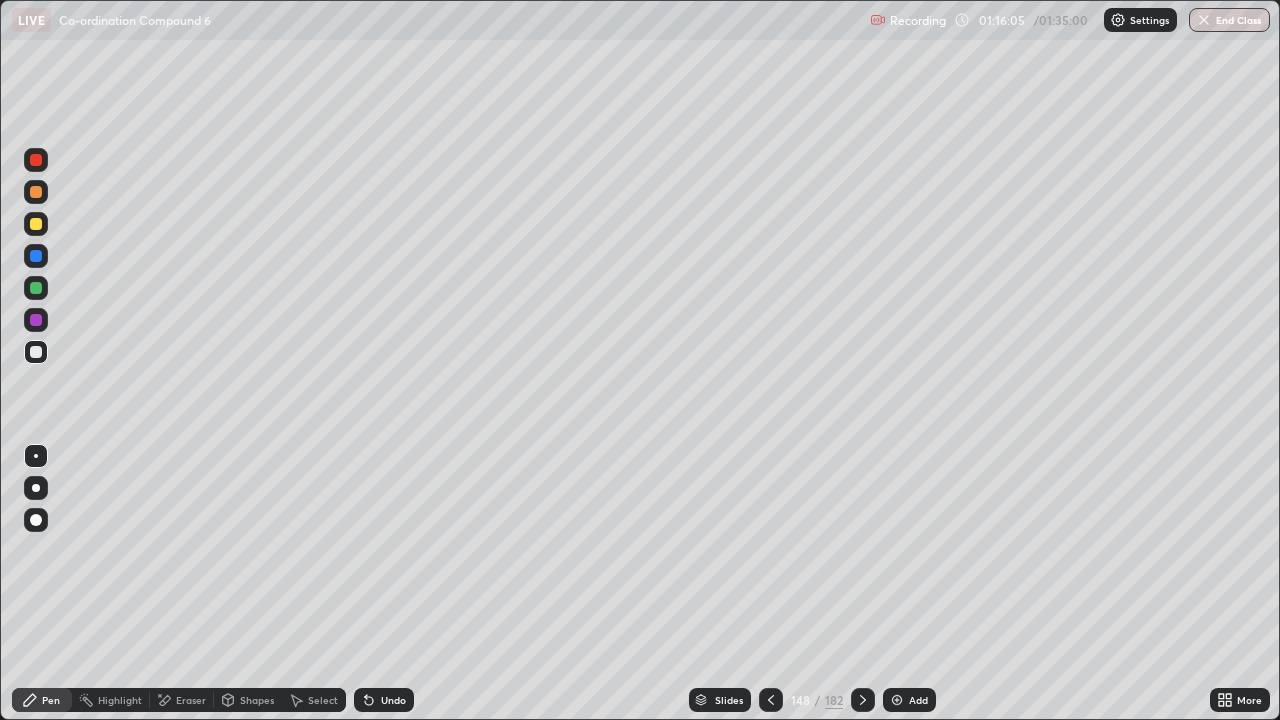 click at bounding box center (897, 700) 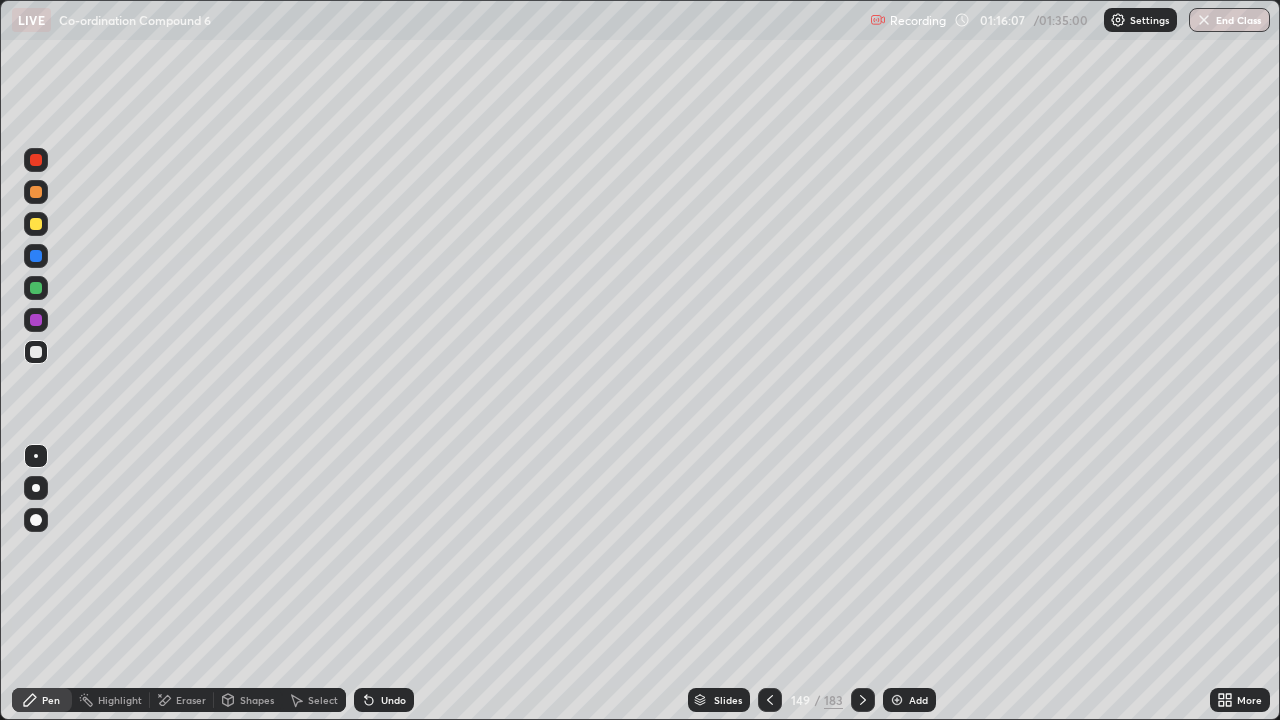 click at bounding box center [36, 224] 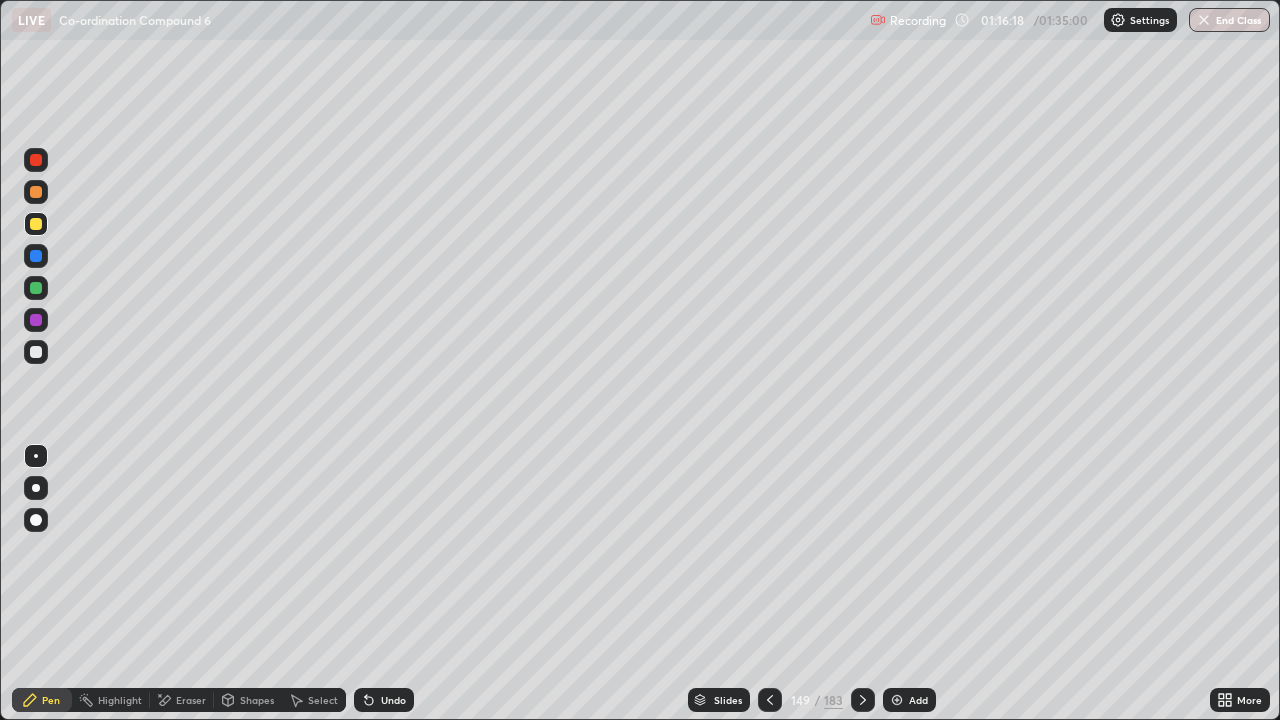 click on "Undo" at bounding box center (384, 700) 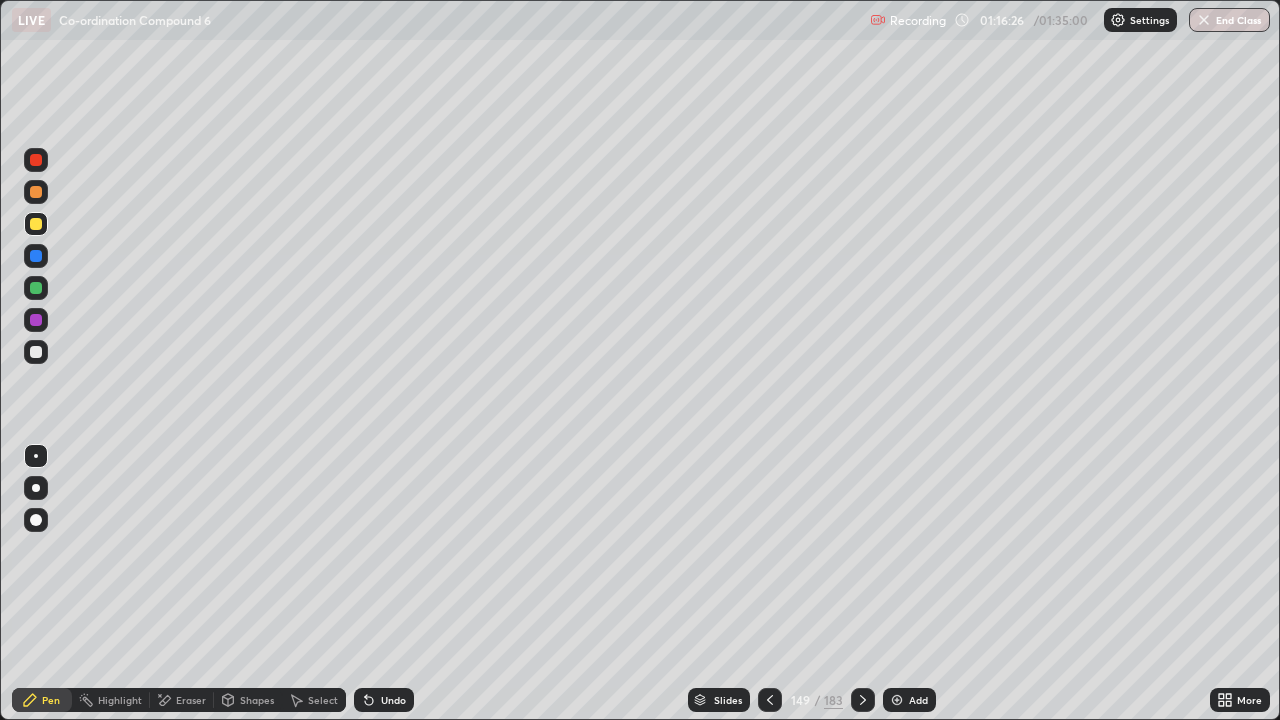 click at bounding box center (36, 352) 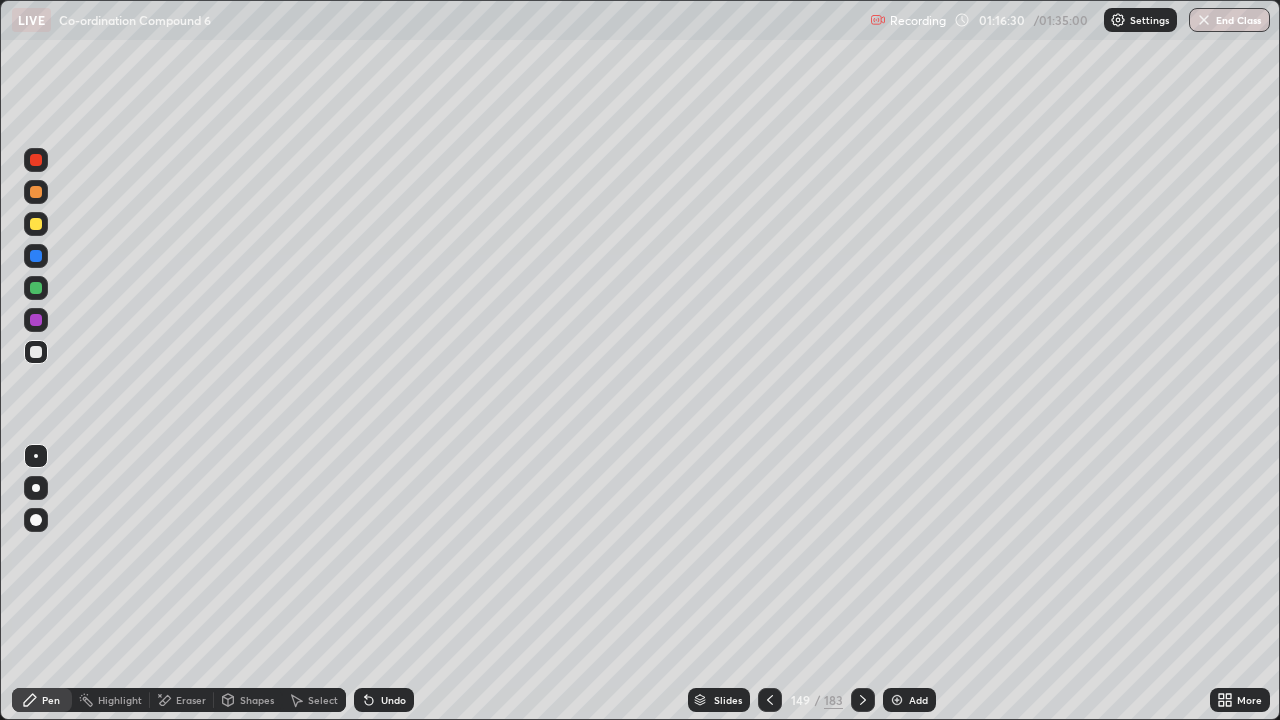 click at bounding box center (36, 352) 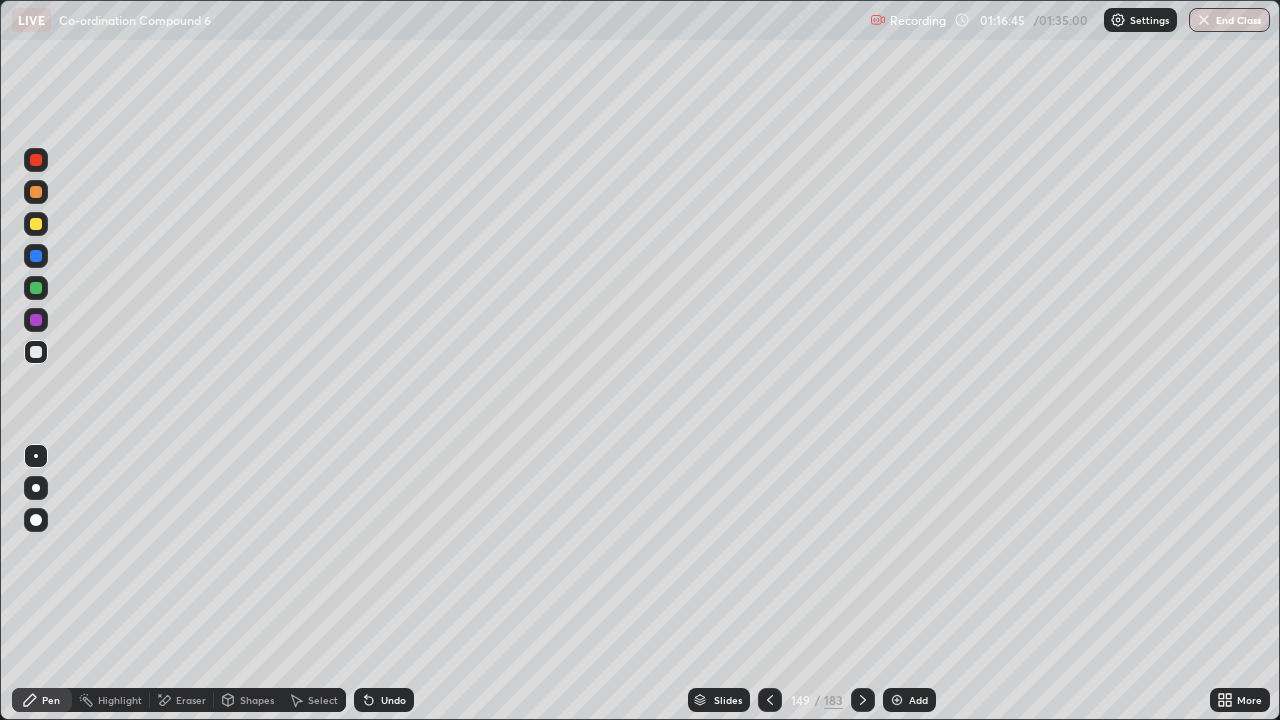 click at bounding box center [36, 352] 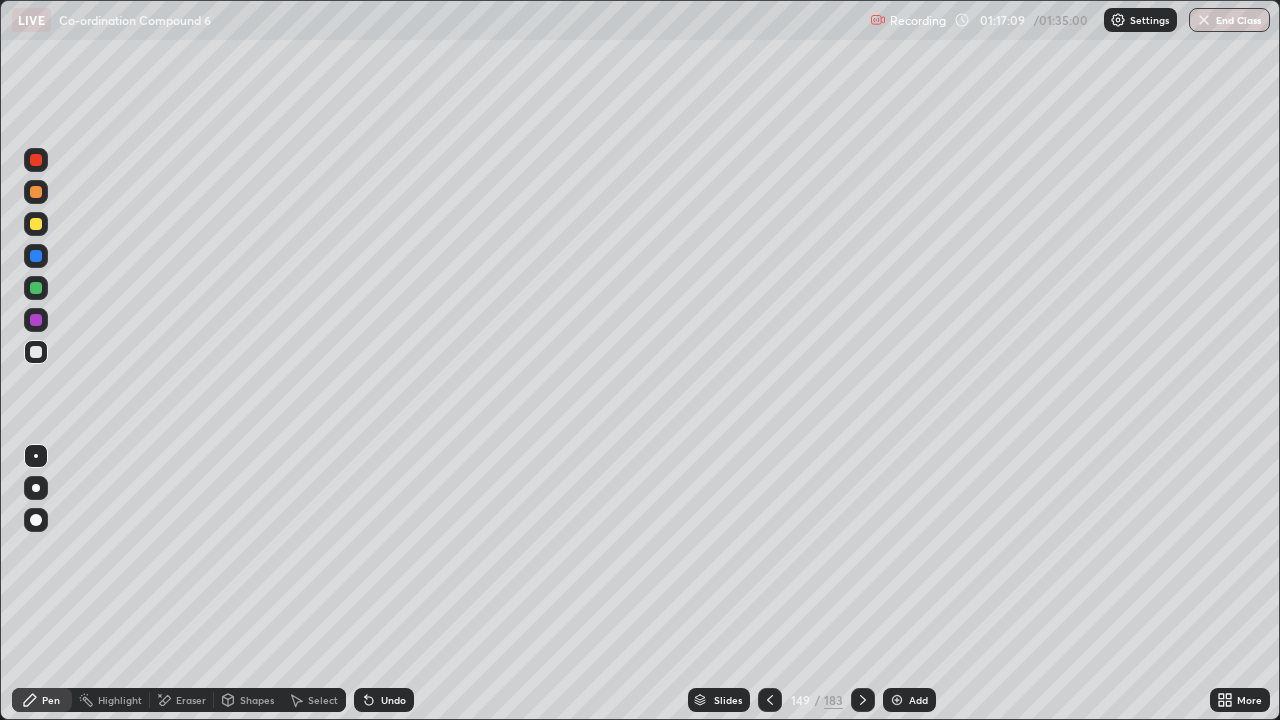 click on "Eraser" at bounding box center [182, 700] 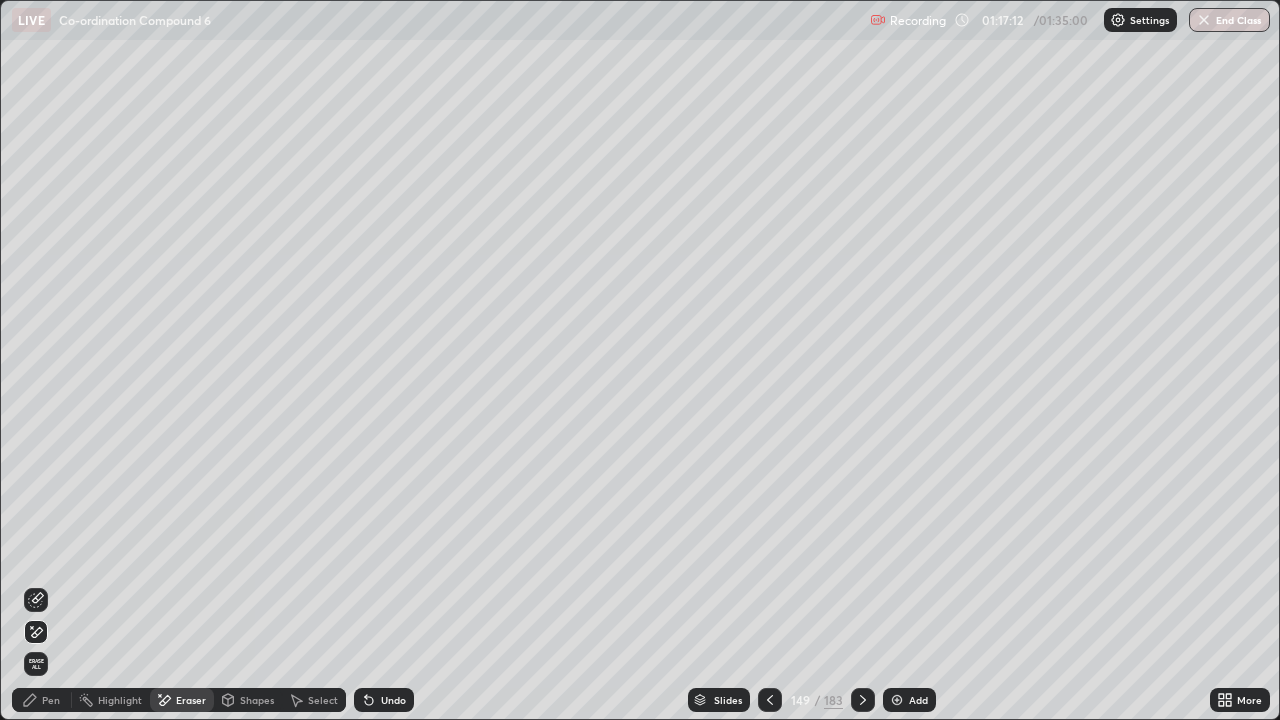 click on "Pen" at bounding box center [51, 700] 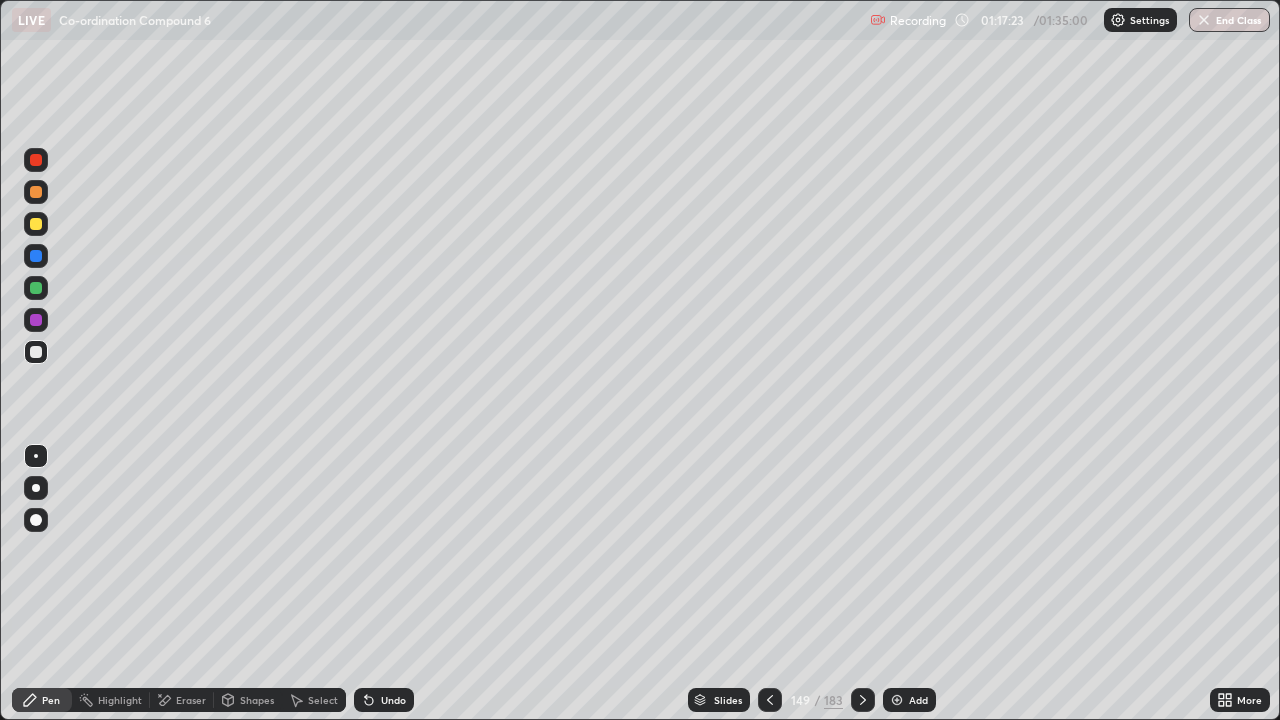 click on "Select" at bounding box center [323, 700] 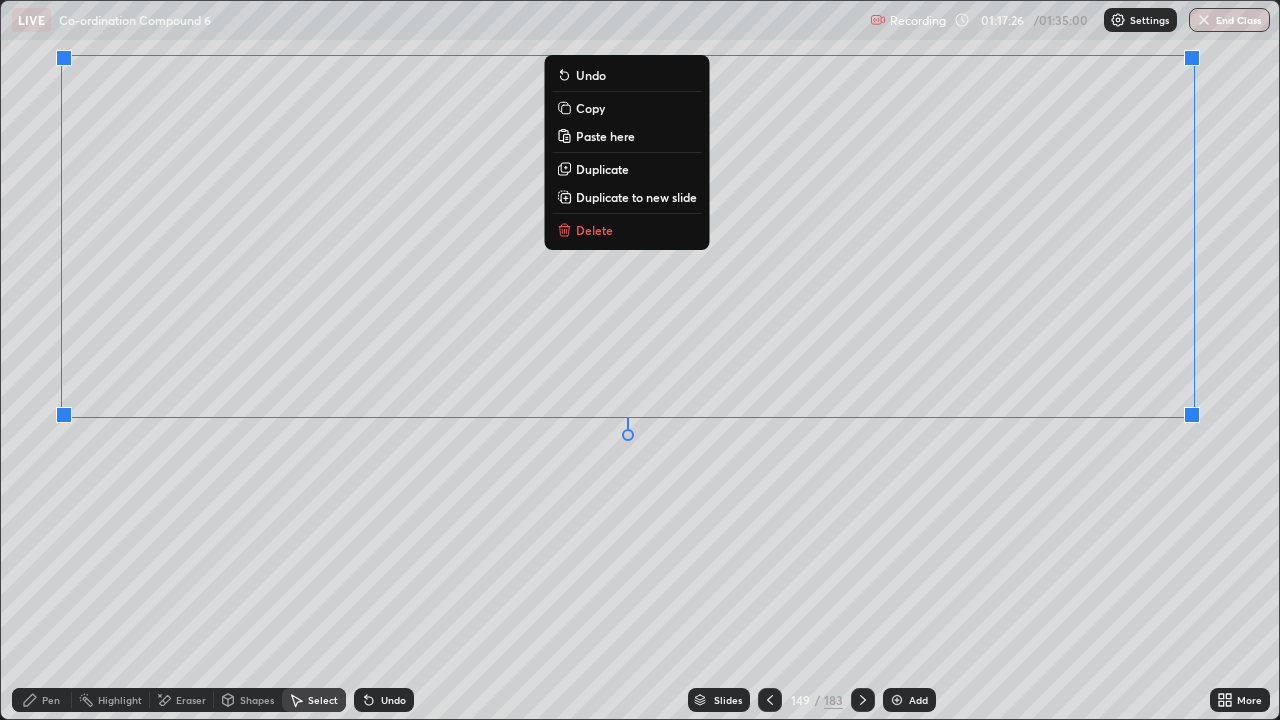 click on "Delete" at bounding box center [594, 230] 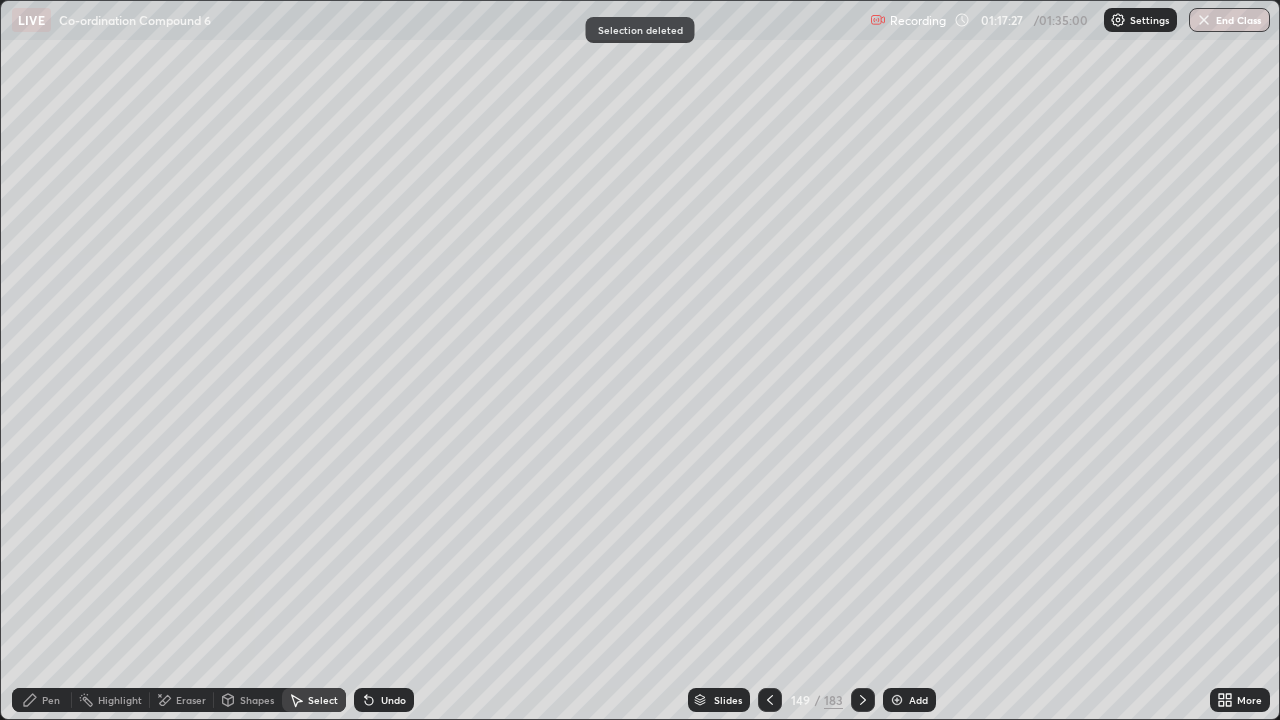 click 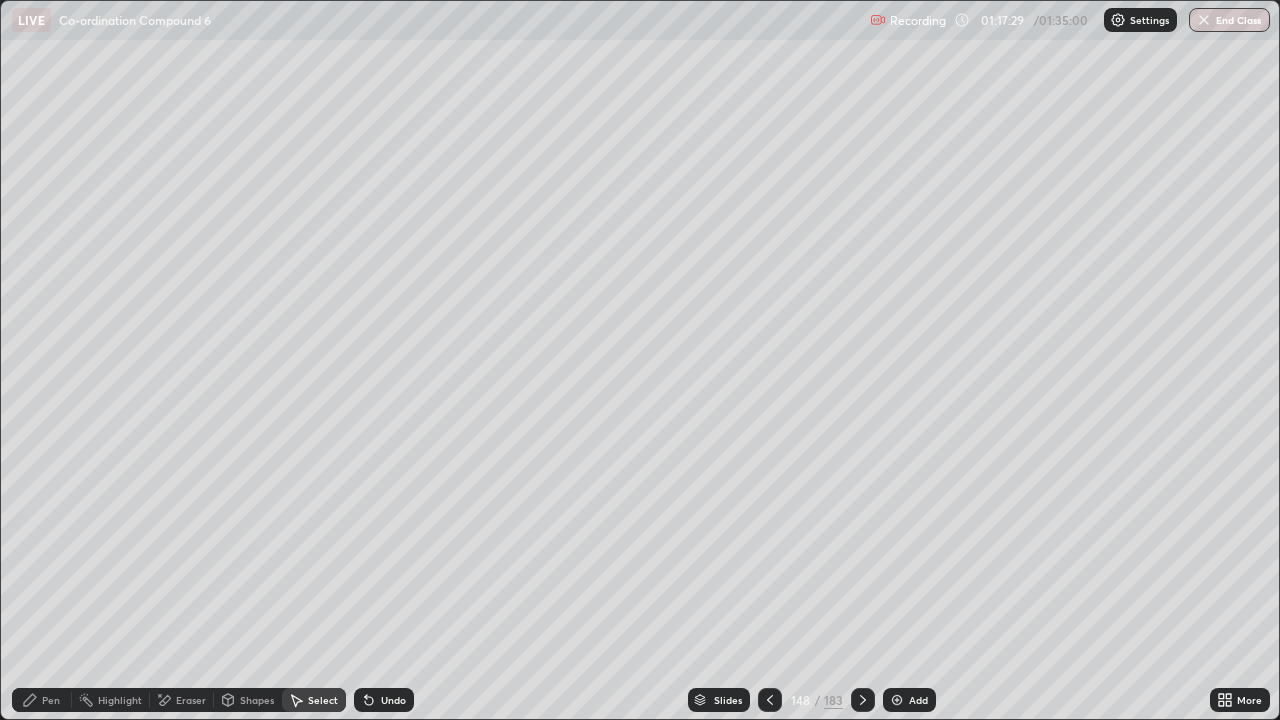 click 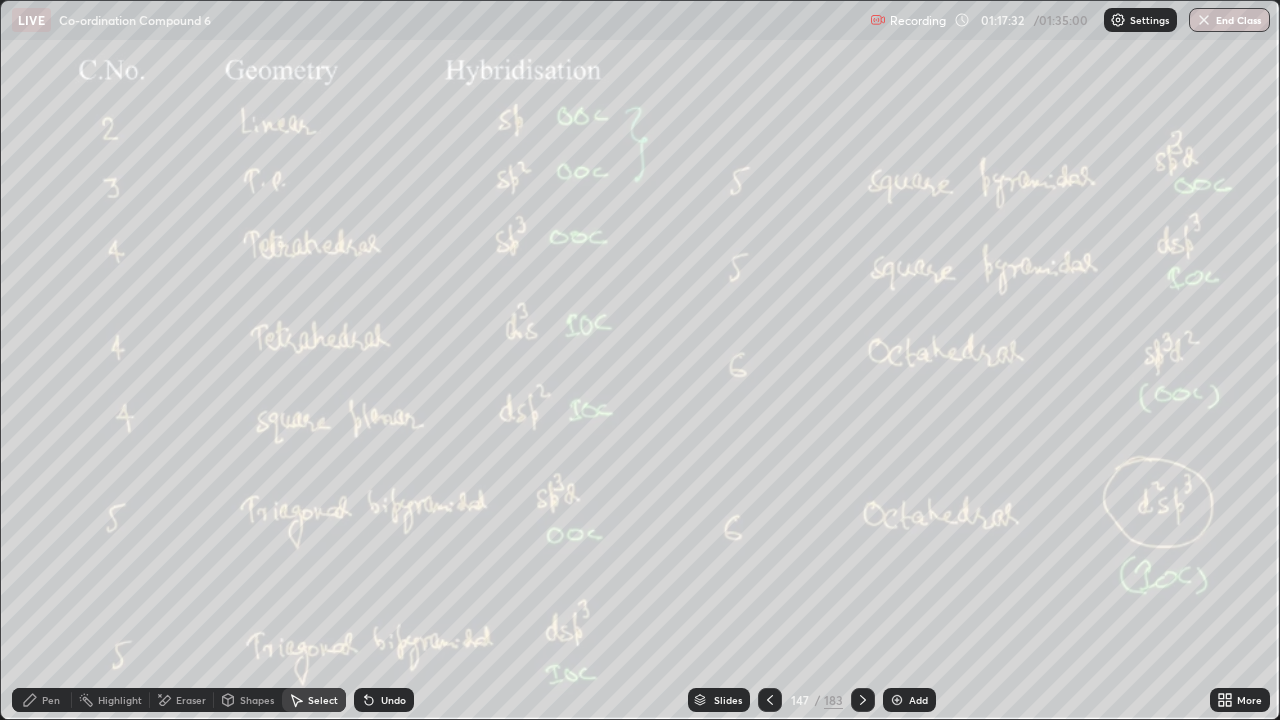 click on "Pen" at bounding box center [42, 700] 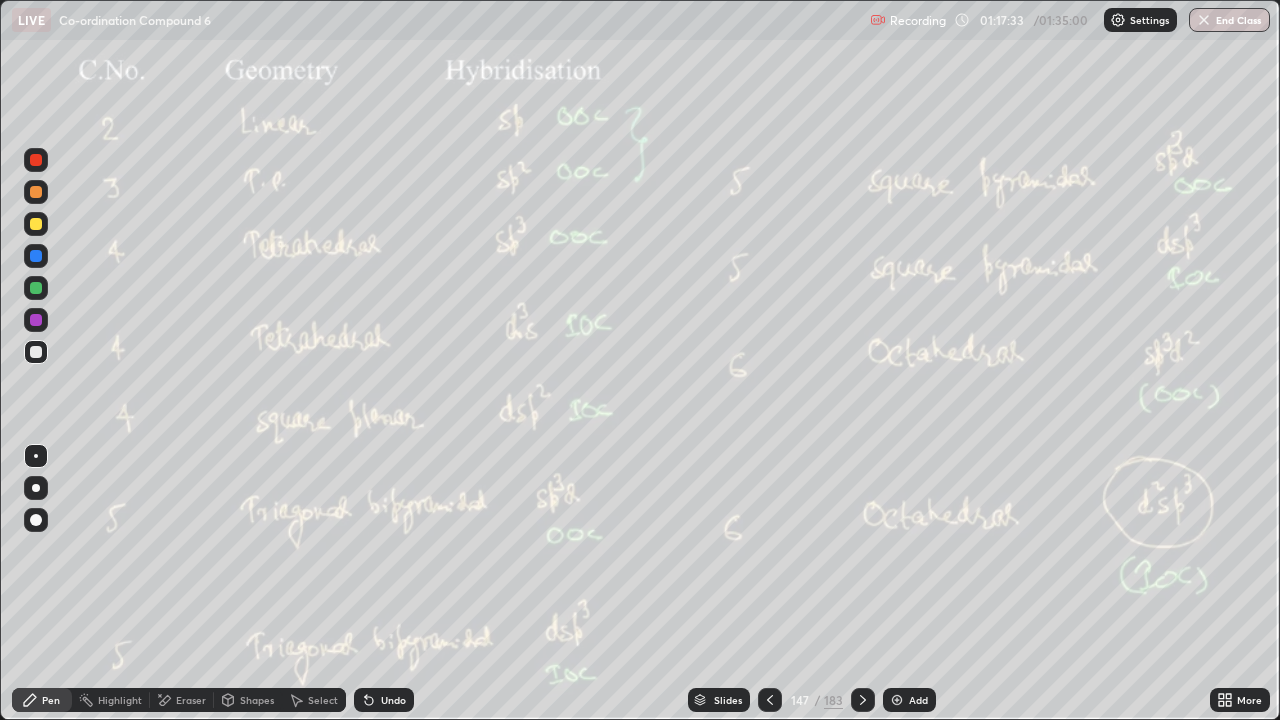 click at bounding box center [36, 288] 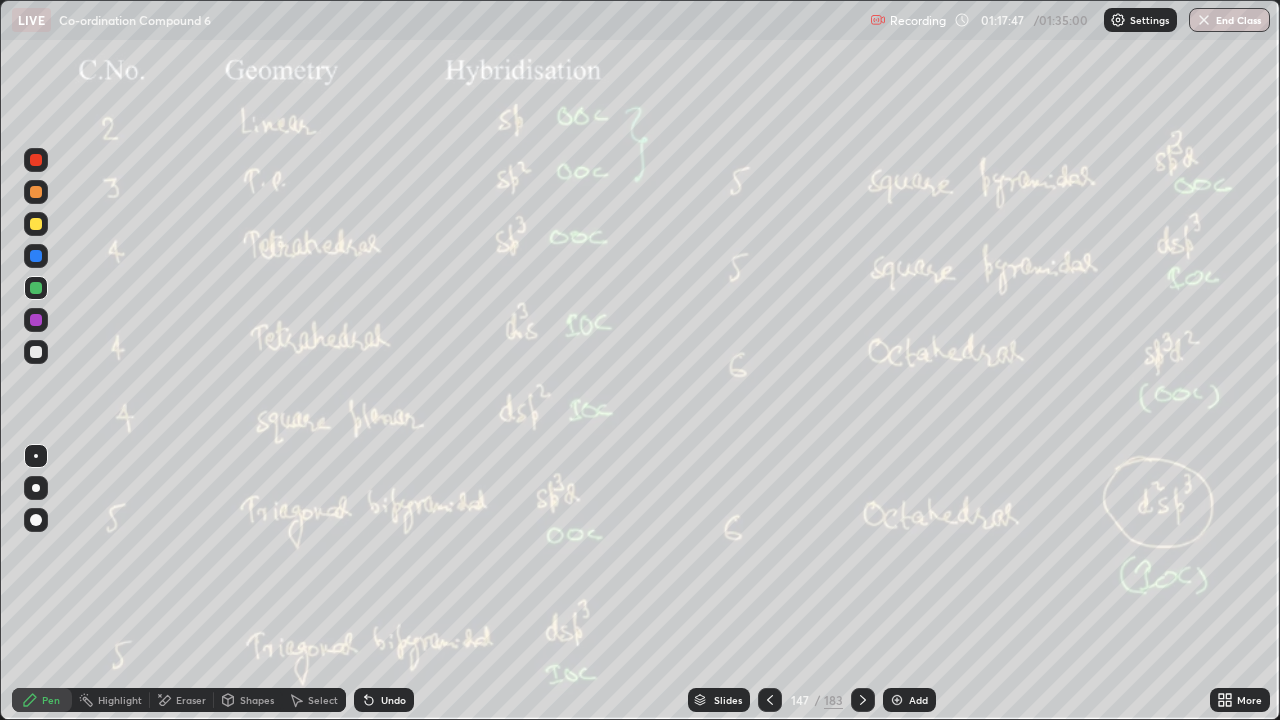 click at bounding box center (36, 352) 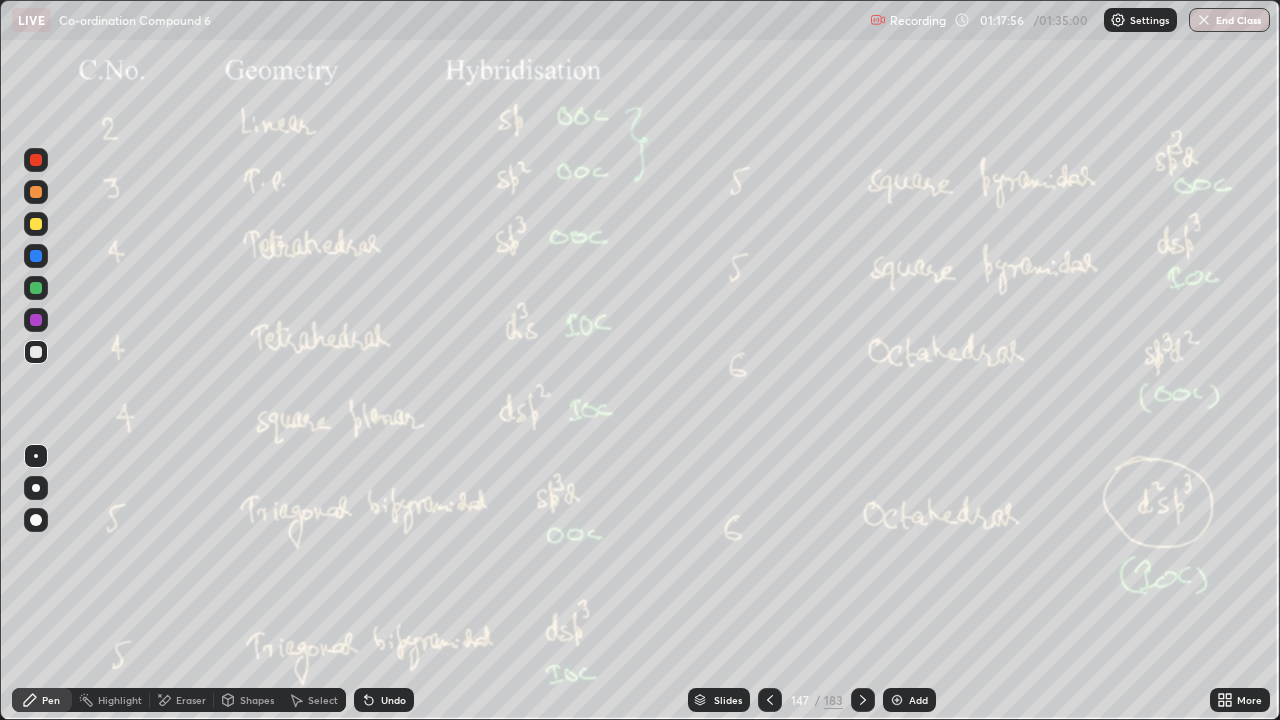 click on "Shapes" at bounding box center (257, 700) 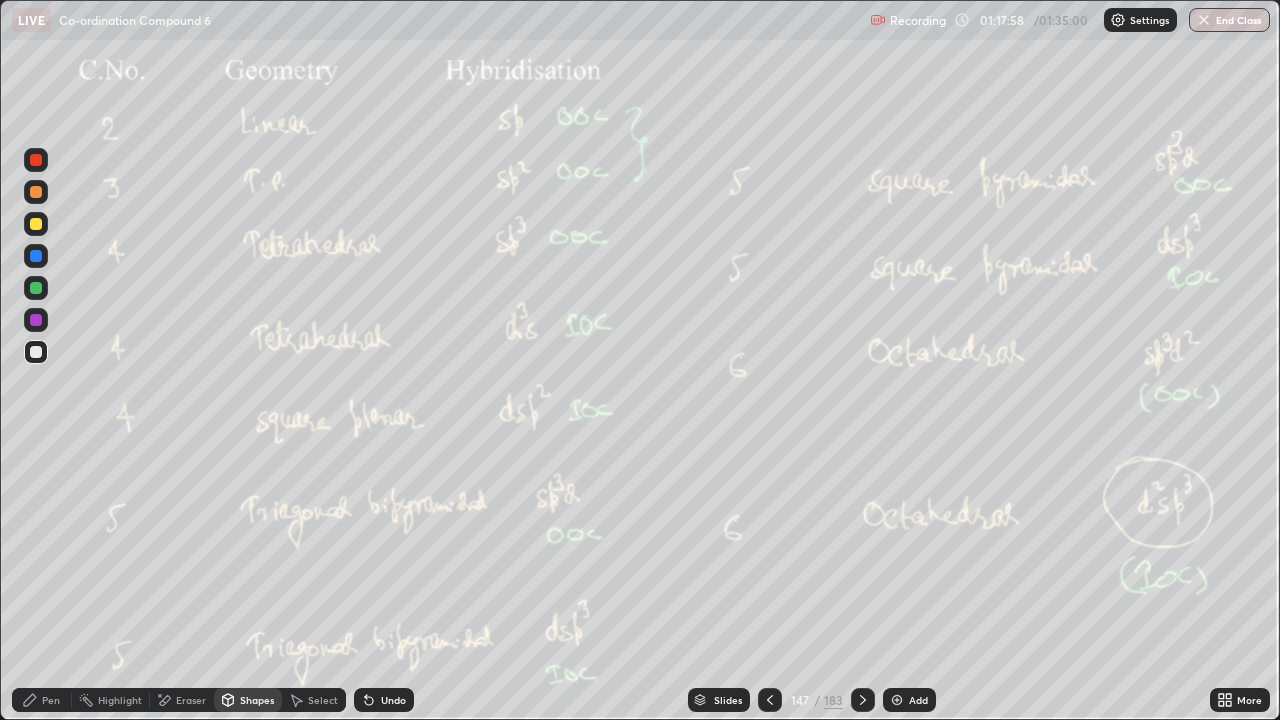 click on "Pen" at bounding box center [42, 700] 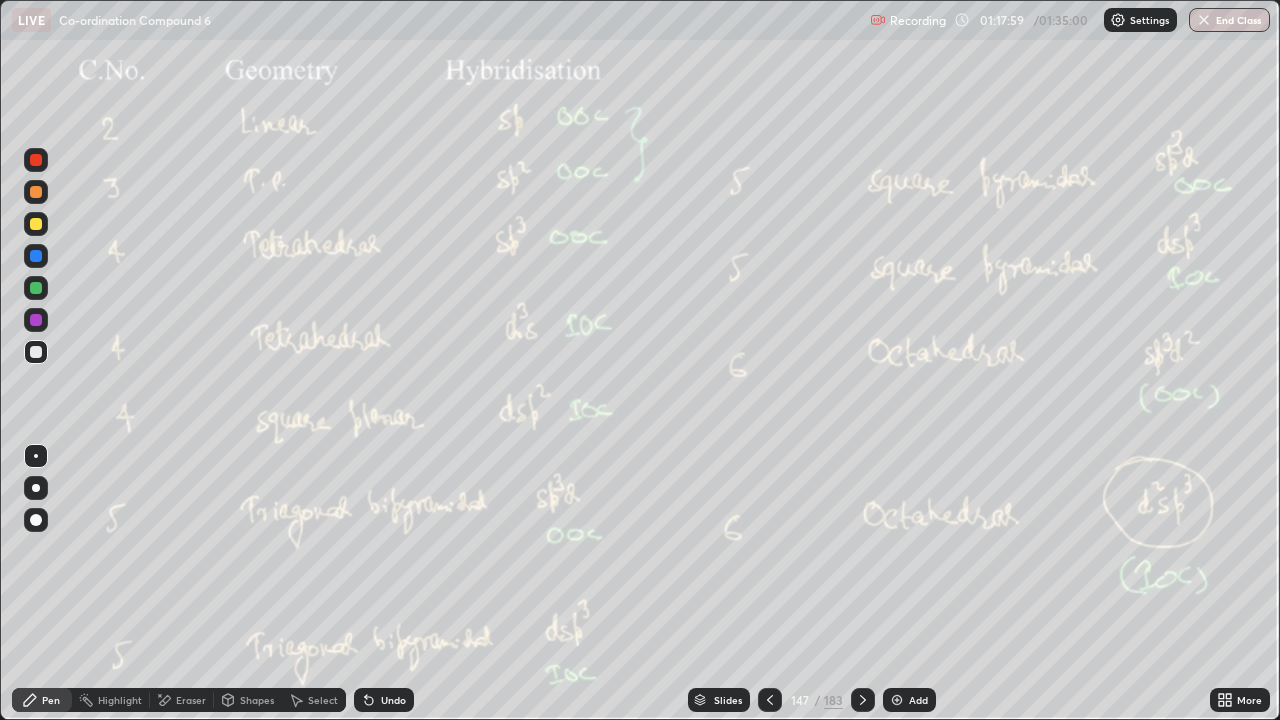 click on "Shapes" at bounding box center [248, 700] 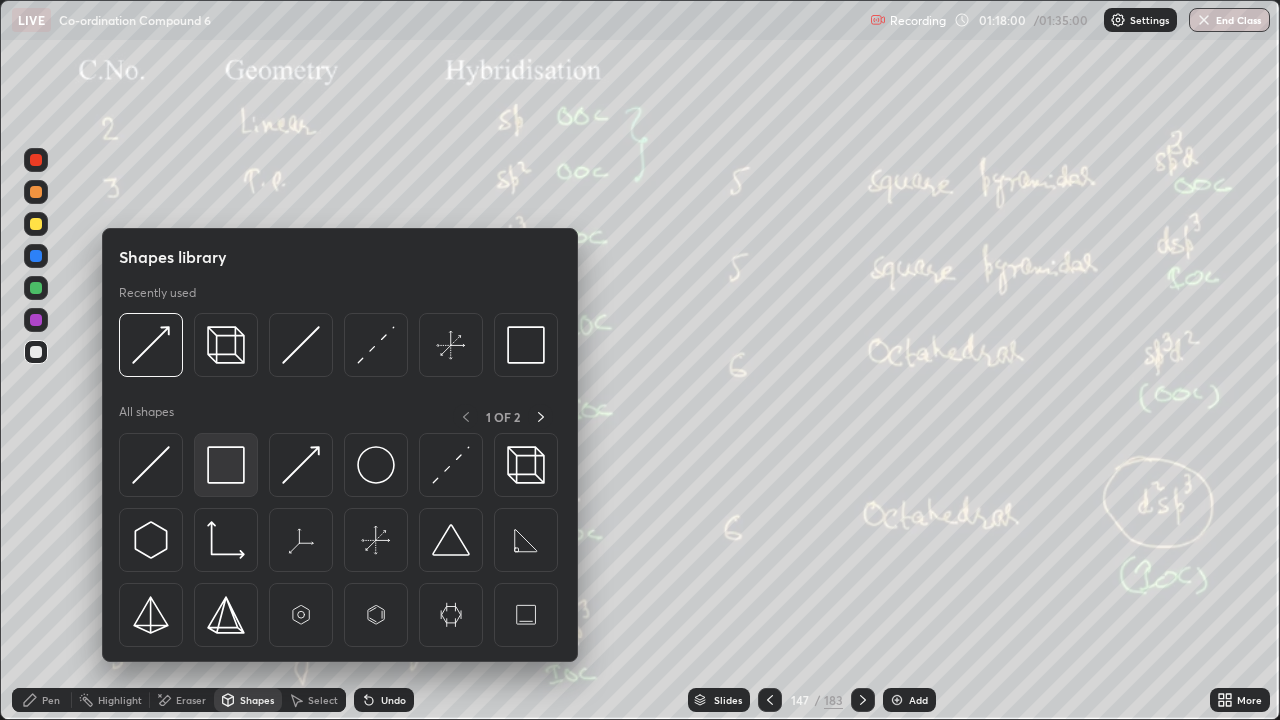 click at bounding box center [226, 465] 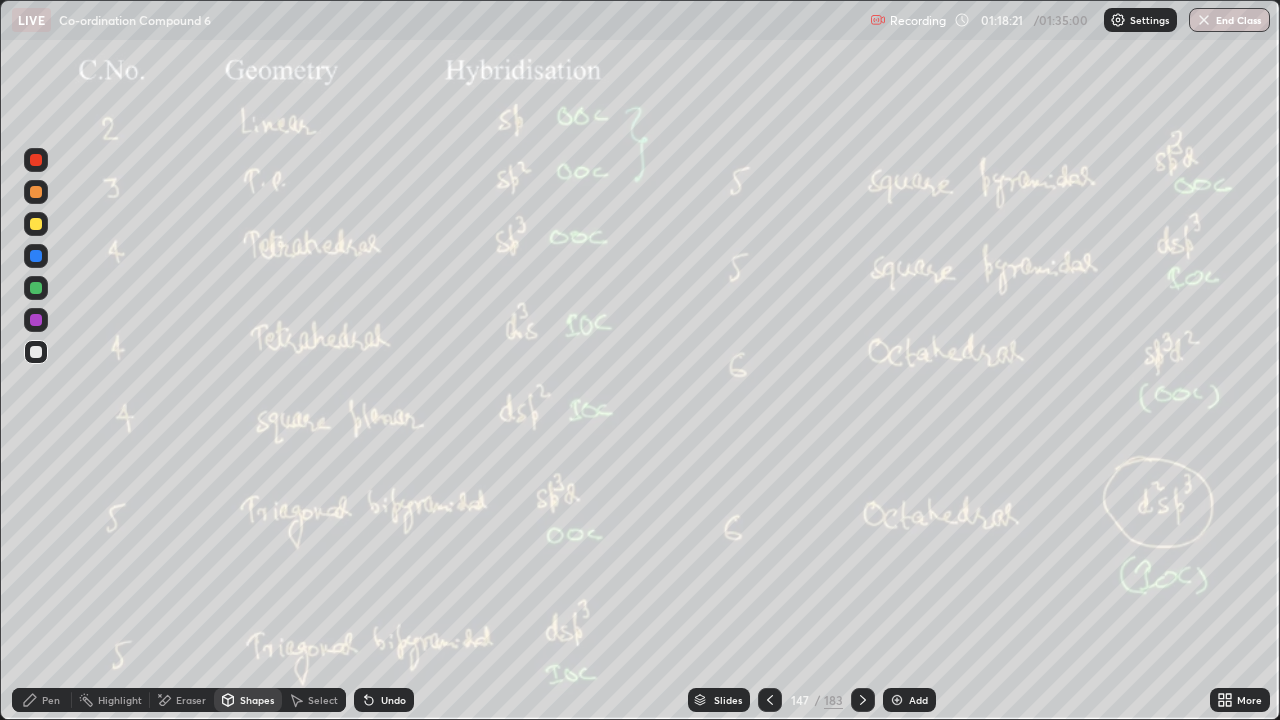 click on "Undo" at bounding box center [393, 700] 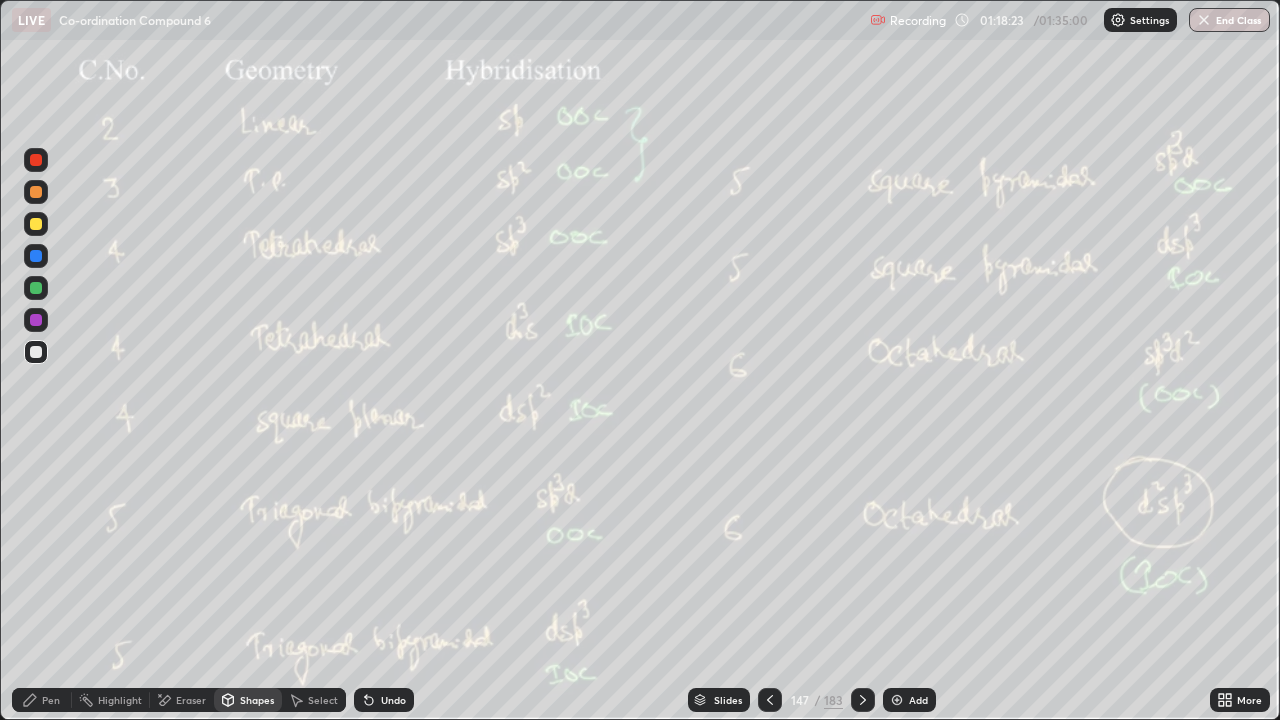 click on "Undo" at bounding box center (384, 700) 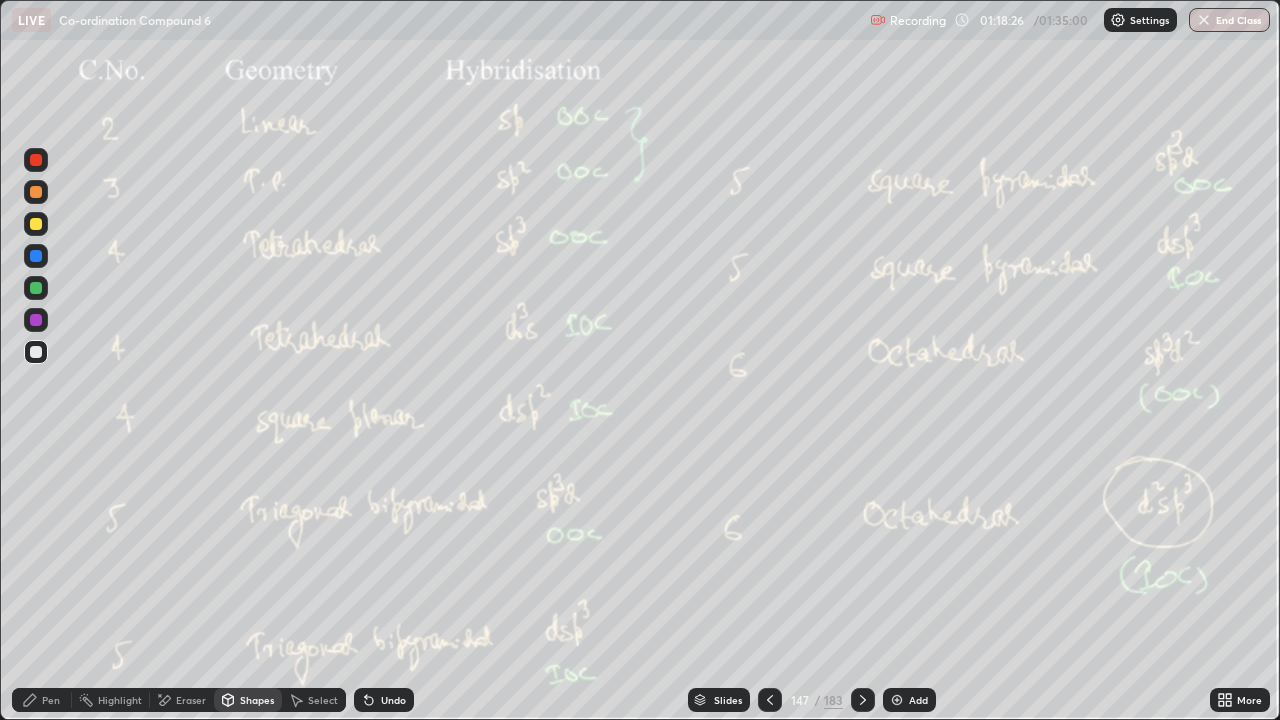 click on "Undo" at bounding box center [393, 700] 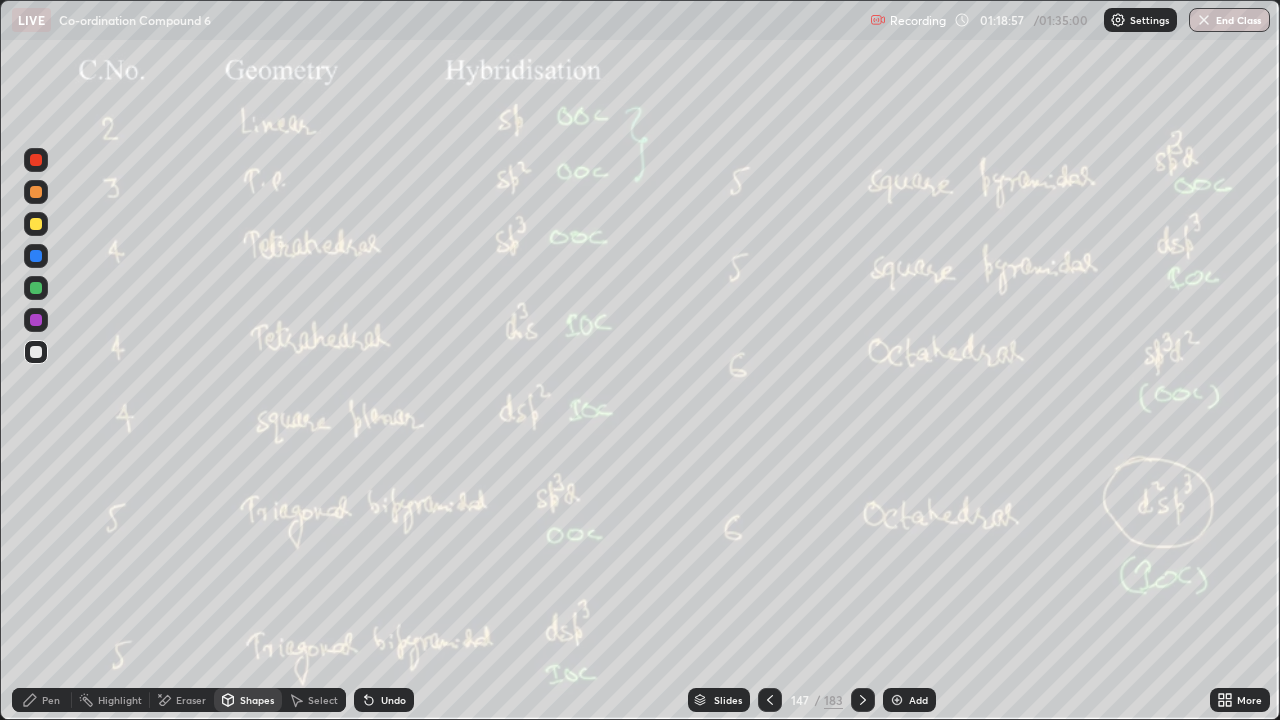 click on "Eraser" at bounding box center [191, 700] 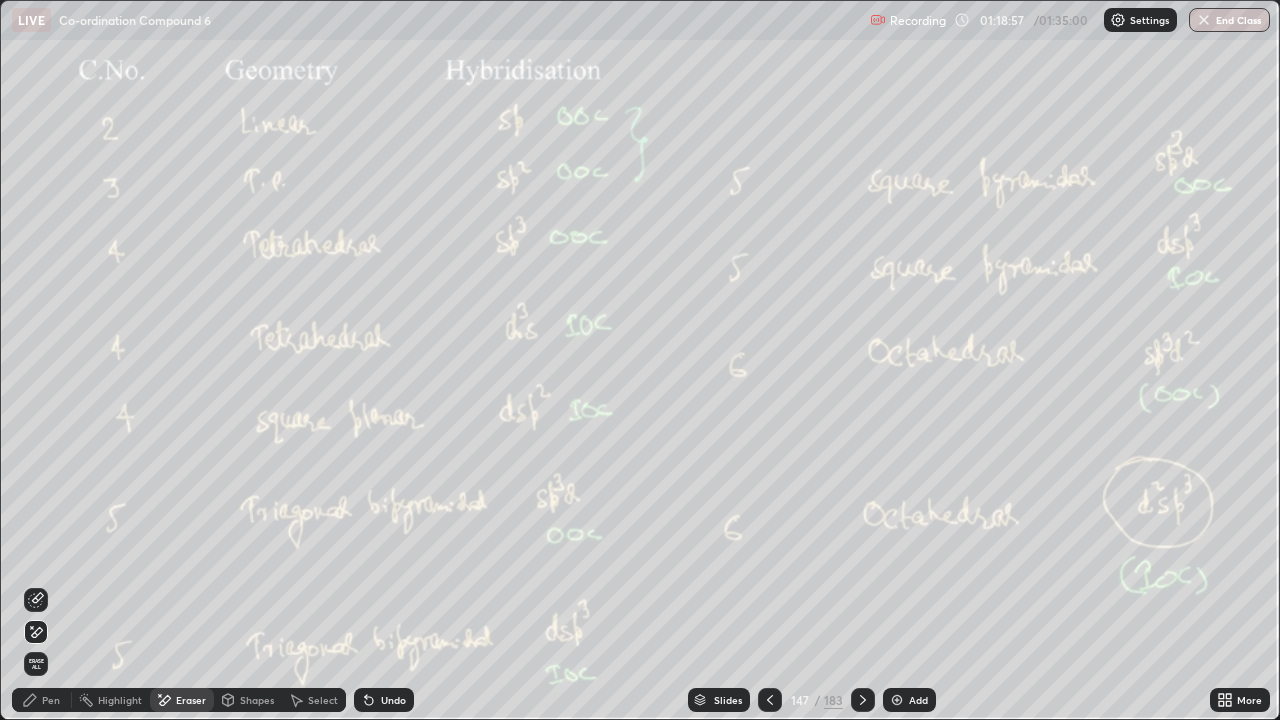 click on "Erase all" at bounding box center (36, 664) 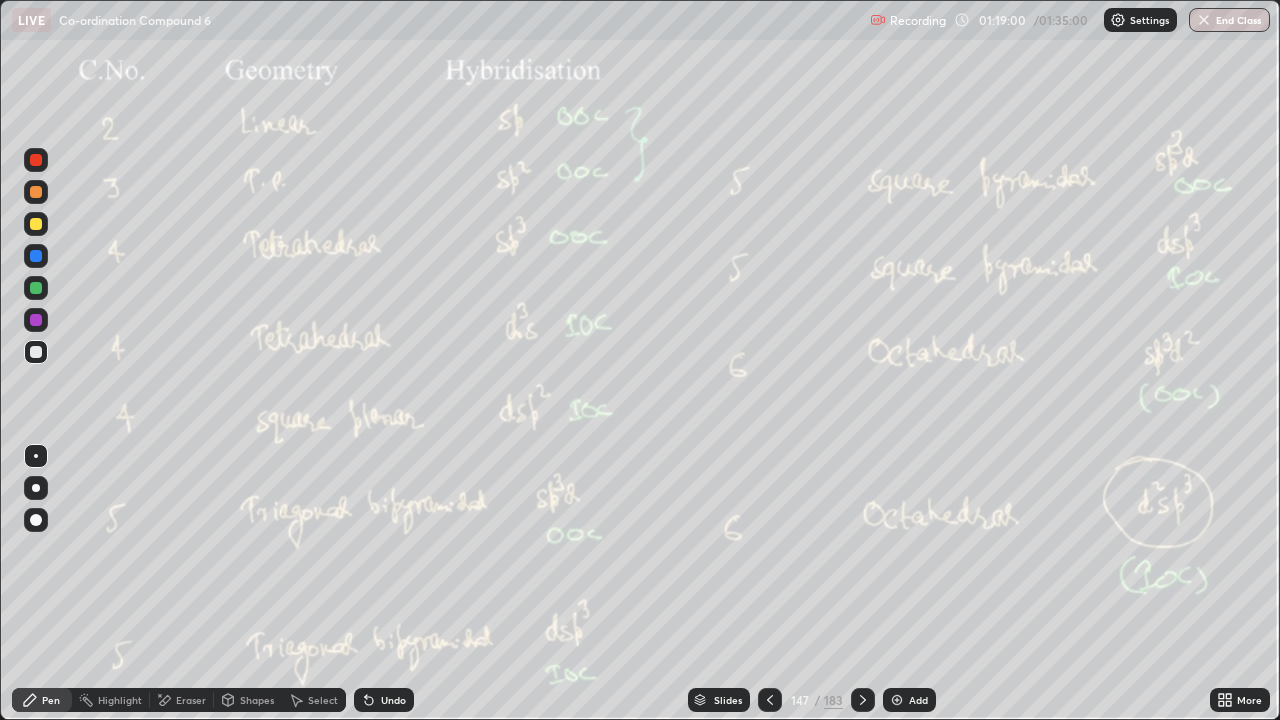 click 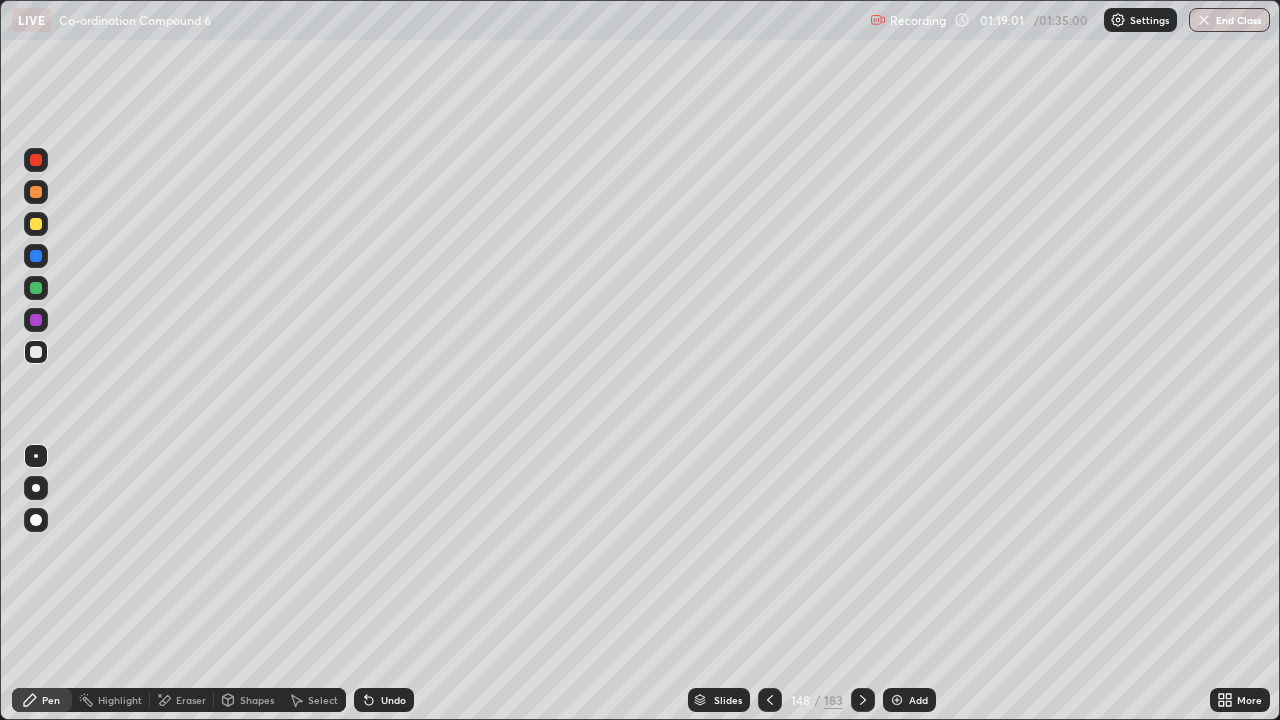 click 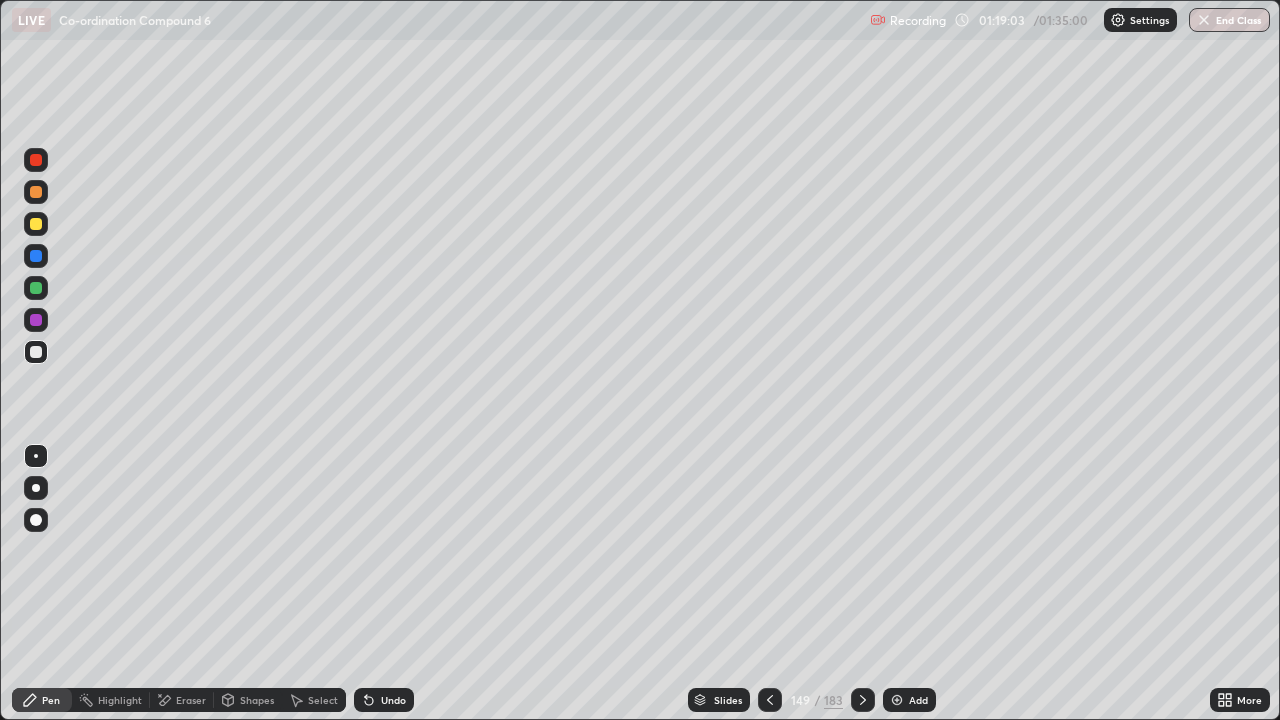 click 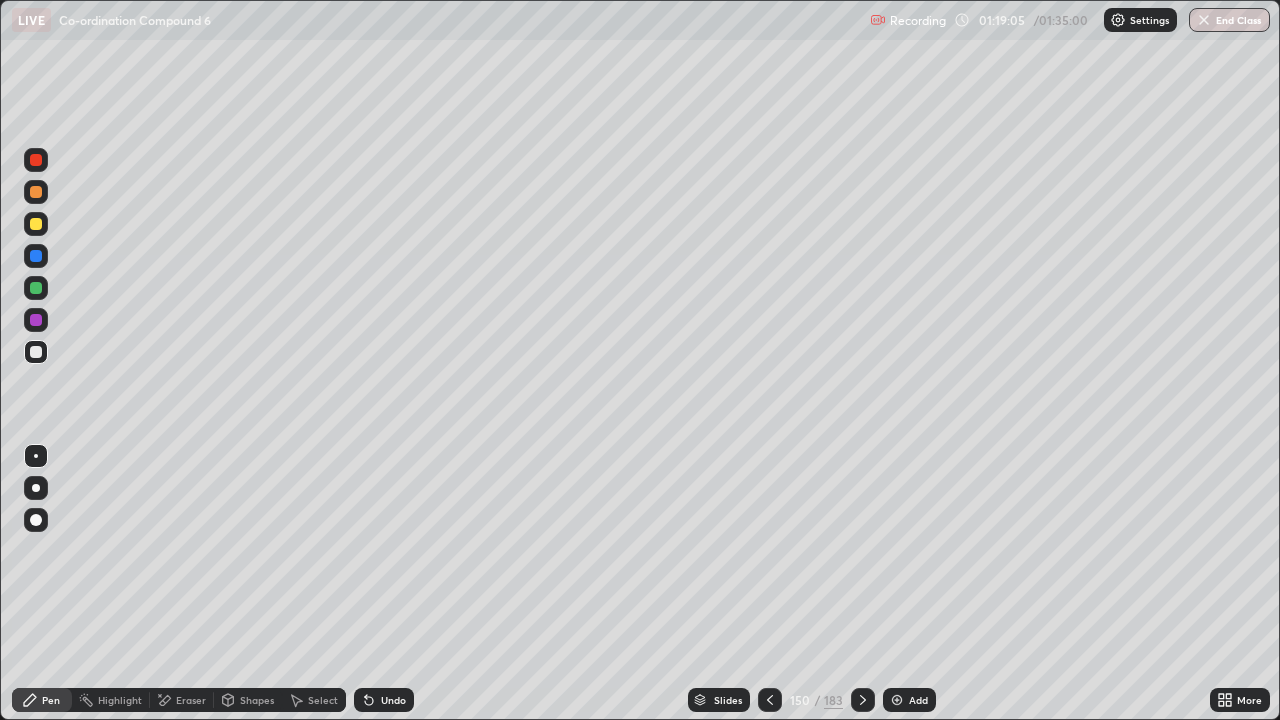 click 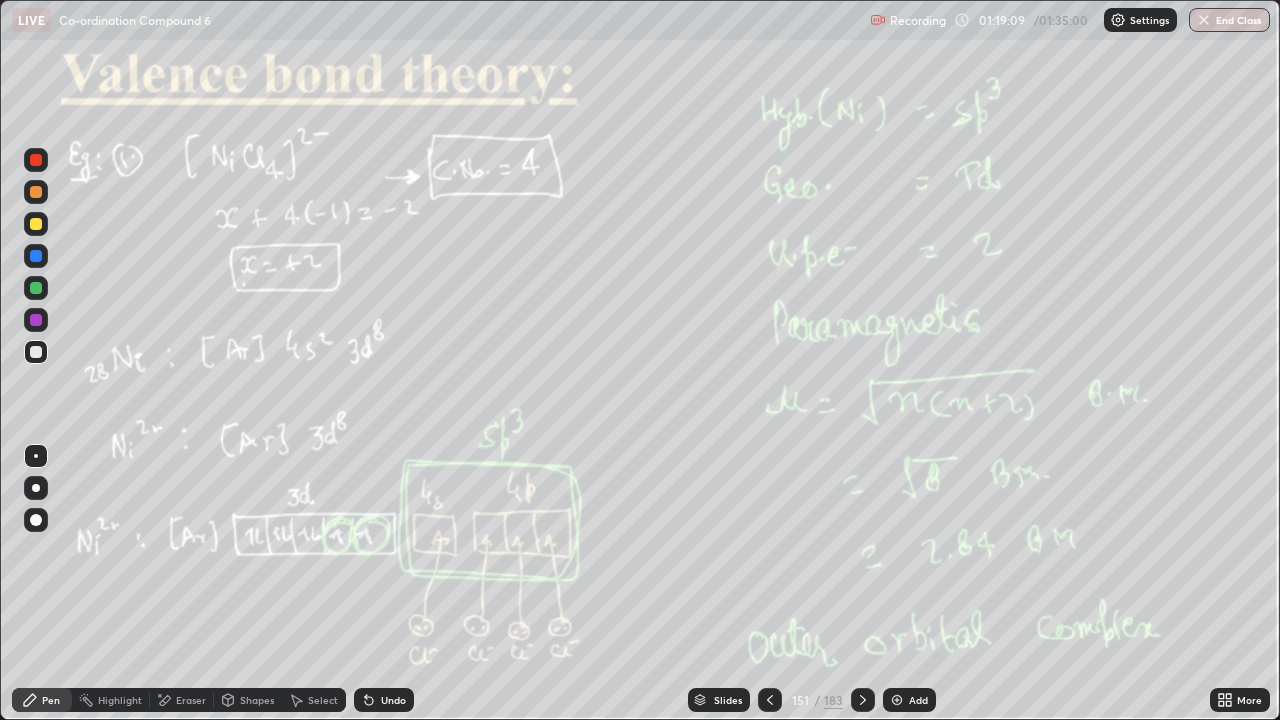 click on "Add" at bounding box center (918, 700) 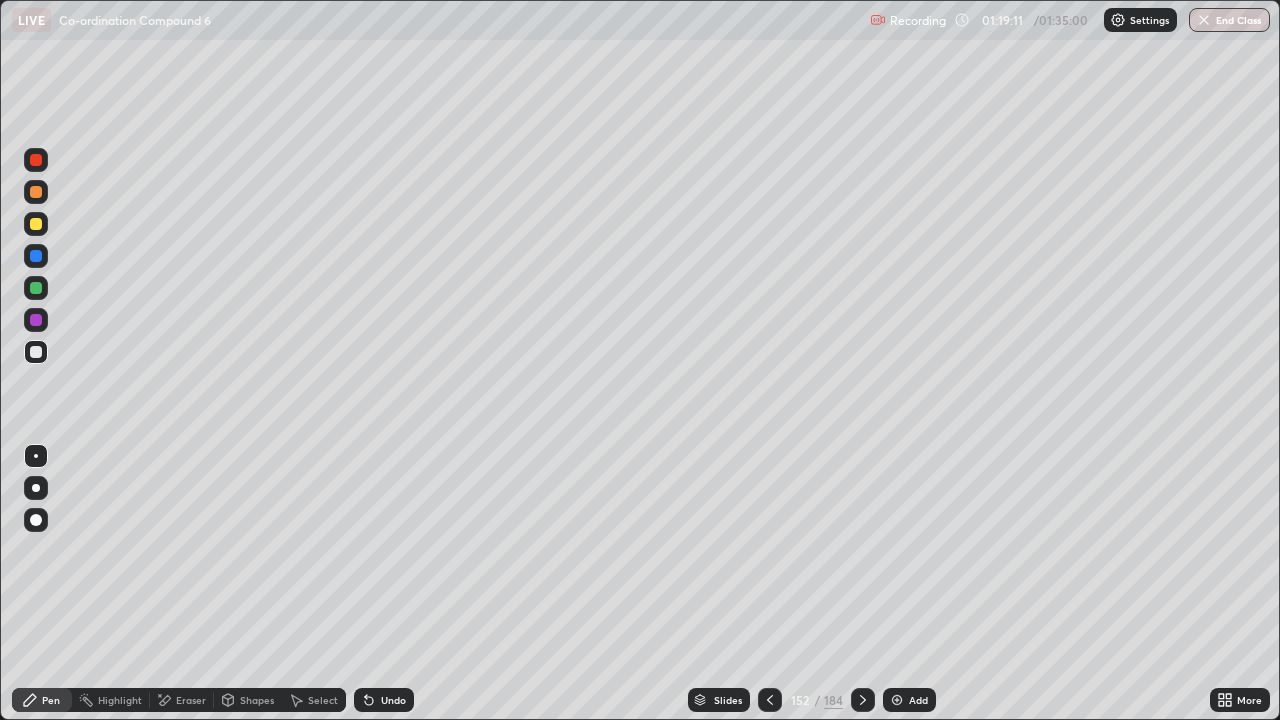 click at bounding box center (36, 192) 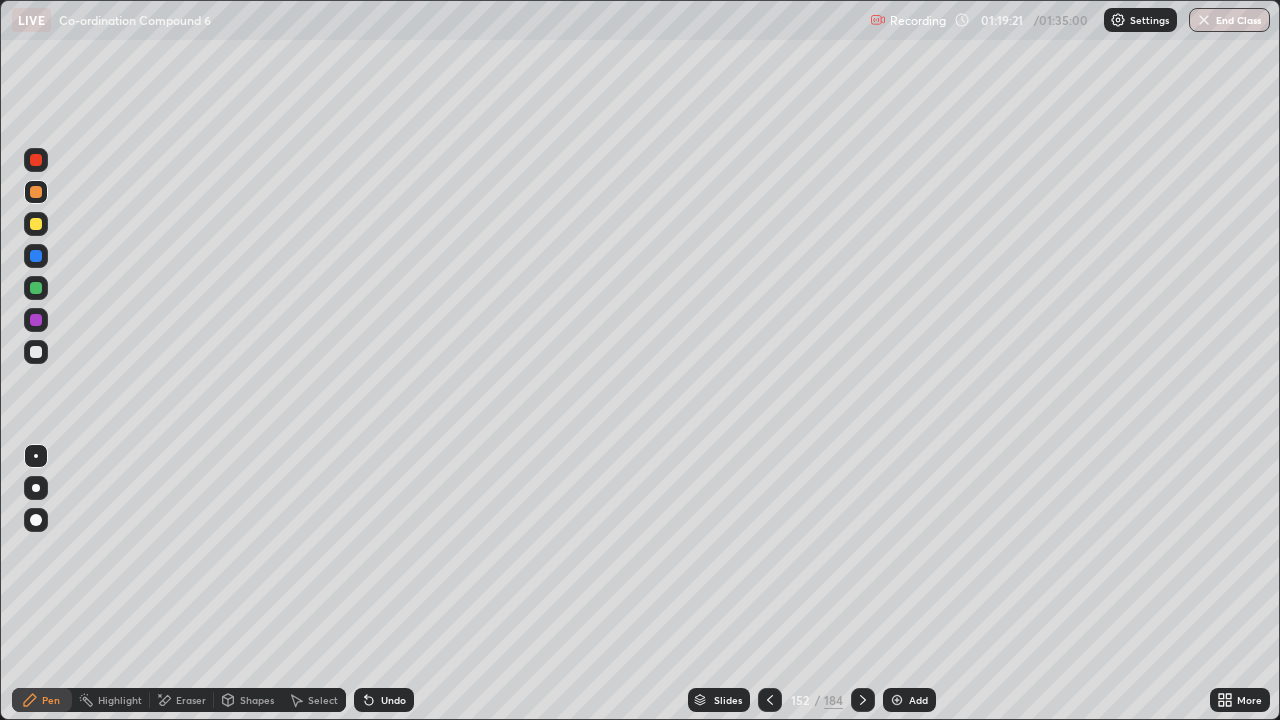 click 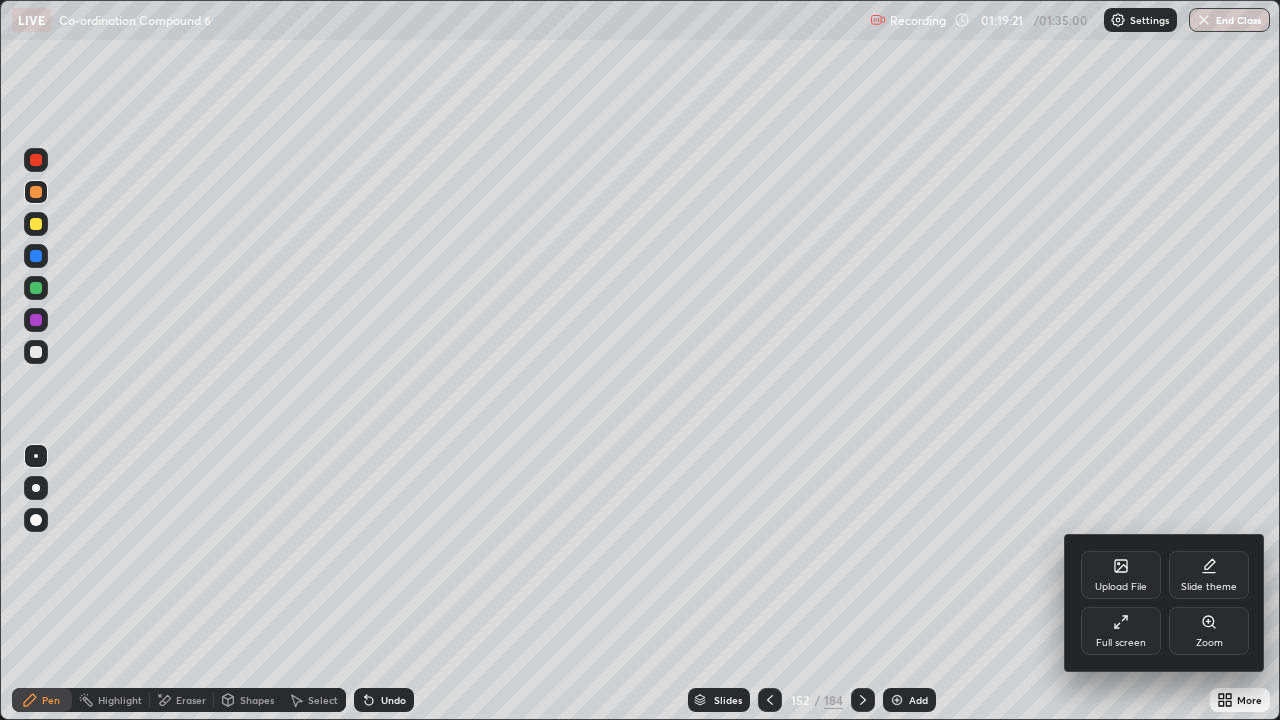 click on "Full screen" at bounding box center [1121, 643] 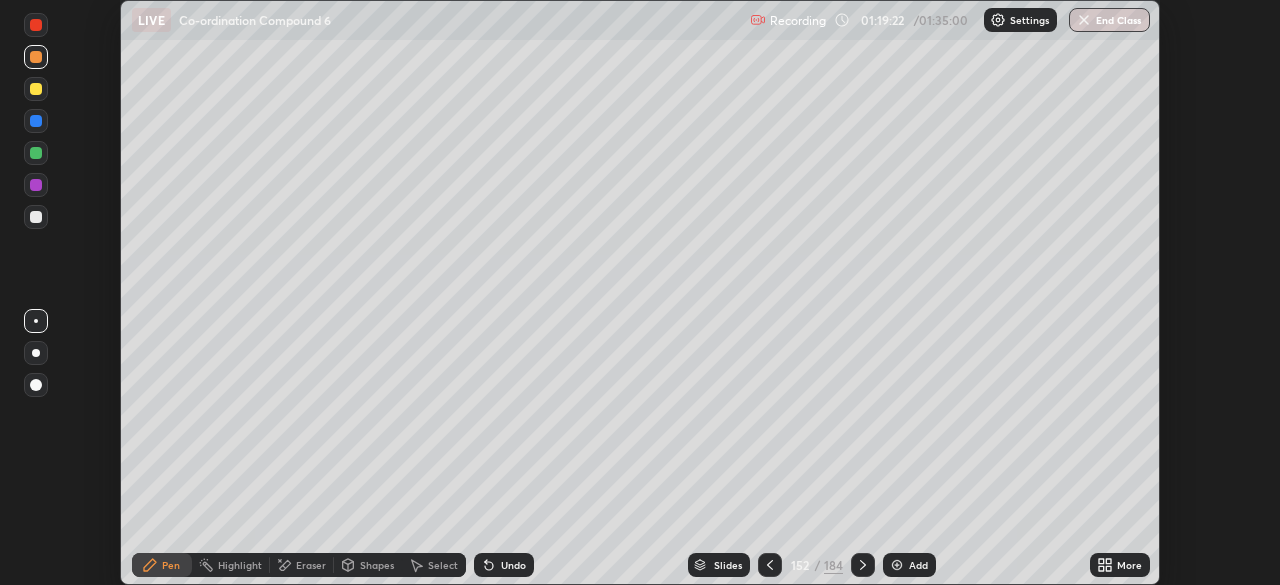 scroll, scrollTop: 585, scrollLeft: 1280, axis: both 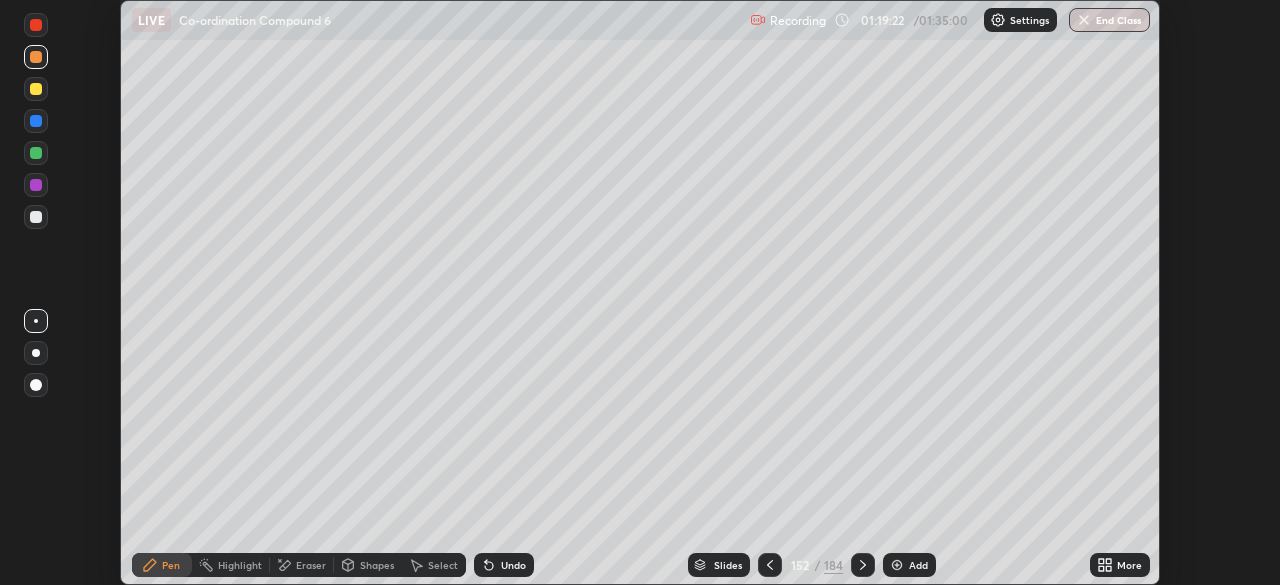 click on "More" at bounding box center [1120, 565] 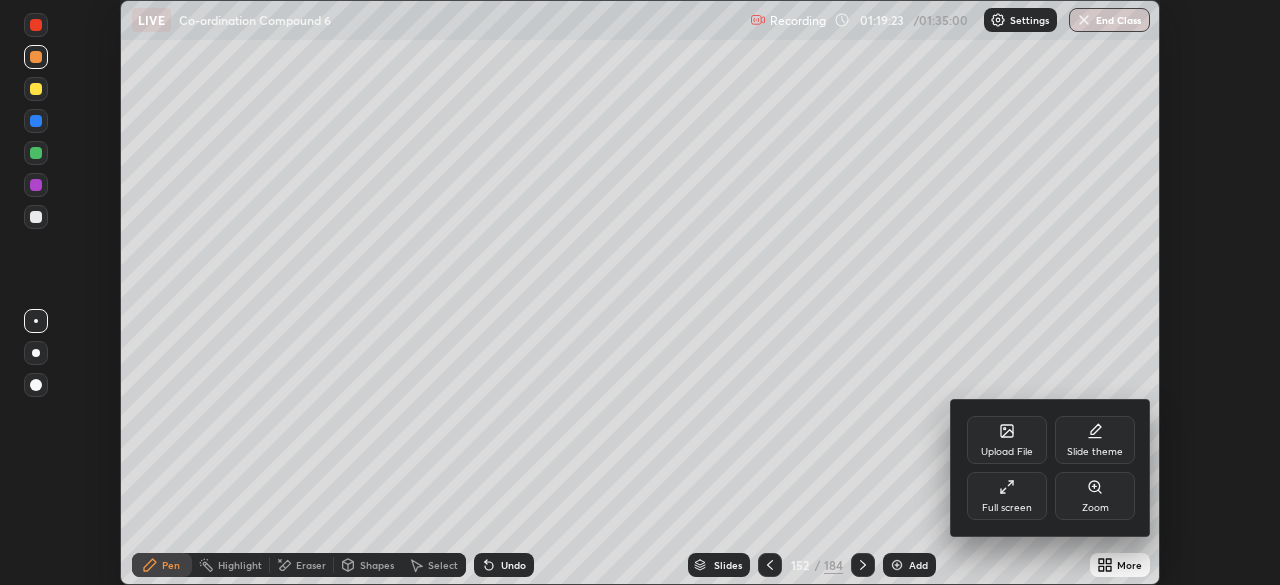 click on "Full screen" at bounding box center (1007, 496) 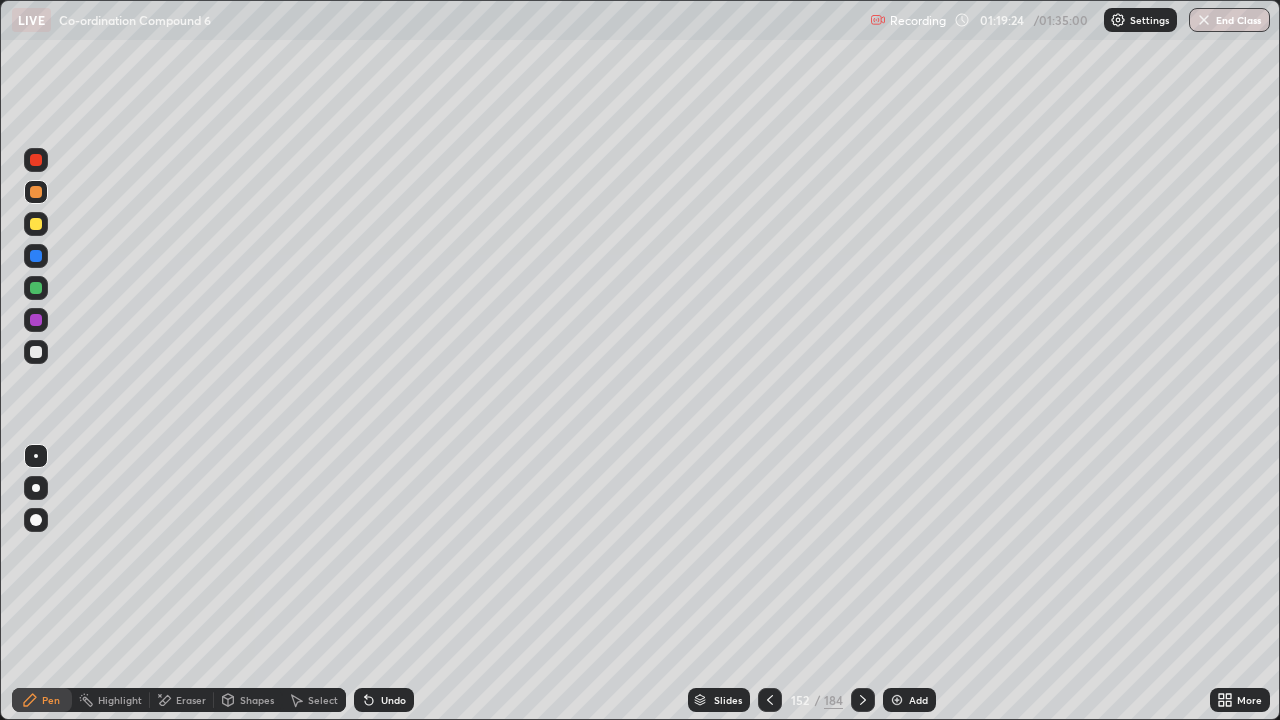 scroll, scrollTop: 99280, scrollLeft: 98720, axis: both 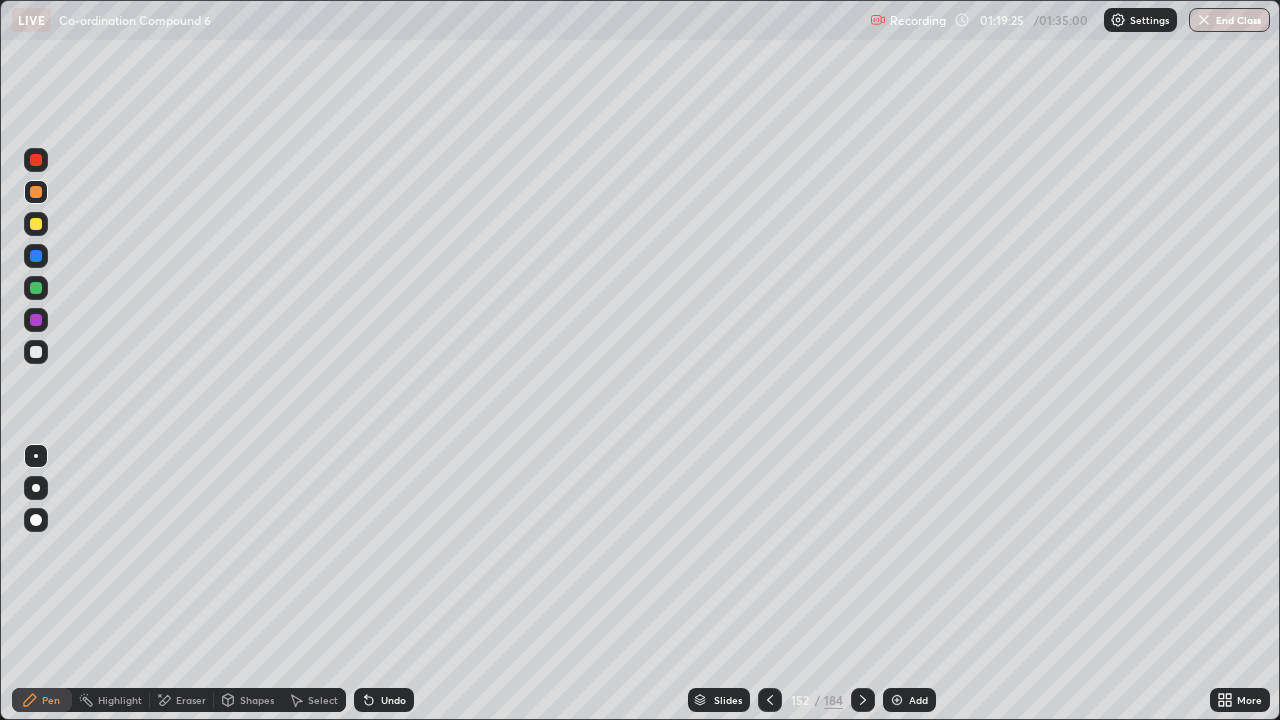 click at bounding box center (36, 352) 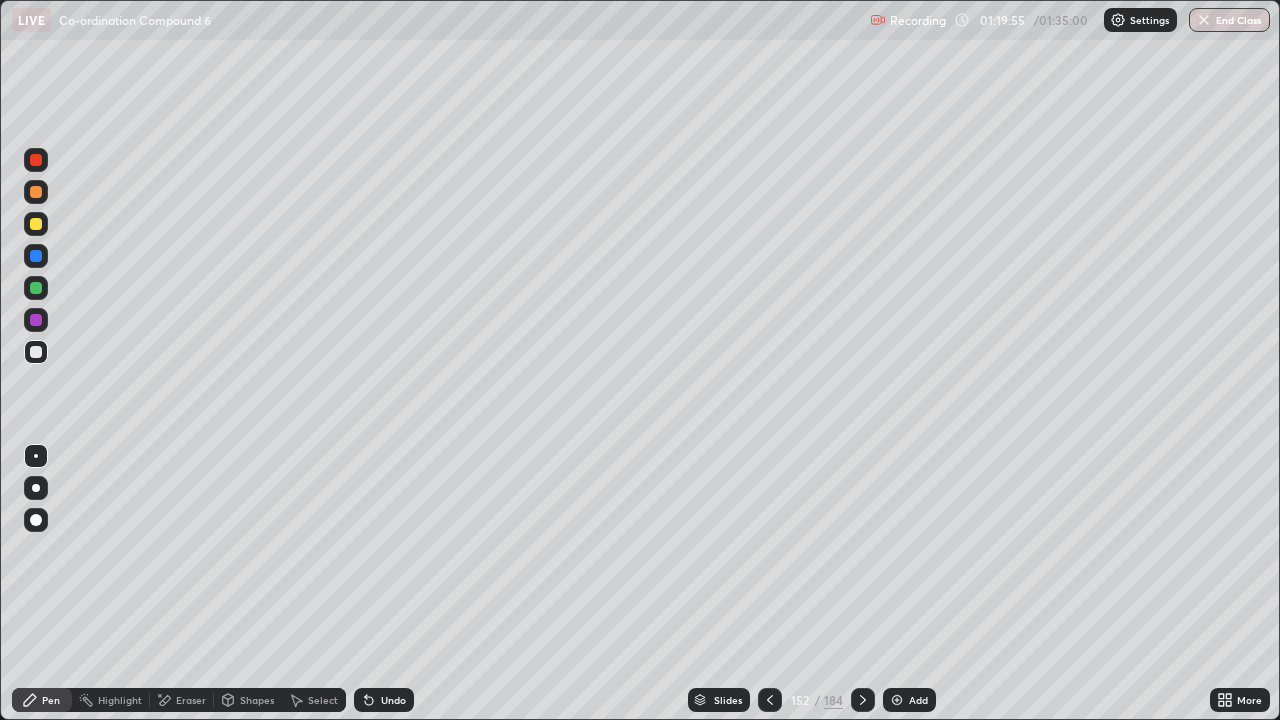 click on "Eraser" at bounding box center [191, 700] 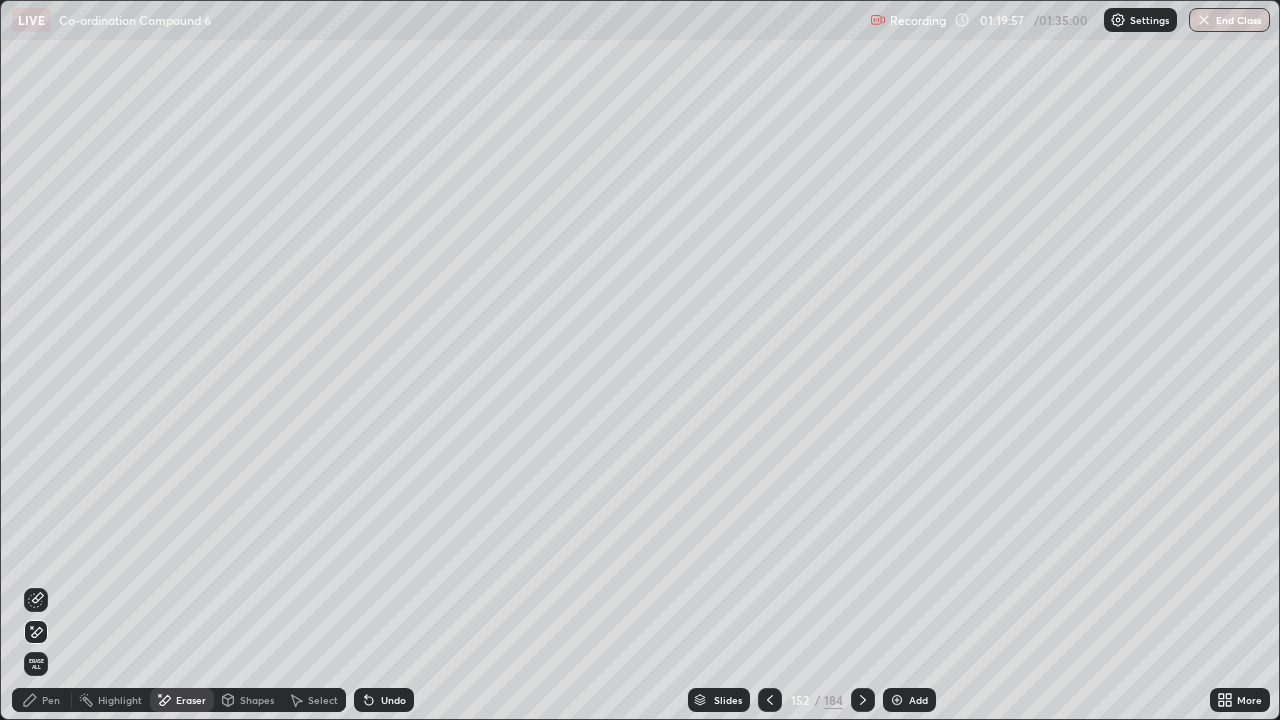 click on "Pen" at bounding box center [51, 700] 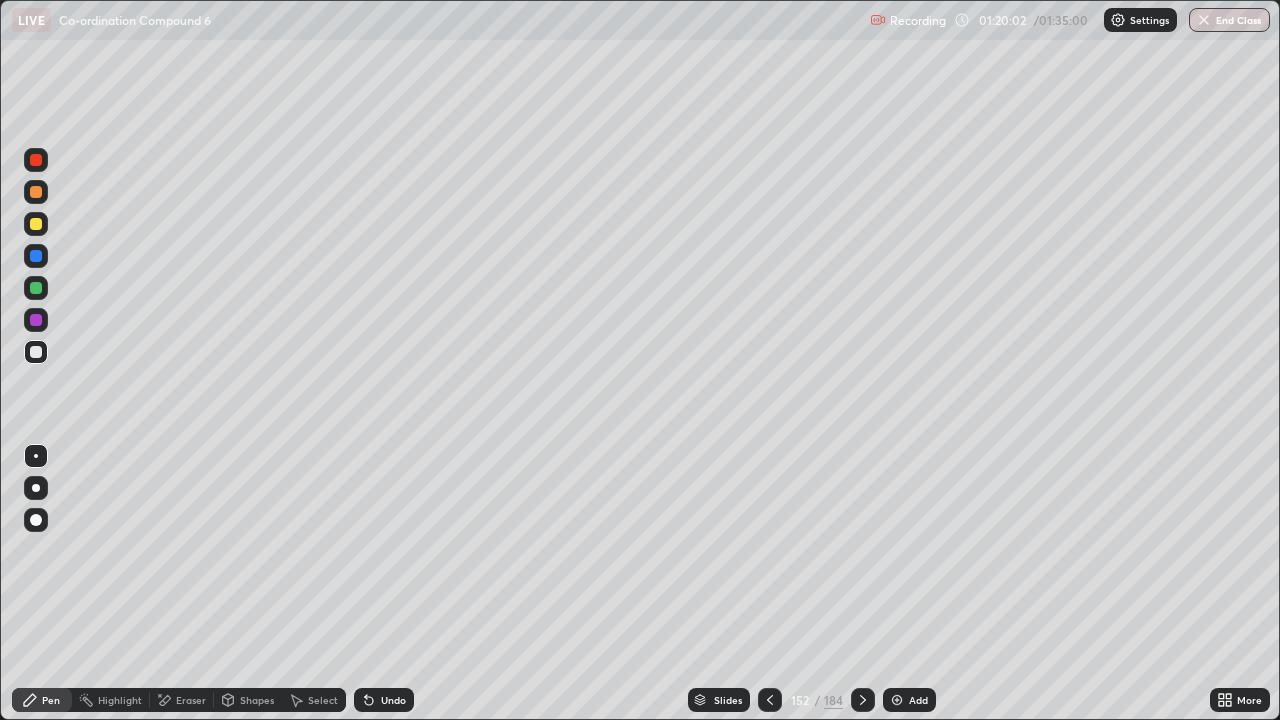 click at bounding box center [36, 288] 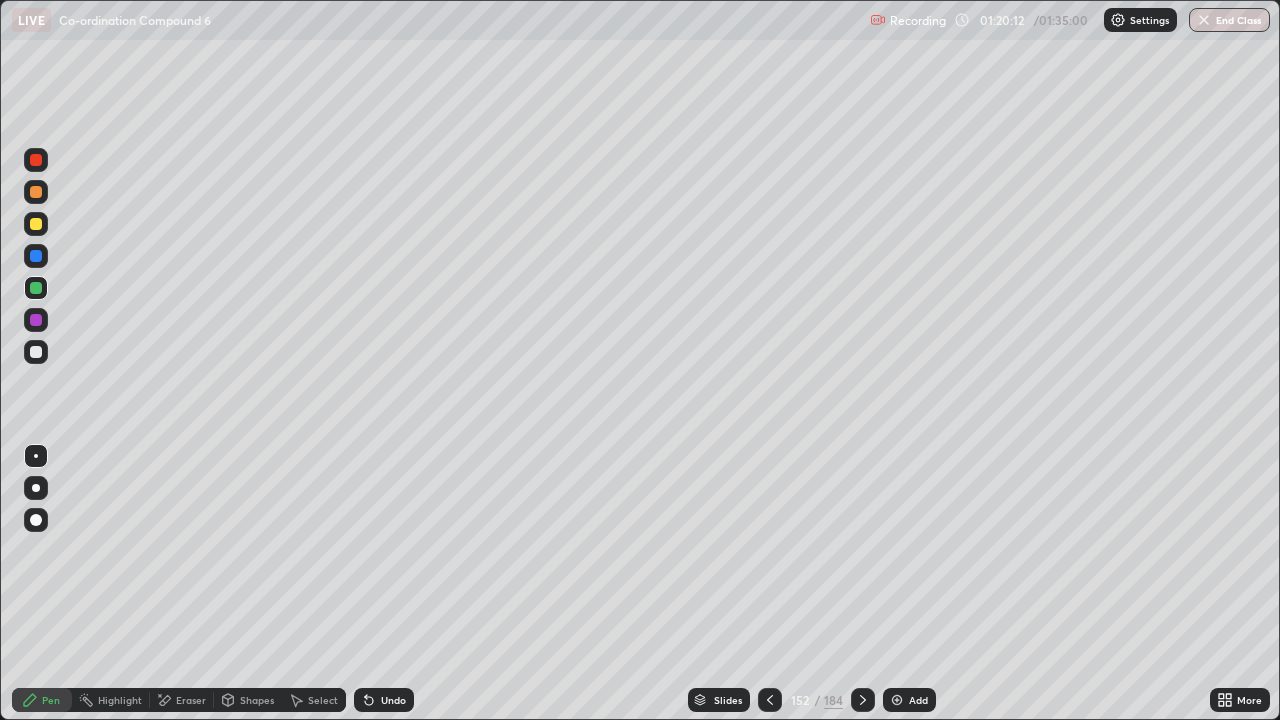 click on "Eraser" at bounding box center (191, 700) 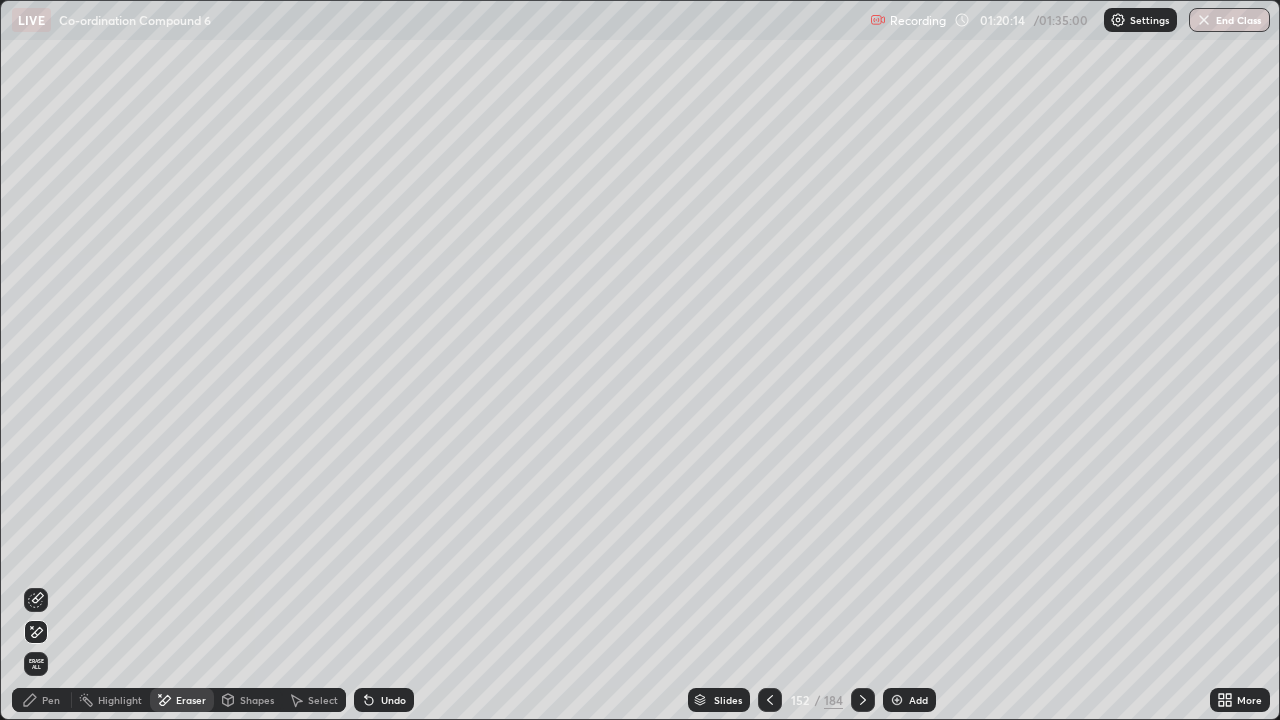 click 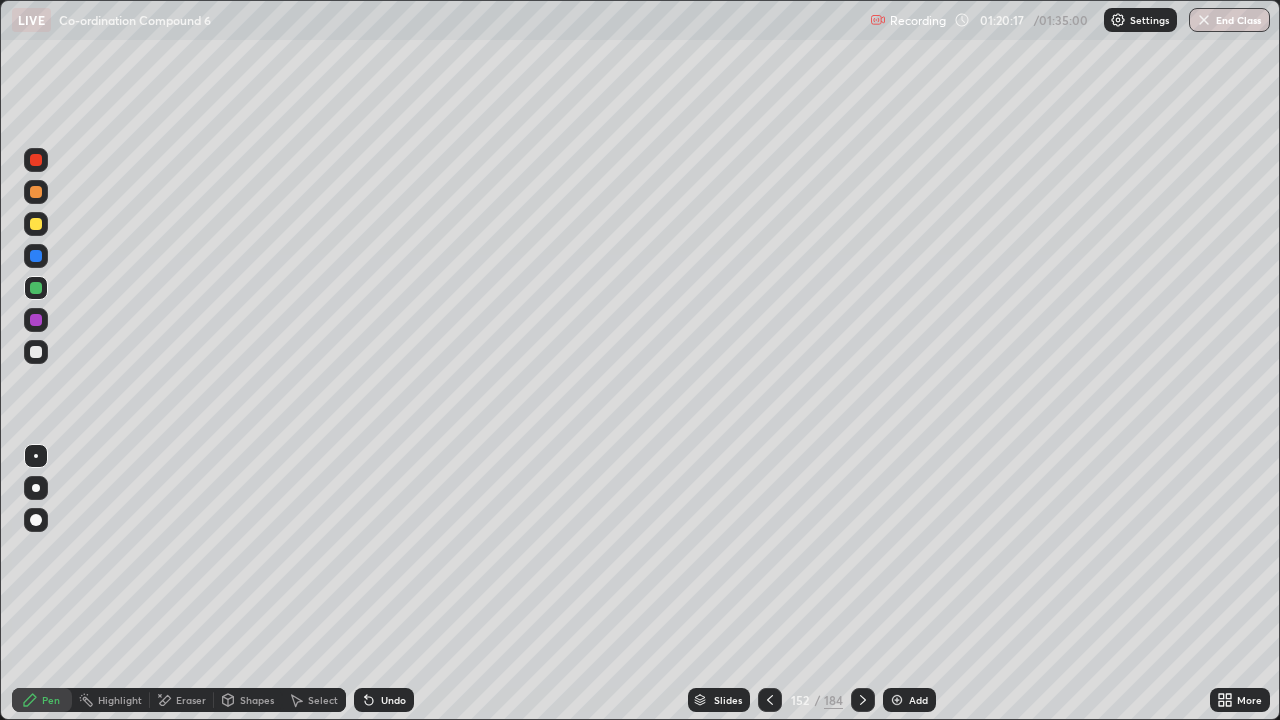 click at bounding box center (36, 352) 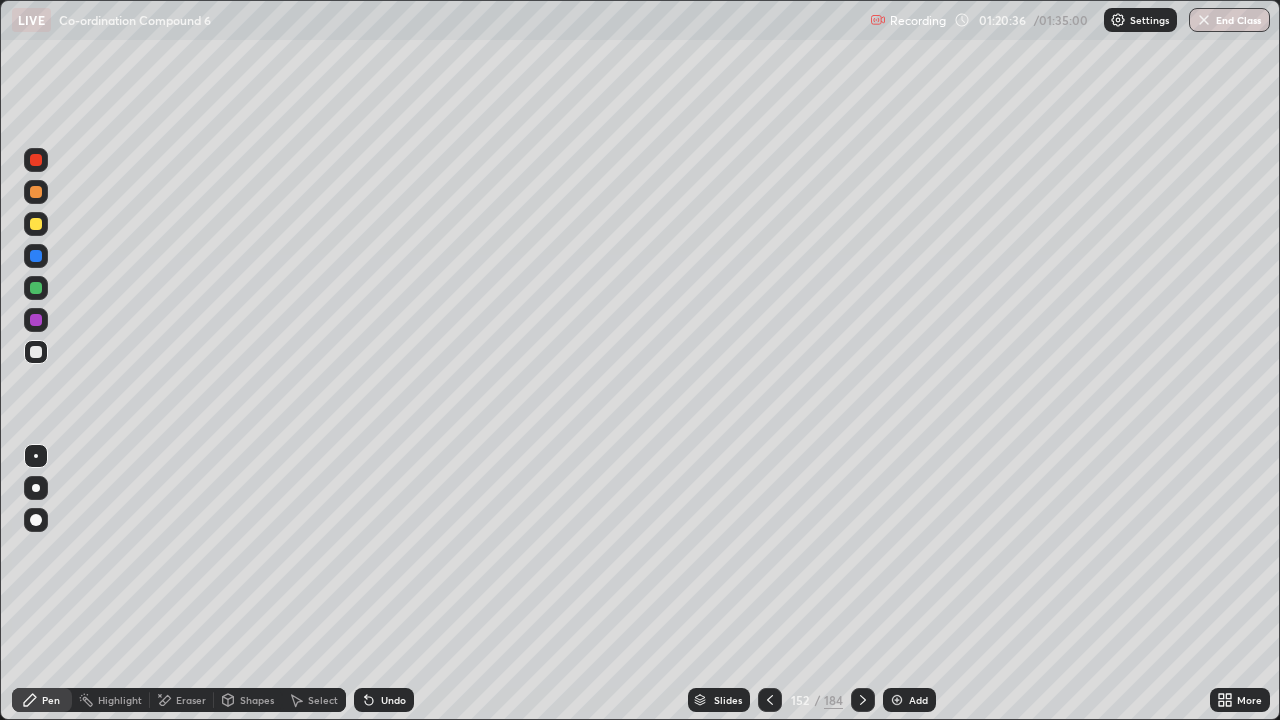 click at bounding box center [36, 288] 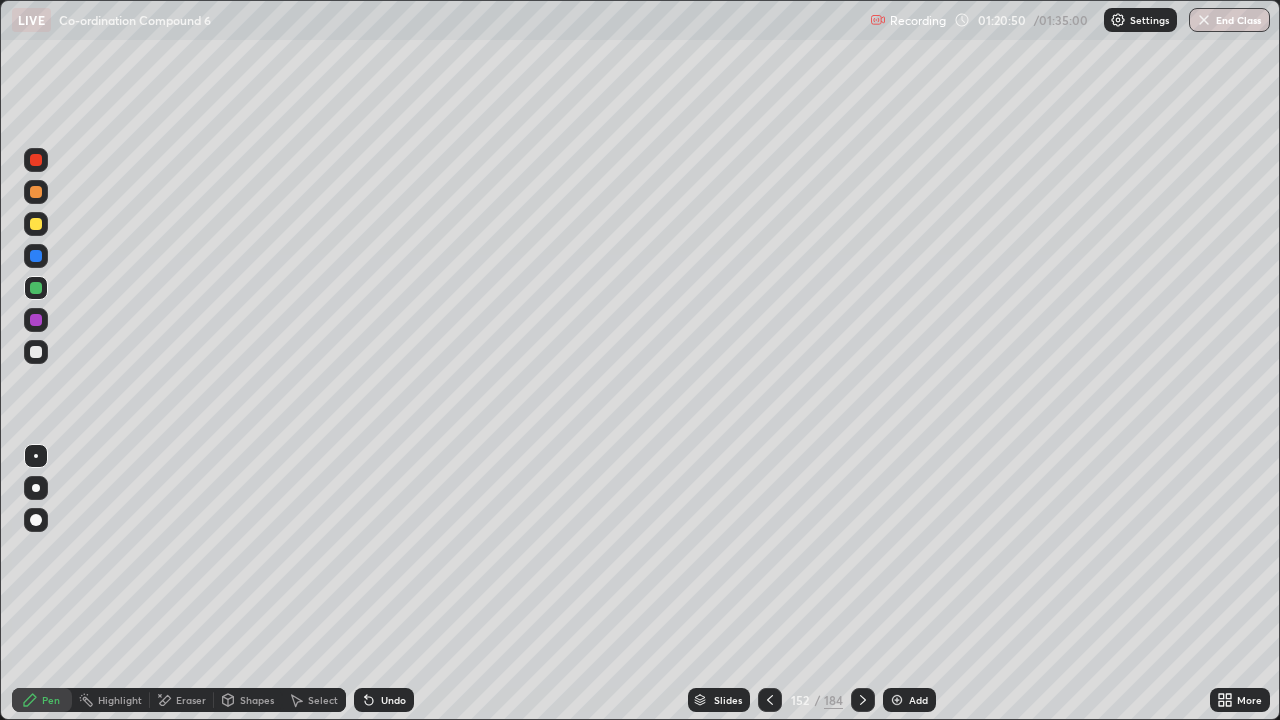 click at bounding box center (36, 288) 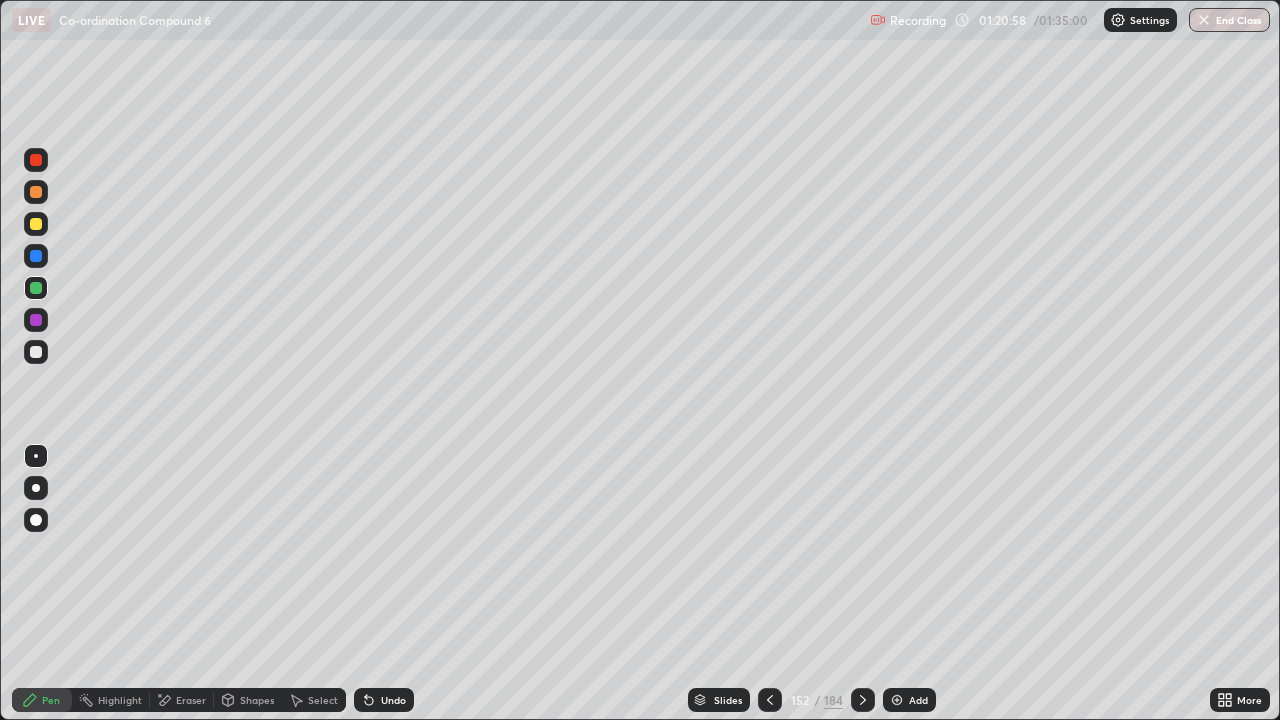 click at bounding box center (36, 352) 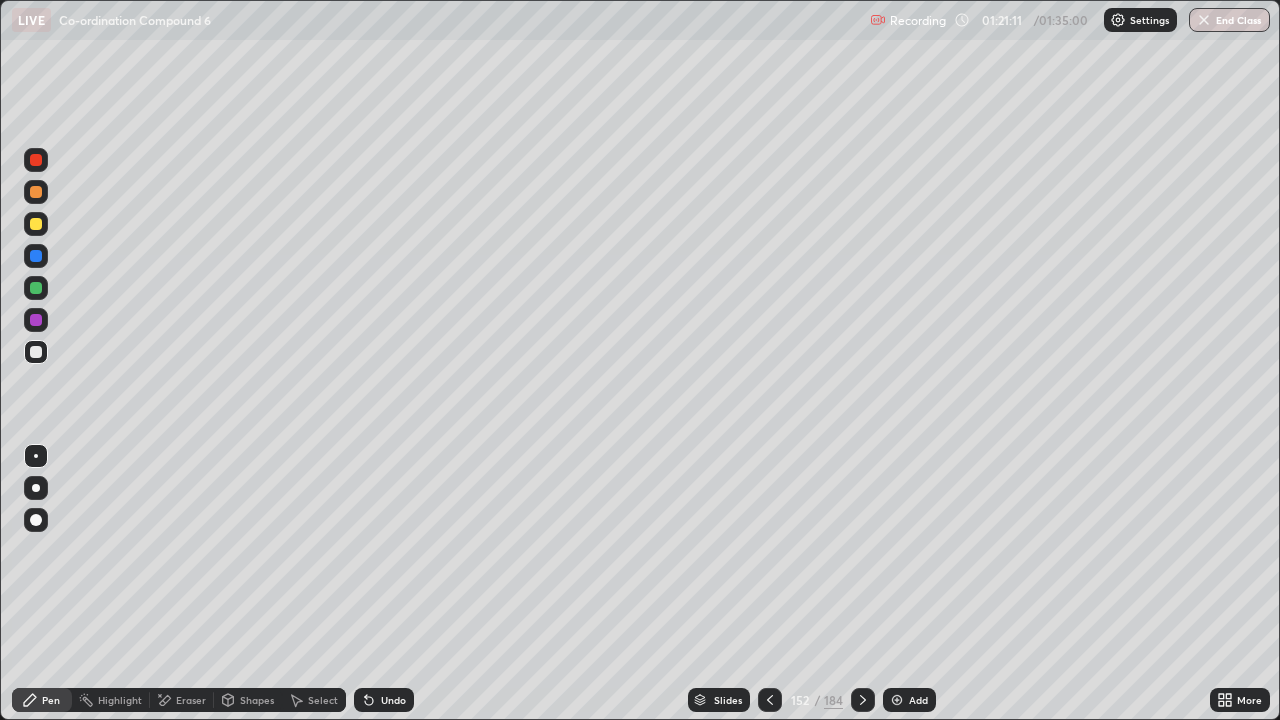 click 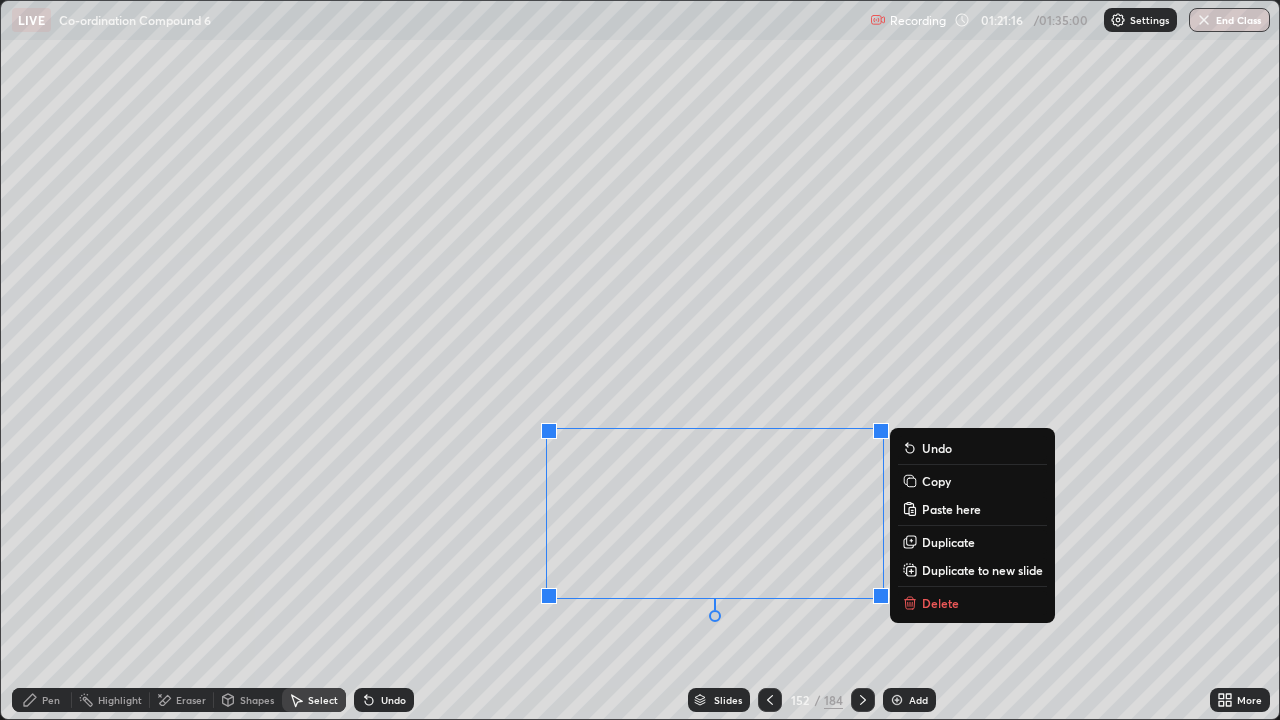 click on "Pen" at bounding box center (51, 700) 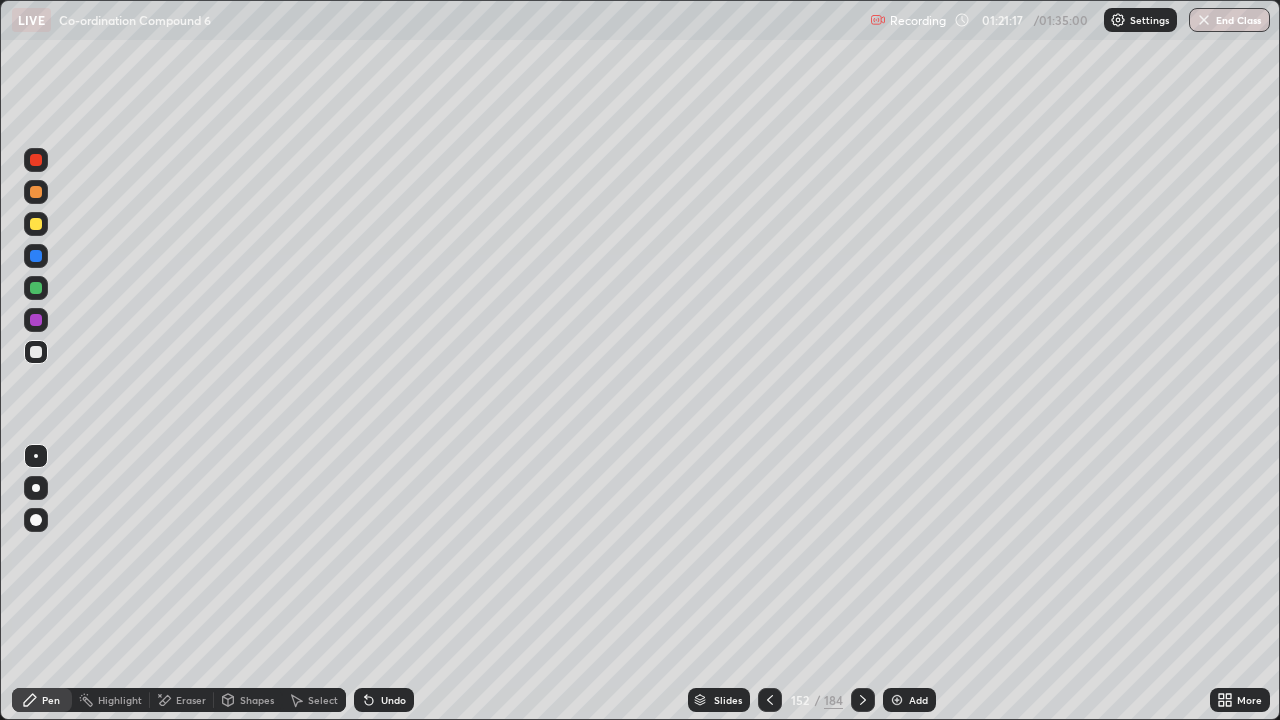 click at bounding box center [36, 288] 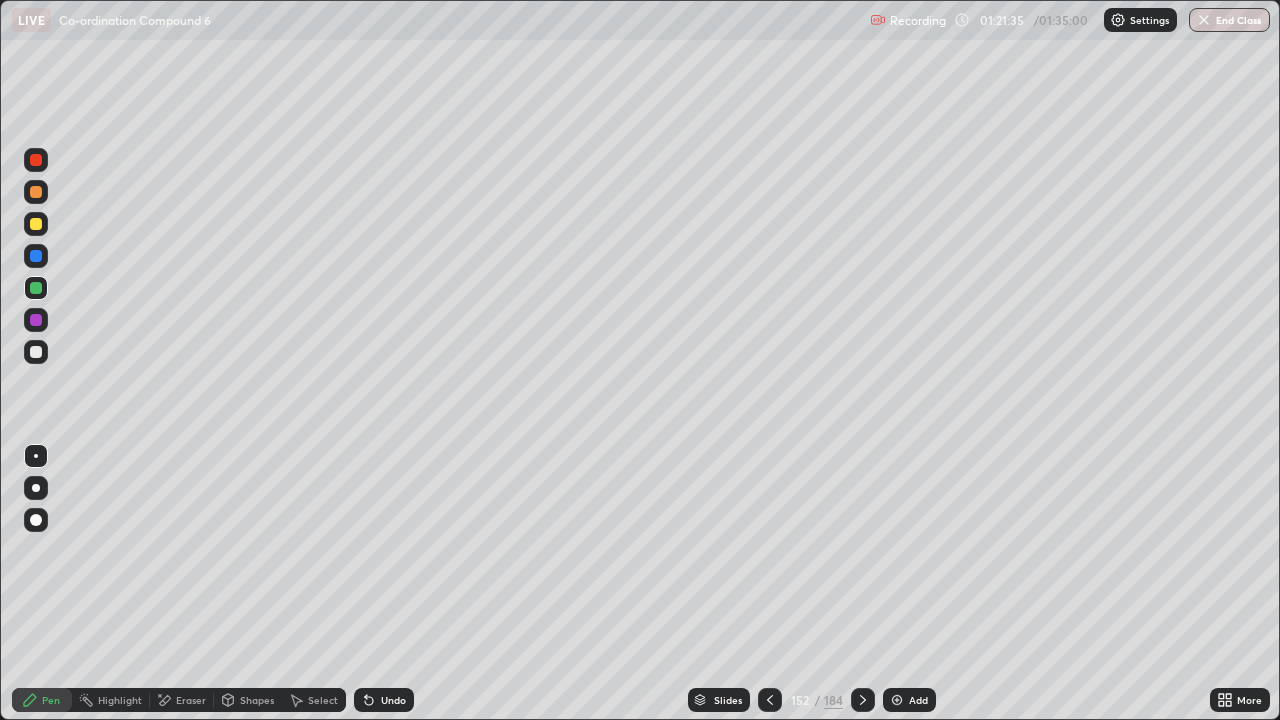 click on "Select" at bounding box center (323, 700) 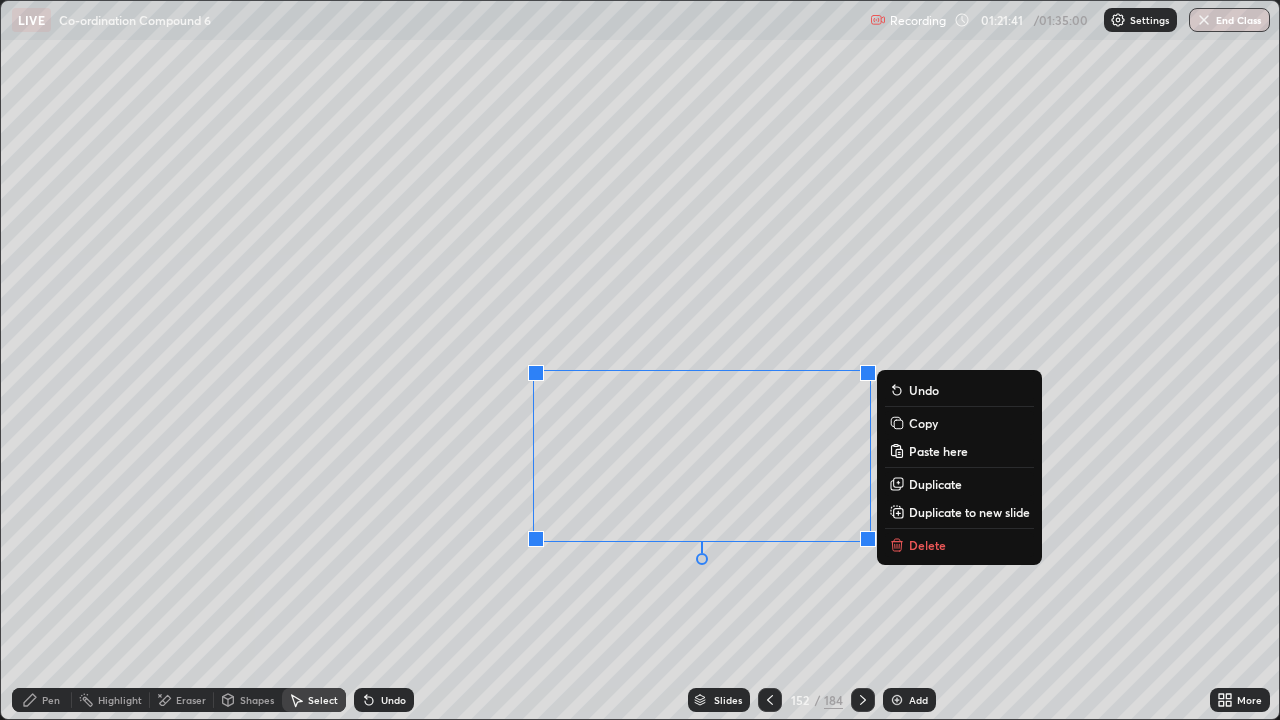 click on "0 ° Undo Copy Paste here Duplicate Duplicate to new slide Delete" at bounding box center (640, 360) 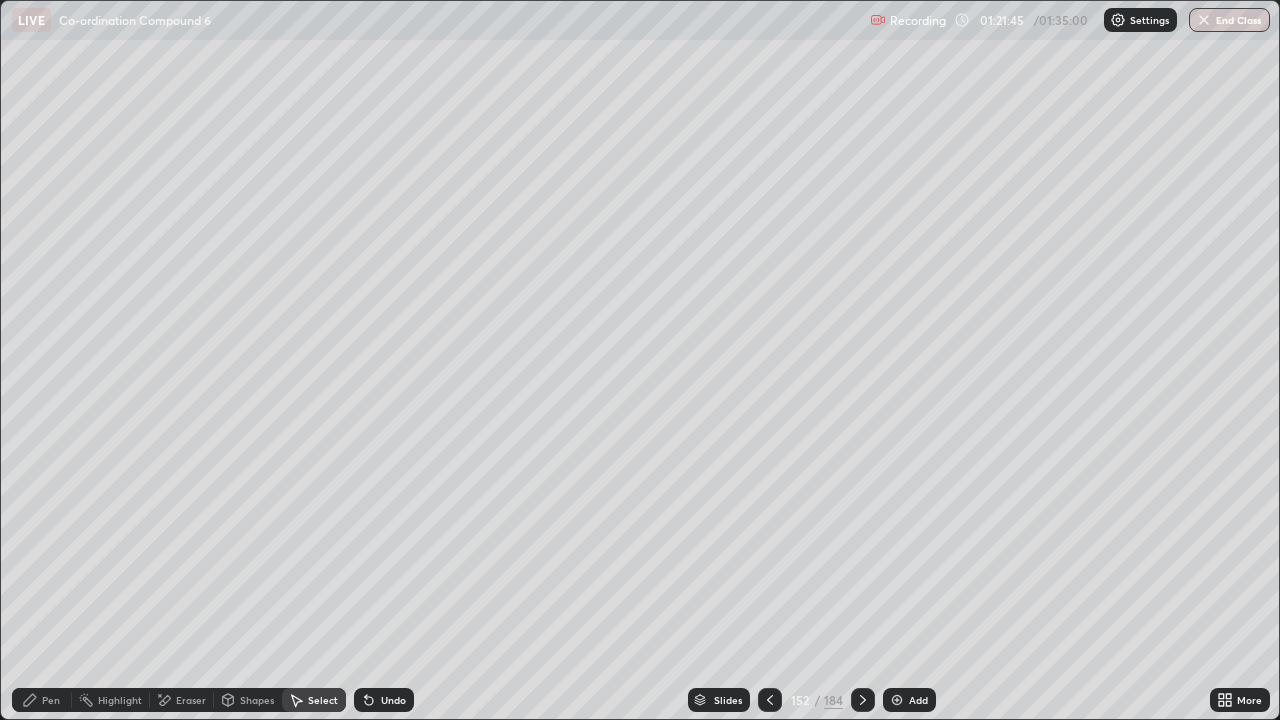 click on "Pen" at bounding box center (42, 700) 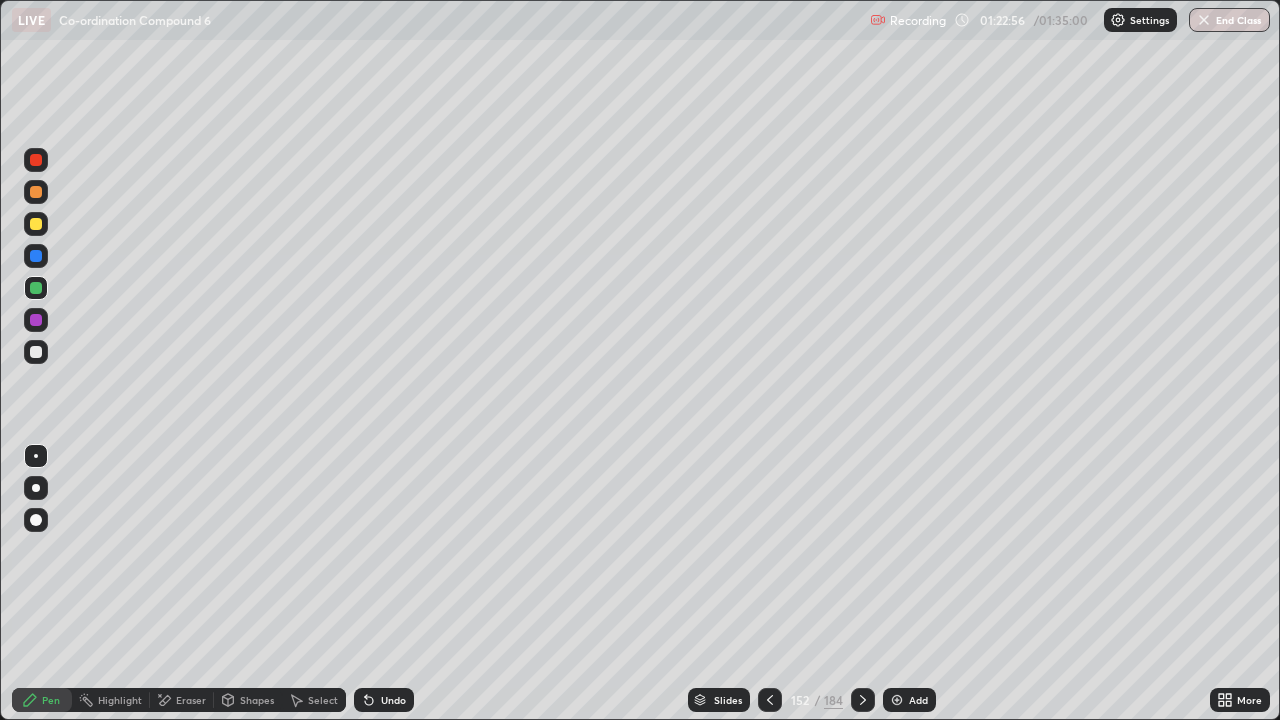 click 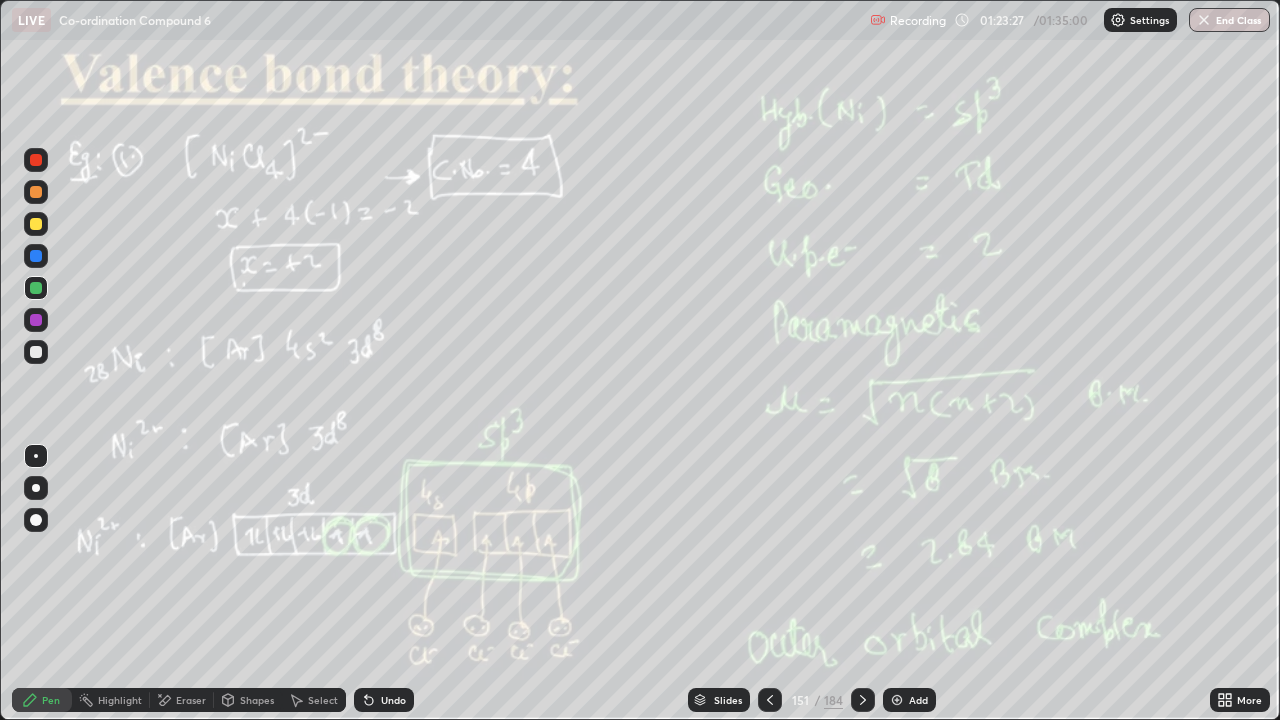 click 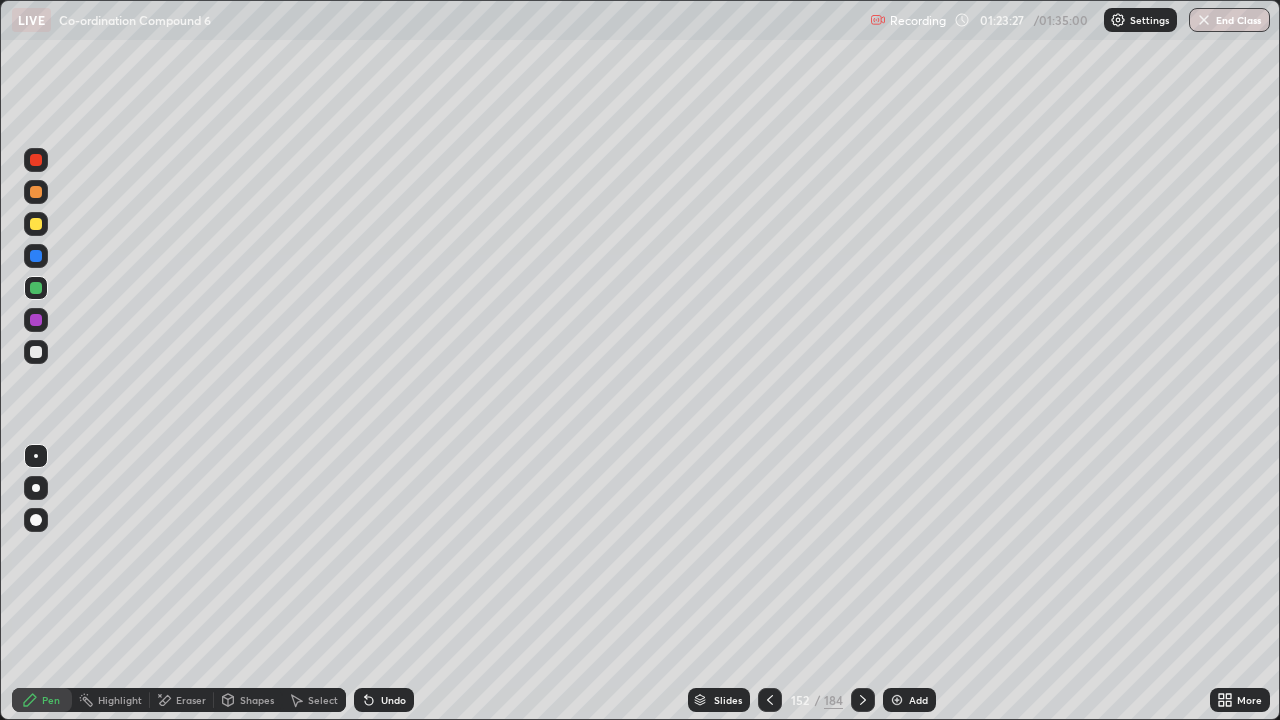 click 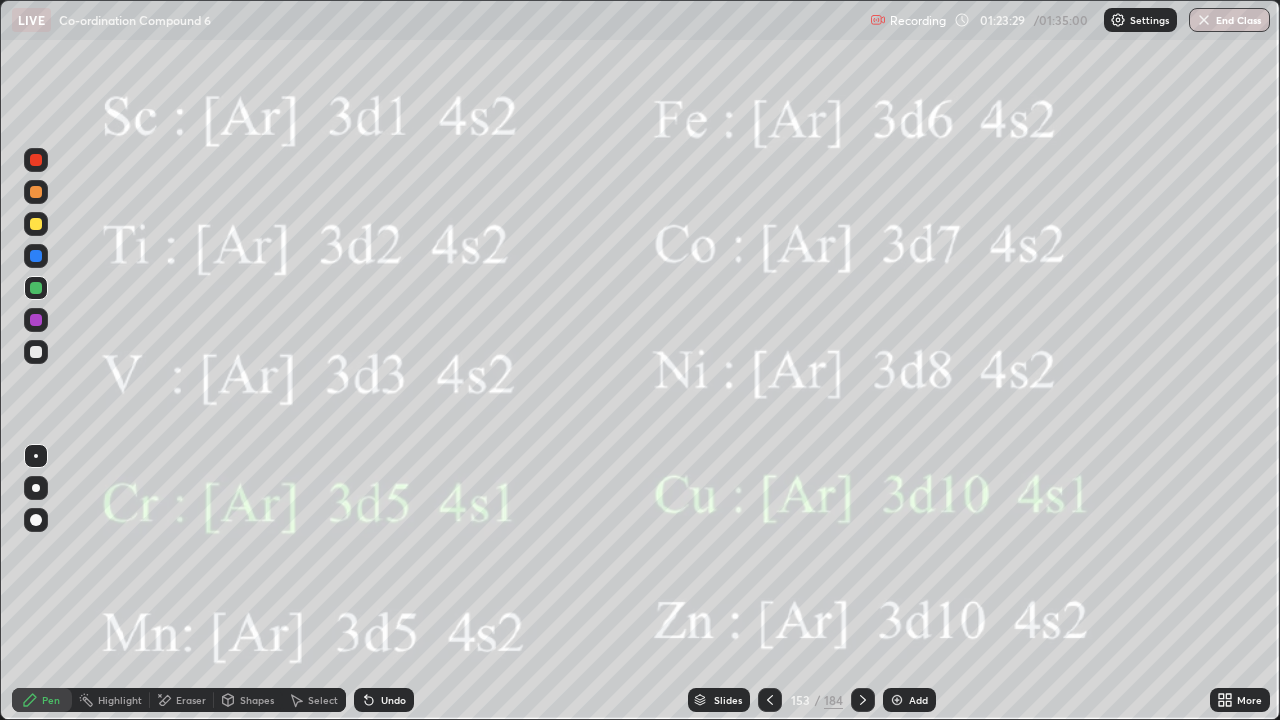 click 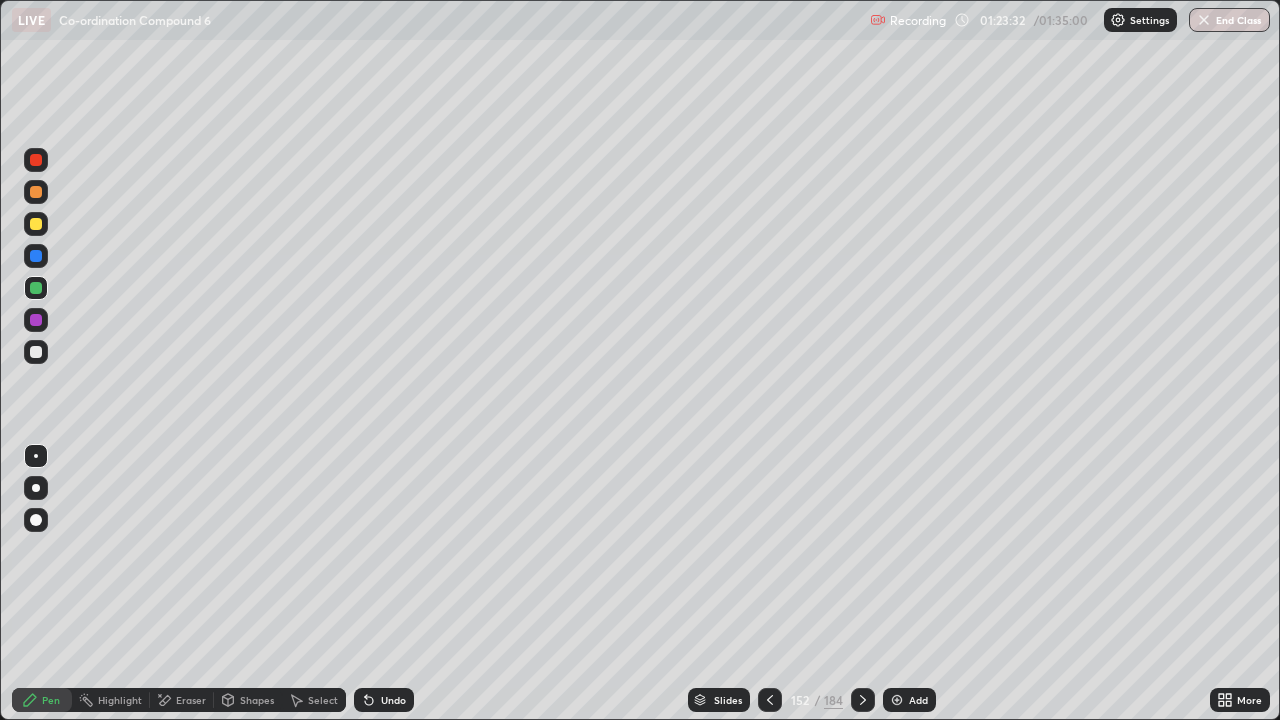 click 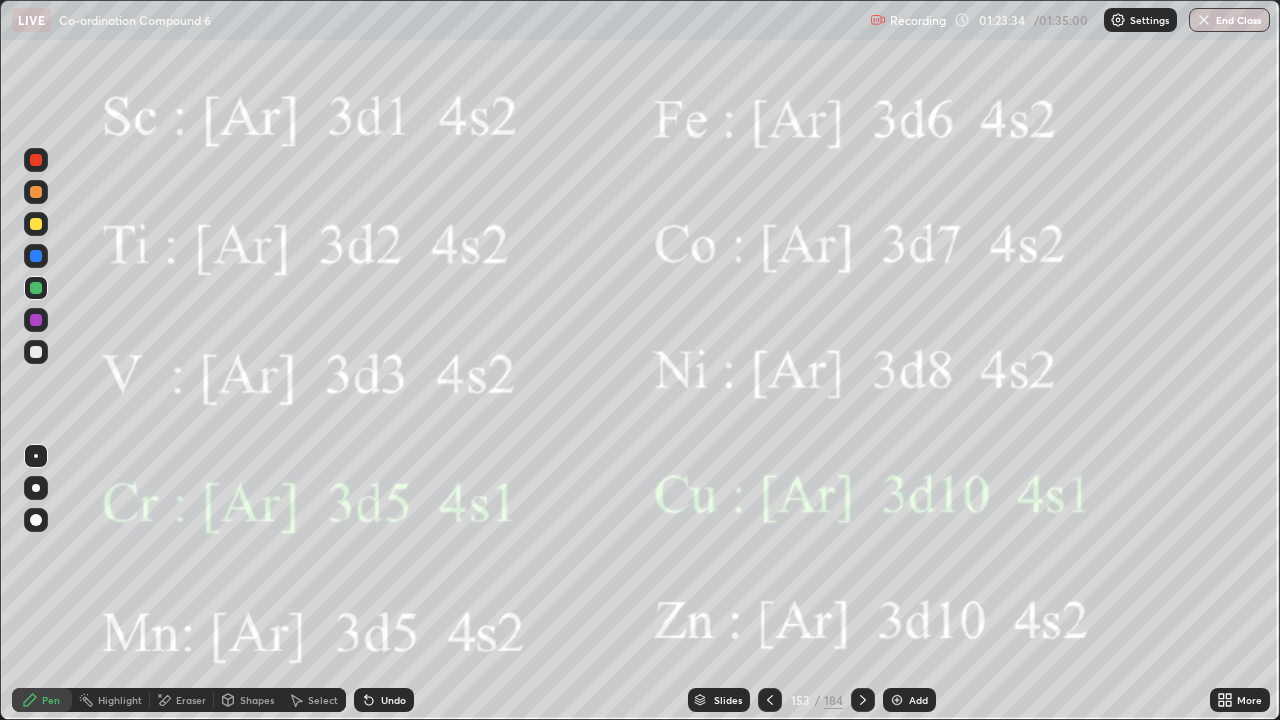 click on "Shapes" at bounding box center [257, 700] 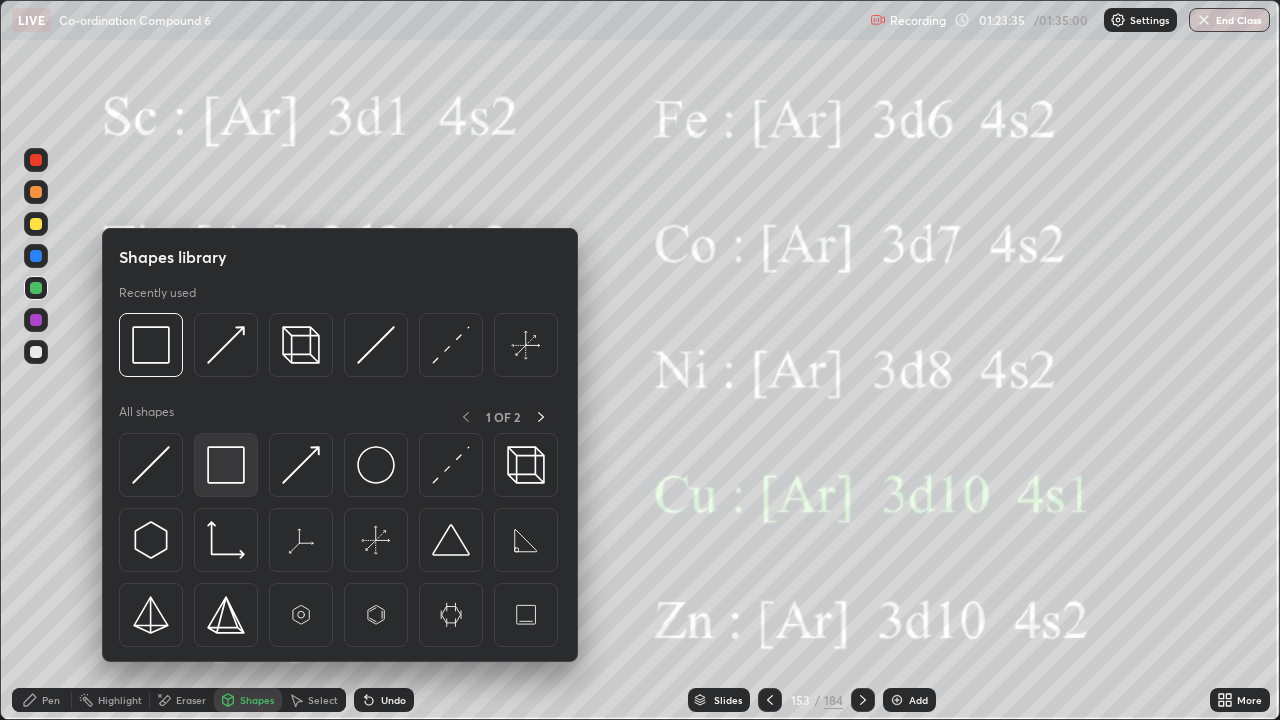 click at bounding box center [226, 465] 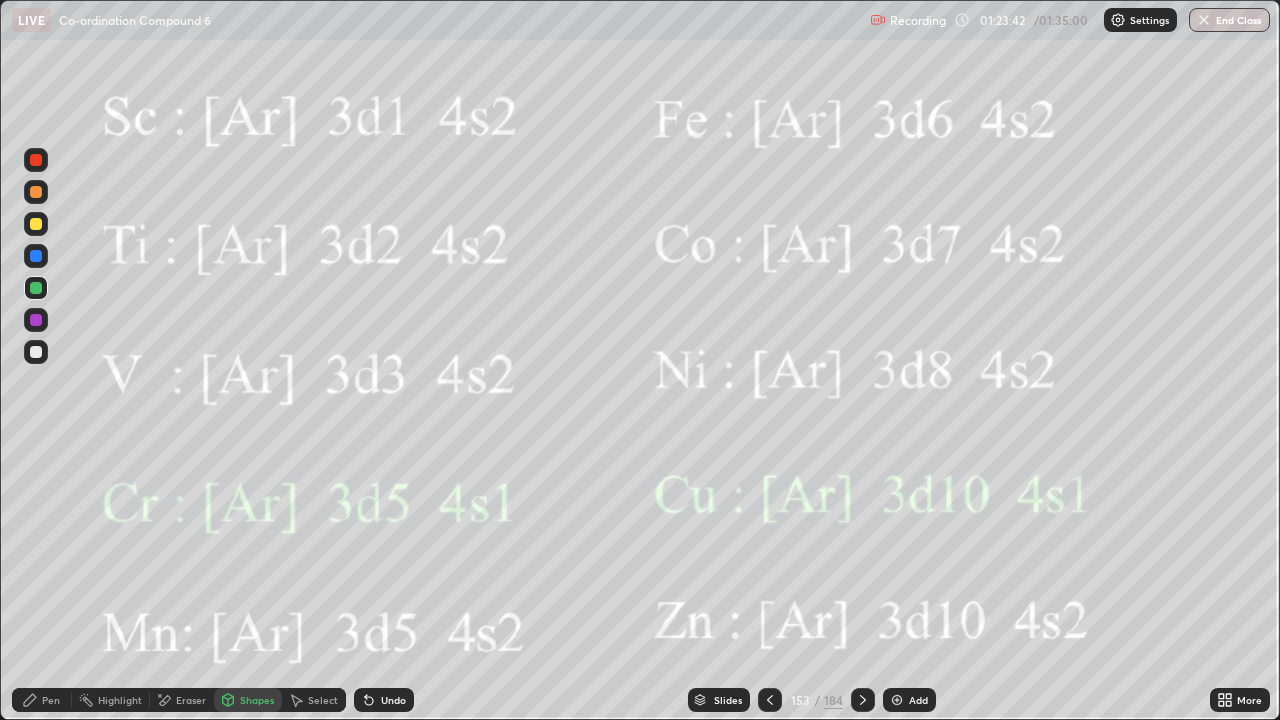click on "Slides" at bounding box center [728, 700] 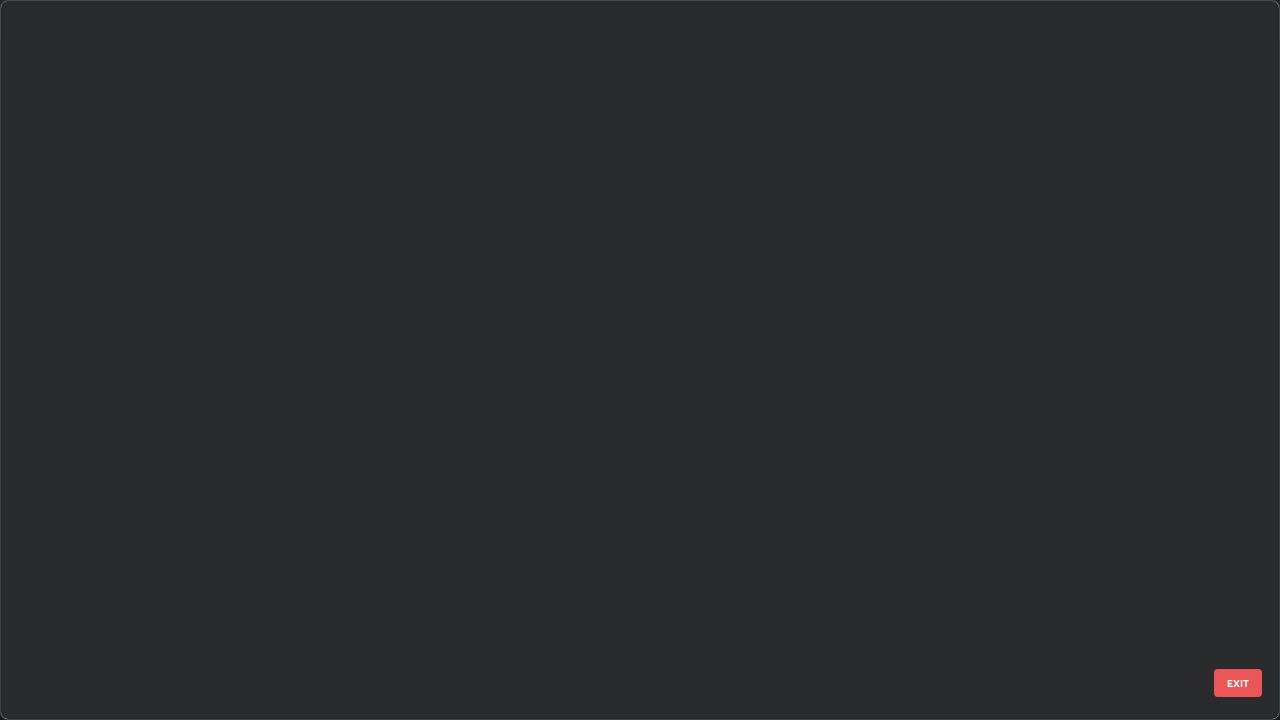 scroll, scrollTop: 10738, scrollLeft: 0, axis: vertical 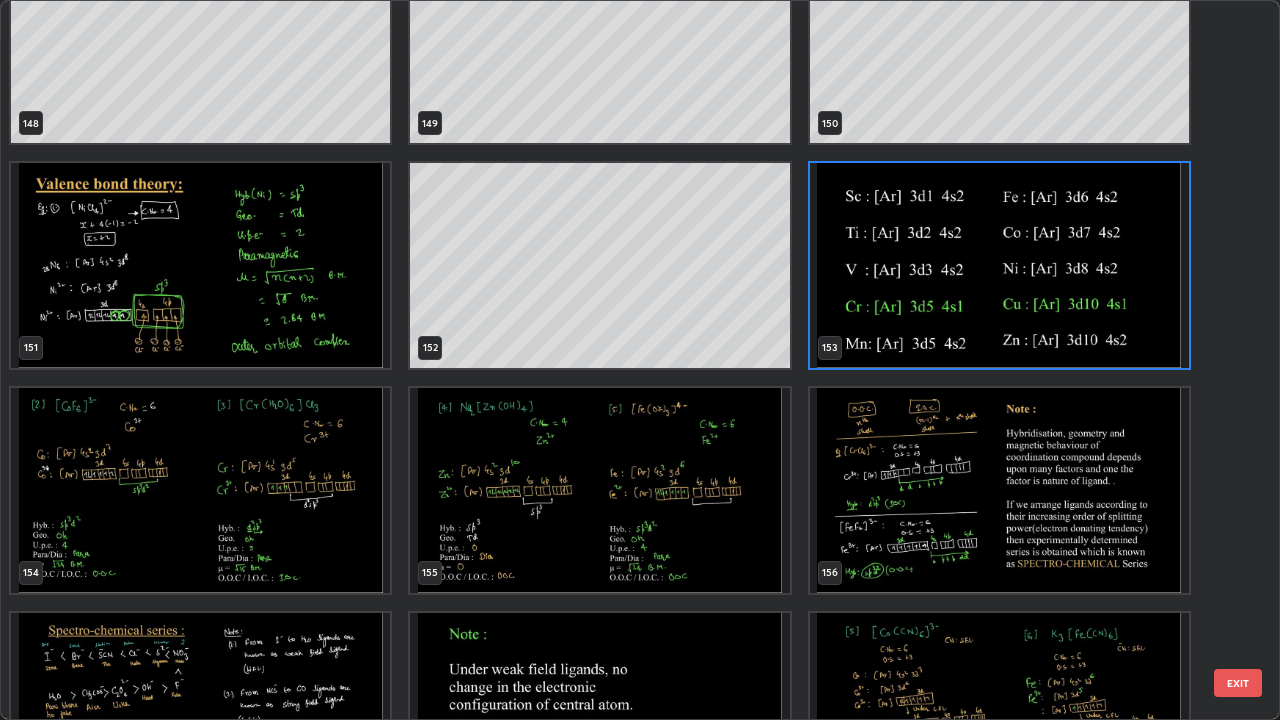 click at bounding box center [200, 490] 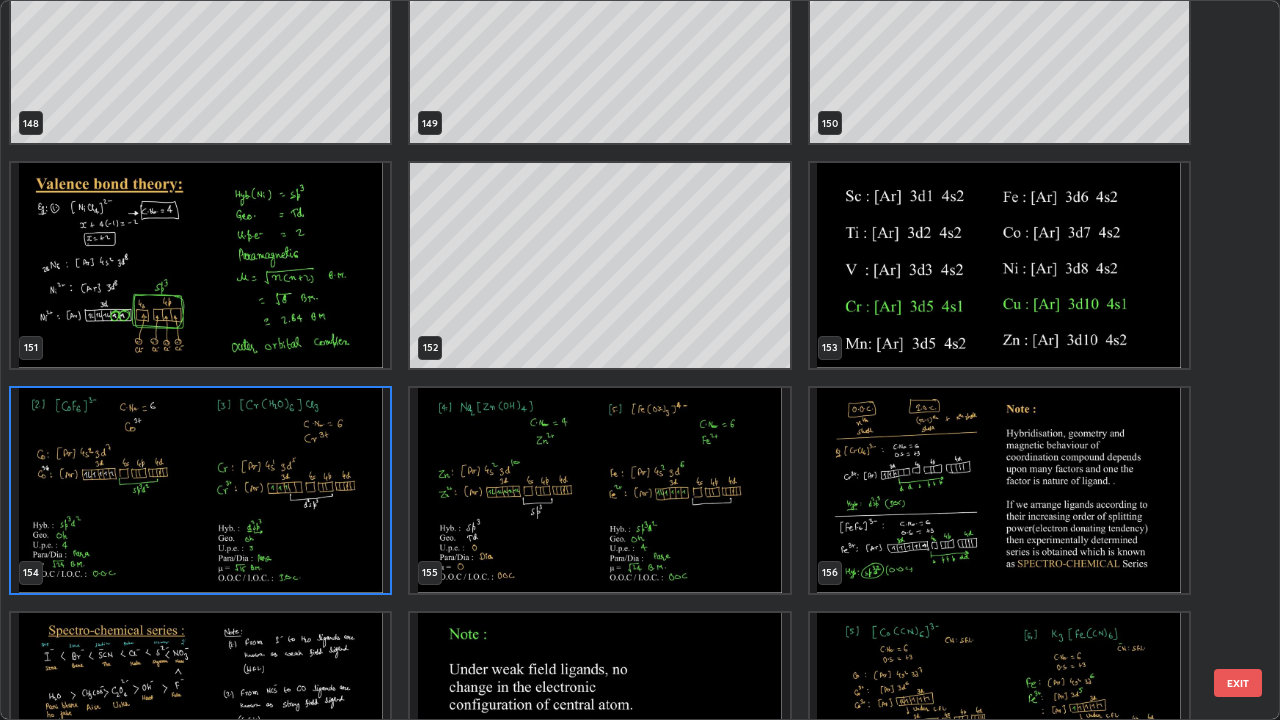 click at bounding box center [200, 490] 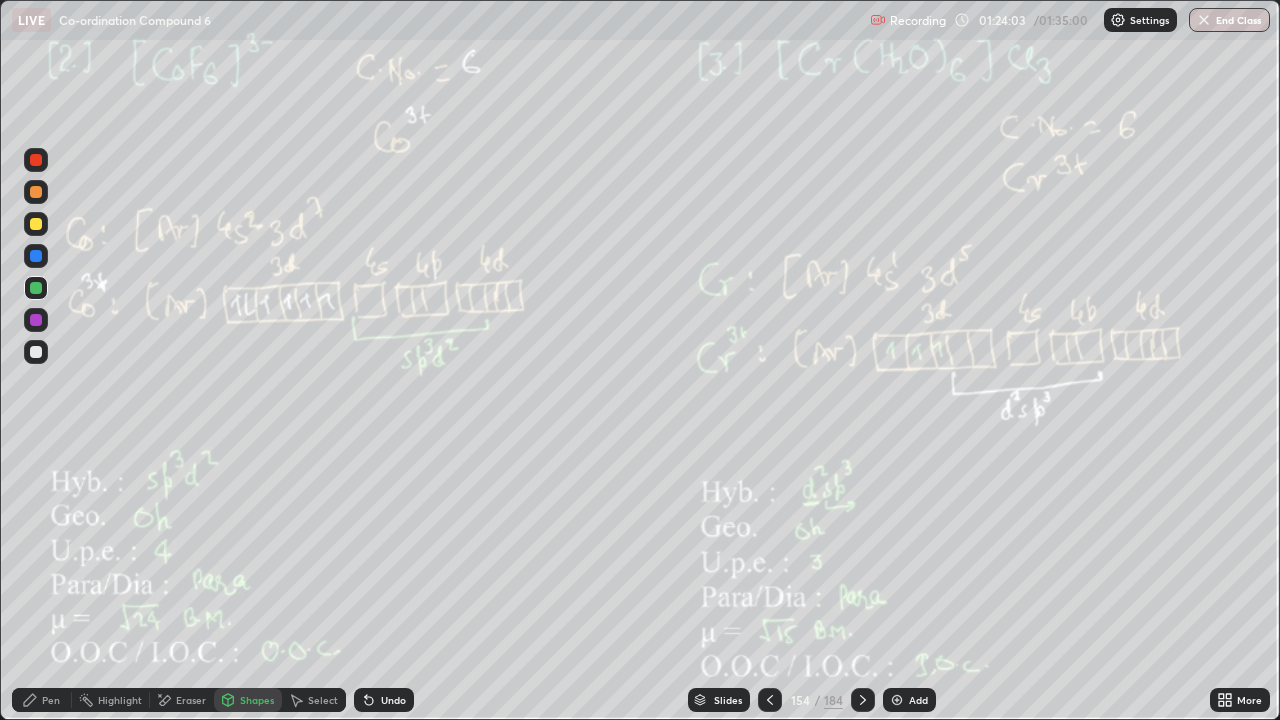 click at bounding box center [897, 700] 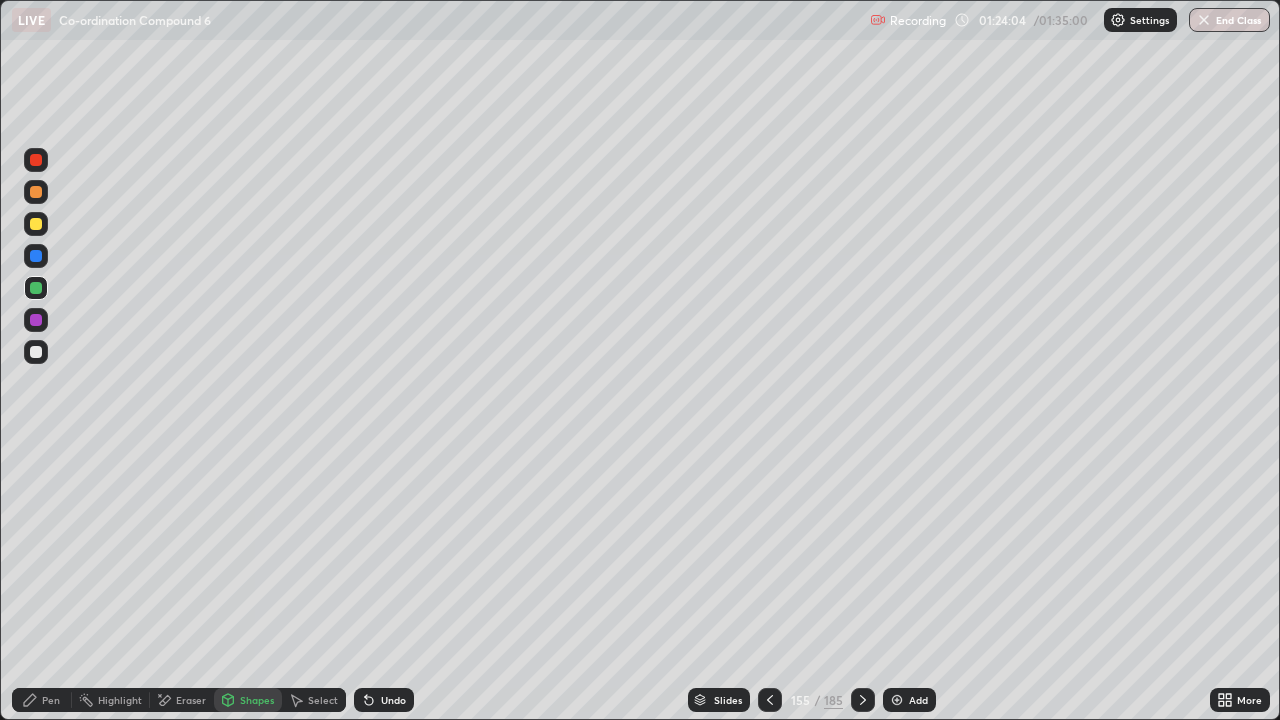 click at bounding box center (36, 192) 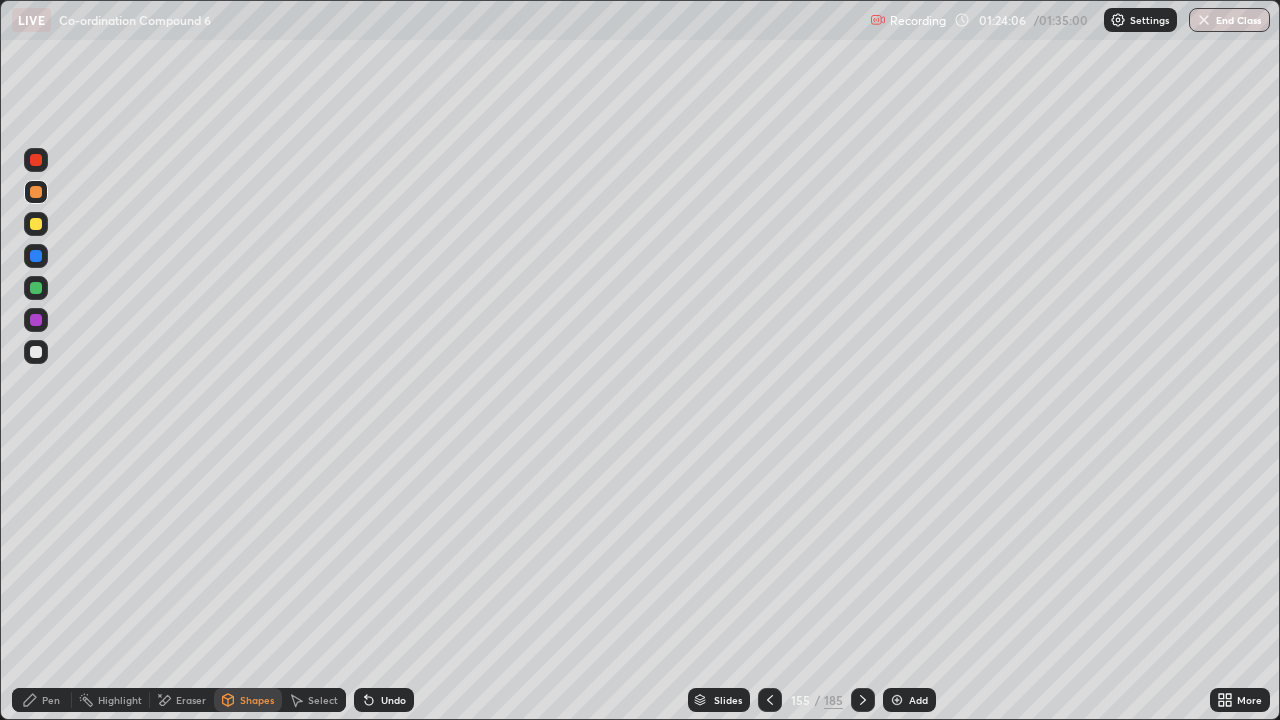 click on "Undo" at bounding box center (384, 700) 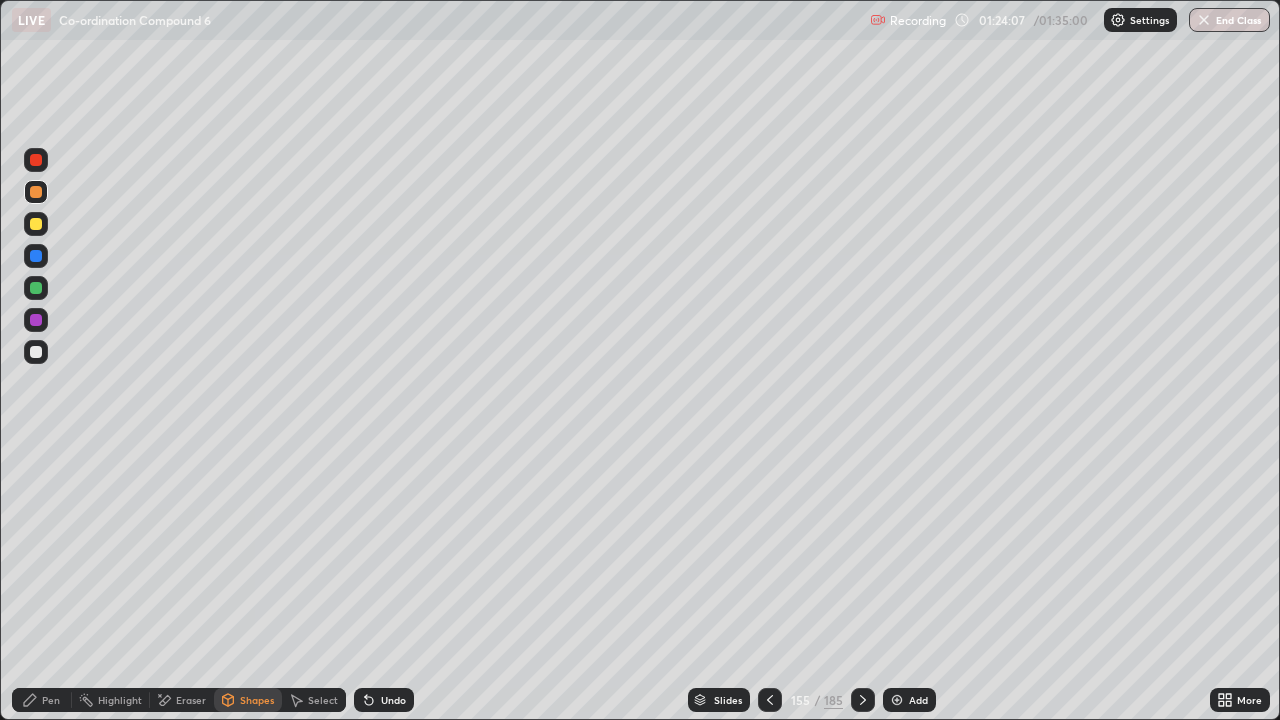 click on "Pen" at bounding box center (42, 700) 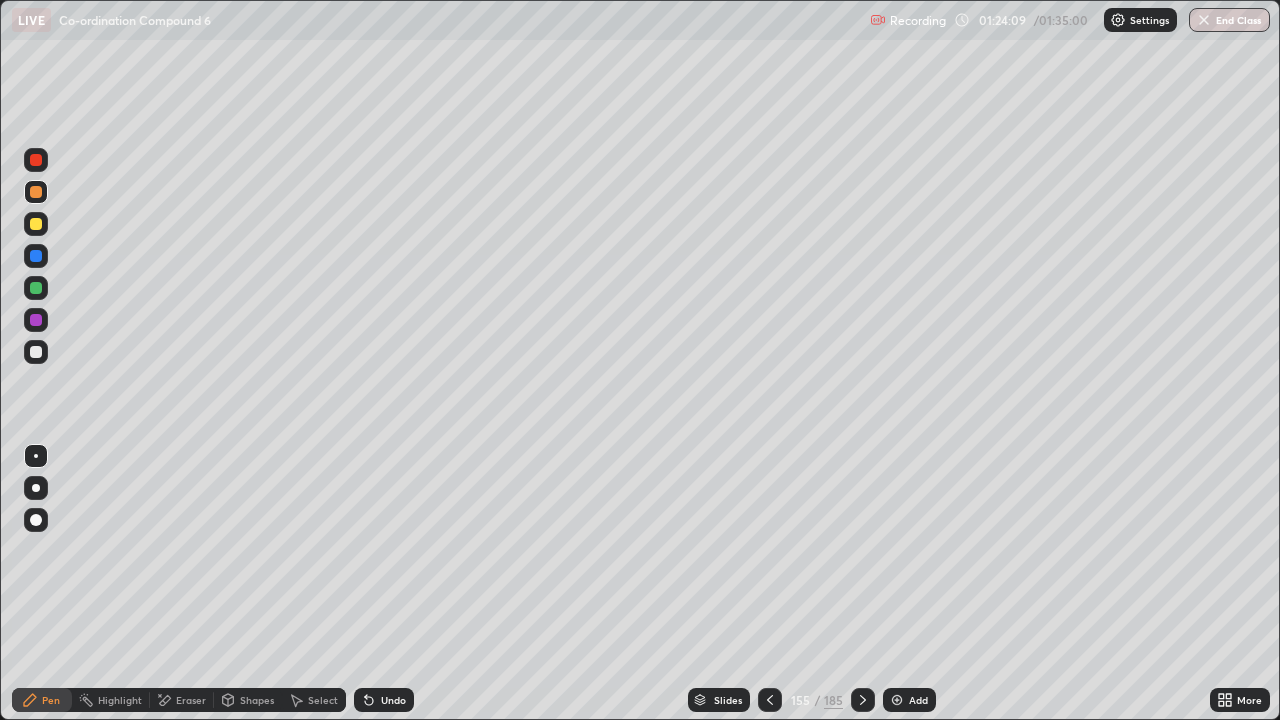 click on "Undo" at bounding box center (393, 700) 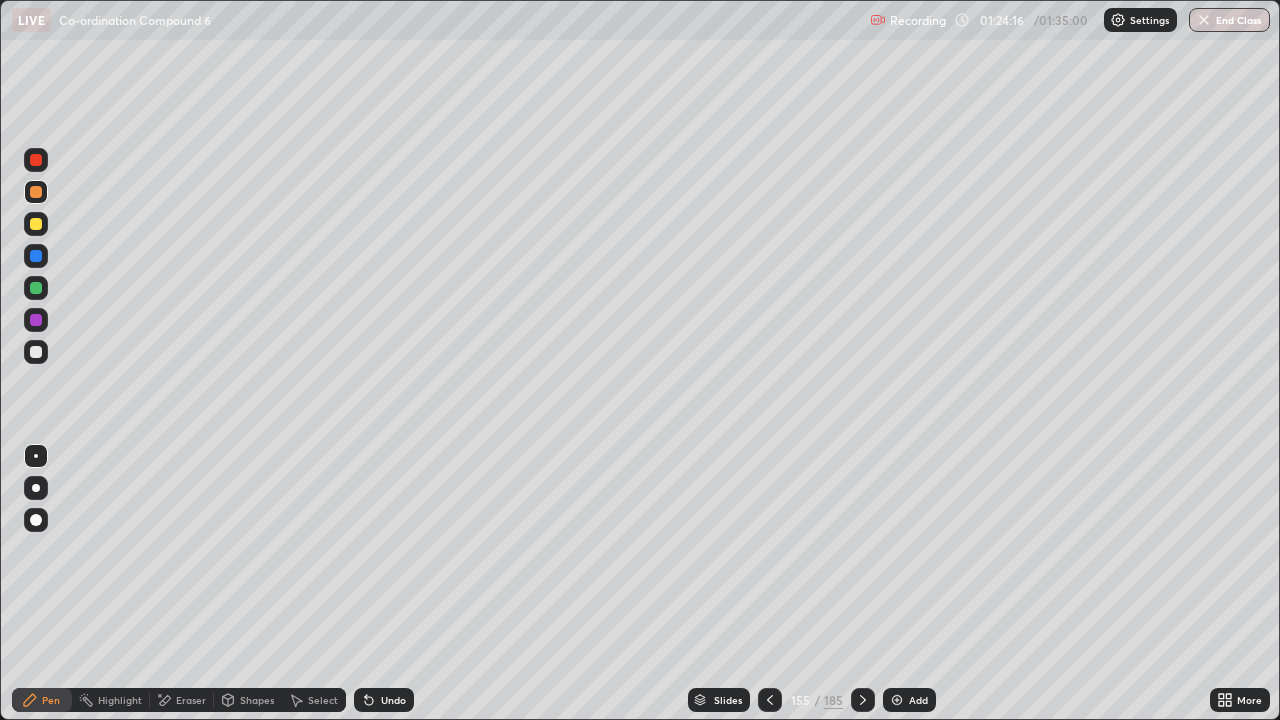 click at bounding box center [36, 352] 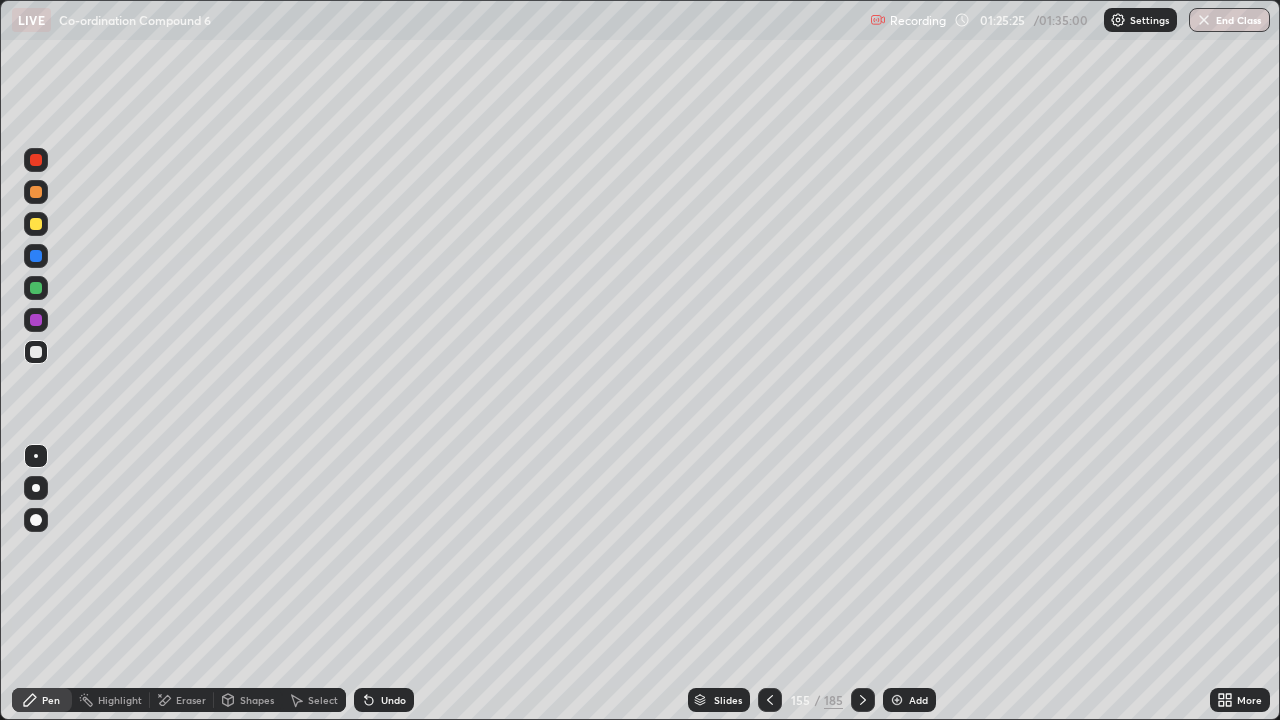 click at bounding box center [36, 224] 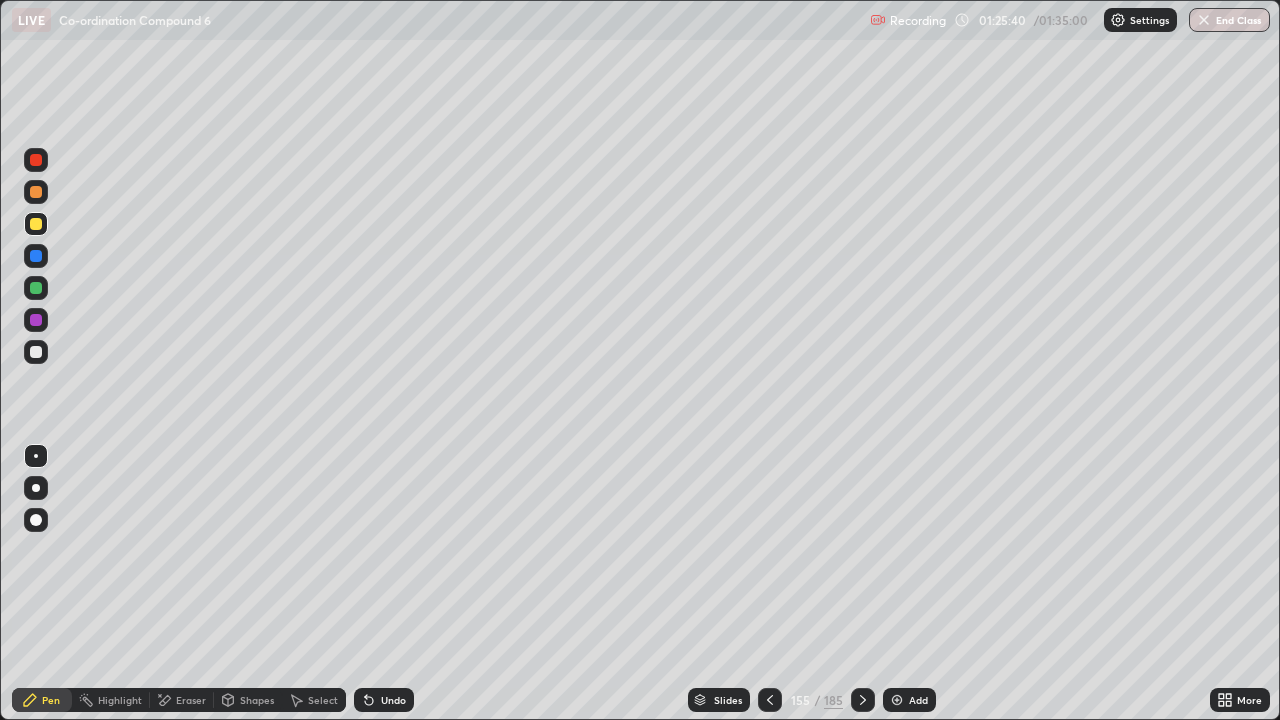 click at bounding box center [36, 352] 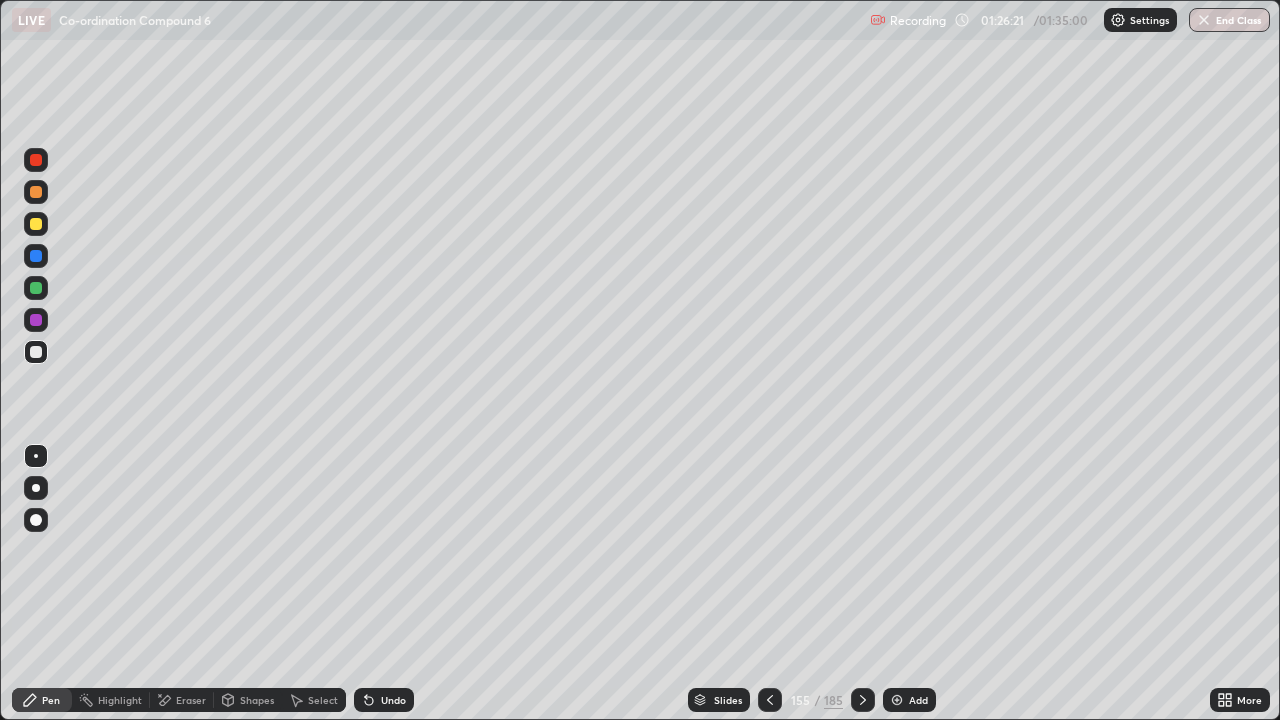 click on "Undo" at bounding box center [384, 700] 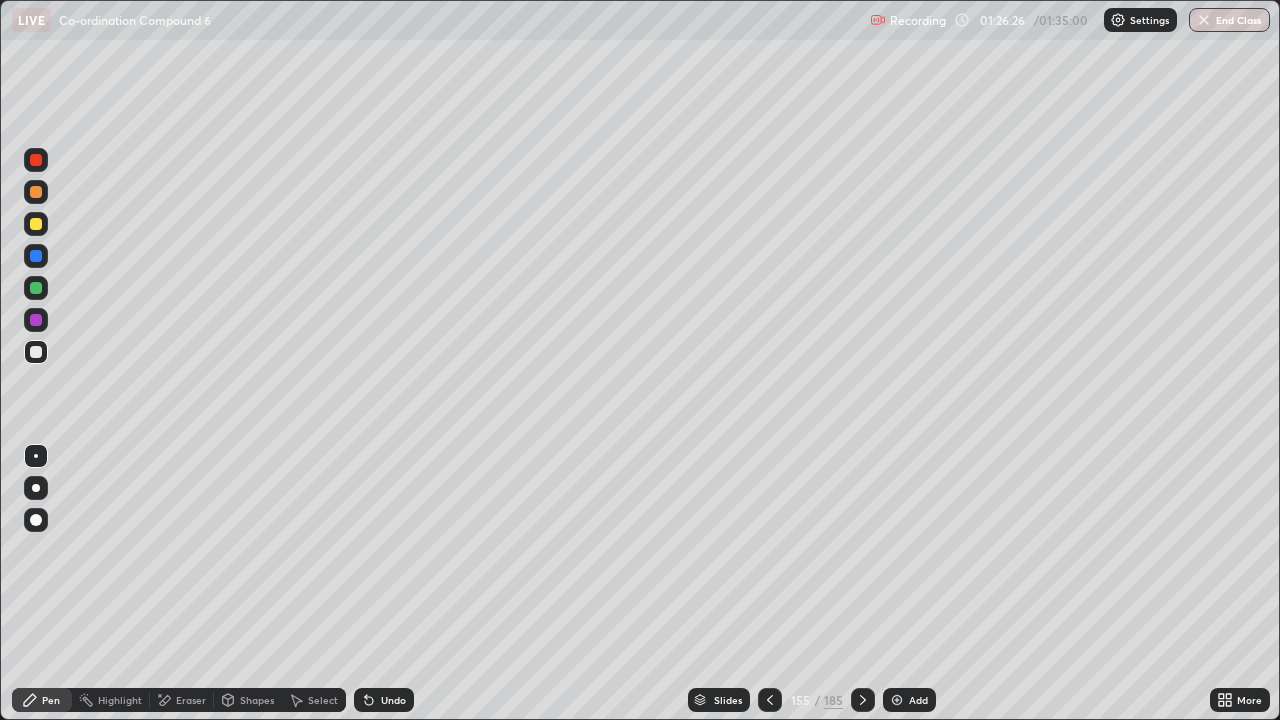 click on "Eraser" at bounding box center (182, 700) 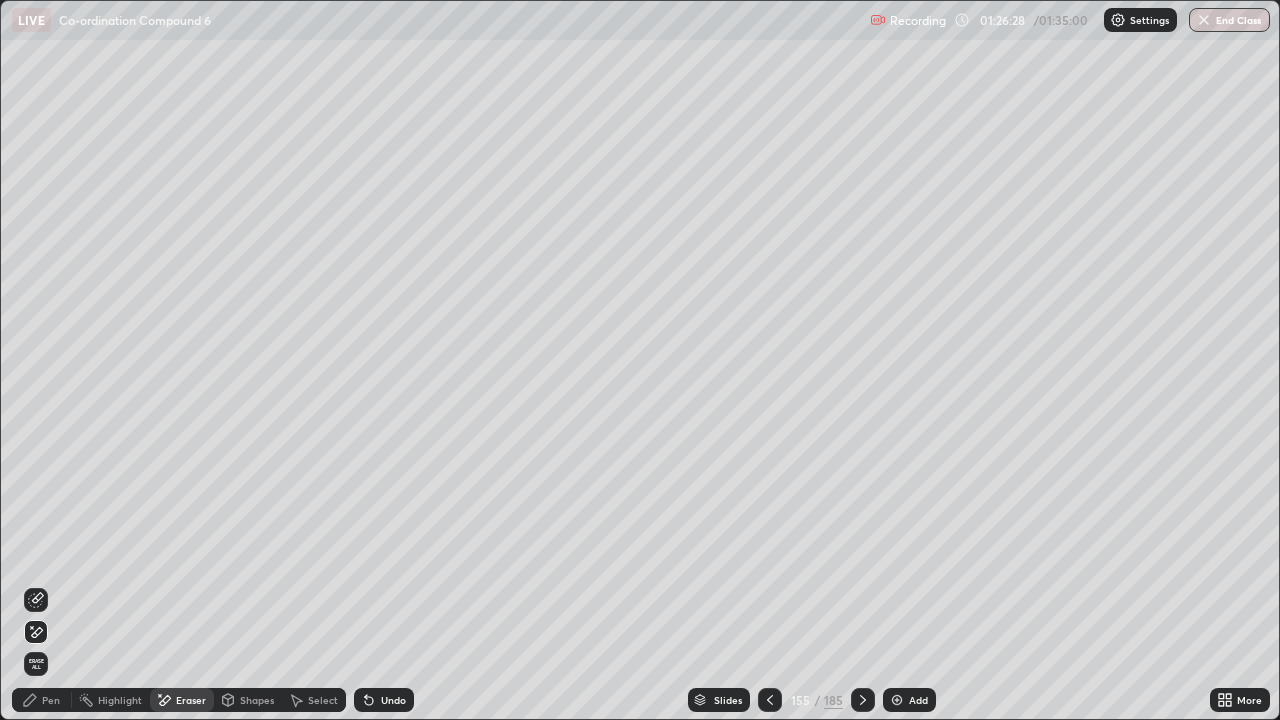click on "Pen" at bounding box center [51, 700] 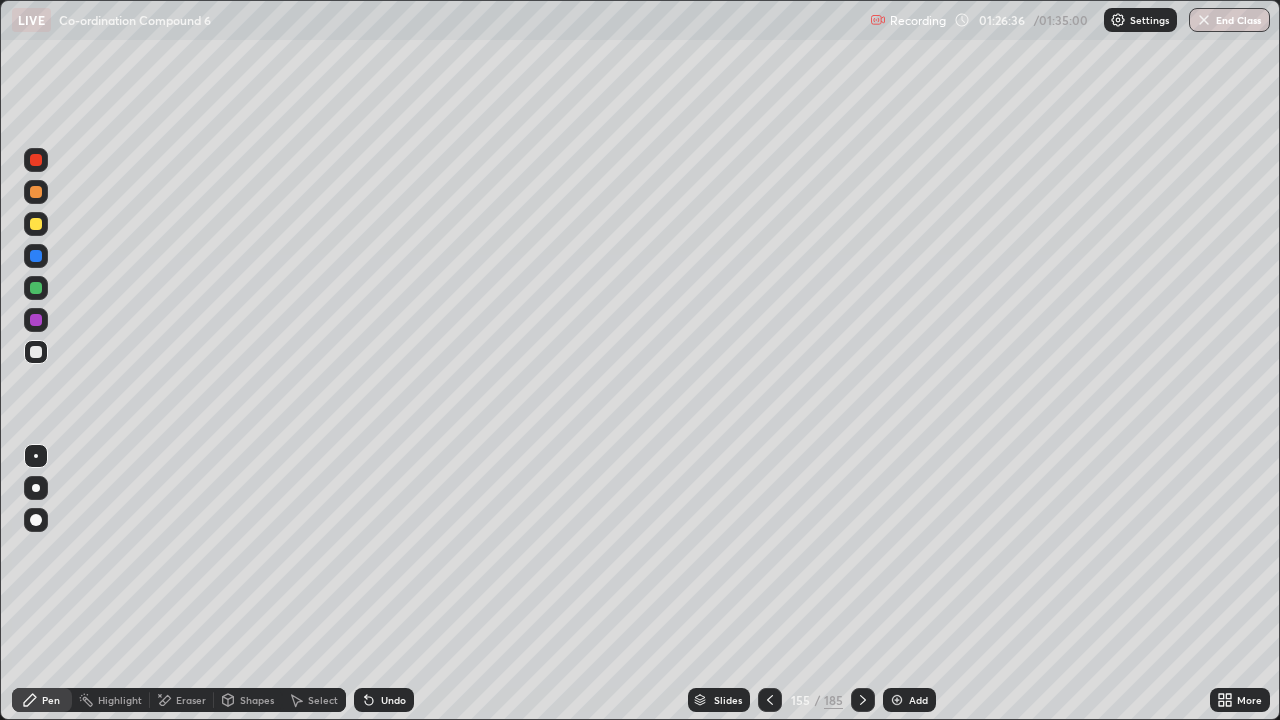 click on "Eraser" at bounding box center (191, 700) 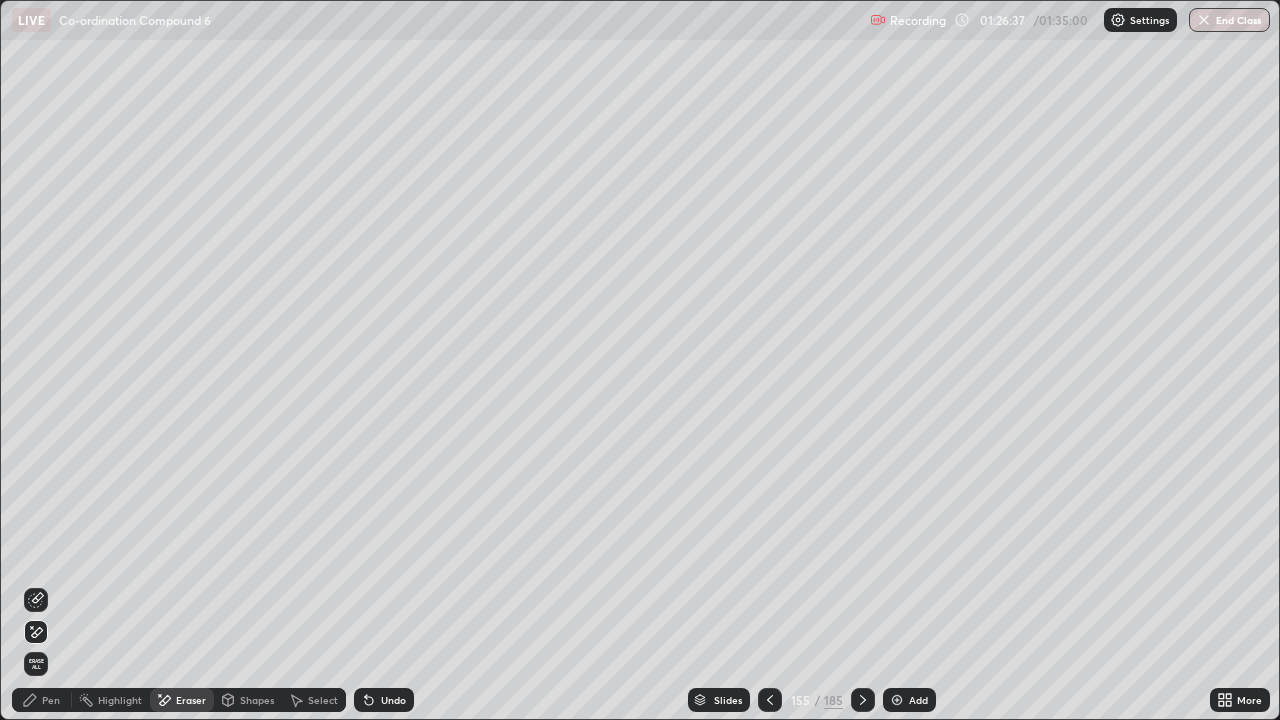 click on "Pen" at bounding box center [42, 700] 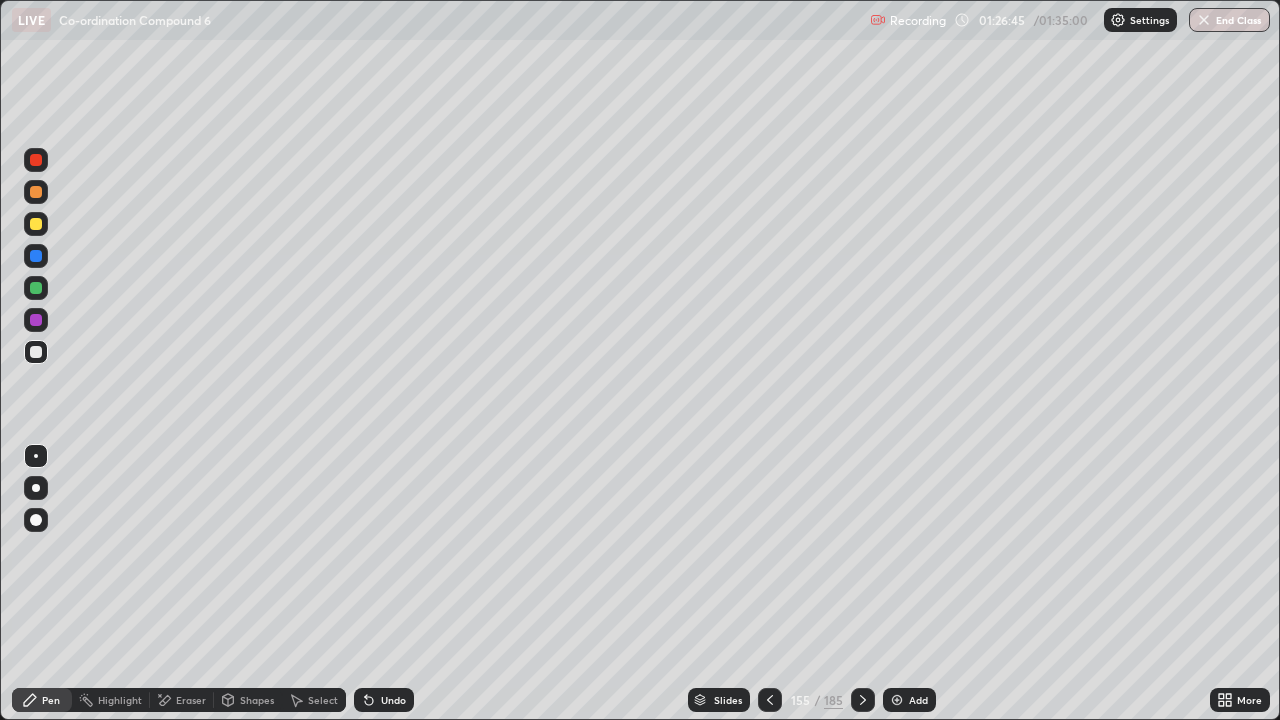 click at bounding box center [36, 352] 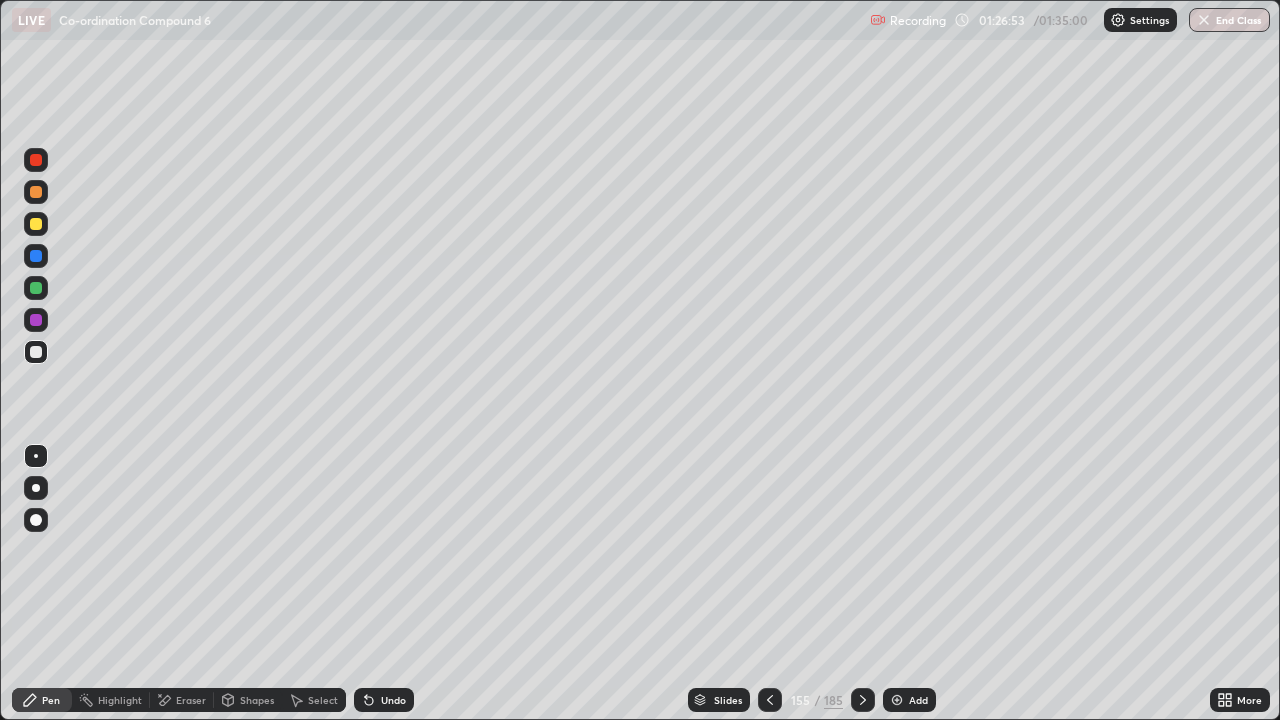 click at bounding box center [36, 288] 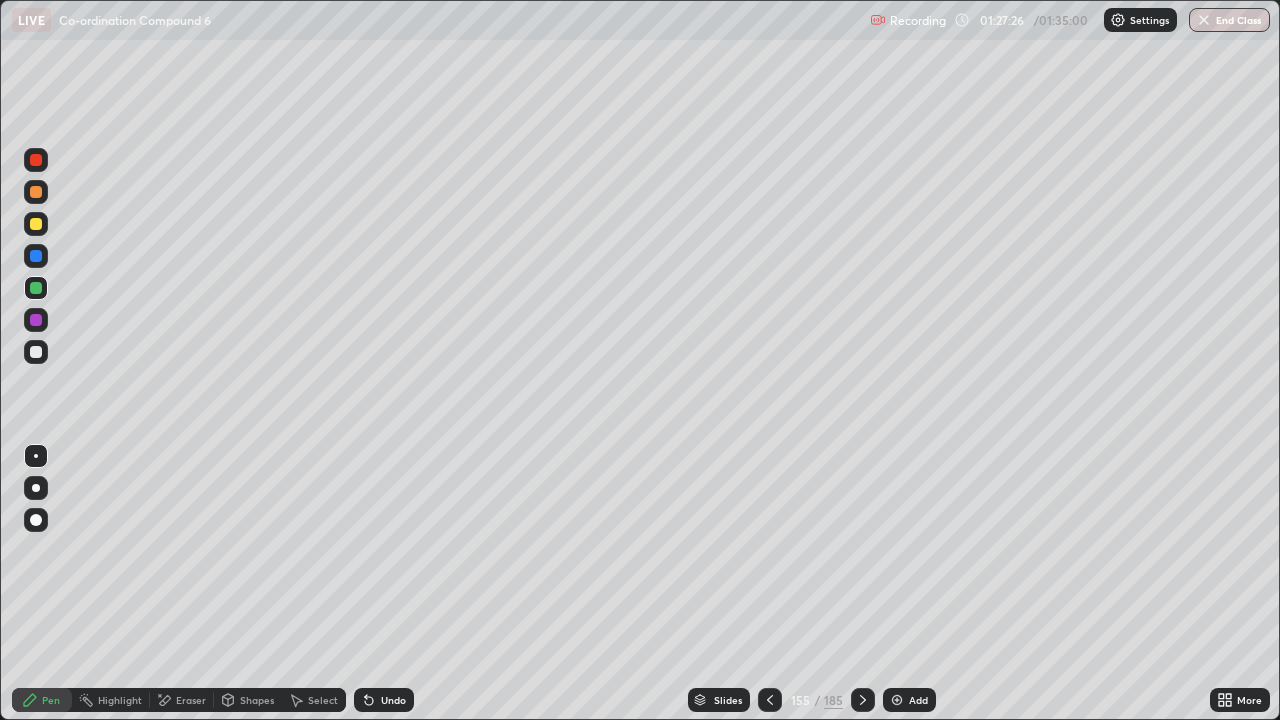 click at bounding box center (770, 700) 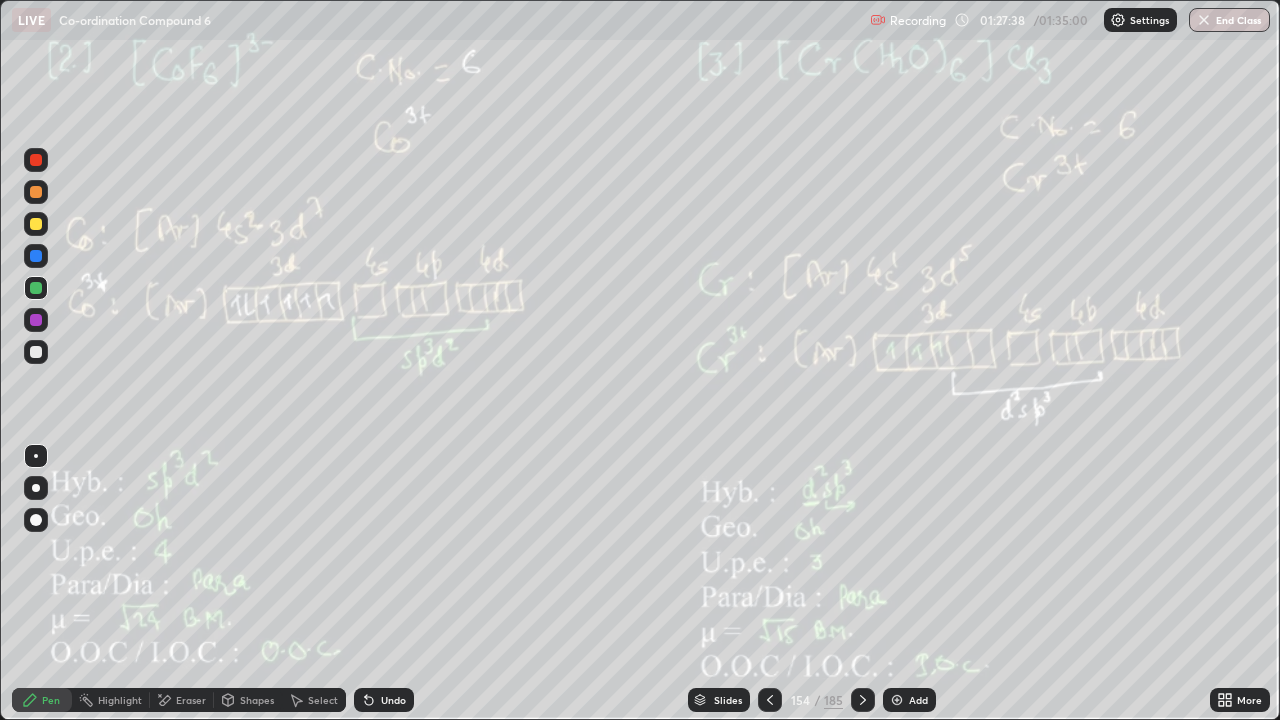 click on "Slides" at bounding box center (728, 700) 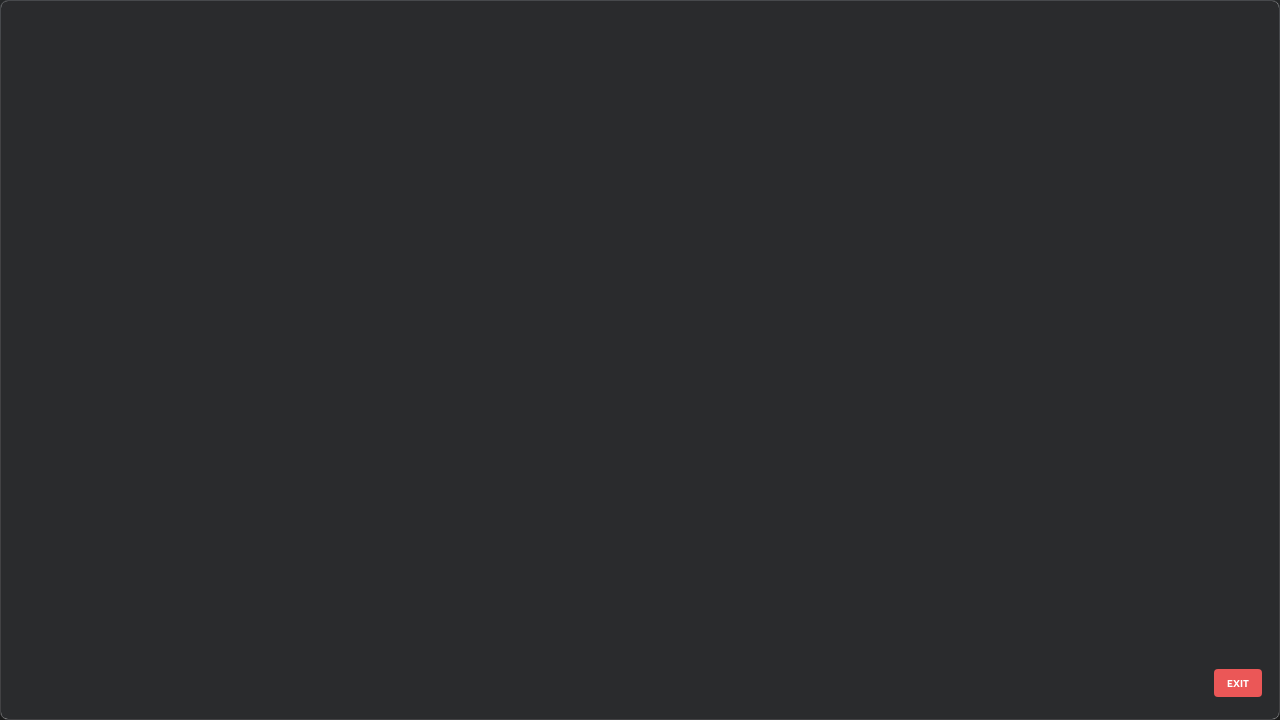 scroll, scrollTop: 10962, scrollLeft: 0, axis: vertical 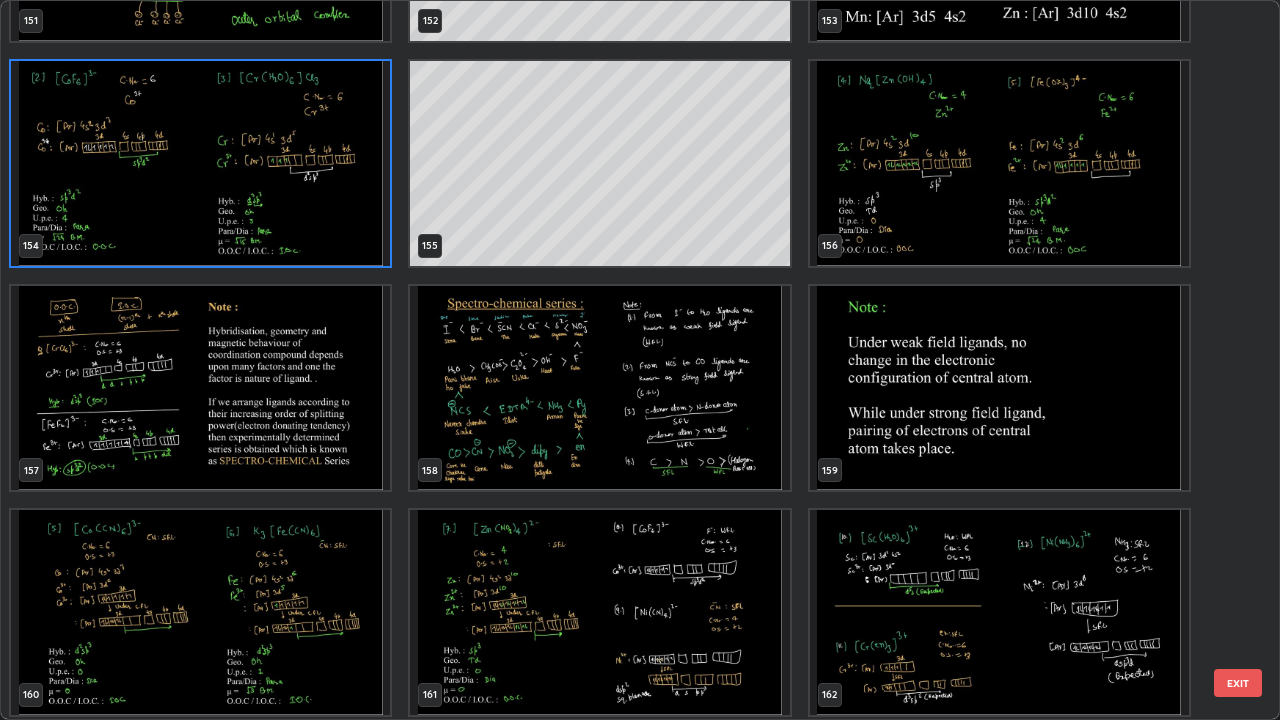 click at bounding box center (200, 388) 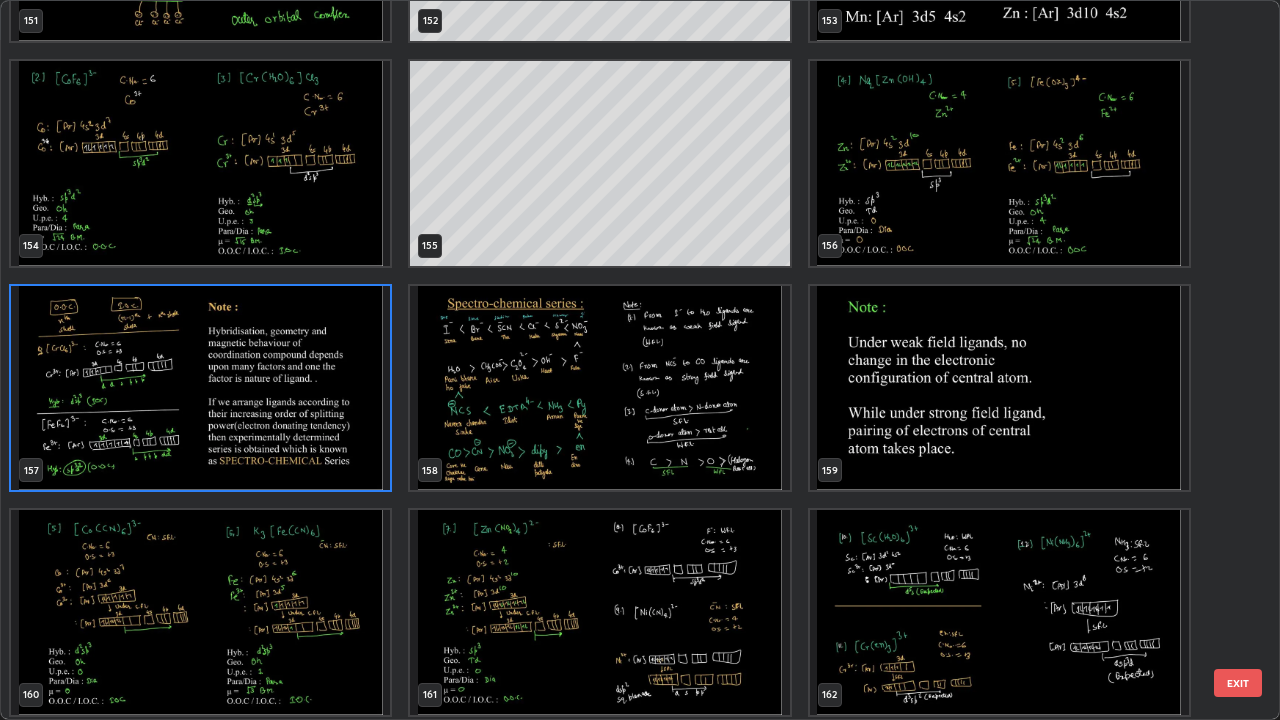click at bounding box center [200, 388] 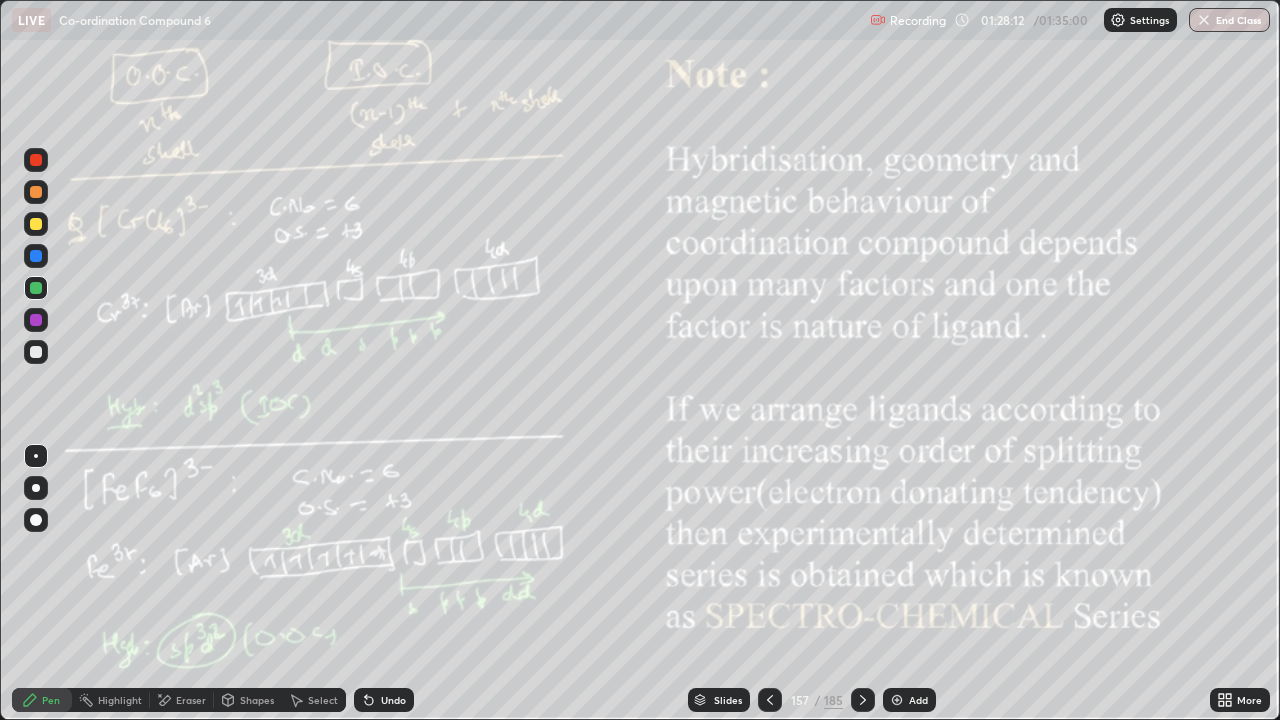 click on "End Class" at bounding box center (1229, 20) 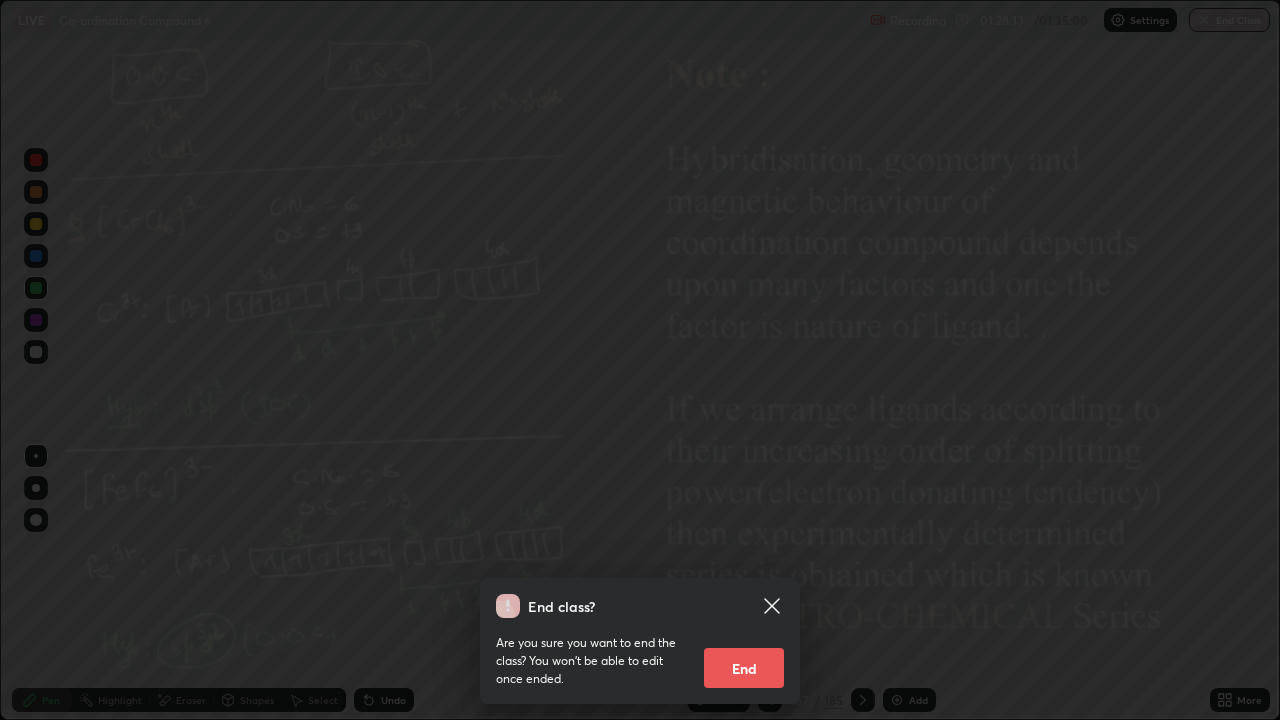 click on "End" at bounding box center [744, 668] 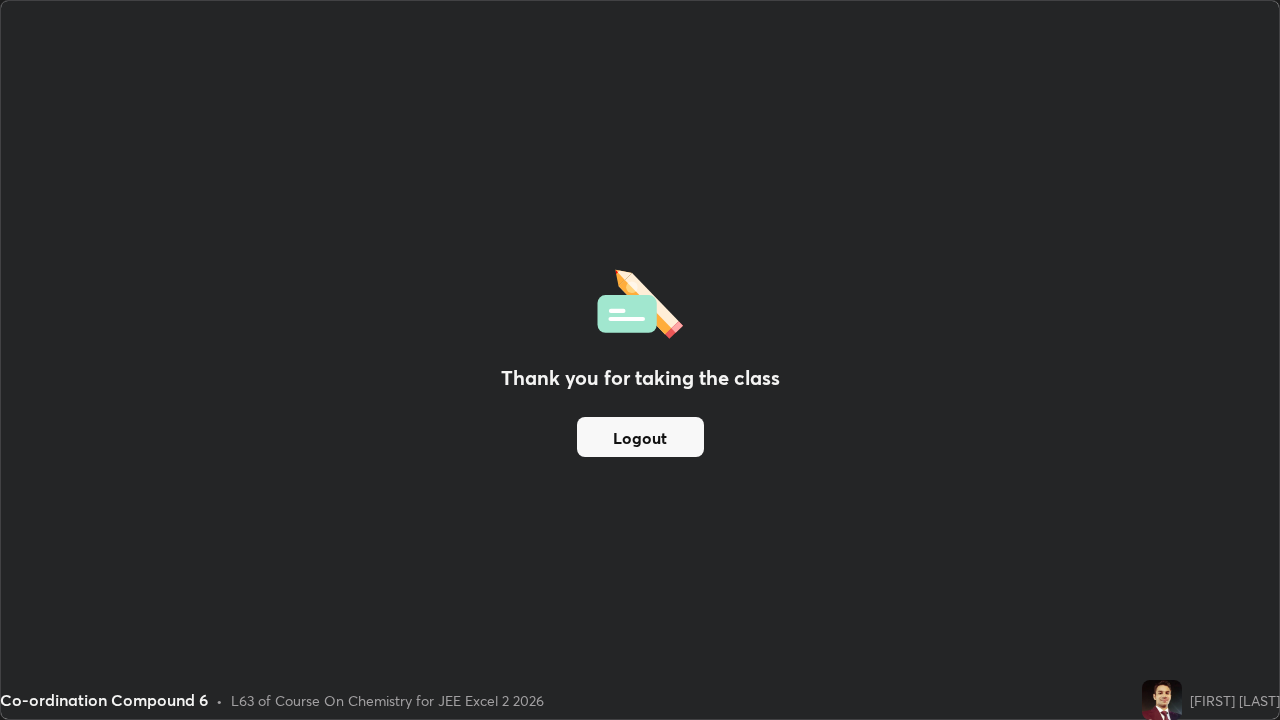 click on "Logout" at bounding box center (640, 437) 